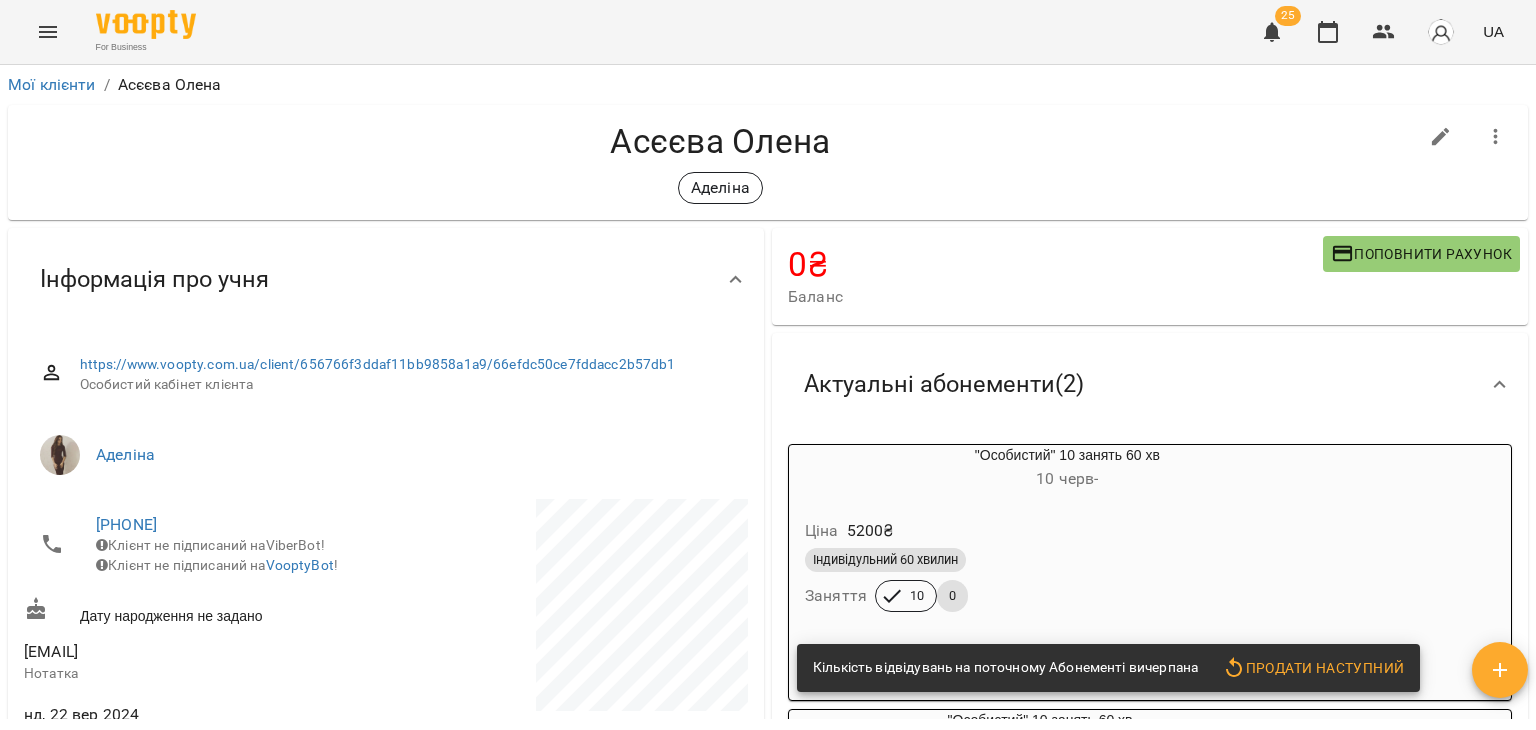 scroll, scrollTop: 0, scrollLeft: 0, axis: both 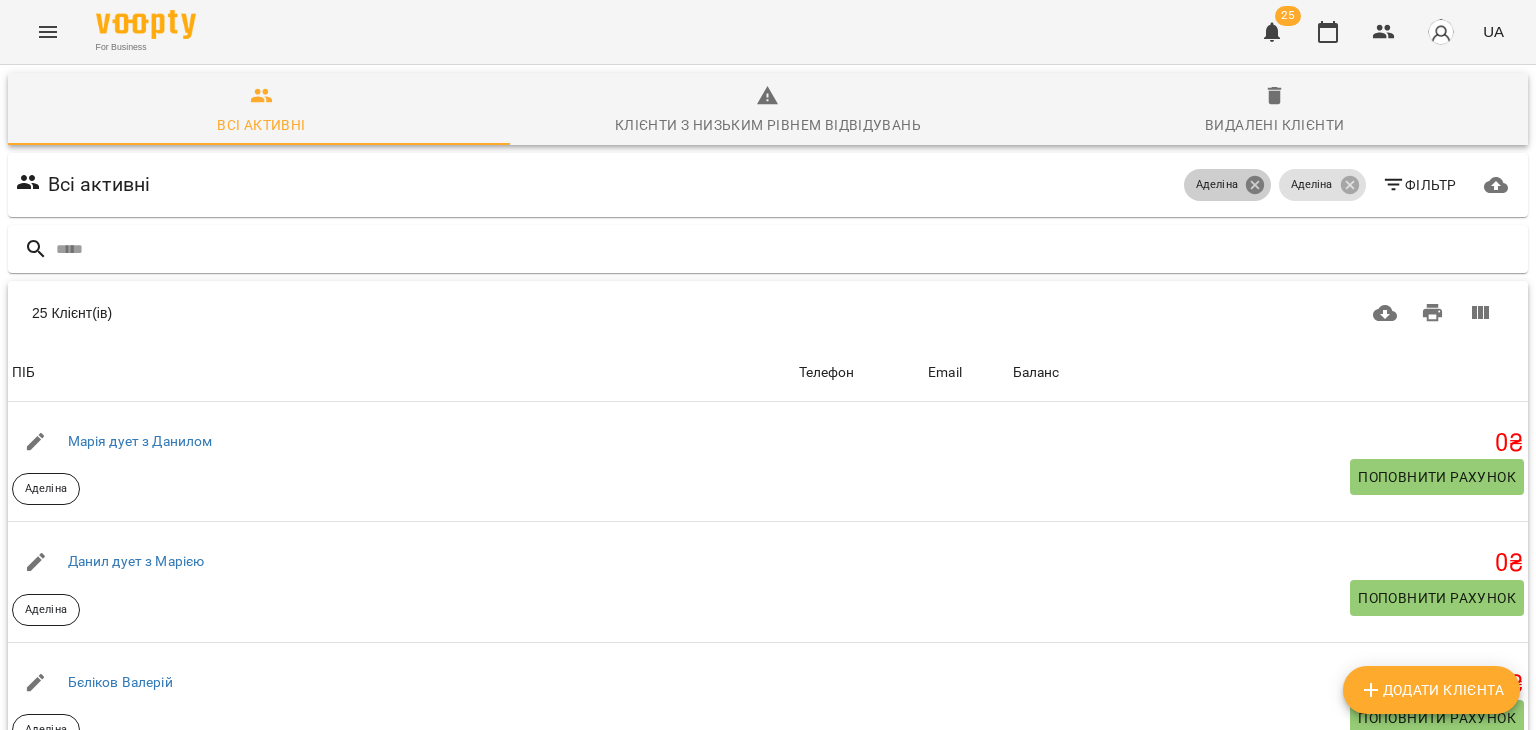 click 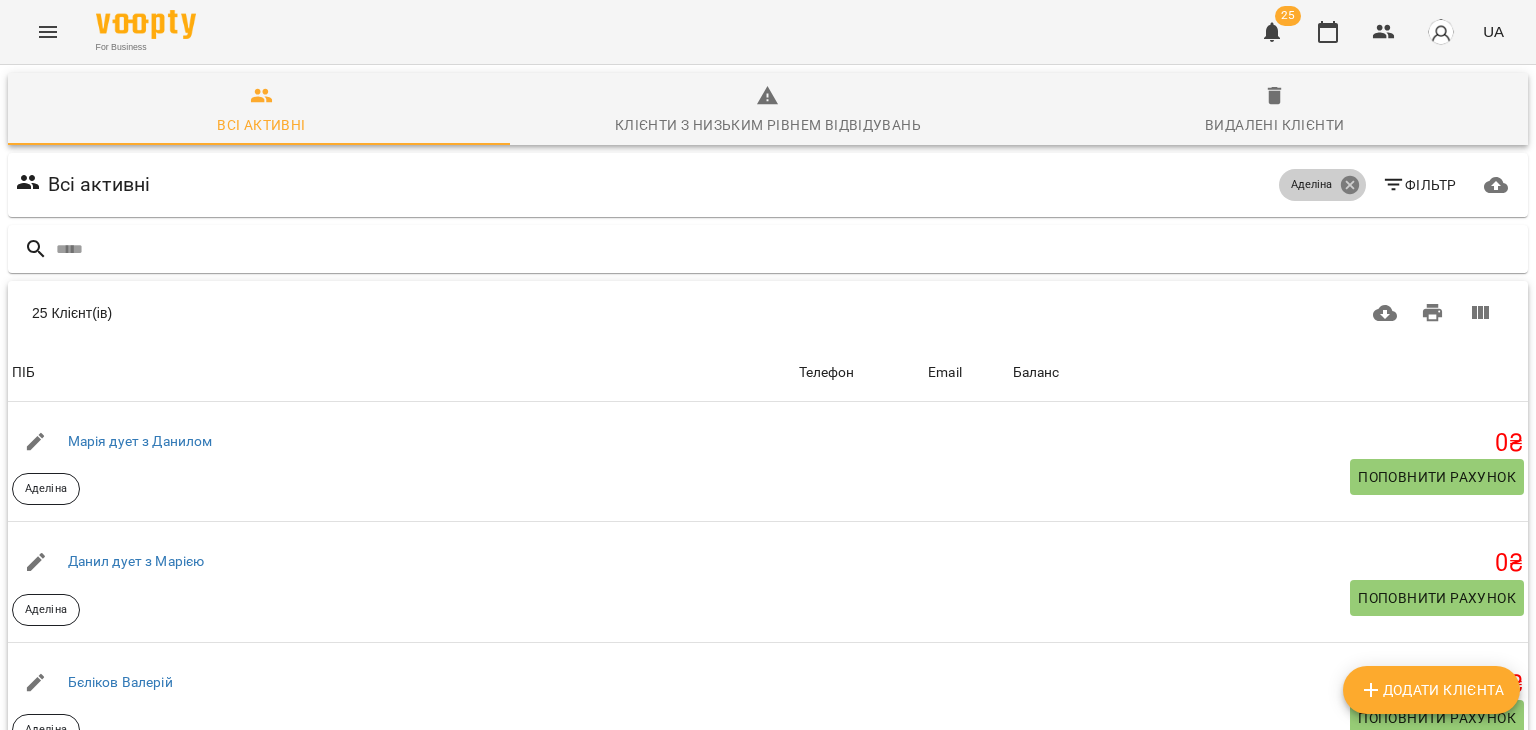 click 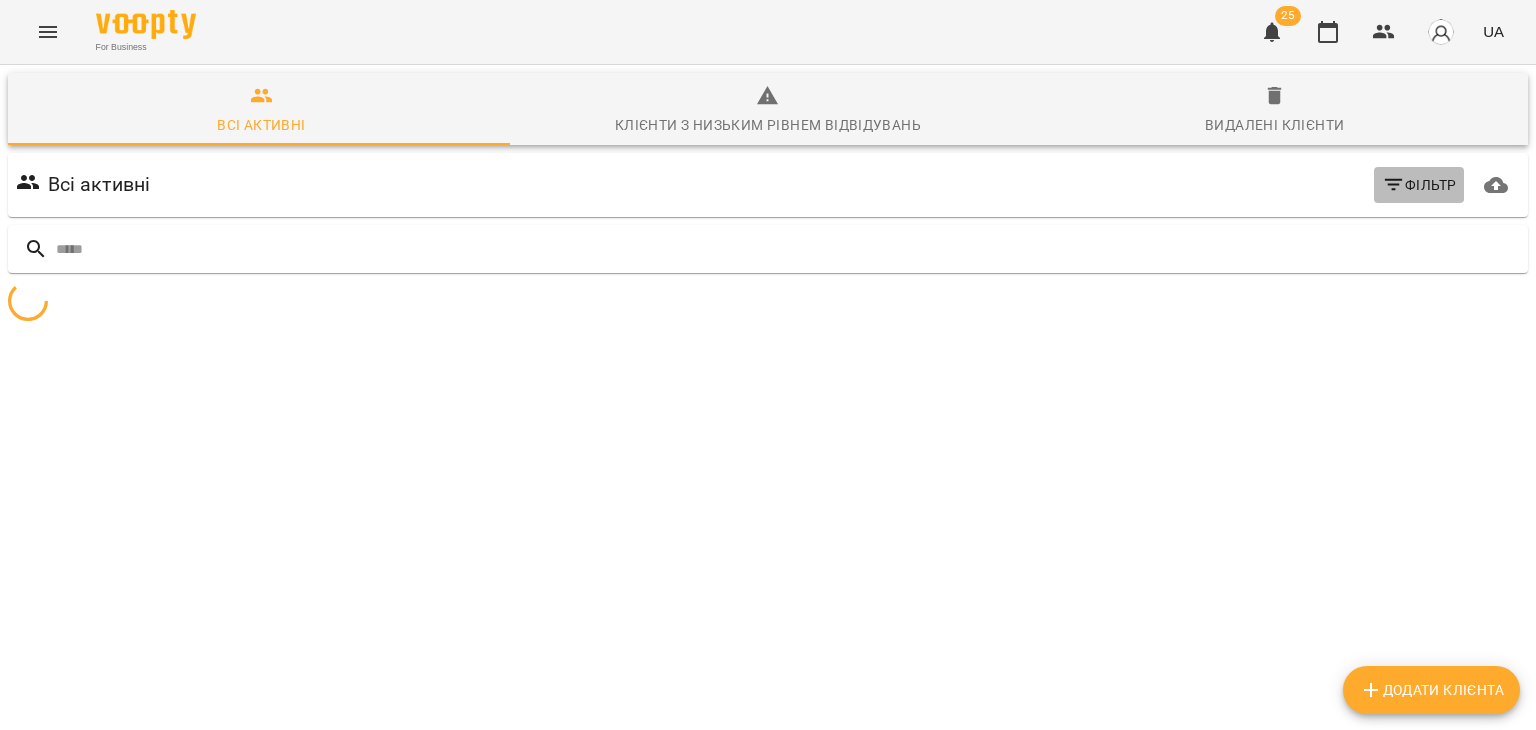 click on "Фільтр" at bounding box center [1419, 185] 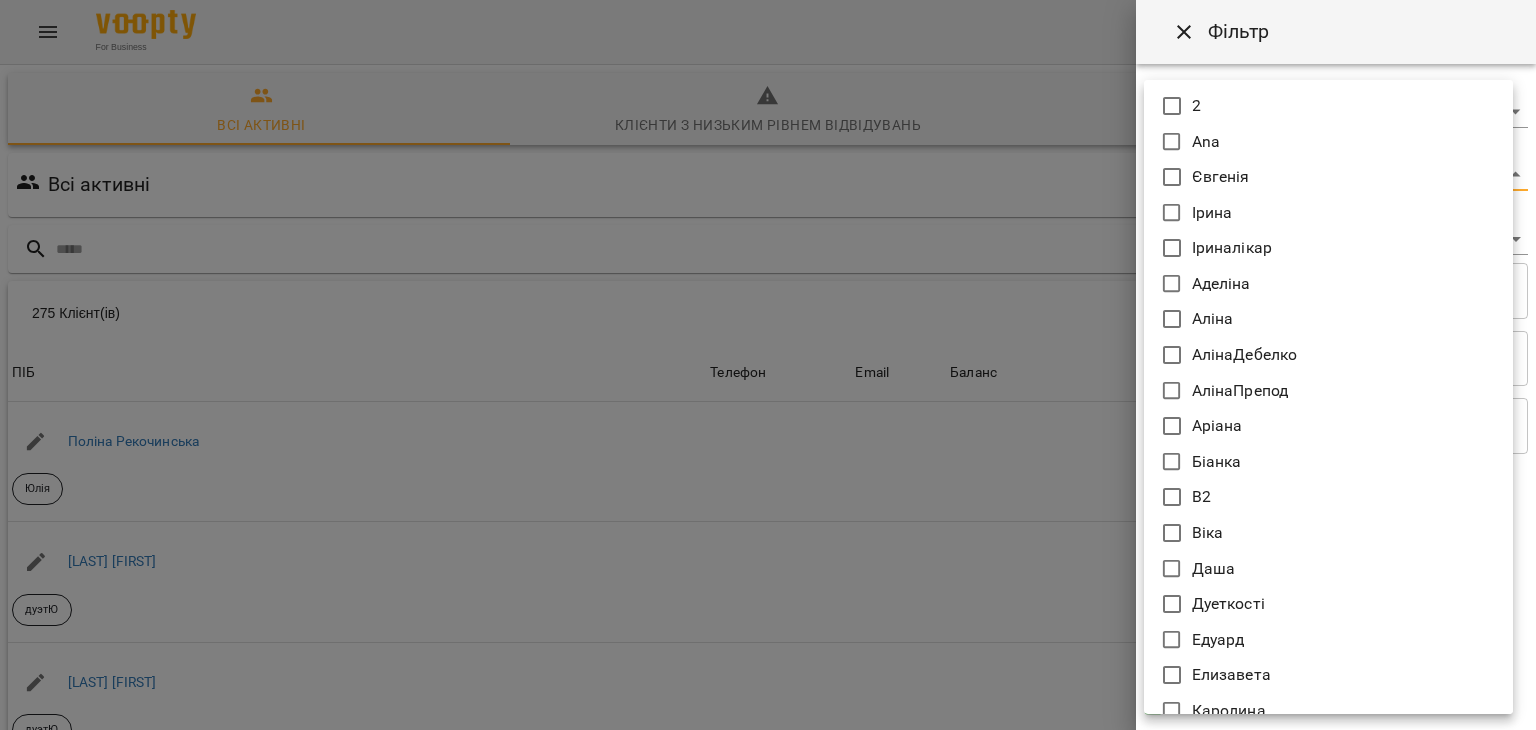 click on "For Business 25 UA Всі активні Клієнти з низьким рівнем відвідувань Видалені клієнти   Всі активні Фільтр 275   Клієнт(ів) 275   Клієнт(ів) ПІБ Телефон Email Баланс ПІБ Поліна Рекочинська Юлія Телефон Email Баланс 2520 ₴ Поповнити рахунок ПІБ Говтва Юрій дуэтЮ Телефон Email Баланс 0 ₴ Поповнити рахунок ПІБ Говтва Анна дуэтЮ Телефон Email Баланс 0 ₴ Поповнити рахунок ПІБ Ілля (діти) Юлія Телефон Email Баланс 0 ₴ Поповнити рахунок ПІБ Дарія (діти) Юлія Телефон Email Баланс 0 ₴ Поповнити рахунок ПІБ Марія дует з Данилом Аделіна Телефон Email Баланс 0 ₴ ПІБ 0" at bounding box center (768, 522) 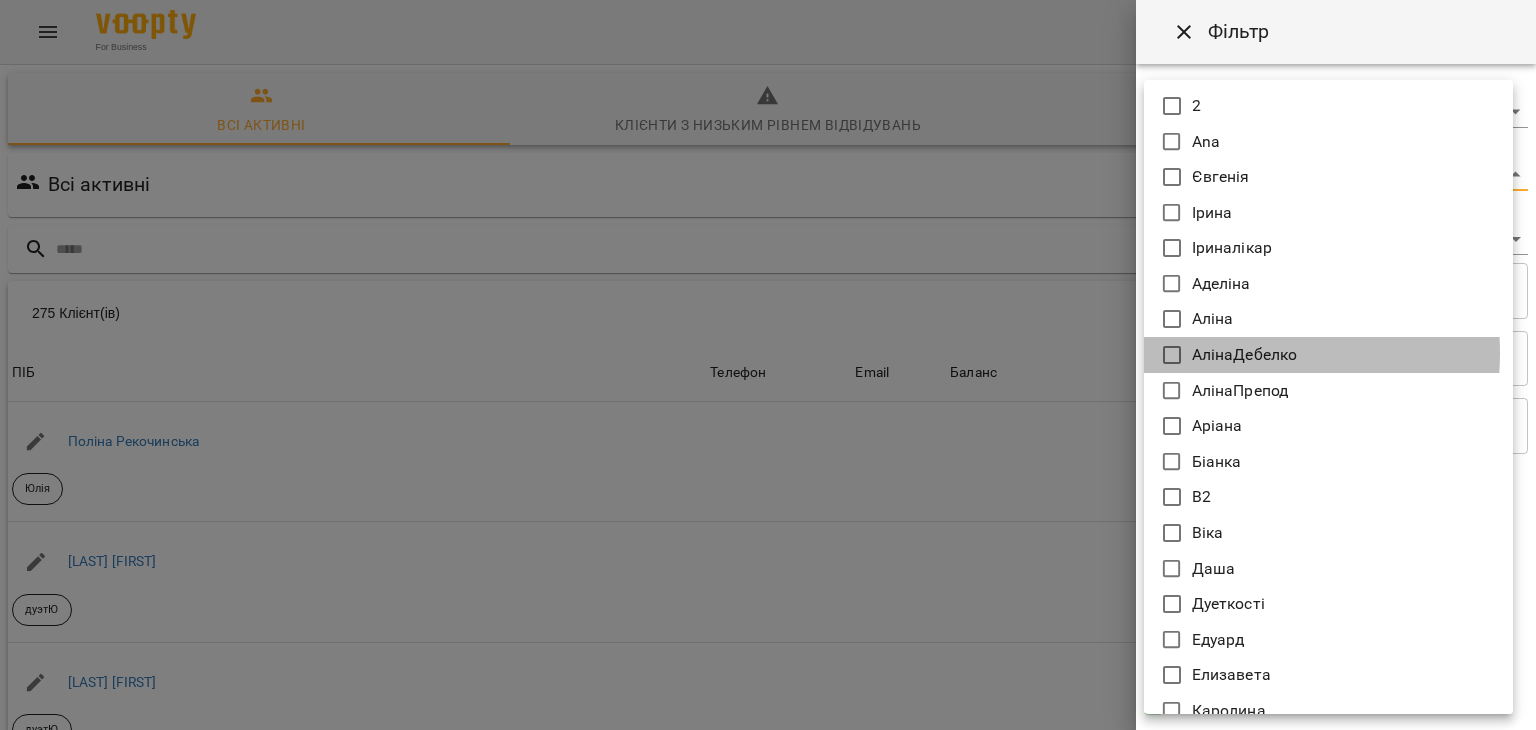 click on "АлінаДебелко" at bounding box center [1245, 355] 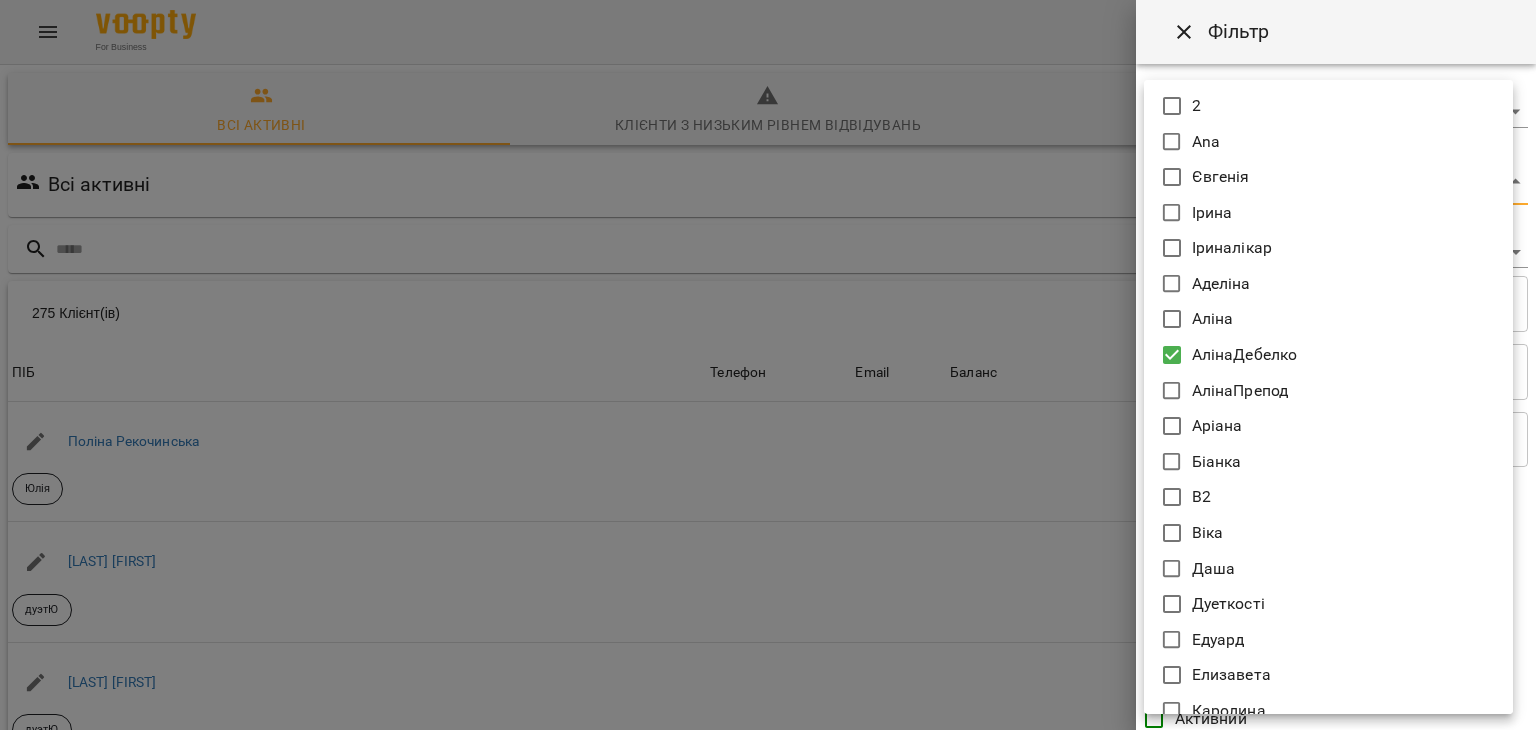 click at bounding box center (768, 365) 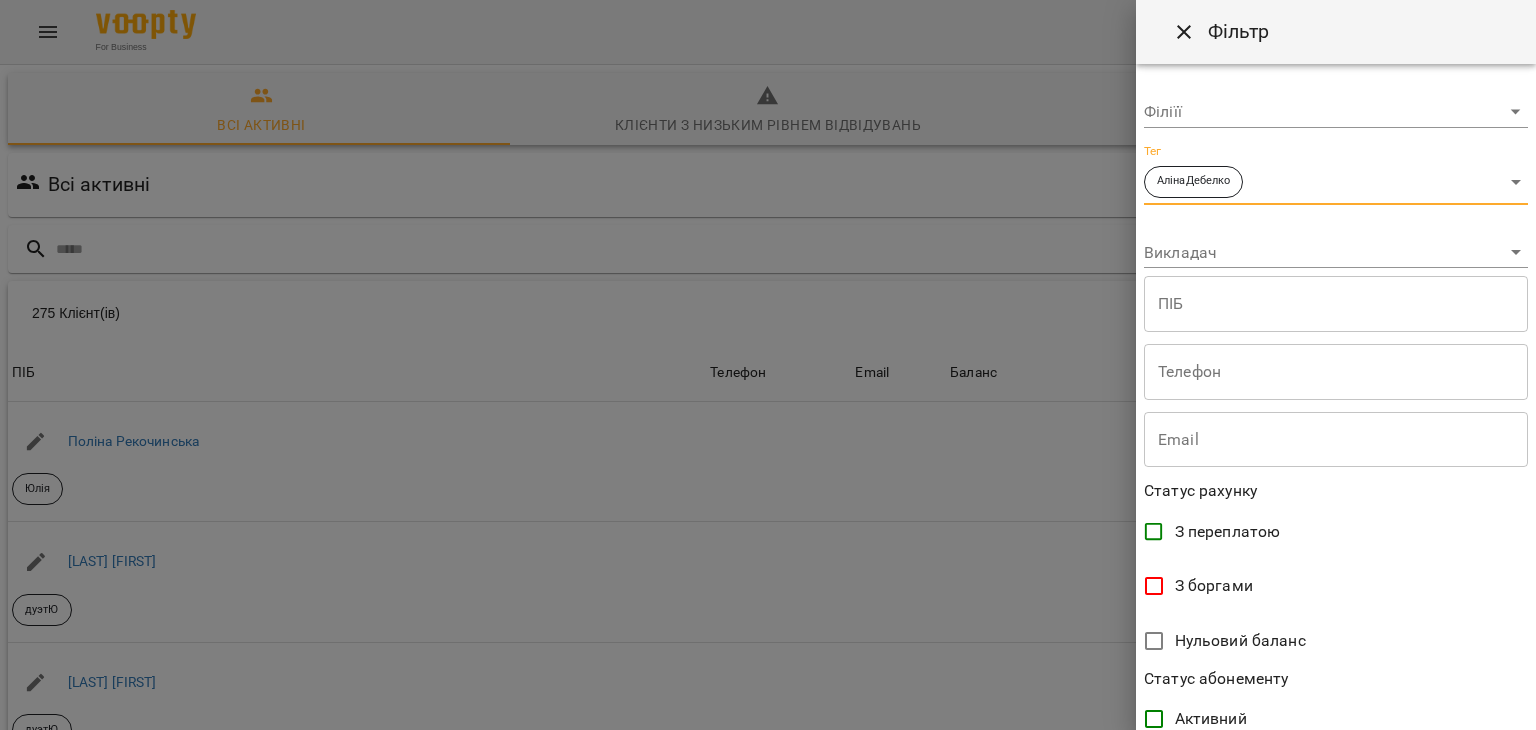 click on "Викладач ​" at bounding box center (1336, 245) 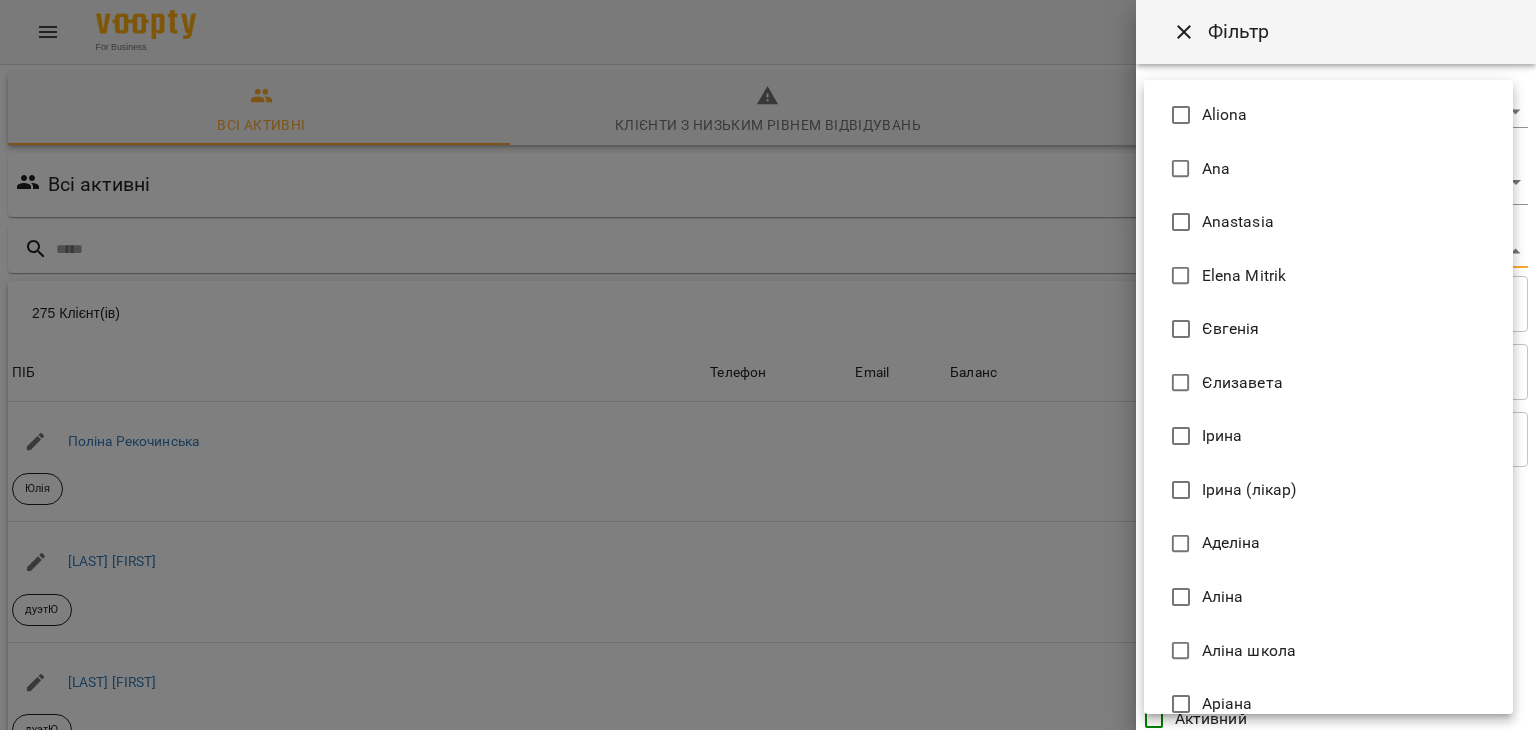 click on "For Business 25 UA Всі активні Клієнти з низьким рівнем відвідувань Видалені клієнти   Всі активні АлінаДебелко Фільтр 275   Клієнт(ів) 275   Клієнт(ів) ПІБ Телефон Email Баланс ПІБ Поліна Рекочинська Юлія Телефон Email Баланс 2520 ₴ Поповнити рахунок ПІБ Говтва Юрій дуэтЮ Телефон Email Баланс 0 ₴ Поповнити рахунок ПІБ Говтва Анна дуэтЮ Телефон Email Баланс 0 ₴ Поповнити рахунок ПІБ Ілля (діти) Юлія Телефон Email Баланс 0 ₴ Поповнити рахунок ПІБ Дарія (діти) Юлія Телефон Email Баланс 0 ₴ Поповнити рахунок ПІБ Марія дует з Данилом Аделіна Телефон Email 0" at bounding box center [768, 522] 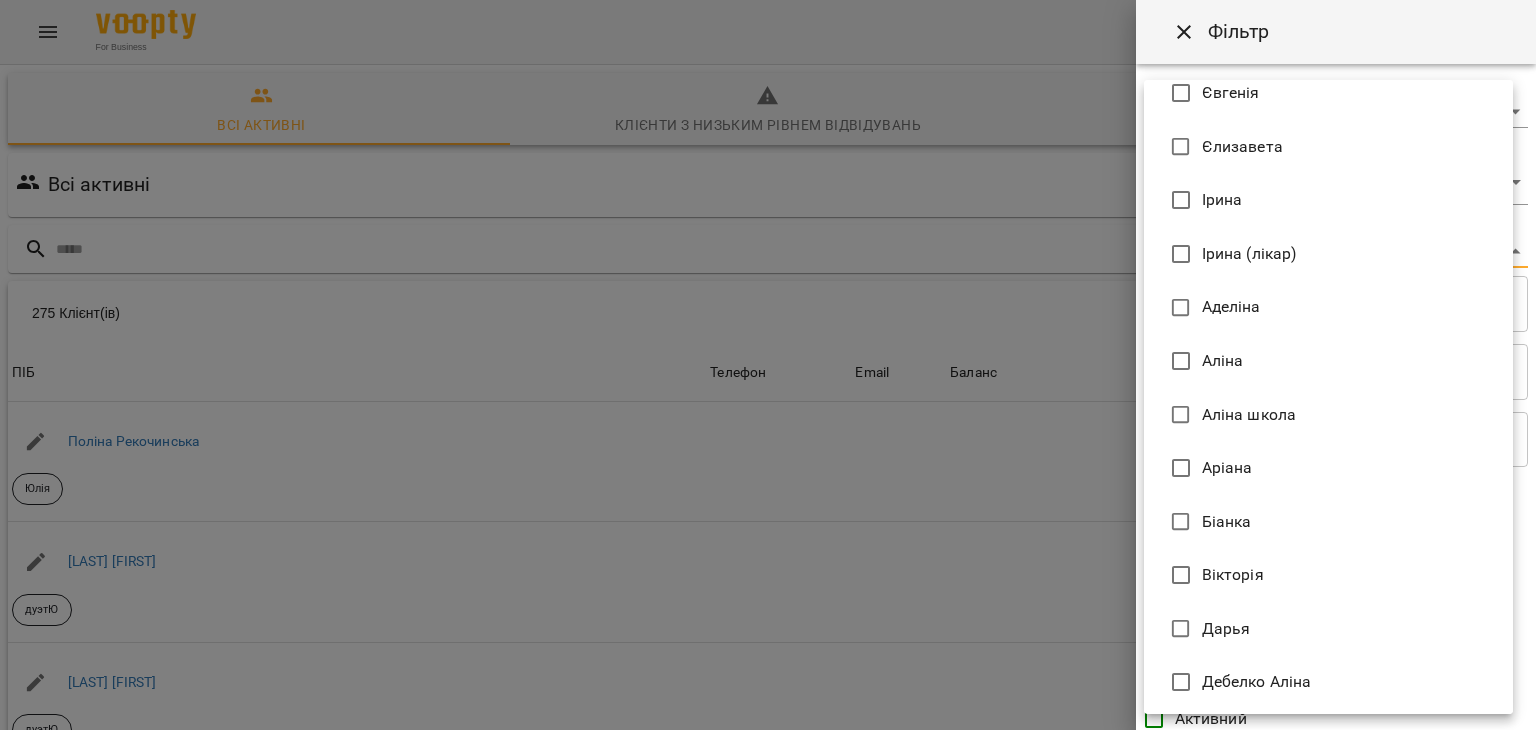 scroll, scrollTop: 402, scrollLeft: 0, axis: vertical 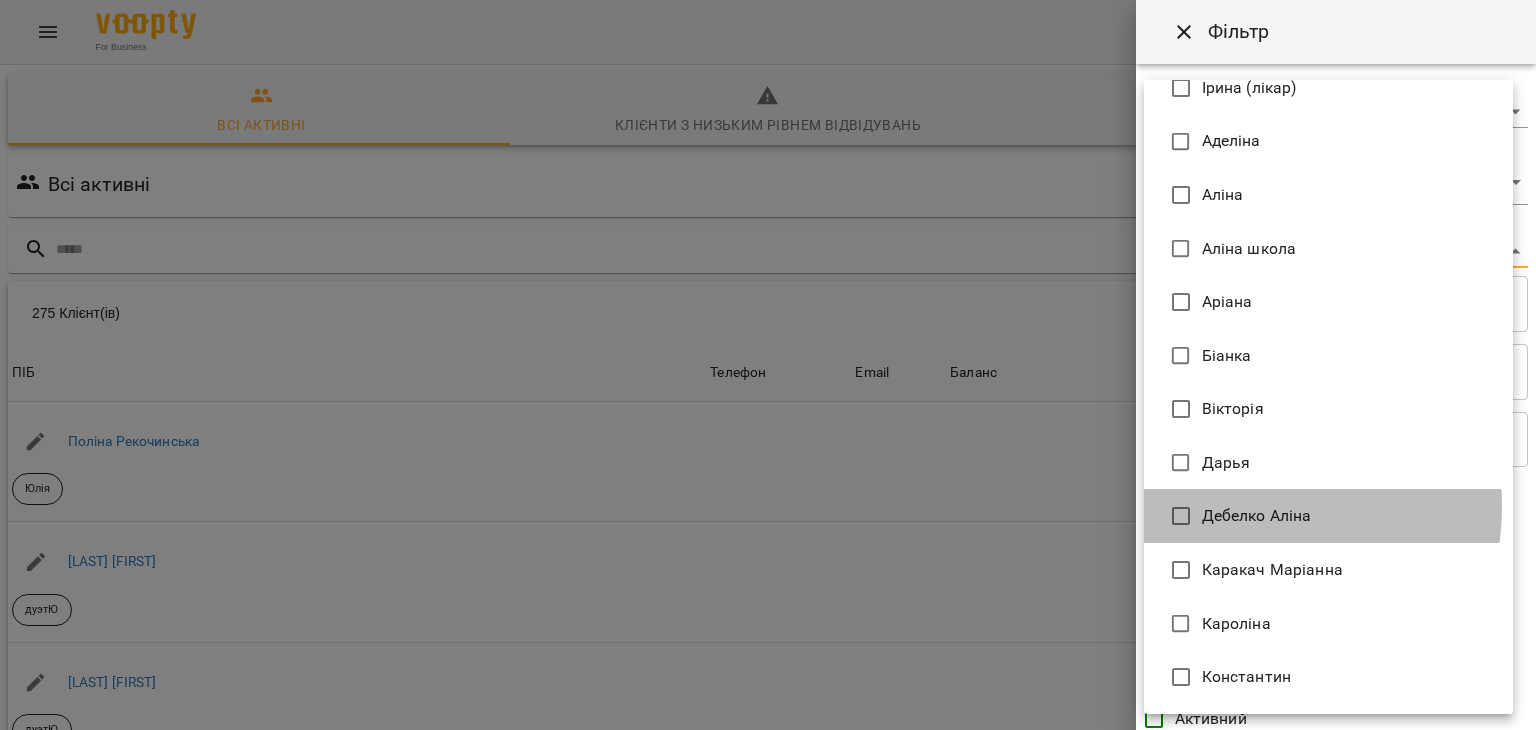 click on "Дебелко Аліна" at bounding box center (1257, 516) 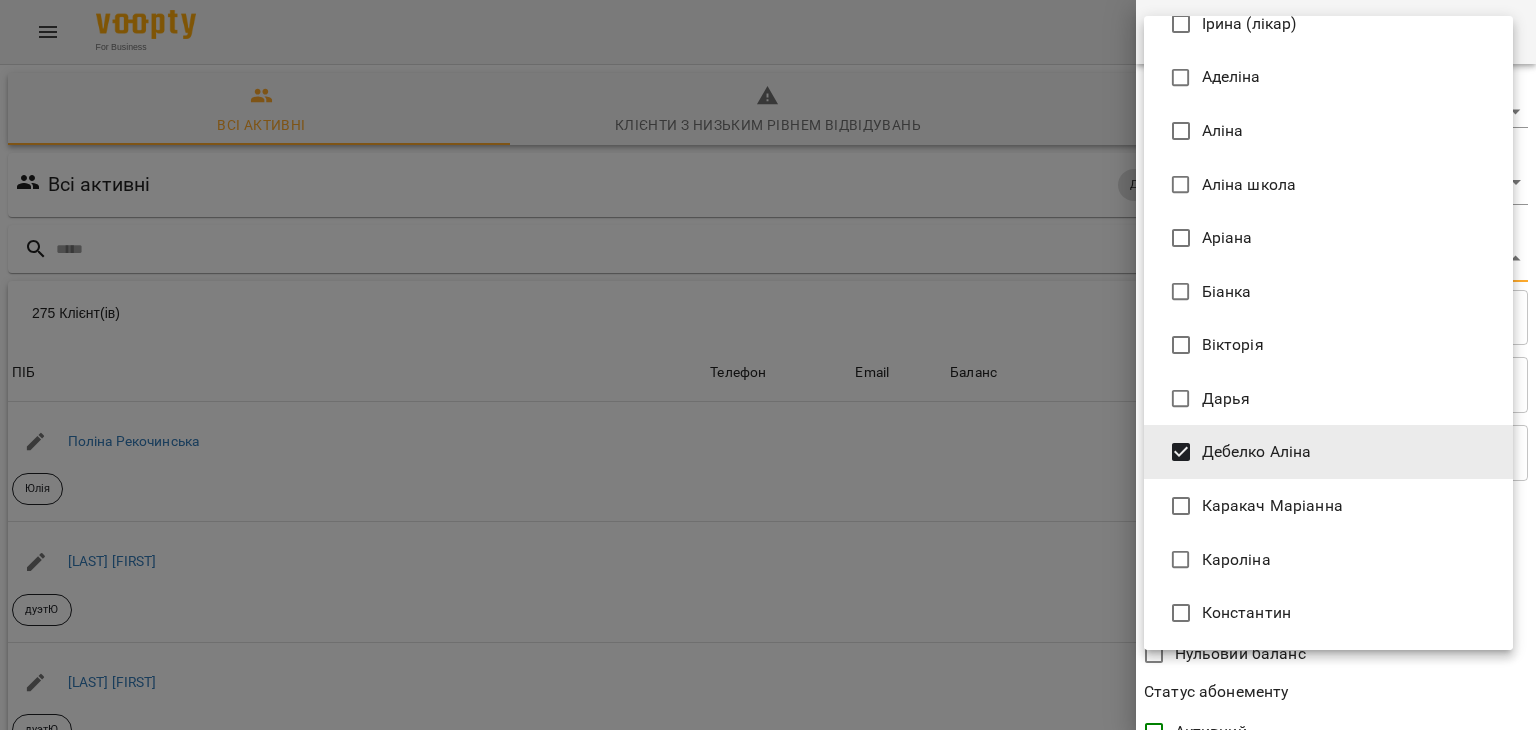 click at bounding box center [768, 365] 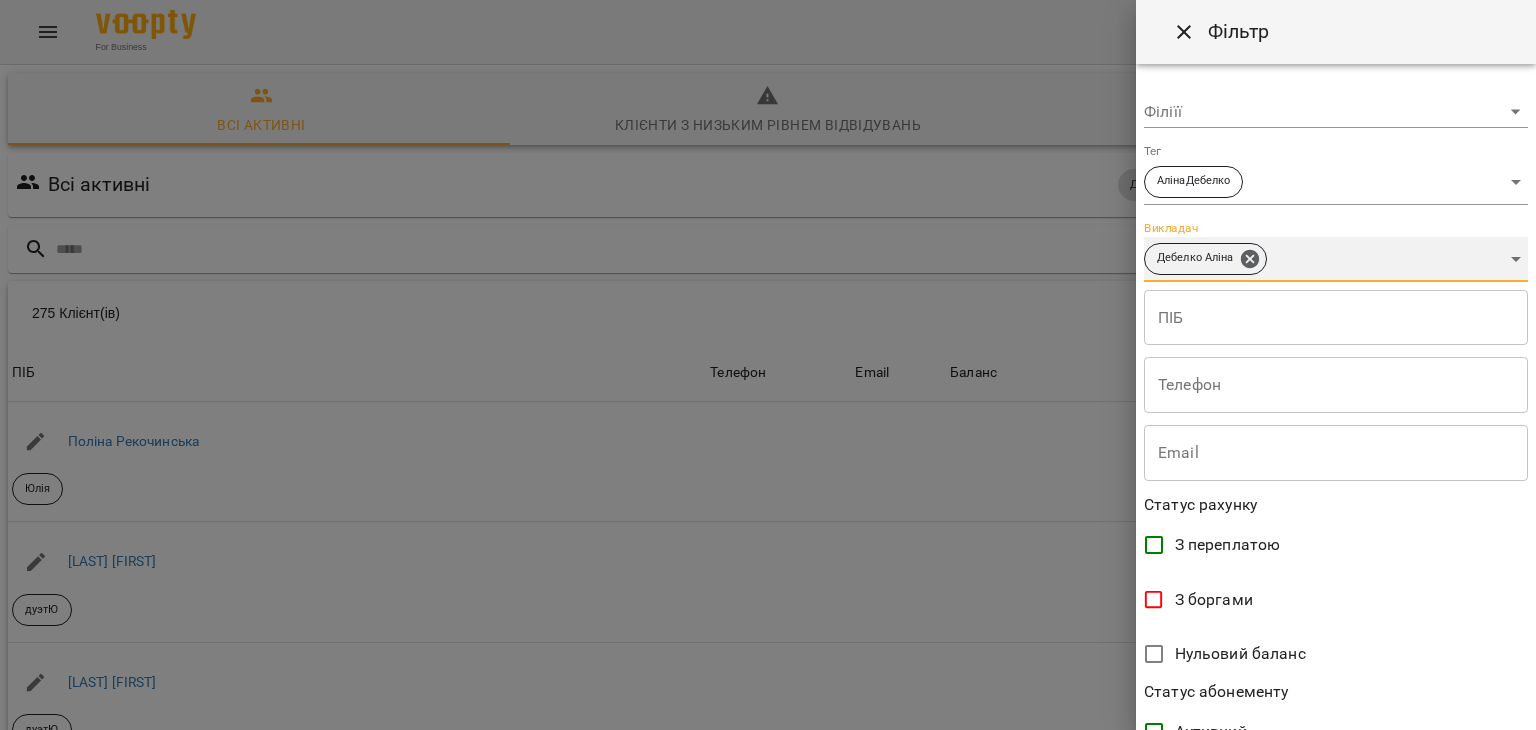 scroll, scrollTop: 410, scrollLeft: 0, axis: vertical 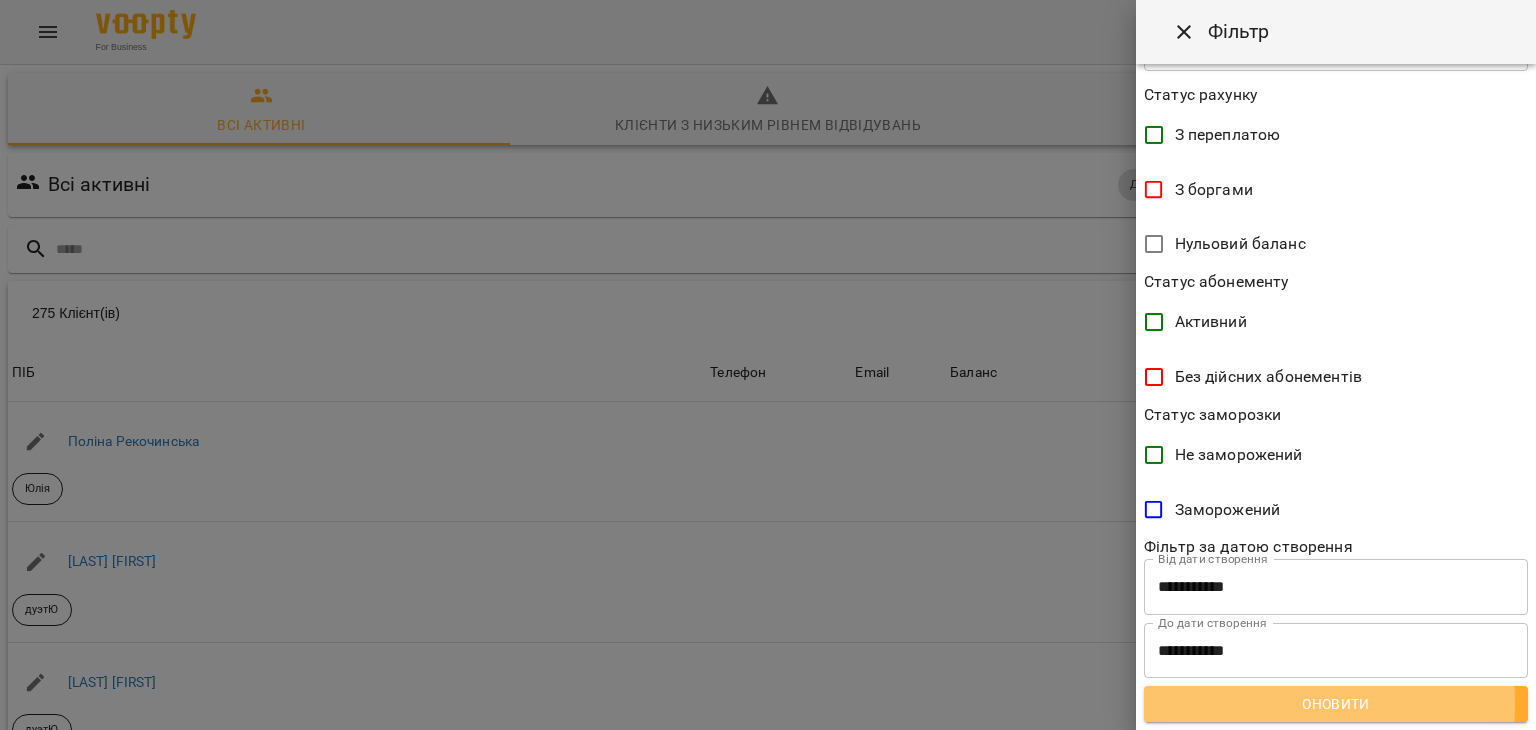 click on "Оновити" at bounding box center (1336, 704) 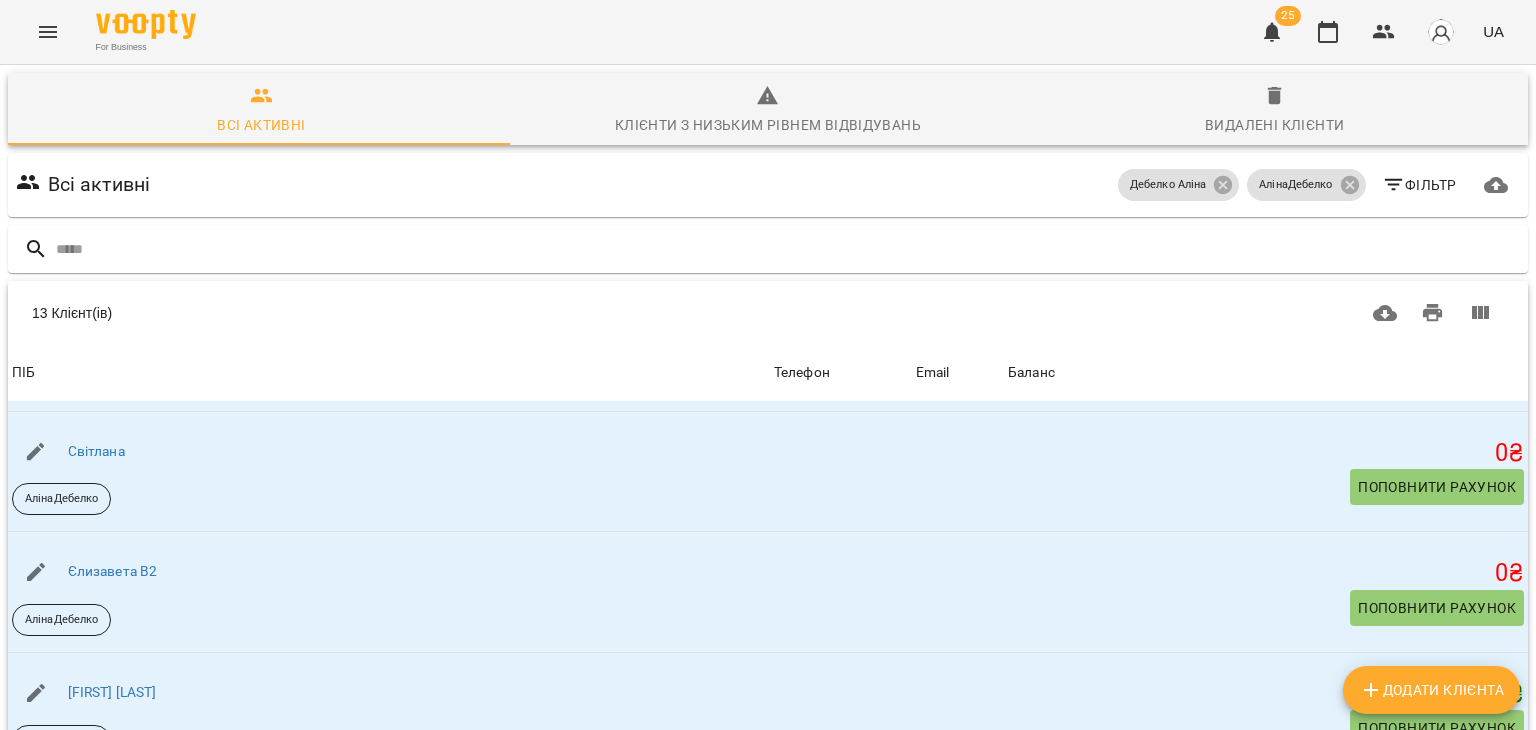 scroll, scrollTop: 1121, scrollLeft: 0, axis: vertical 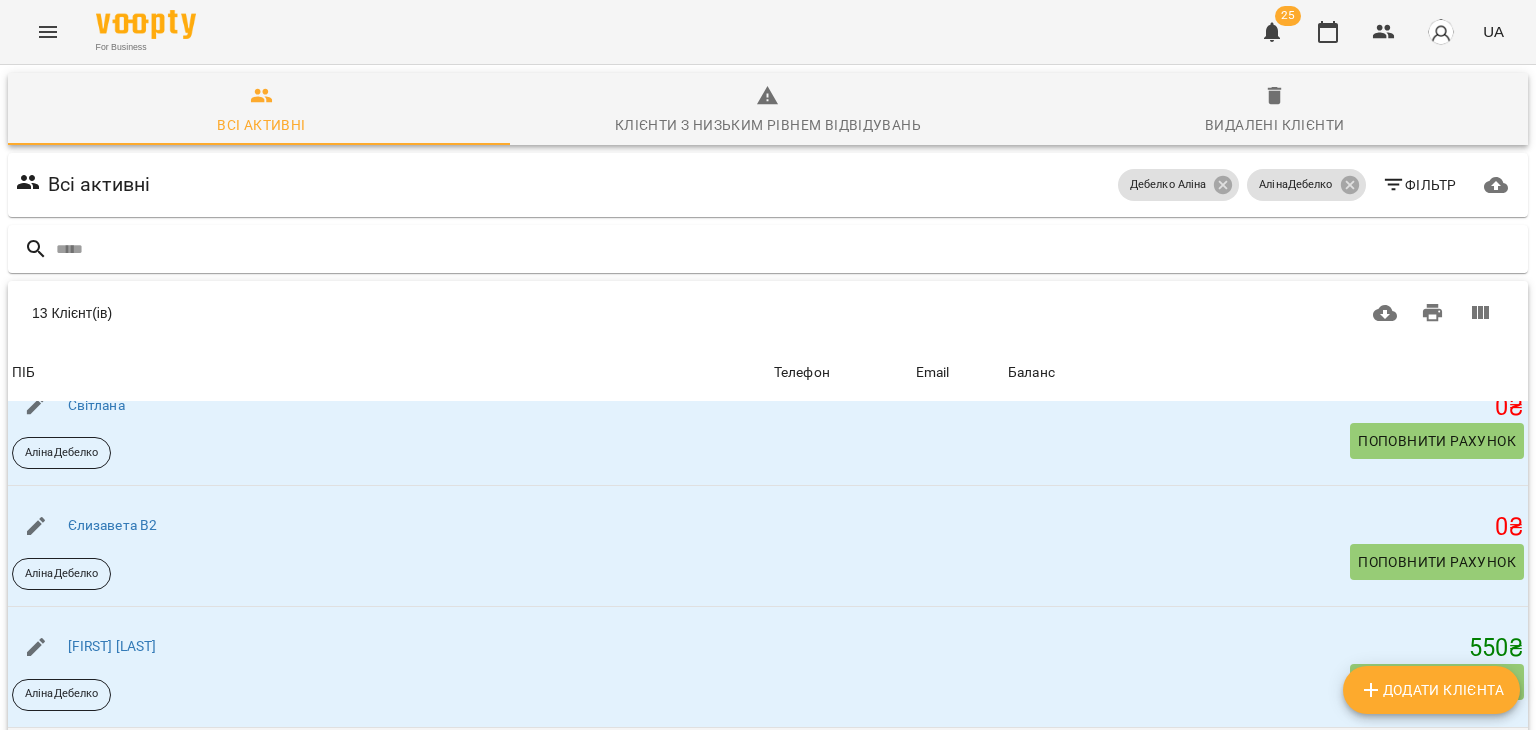 click on "Сергій пробне" at bounding box center (114, 766) 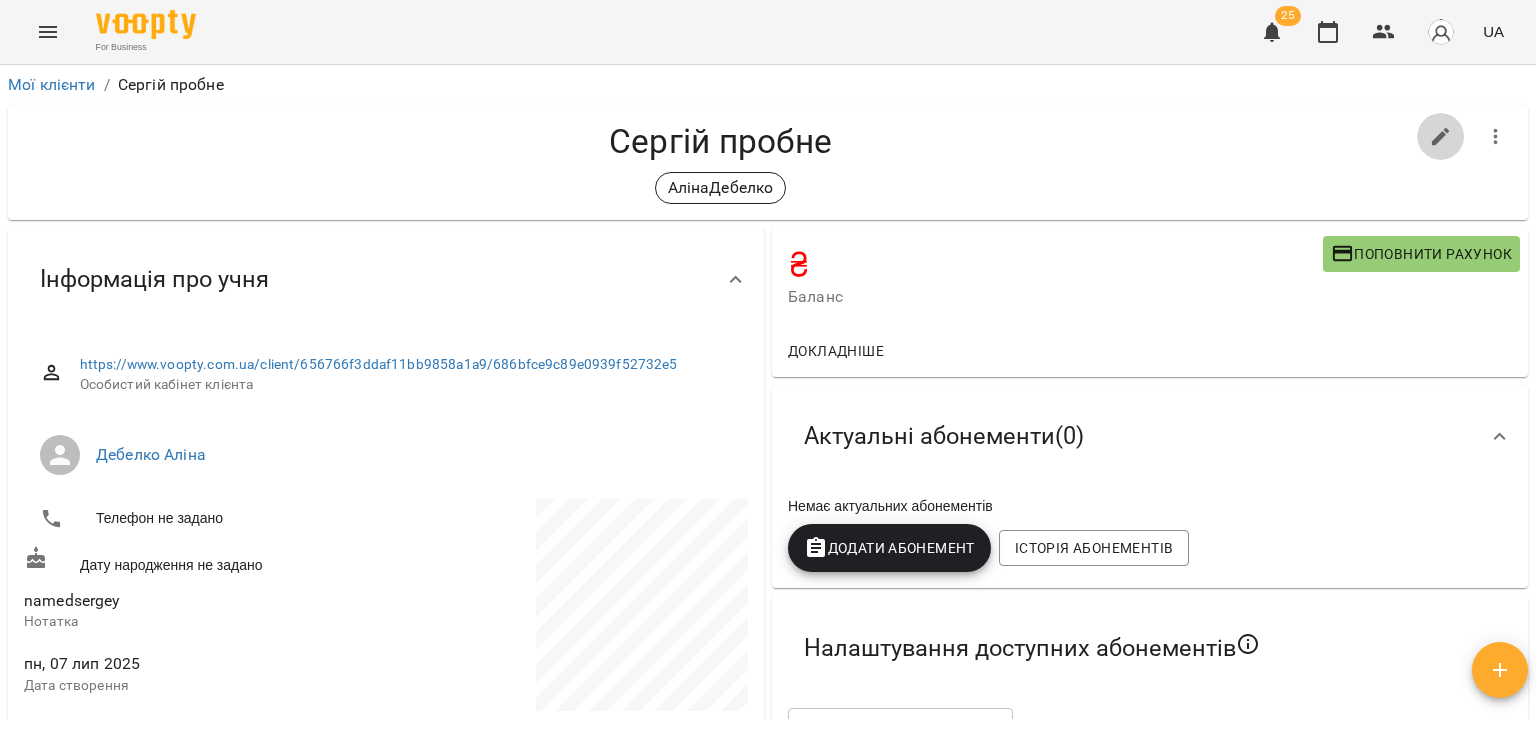 click 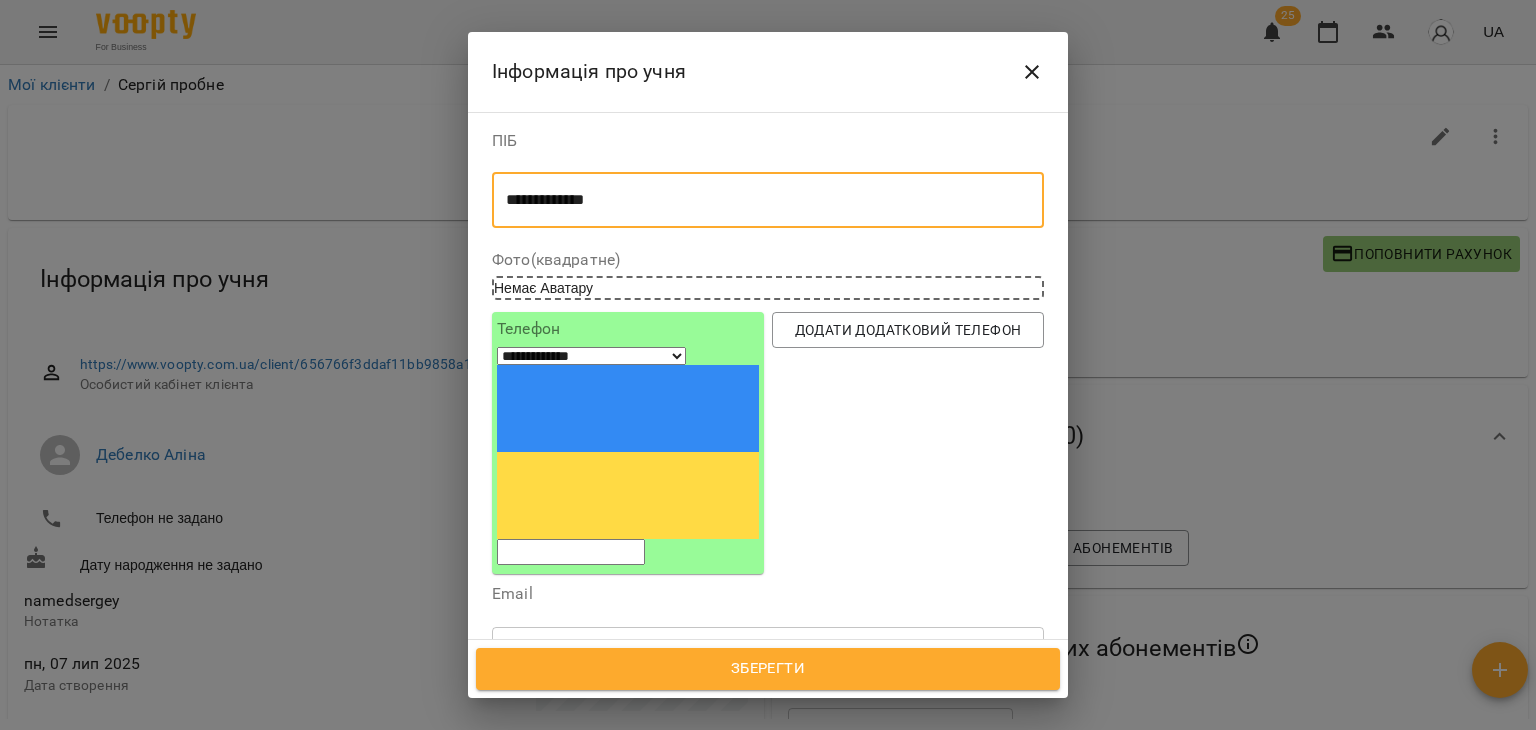 click on "**********" at bounding box center (760, 200) 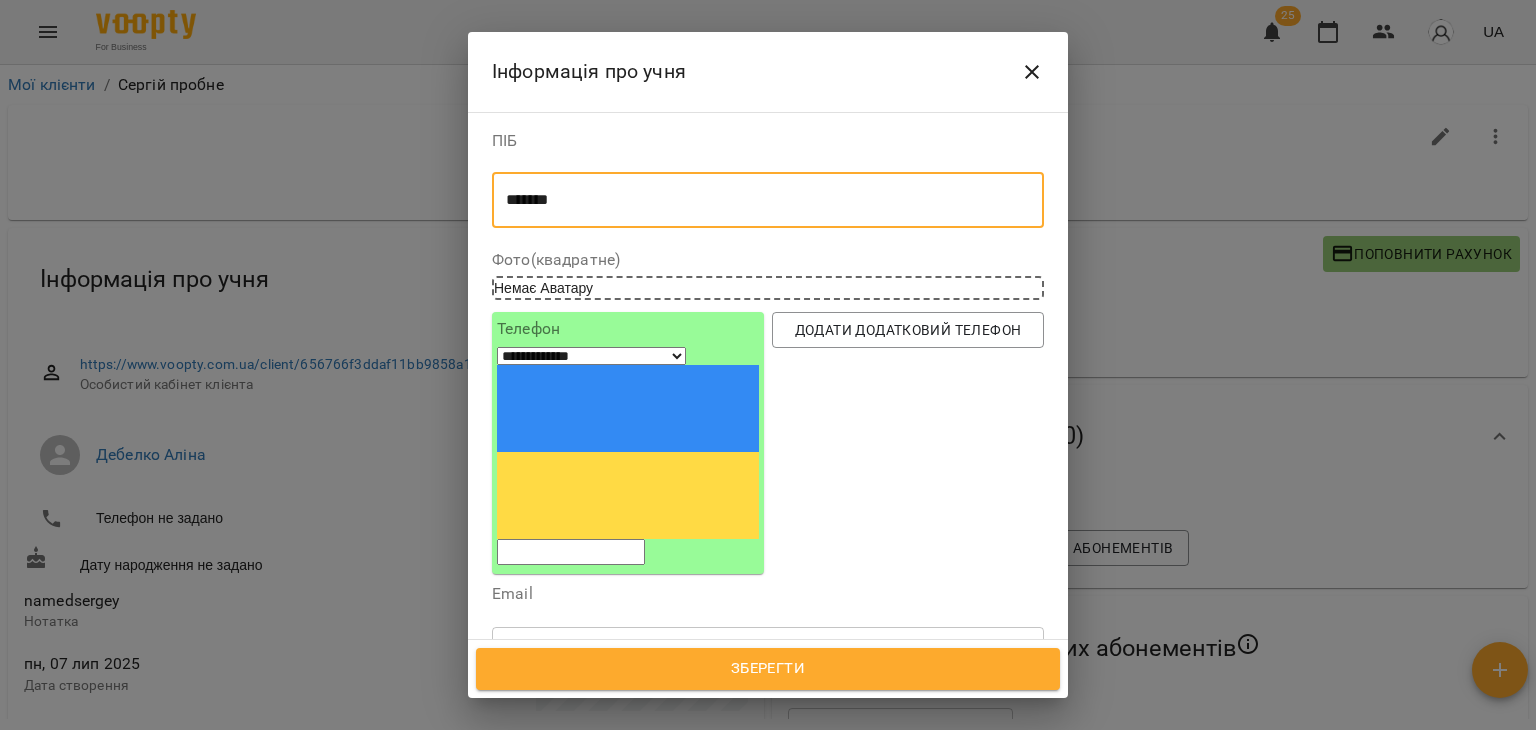 type on "******" 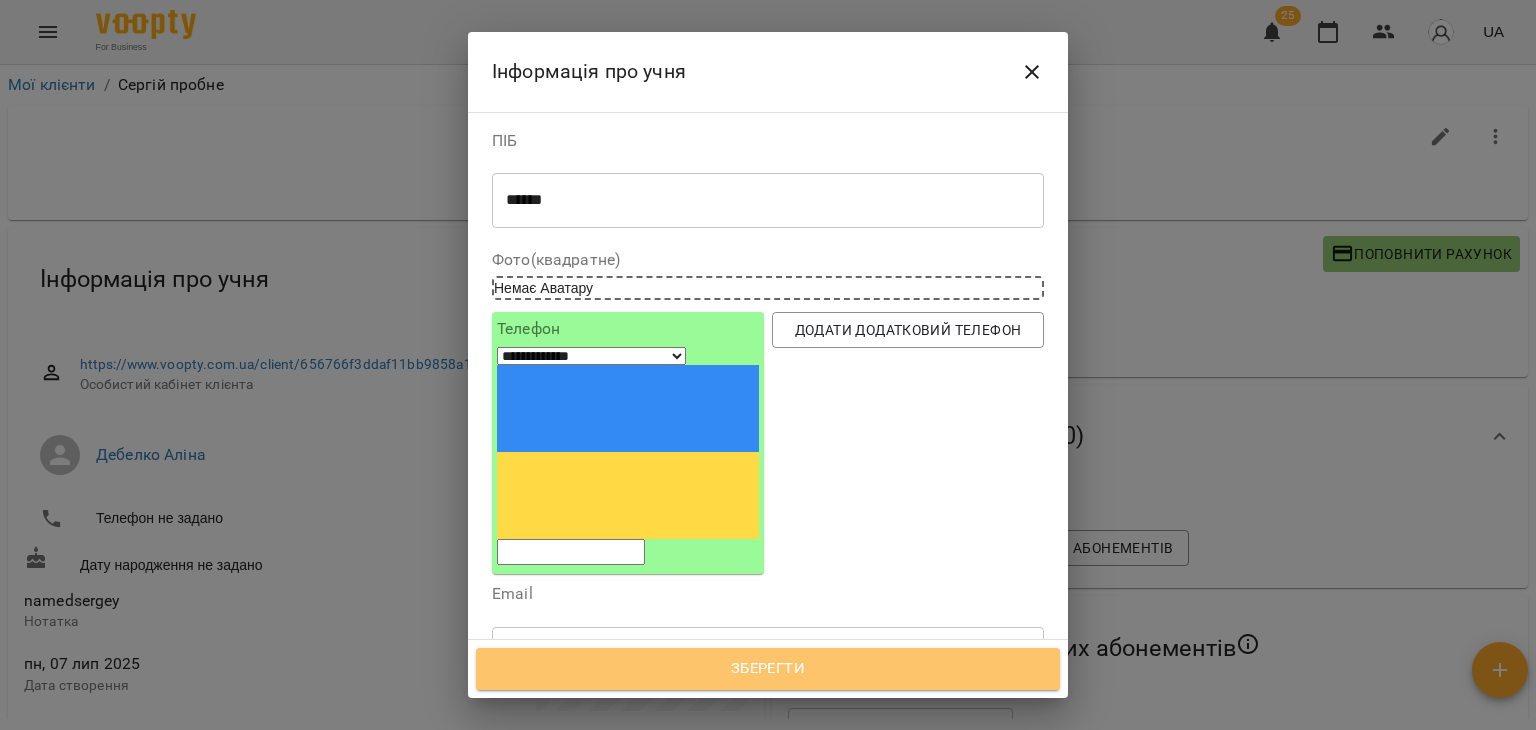 click on "Зберегти" at bounding box center (768, 669) 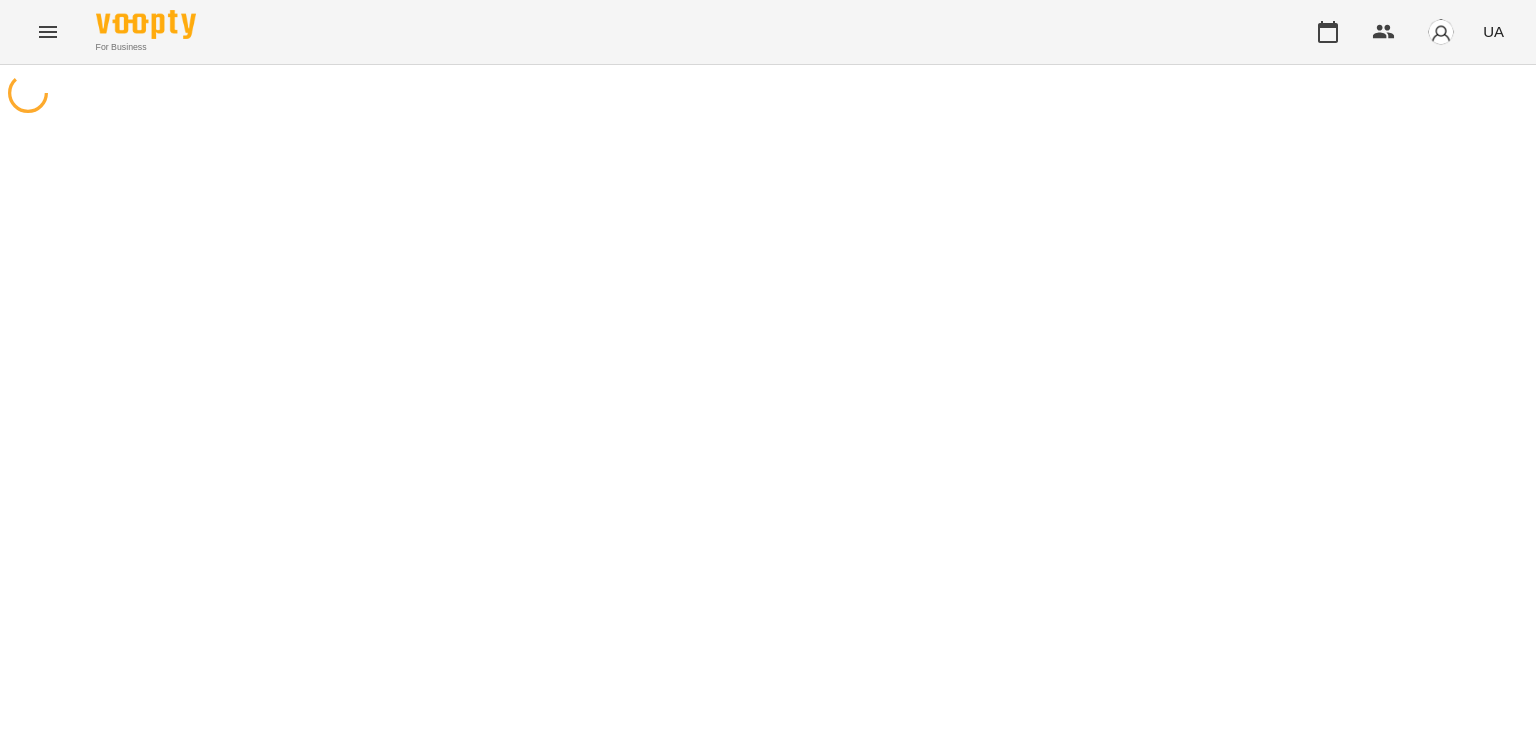 scroll, scrollTop: 0, scrollLeft: 0, axis: both 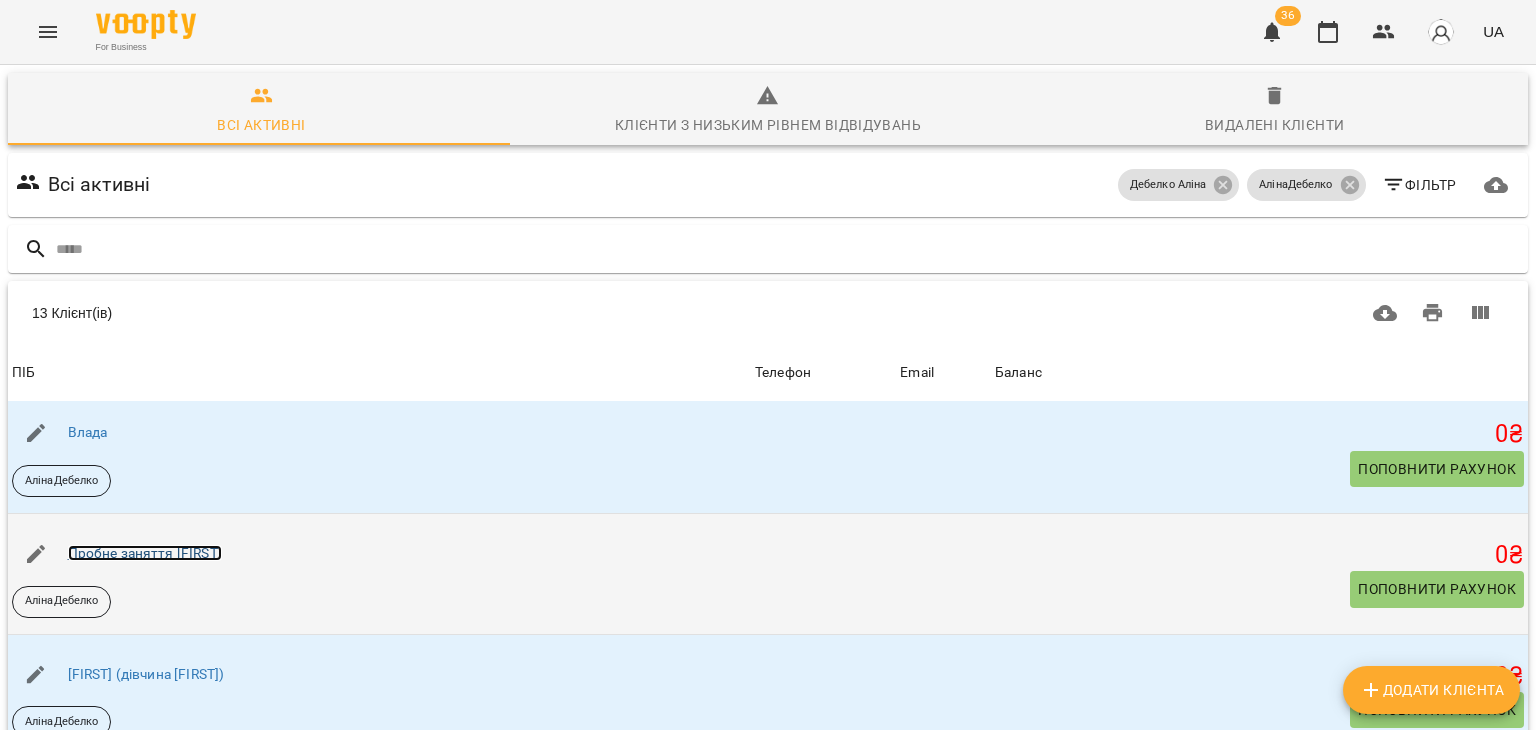 click on "Пробне заняття [FIRST]" at bounding box center [145, 553] 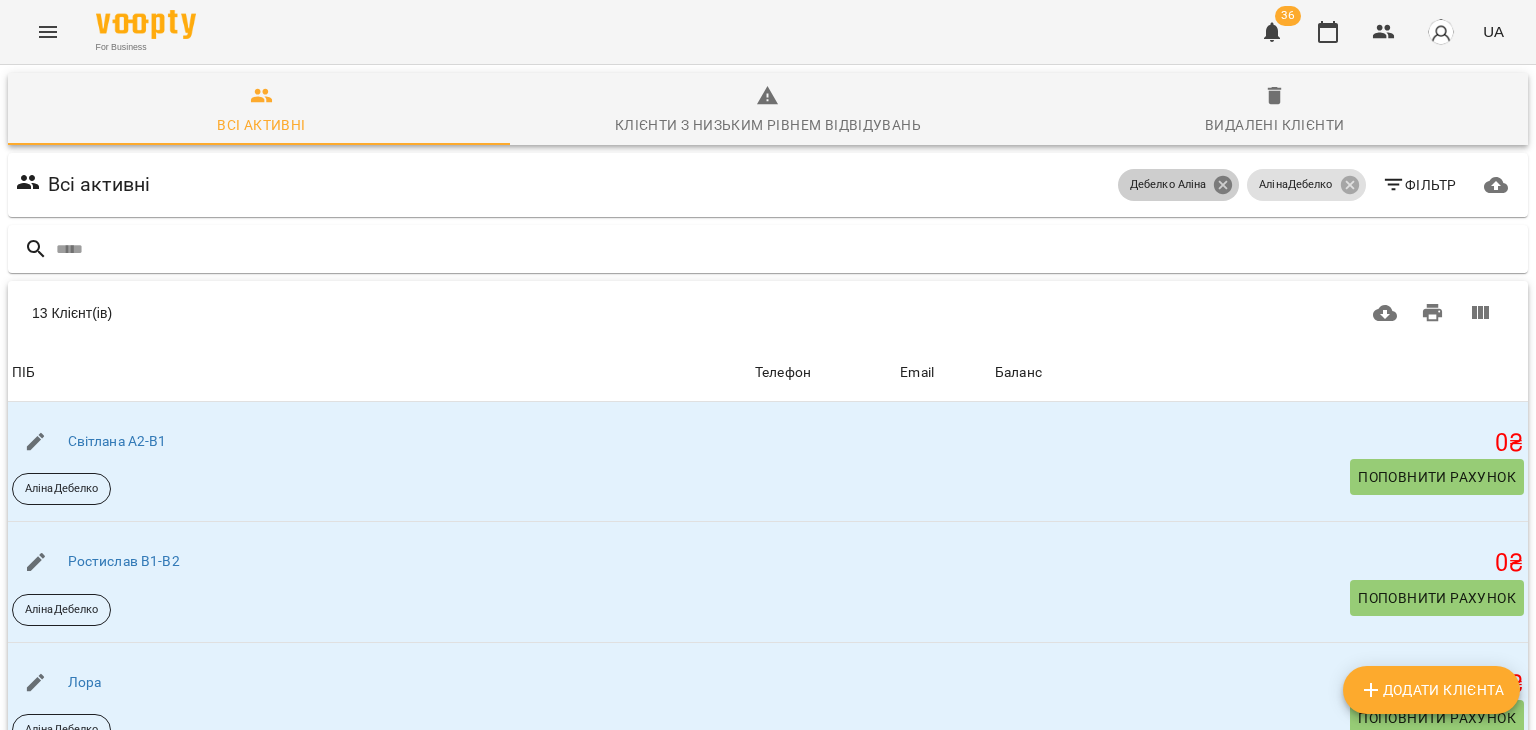 click 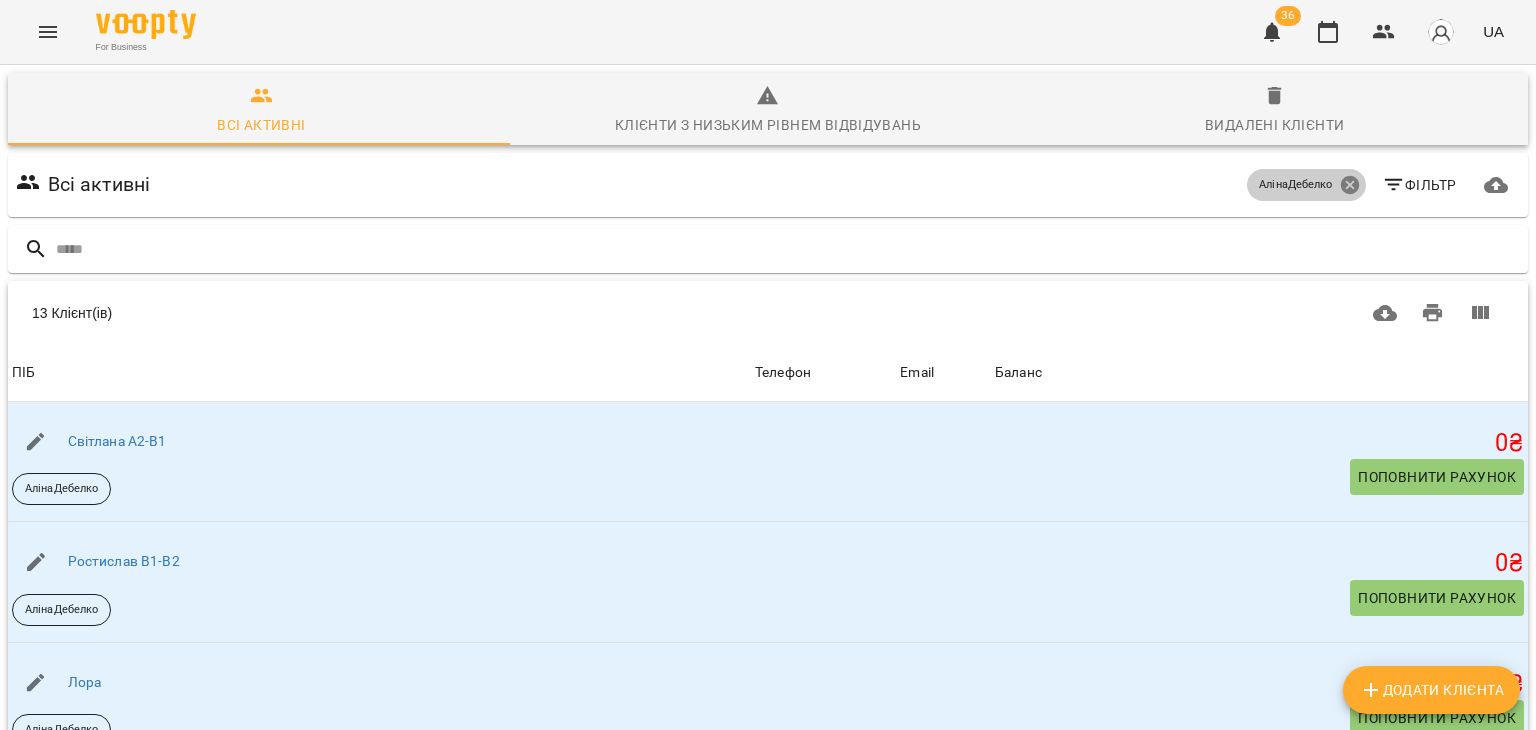 click 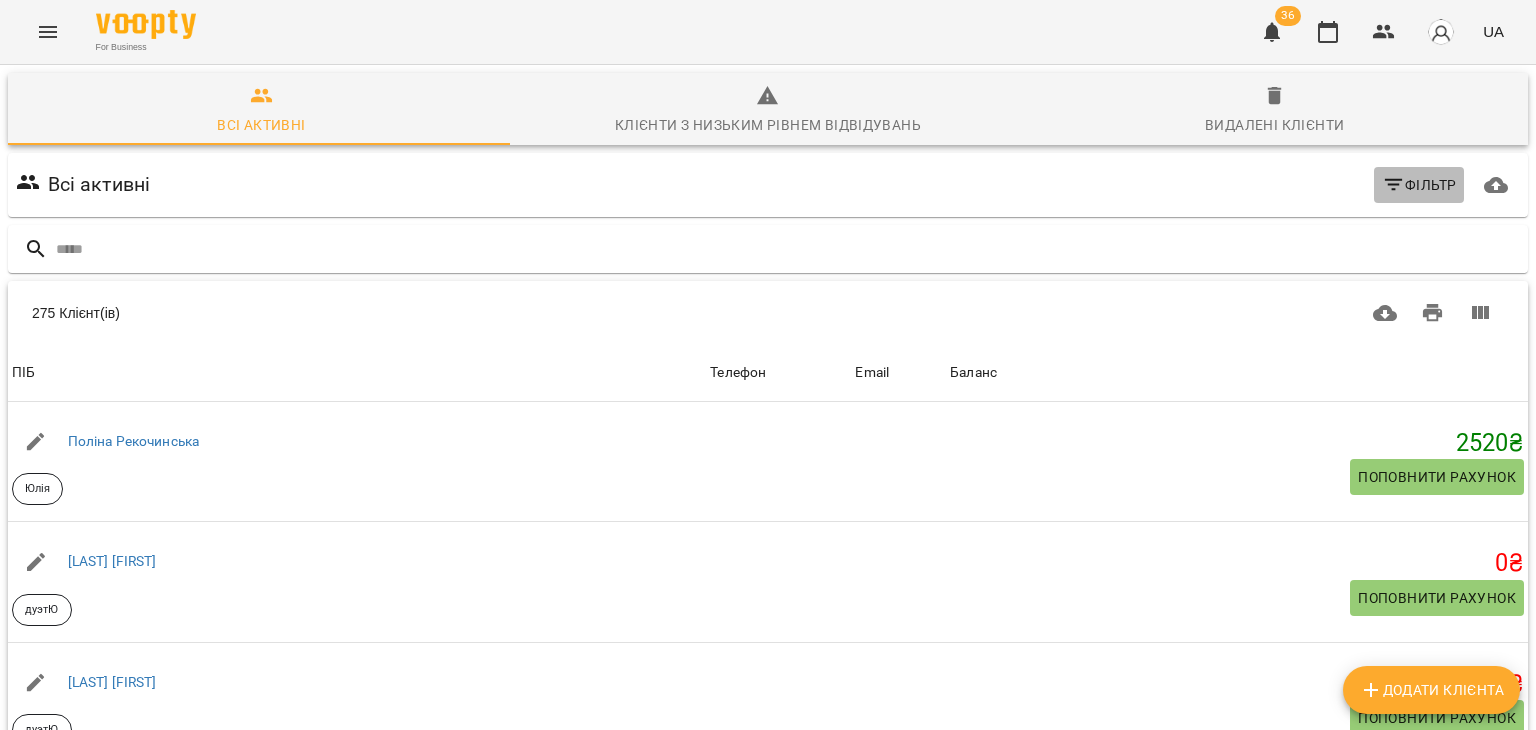 click 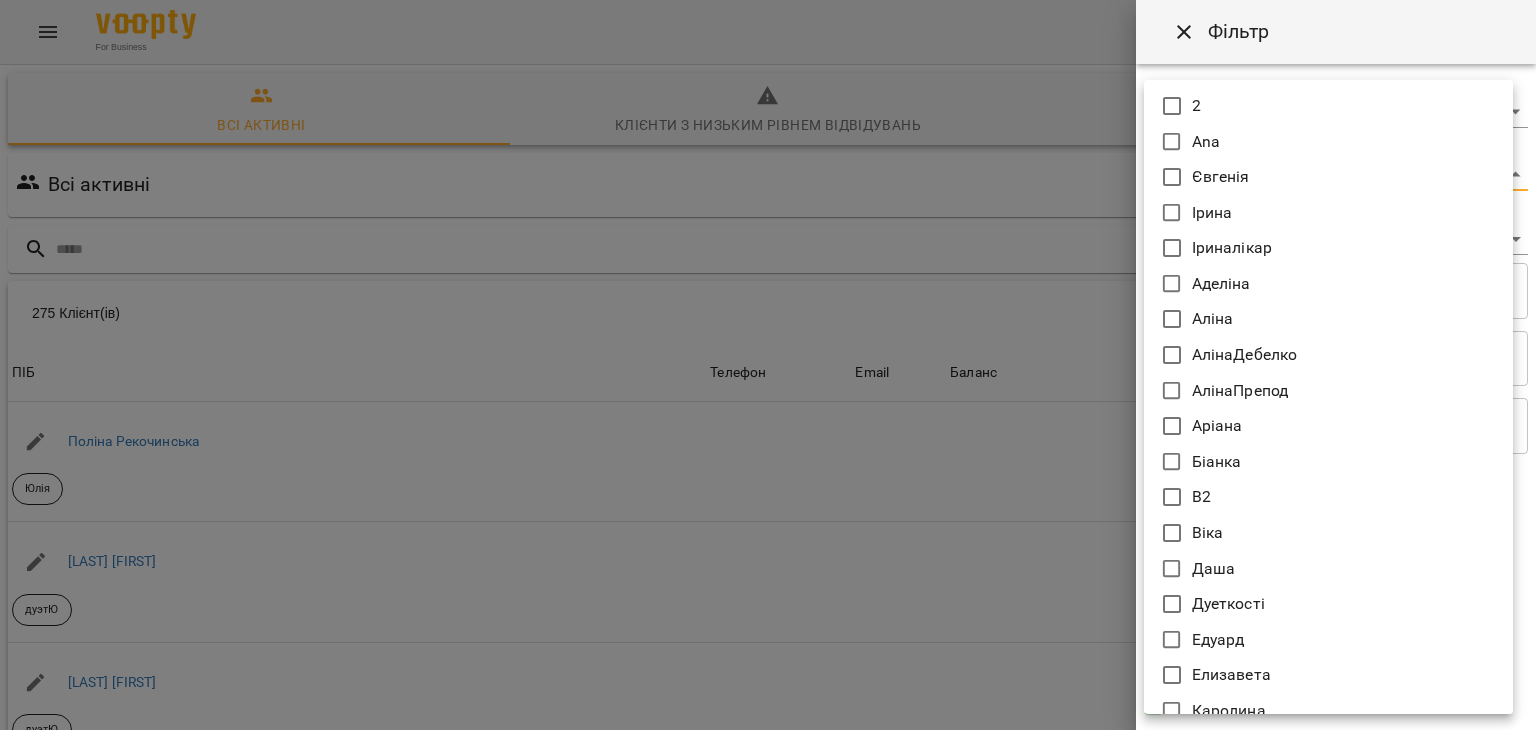 click on "For Business 36 UA Всі активні Клієнти з низьким рівнем відвідувань Видалені клієнти   Всі активні Фільтр 275   Клієнт(ів) 275   Клієнт(ів) ПІБ Телефон Email Баланс ПІБ [FIRST] [LAST] Юлія Телефон Email Баланс 2520 ₴ Поповнити рахунок ПІБ [LAST] [FIRST] дуетЮ Телефон Email Баланс 0 ₴ Поповнити рахунок ПІБ [LAST] [FIRST] дуетЮ Телефон Email Баланс 0 ₴ Поповнити рахунок ПІБ [FIRST] (діти) Юлія Телефон Email Баланс 0 ₴ Поповнити рахунок ПІБ [FIRST] (діти) Юлія Телефон Email Баланс 0 ₴ Поповнити рахунок ПІБ [FIRST] дует з [FIRST] Аделіна Телефон Email Баланс 0 ₴ ПІБ 0" at bounding box center (768, 522) 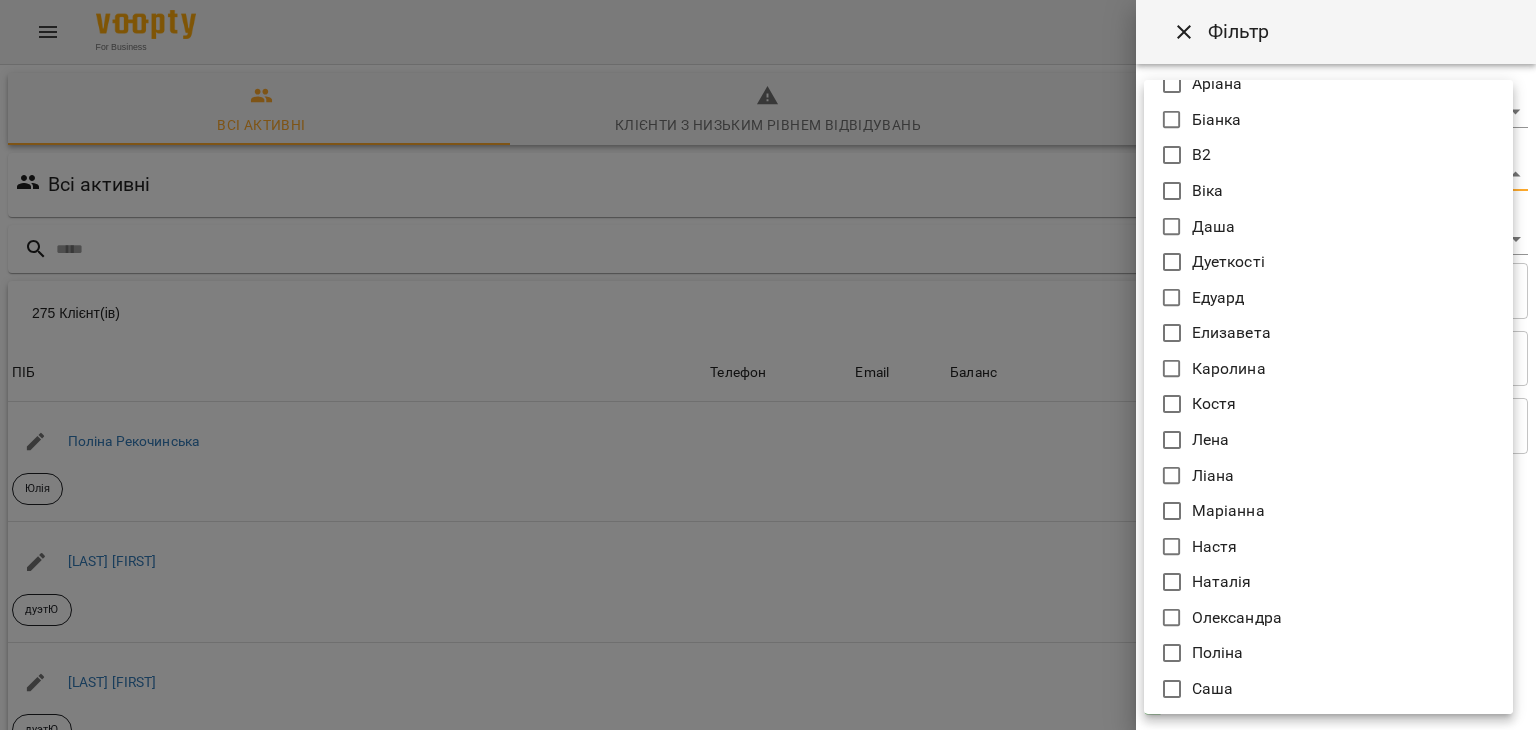 scroll, scrollTop: 340, scrollLeft: 0, axis: vertical 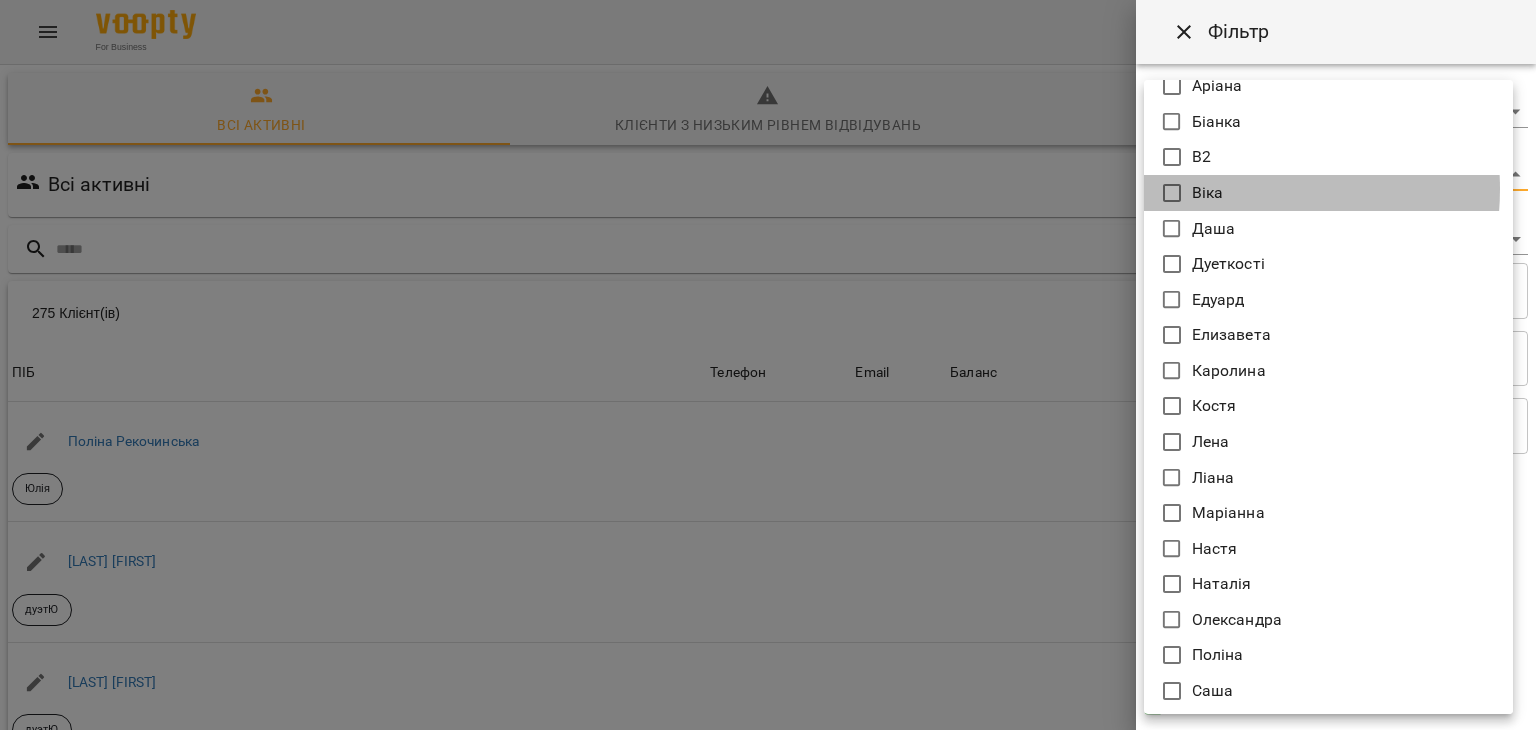 click on "Віка" at bounding box center [1208, 193] 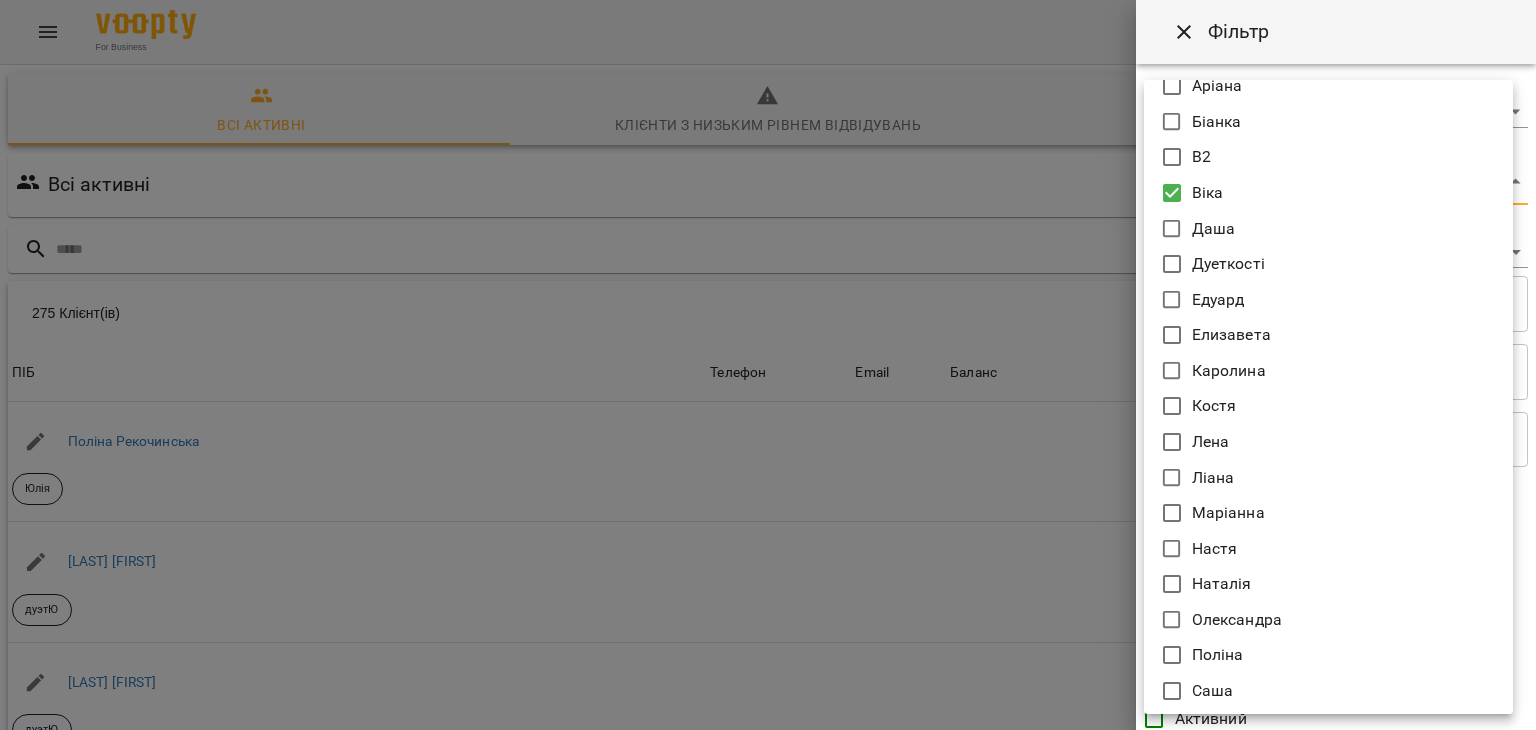 click at bounding box center (768, 365) 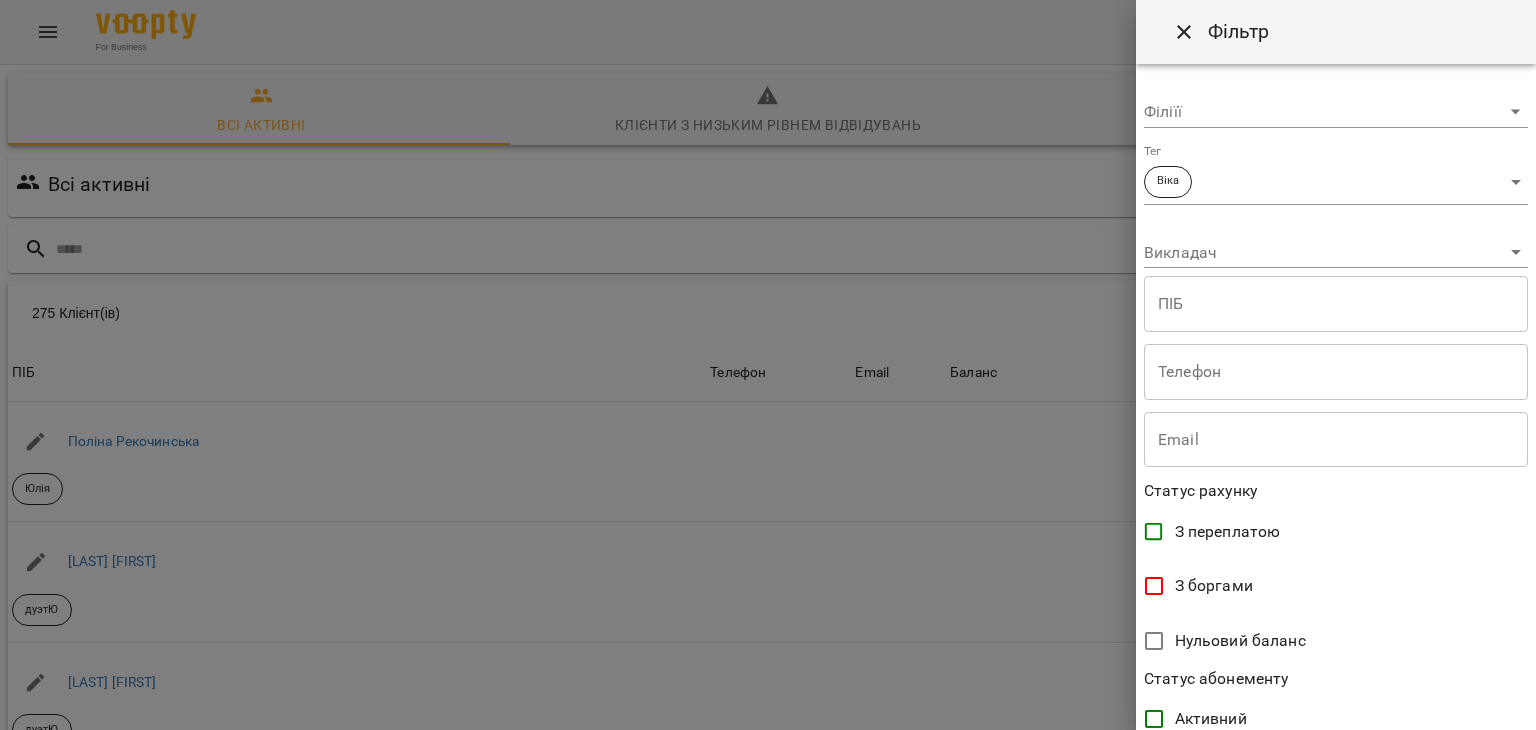 click on "**********" at bounding box center [1336, 397] 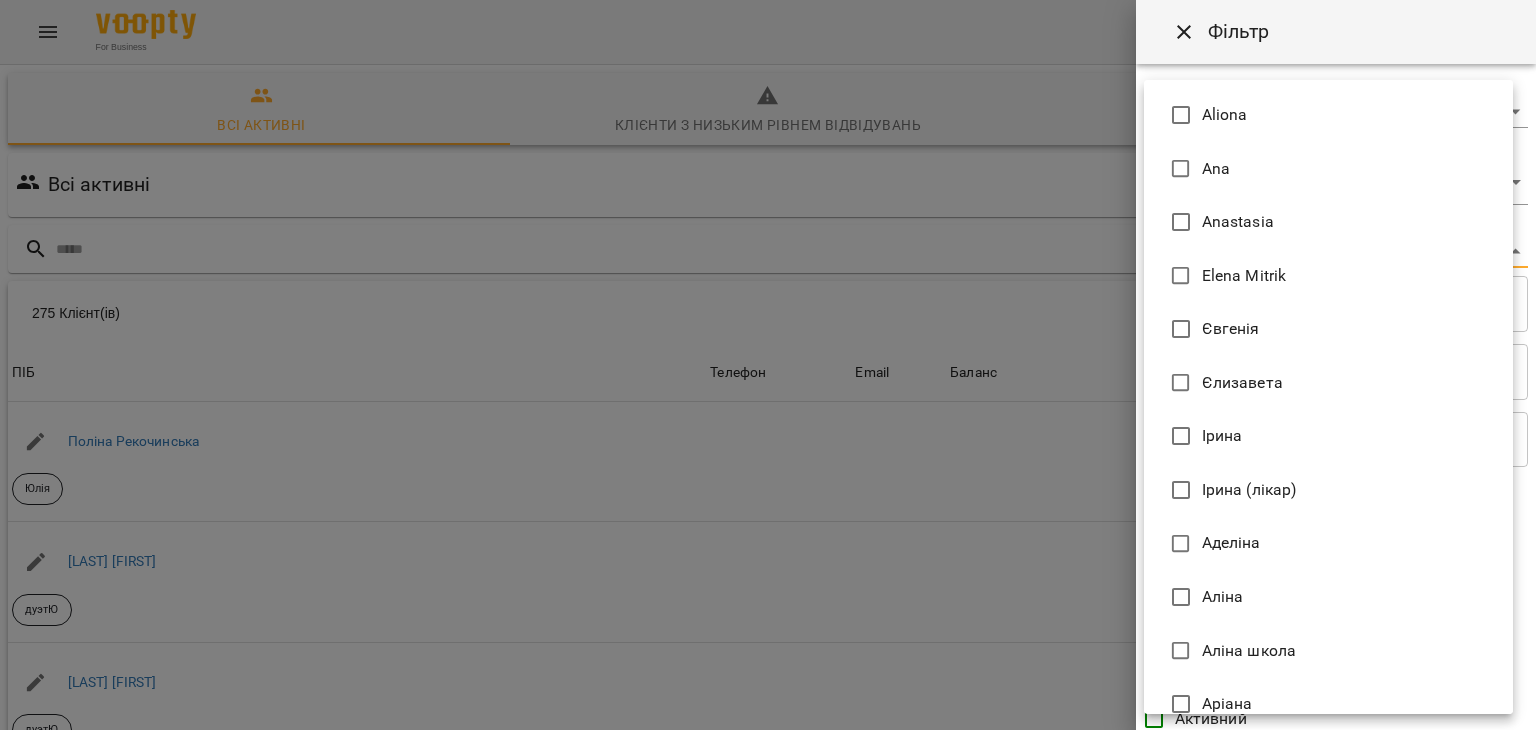 click on "For Business 36 UA Всі активні Клієнти з низьким рівнем відвідувань Видалені клієнти   Всі активні Віка Фільтр 275   Клієнт(ів) 275   Клієнт(ів) ПІБ Телефон Email Баланс ПІБ Поліна Рекочинська Юлія Телефон Email Баланс 2520 ₴ Поповнити рахунок ПІБ Говтва Юрій дуэтЮ Телефон Email Баланс 0 ₴ Поповнити рахунок ПІБ Говтва Анна дуэтЮ Телефон Email Баланс 0 ₴ Поповнити рахунок ПІБ Ілля (діти) Юлія Телефон Email Баланс 0 ₴ Поповнити рахунок ПІБ Дарія (діти) Юлія Телефон Email Баланс 0 ₴ Поповнити рахунок ПІБ Марія дует з Данилом Аделіна Телефон Email Баланс 0 ₴" at bounding box center [768, 522] 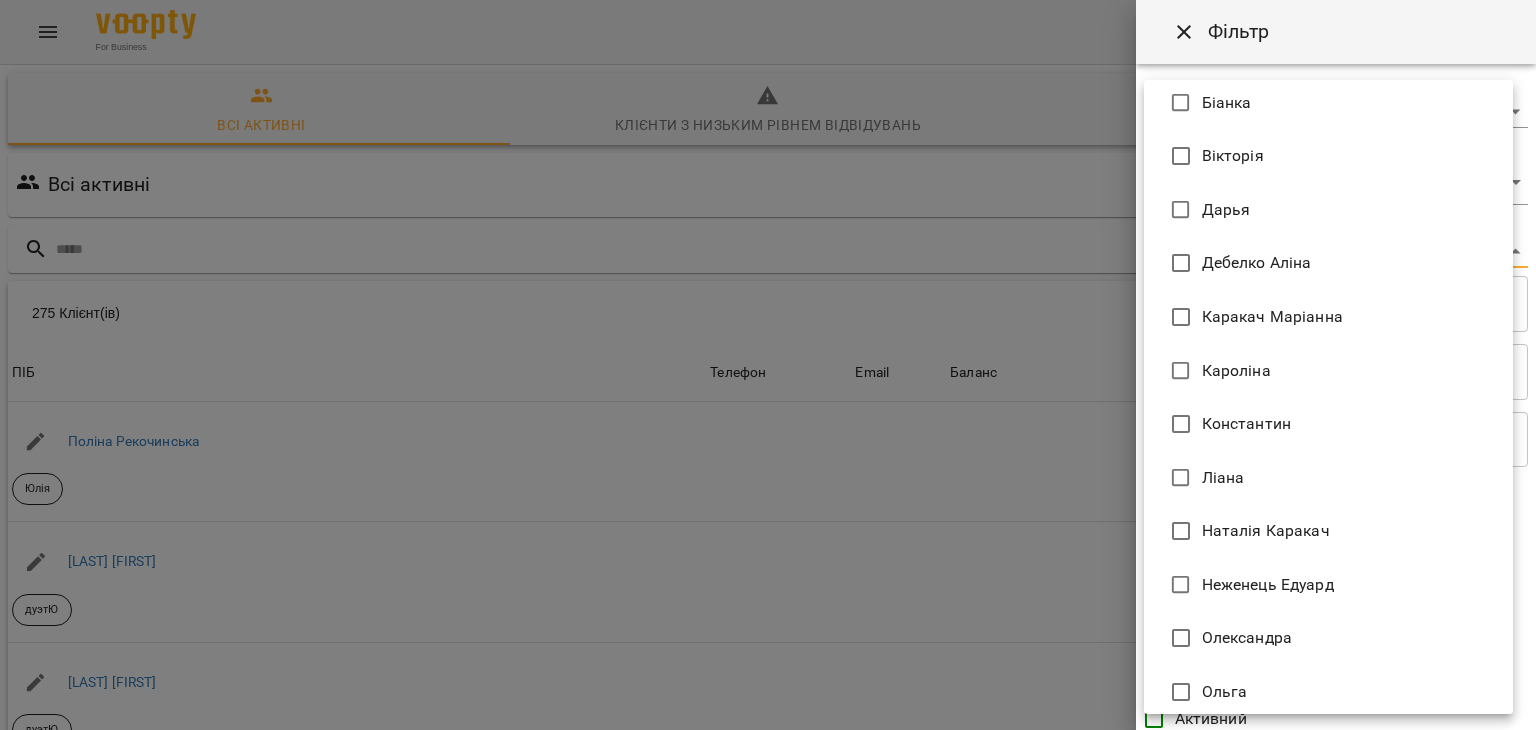 scroll, scrollTop: 637, scrollLeft: 0, axis: vertical 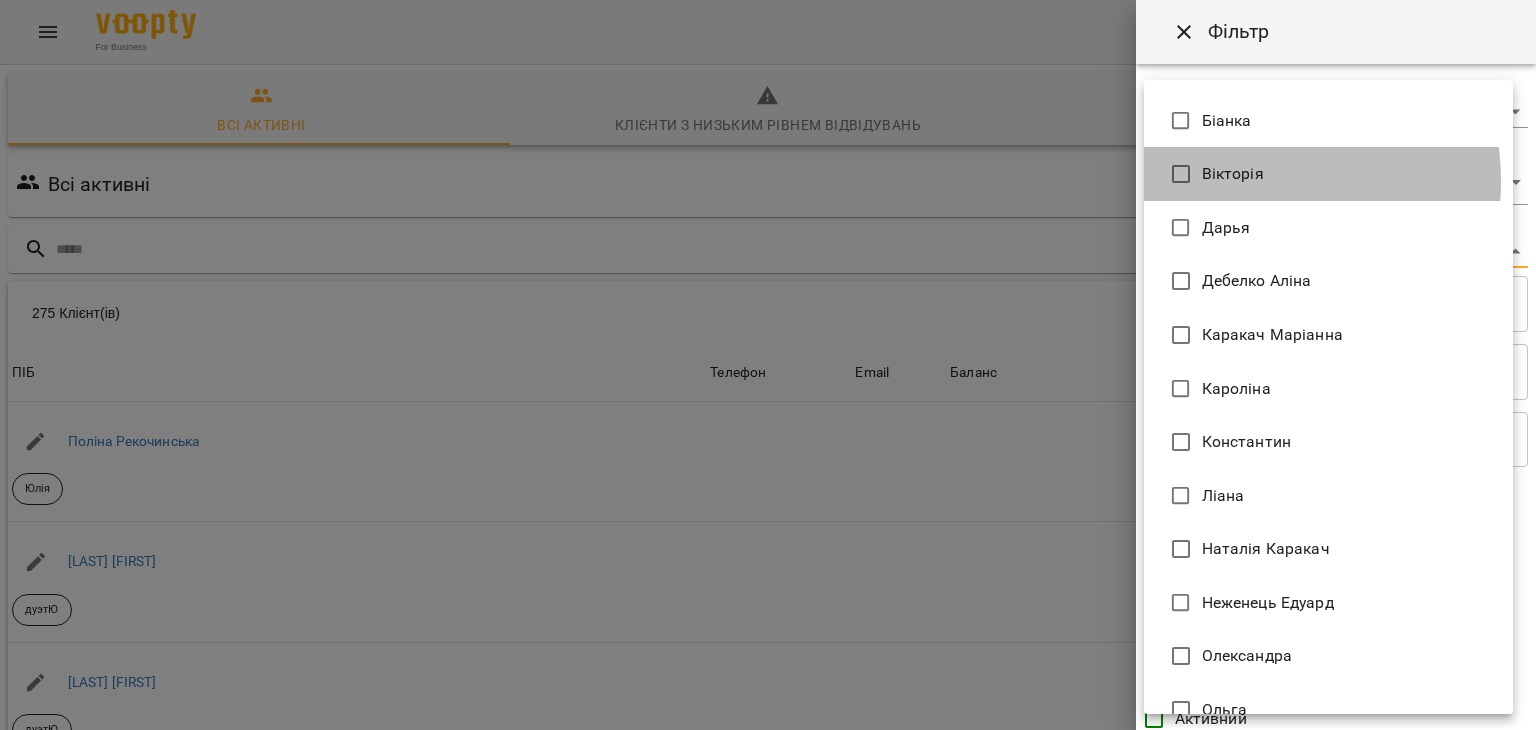 click on "Вікторія" at bounding box center [1233, 174] 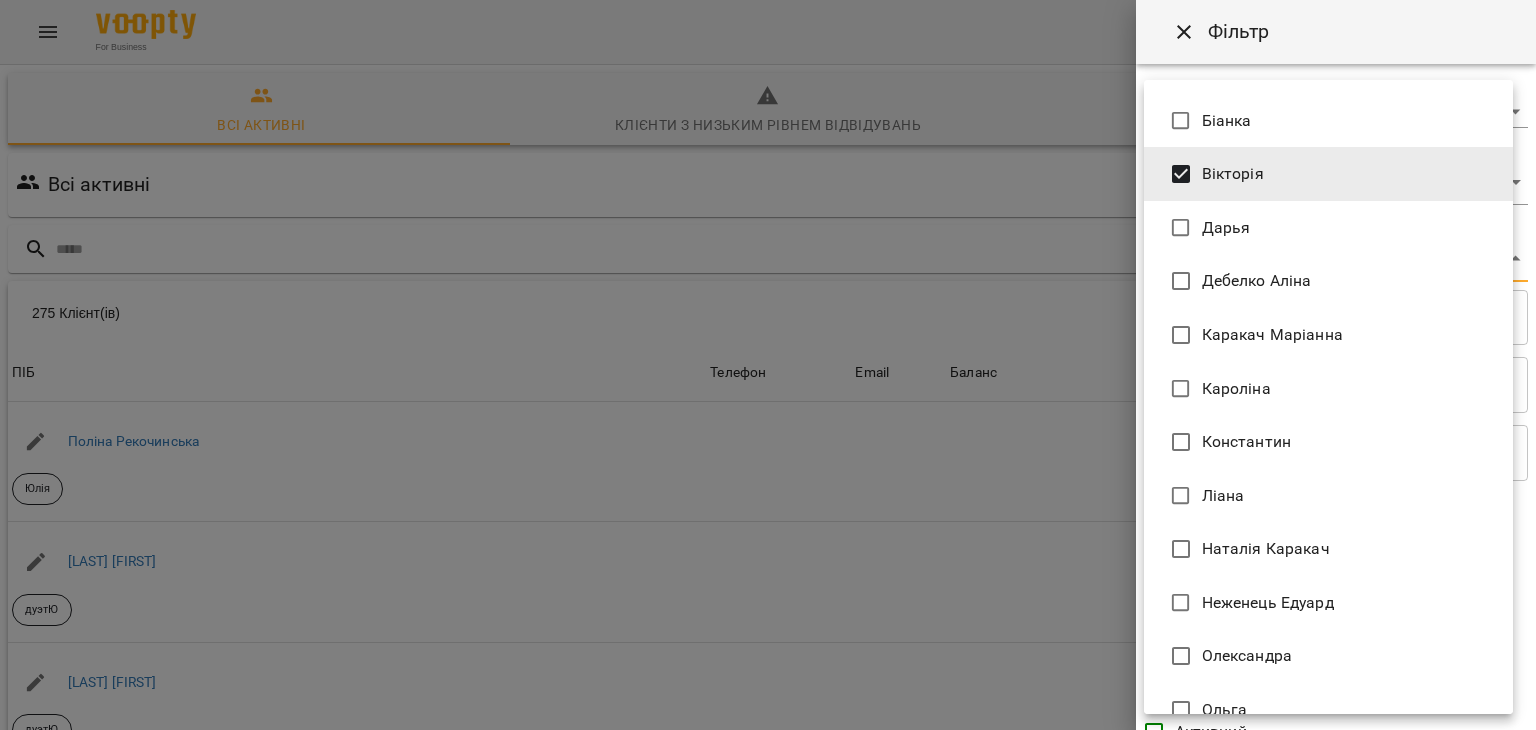 click at bounding box center [768, 365] 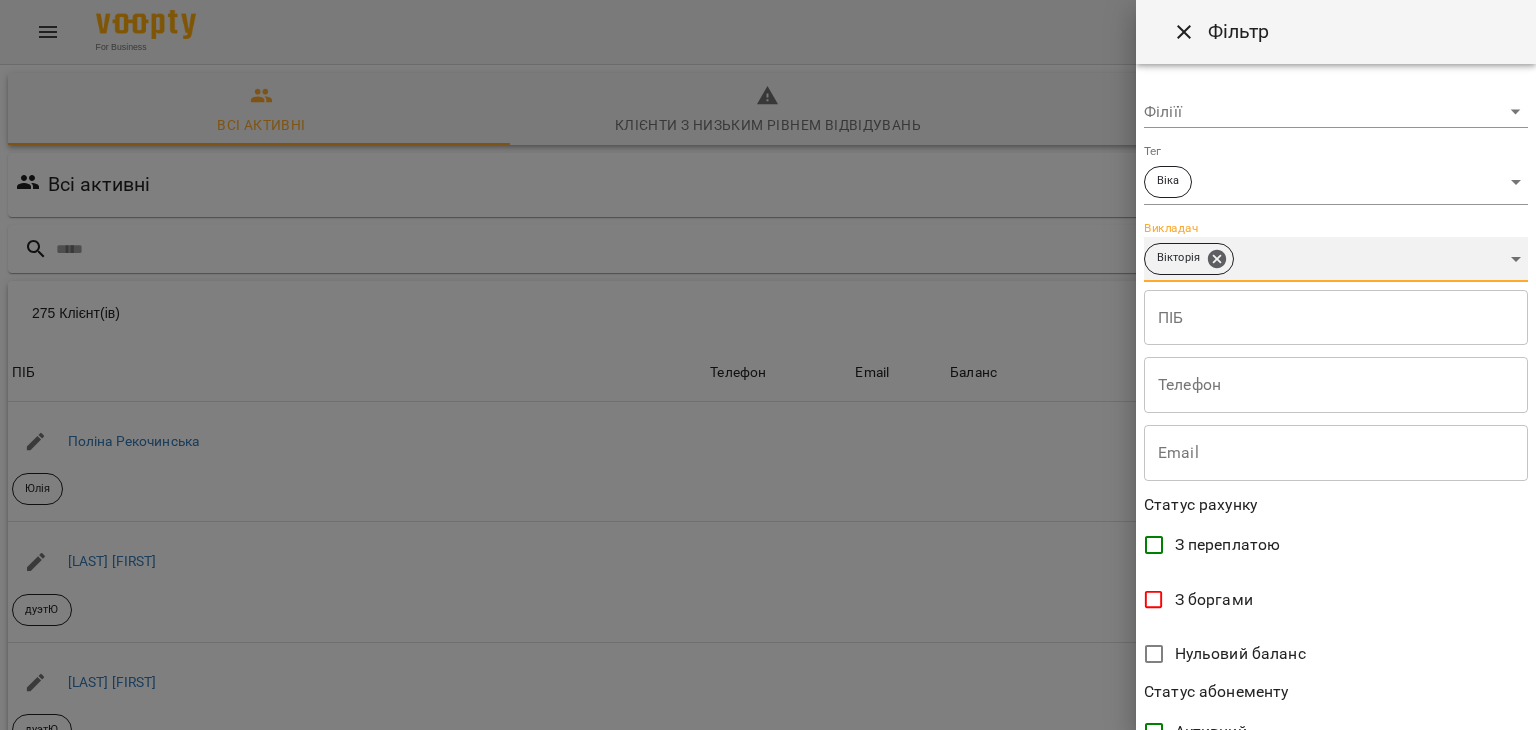 scroll, scrollTop: 410, scrollLeft: 0, axis: vertical 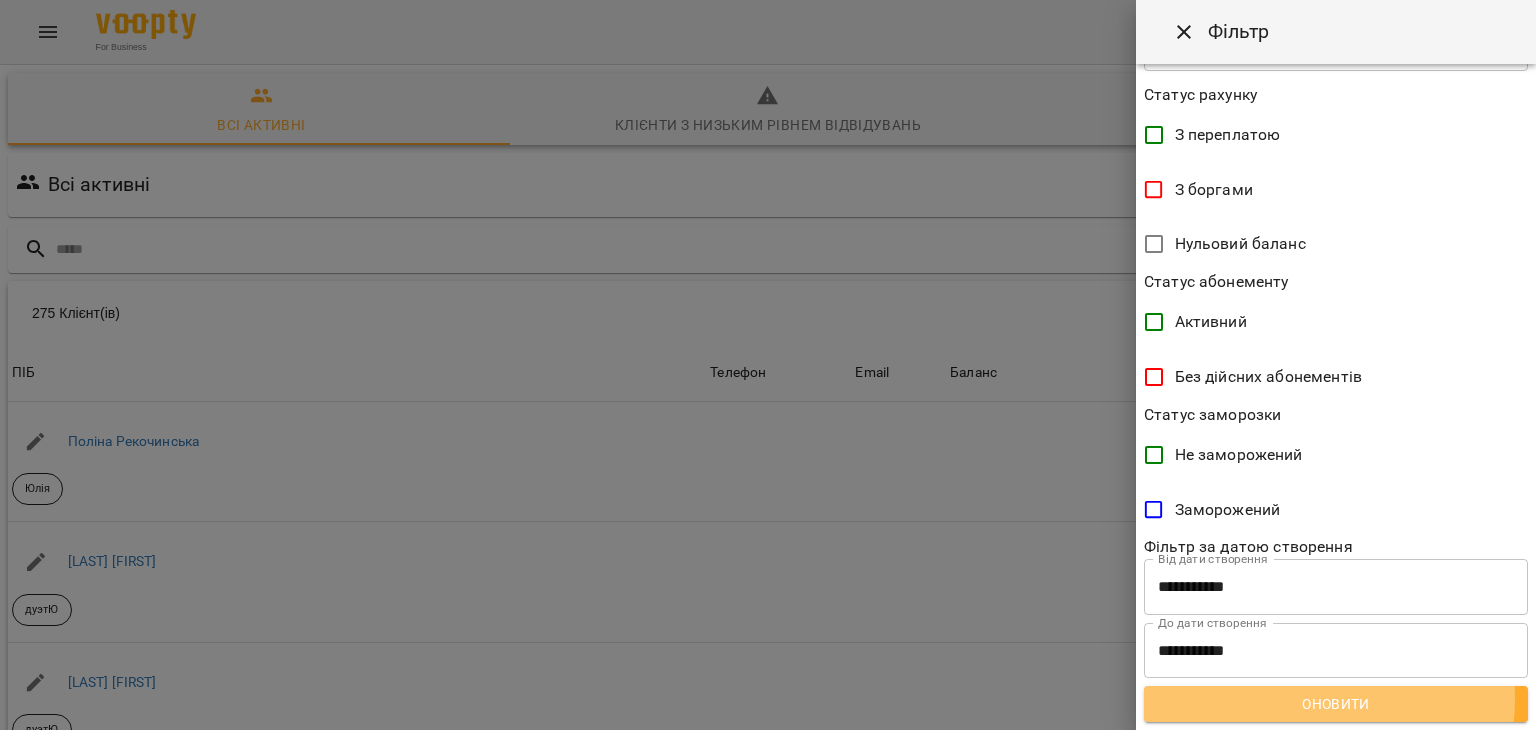 click on "Оновити" at bounding box center [1336, 704] 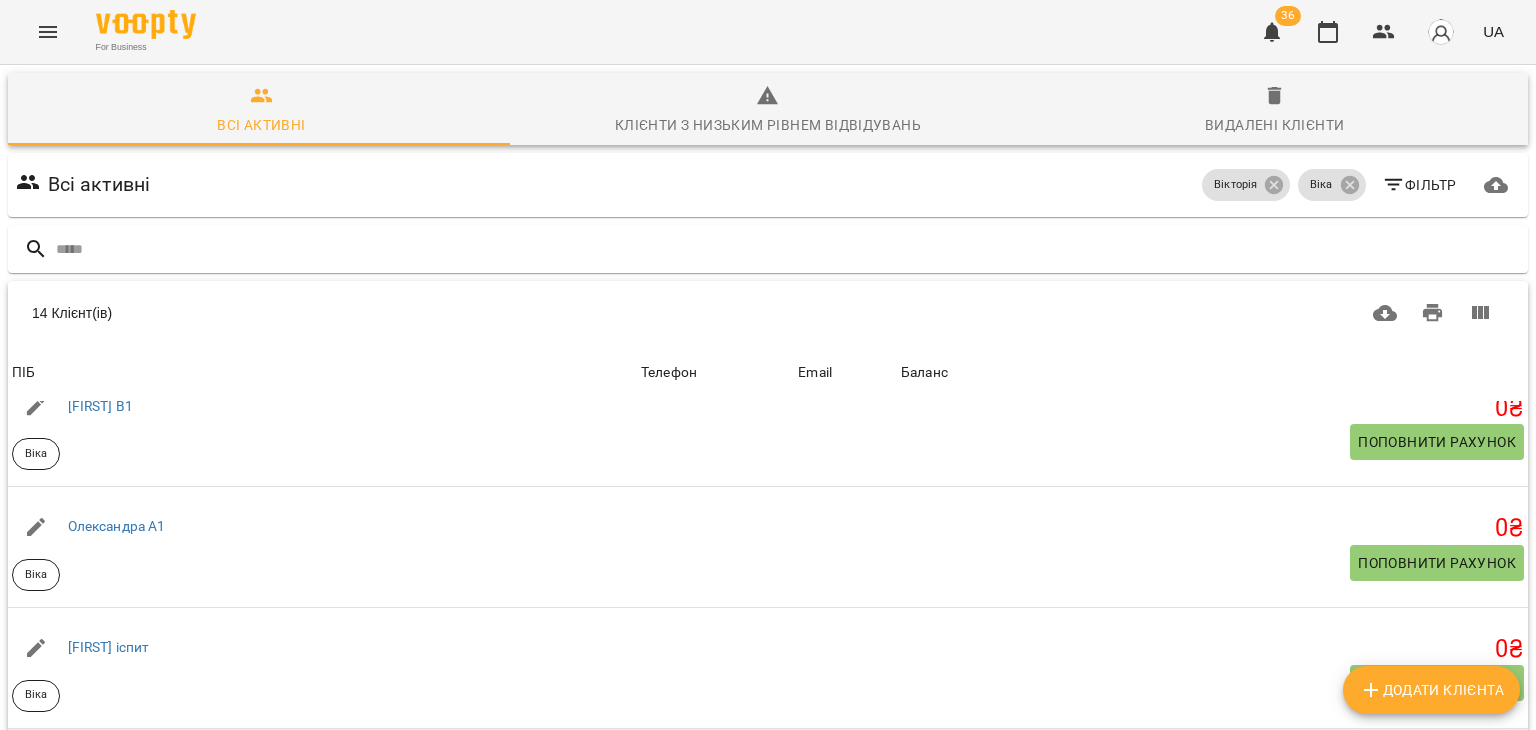 scroll, scrollTop: 1242, scrollLeft: 0, axis: vertical 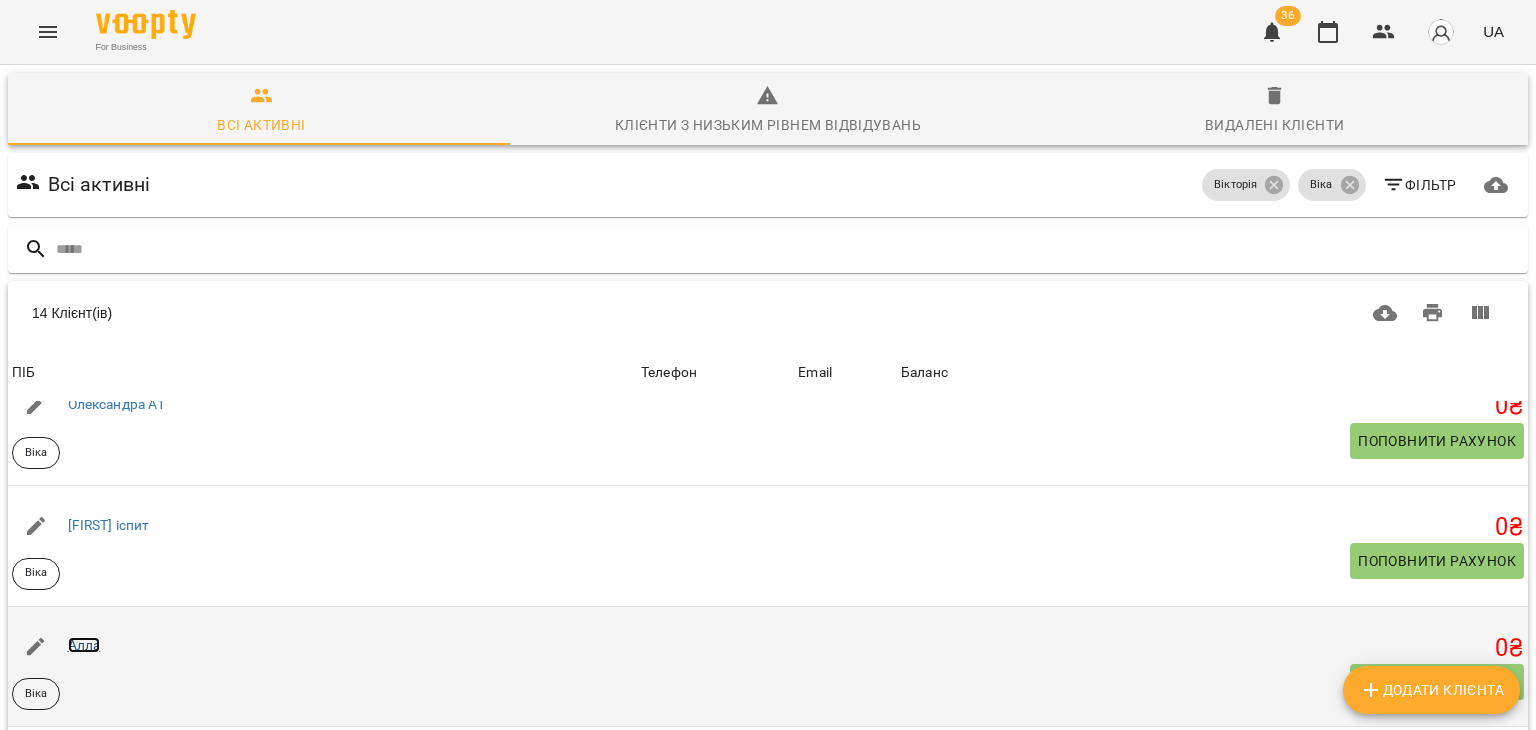 click on "Алла" at bounding box center (84, 645) 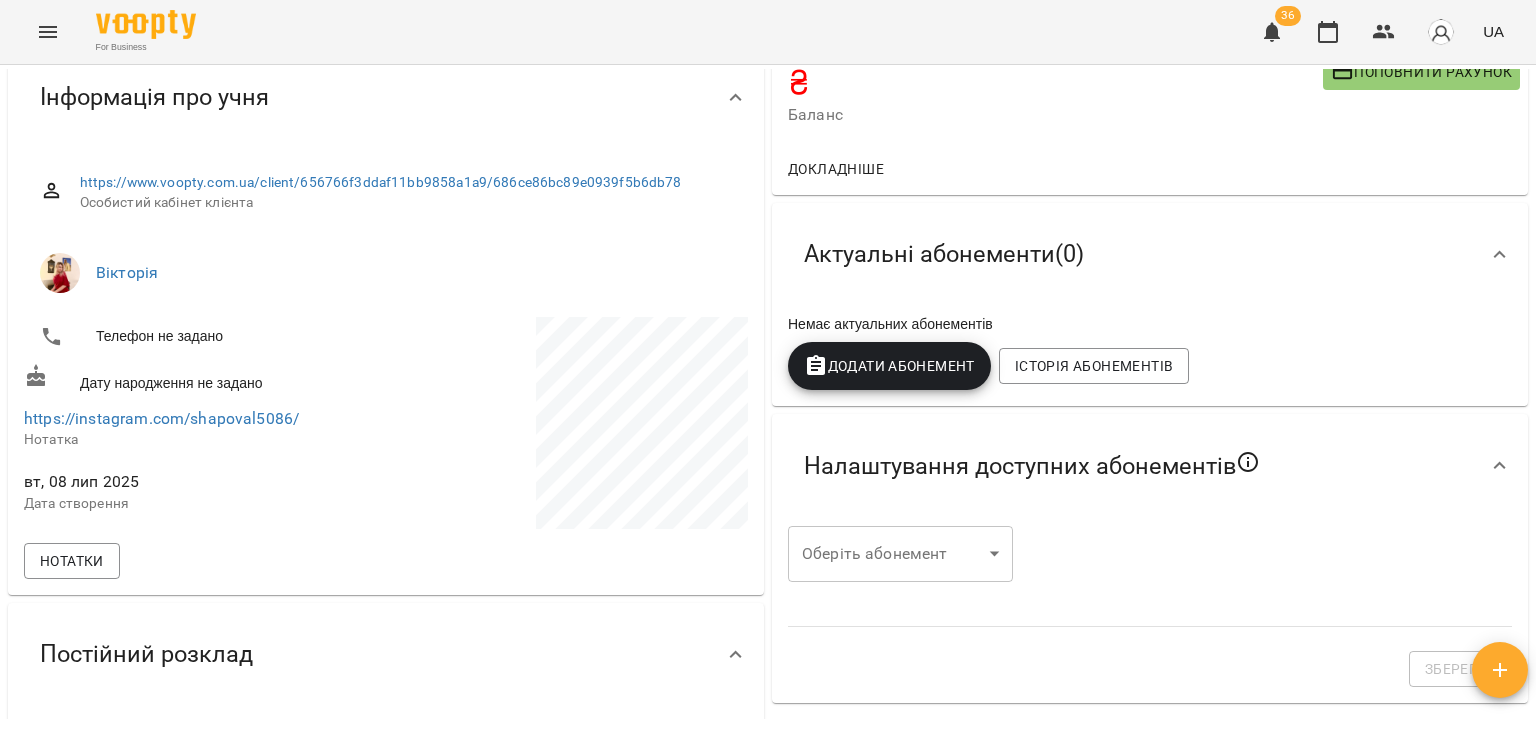scroll, scrollTop: 203, scrollLeft: 0, axis: vertical 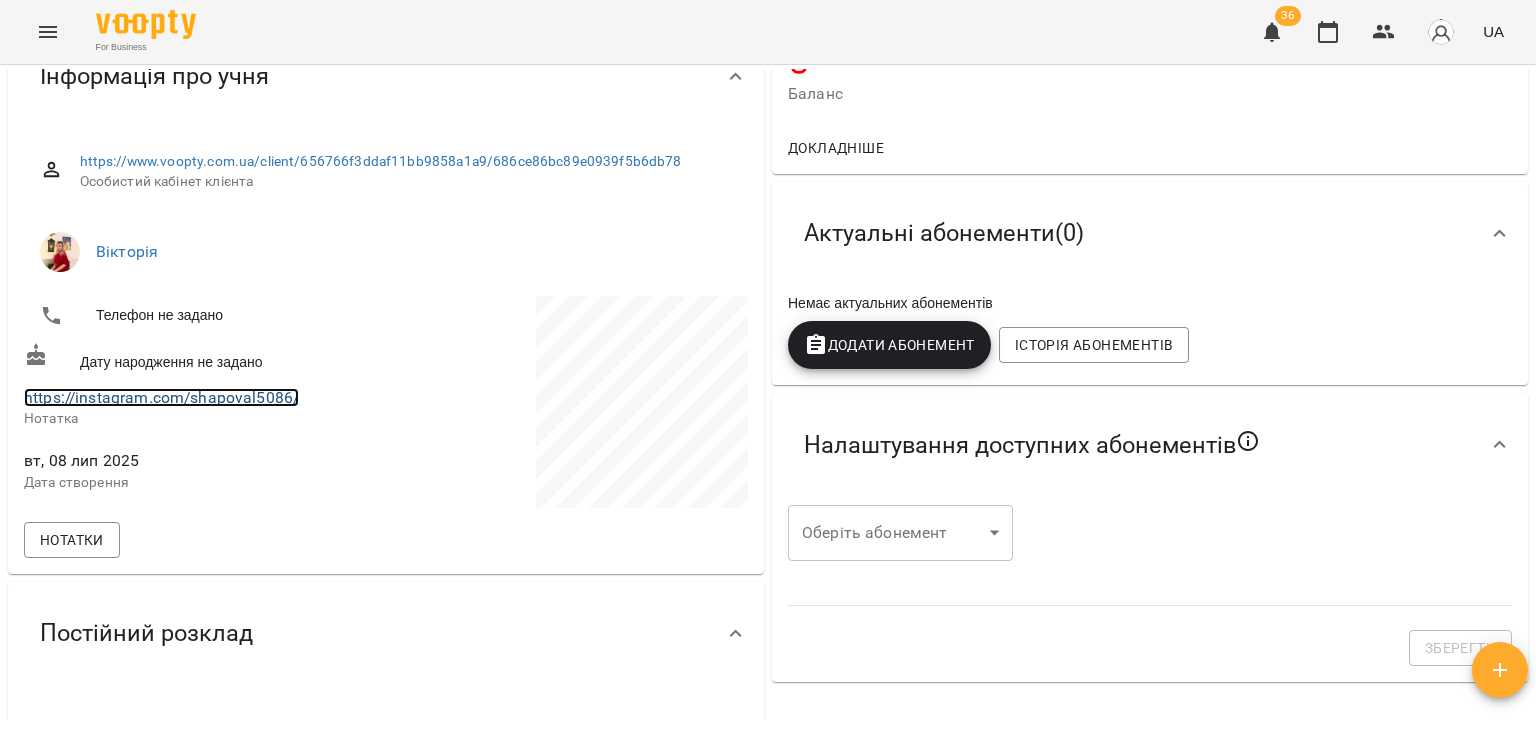 click on "https://instagram.com/shapoval5086/" at bounding box center [161, 397] 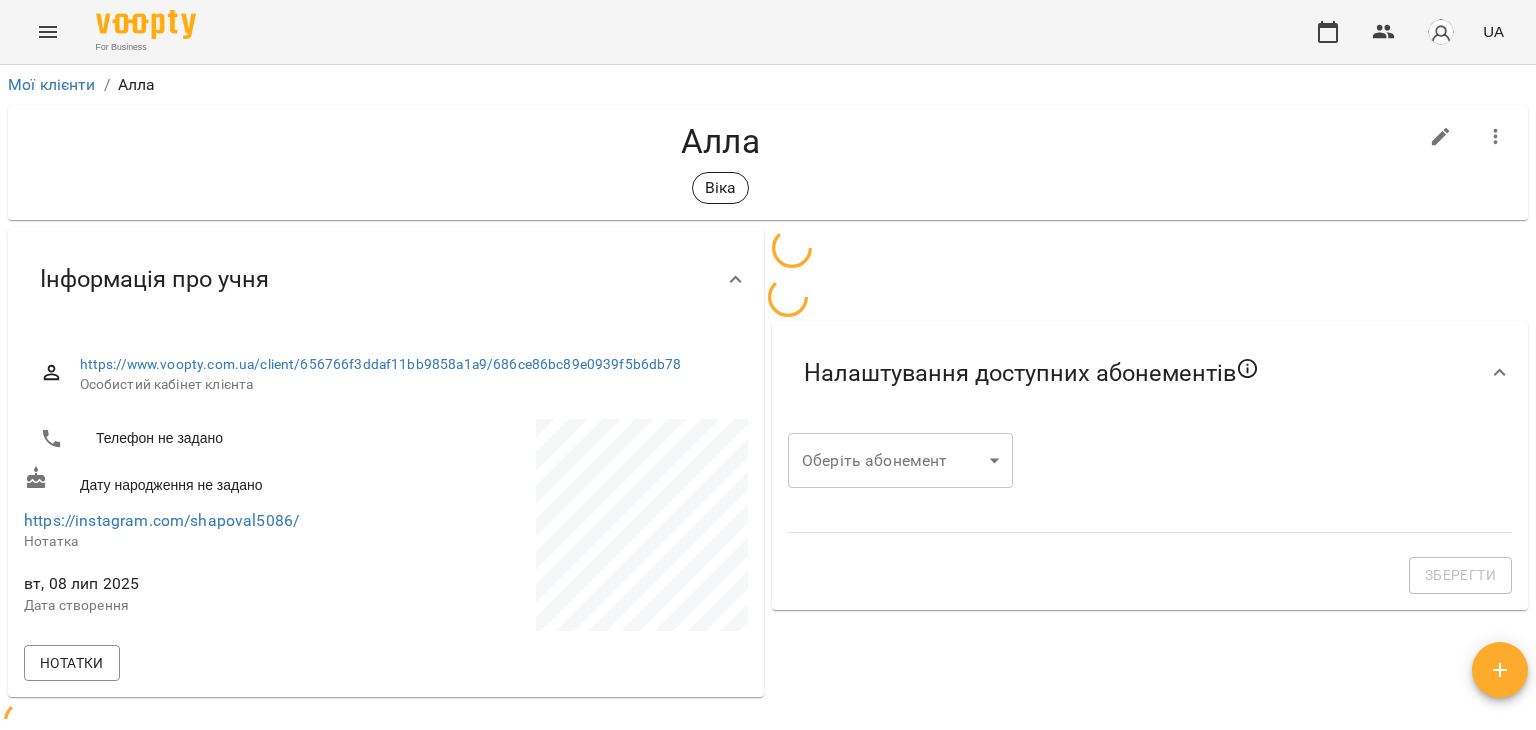 scroll, scrollTop: 0, scrollLeft: 0, axis: both 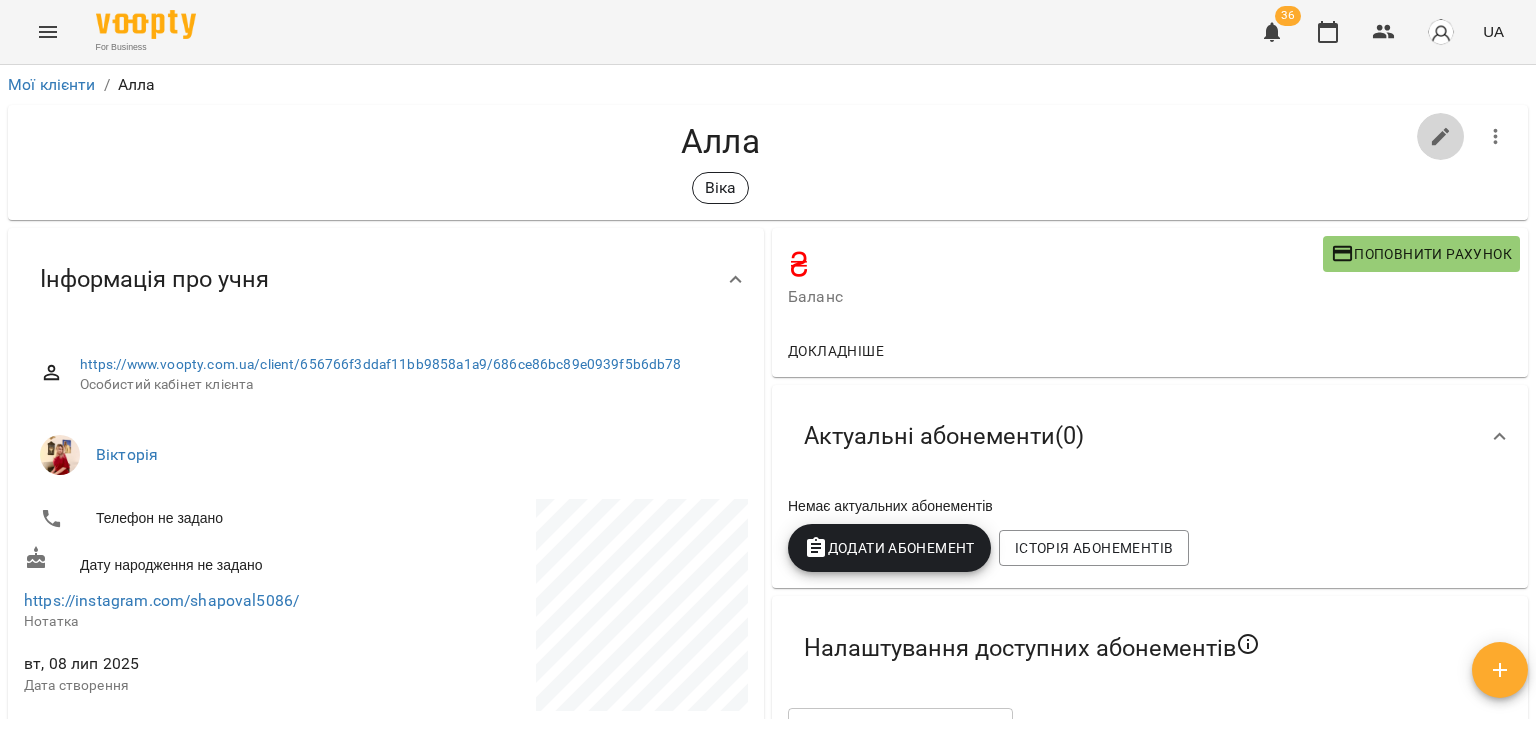 click 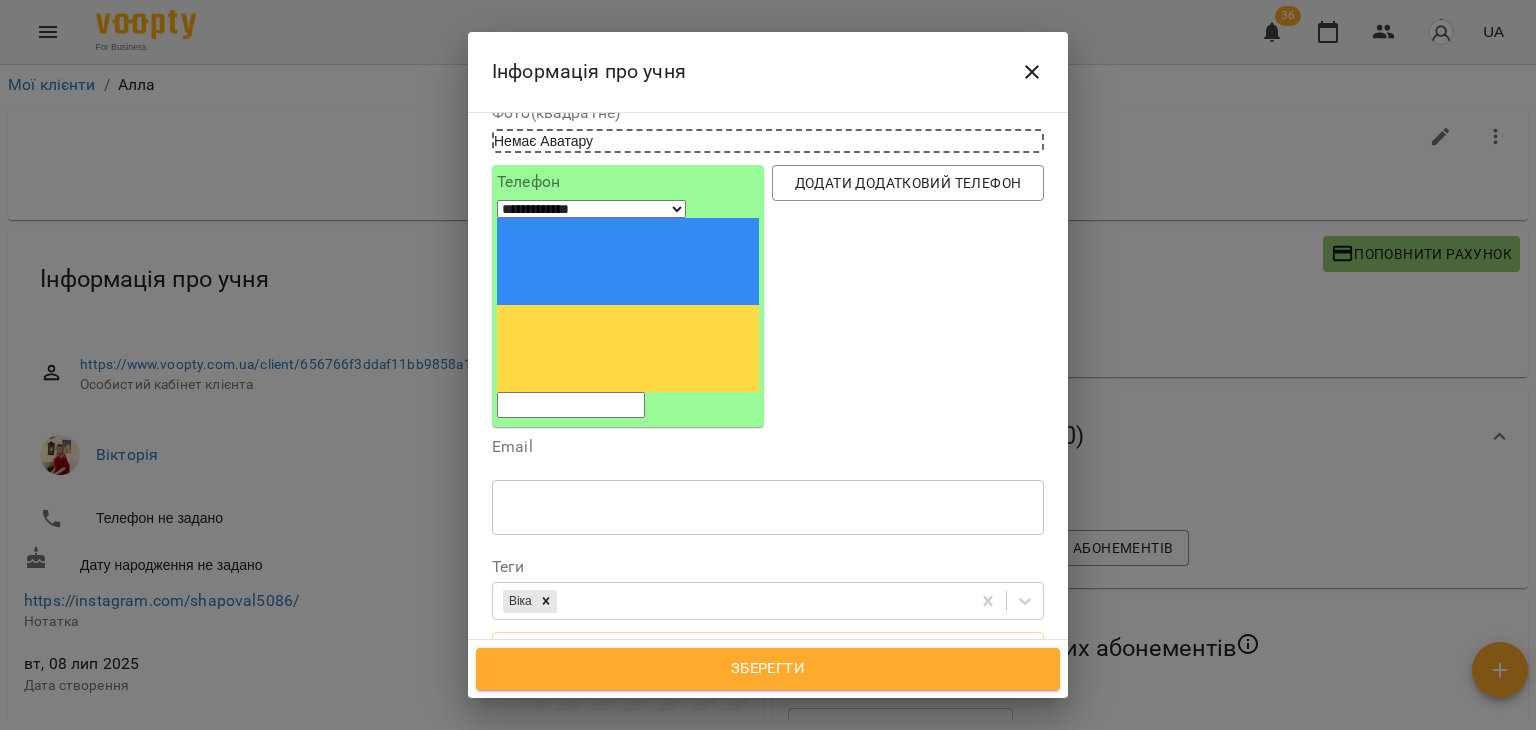 scroll, scrollTop: 252, scrollLeft: 0, axis: vertical 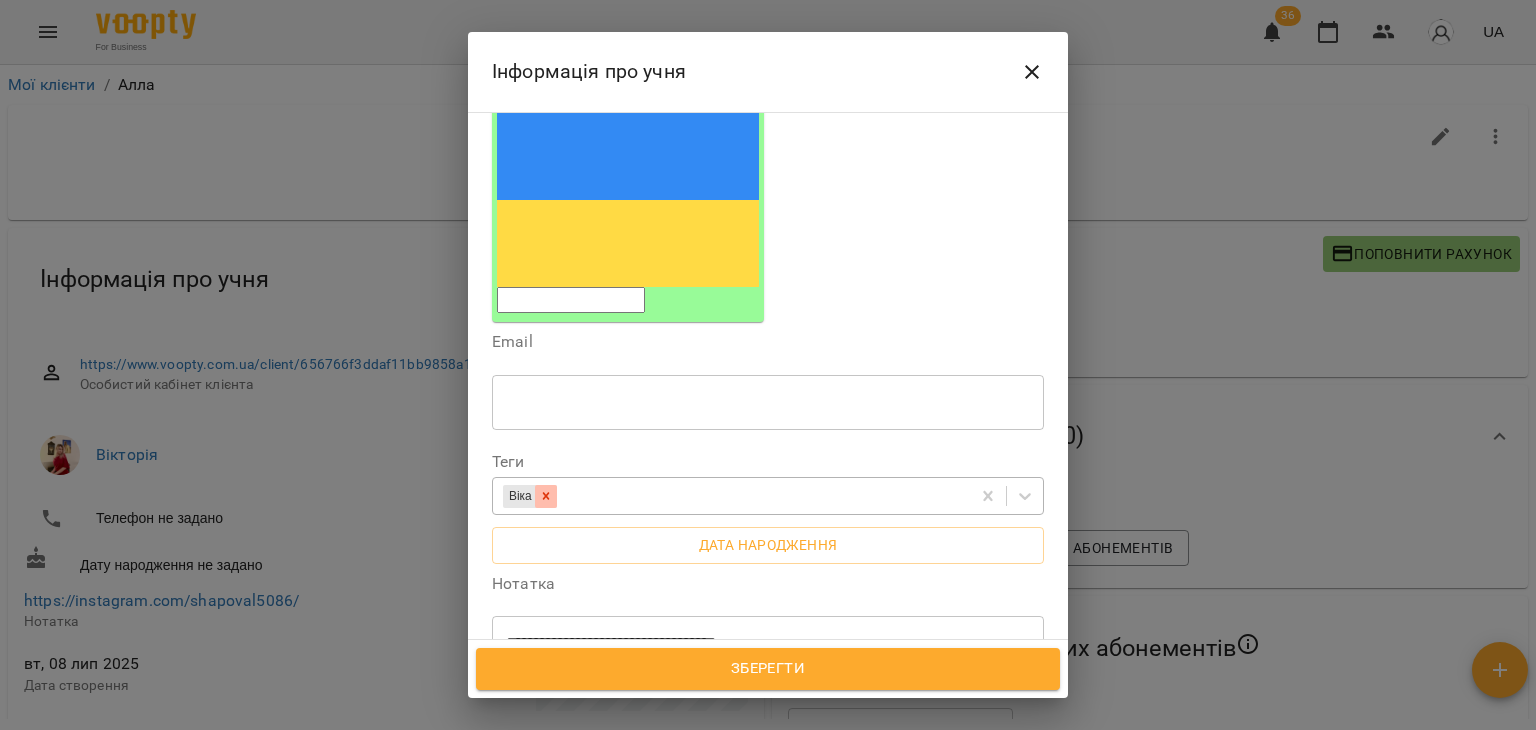 click 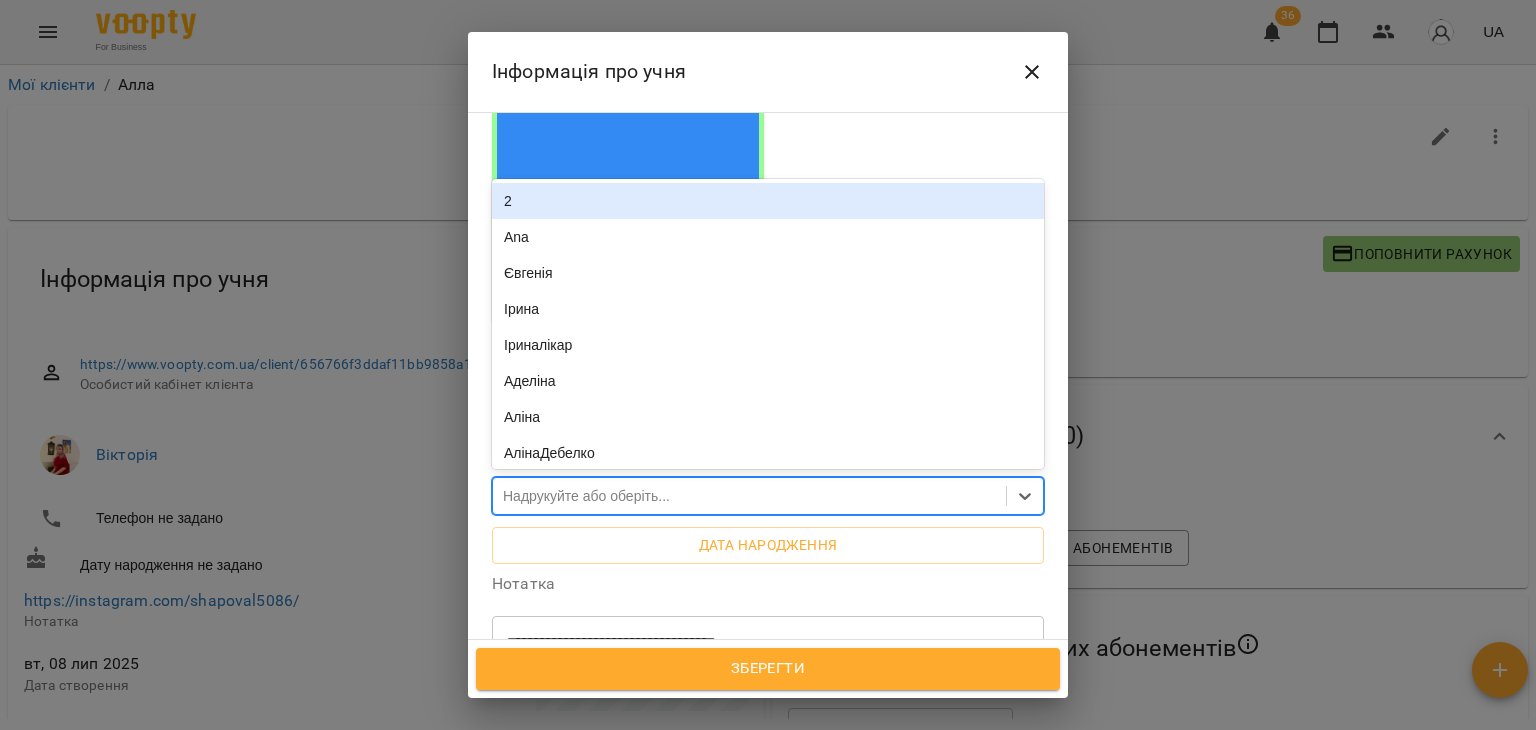 click on "Надрукуйте або оберіть..." at bounding box center (586, 496) 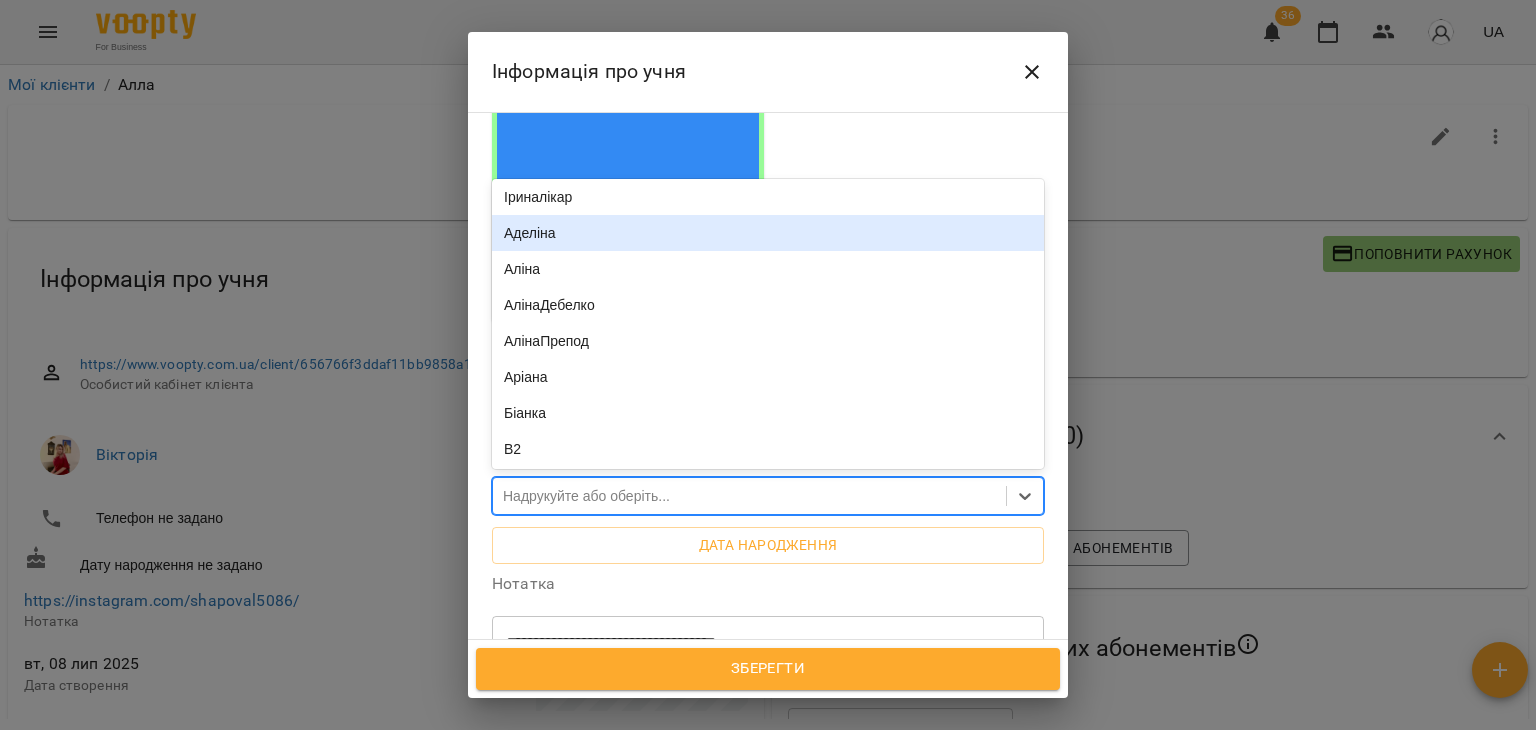 scroll, scrollTop: 148, scrollLeft: 0, axis: vertical 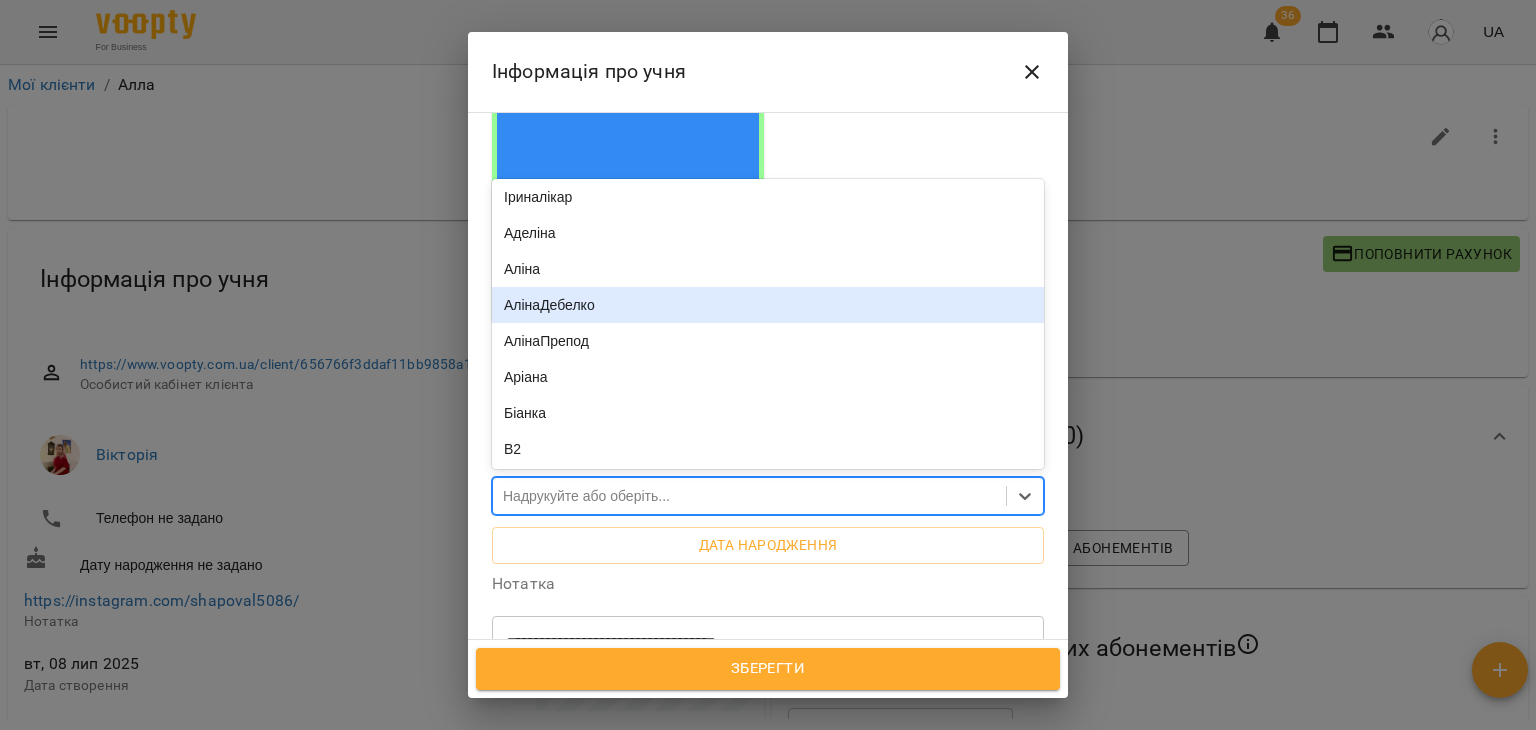click on "АлінаДебелко" at bounding box center [768, 305] 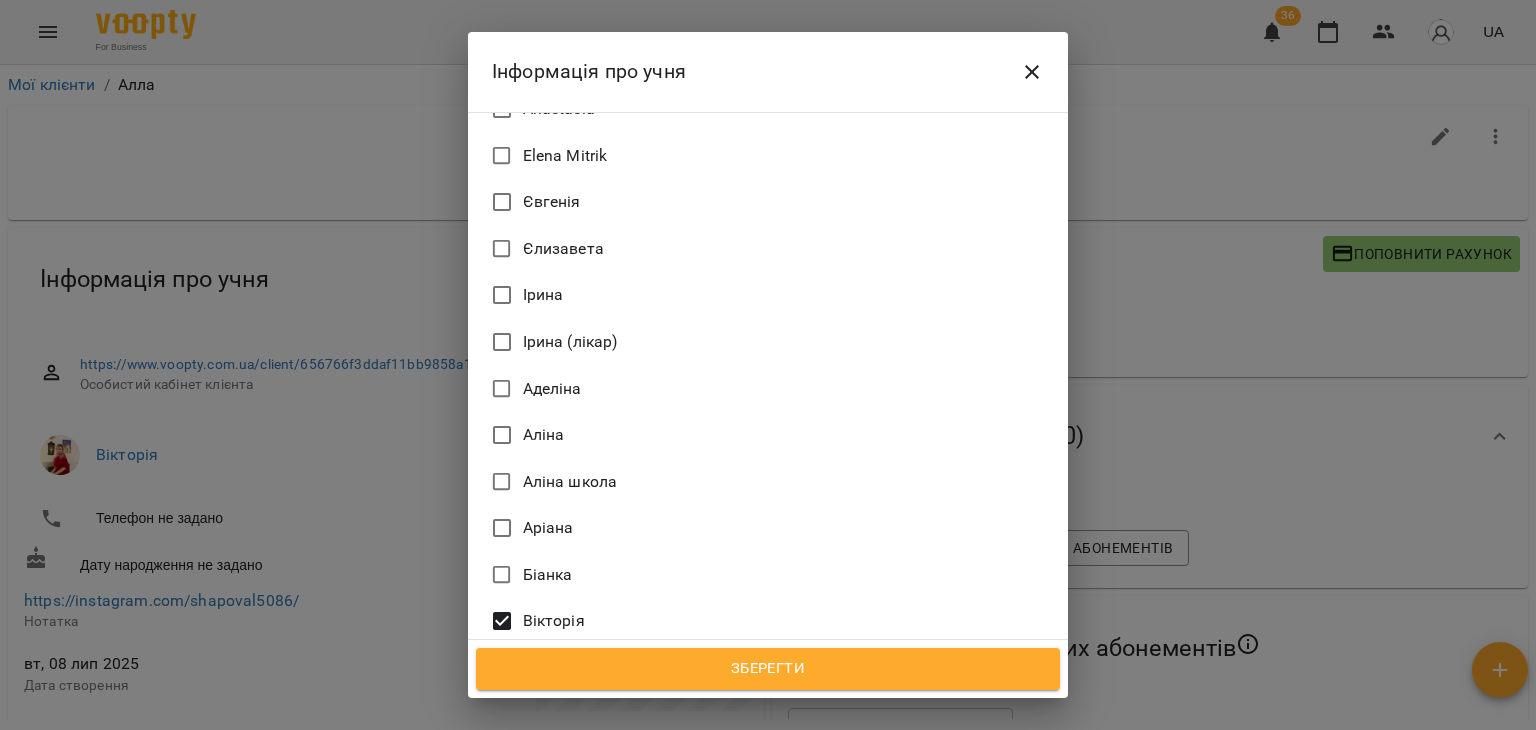 scroll, scrollTop: 1152, scrollLeft: 0, axis: vertical 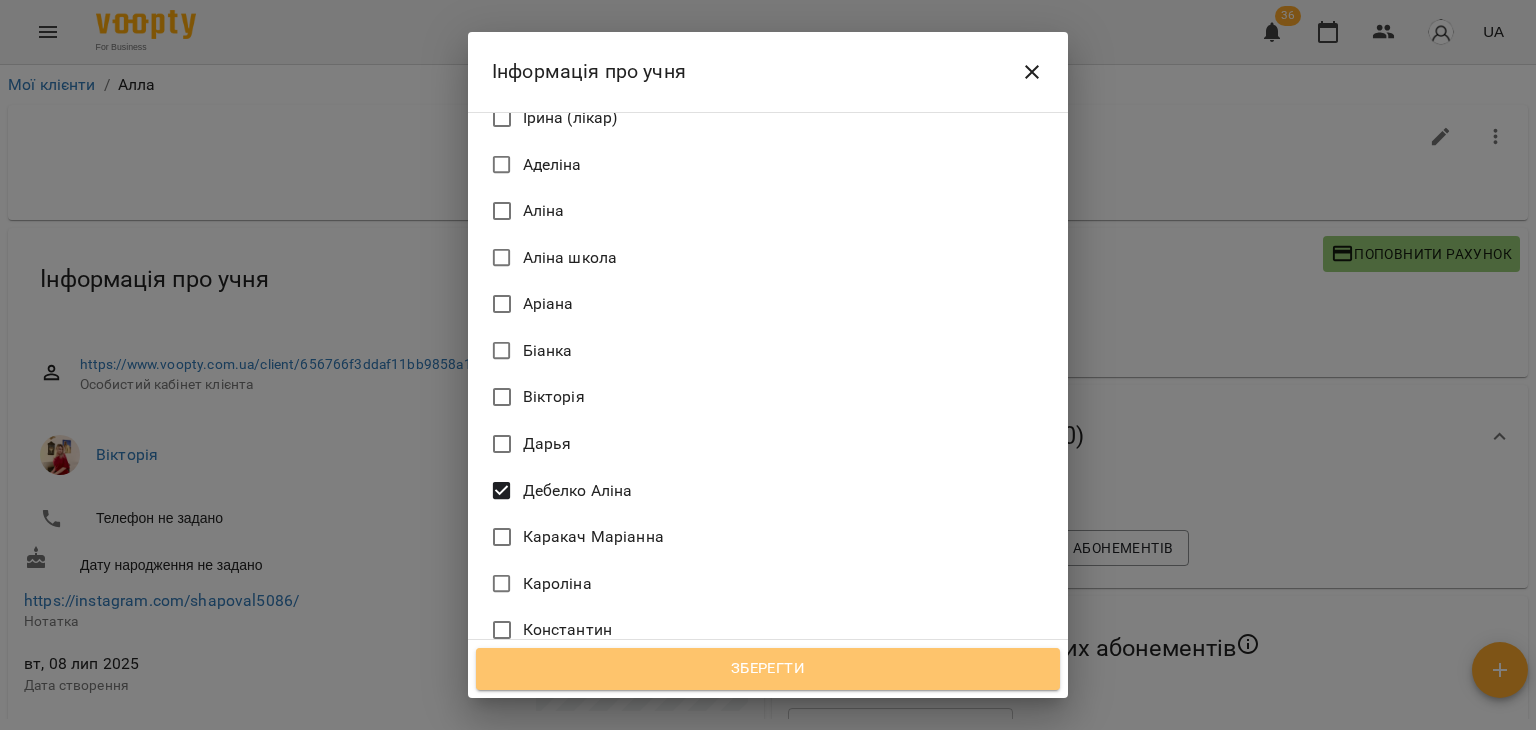 click on "Зберегти" at bounding box center (768, 669) 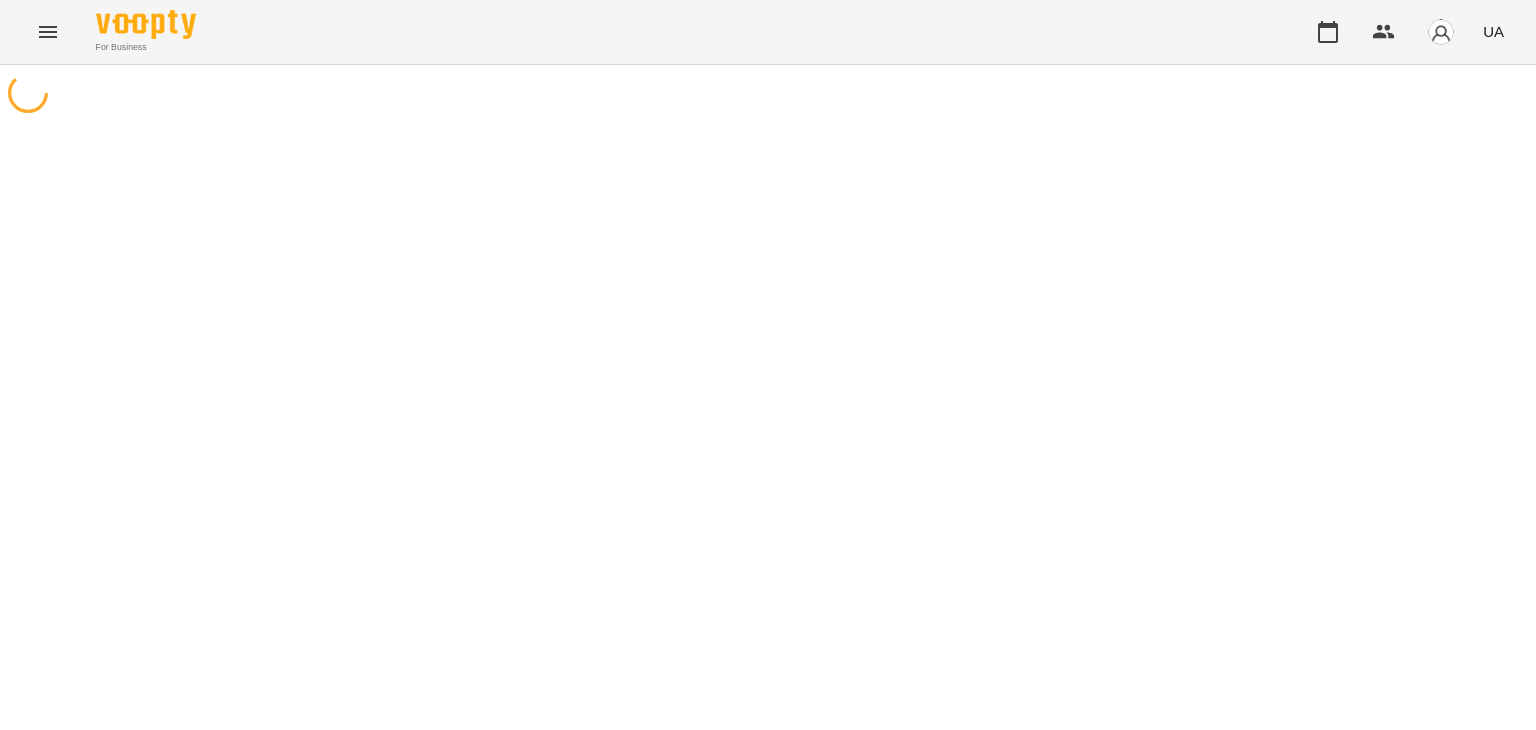 scroll, scrollTop: 0, scrollLeft: 0, axis: both 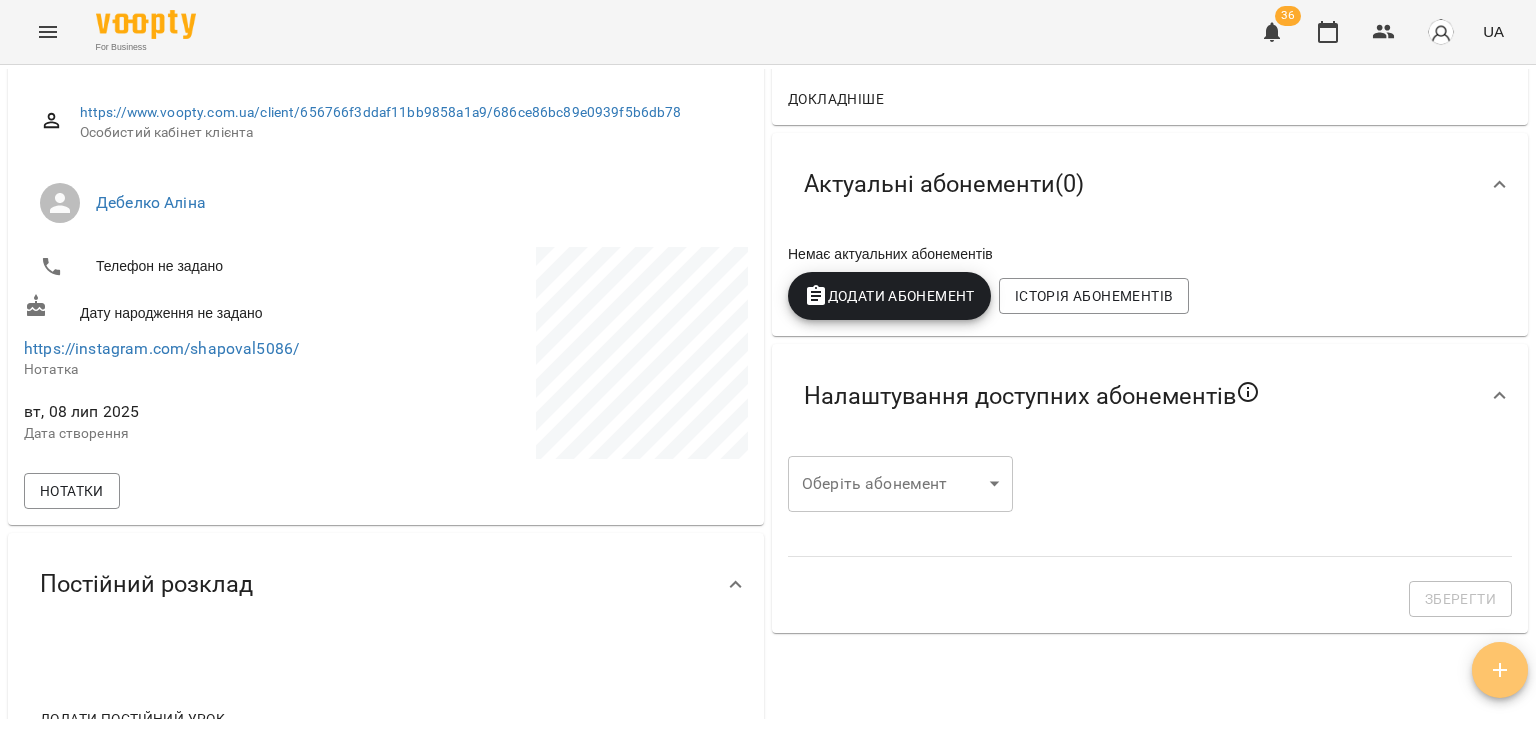 click at bounding box center [1500, 670] 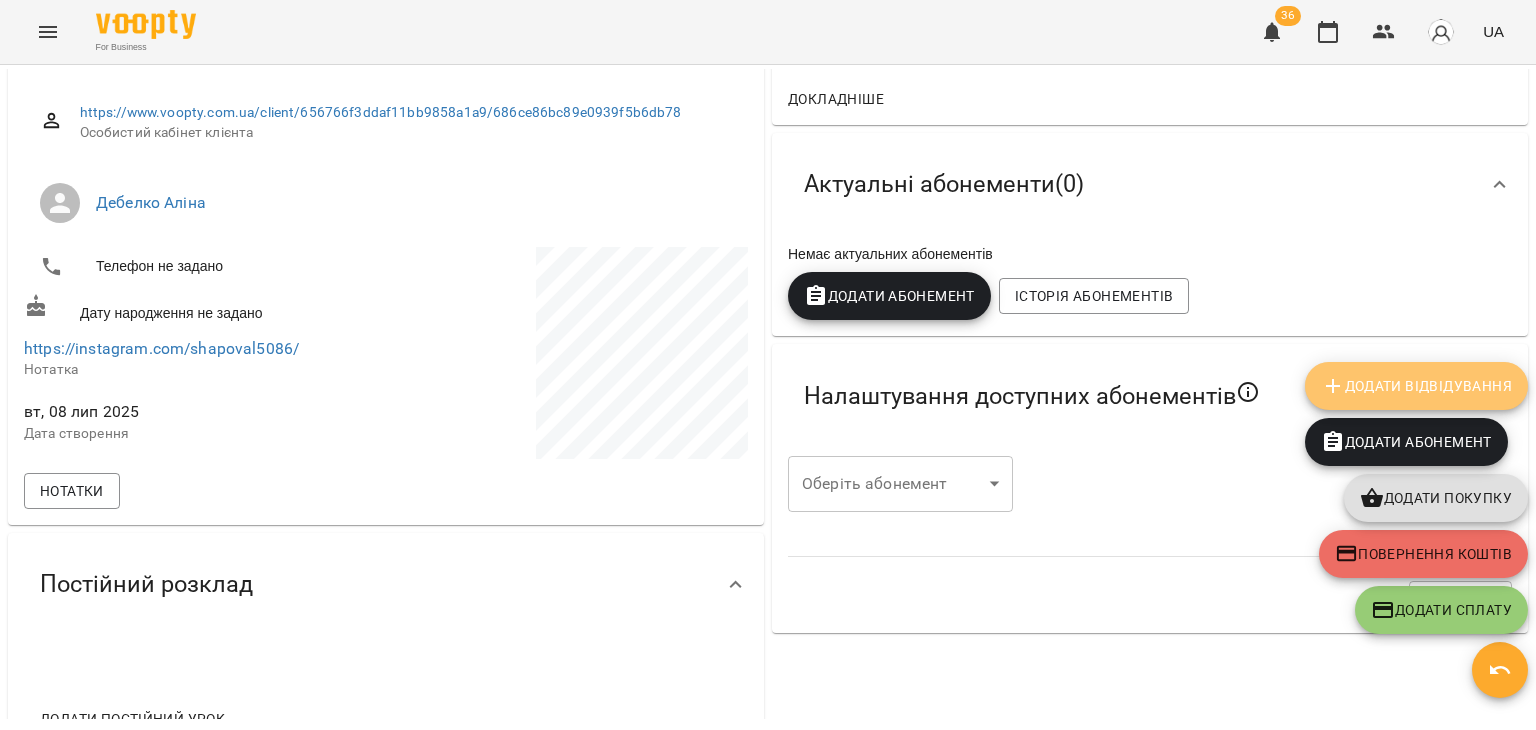 click on "Додати Відвідування" at bounding box center (1416, 386) 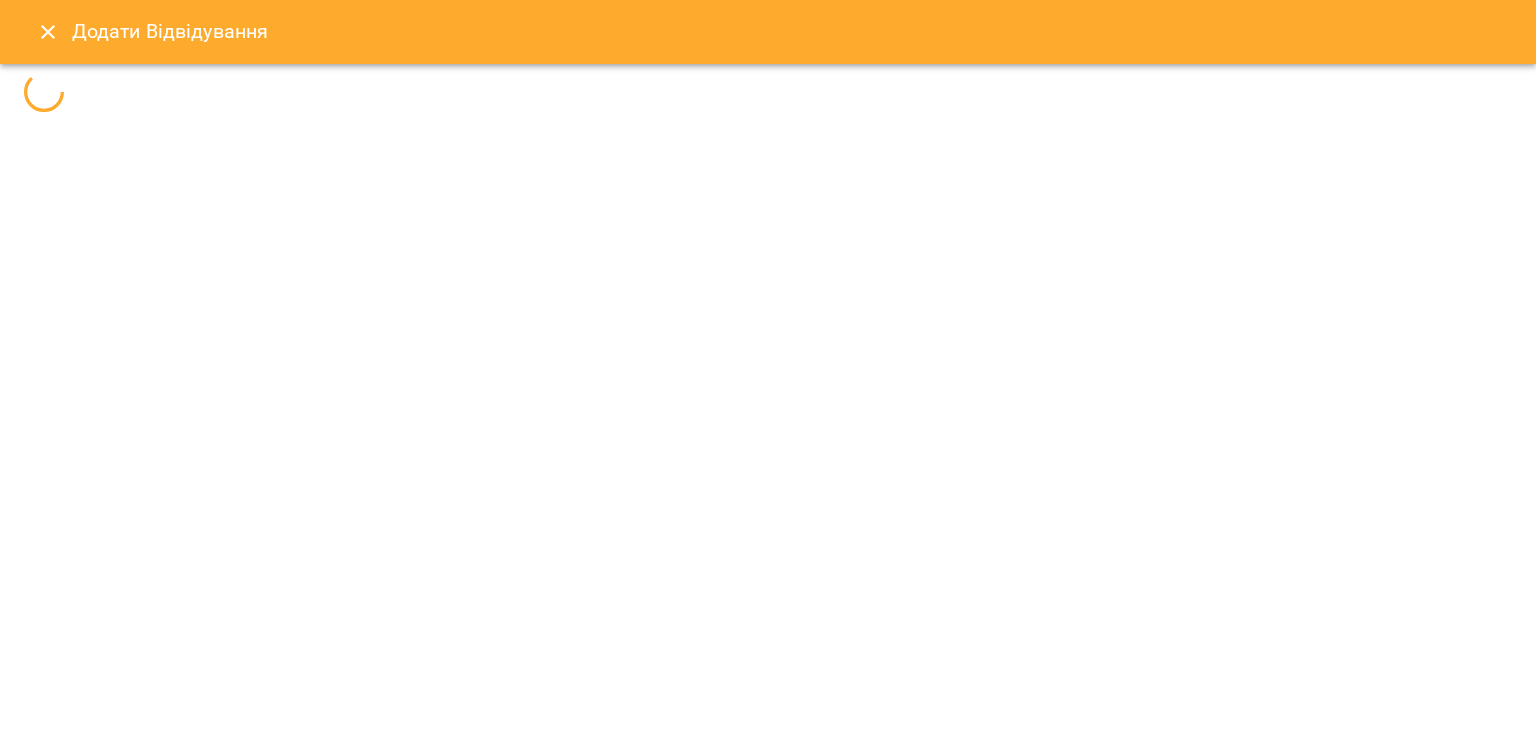 select 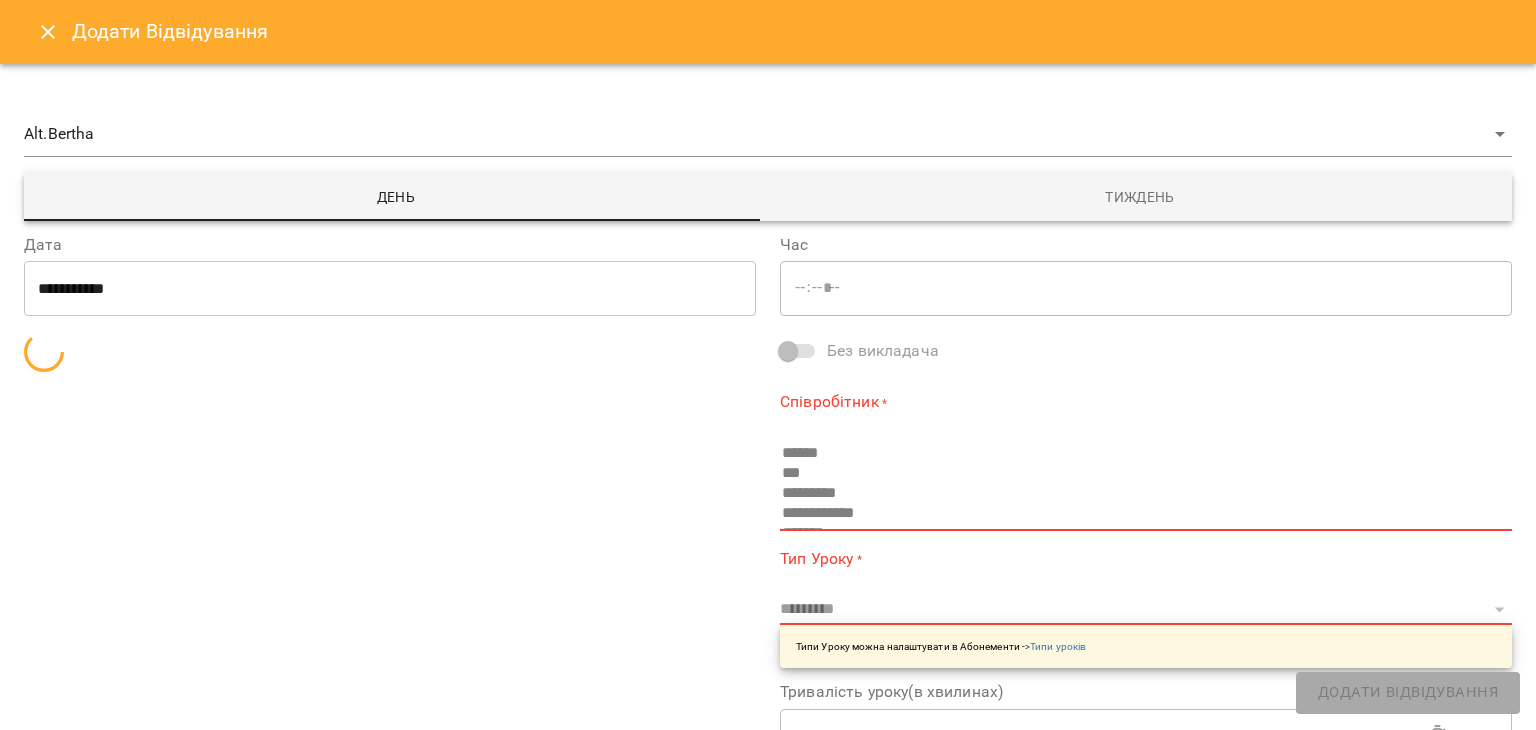 type on "*****" 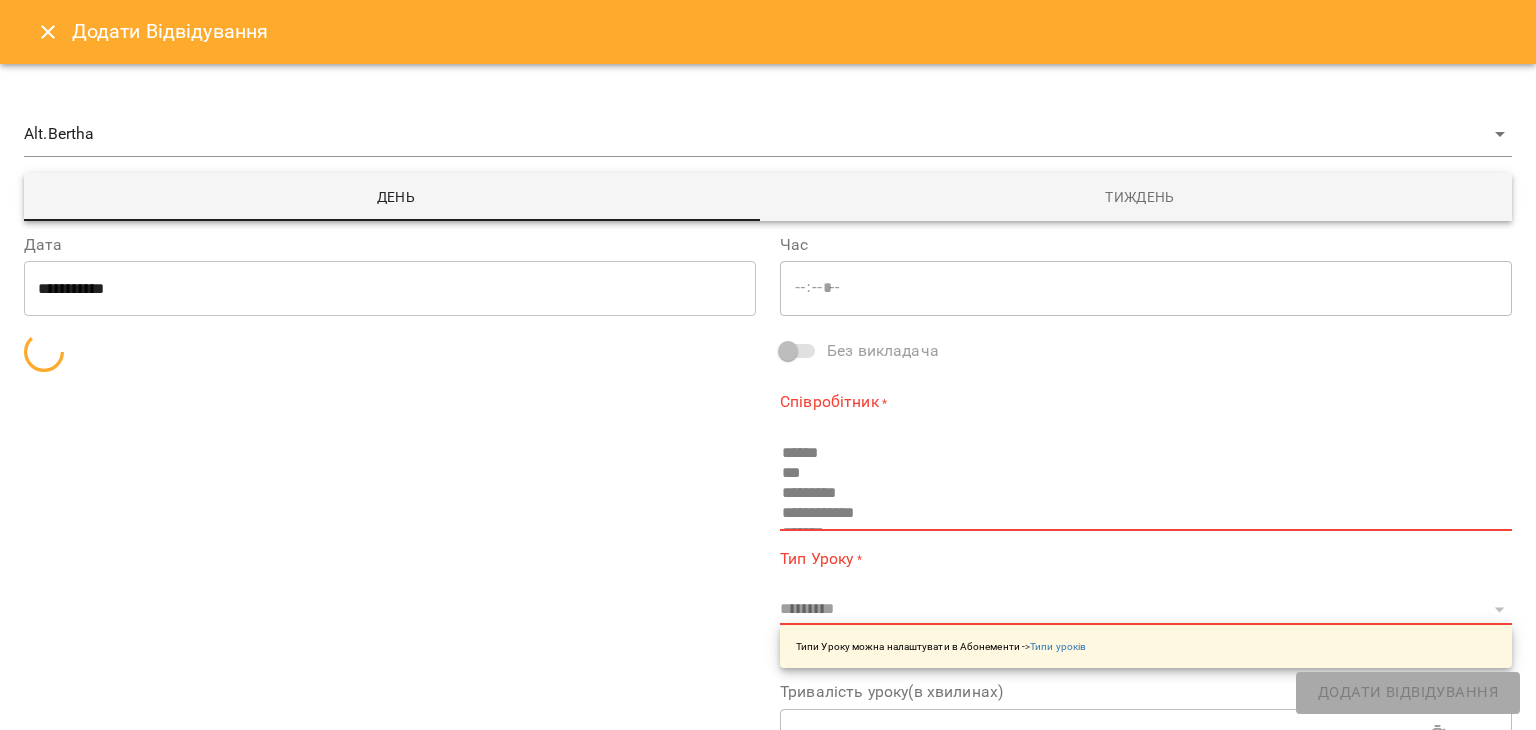 type on "**********" 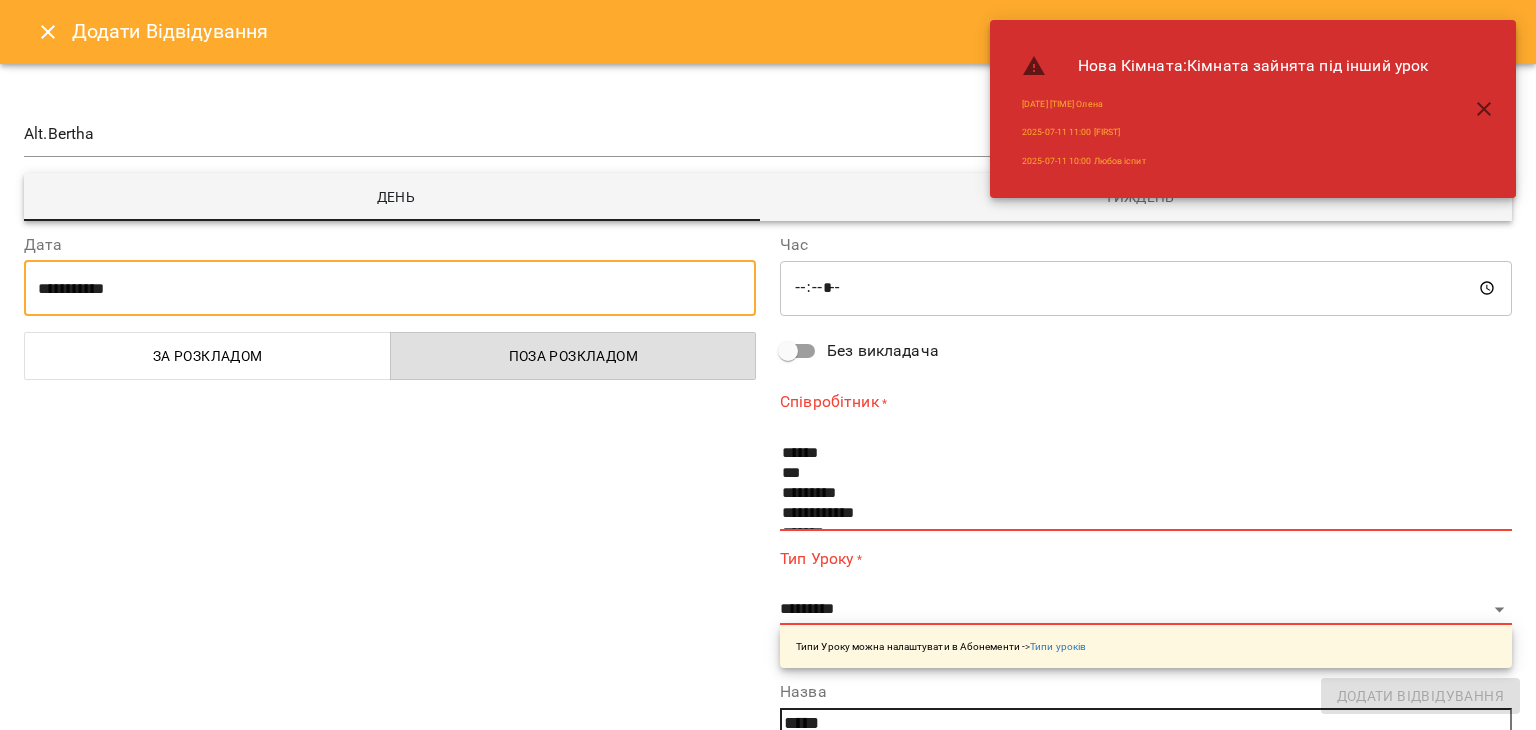 click on "**********" at bounding box center (390, 288) 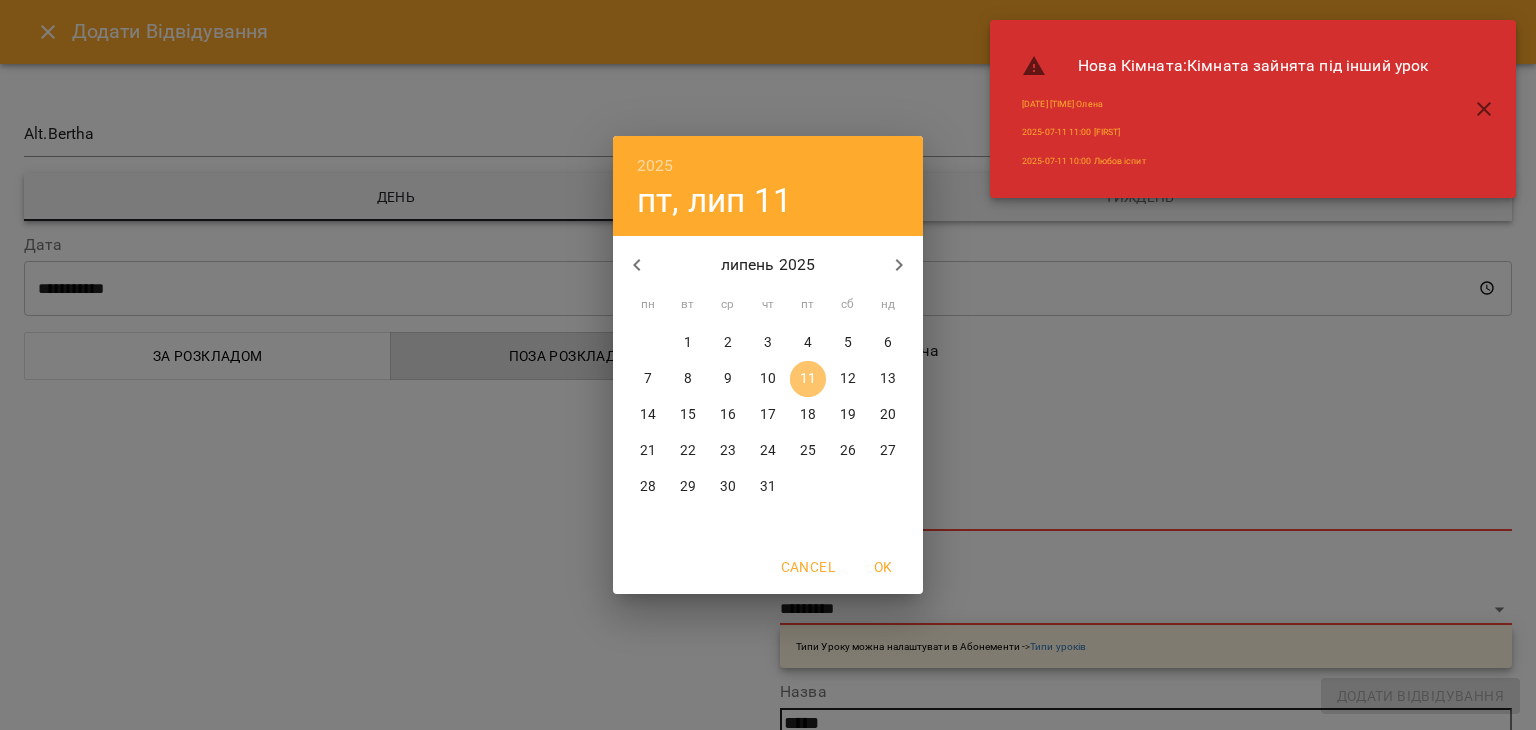 click on "11" at bounding box center (808, 379) 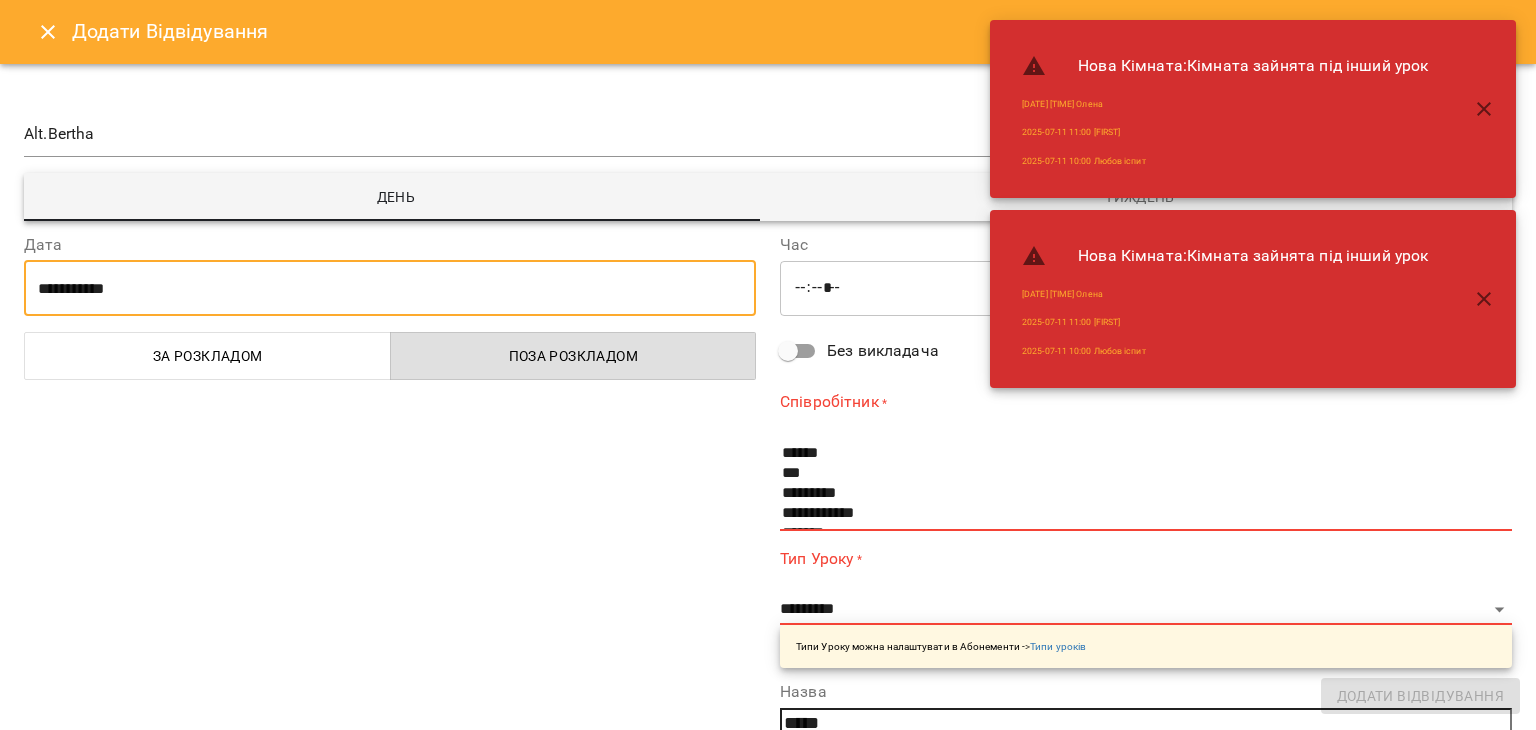 click on "*****" at bounding box center [1146, 288] 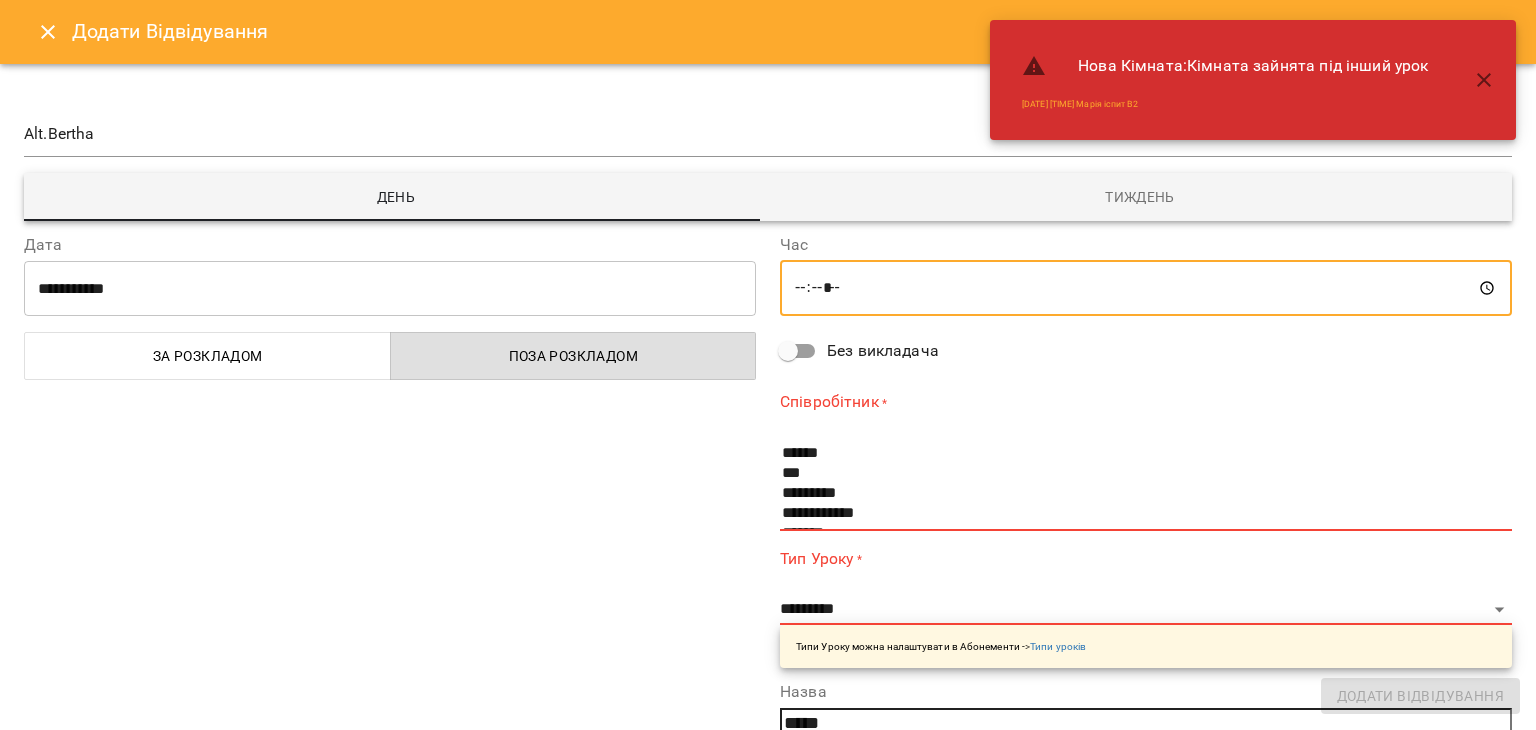 type on "*****" 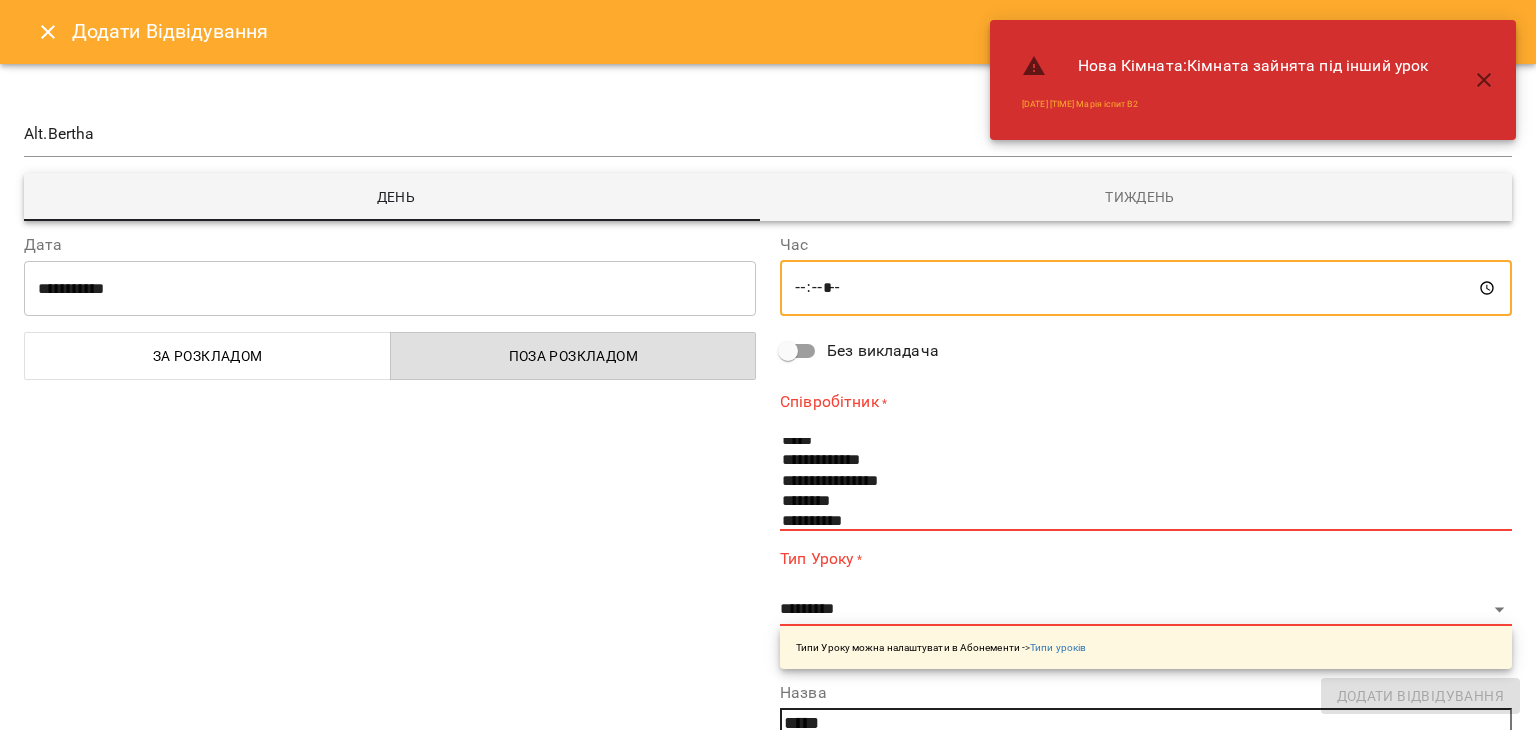 scroll, scrollTop: 304, scrollLeft: 0, axis: vertical 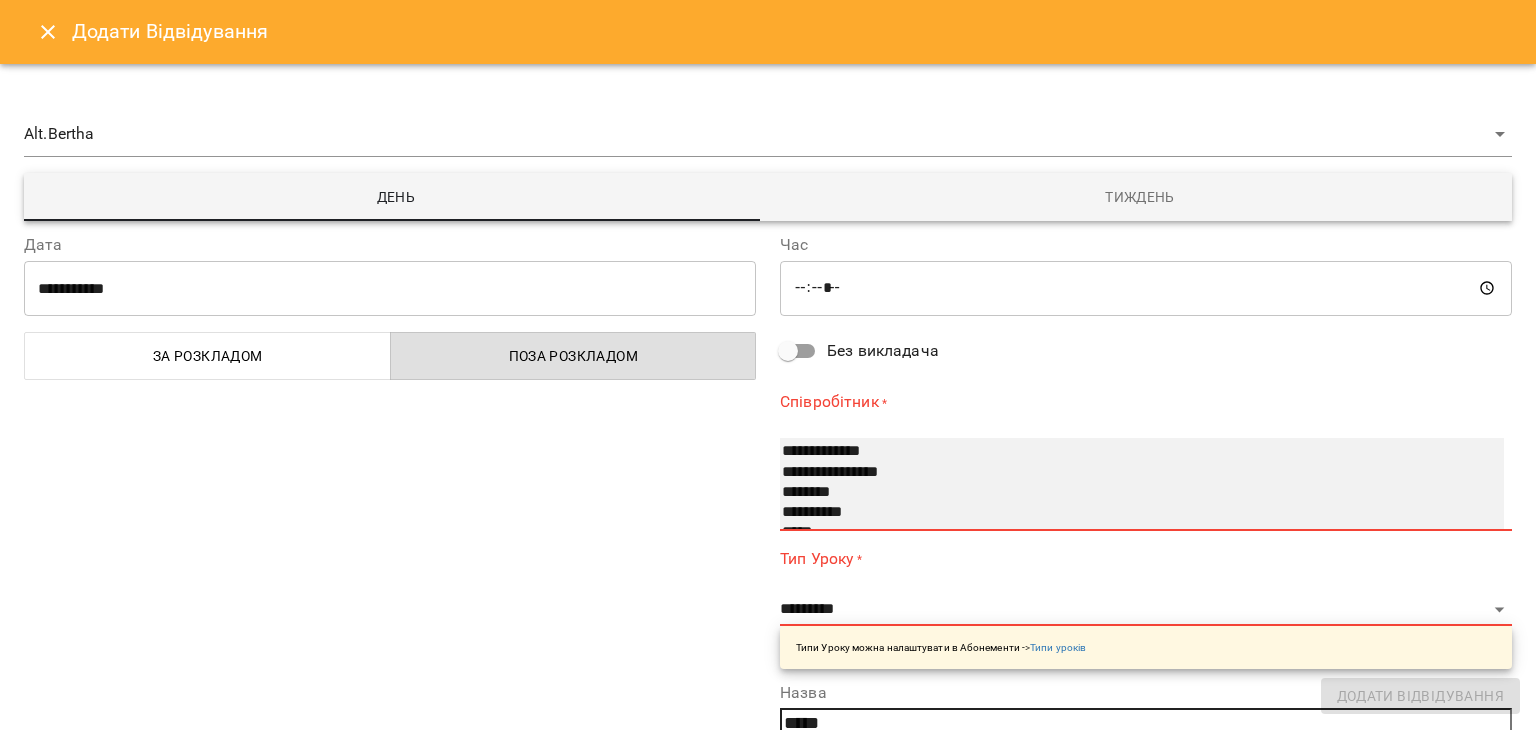 select on "**********" 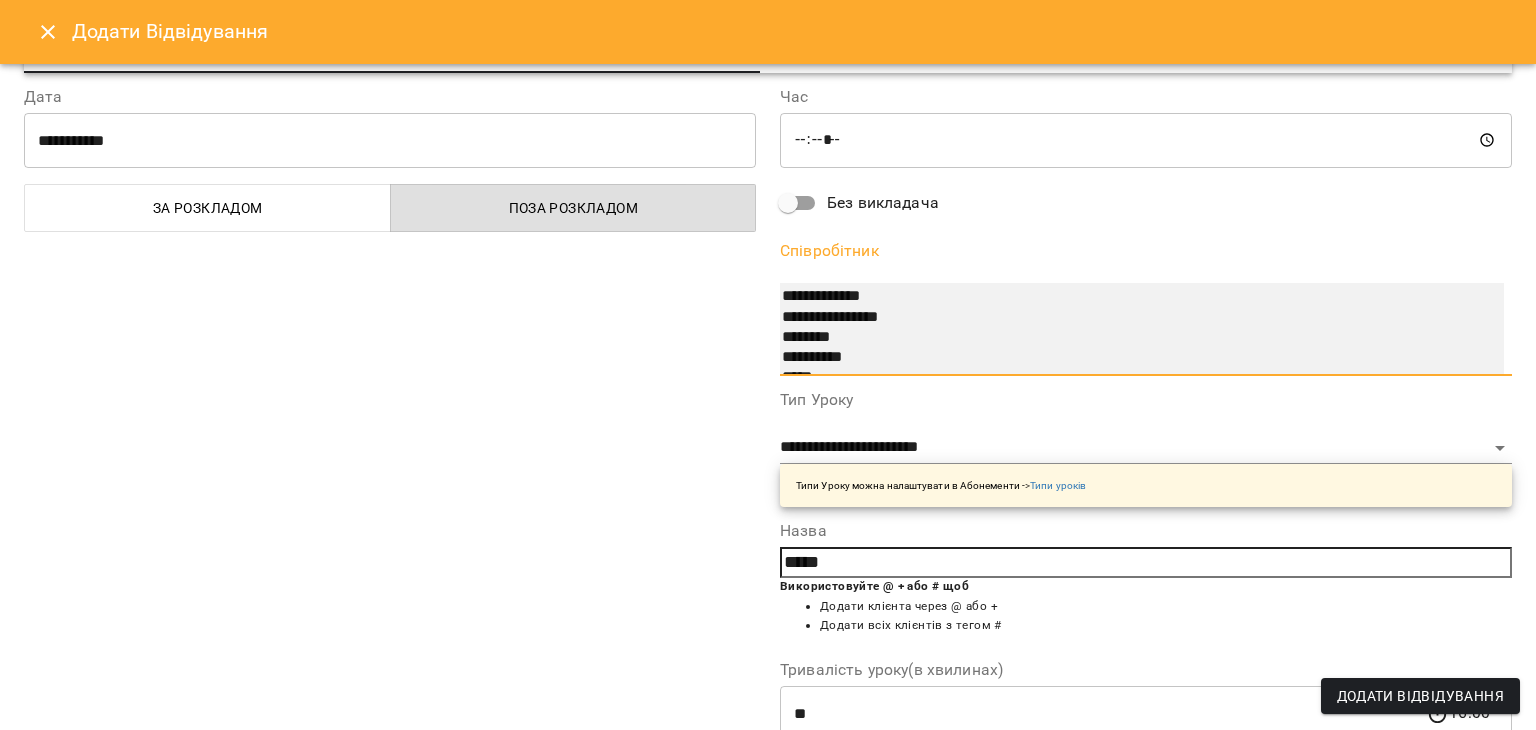 scroll, scrollTop: 174, scrollLeft: 0, axis: vertical 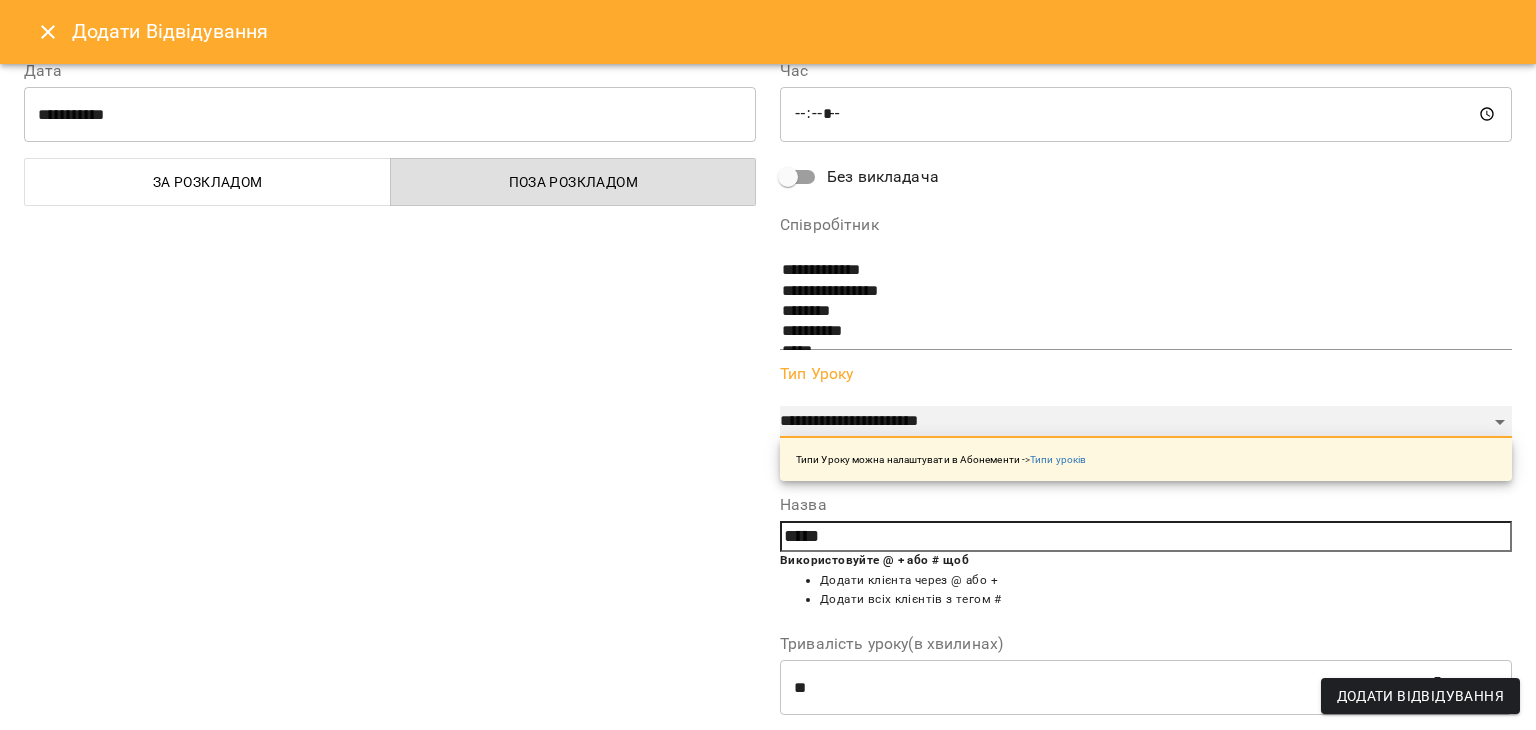 click on "**********" at bounding box center (1146, 422) 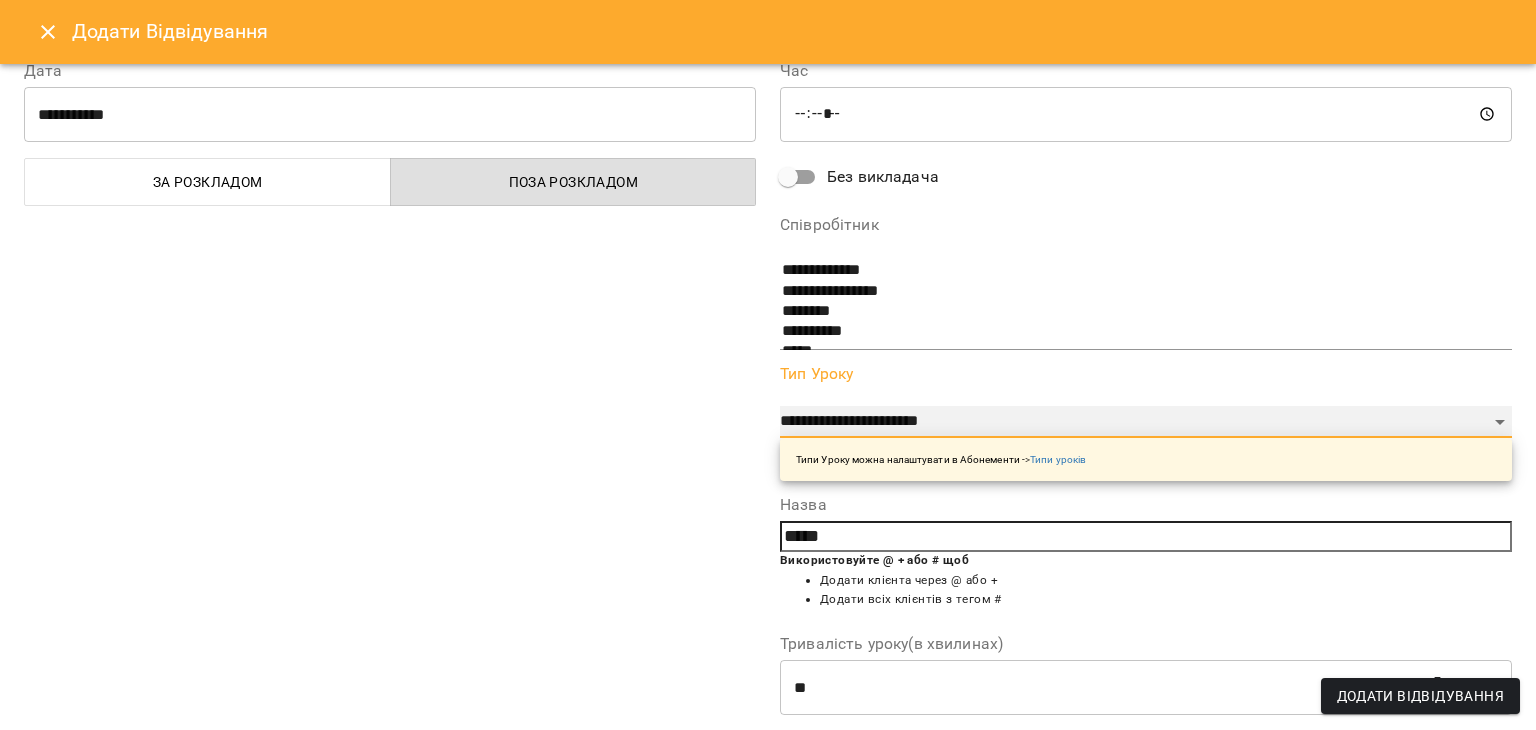 select on "**********" 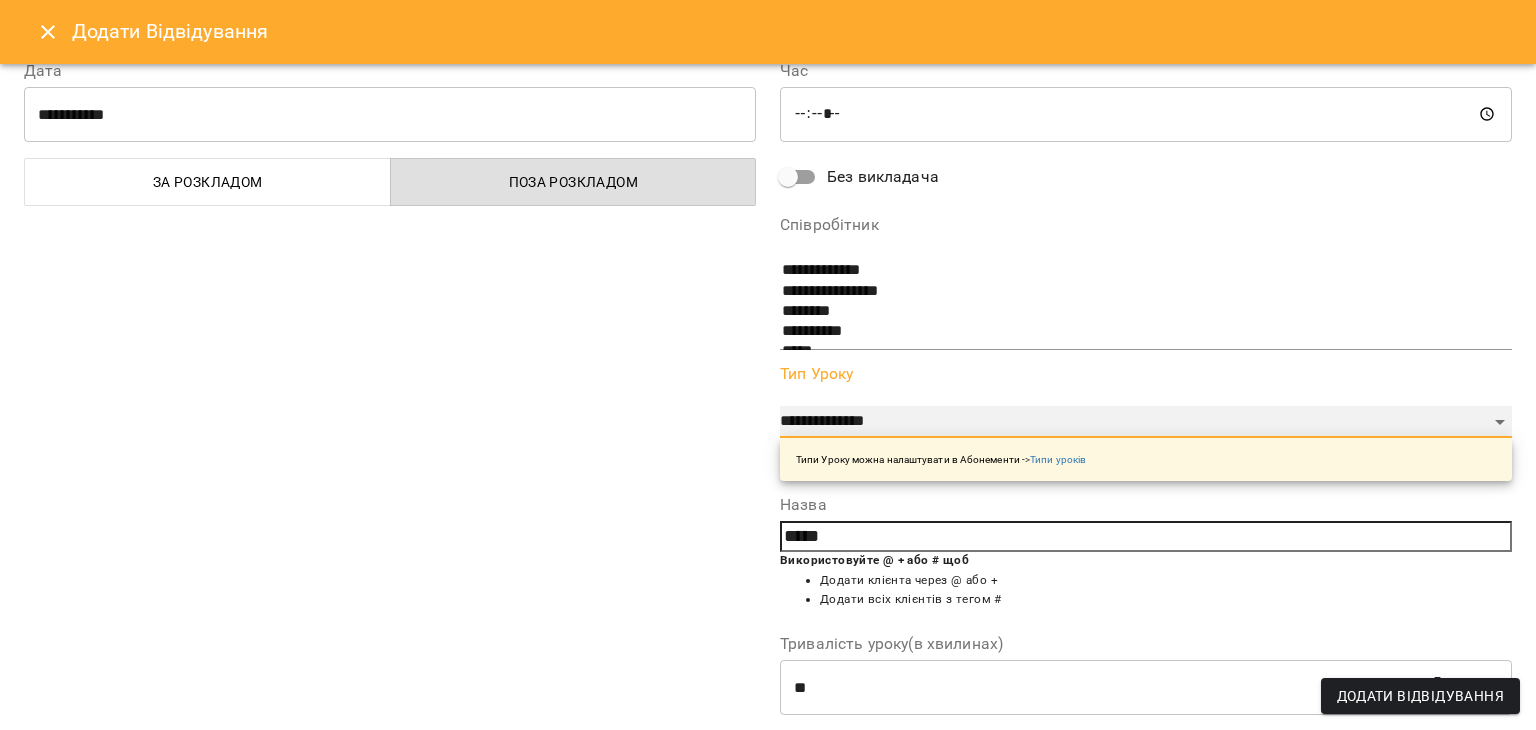 click on "**********" at bounding box center [1146, 422] 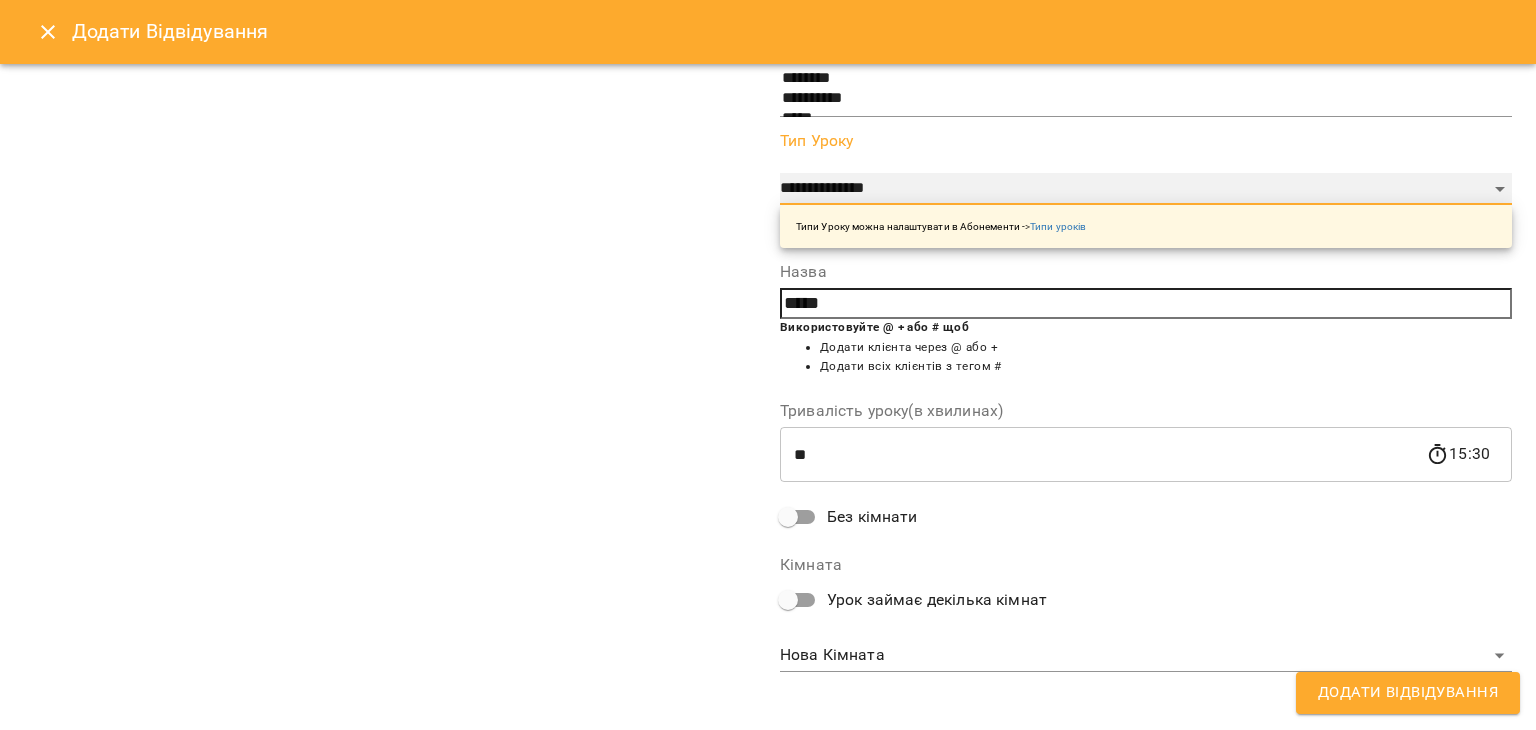 scroll, scrollTop: 416, scrollLeft: 0, axis: vertical 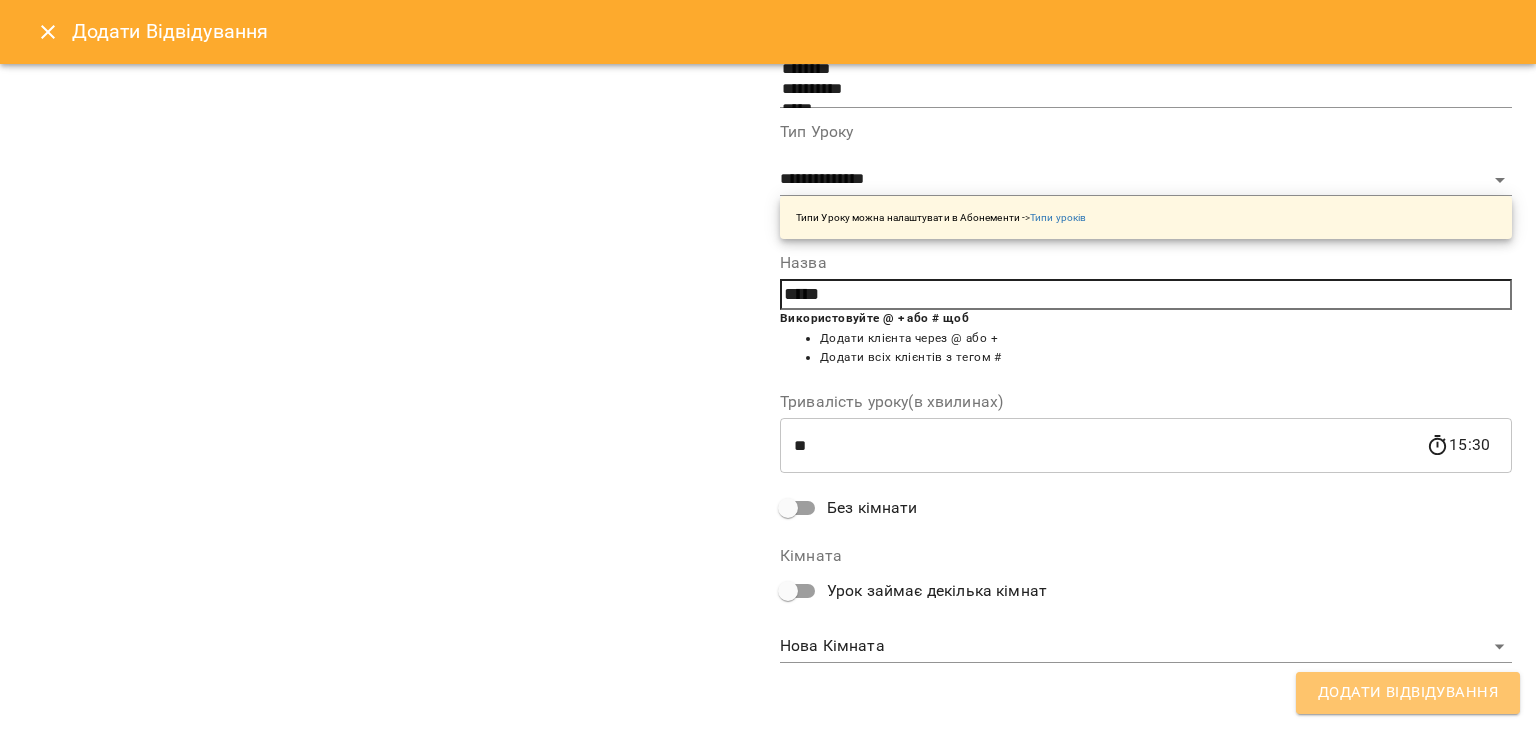 click on "Додати Відвідування" at bounding box center (1408, 693) 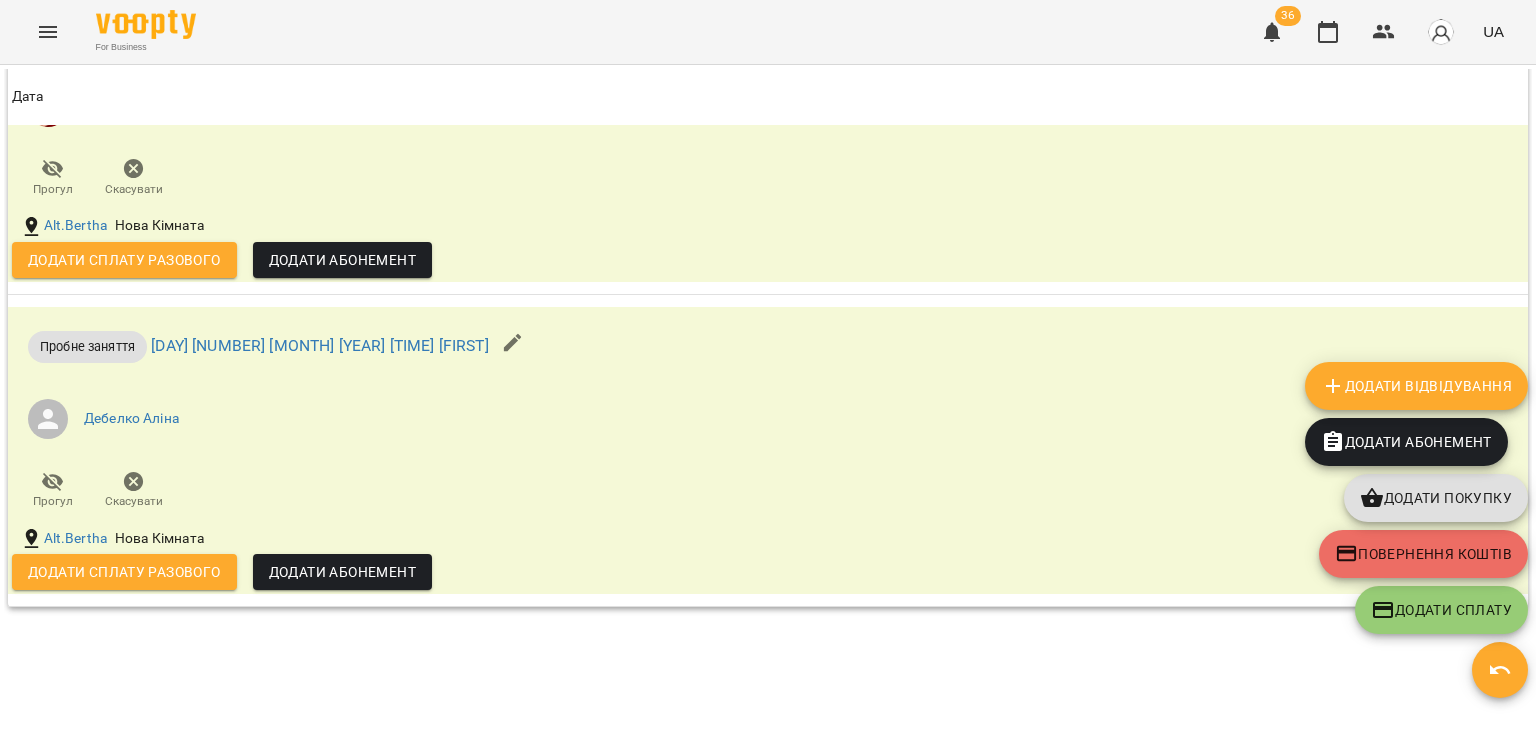 scroll, scrollTop: 1331, scrollLeft: 0, axis: vertical 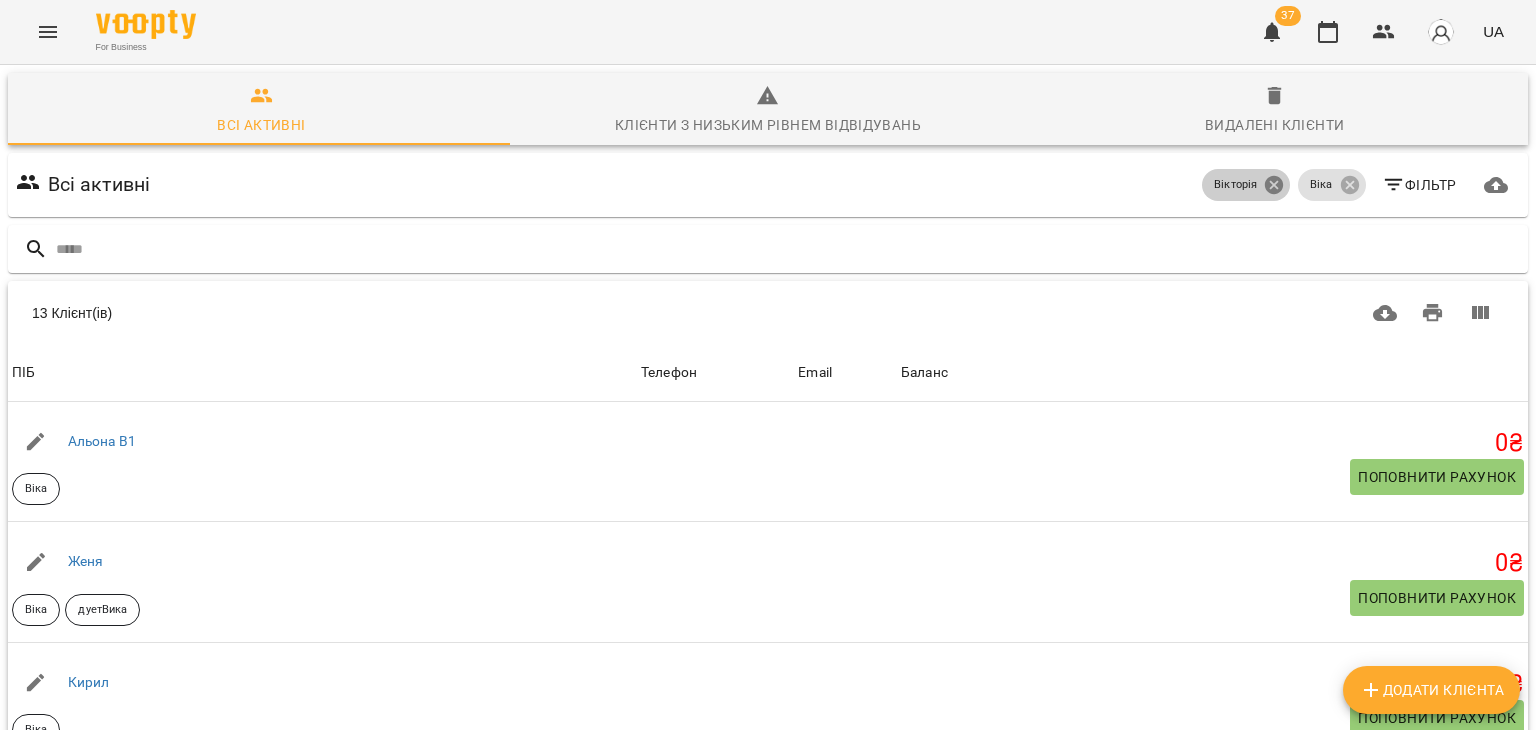 click 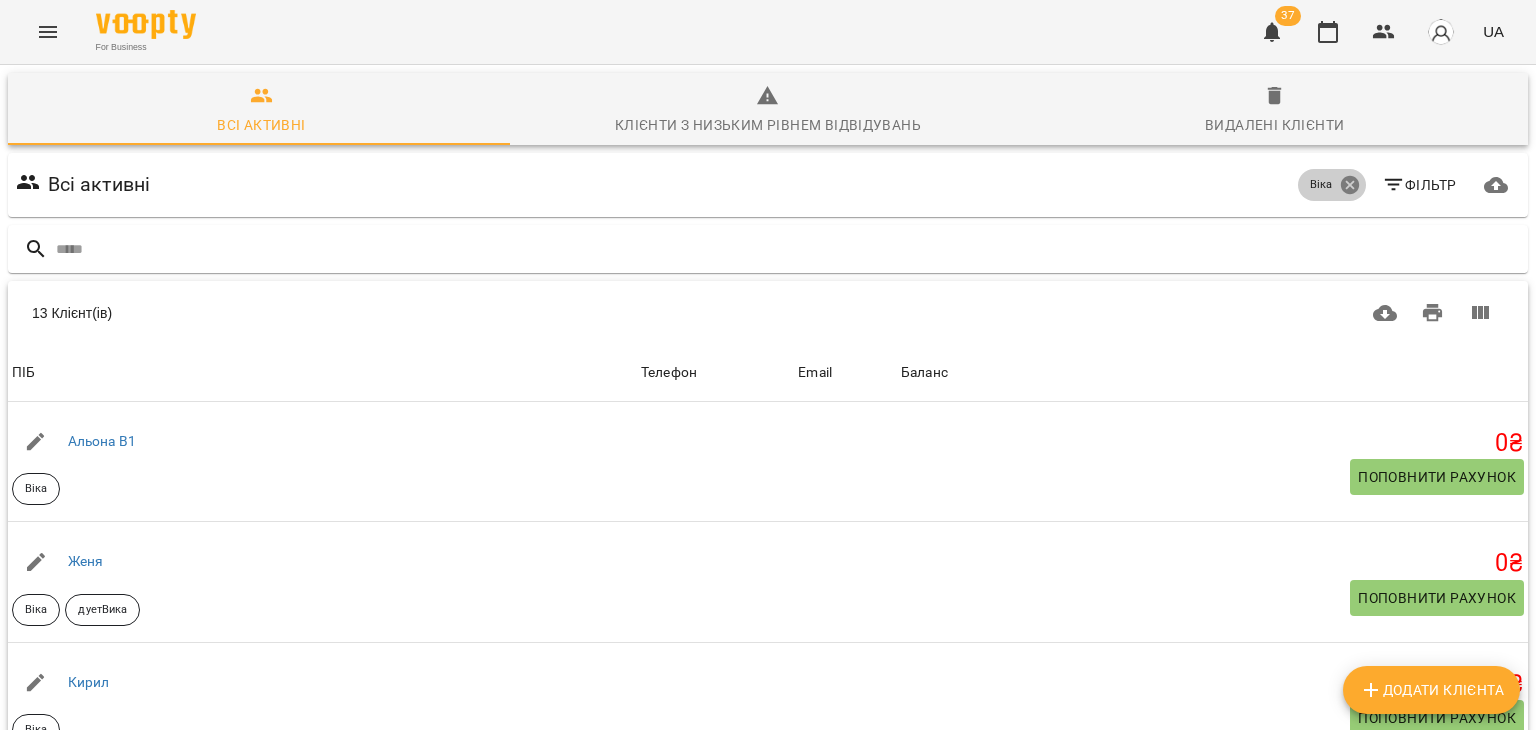 click 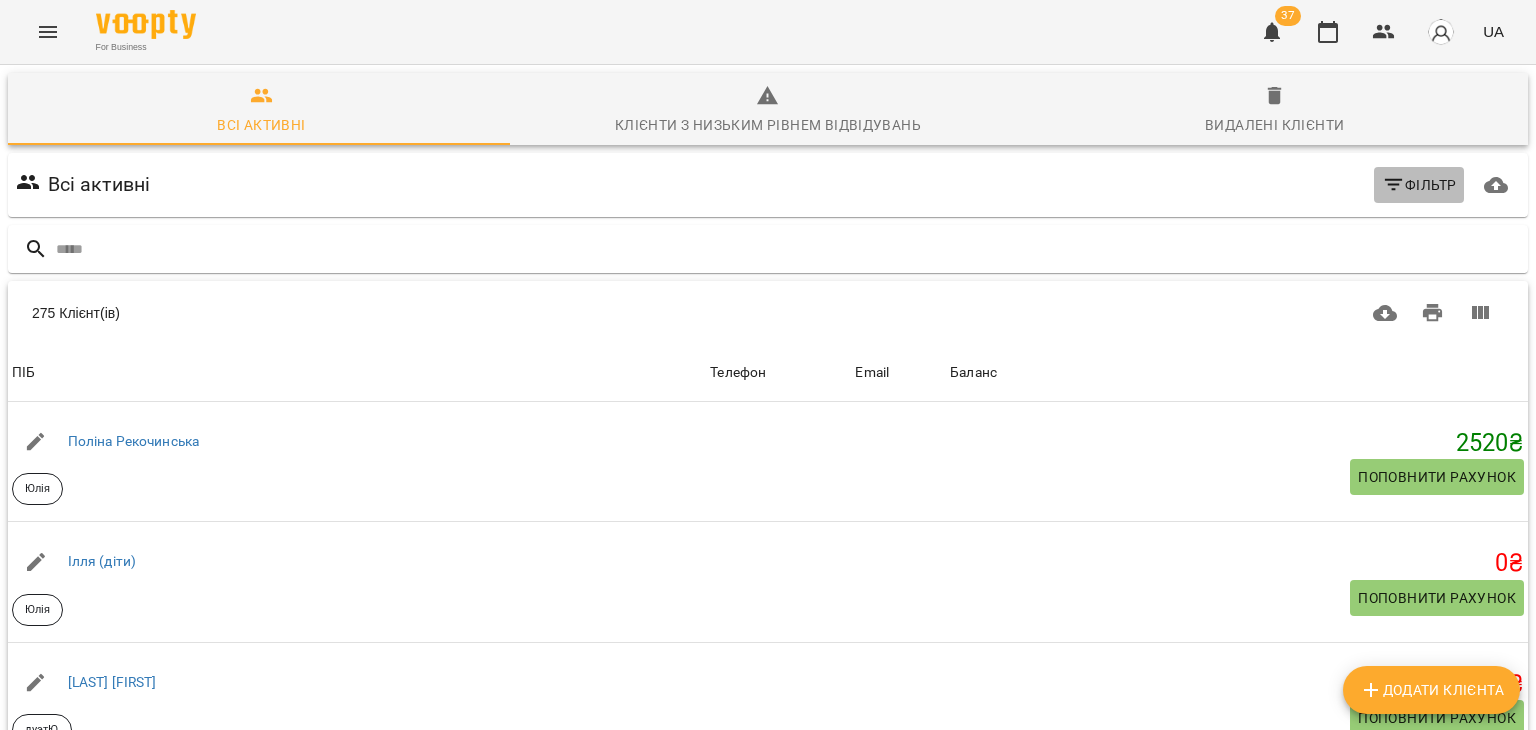 click 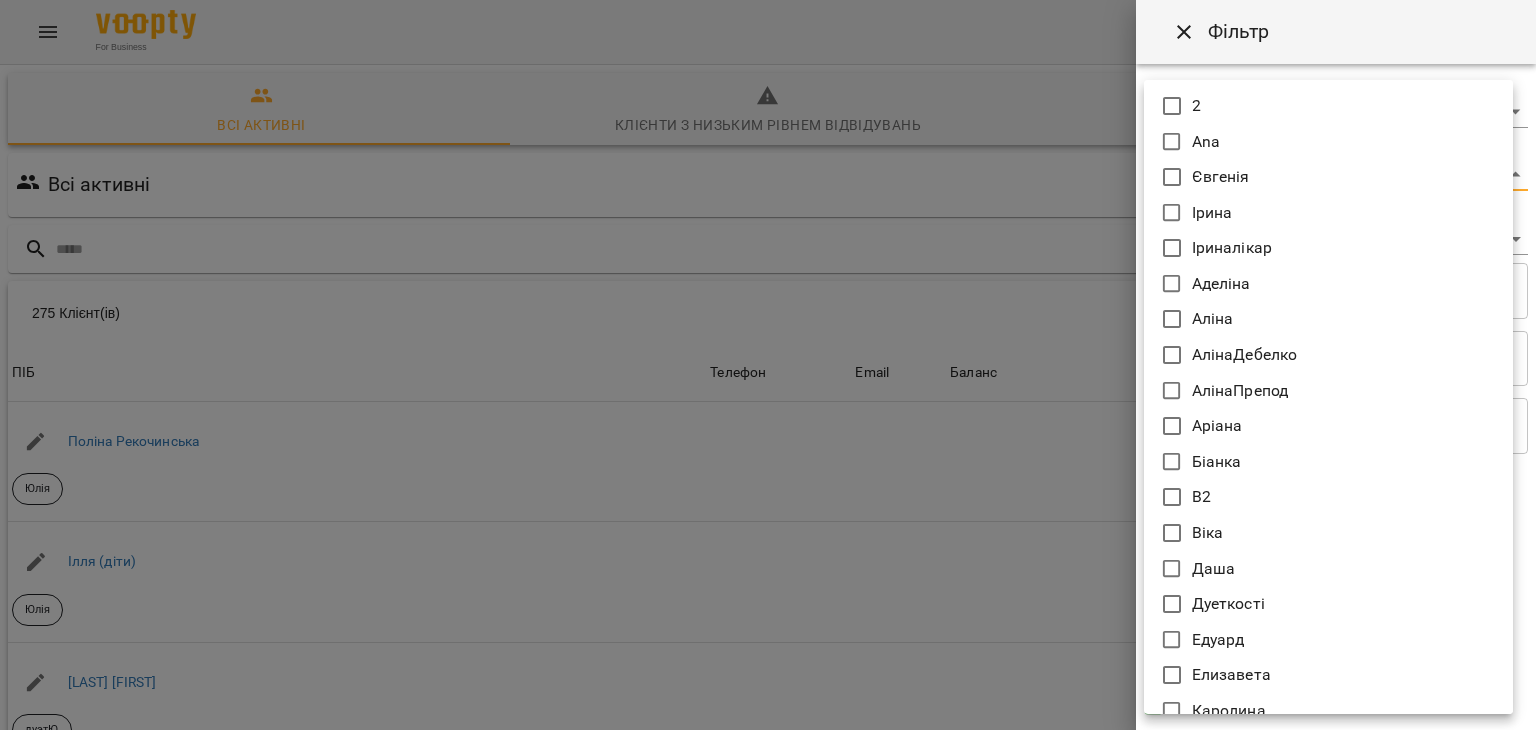 click on "For Business 37 UA Всі активні Клієнти з низьким рівнем відвідувань Видалені клієнти   Всі активні Фільтр 275   Клієнт(ів) 275   Клієнт(ів) ПІБ Телефон Email Баланс ПІБ Поліна Рекочинська Юлія Телефон Email Баланс 2520 ₴ Поповнити рахунок ПІБ Ілля (діти) Юлія Телефон Email Баланс 0 ₴ Поповнити рахунок ПІБ Говтва Анна дуэтЮ Телефон Email Баланс 0 ₴ Поповнити рахунок ПІБ Дарія (діти) Юлія Телефон Email Баланс 0 ₴ Поповнити рахунок ПІБ Марія дует з Данилом Аделіна Телефон Email Баланс 0 ₴ Поповнити рахунок ПІБ Данил дует з Марією Аделіна Телефон Email 0 ₴ 0 0" at bounding box center (768, 522) 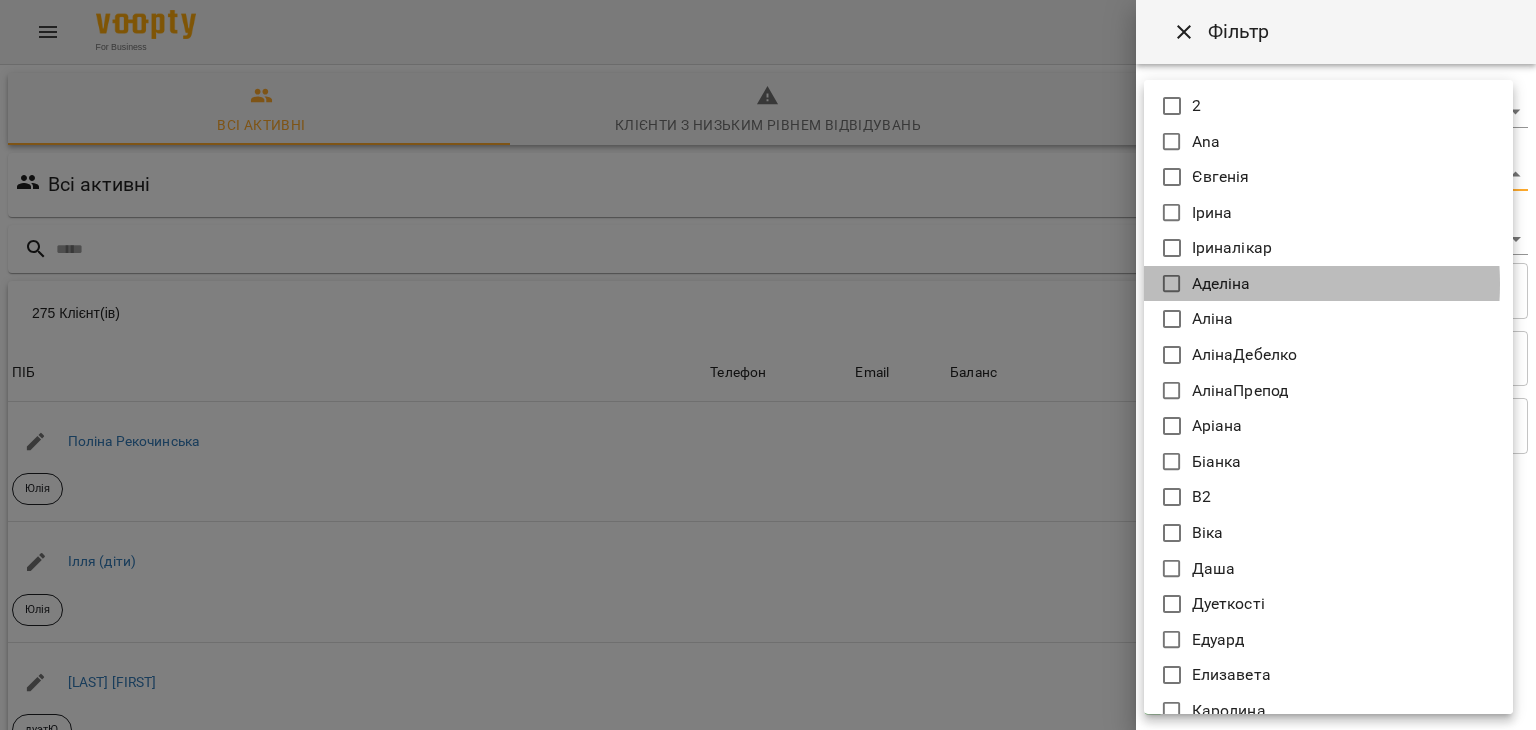click on "Аделіна" at bounding box center (1221, 284) 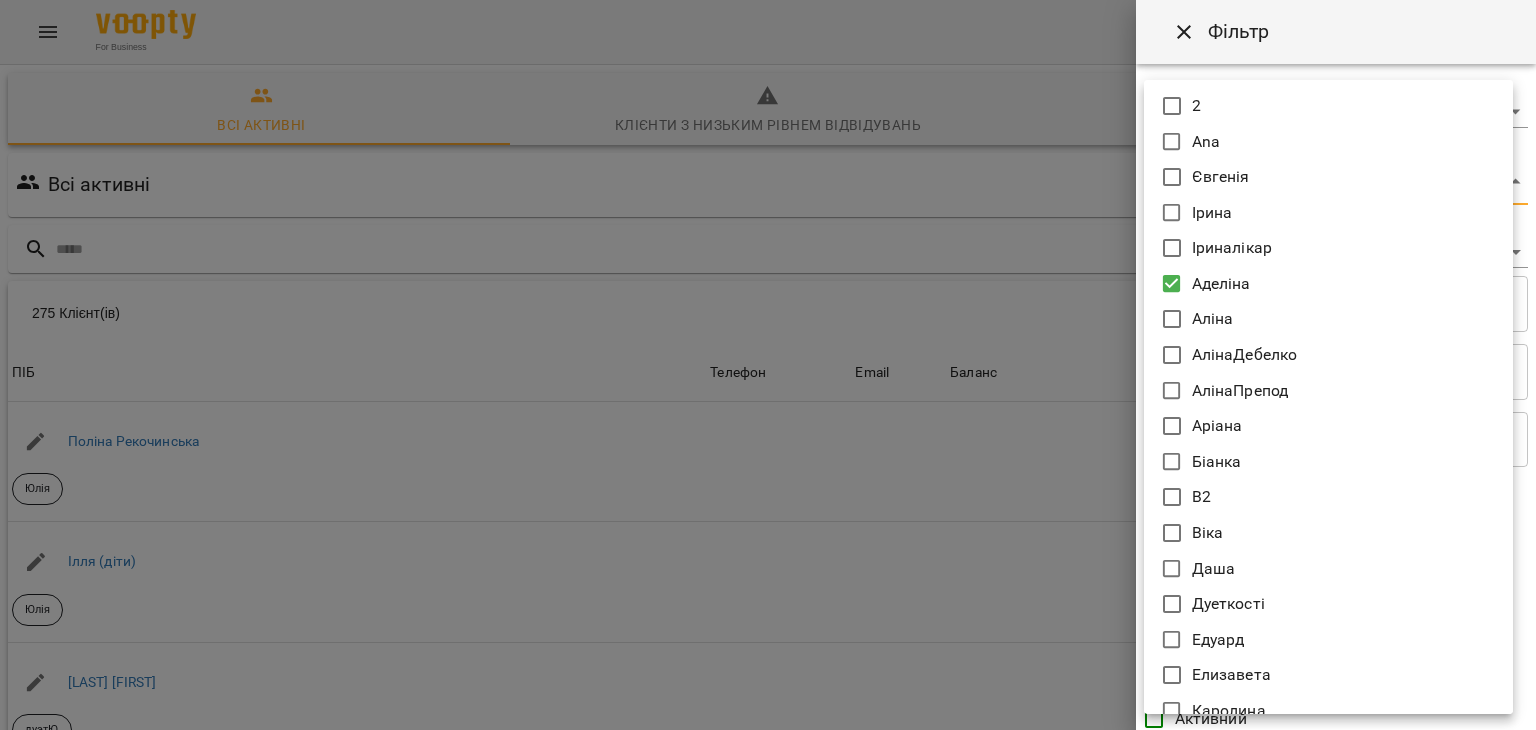 click at bounding box center (768, 365) 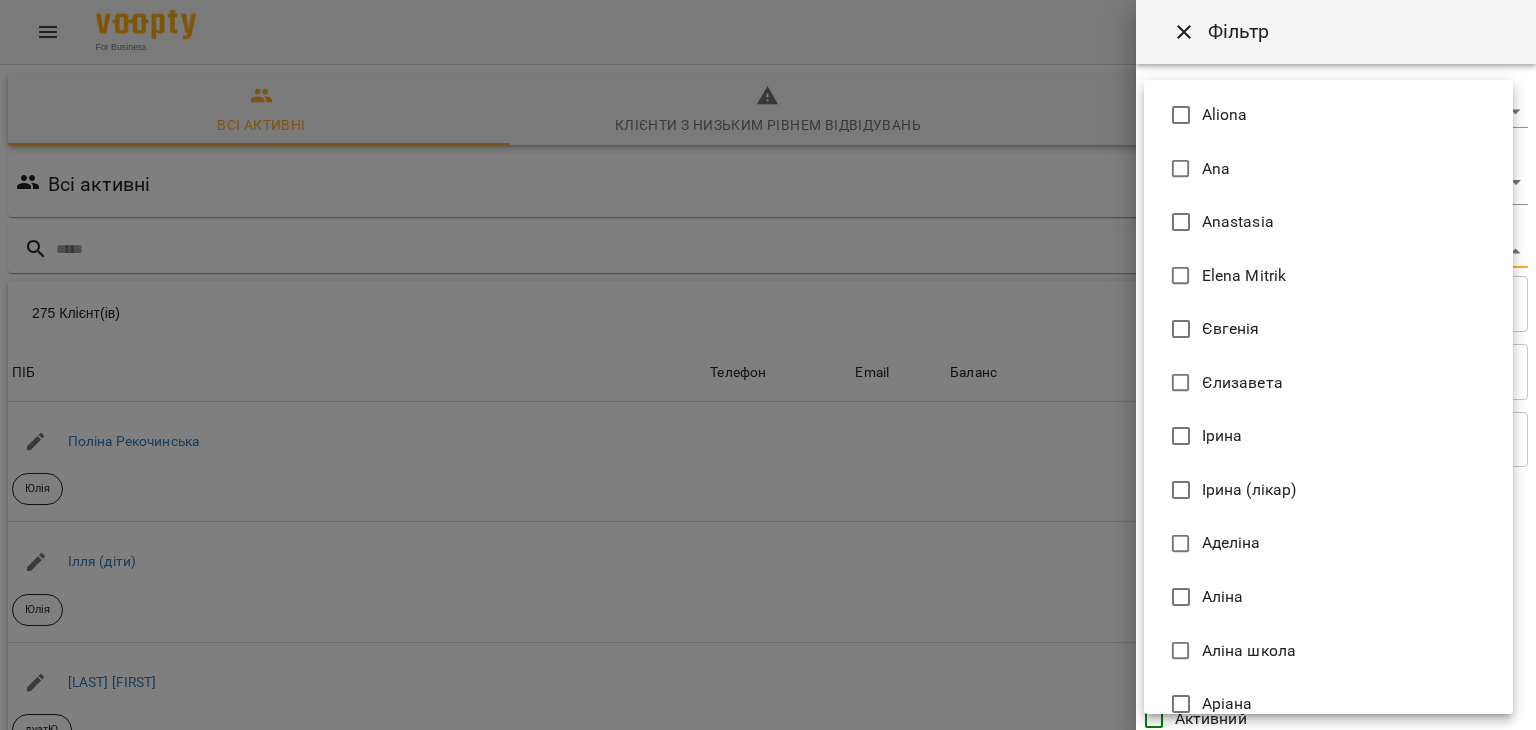 click on "For Business 37 UA Всі активні Клієнти з низьким рівнем відвідувань Видалені клієнти   Всі активні Аделіна Фільтр 275   Клієнт(ів) 275   Клієнт(ів) ПІБ Телефон Email Баланс ПІБ Поліна Рекочинська Юлія Телефон Email Баланс 2520 ₴ Поповнити рахунок ПІБ Ілля (діти) Юлія Телефон Email Баланс 0 ₴ Поповнити рахунок ПІБ Говтва Анна дуэтЮ Телефон Email Баланс 0 ₴ Поповнити рахунок ПІБ Дарія (діти) Юлія Телефон Email Баланс 0 ₴ Поповнити рахунок ПІБ Марія дует з Данилом Аделіна Телефон Email Баланс 0 ₴ Поповнити рахунок ПІБ Данил дует з Марією Аделіна Телефон" at bounding box center (768, 522) 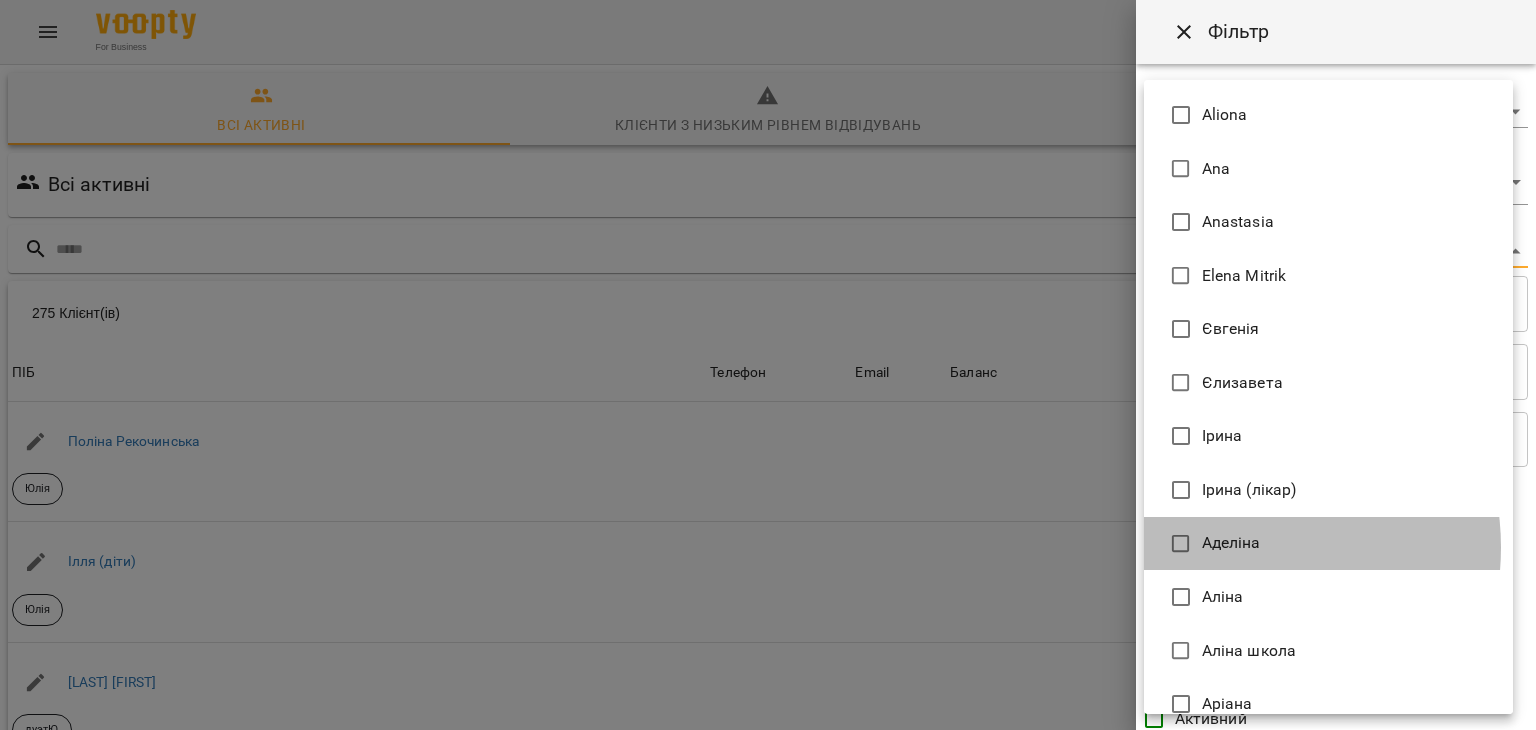 click on "Аделіна" at bounding box center [1231, 543] 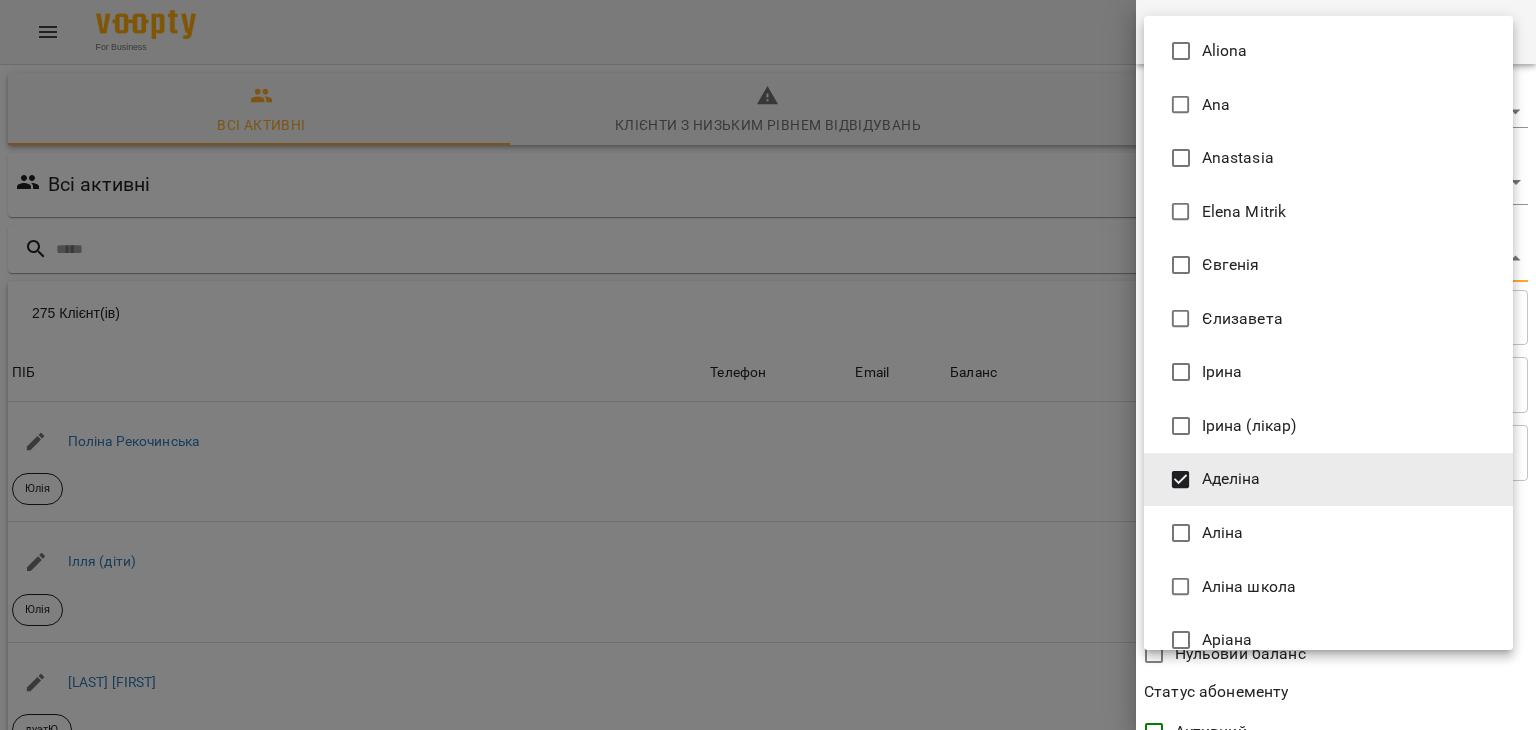 click at bounding box center (768, 365) 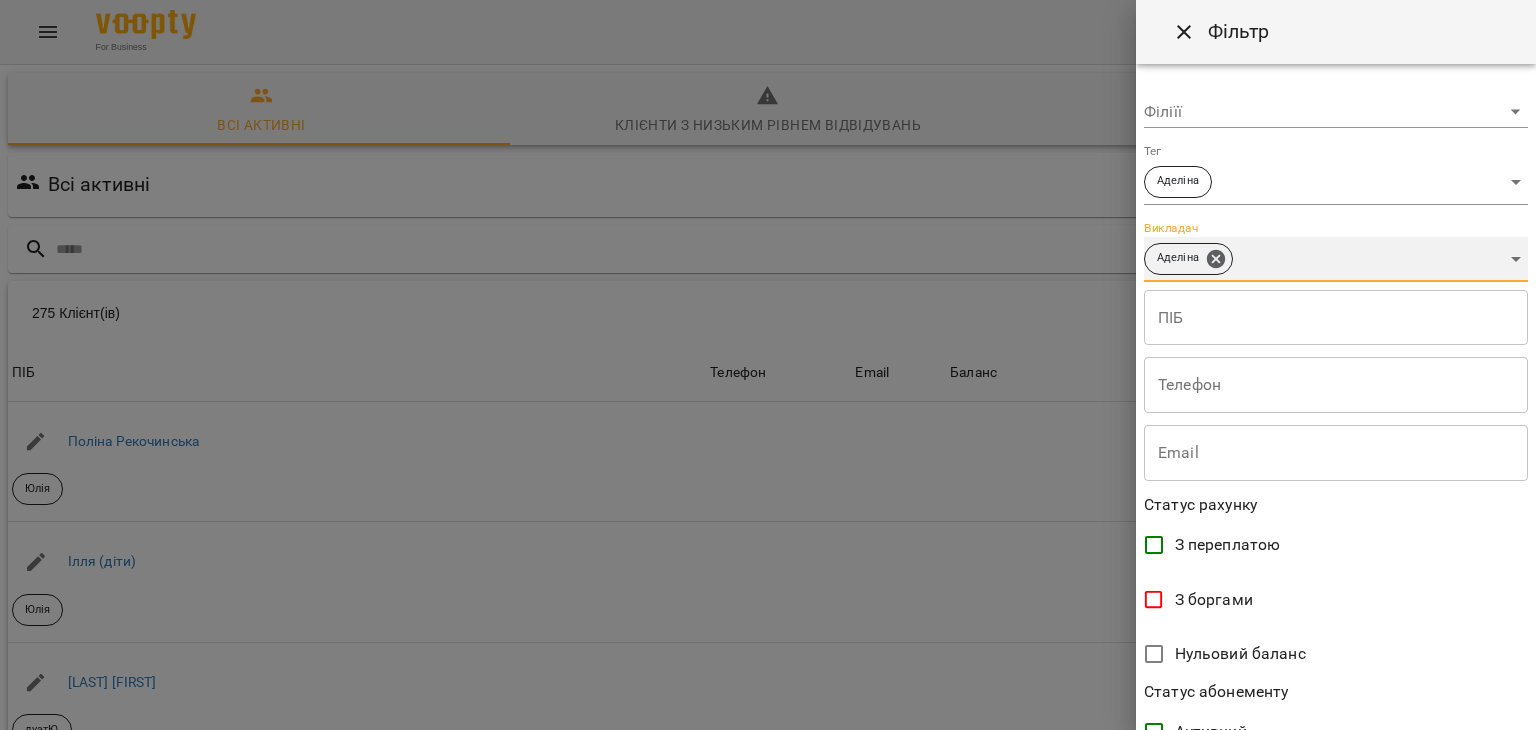 scroll, scrollTop: 410, scrollLeft: 0, axis: vertical 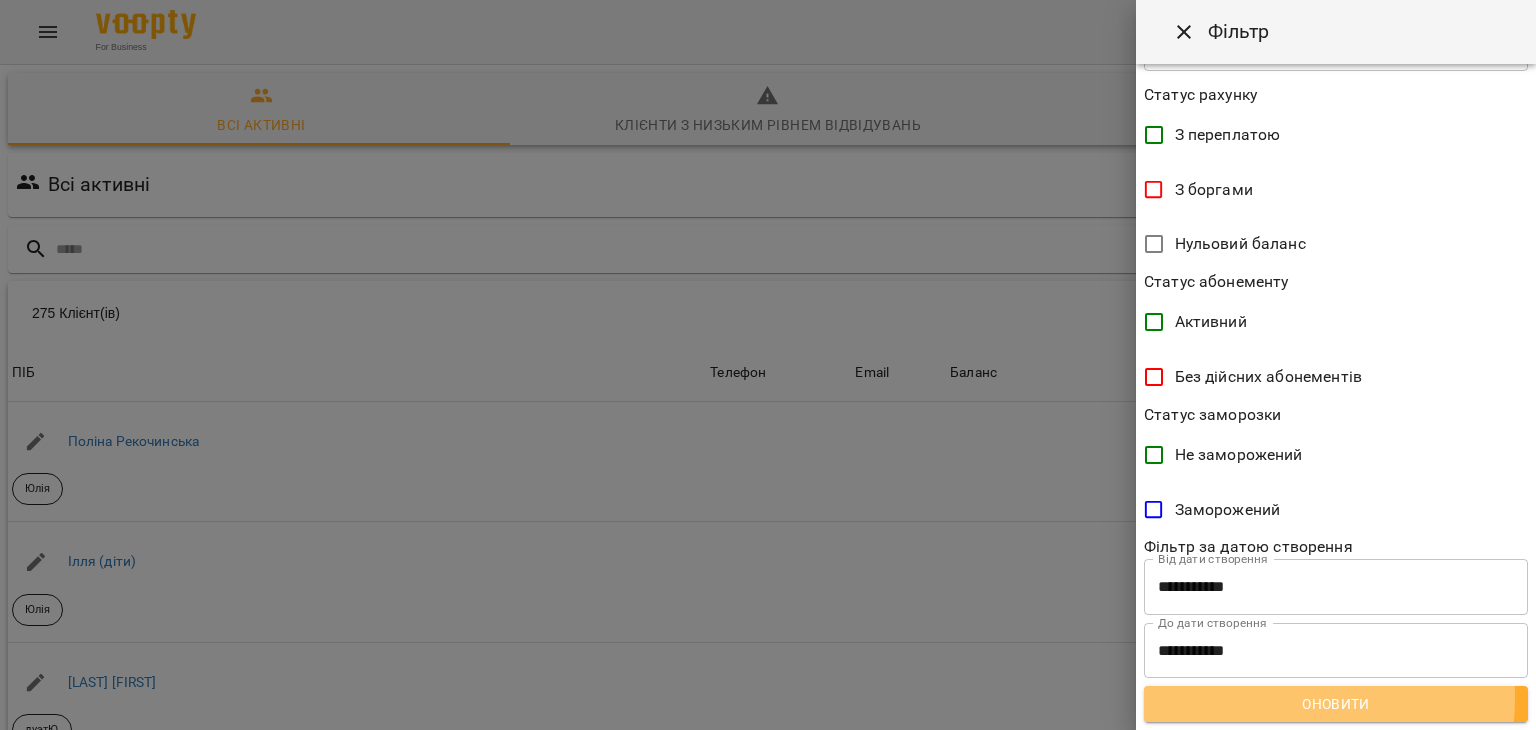 click on "Оновити" at bounding box center [1336, 704] 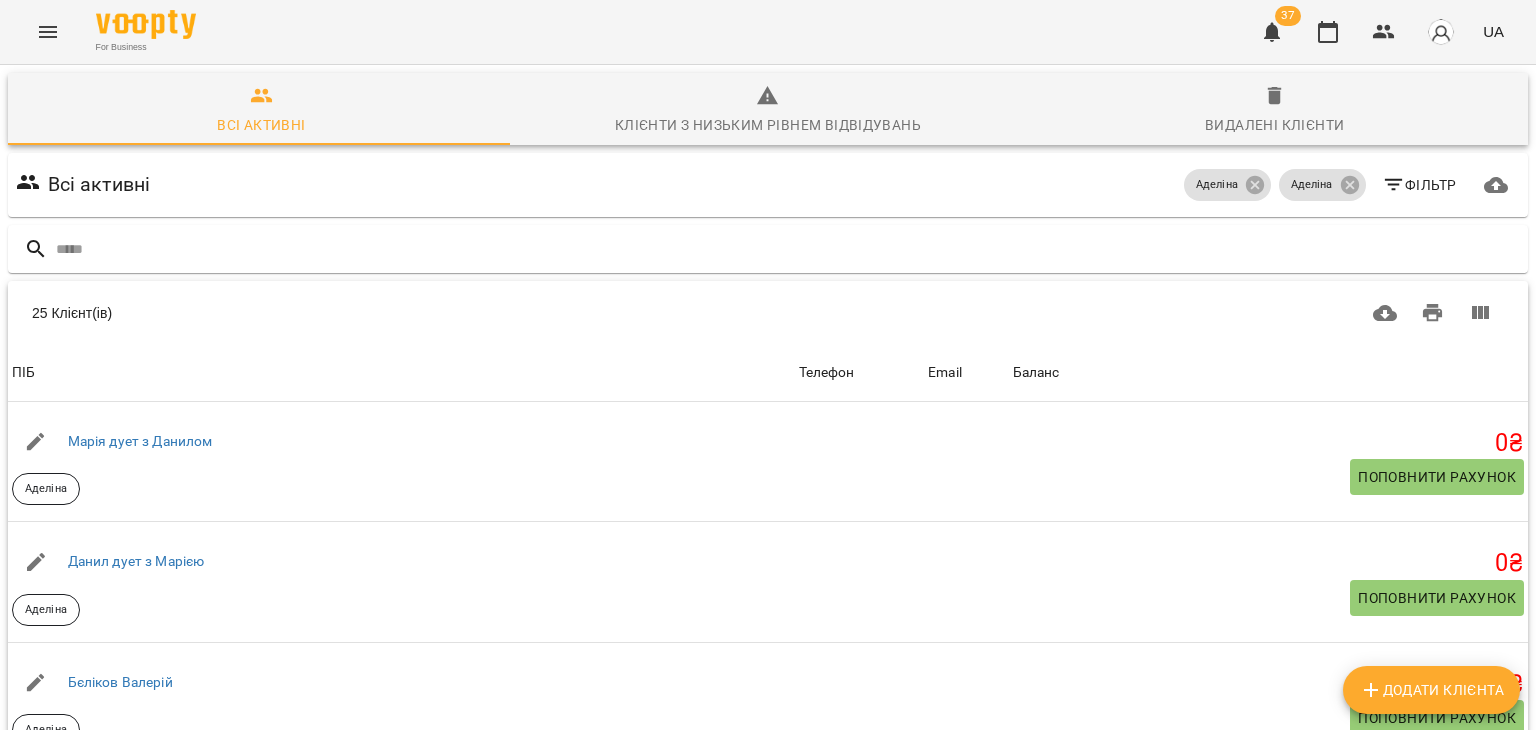 scroll, scrollTop: 66, scrollLeft: 0, axis: vertical 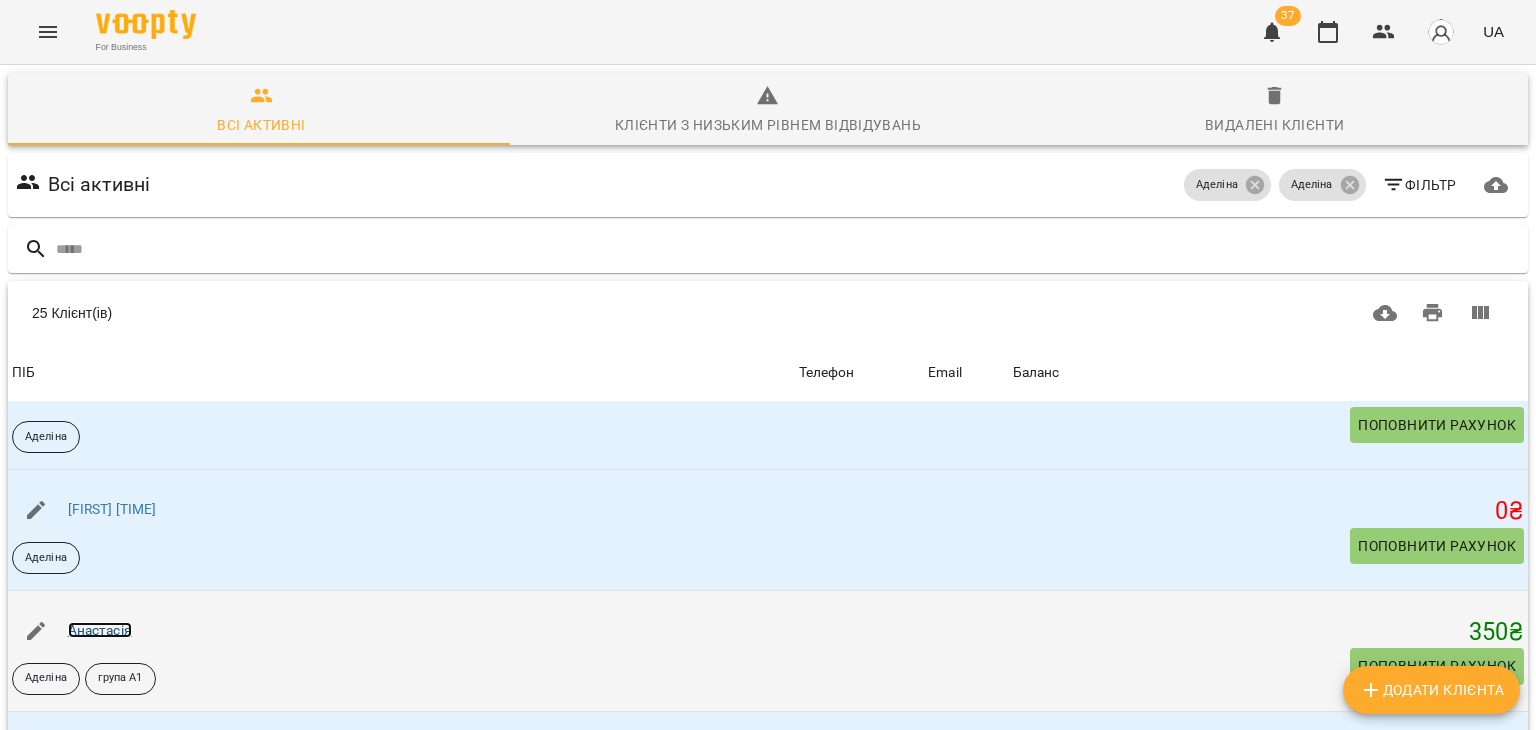 click on "Анастасія" at bounding box center [100, 630] 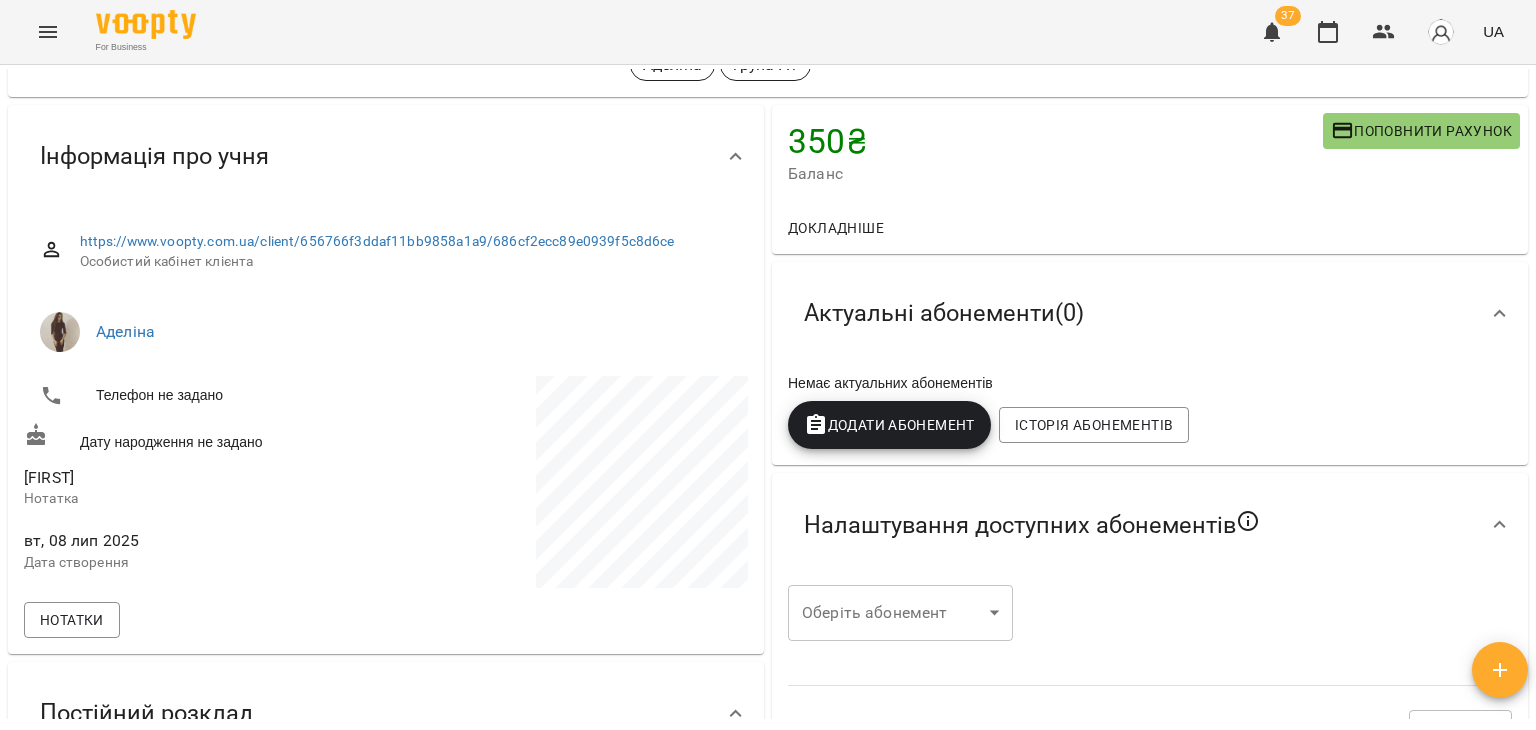 scroll, scrollTop: 0, scrollLeft: 0, axis: both 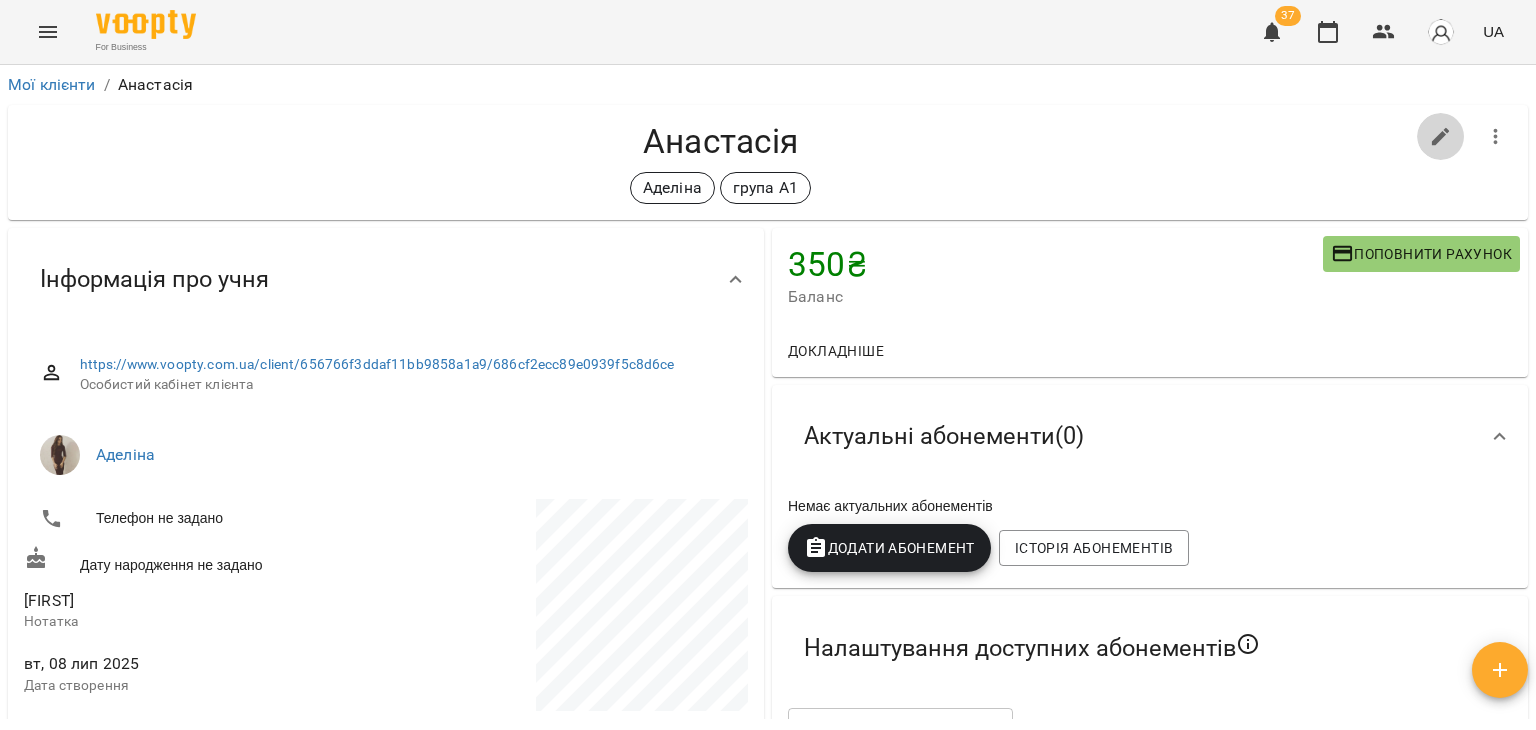 click 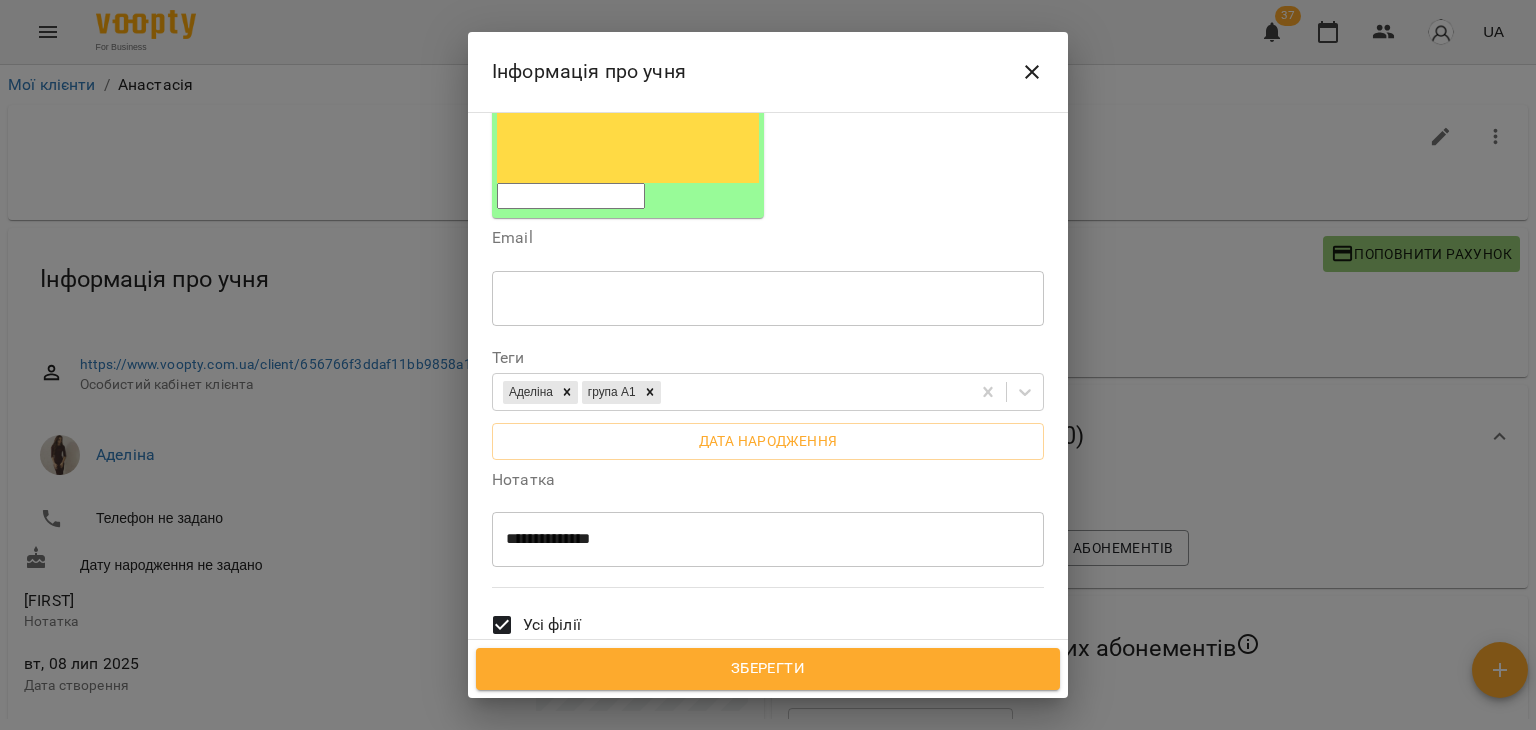 scroll, scrollTop: 358, scrollLeft: 0, axis: vertical 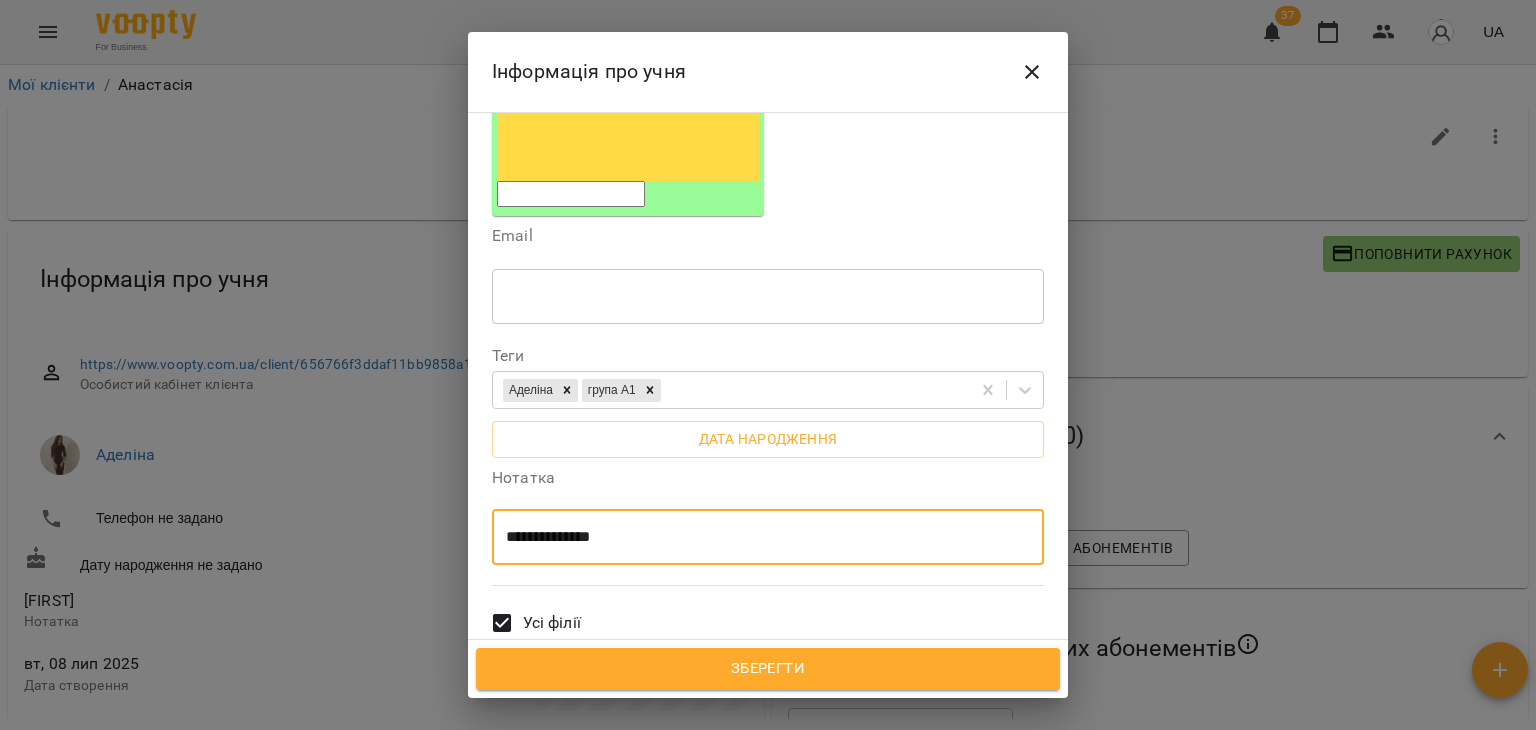 click on "**********" at bounding box center (760, 537) 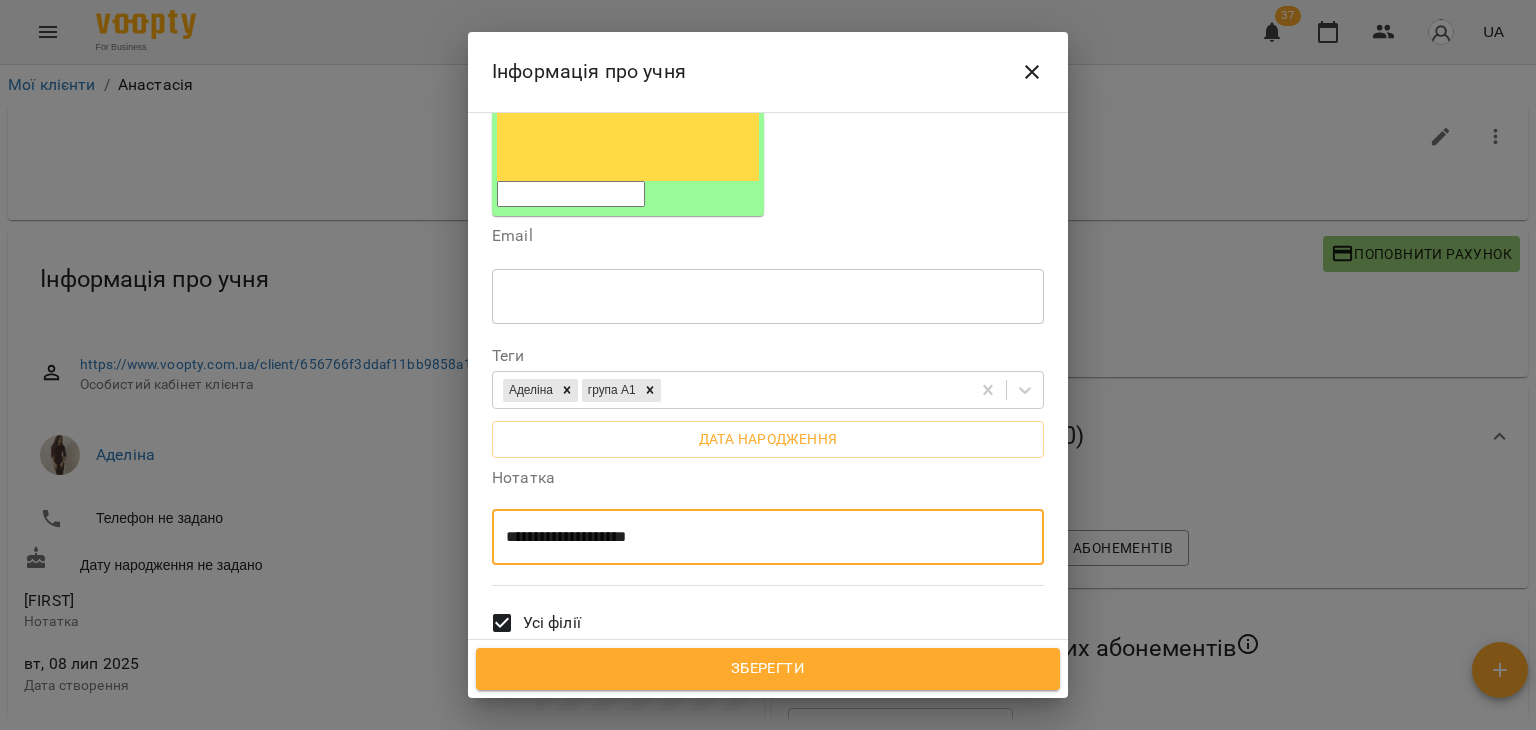paste on "**********" 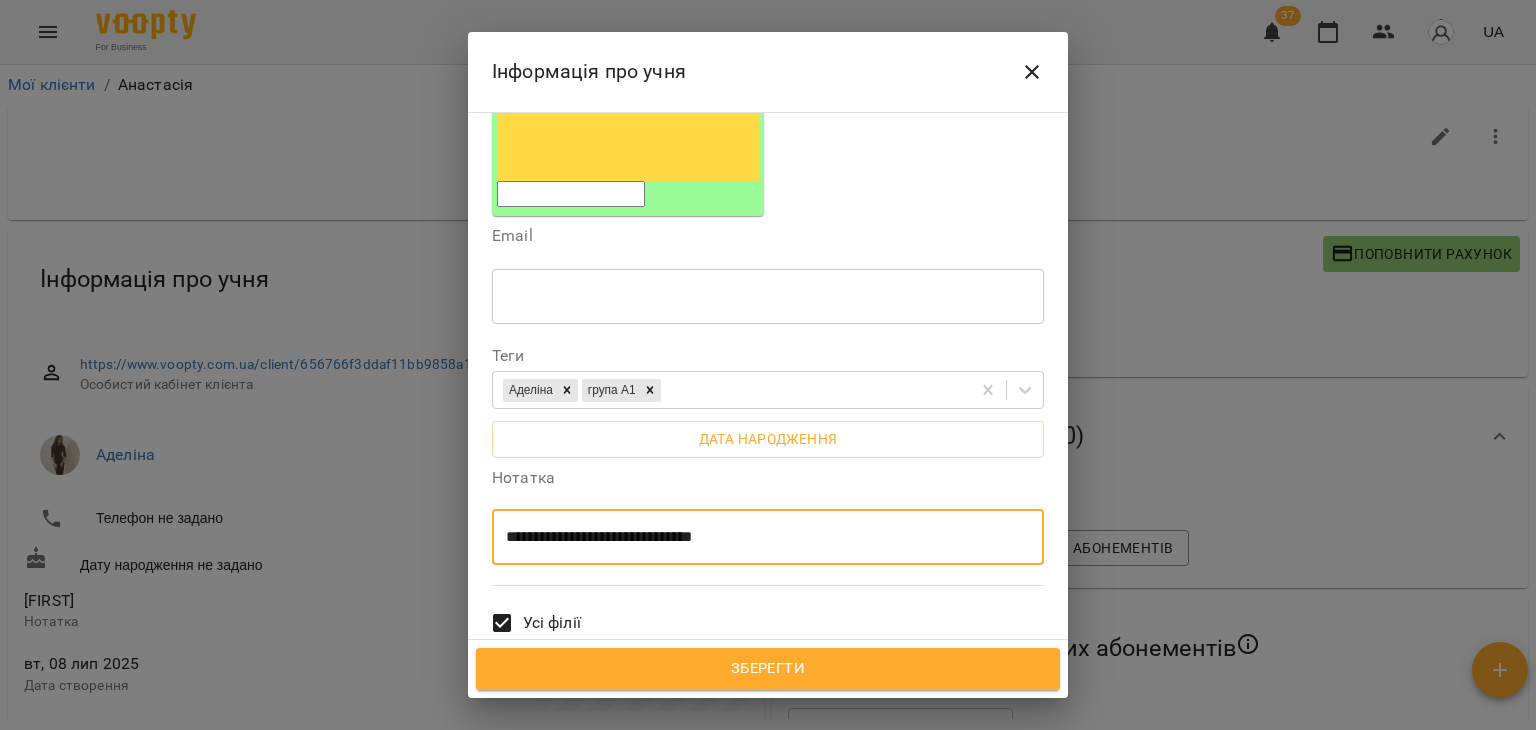 type on "**********" 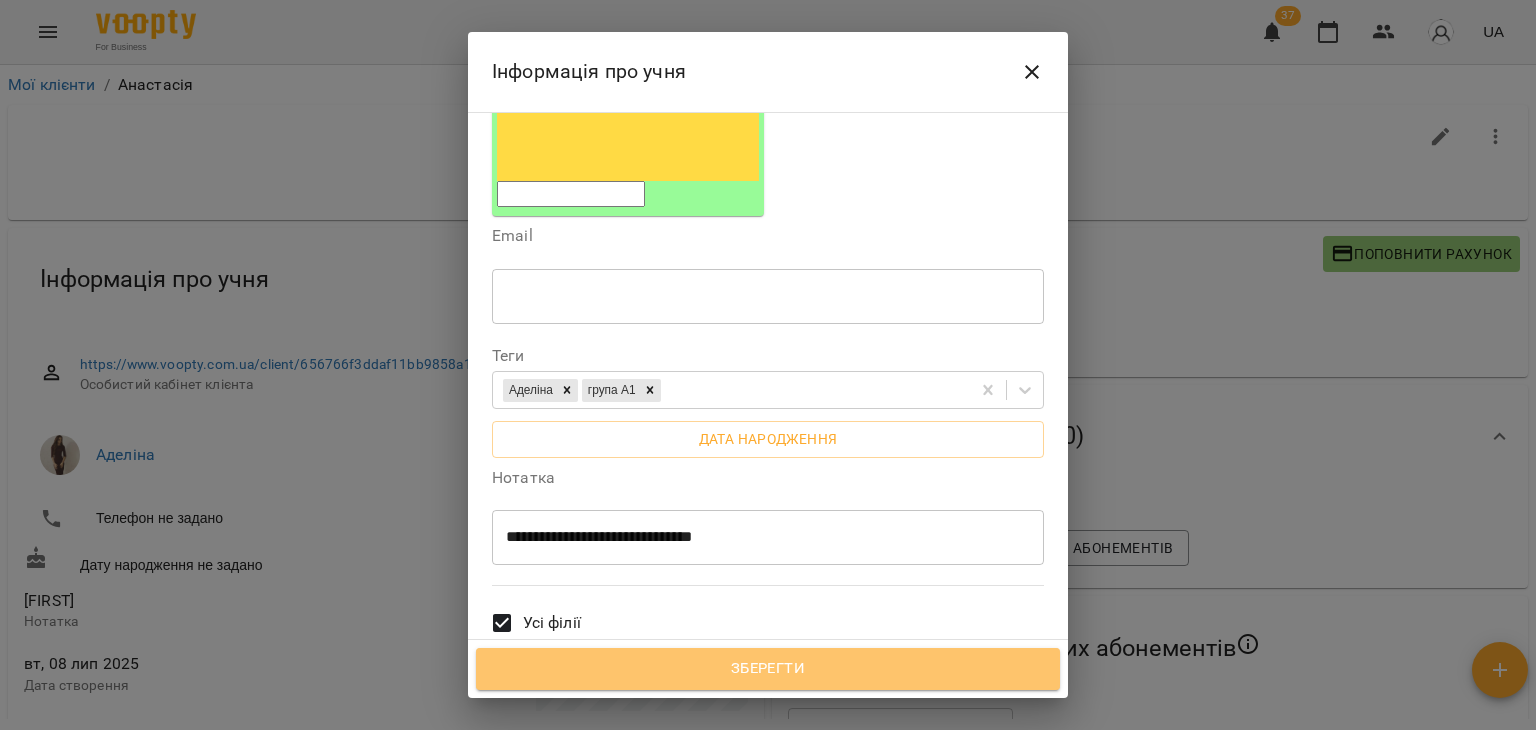click on "Зберегти" at bounding box center [768, 669] 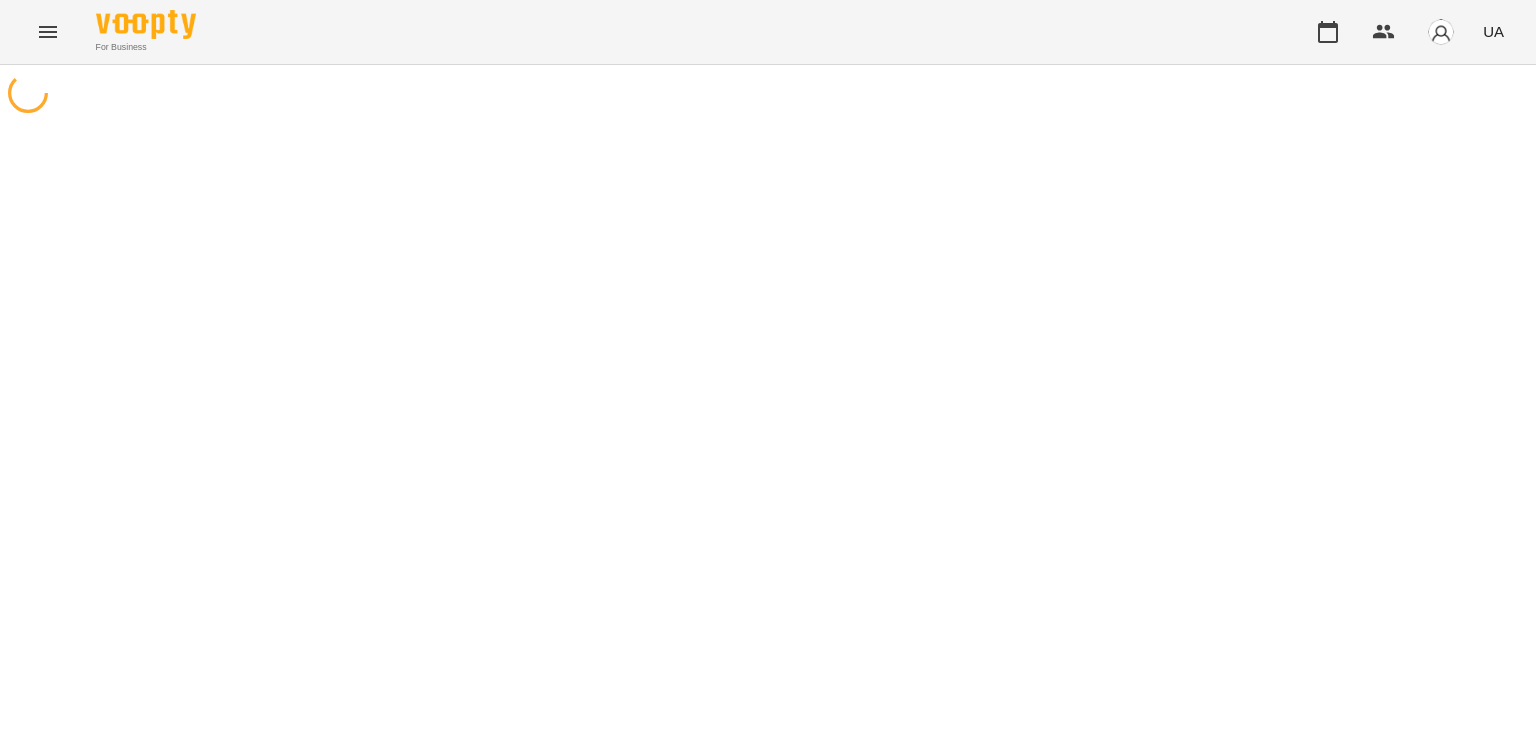 scroll, scrollTop: 0, scrollLeft: 0, axis: both 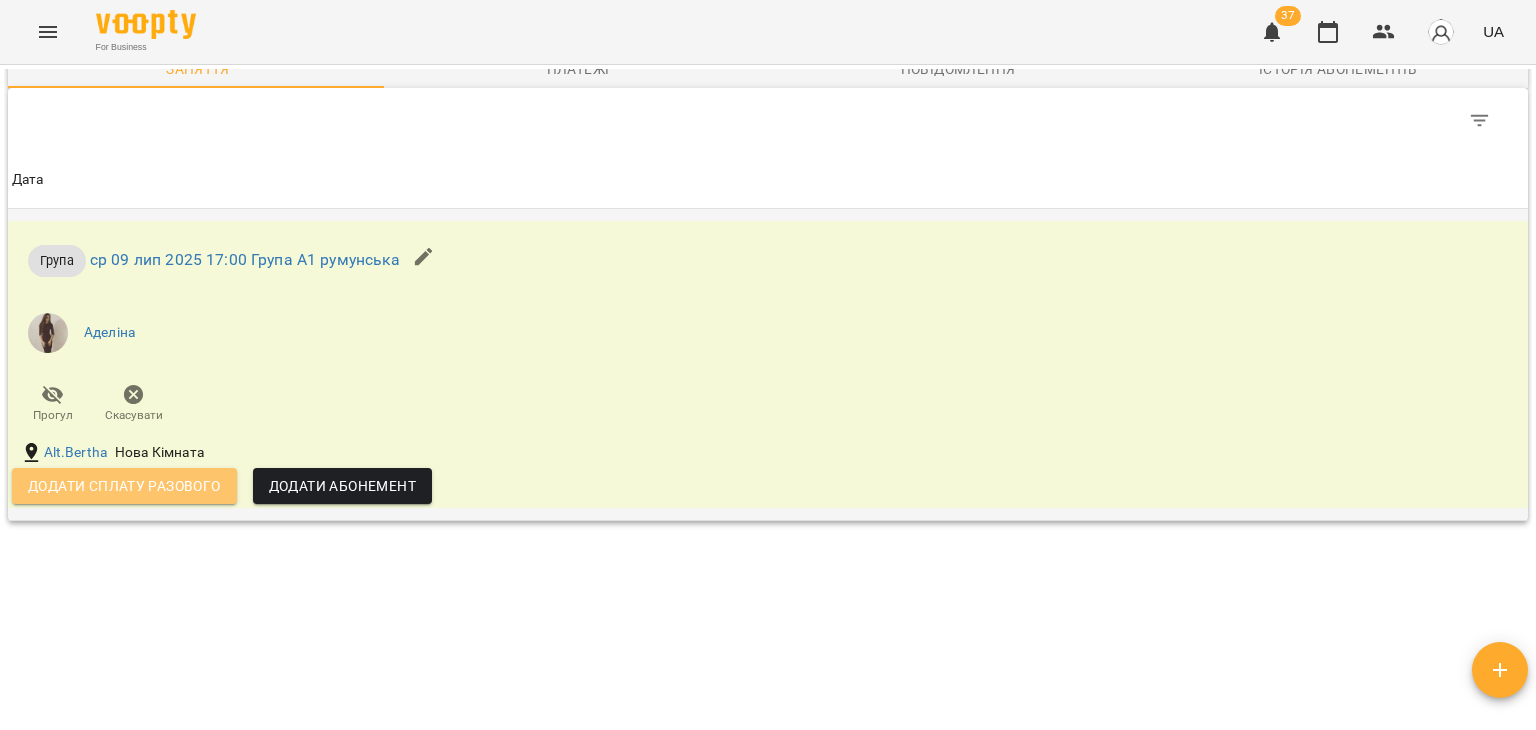 click on "Додати сплату разового" at bounding box center [124, 486] 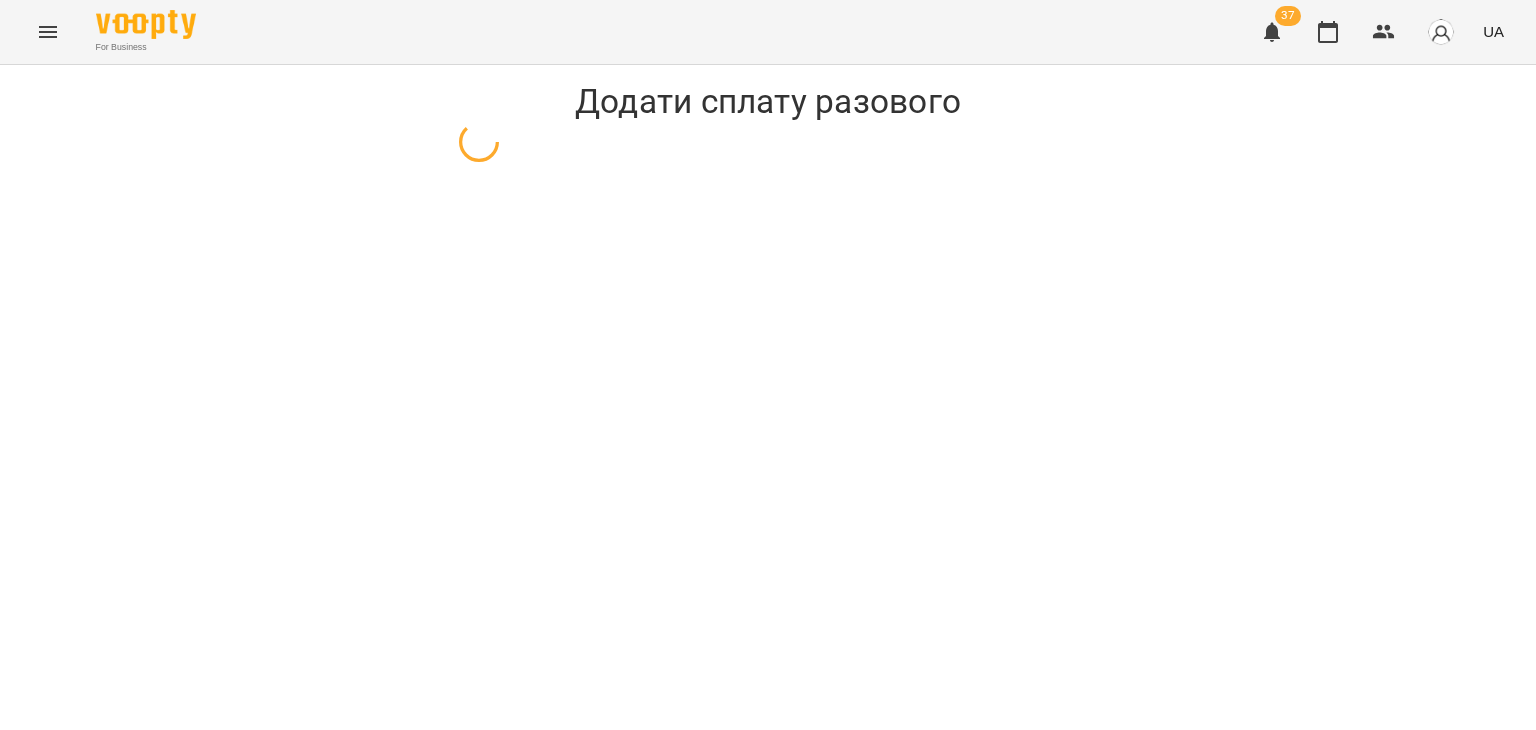 select on "*****" 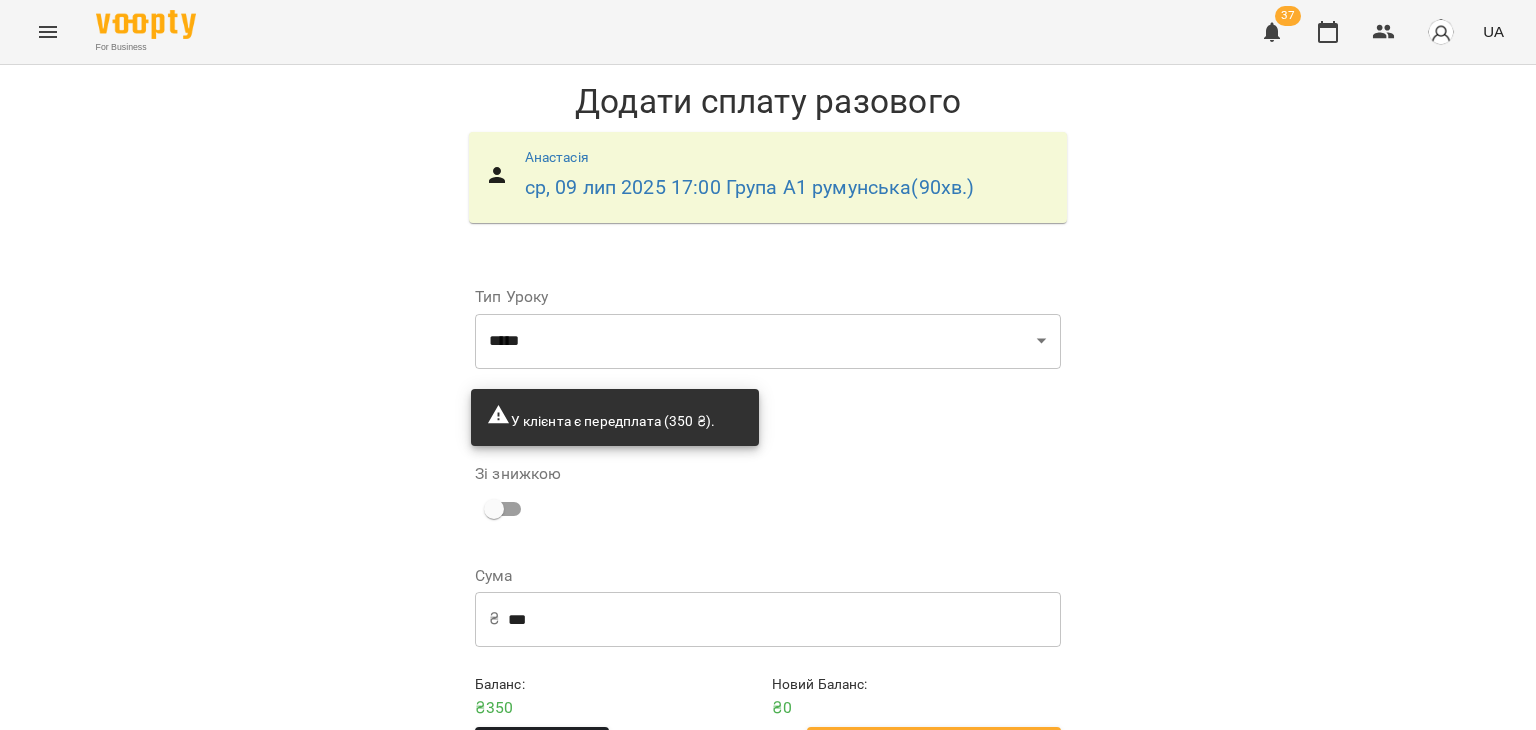 scroll, scrollTop: 70, scrollLeft: 0, axis: vertical 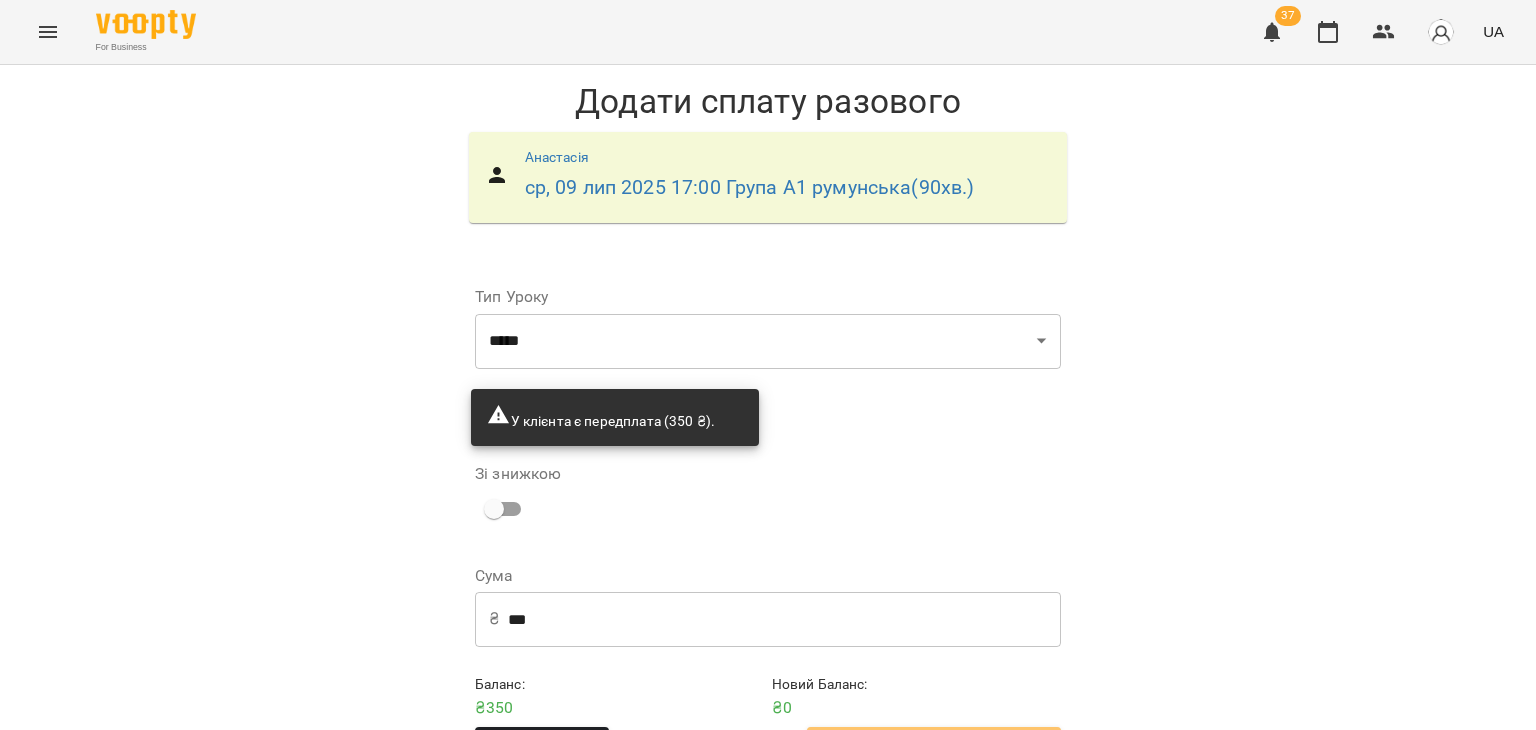 click on "Додати сплату разового" at bounding box center (934, 748) 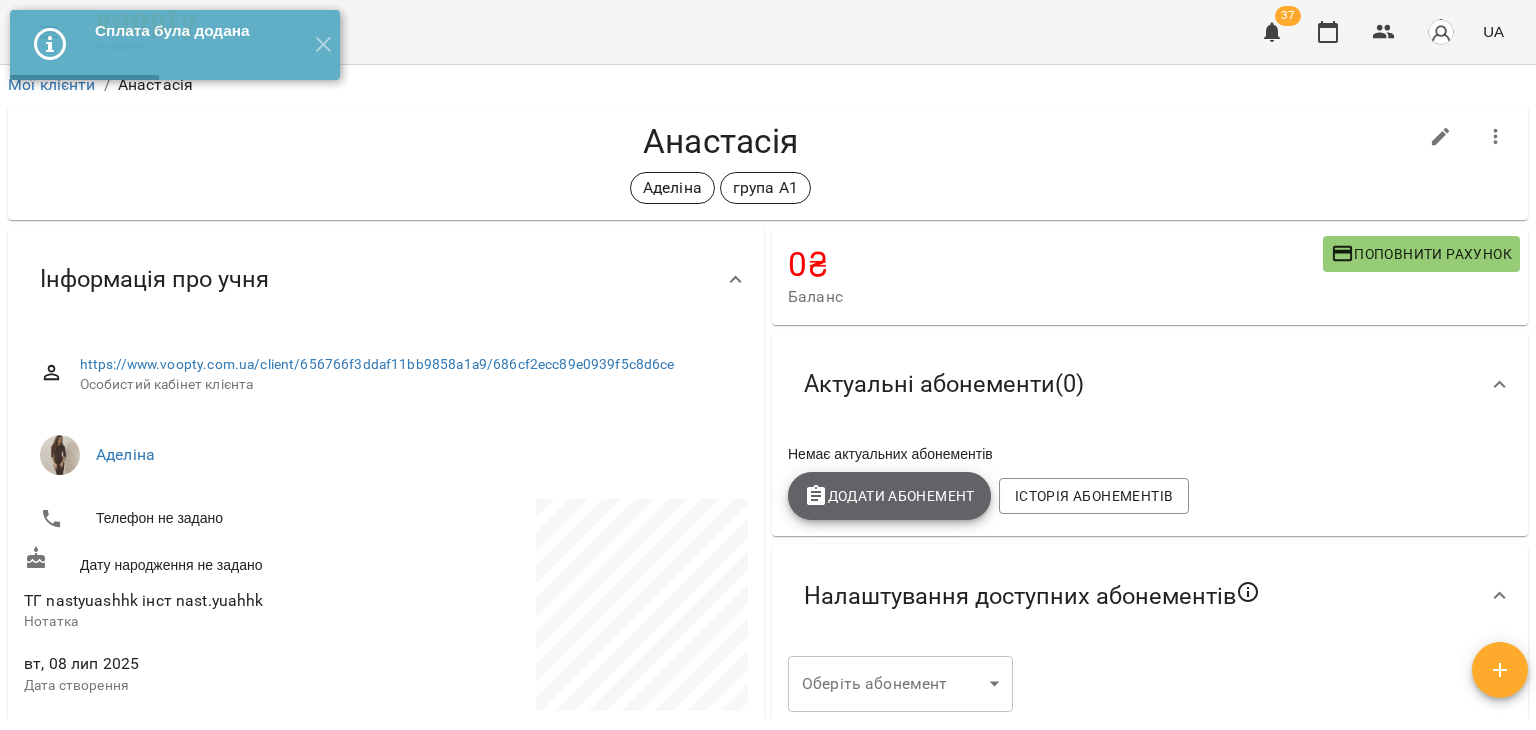 click on "Додати Абонемент" at bounding box center (889, 496) 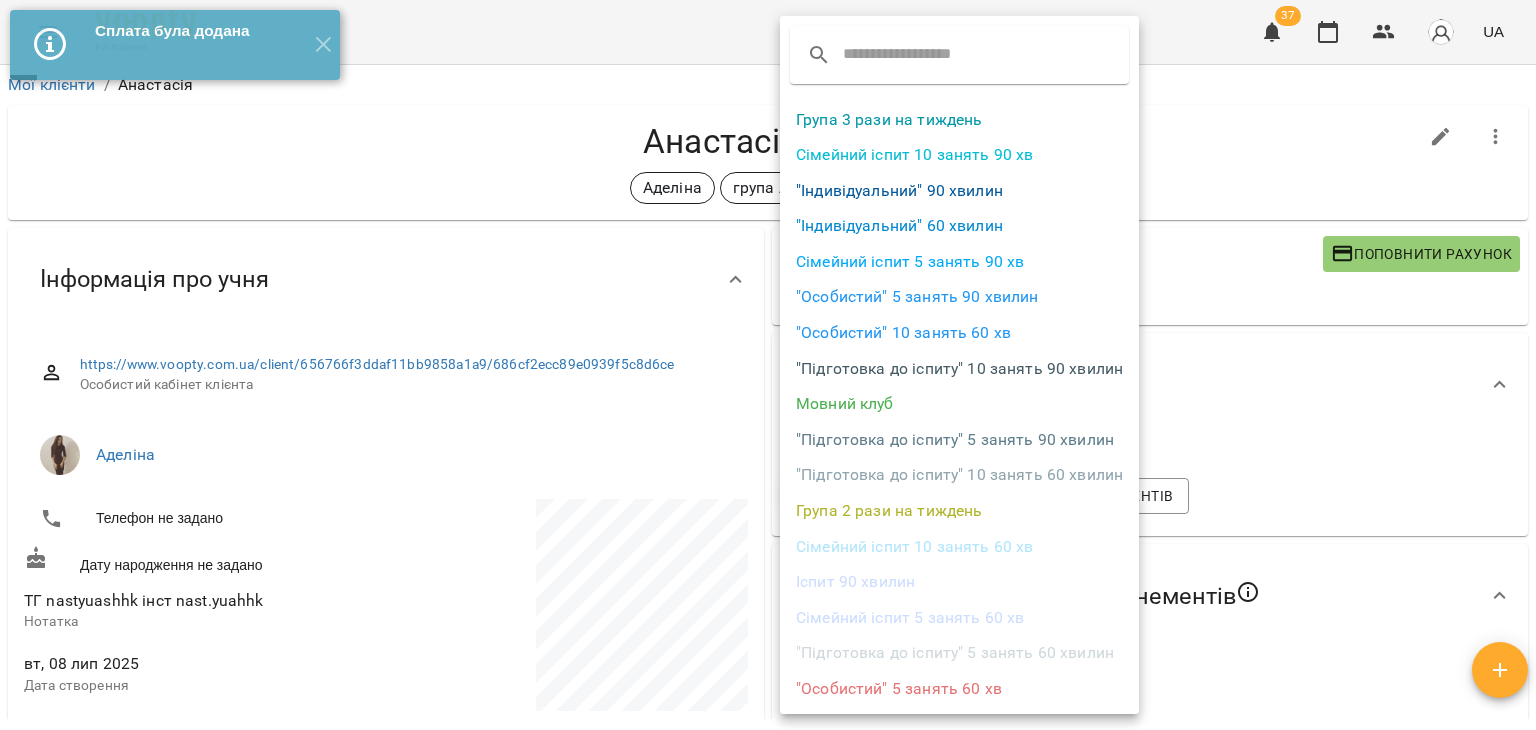 scroll, scrollTop: 284, scrollLeft: 0, axis: vertical 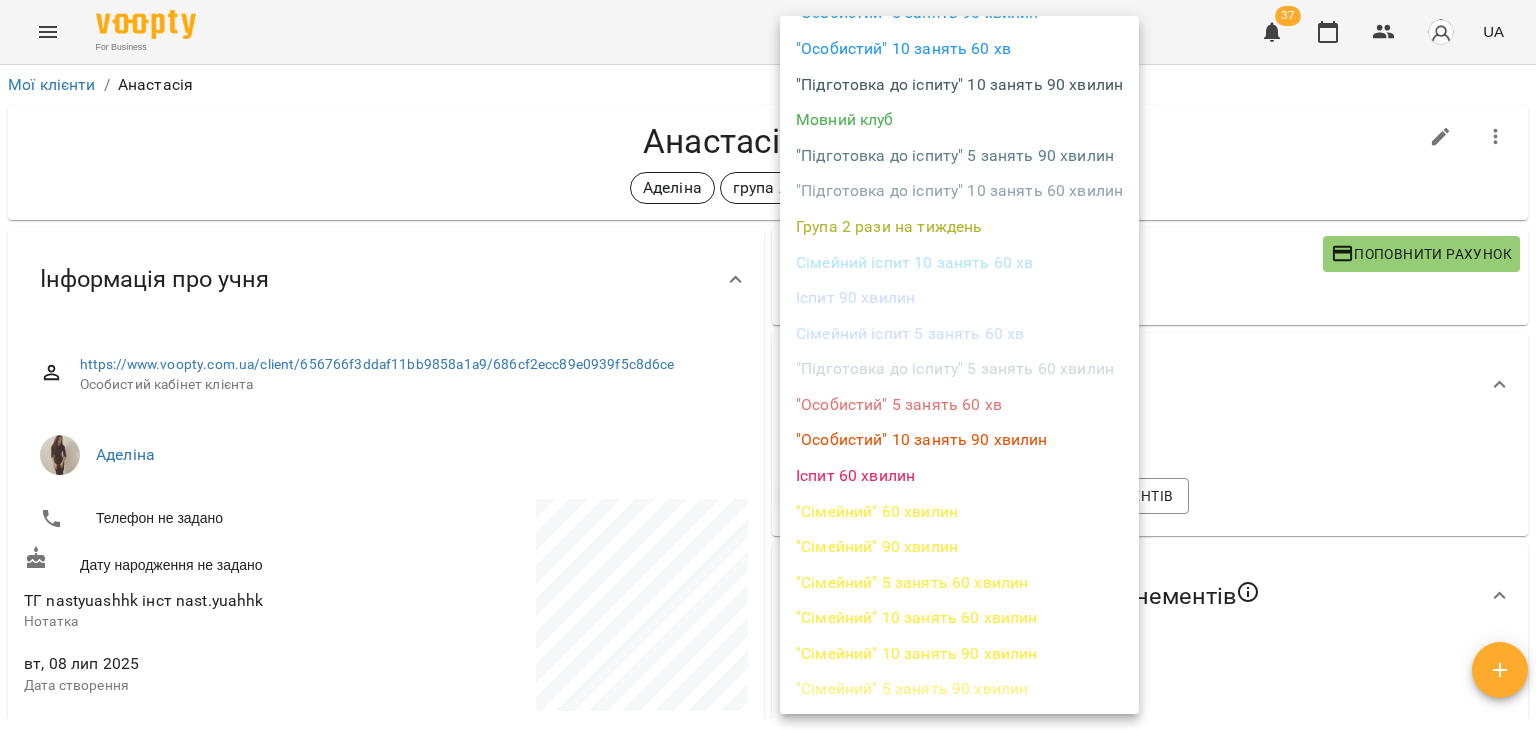 click on "Група 2 рази на тиждень" at bounding box center [959, 227] 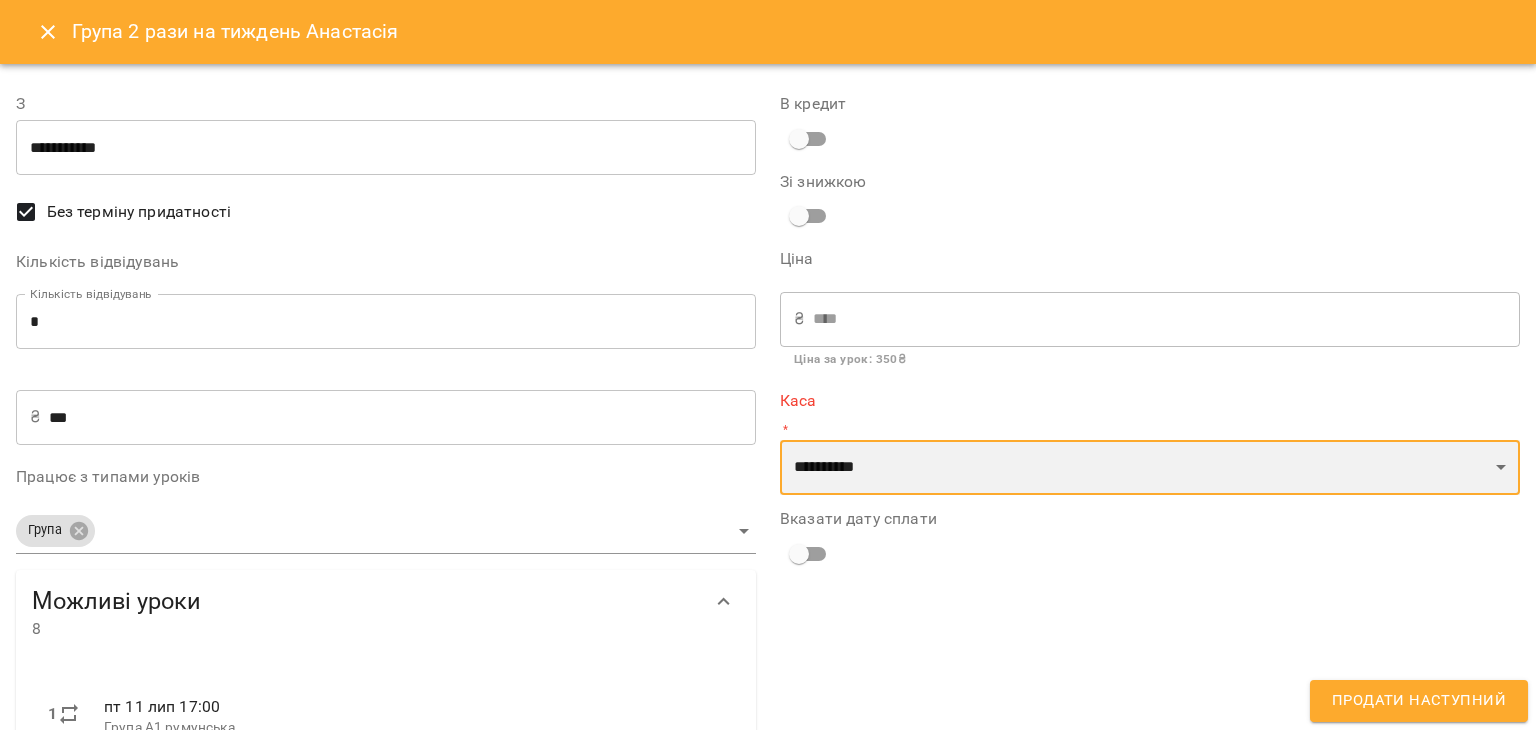 click on "**********" at bounding box center (1150, 468) 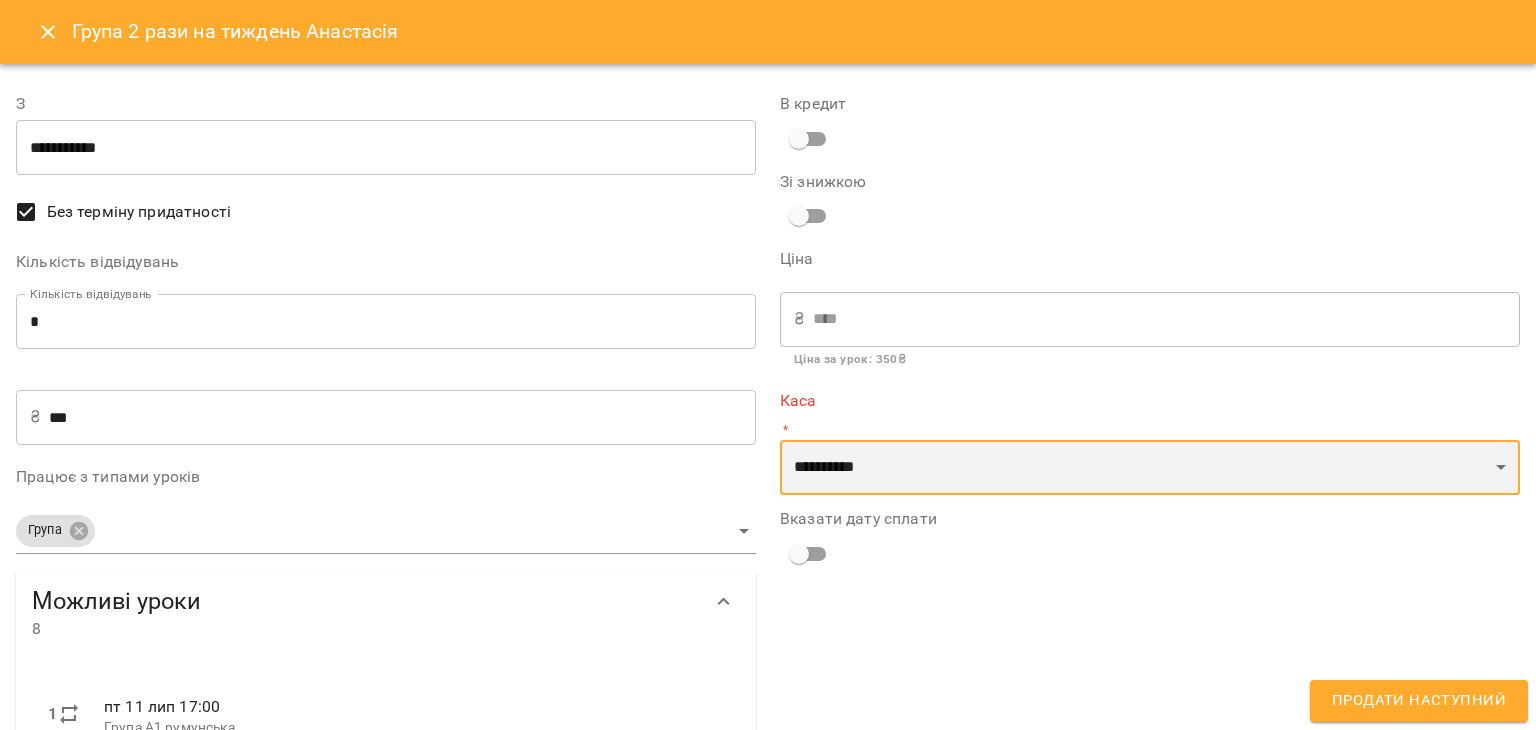 click on "**********" at bounding box center [1150, 468] 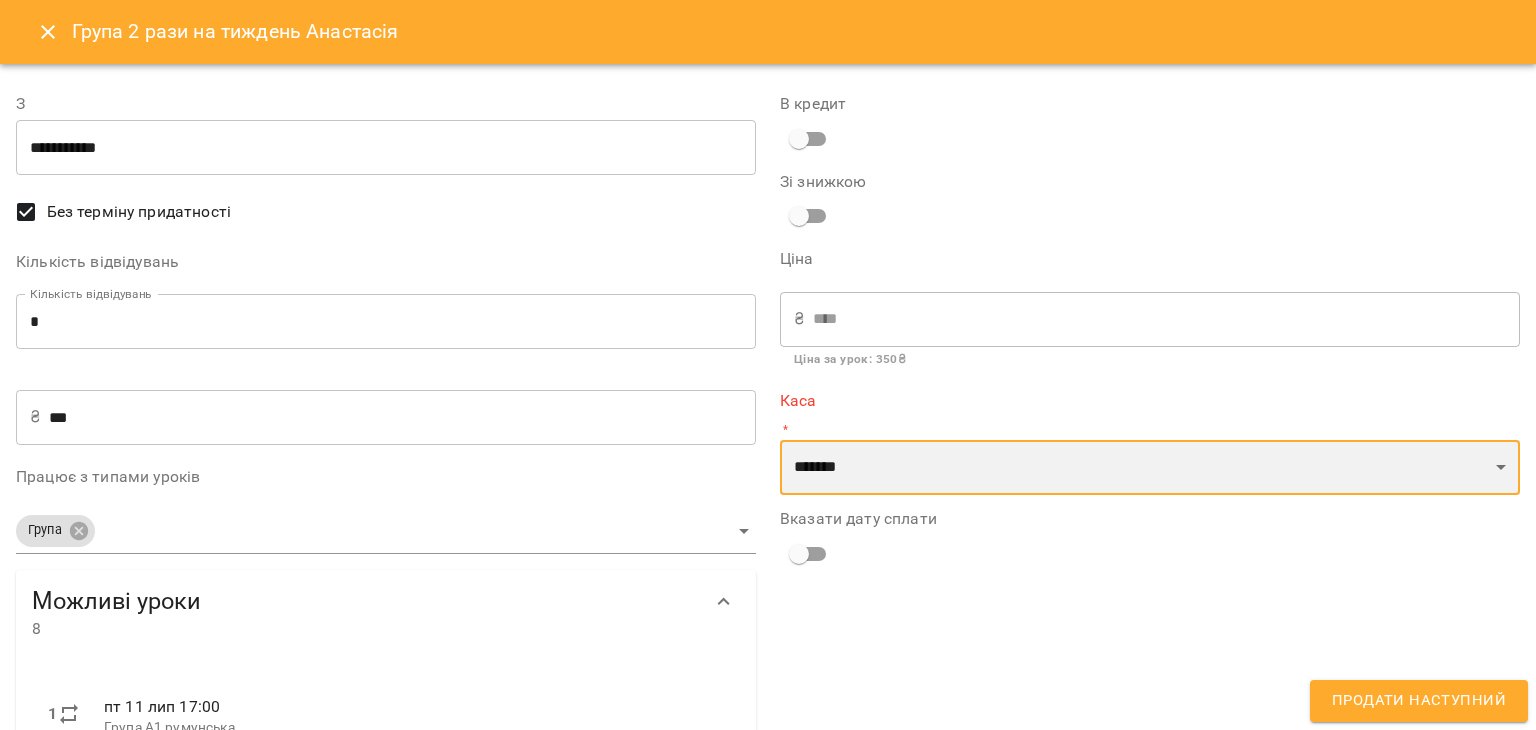 click on "**********" at bounding box center (1150, 468) 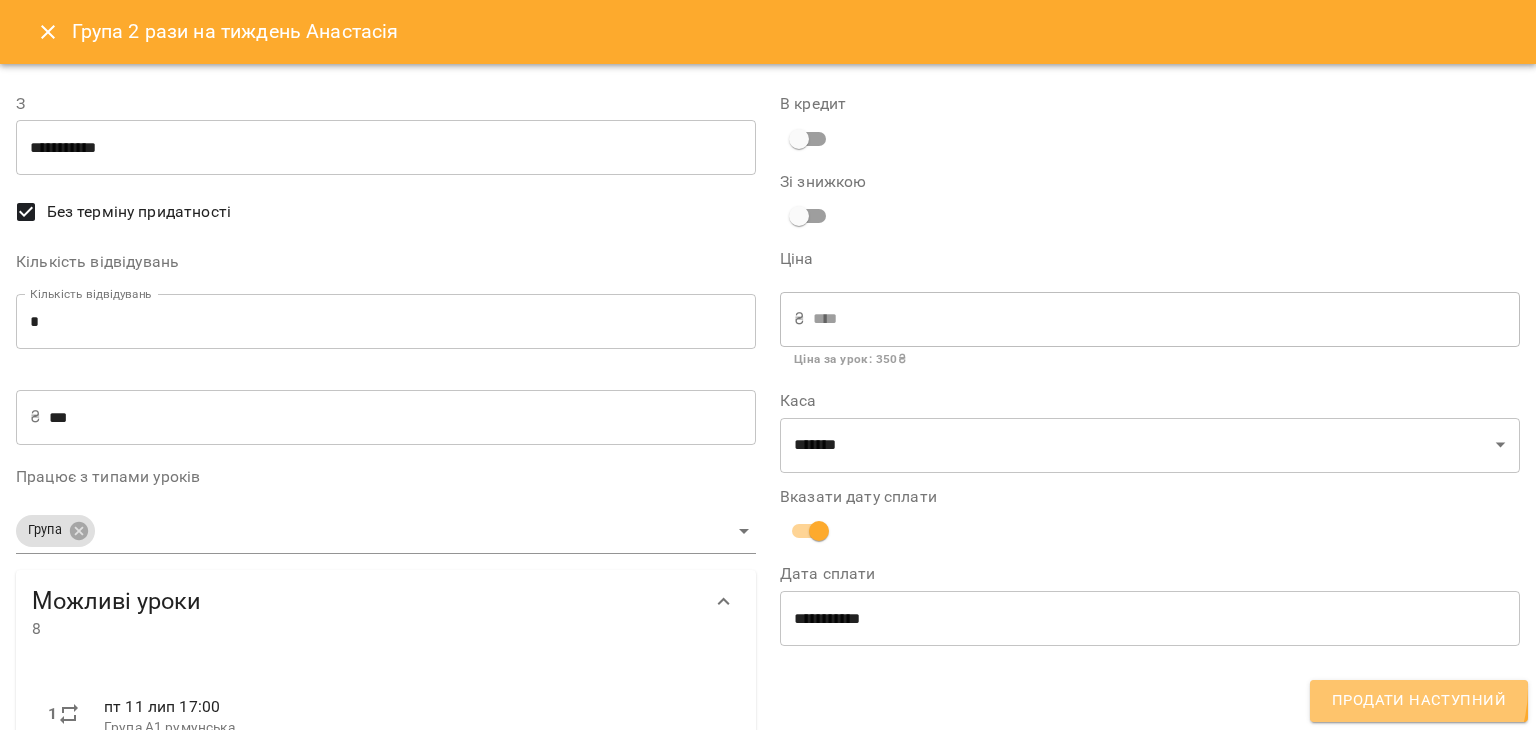 click on "Продати наступний" at bounding box center (1419, 701) 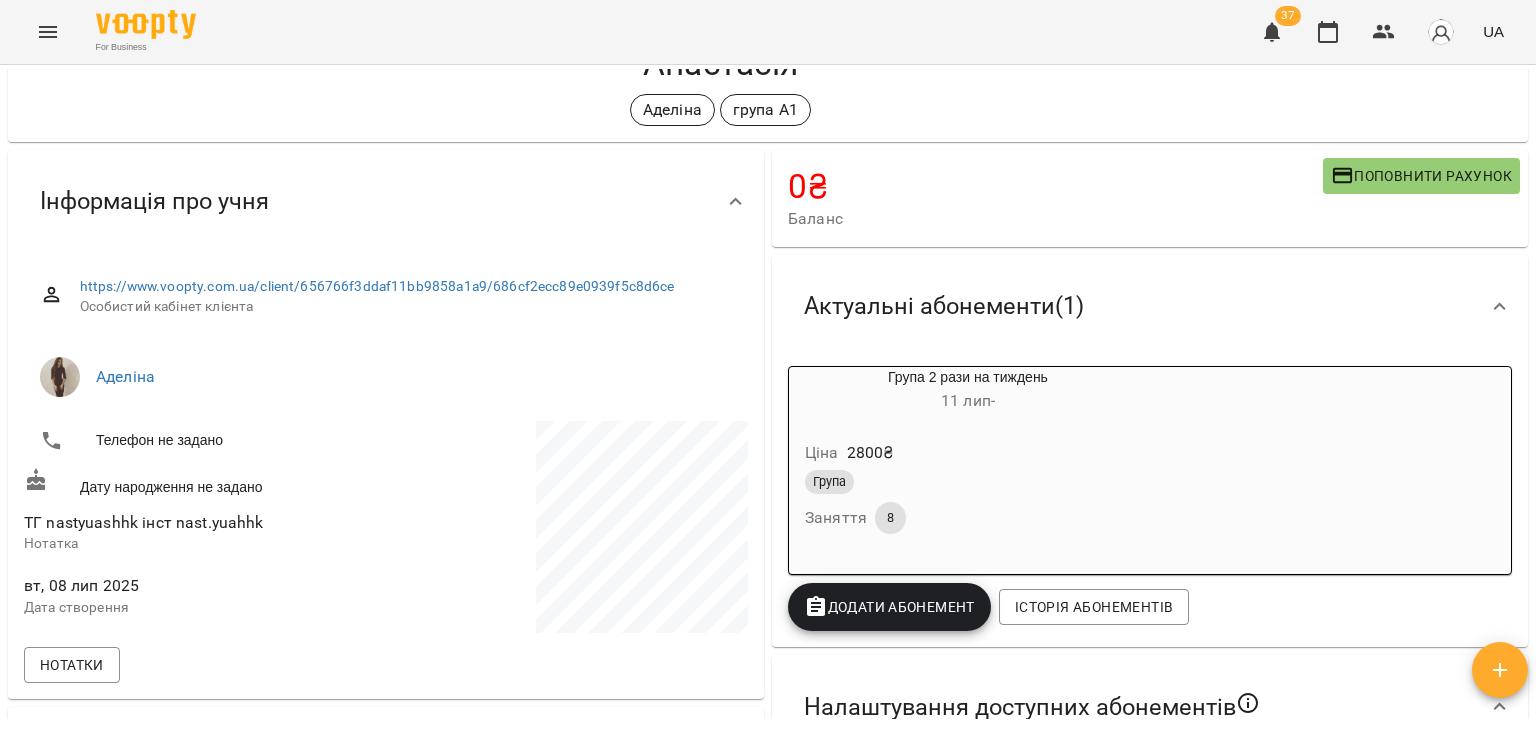 scroll, scrollTop: 104, scrollLeft: 0, axis: vertical 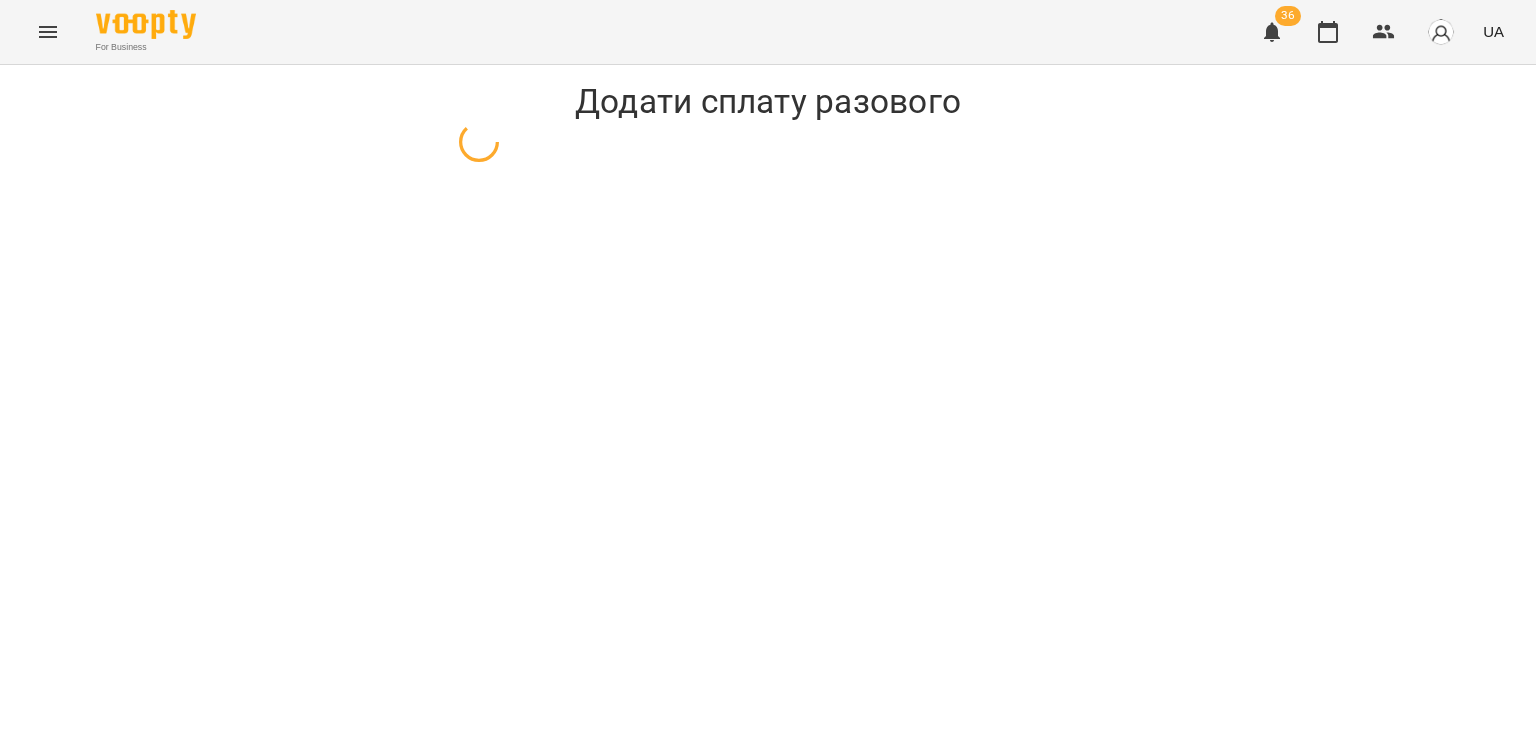 select on "*****" 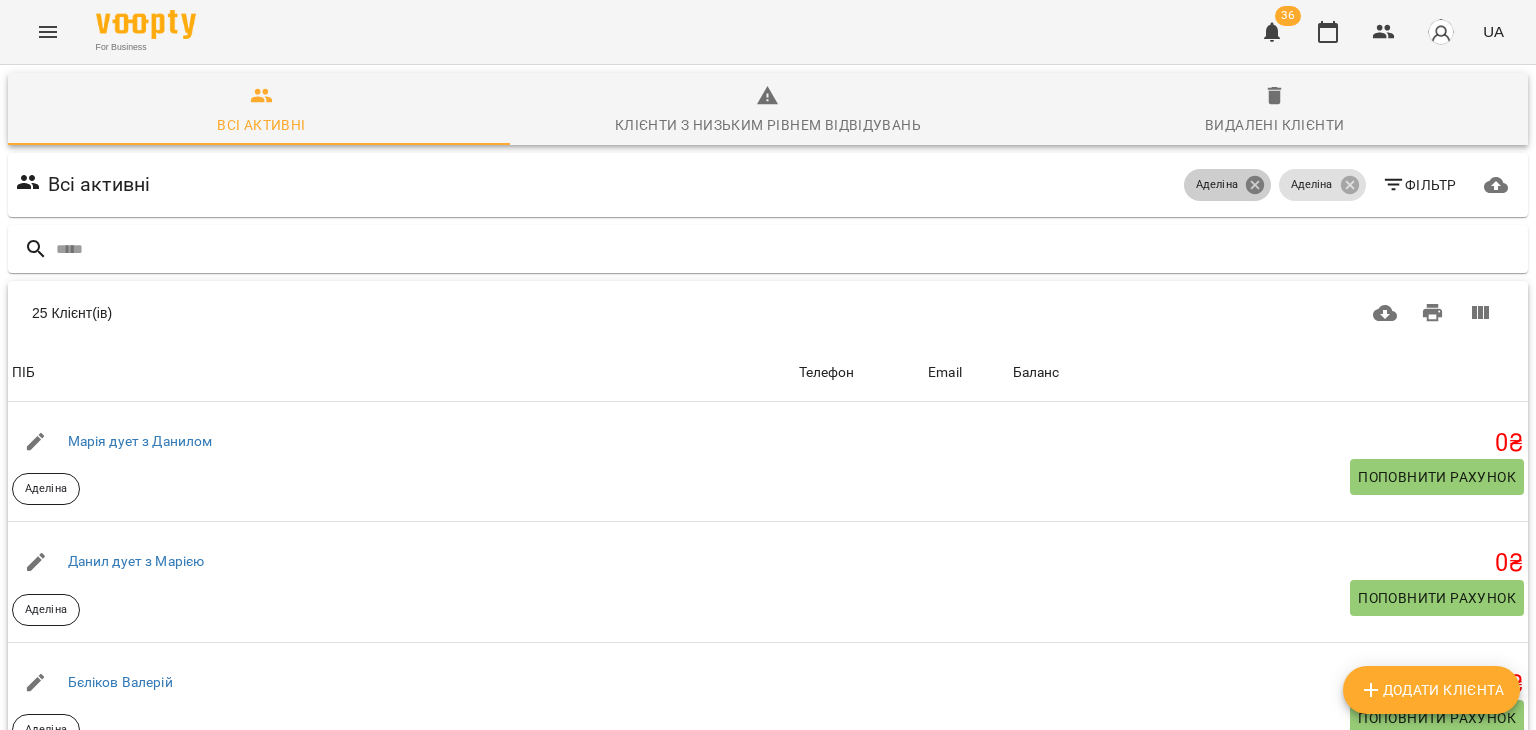 click 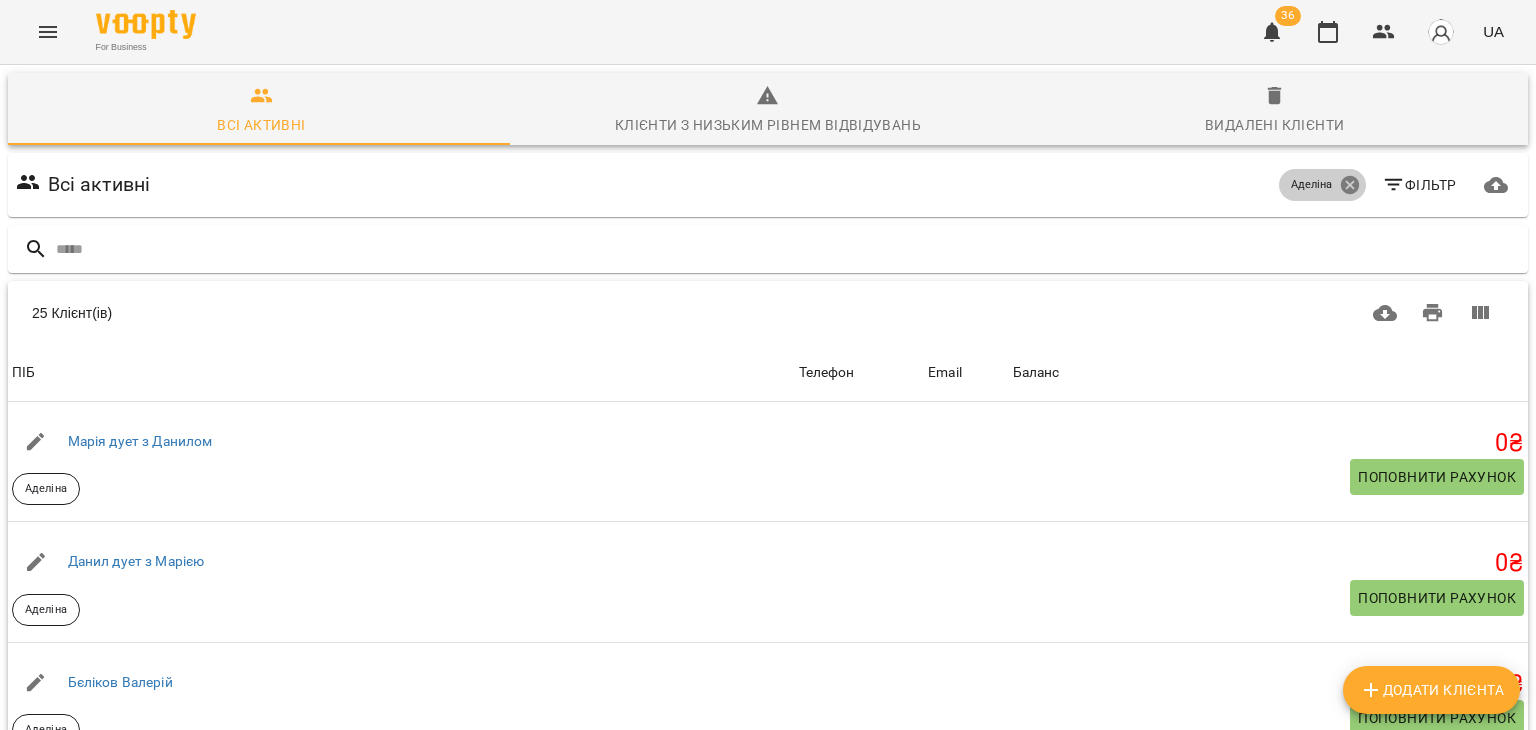 click 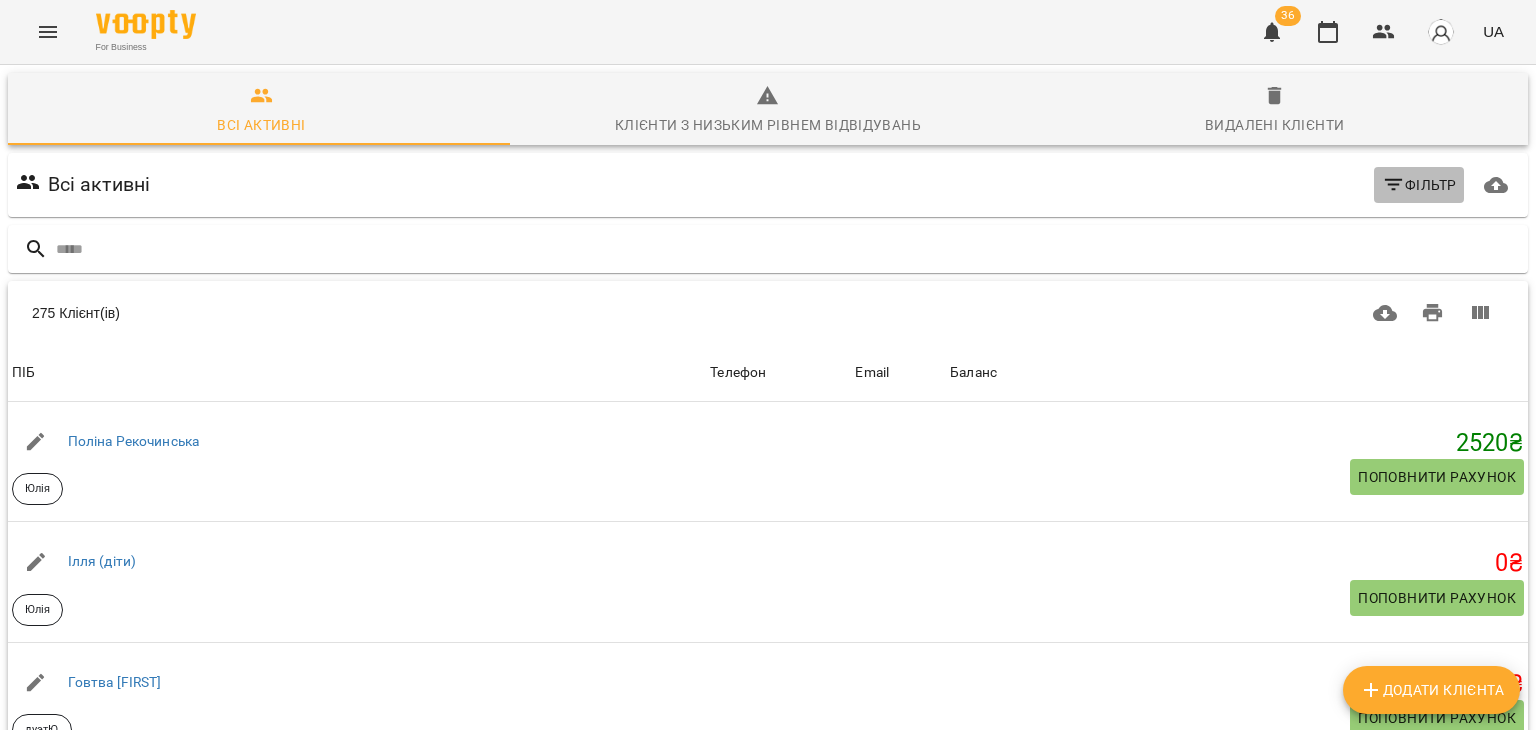 click 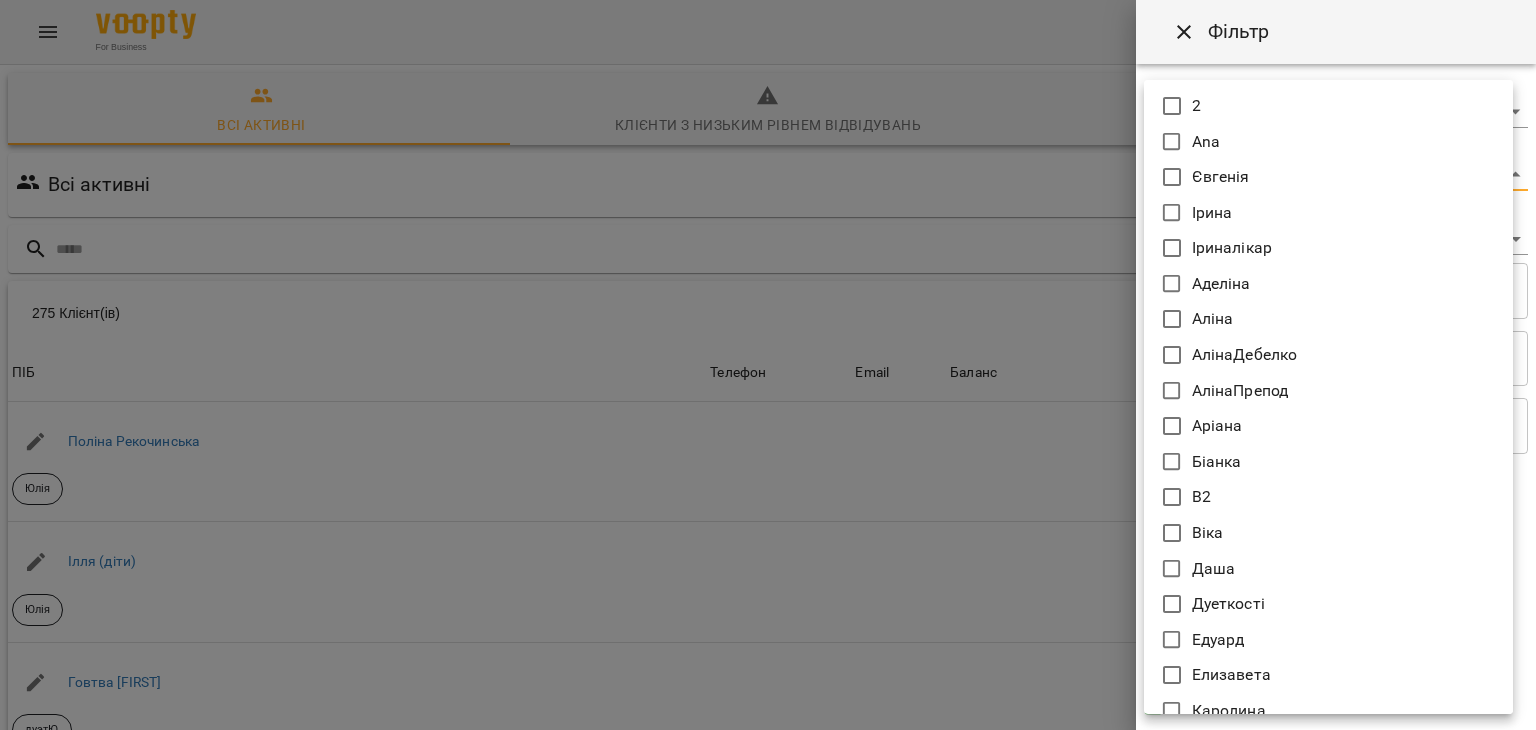 click on "For Business 36 UA Всі активні Клієнти з низьким рівнем відвідувань Видалені клієнти   Всі активні Фільтр 275   Клієнт(ів) 275   Клієнт(ів) ПІБ Телефон Email Баланс ПІБ [LAST] [LAST] Телефон Email Баланс 2520 ₴ Поповнити рахунок ПІБ Ілля (діти) Юлія Телефон Email Баланс 0 ₴ Поповнити рахунок ПІБ Говтва Анна дуетЮ Телефон Email Баланс 0 ₴ Поповнити рахунок ПІБ Дарія (діти) Юлія Телефон Email Баланс 0 ₴ Поповнити рахунок ПІБ Марія дует з Данилом Аделіна Телефон Email Баланс 0 ₴ Поповнити рахунок ПІБ Данил дует з Марією Аделіна Телефон Email 0 ₴ 0 0" at bounding box center (768, 522) 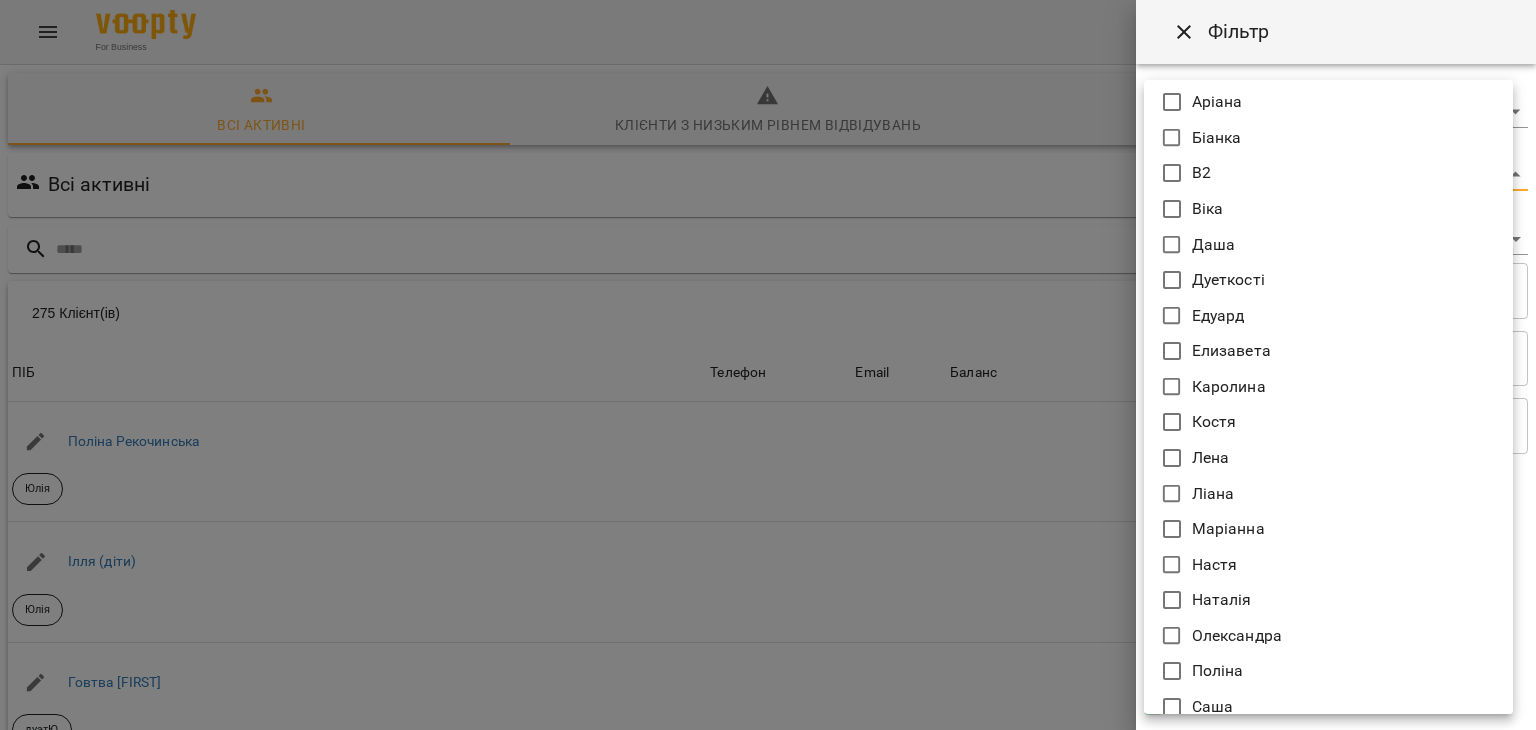 scroll, scrollTop: 0, scrollLeft: 0, axis: both 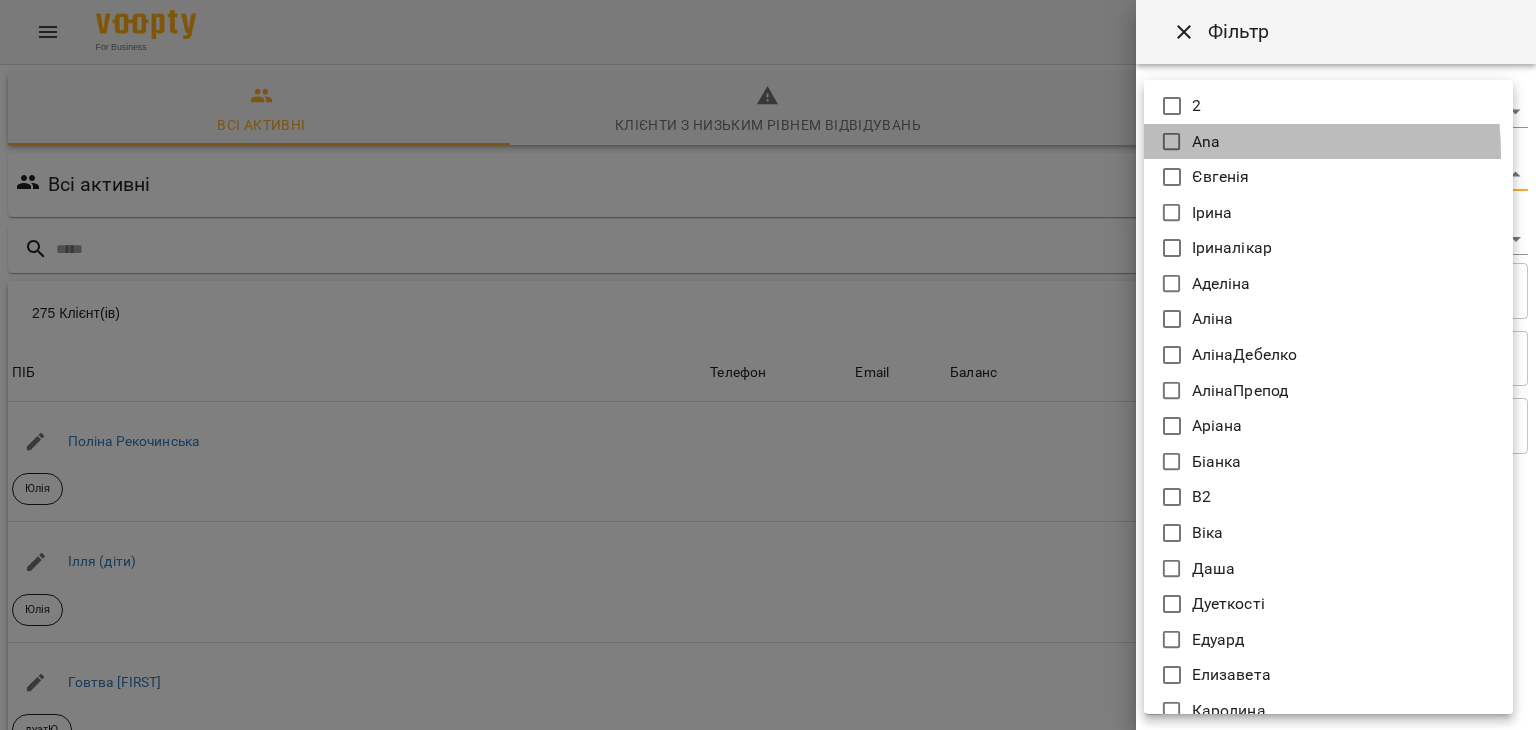 click on "Ana" at bounding box center (1328, 142) 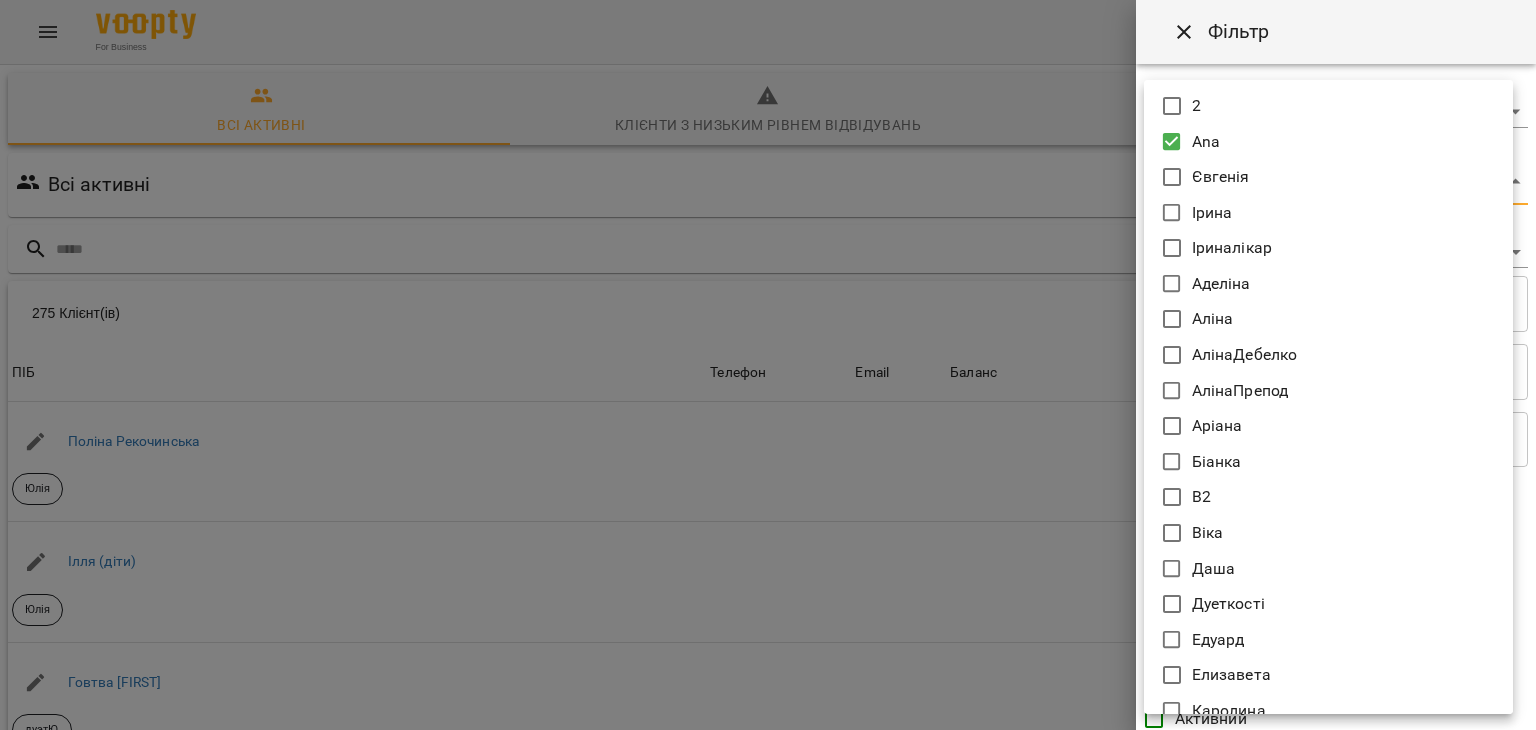 click at bounding box center (768, 365) 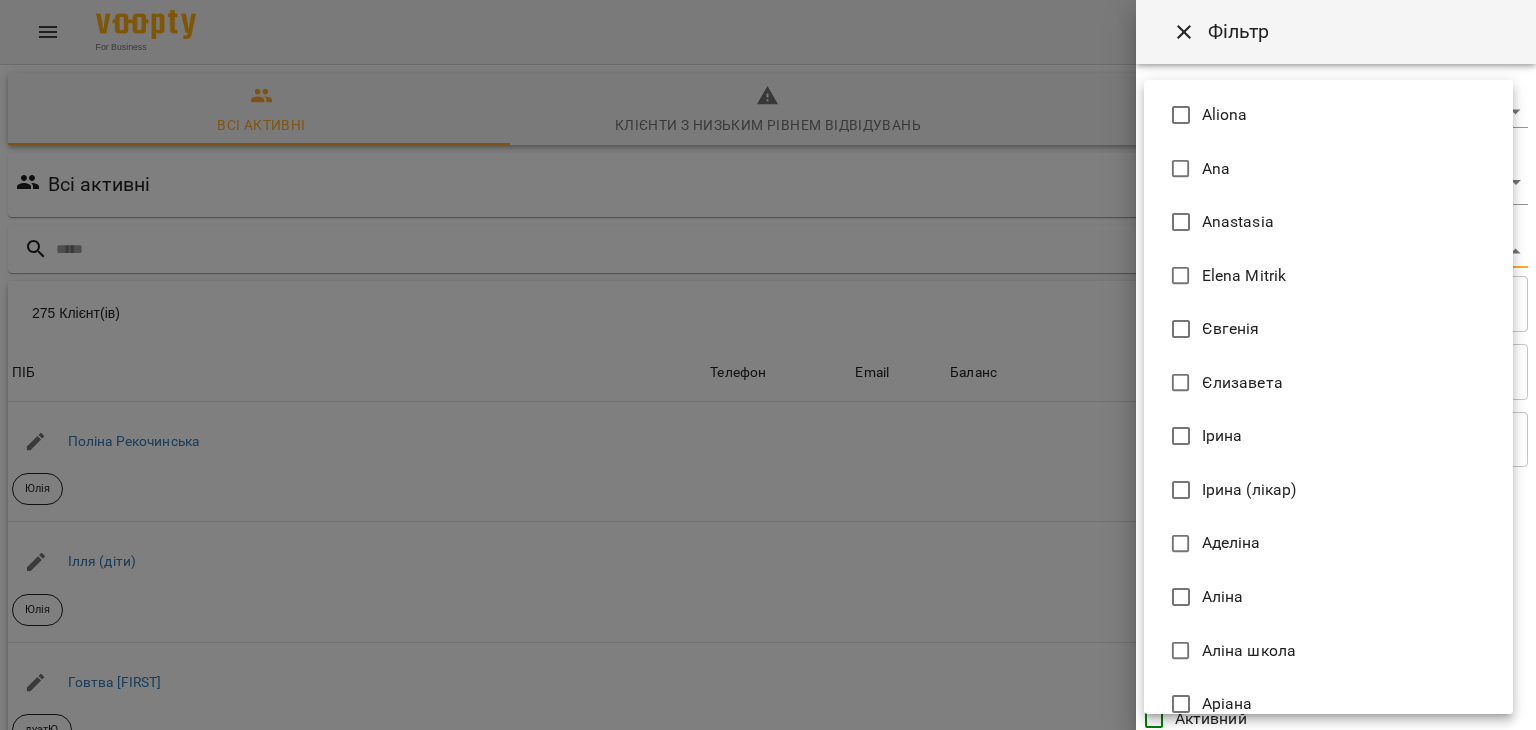 click on "For Business 36 UA Всі активні Клієнти з низьким рівнем відвідувань Видалені клієнти   Всі активні Ana Фільтр 275   Клієнт(ів) 275   Клієнт(ів) ПІБ Телефон Email Баланс ПІБ Поліна Рекочинська Юлія Телефон Email Баланс 2520 ₴ Поповнити рахунок ПІБ Ілля (діти) Юлія Телефон Email Баланс 0 ₴ Поповнити рахунок ПІБ Говтва Анна дуэтЮ Телефон Email Баланс 0 ₴ Поповнити рахунок ПІБ Дарія (діти) Юлія Телефон Email Баланс 0 ₴ Поповнити рахунок ПІБ Марія дует з Данилом Аделіна Телефон Email Баланс 0 ₴ Поповнити рахунок ПІБ Данил дует з Марією Аделіна Телефон Email 0 ₴" at bounding box center (768, 522) 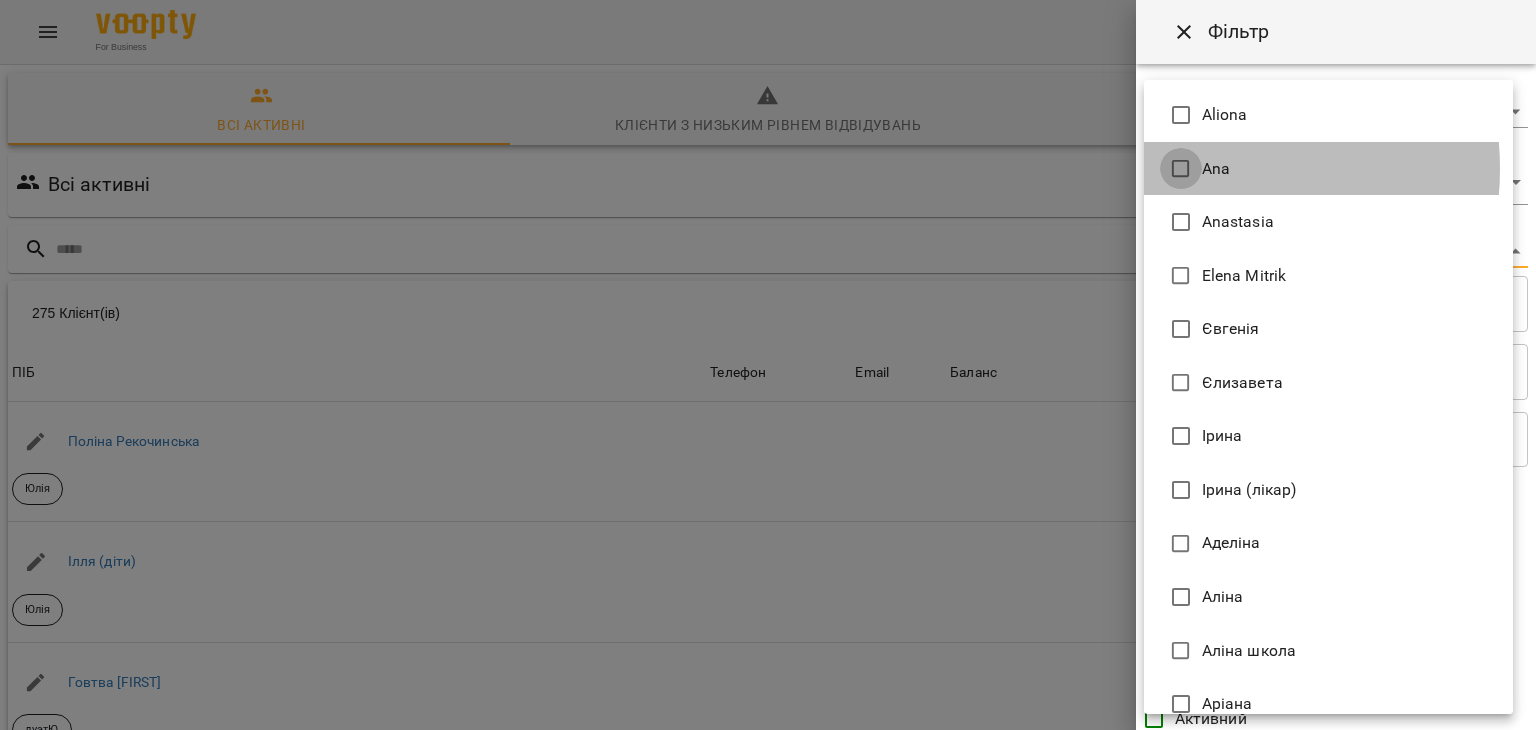 type on "**********" 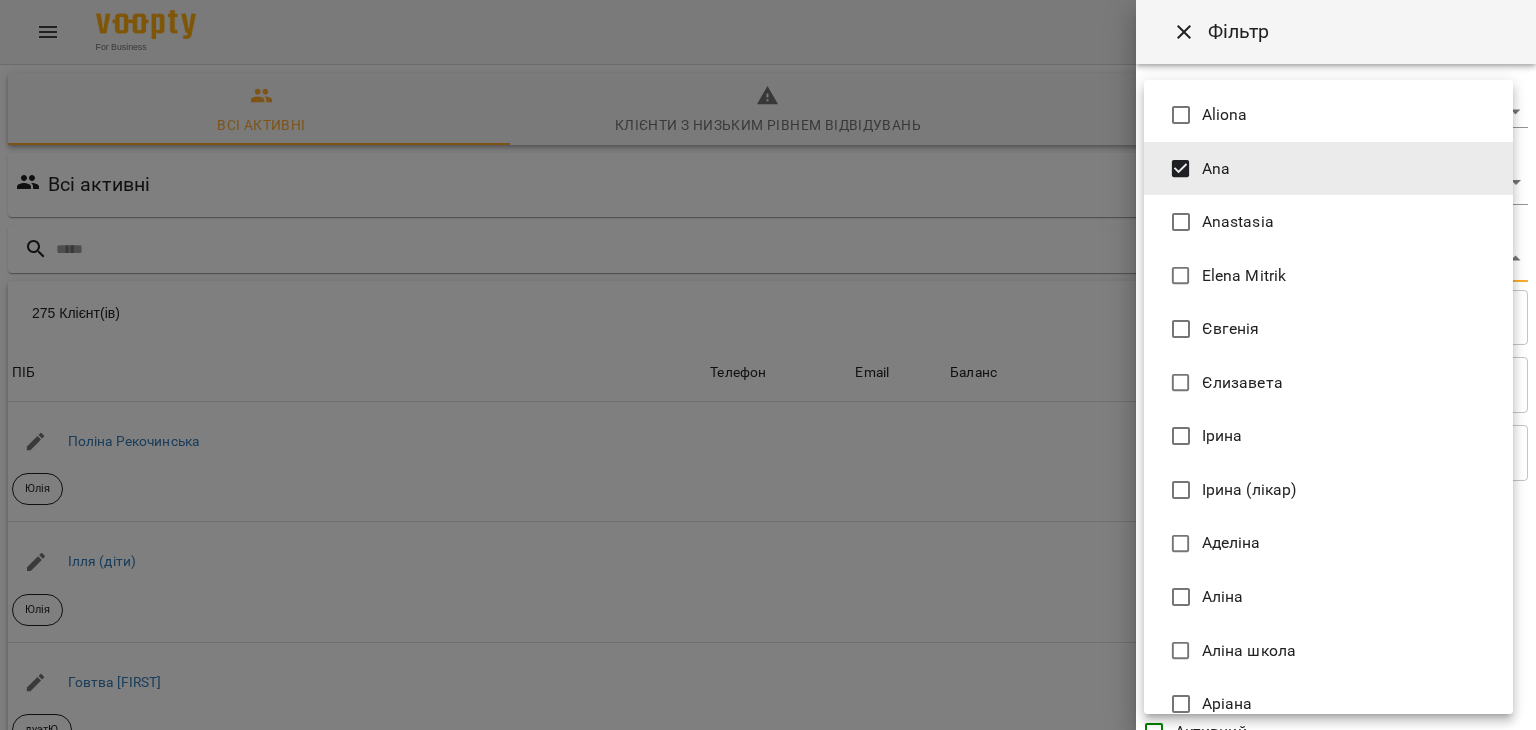 click at bounding box center (768, 365) 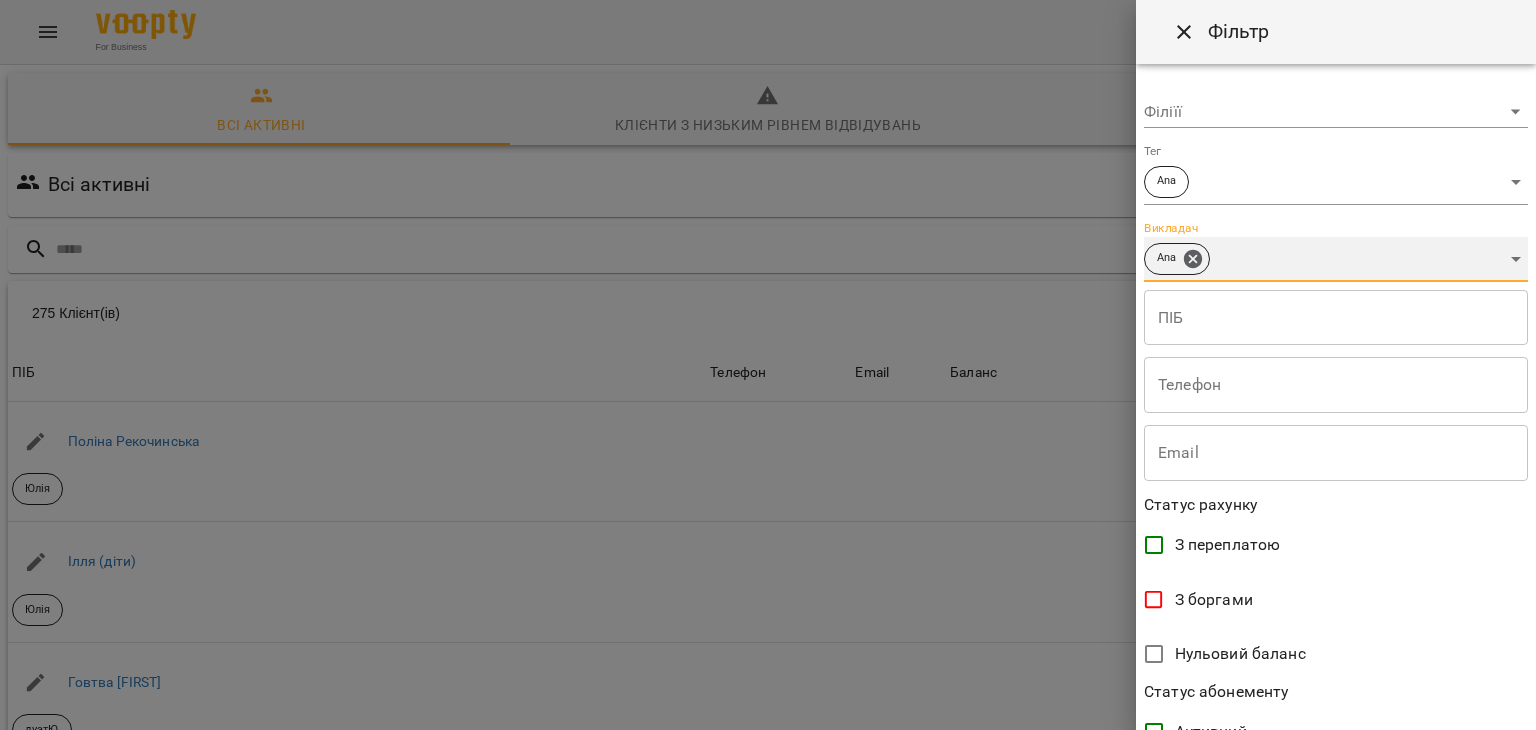 scroll, scrollTop: 410, scrollLeft: 0, axis: vertical 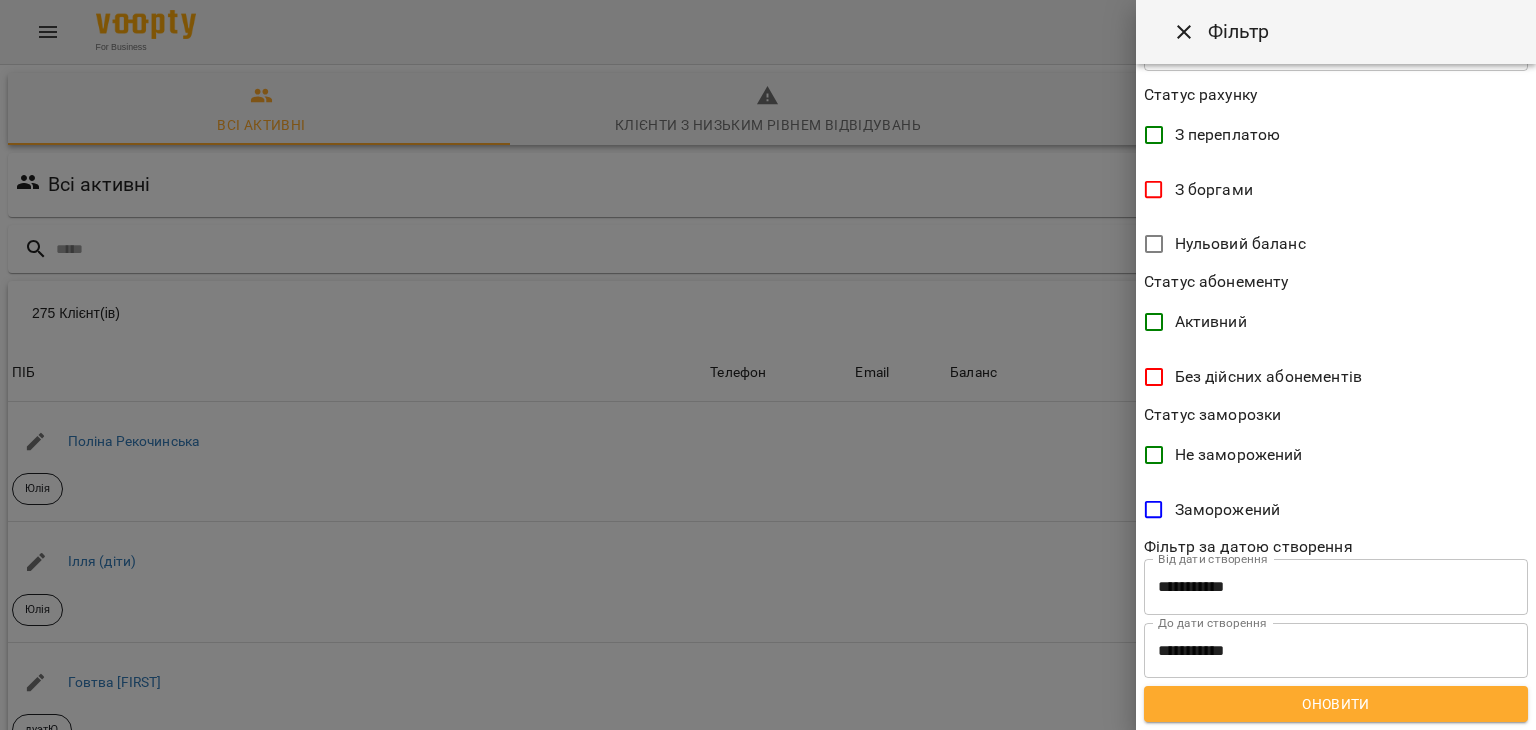 click on "**********" at bounding box center (1336, 397) 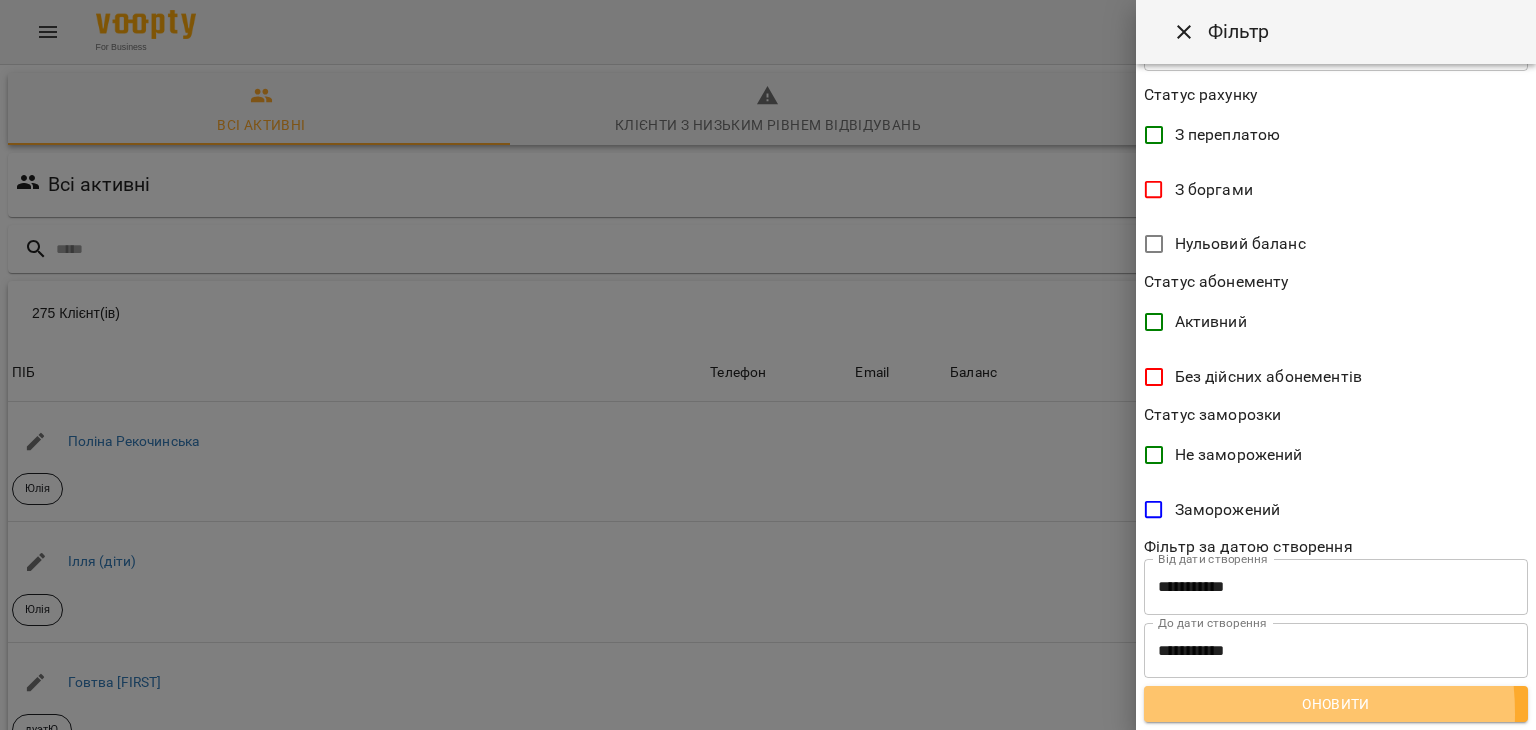 click on "Оновити" at bounding box center (1336, 704) 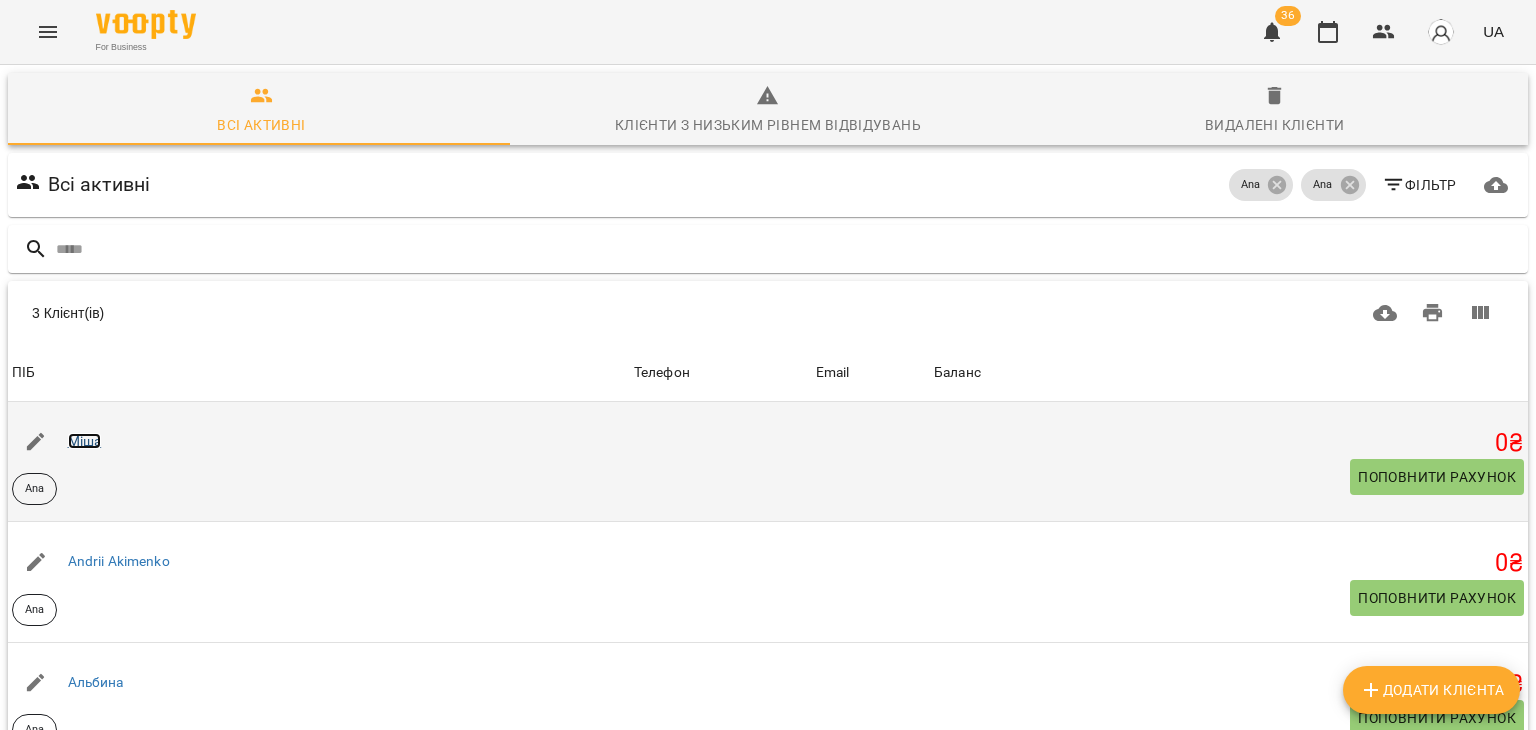 click on "Міша" at bounding box center (85, 441) 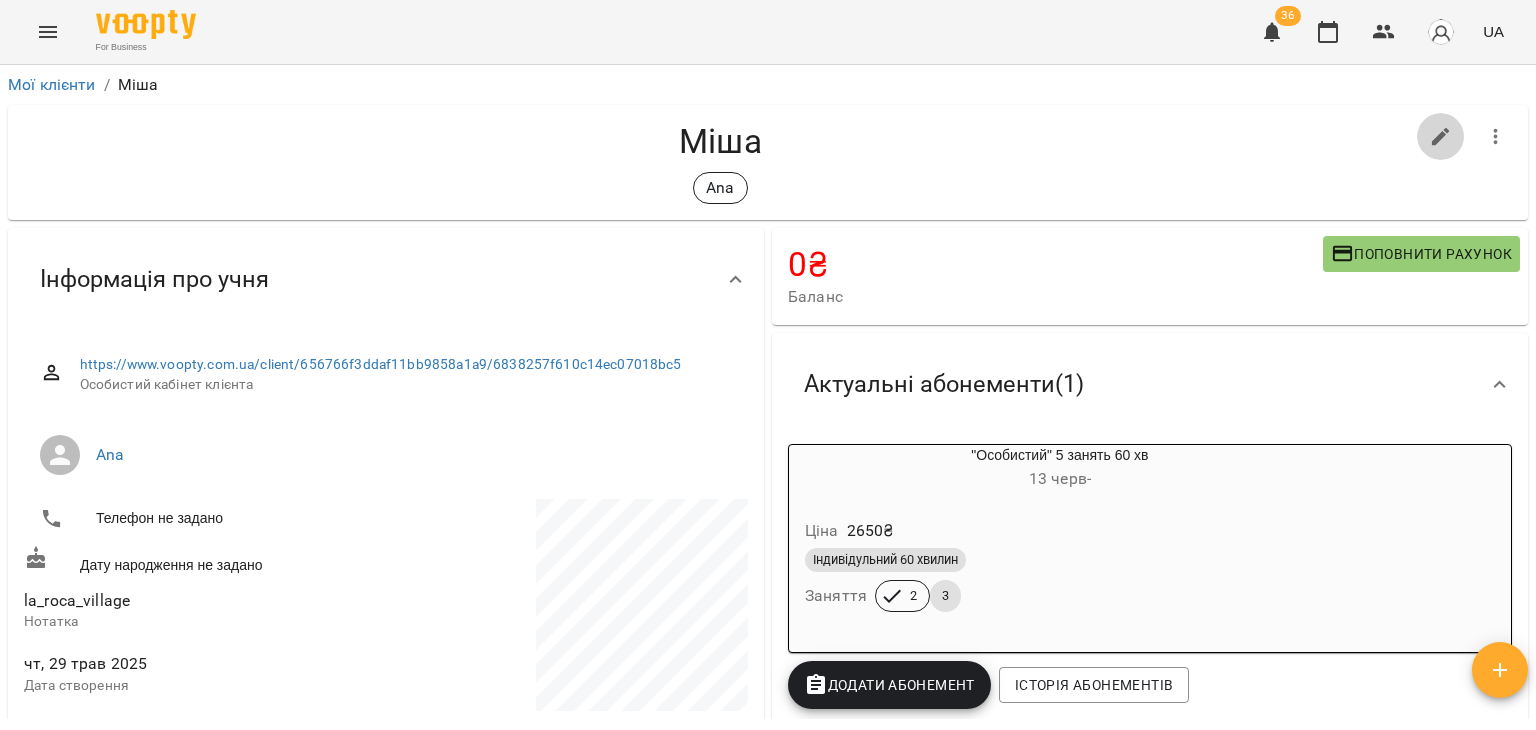 click 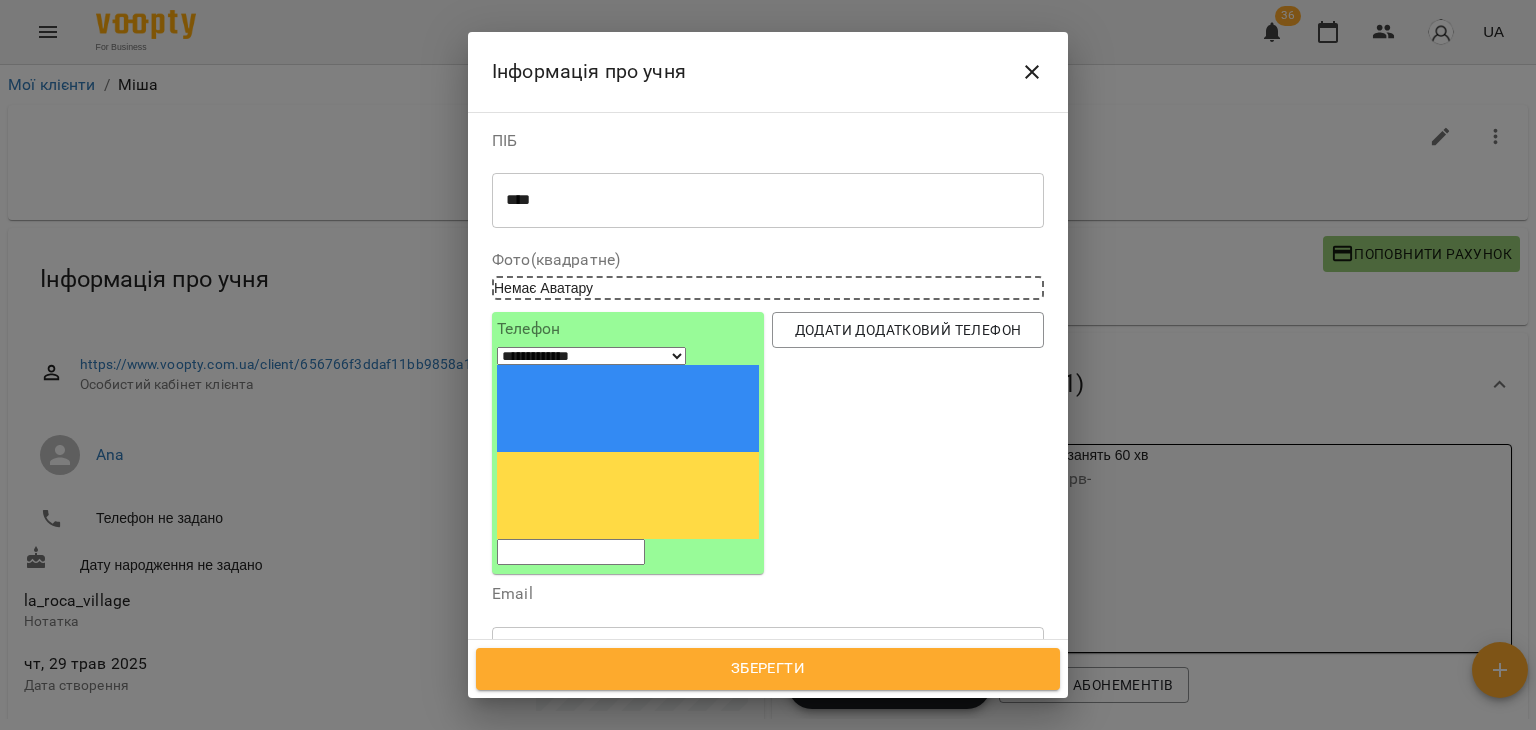 scroll, scrollTop: 272, scrollLeft: 0, axis: vertical 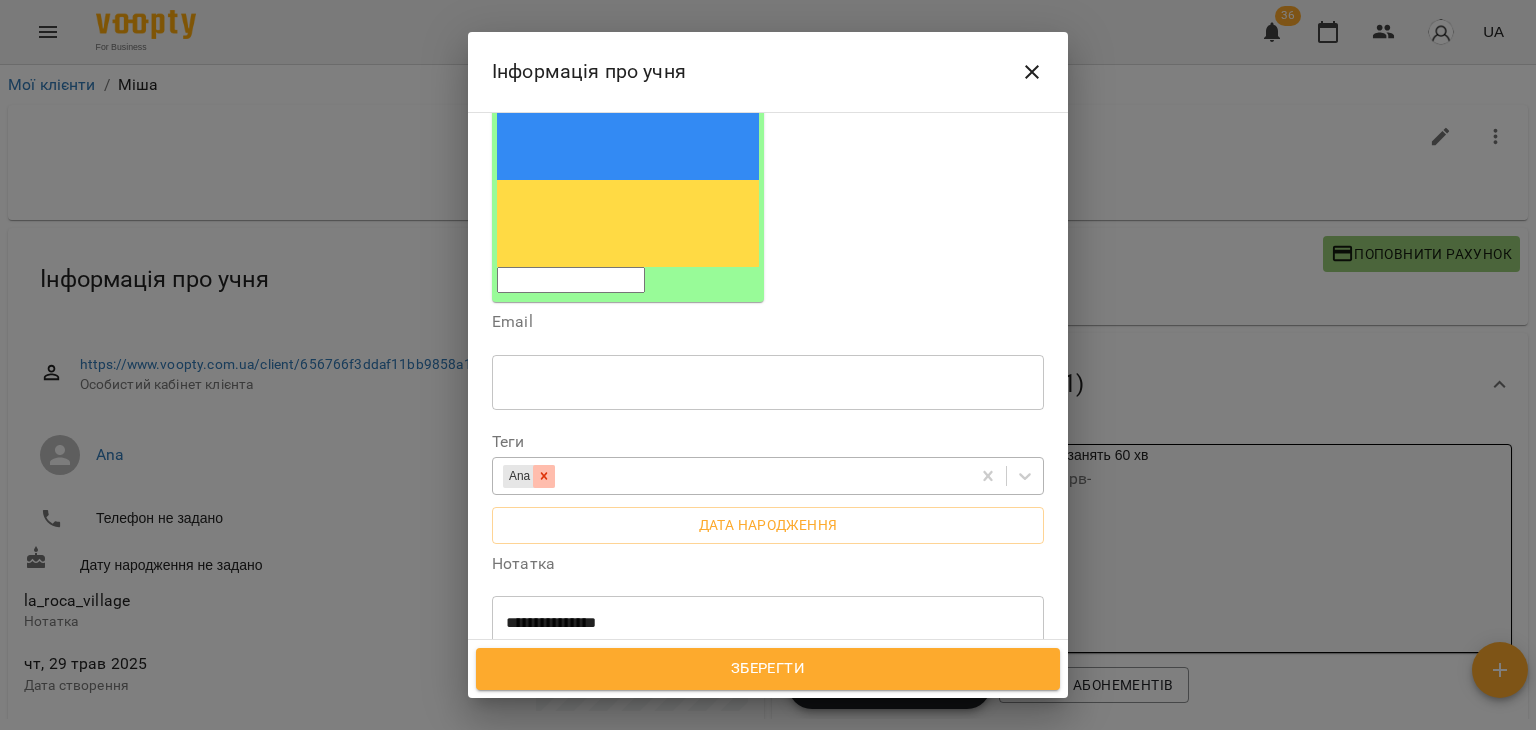 click 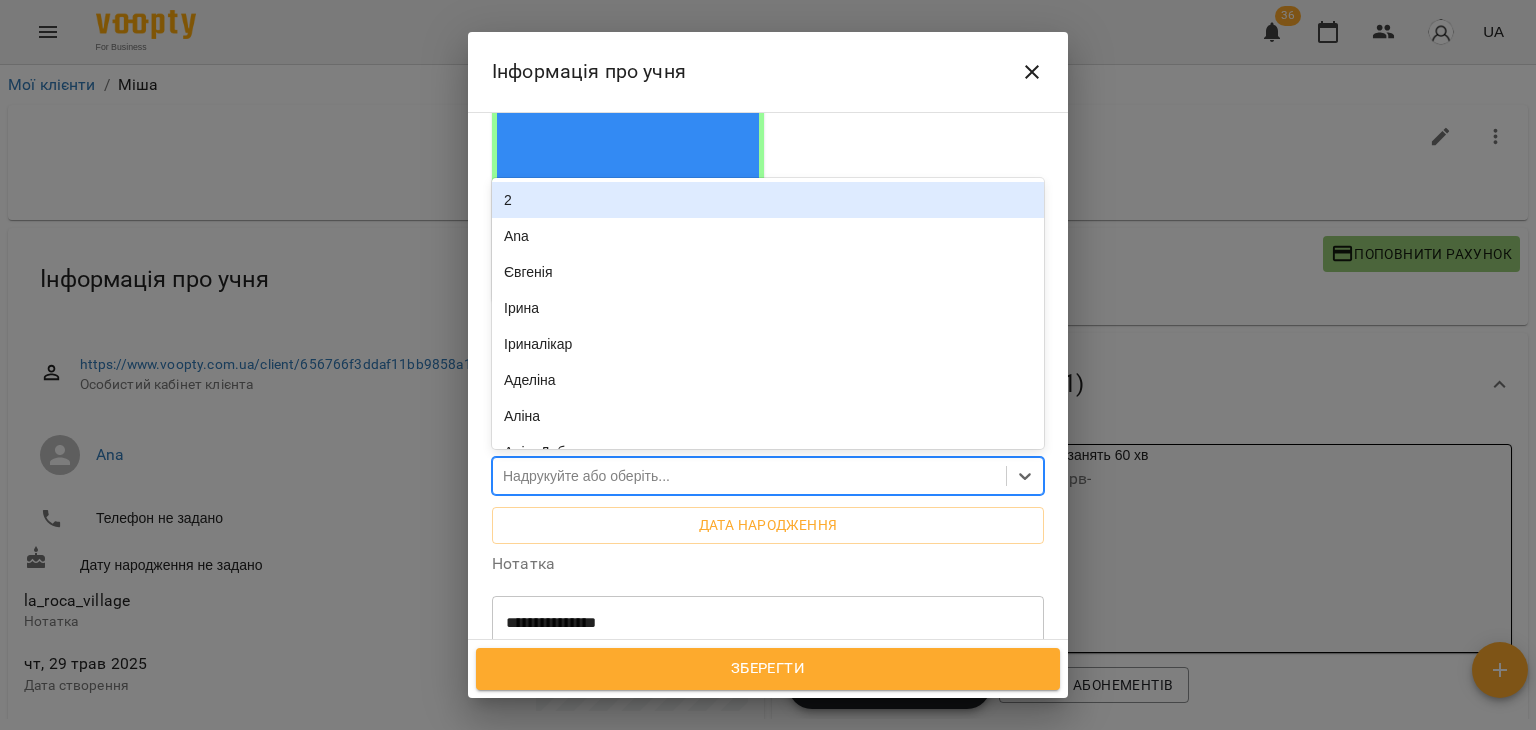 click on "Надрукуйте або оберіть..." at bounding box center [586, 476] 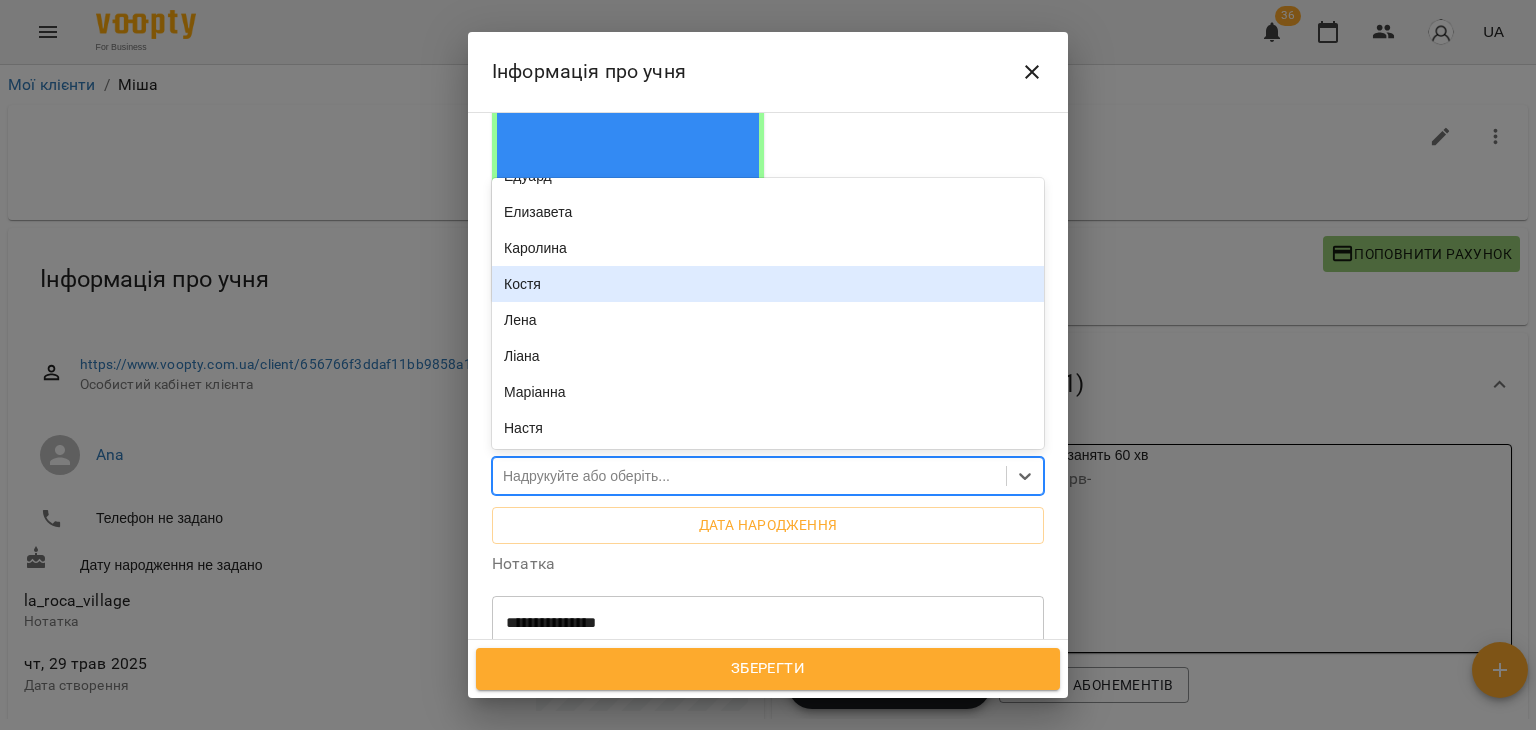 scroll, scrollTop: 580, scrollLeft: 0, axis: vertical 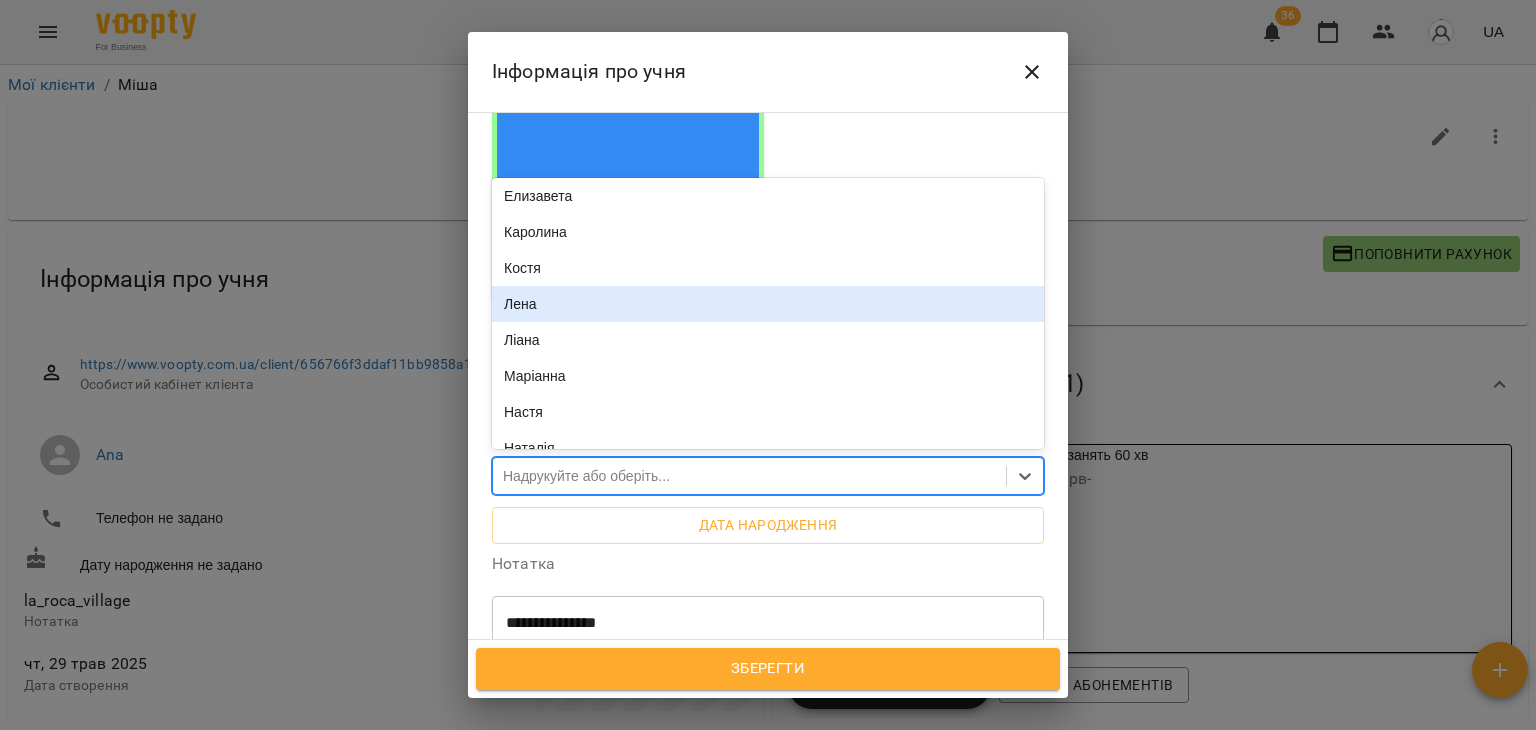 click on "Лена" at bounding box center (768, 304) 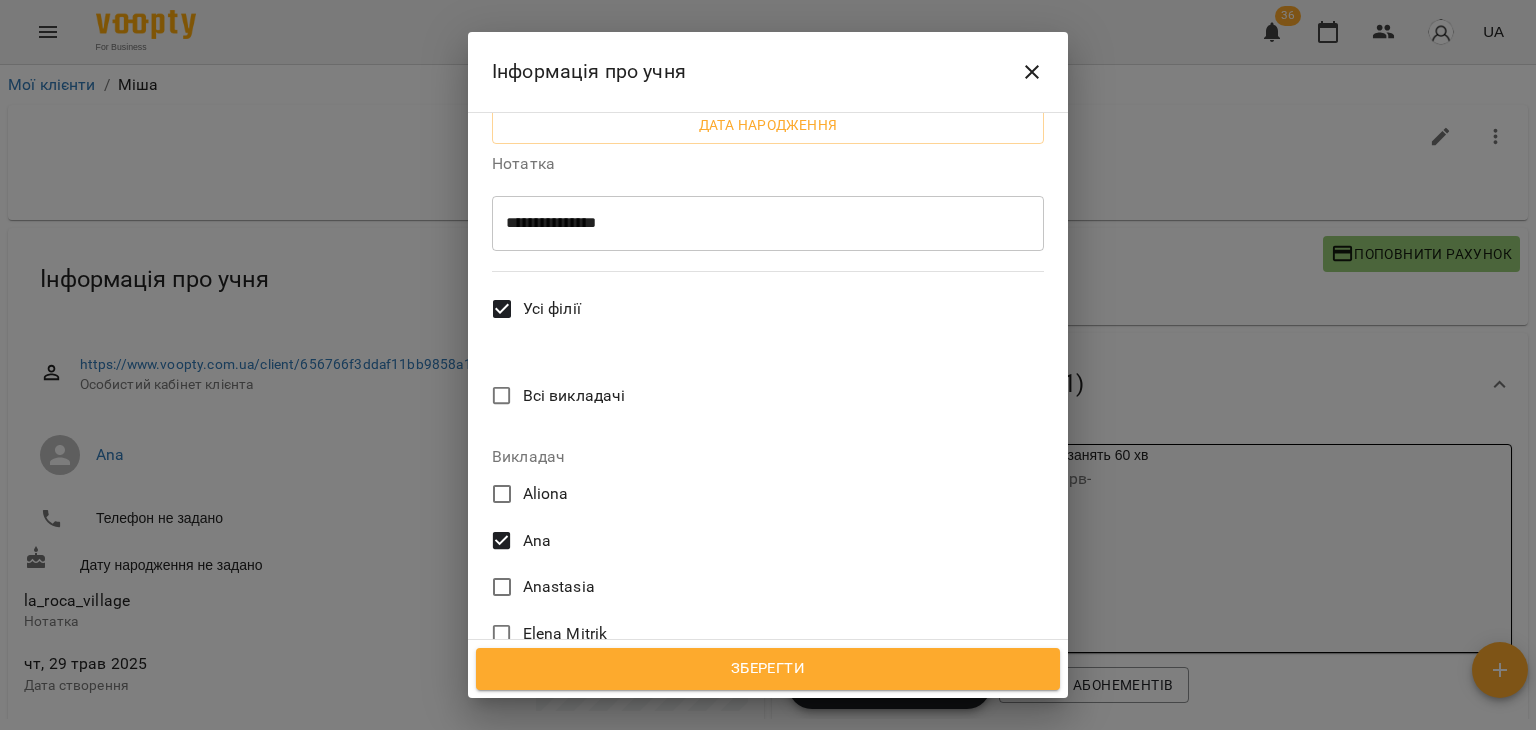 scroll, scrollTop: 679, scrollLeft: 0, axis: vertical 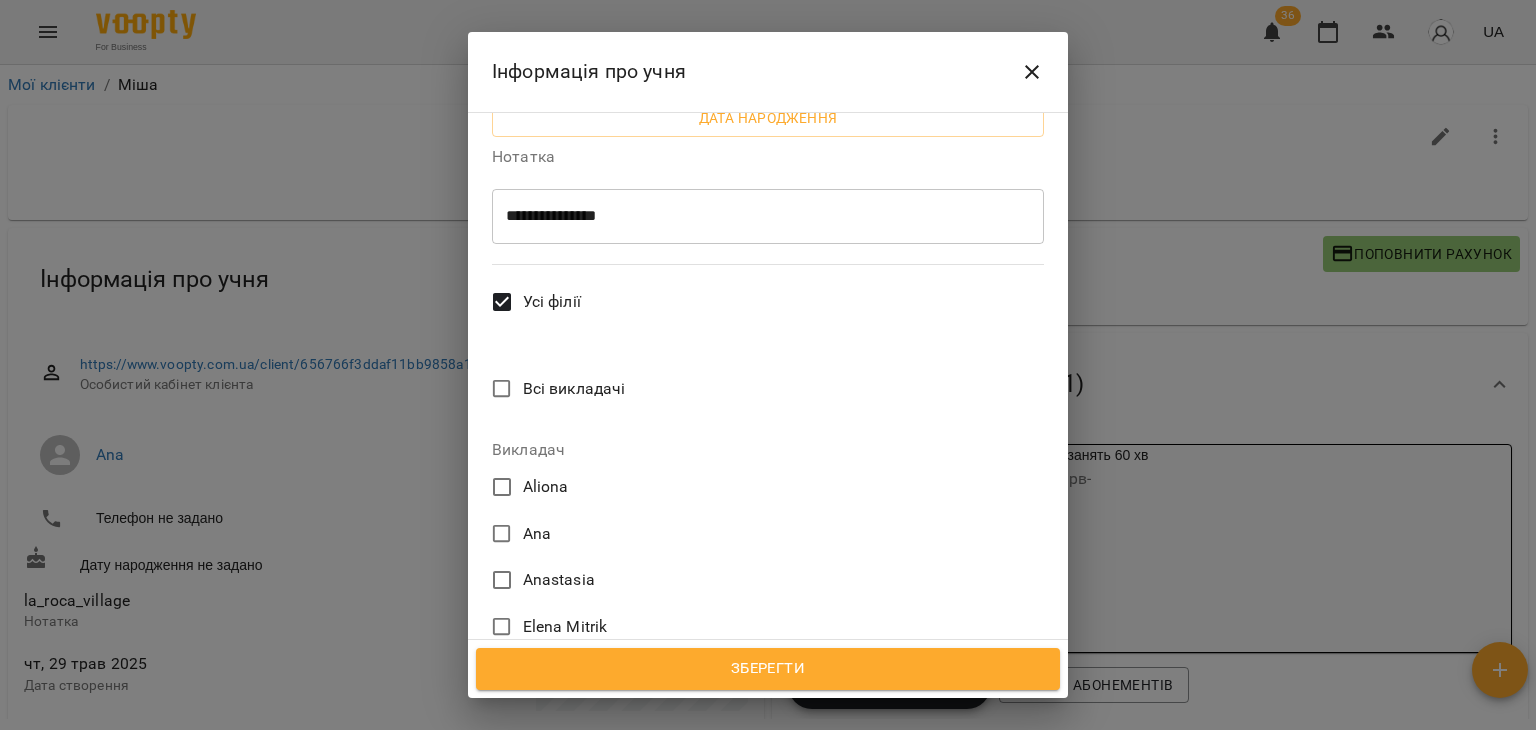 click on "Elena Mitrik" at bounding box center (565, 627) 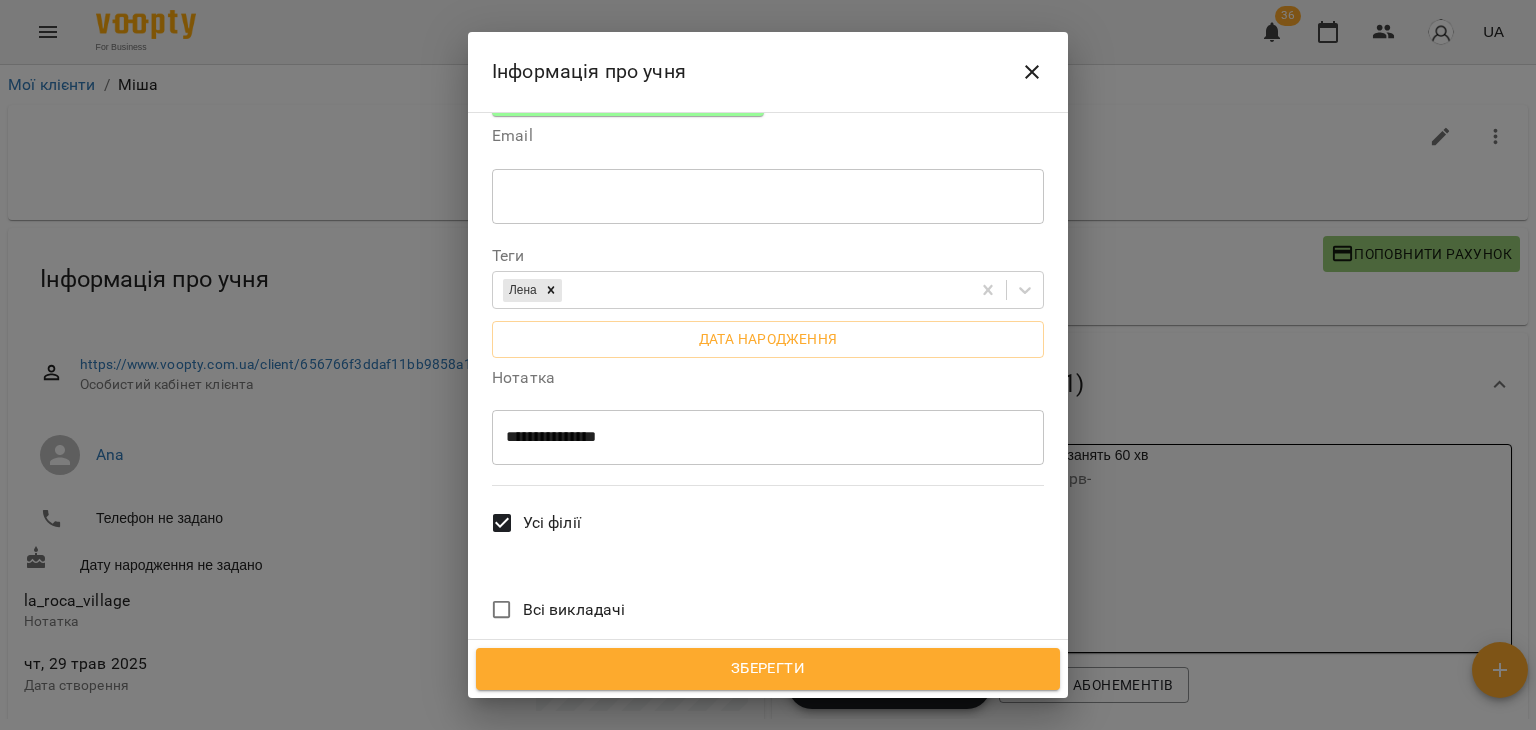 scroll, scrollTop: 419, scrollLeft: 0, axis: vertical 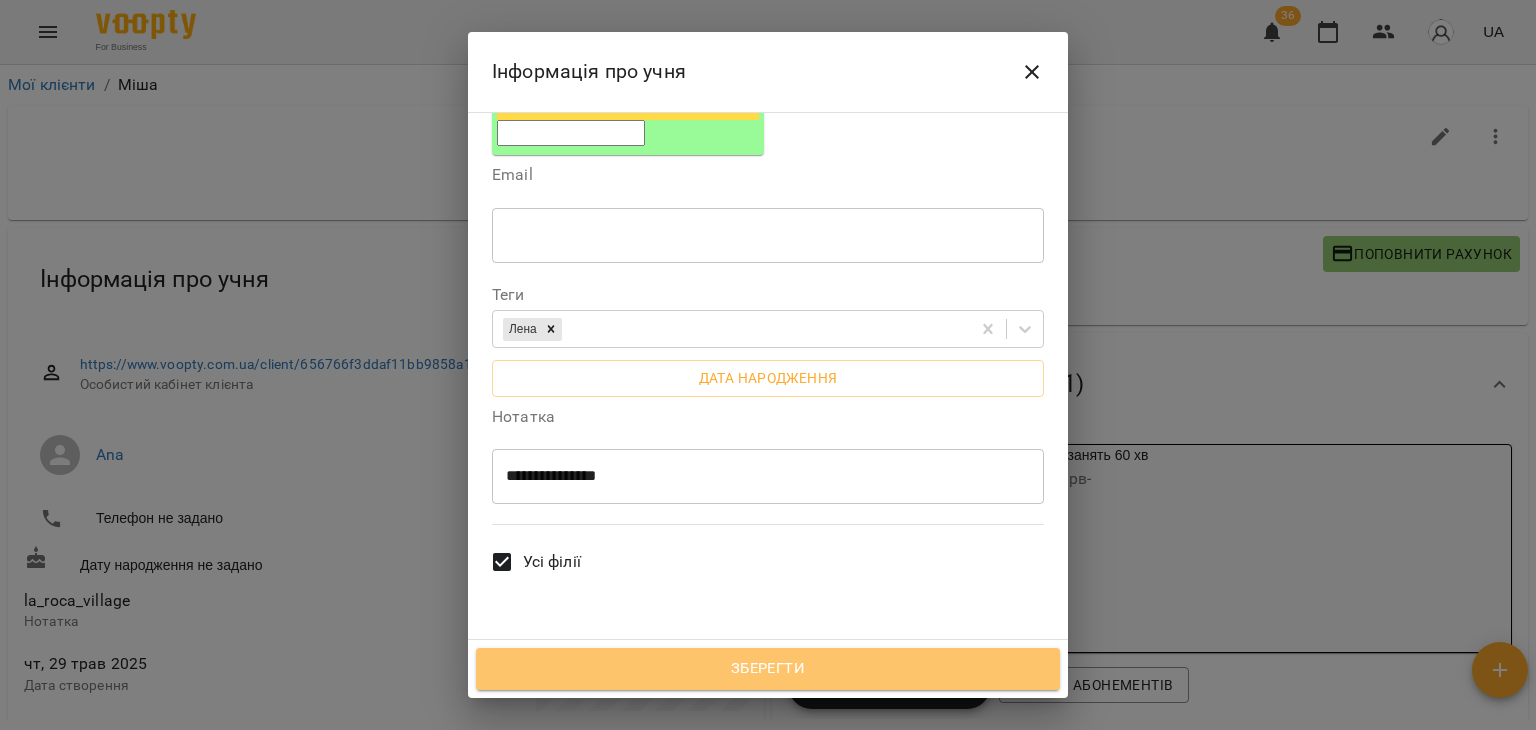 click on "Зберегти" at bounding box center (768, 669) 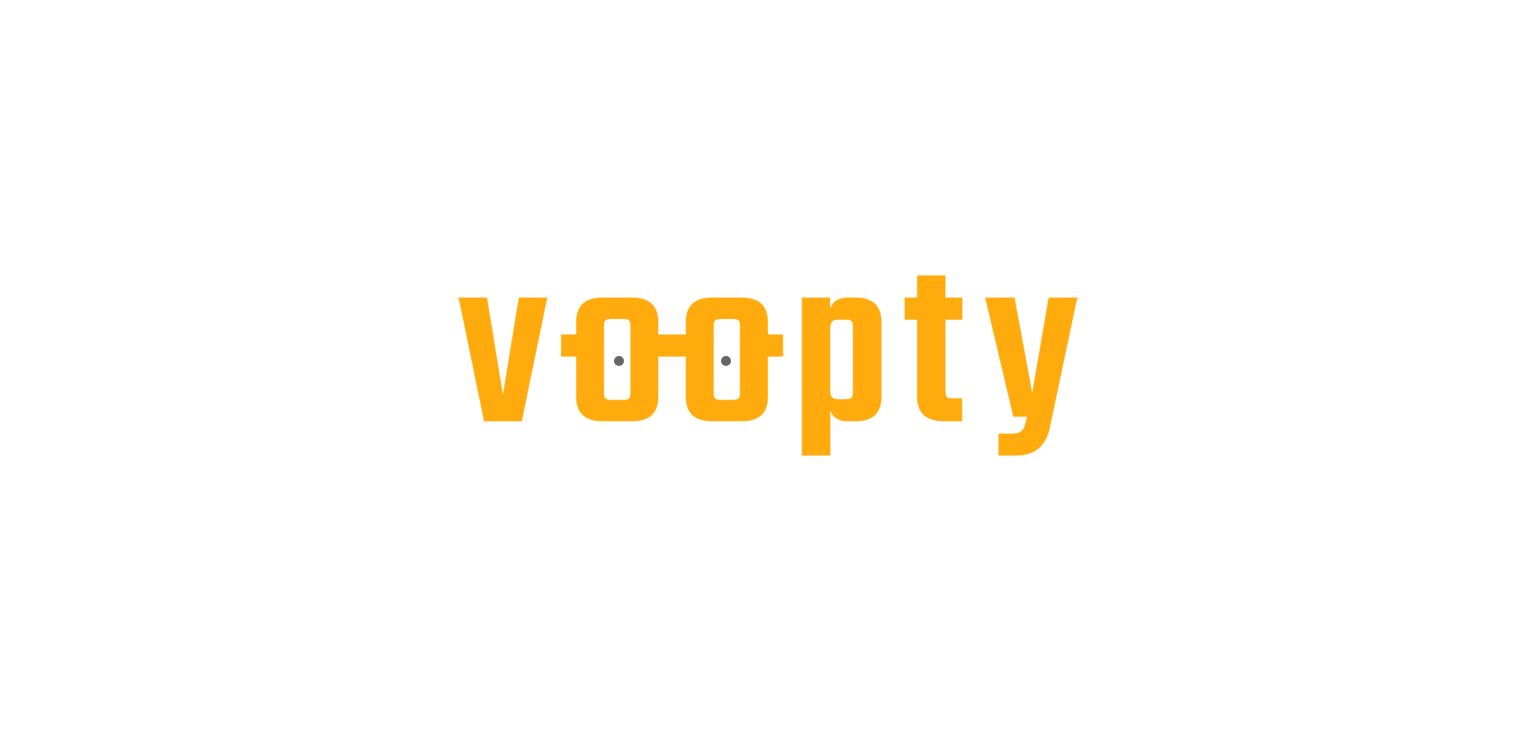 scroll, scrollTop: 0, scrollLeft: 0, axis: both 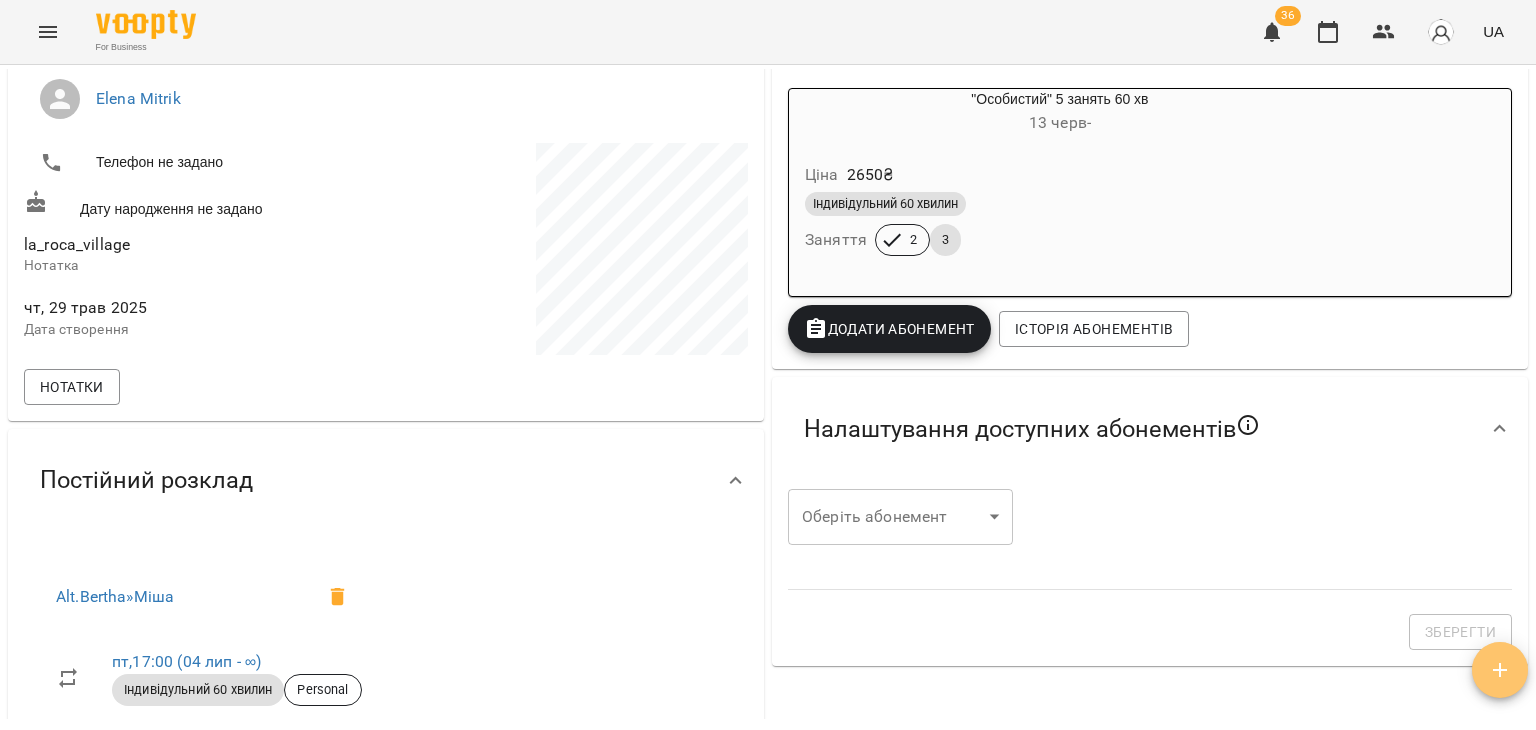 click 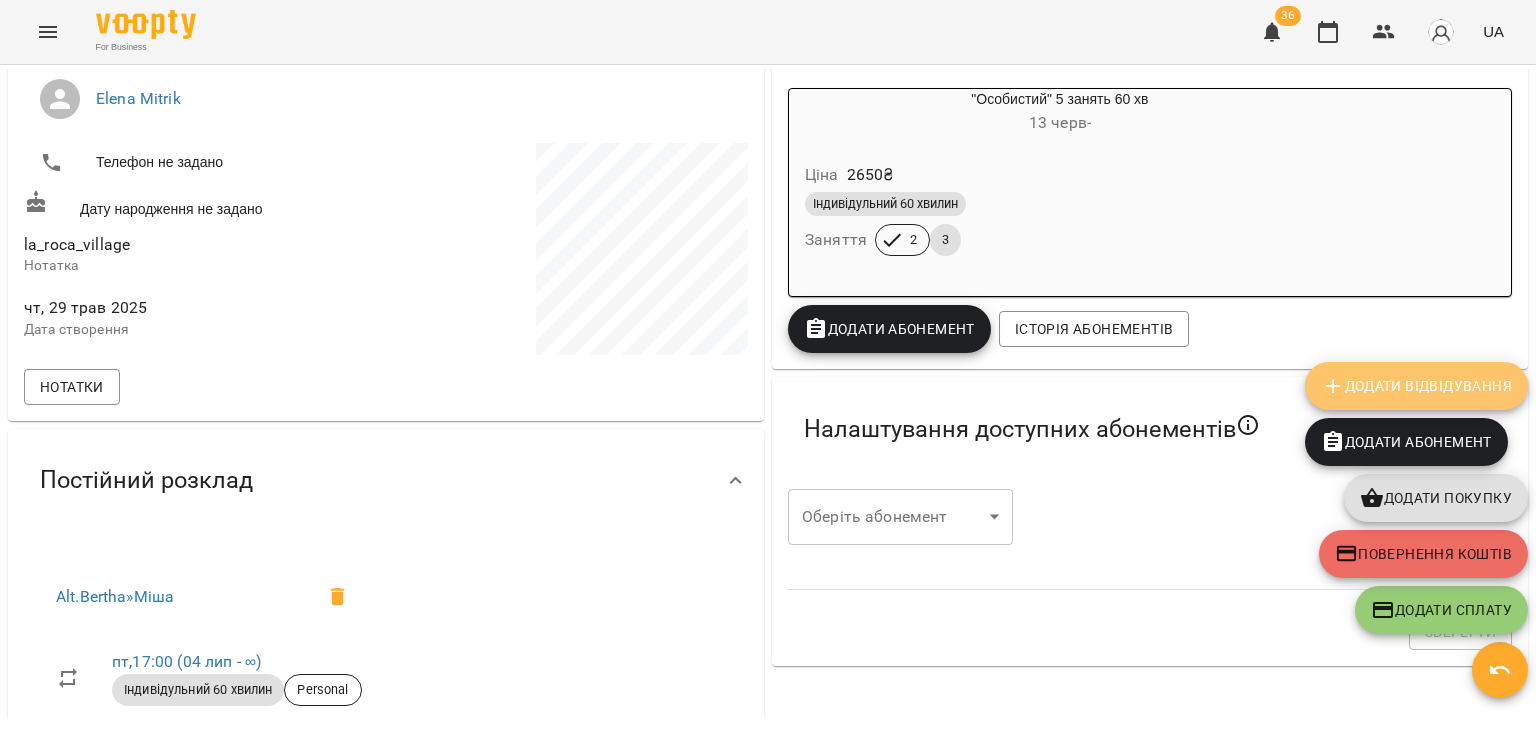 click on "Додати Відвідування" at bounding box center [1416, 386] 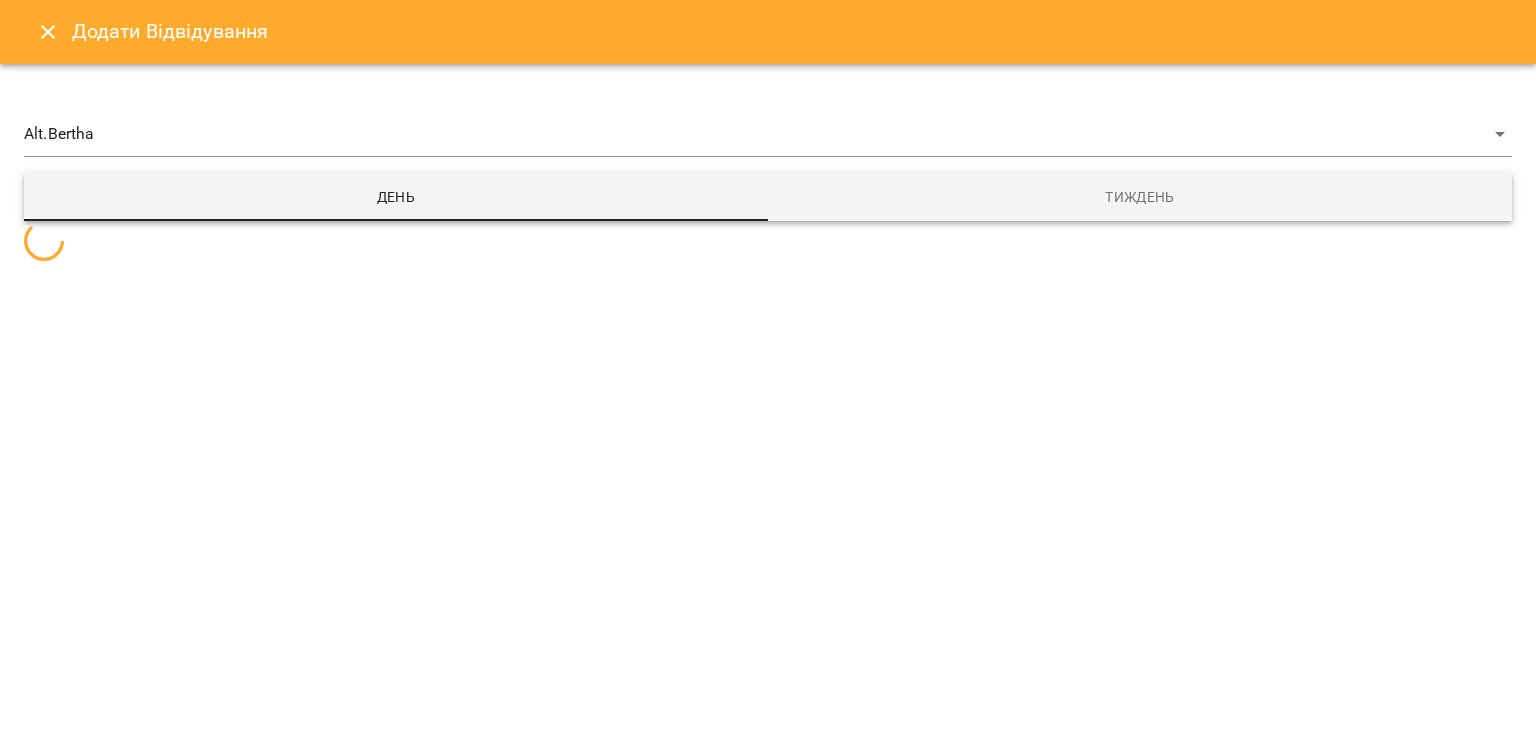 select 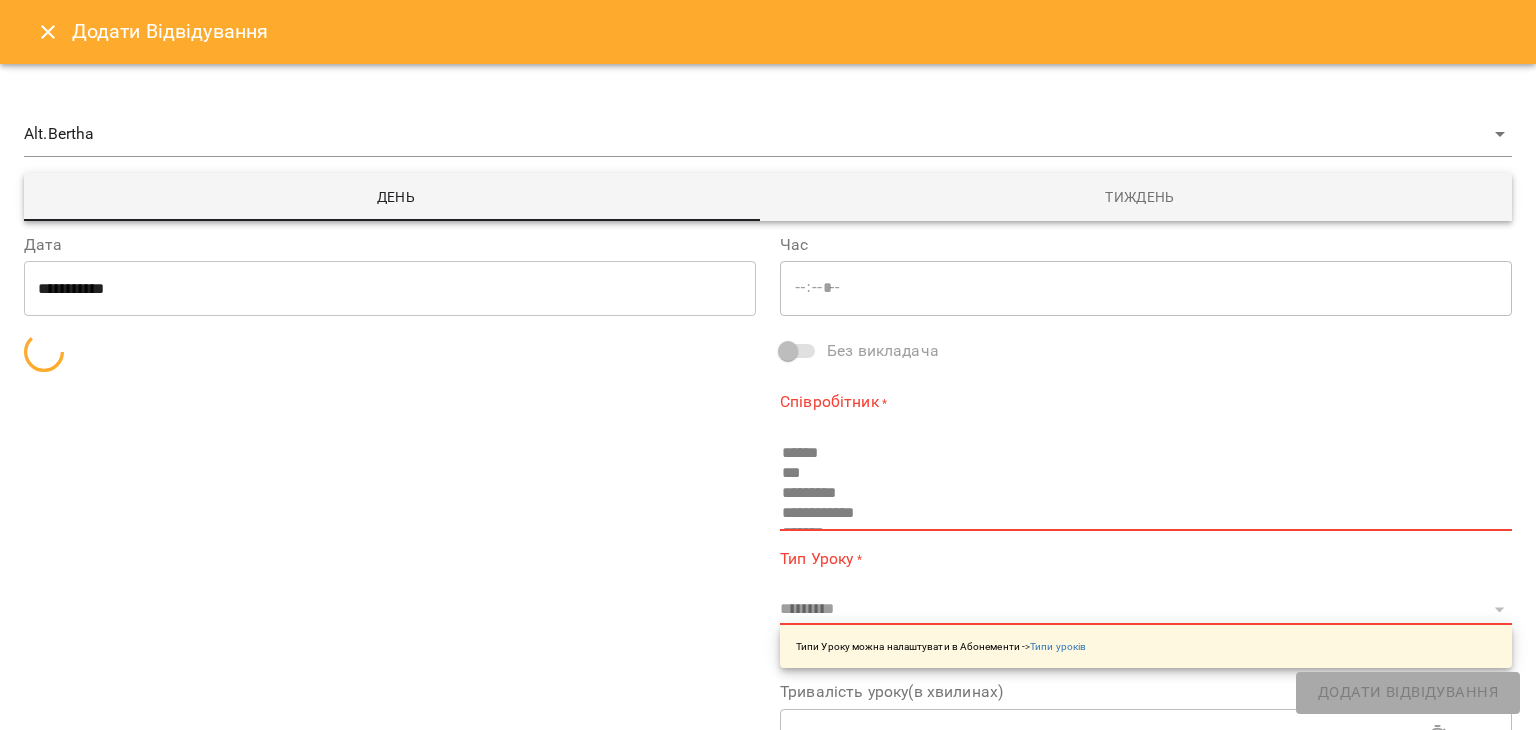type on "*****" 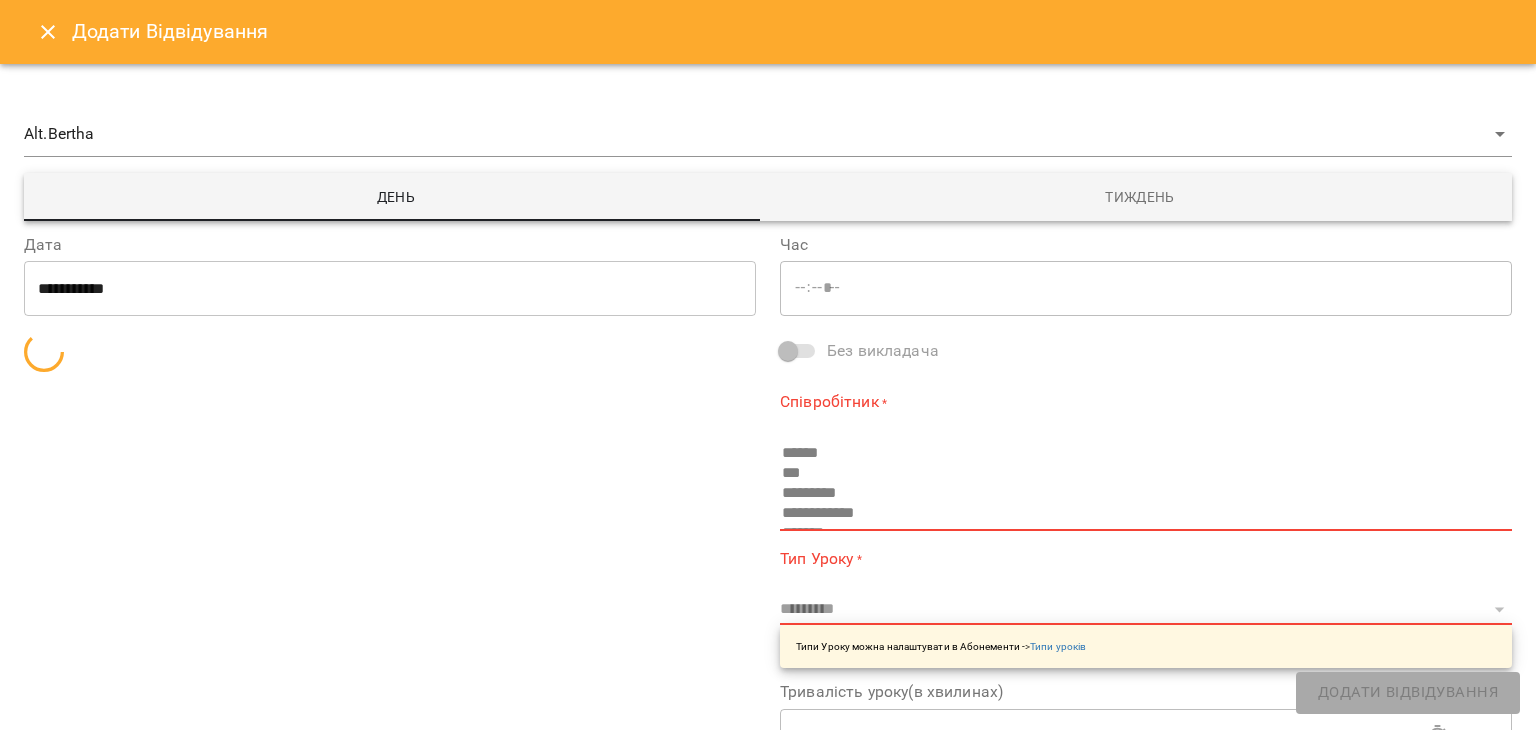 type on "**********" 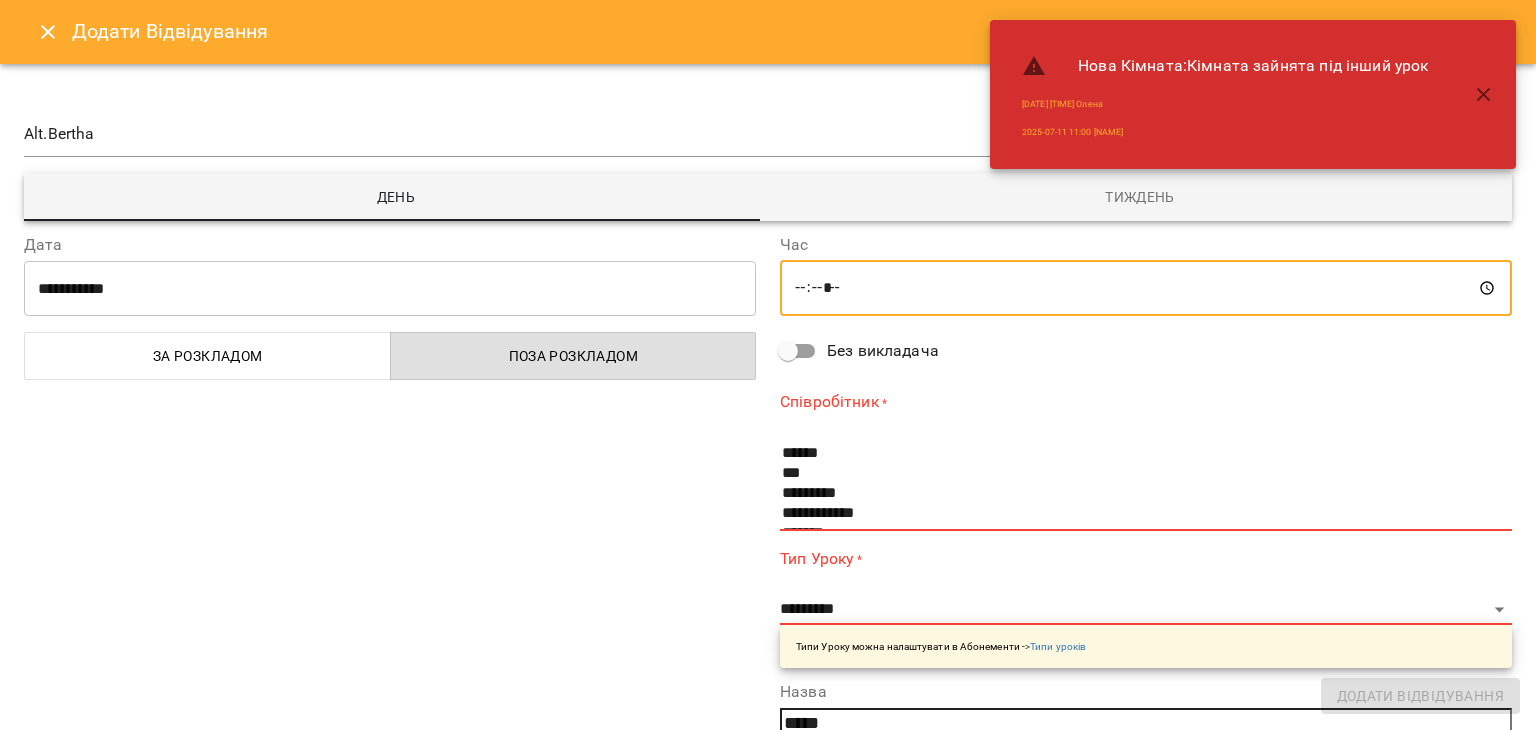click on "*****" at bounding box center [1146, 288] 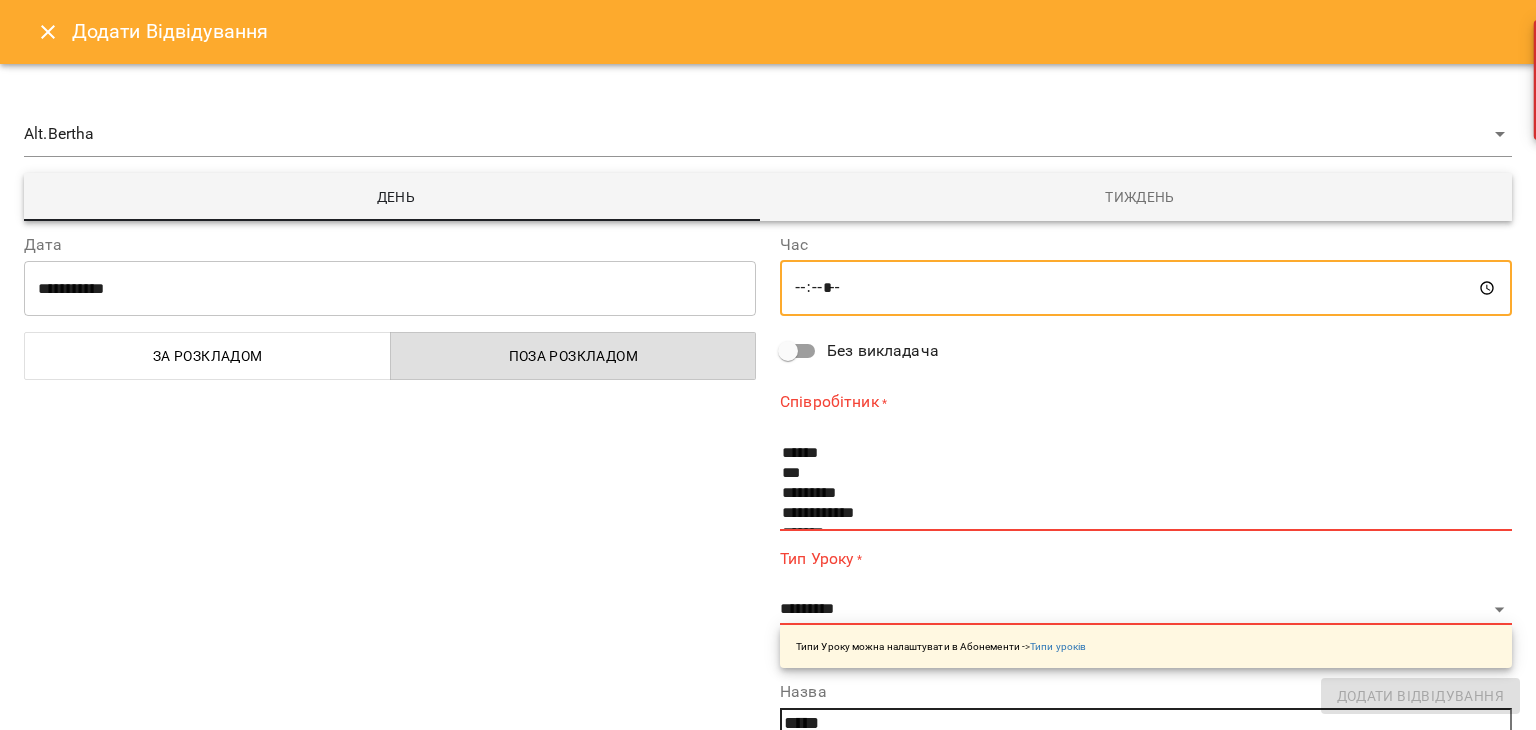 type on "*****" 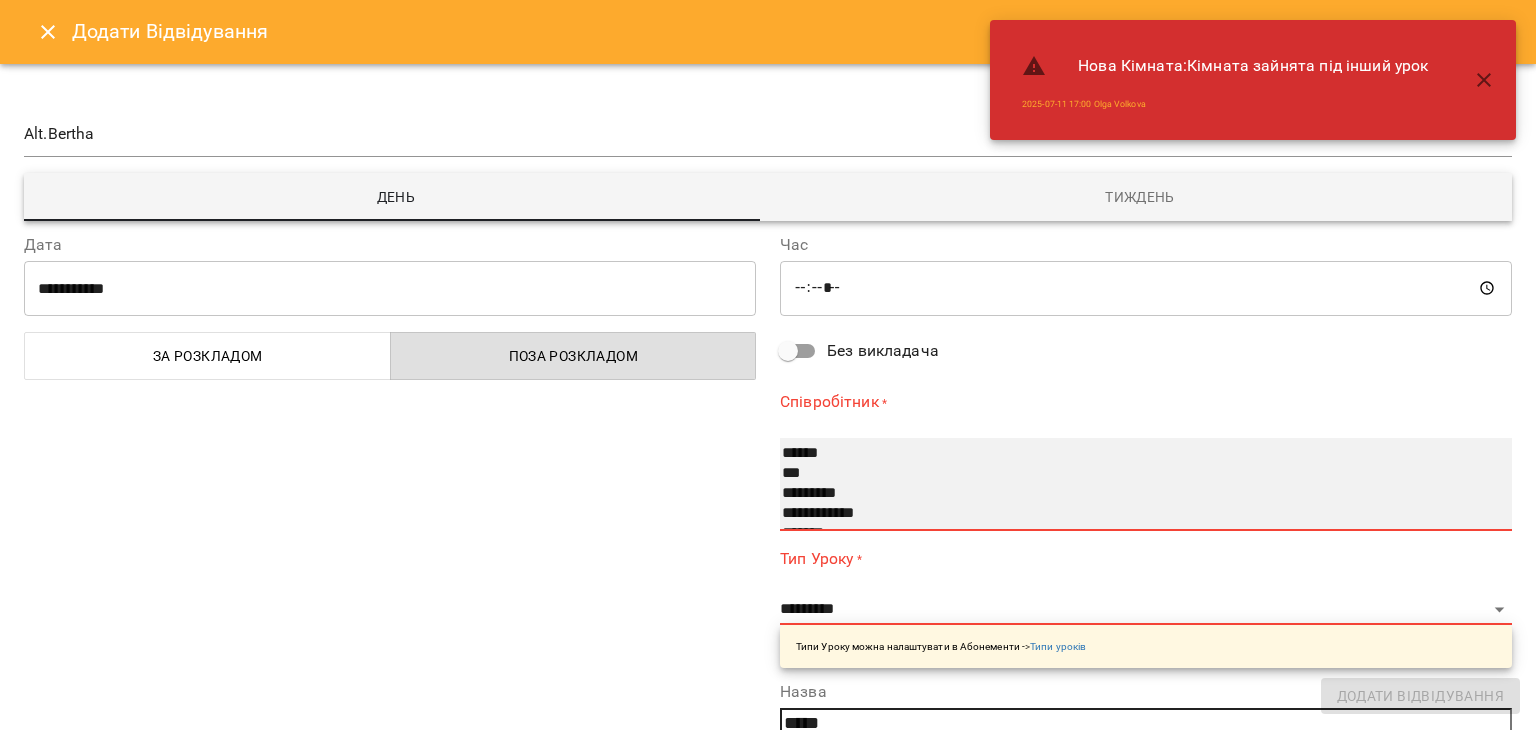 select on "**********" 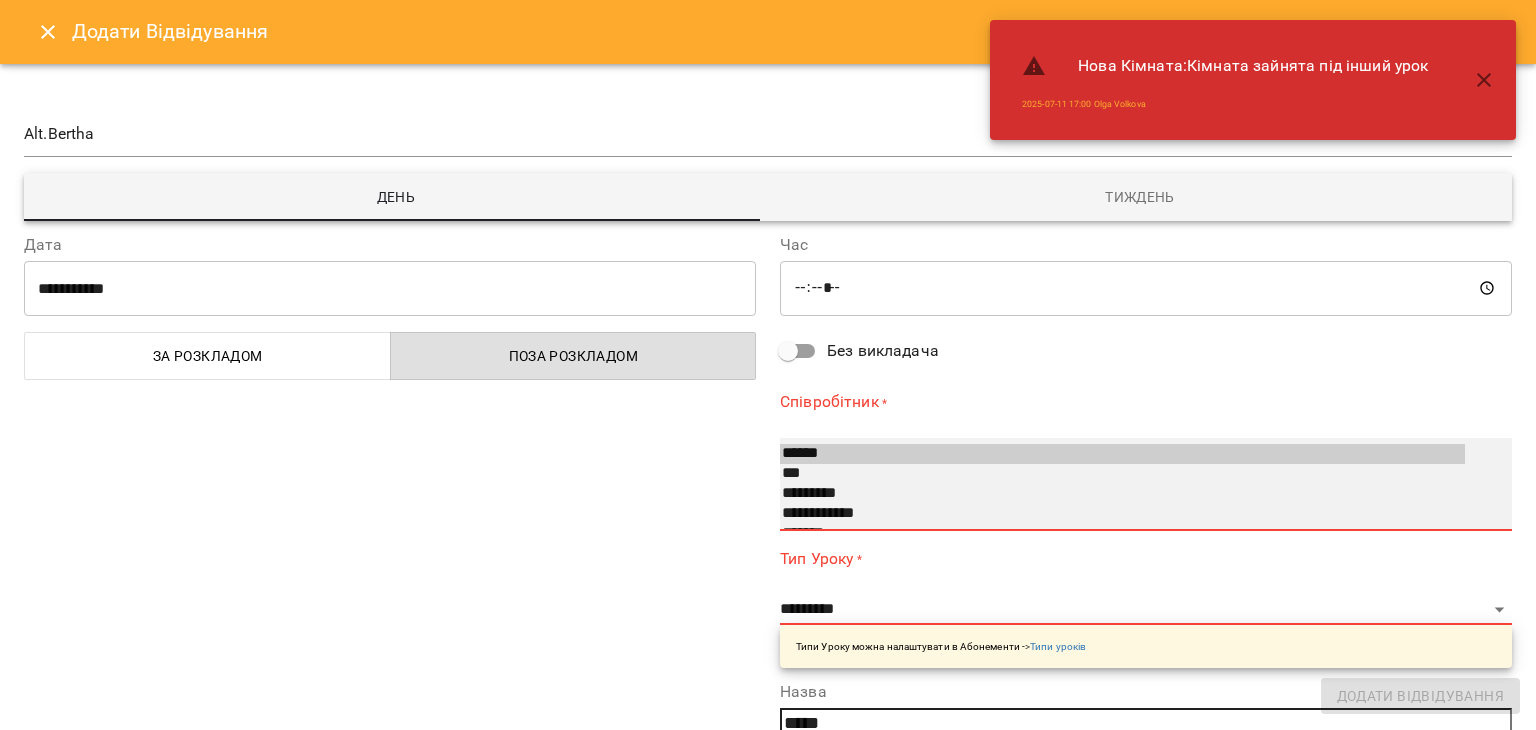 click on "**********" at bounding box center [1122, 514] 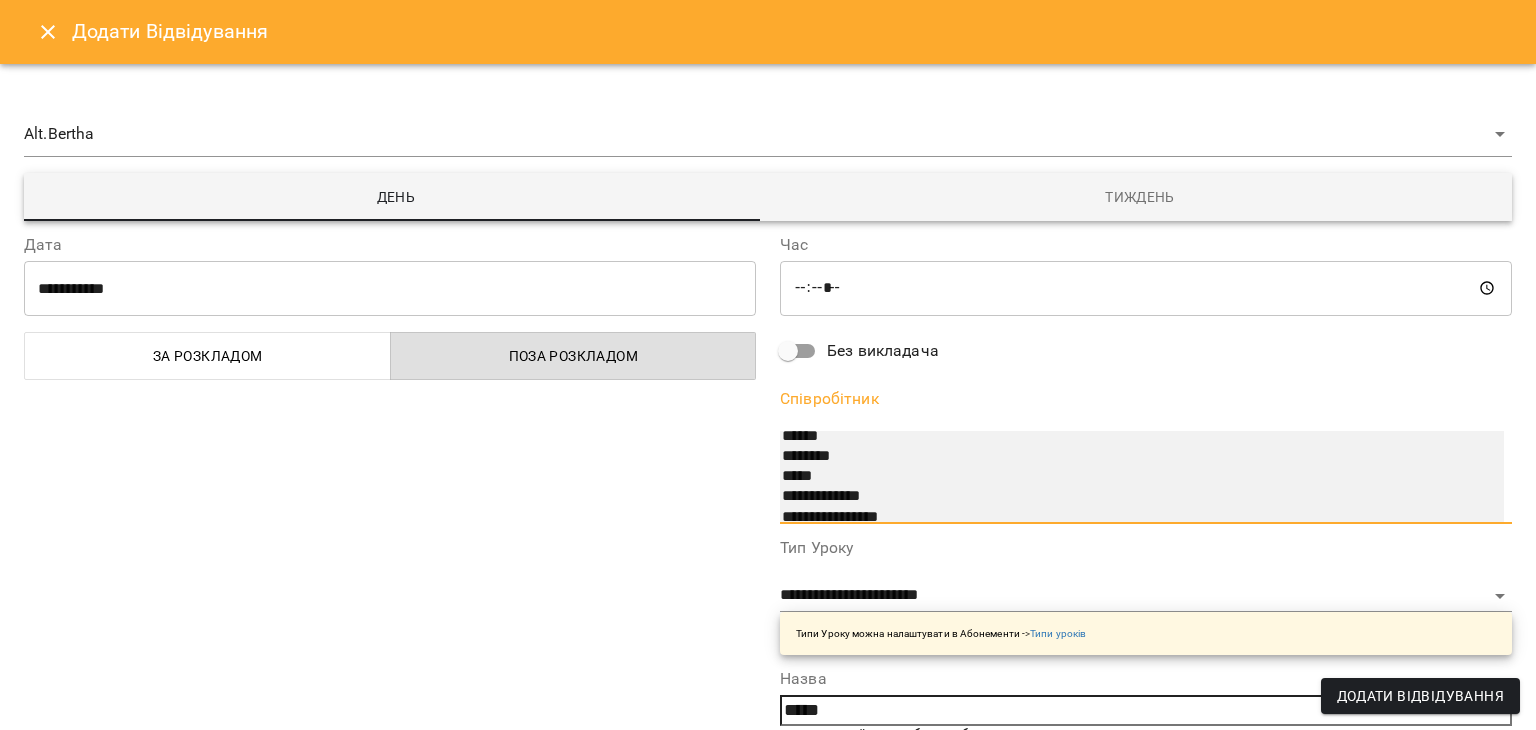 scroll, scrollTop: 300, scrollLeft: 0, axis: vertical 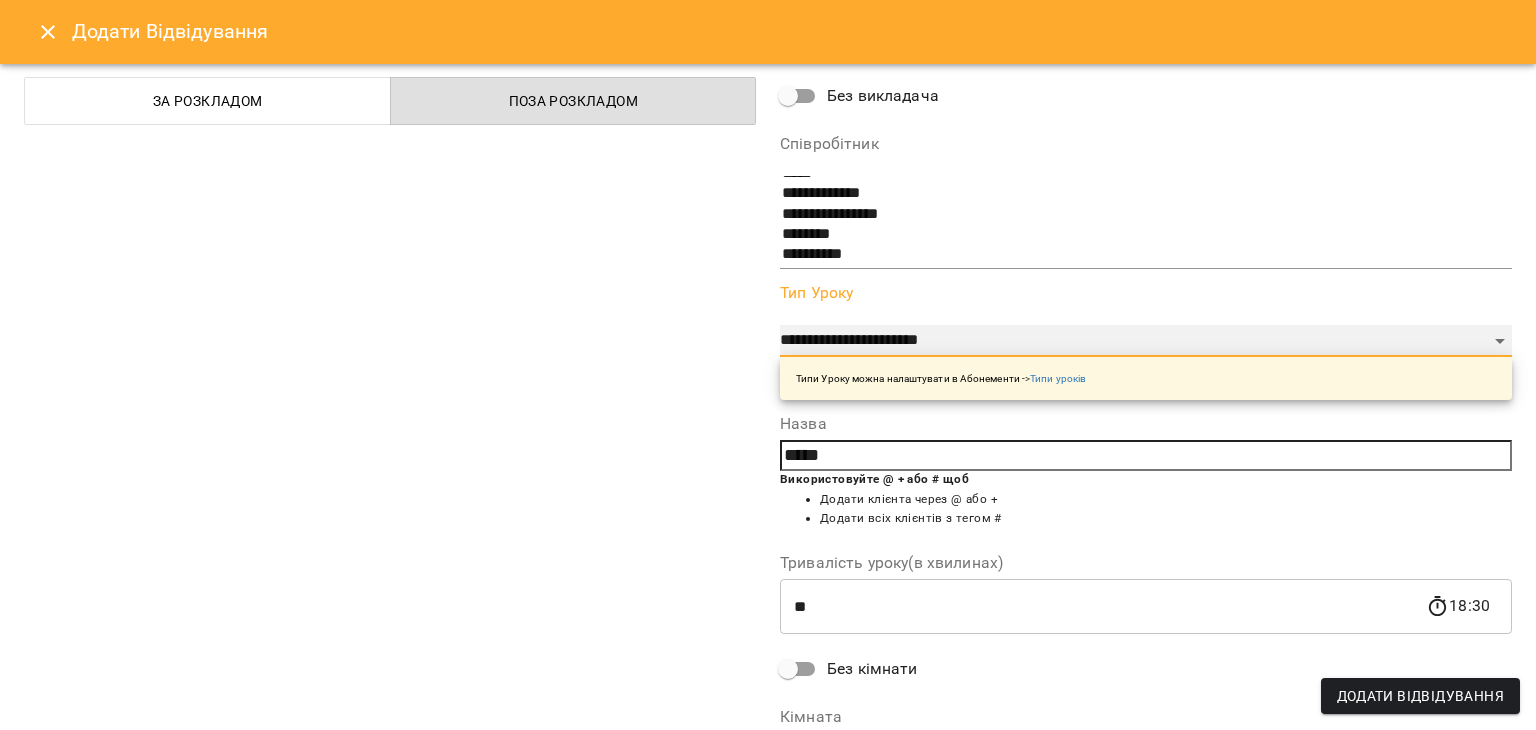 click on "**********" at bounding box center [1146, 341] 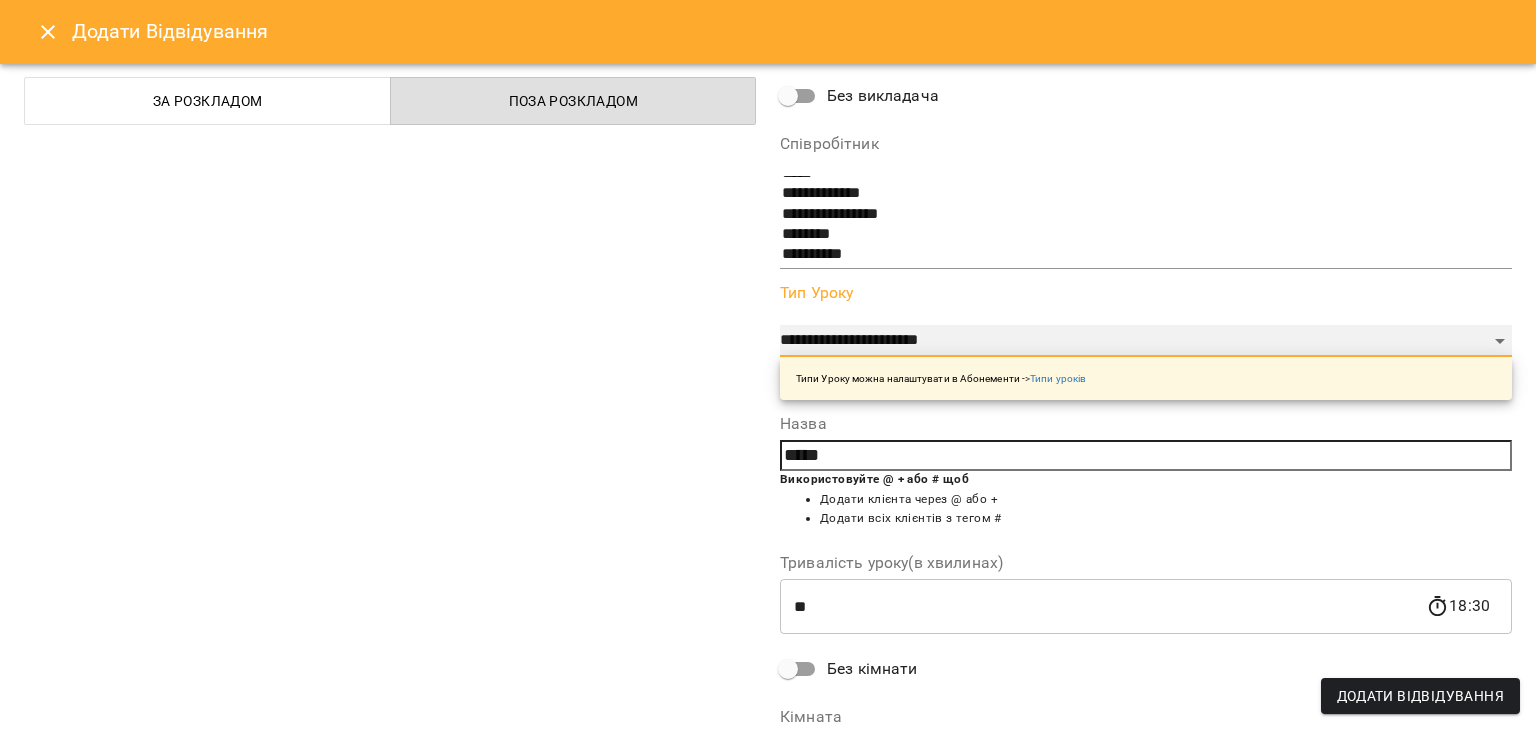 select on "**********" 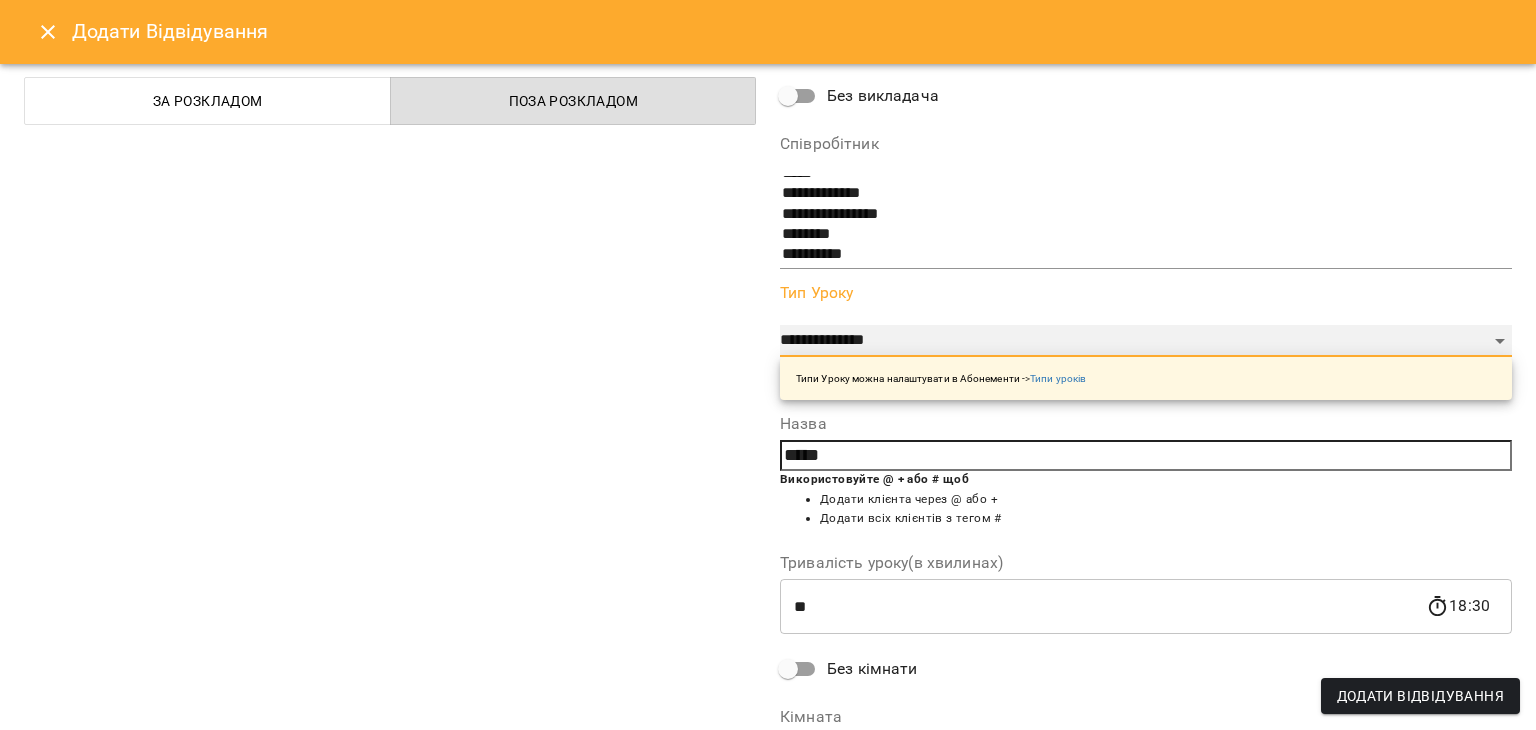 click on "**********" at bounding box center [1146, 341] 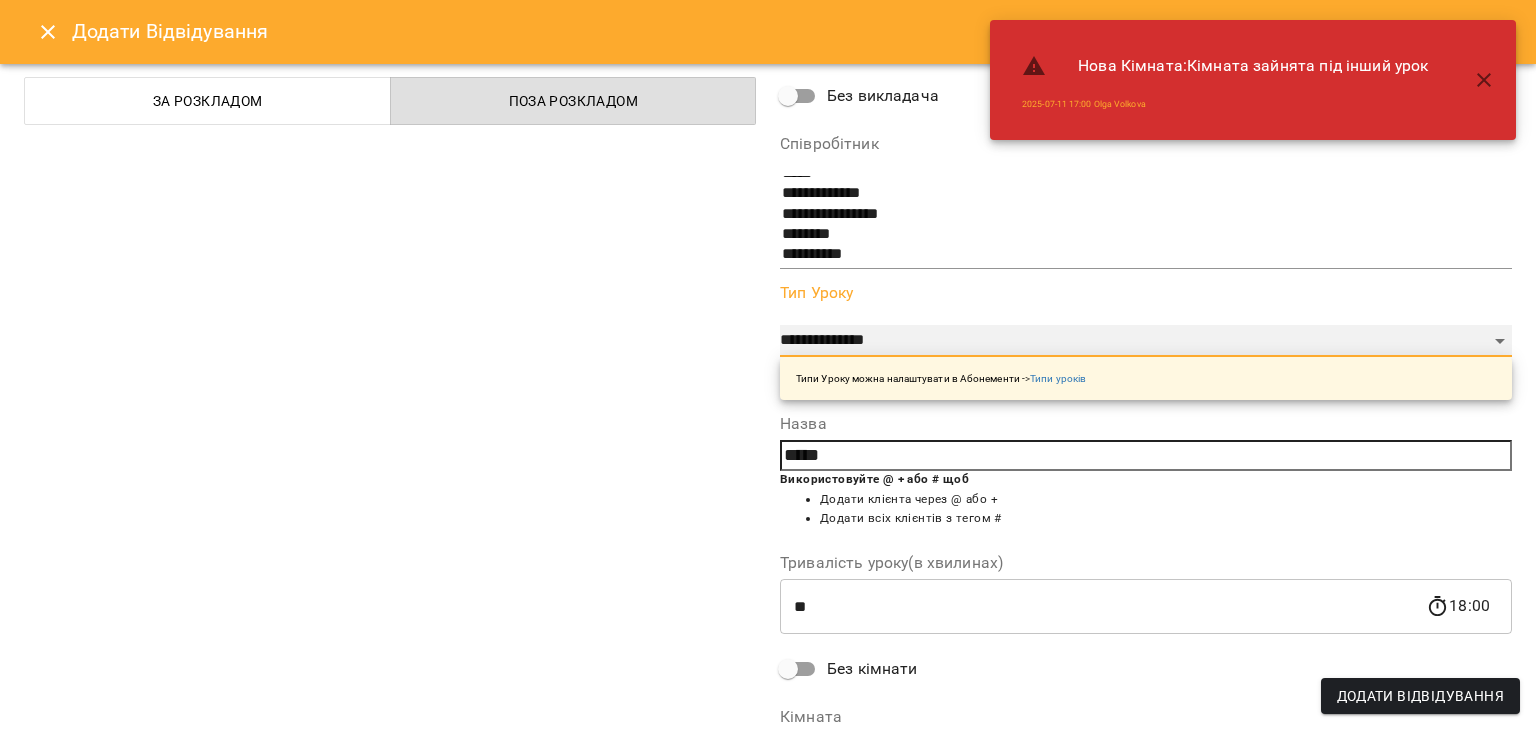 scroll, scrollTop: 416, scrollLeft: 0, axis: vertical 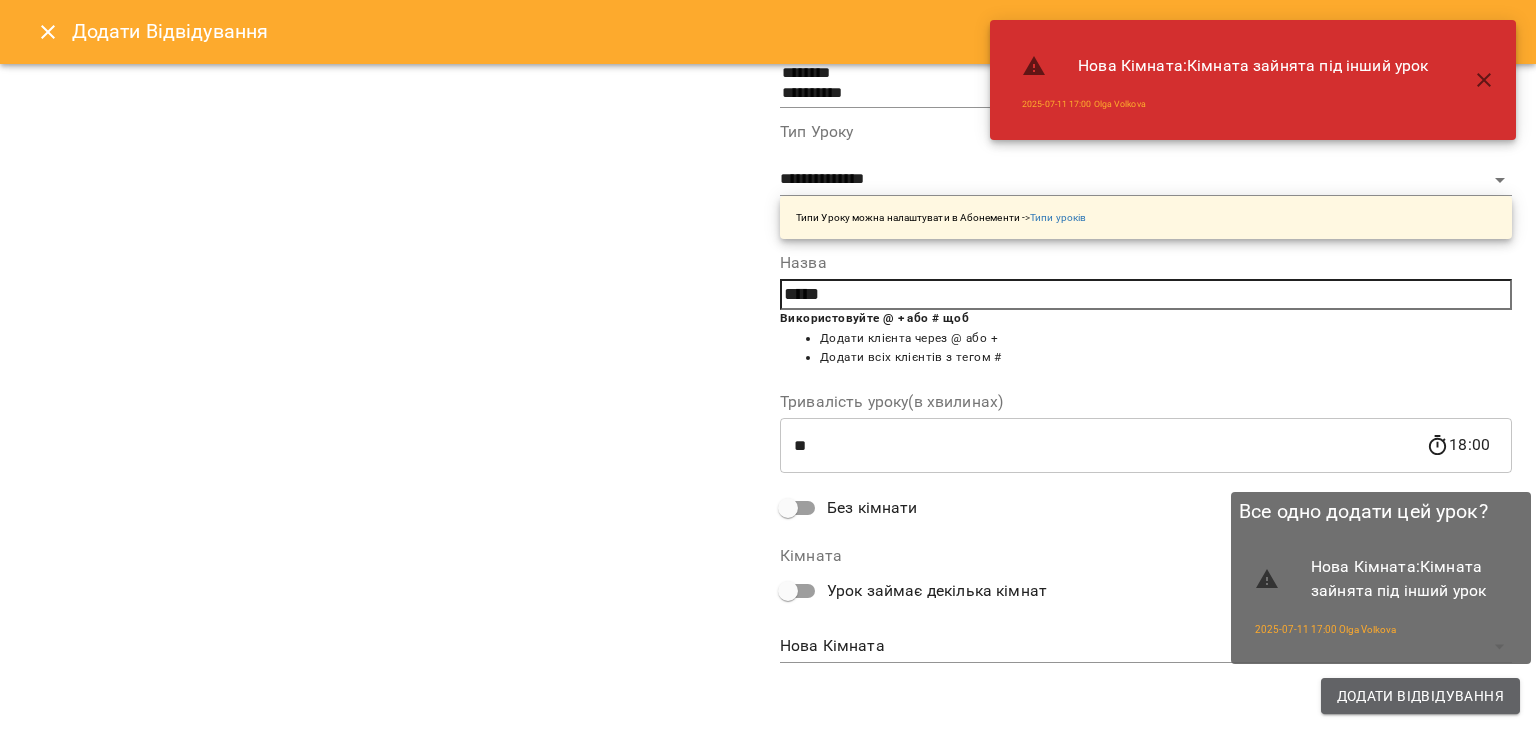 click on "Додати Відвідування" at bounding box center [1420, 696] 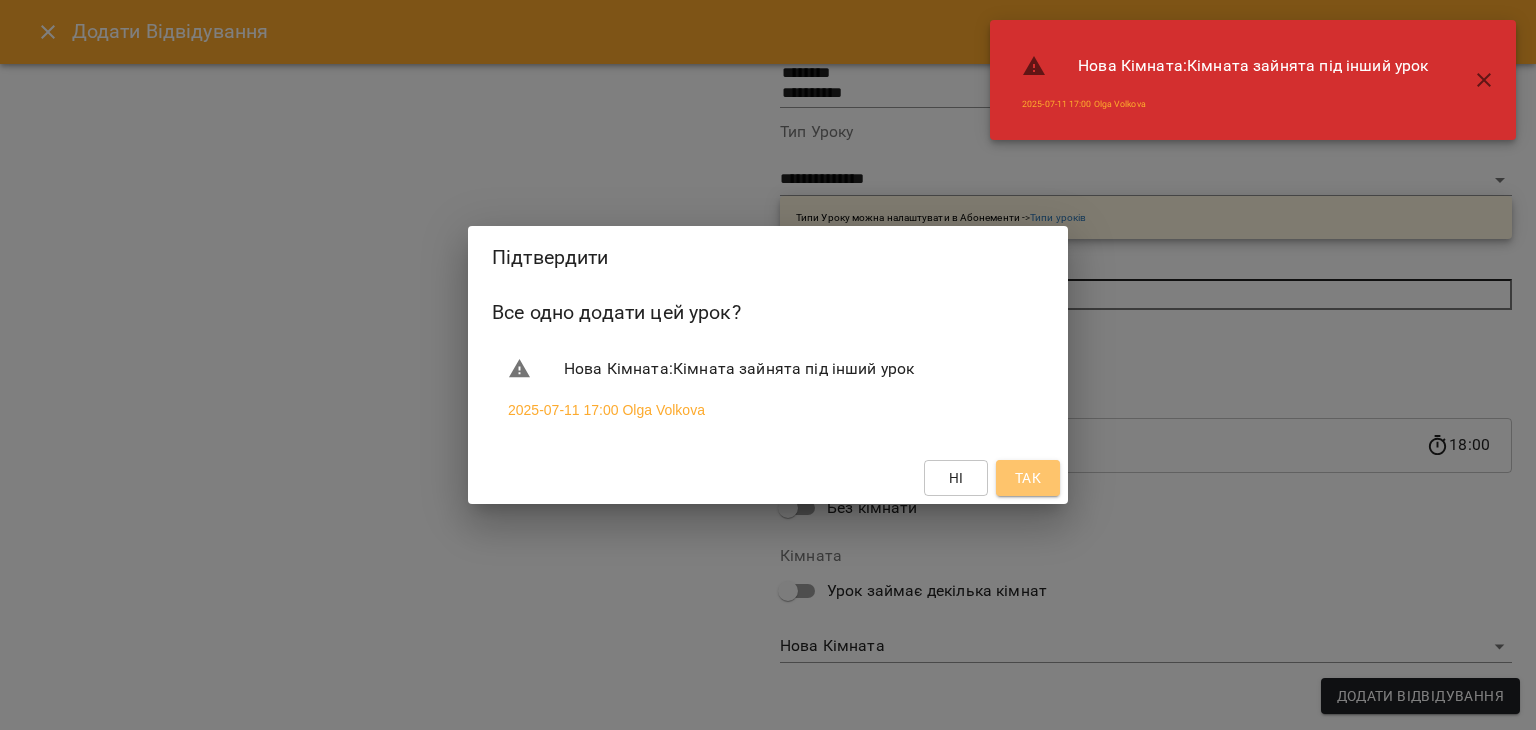 click on "Так" at bounding box center [1028, 478] 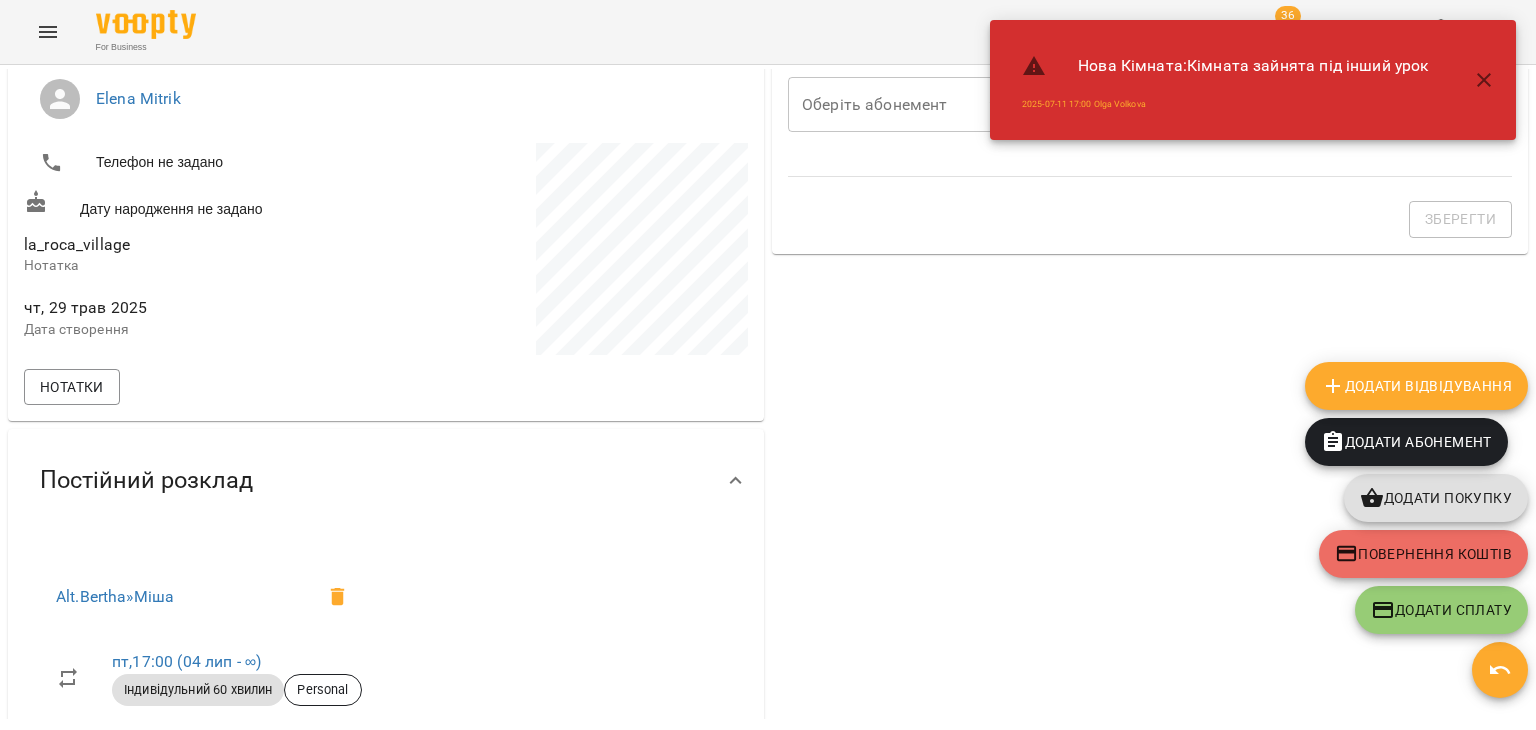 scroll, scrollTop: 0, scrollLeft: 0, axis: both 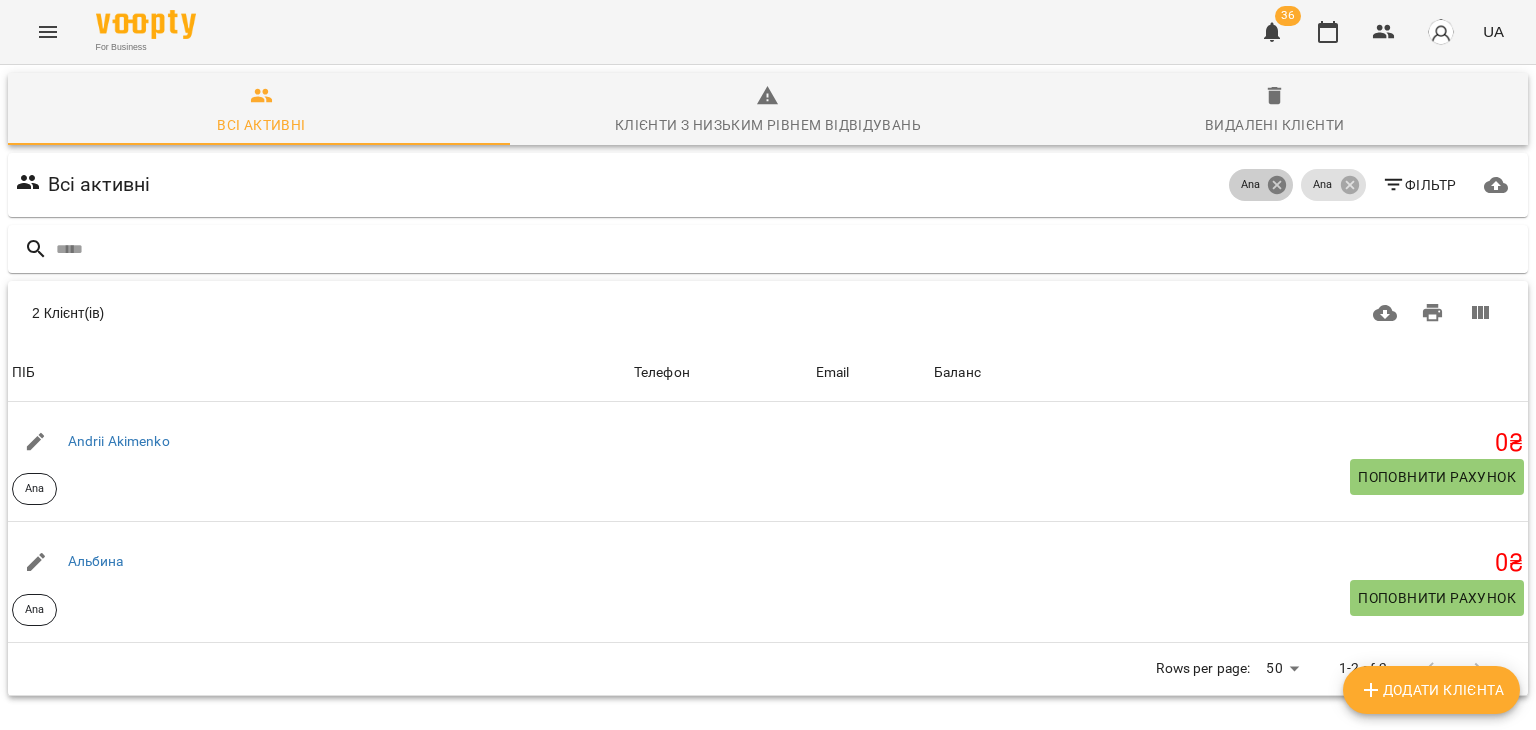 click 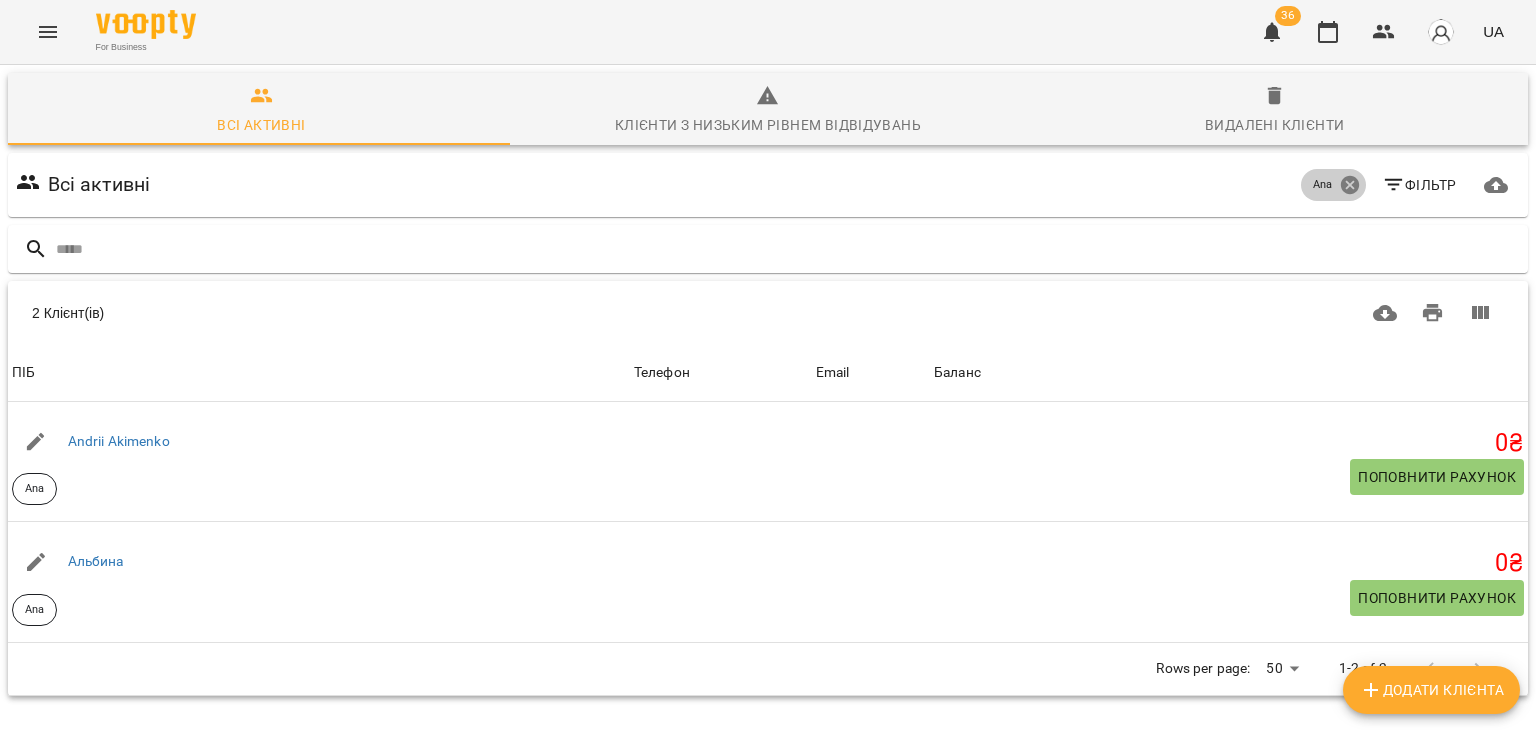 click 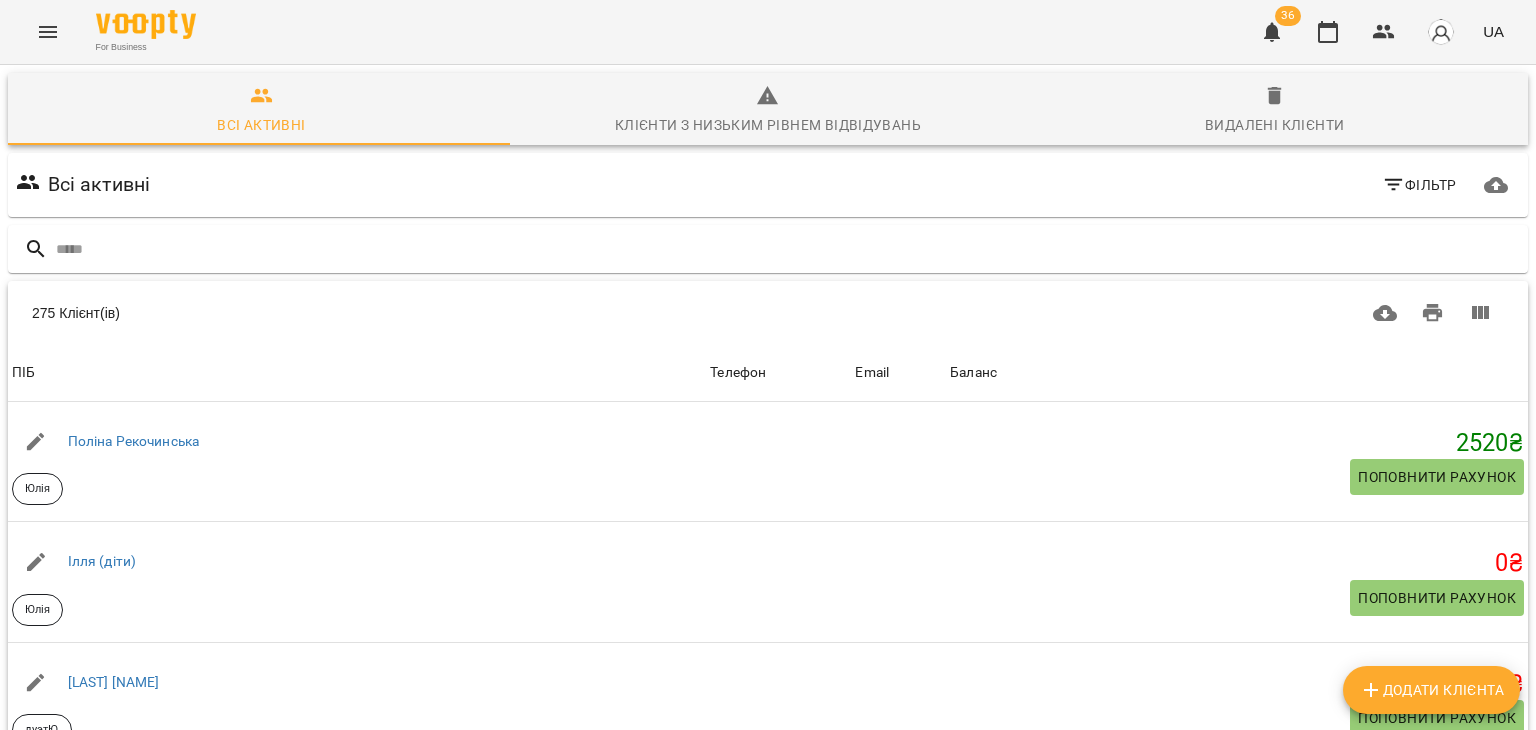click on "Фільтр" at bounding box center [1419, 185] 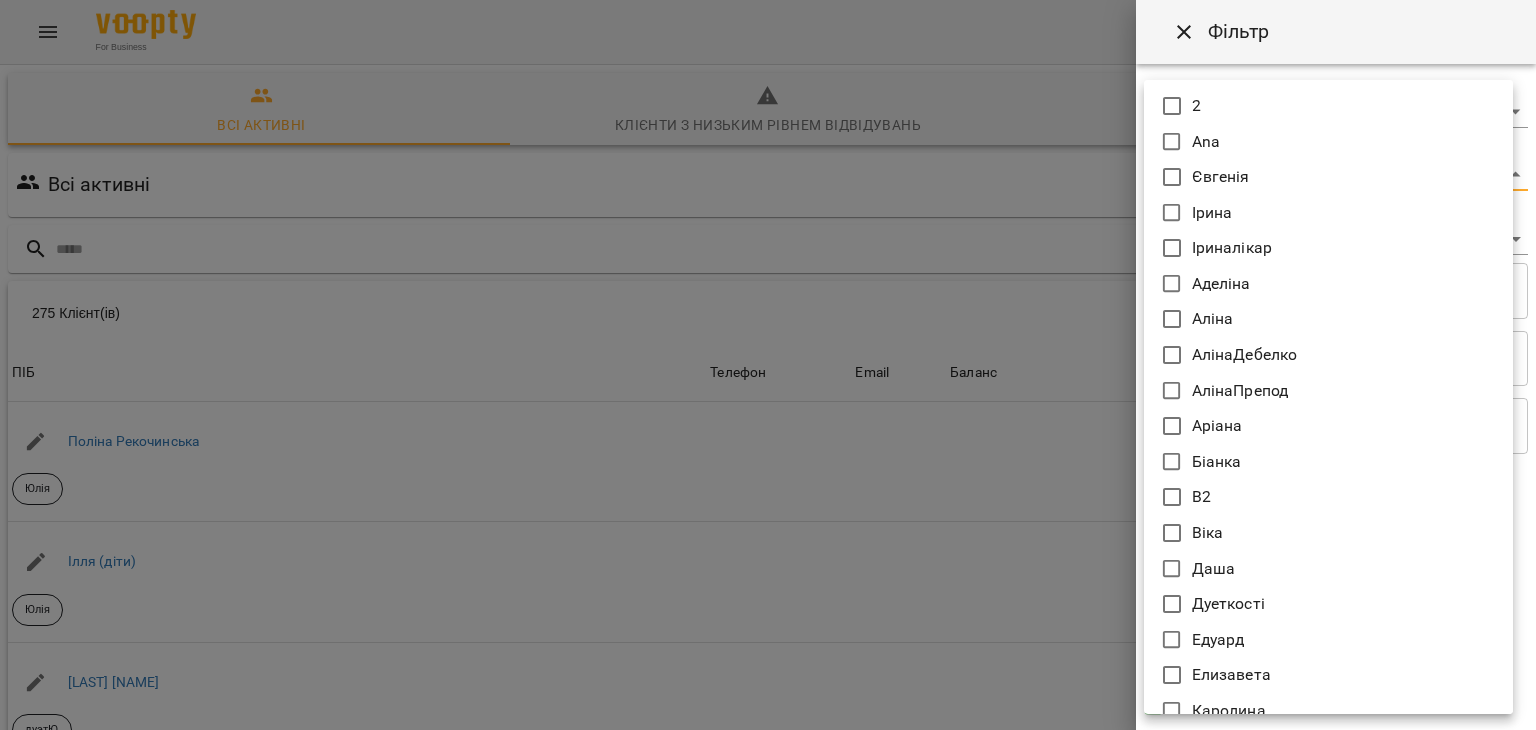 click on "For Business 36 UA Всі активні Клієнти з низьким рівнем відвідувань Видалені клієнти   Всі активні Фільтр 275   Клієнт(ів) 275   Клієнт(ів) ПІБ Телефон Email Баланс ПІБ Поліна Рекочинська Юлія Телефон Email Баланс 2520 ₴ Поповнити рахунок ПІБ Ілля (діти) Юлія Телефон Email Баланс 0 ₴ Поповнити рахунок ПІБ Говтва Анна дуэтЮ Телефон Email Баланс 0 ₴ Поповнити рахунок ПІБ Дарія (діти) Юлія Телефон Email Баланс 0 ₴ Поповнити рахунок ПІБ Марія дует з Данилом Аделіна Телефон Email Баланс 0 ₴ Поповнити рахунок ПІБ Данил дует з Марією Аделіна Телефон Email 0 ₴ 0 0" at bounding box center (768, 522) 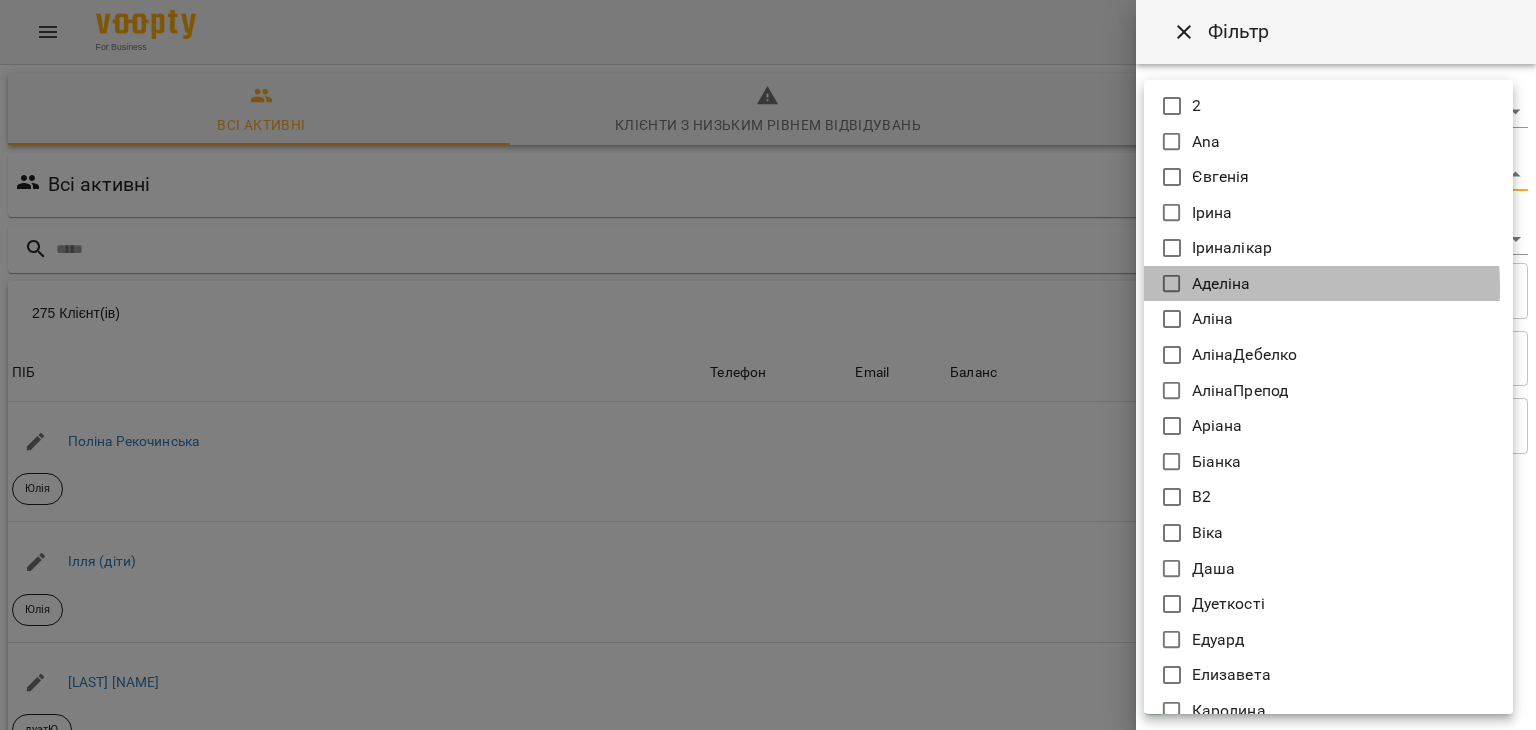 click on "Аделіна" at bounding box center [1221, 284] 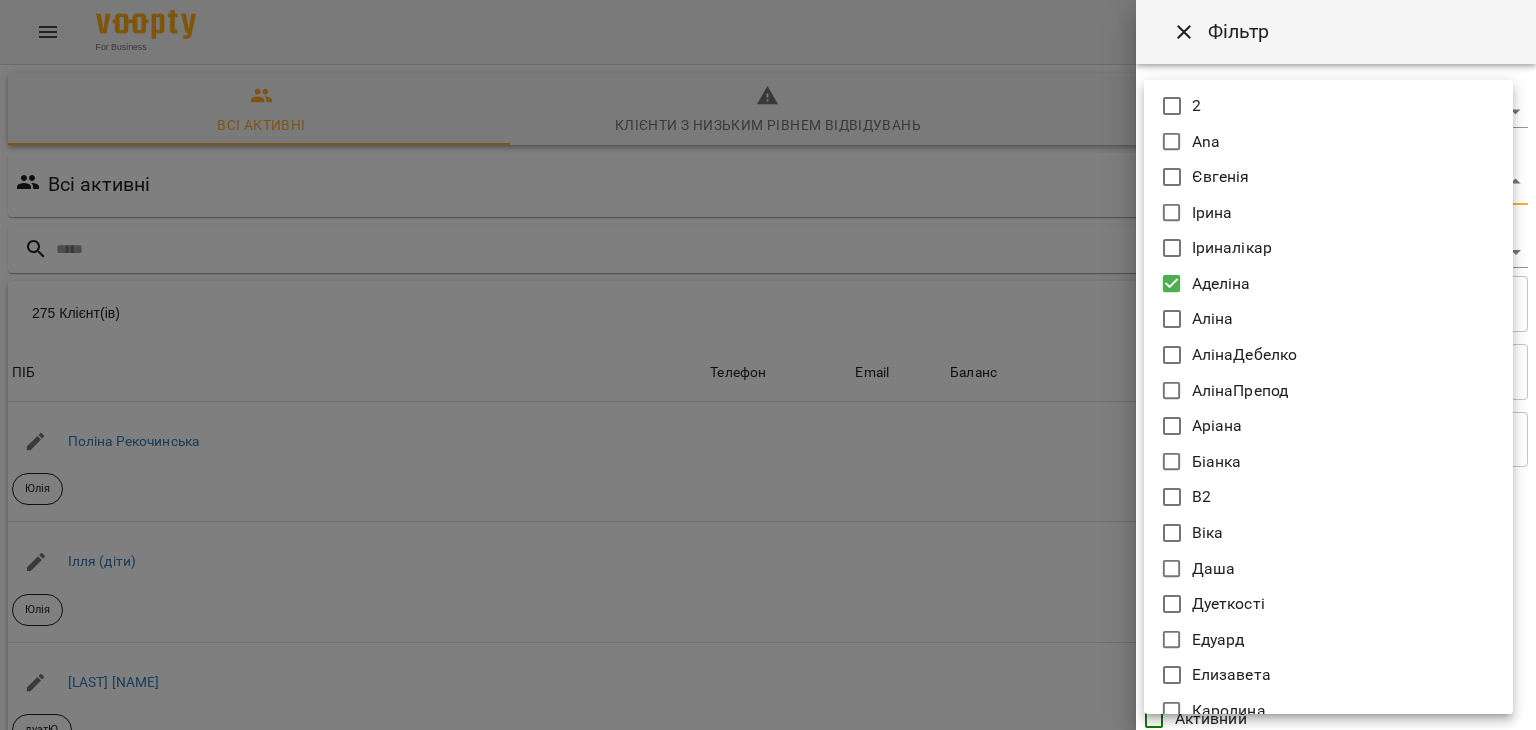 click at bounding box center (768, 365) 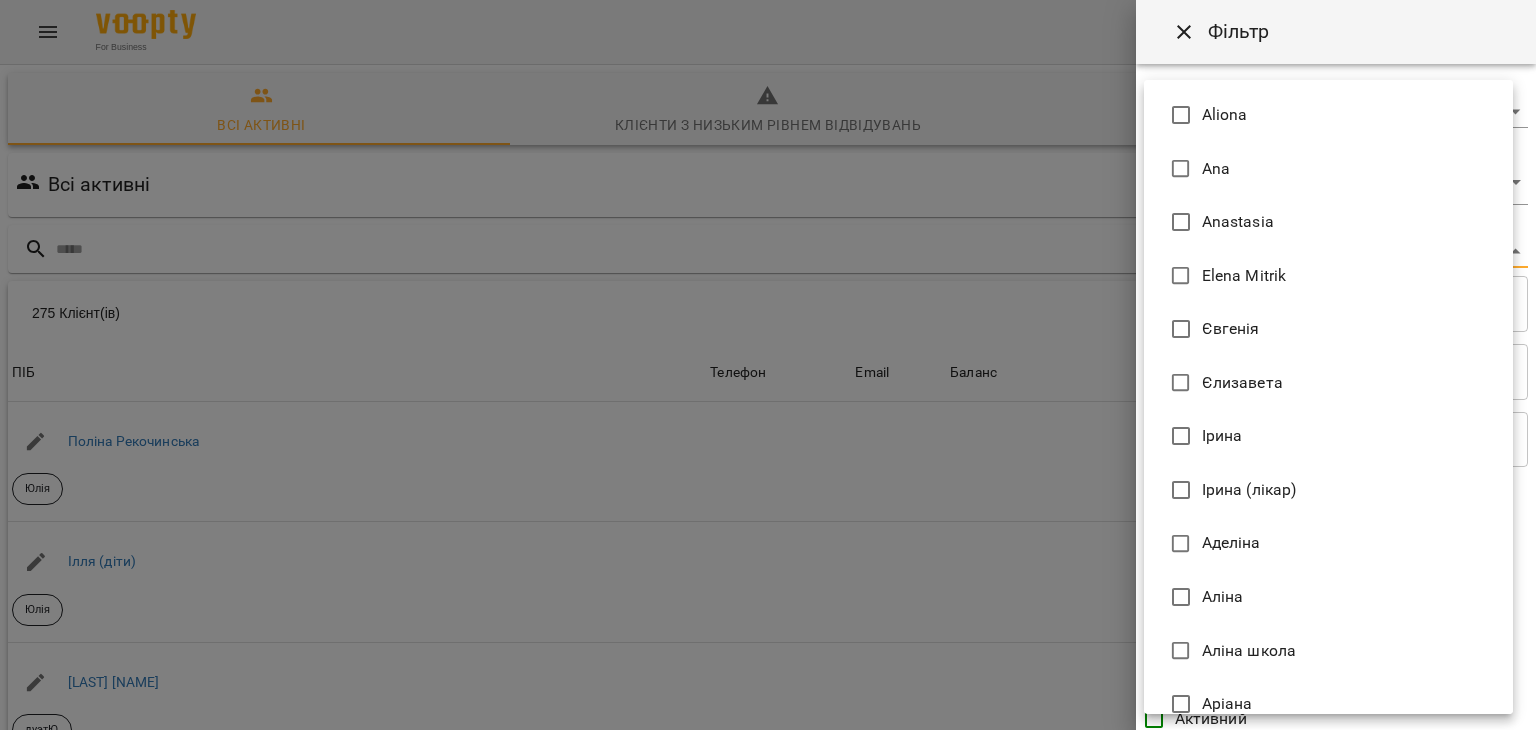 click on "For Business 36 UA Всі активні Клієнти з низьким рівнем відвідувань Видалені клієнти   Всі активні Аделіна Фільтр 275   Клієнт(ів) 275   Клієнт(ів) ПІБ Телефон Email Баланс ПІБ Поліна Рекочинська Юлія Телефон Email Баланс 2520 ₴ Поповнити рахунок ПІБ Ілля (діти) Юлія Телефон Email Баланс 0 ₴ Поповнити рахунок ПІБ Говтва Анна дуэтЮ Телефон Email Баланс 0 ₴ Поповнити рахунок ПІБ Дарія (діти) Юлія Телефон Email Баланс 0 ₴ Поповнити рахунок ПІБ Марія дует з Данилом Аделіна Телефон Email Баланс 0 ₴ Поповнити рахунок ПІБ Данил дует з Марією Аделіна Телефон" at bounding box center (768, 522) 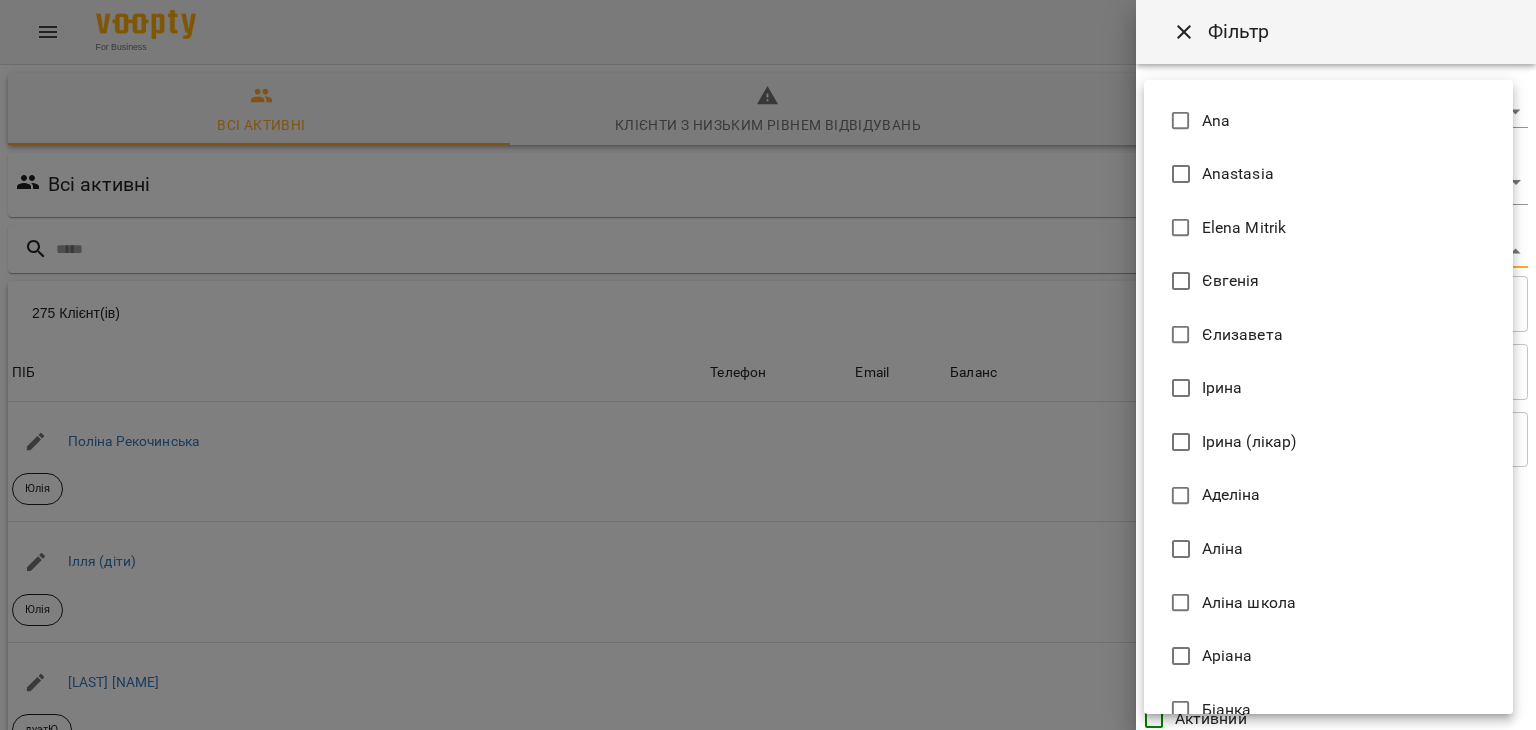 scroll, scrollTop: 50, scrollLeft: 0, axis: vertical 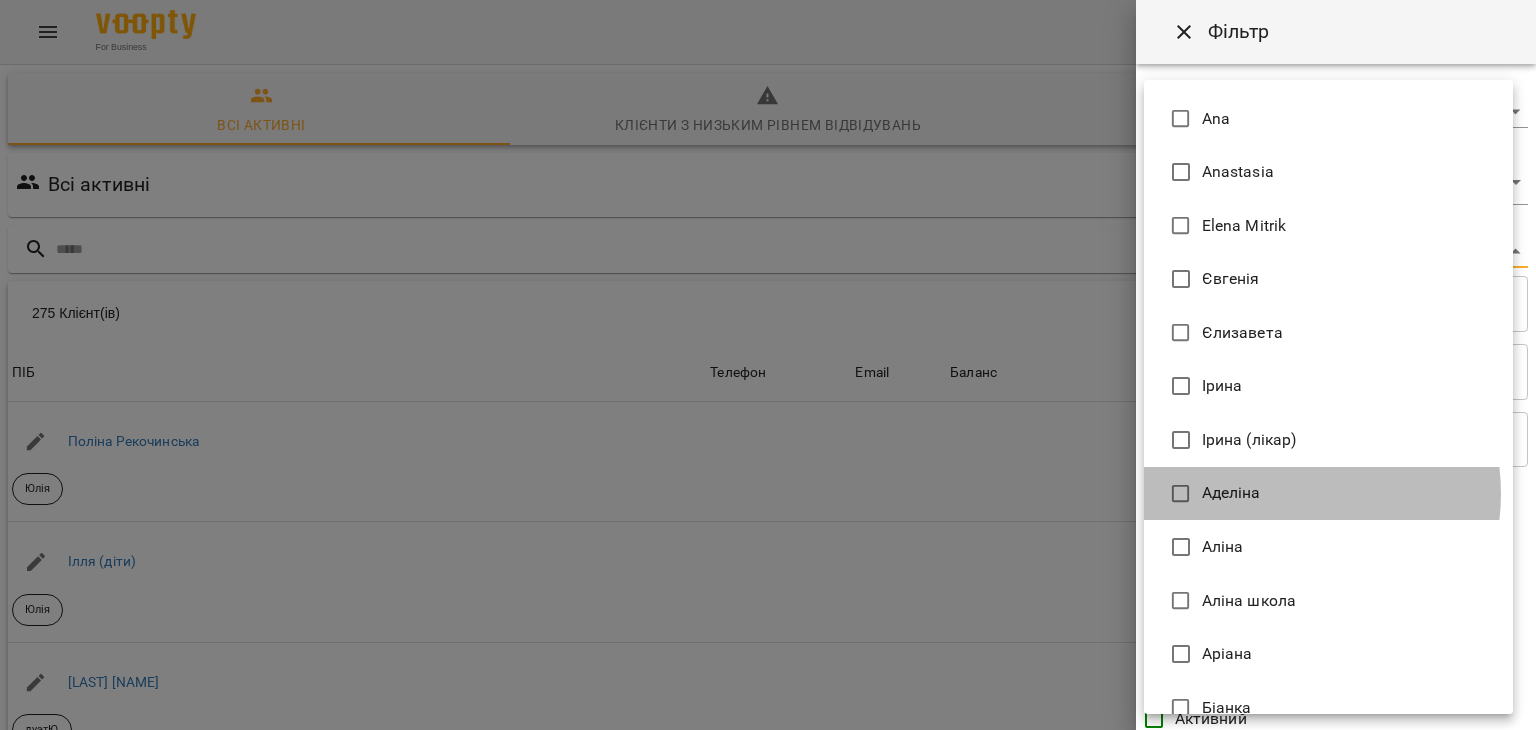 click on "Аделіна" at bounding box center (1328, 494) 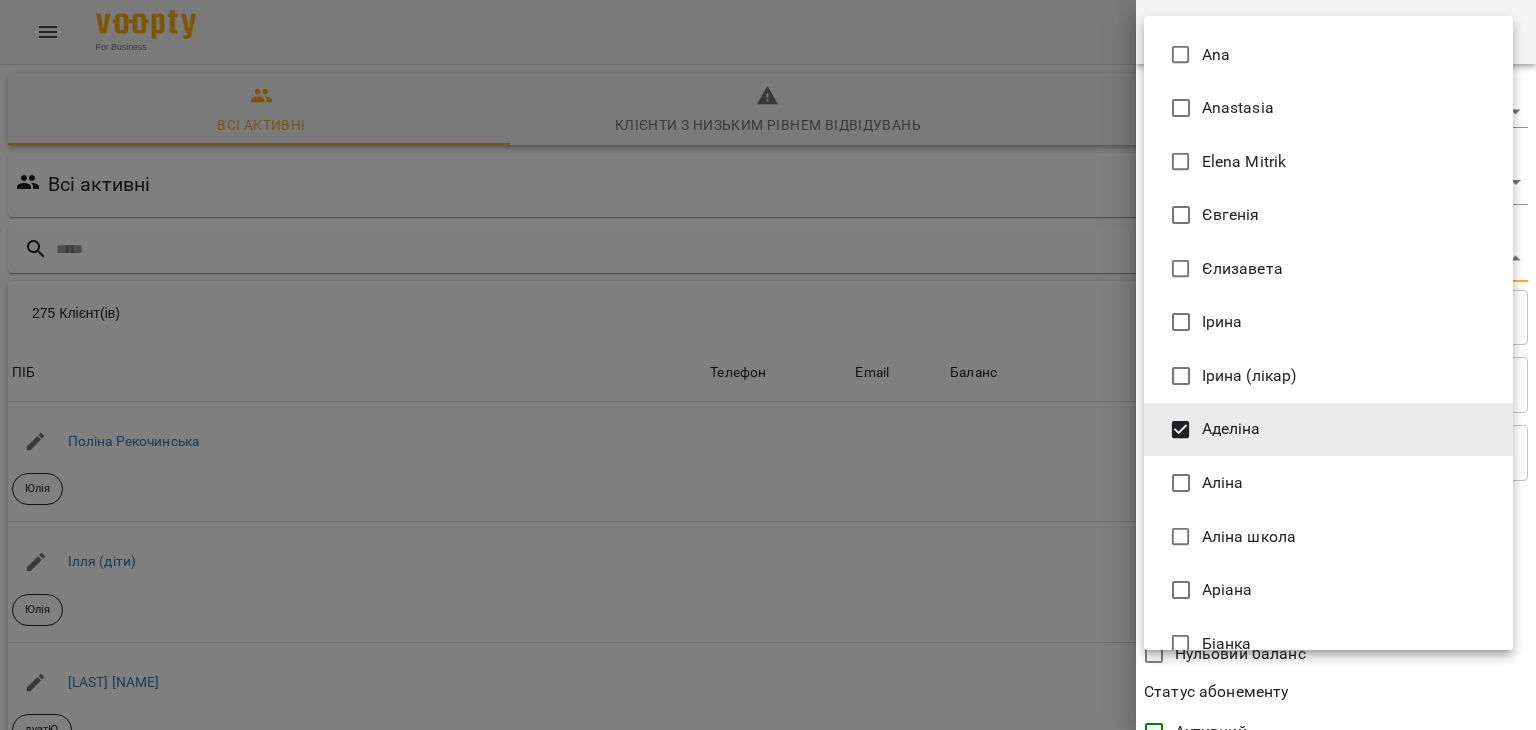 click at bounding box center [768, 365] 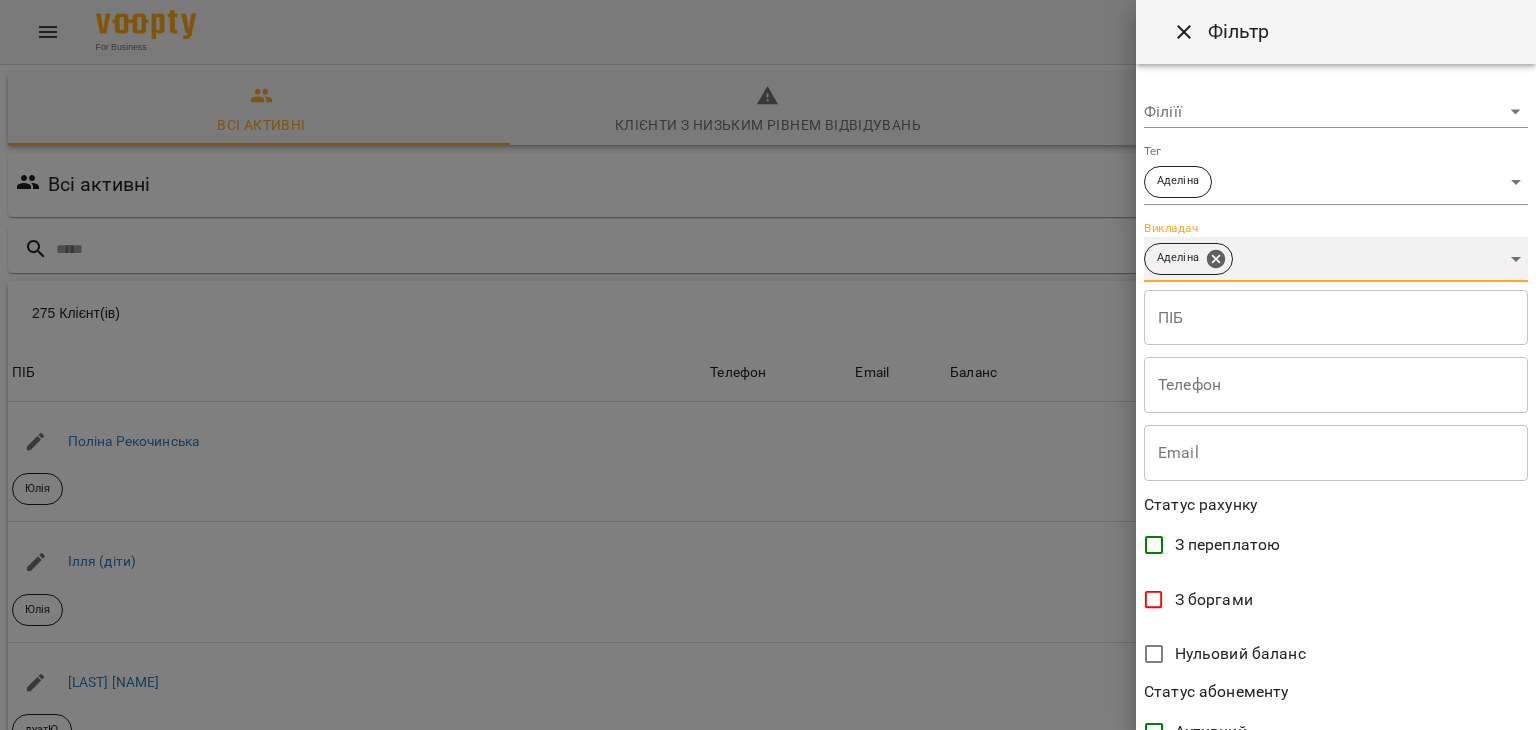 scroll, scrollTop: 410, scrollLeft: 0, axis: vertical 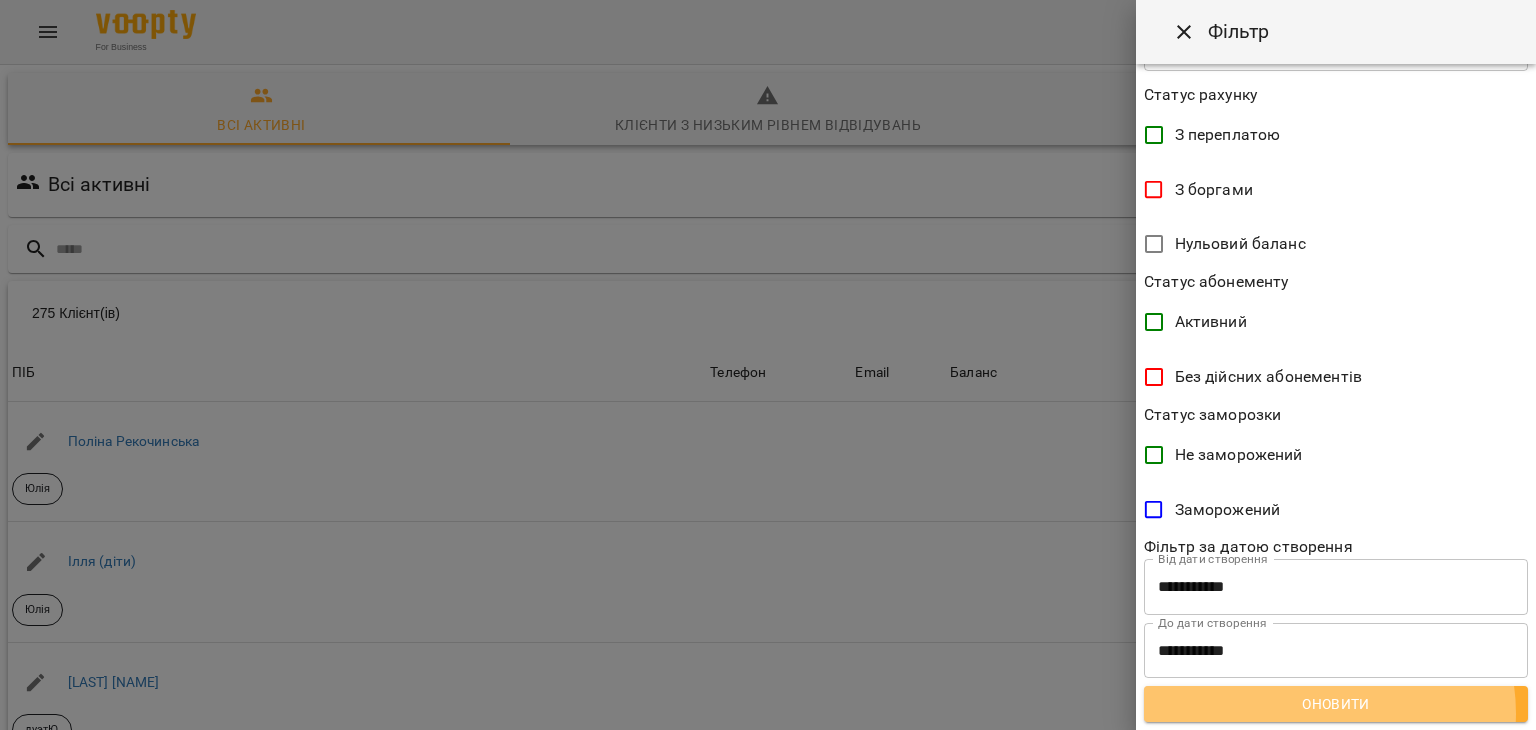 click on "Оновити" at bounding box center [1336, 704] 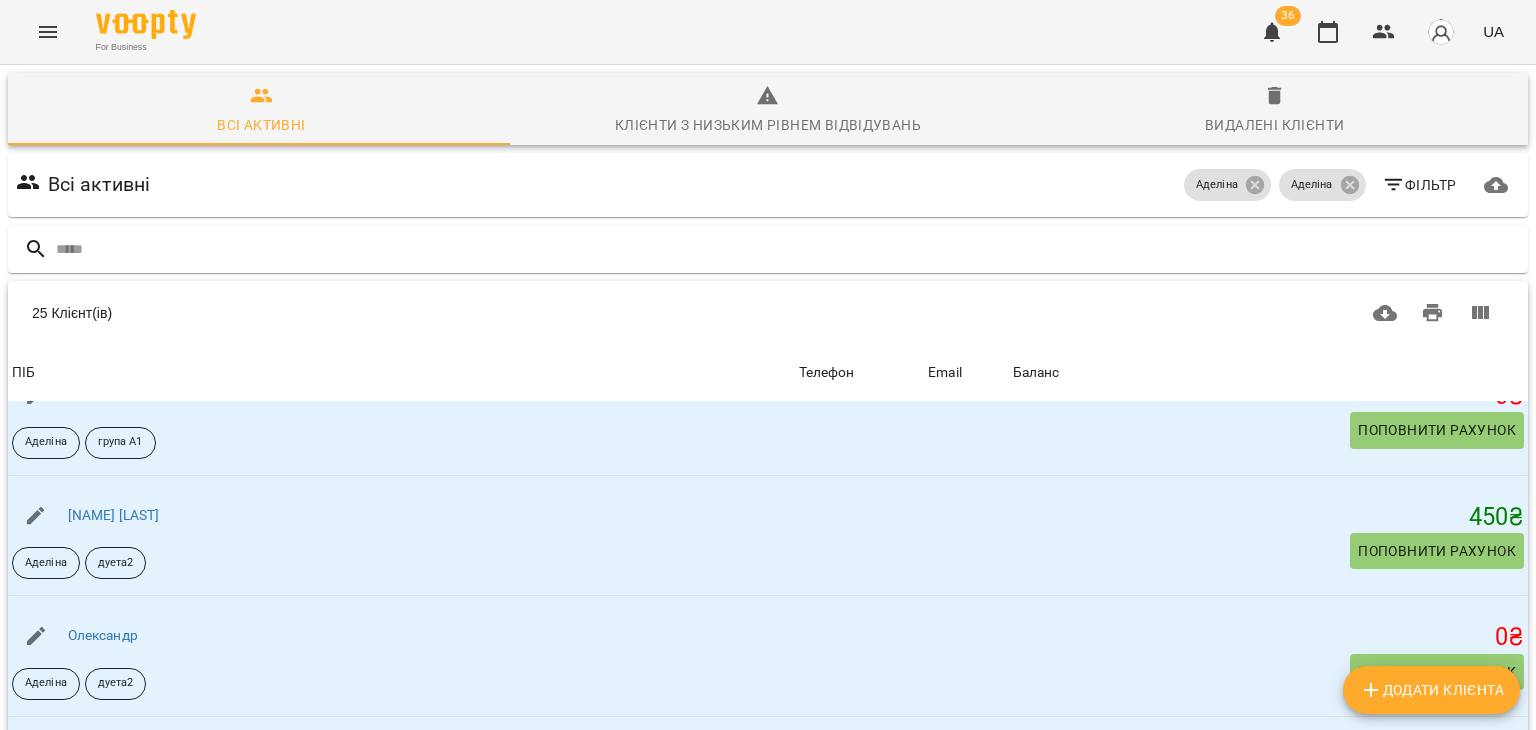 scroll, scrollTop: 2566, scrollLeft: 0, axis: vertical 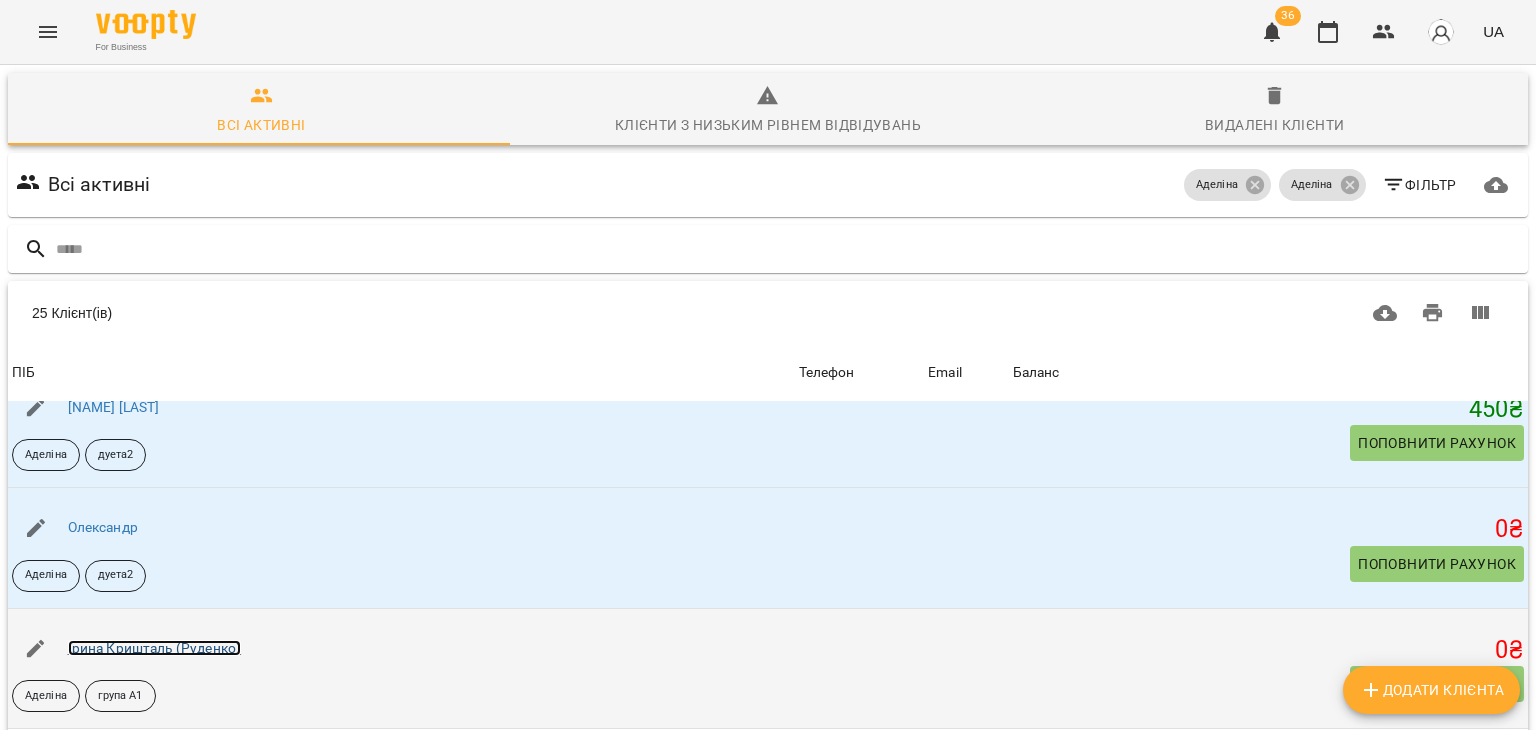 click on "Ірина Кришталь (Руденко)" at bounding box center [155, 648] 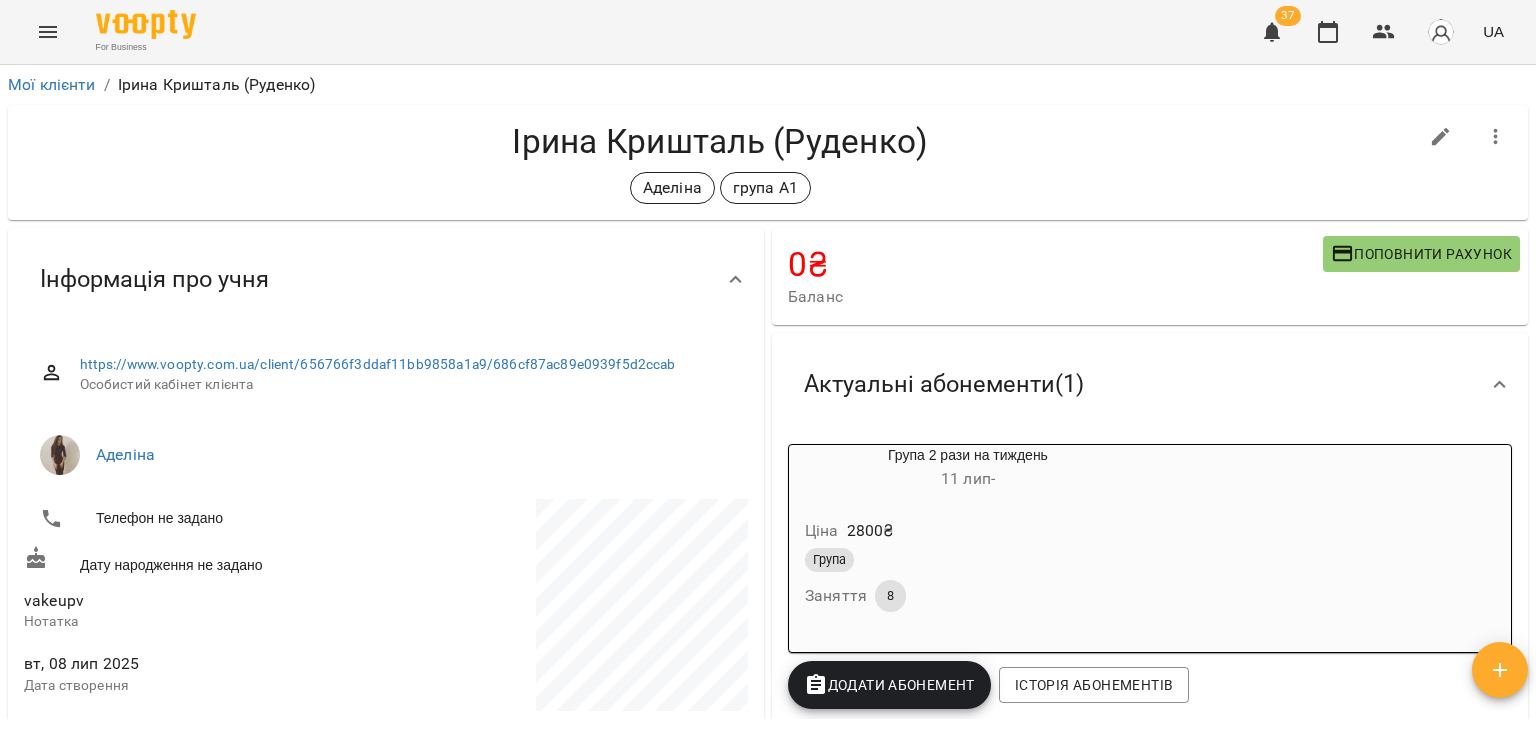 scroll, scrollTop: 0, scrollLeft: 0, axis: both 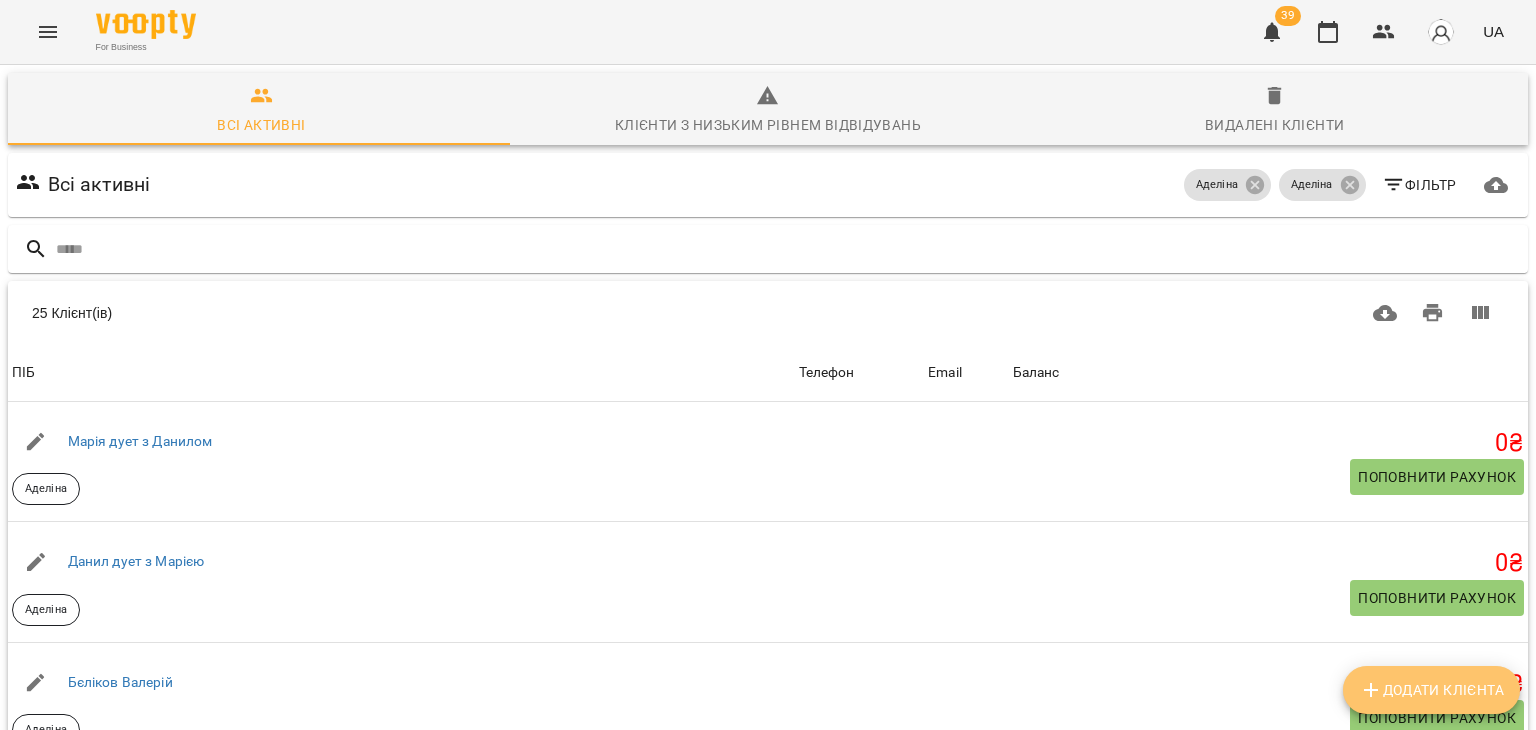 click on "Додати клієнта" at bounding box center (1431, 690) 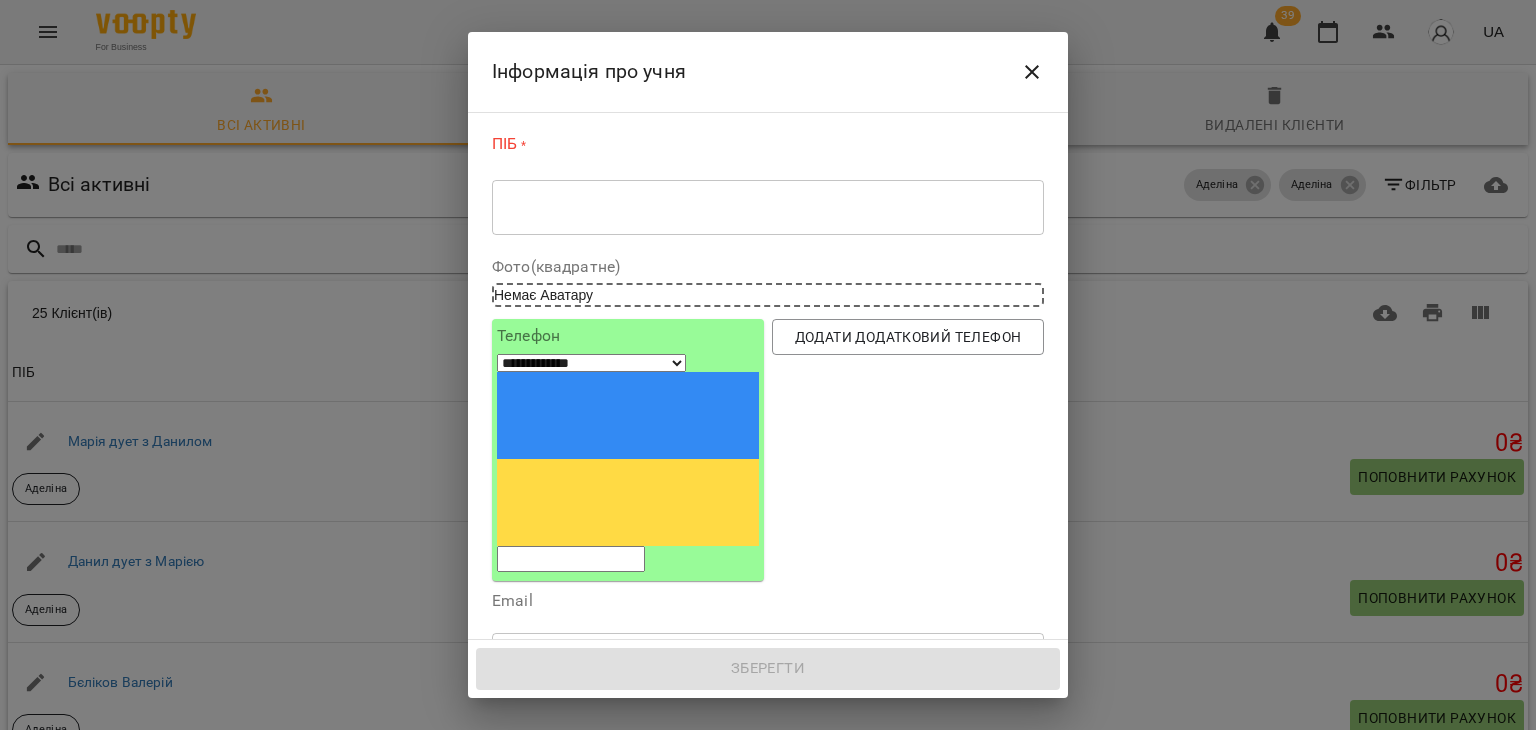 click on "* ​" at bounding box center [768, 207] 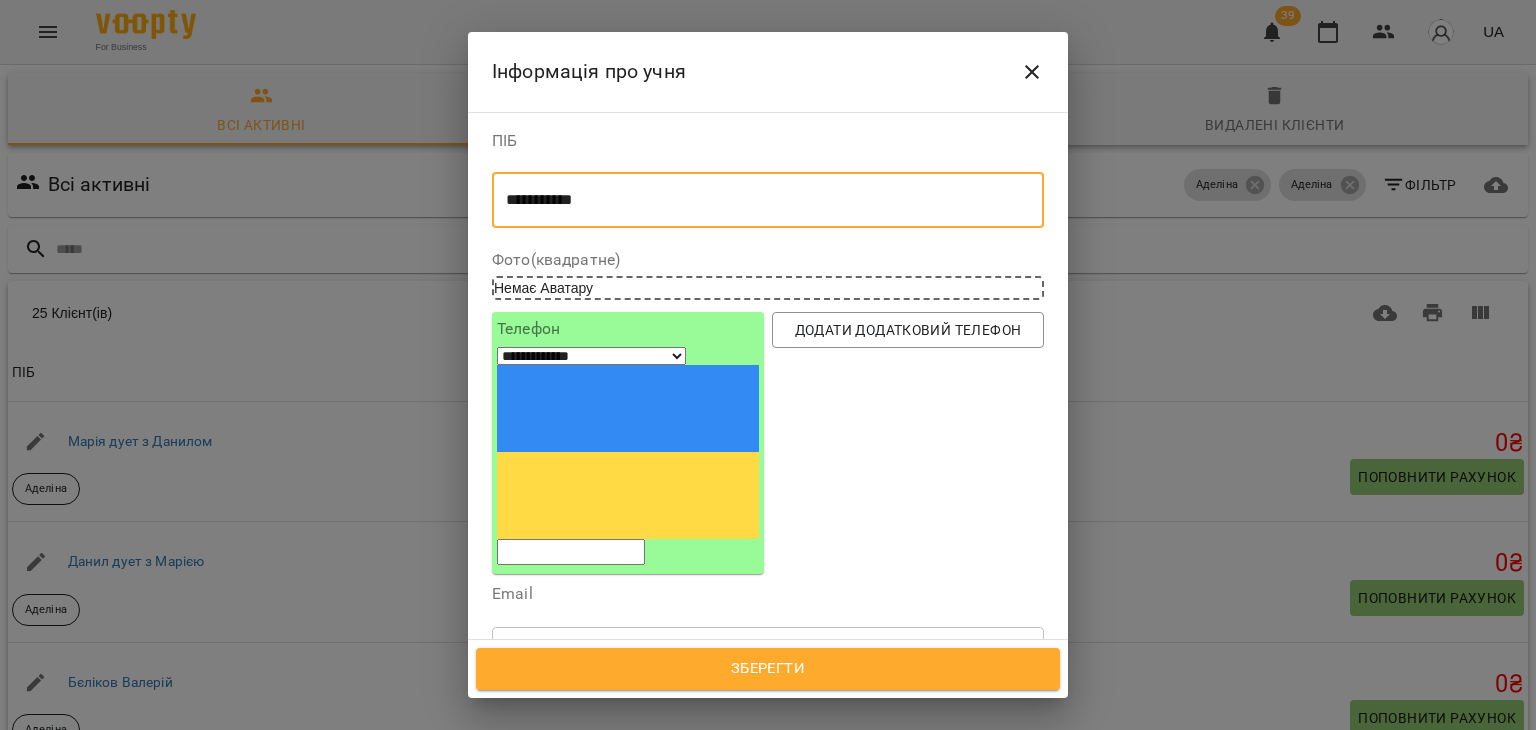 type on "**********" 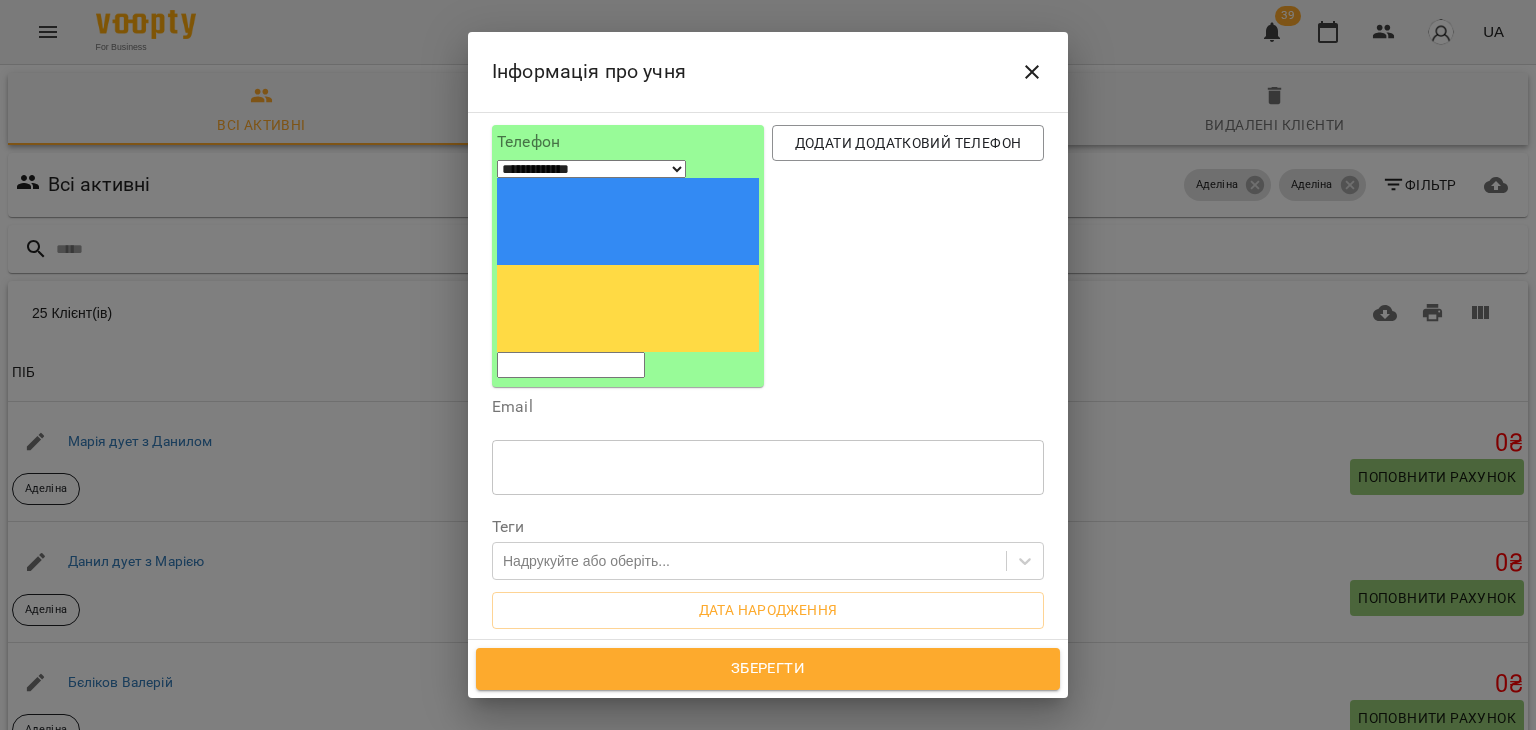 scroll, scrollTop: 188, scrollLeft: 0, axis: vertical 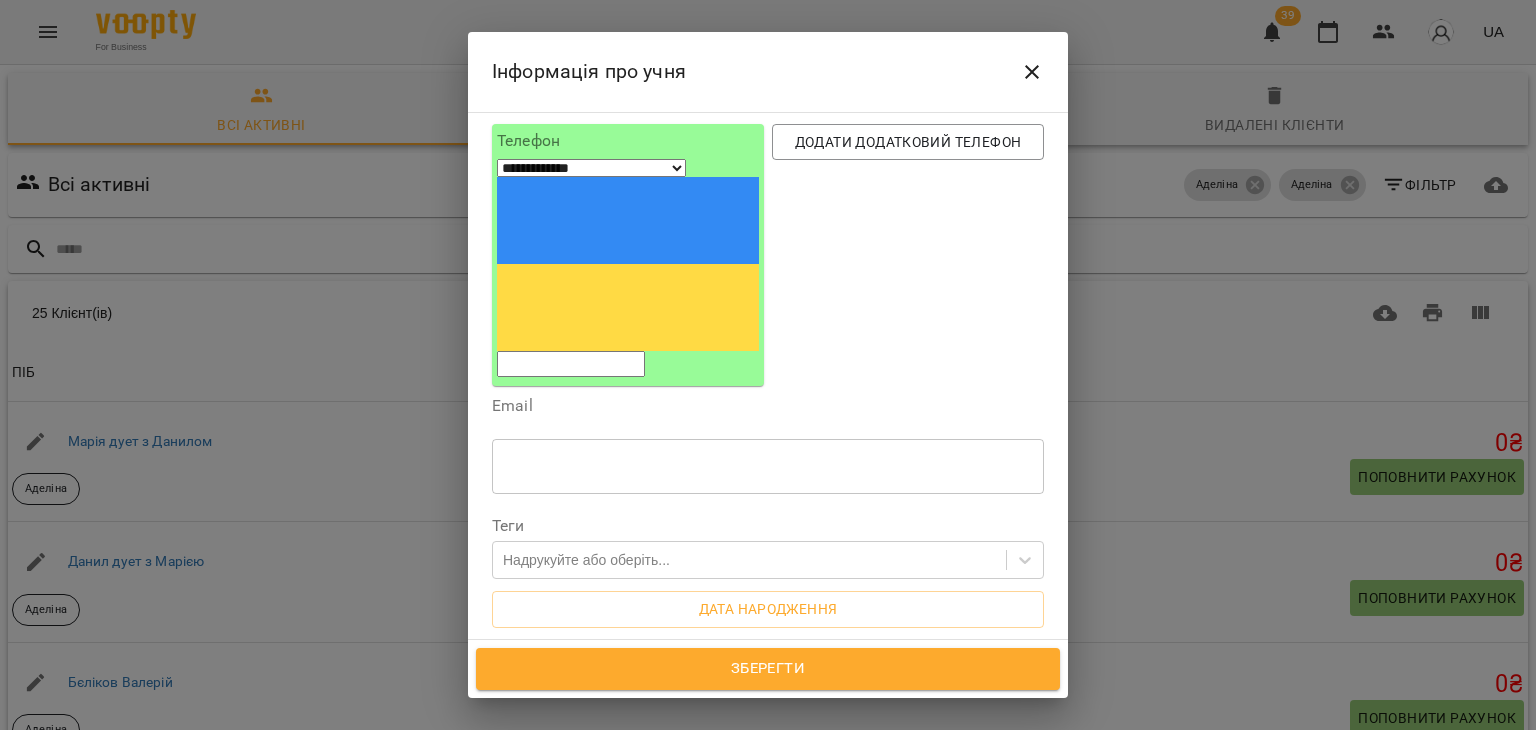 click on "* ​" at bounding box center (768, 707) 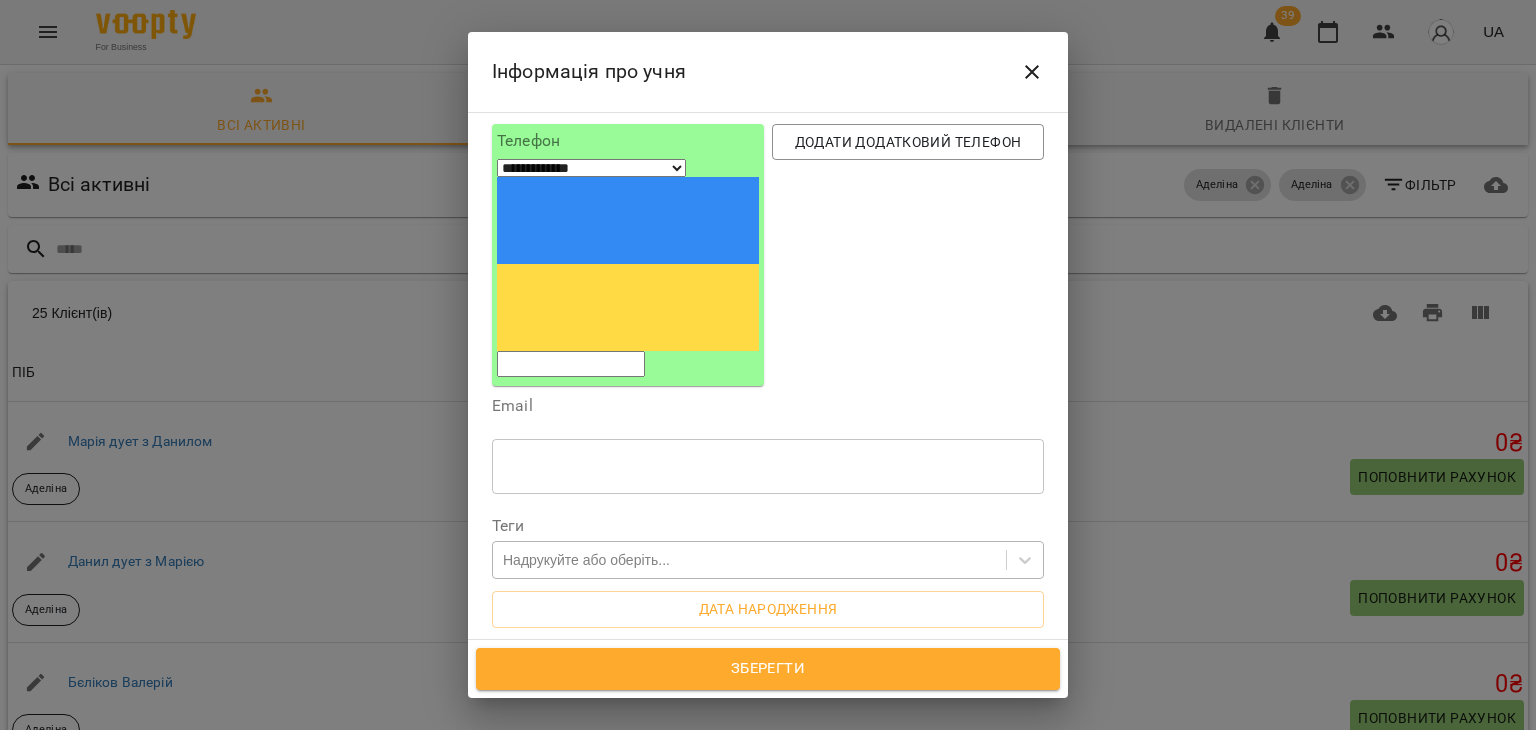 type on "**********" 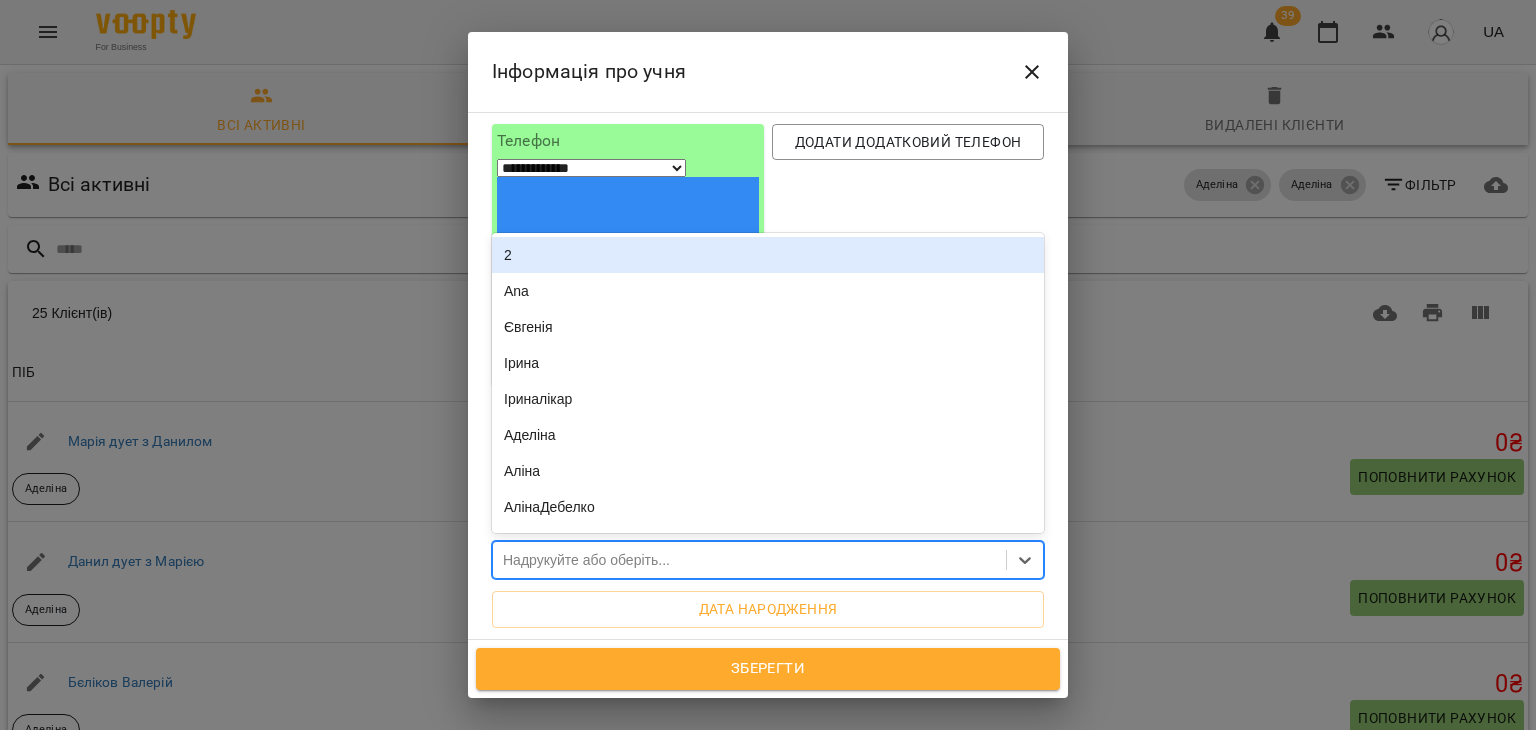 click on "Надрукуйте або оберіть..." at bounding box center (586, 560) 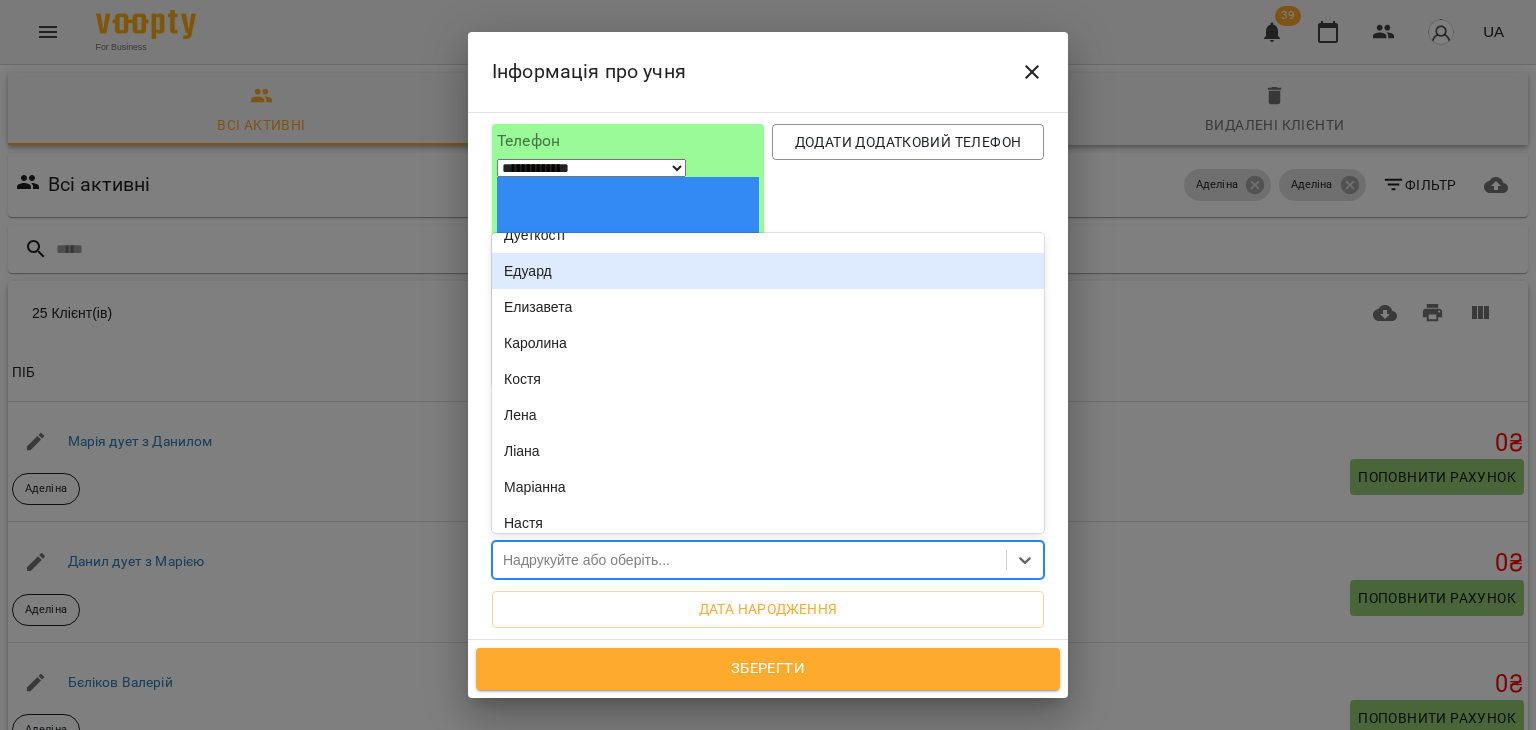 scroll, scrollTop: 526, scrollLeft: 0, axis: vertical 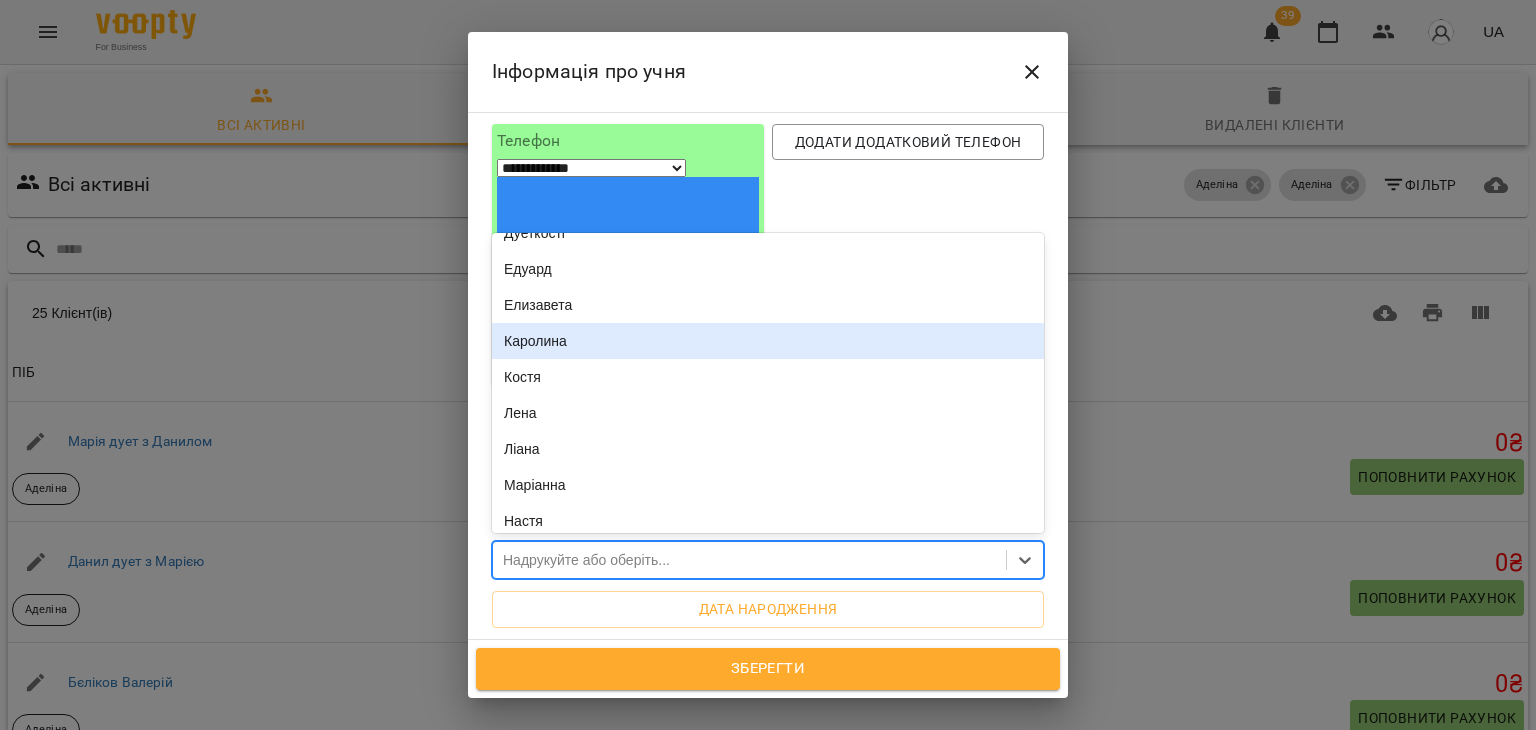 click on "Каролина" at bounding box center [768, 341] 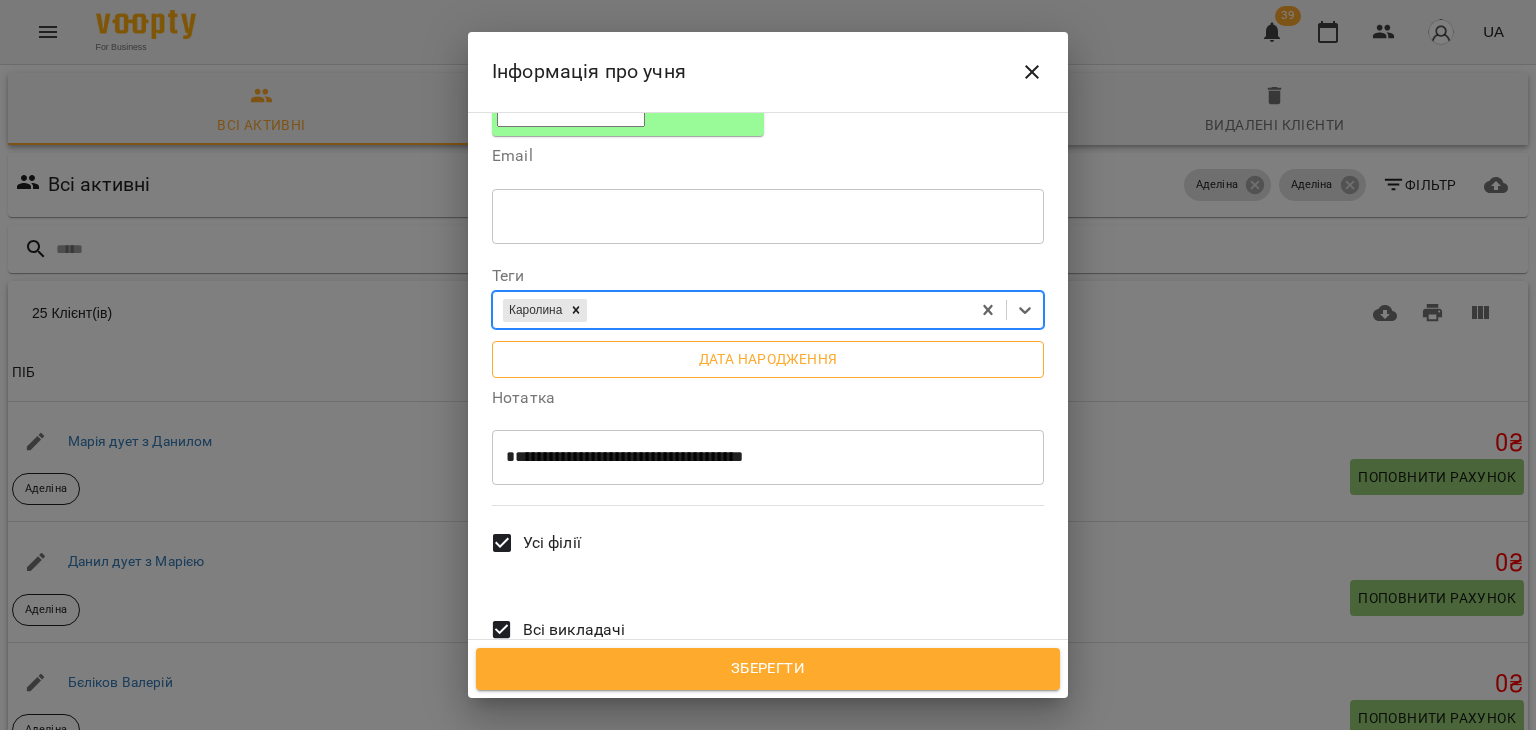 scroll, scrollTop: 442, scrollLeft: 0, axis: vertical 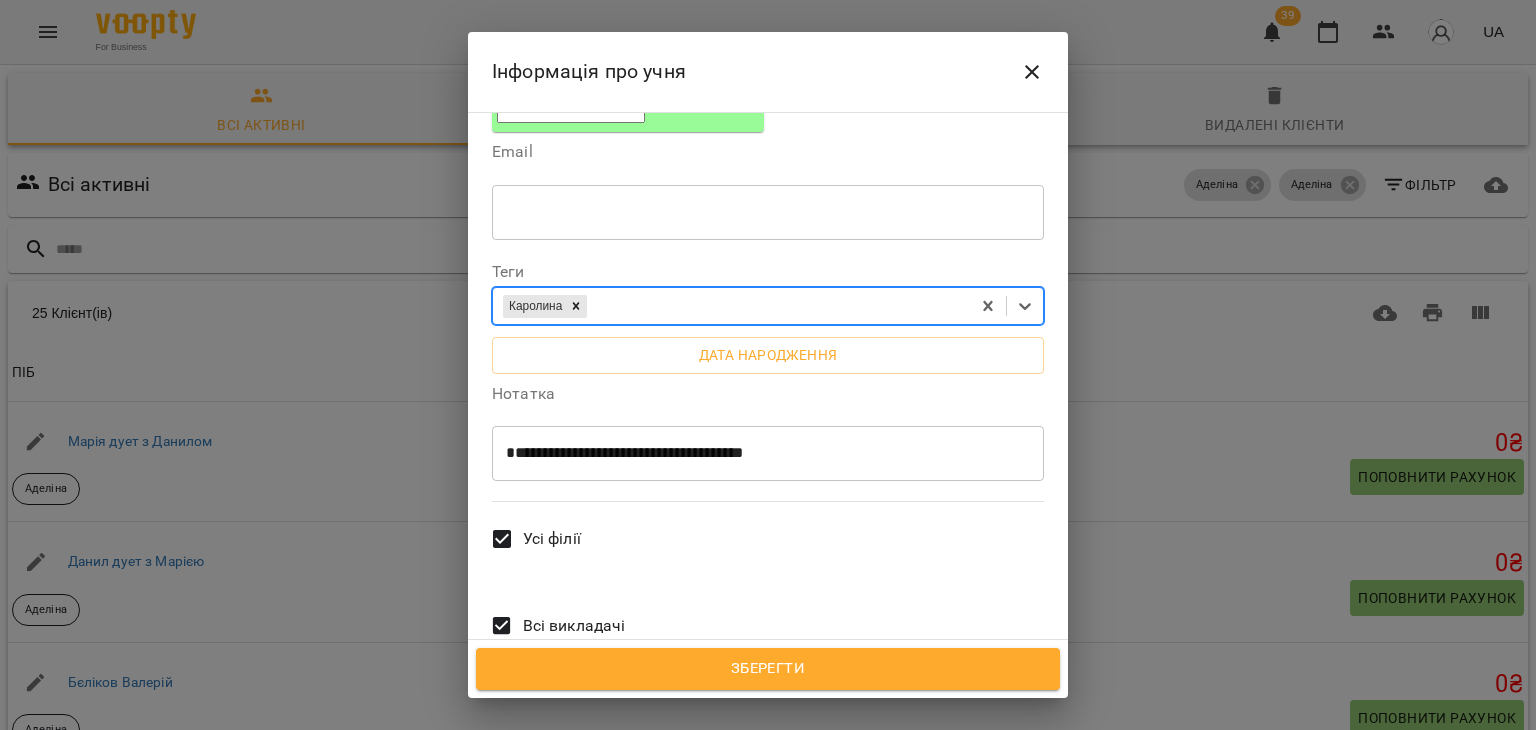 click on "Всі викладачі" at bounding box center [574, 626] 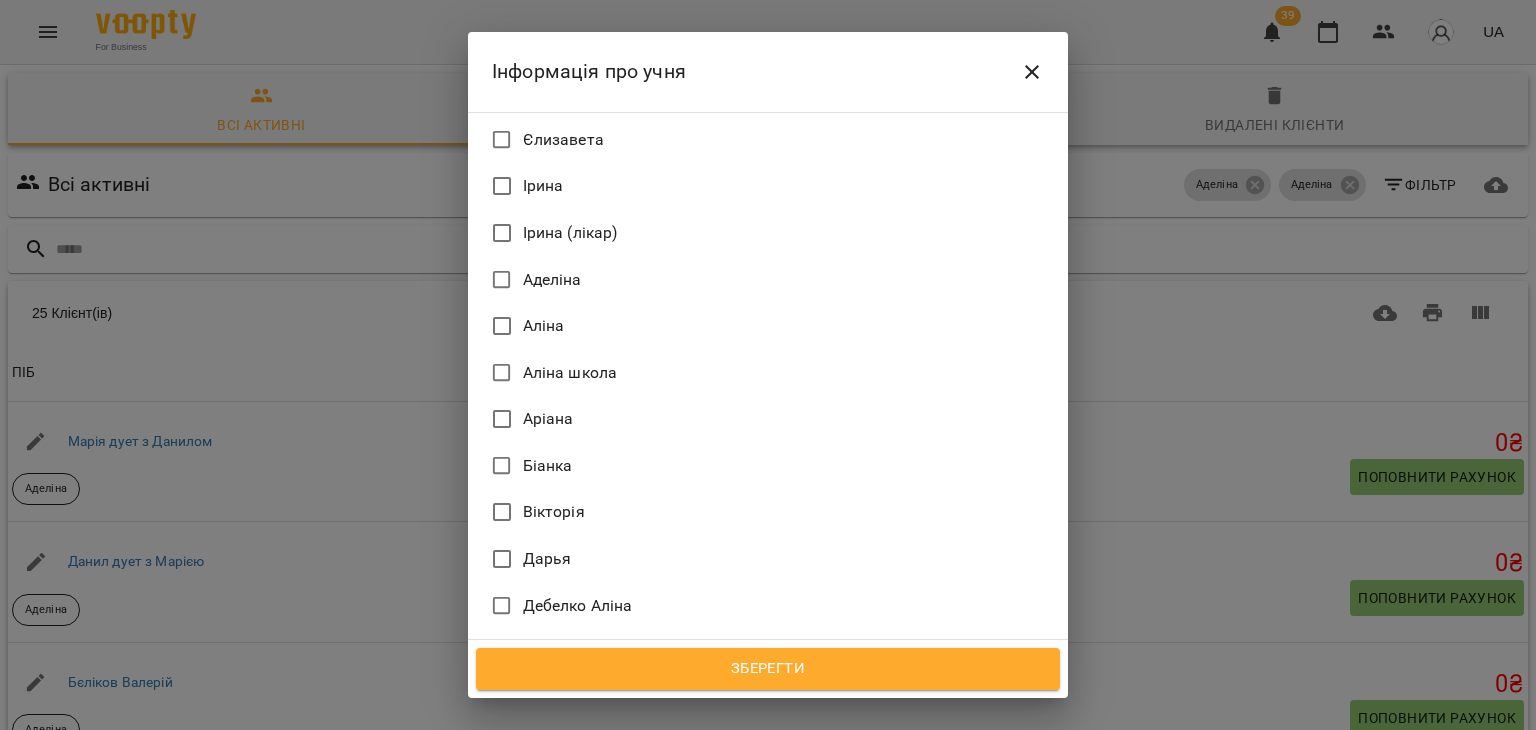 scroll, scrollTop: 1272, scrollLeft: 0, axis: vertical 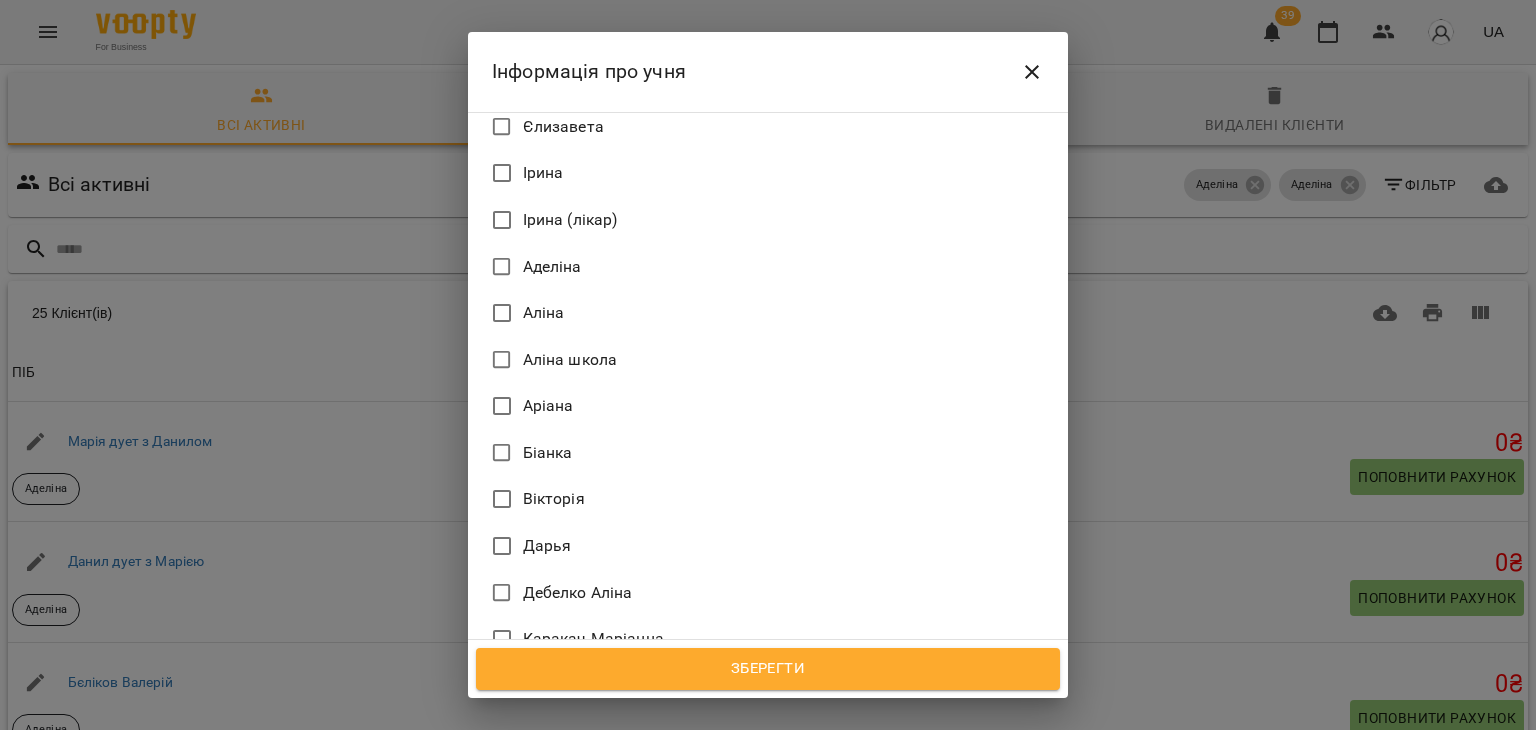 click on "Кароліна" at bounding box center (754, 686) 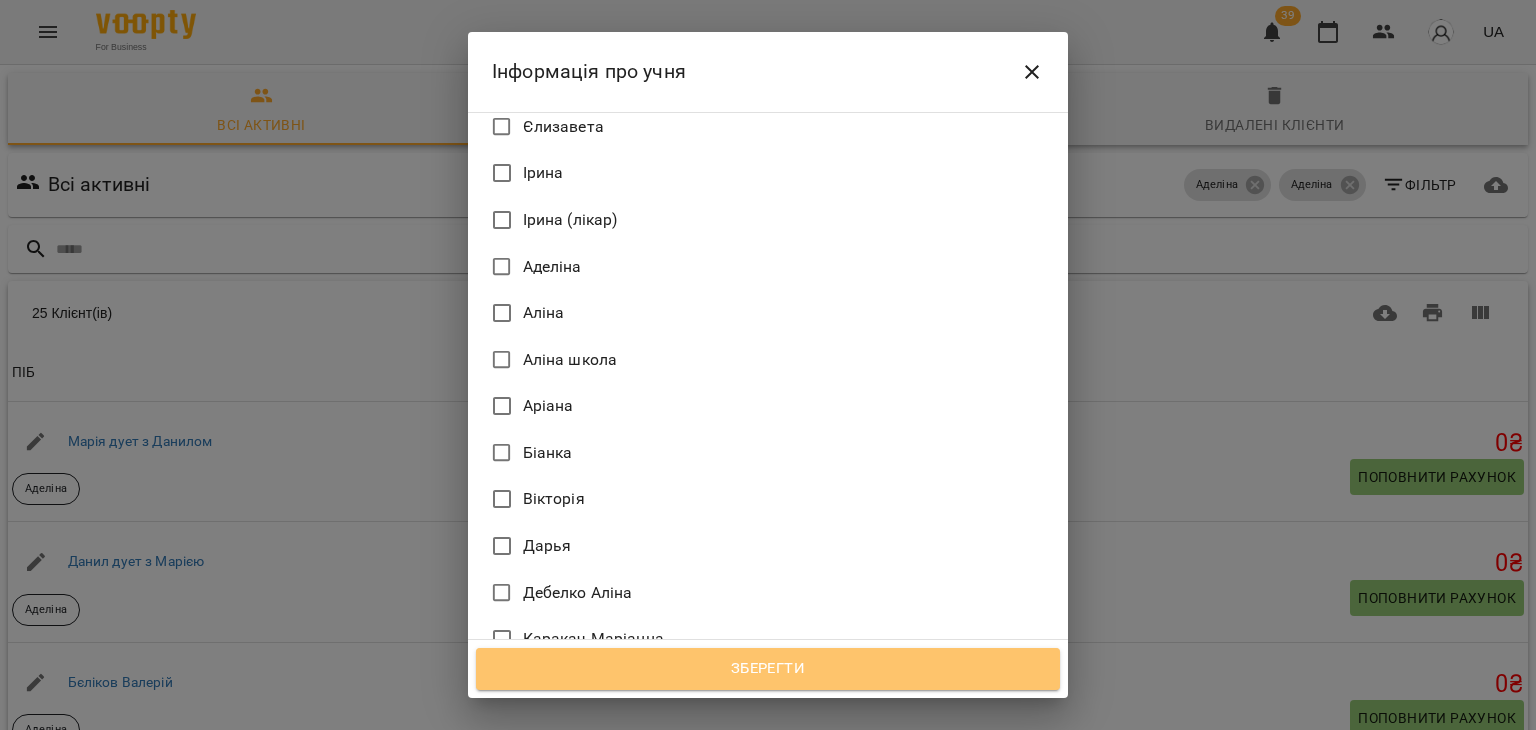 click on "Зберегти" at bounding box center [768, 669] 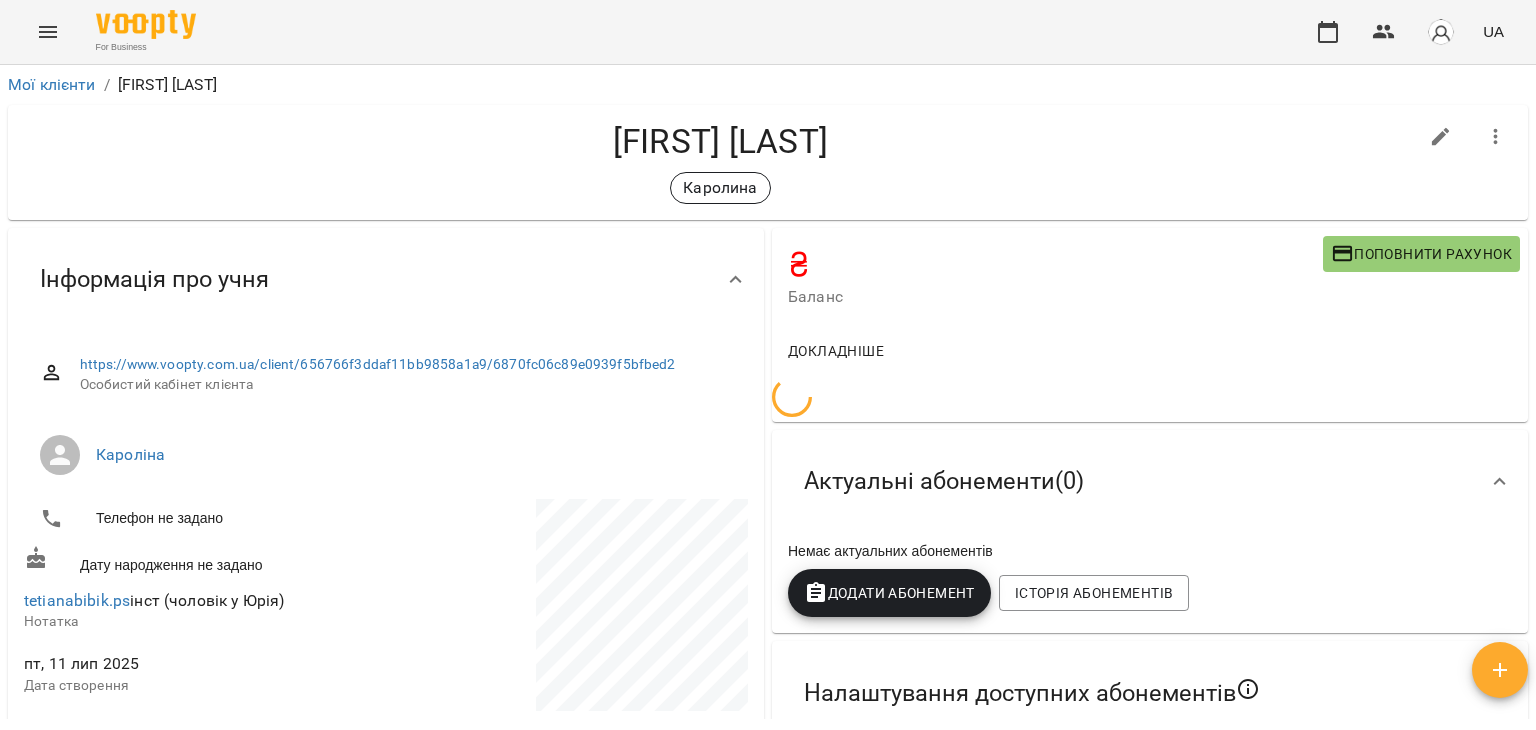 scroll, scrollTop: 0, scrollLeft: 0, axis: both 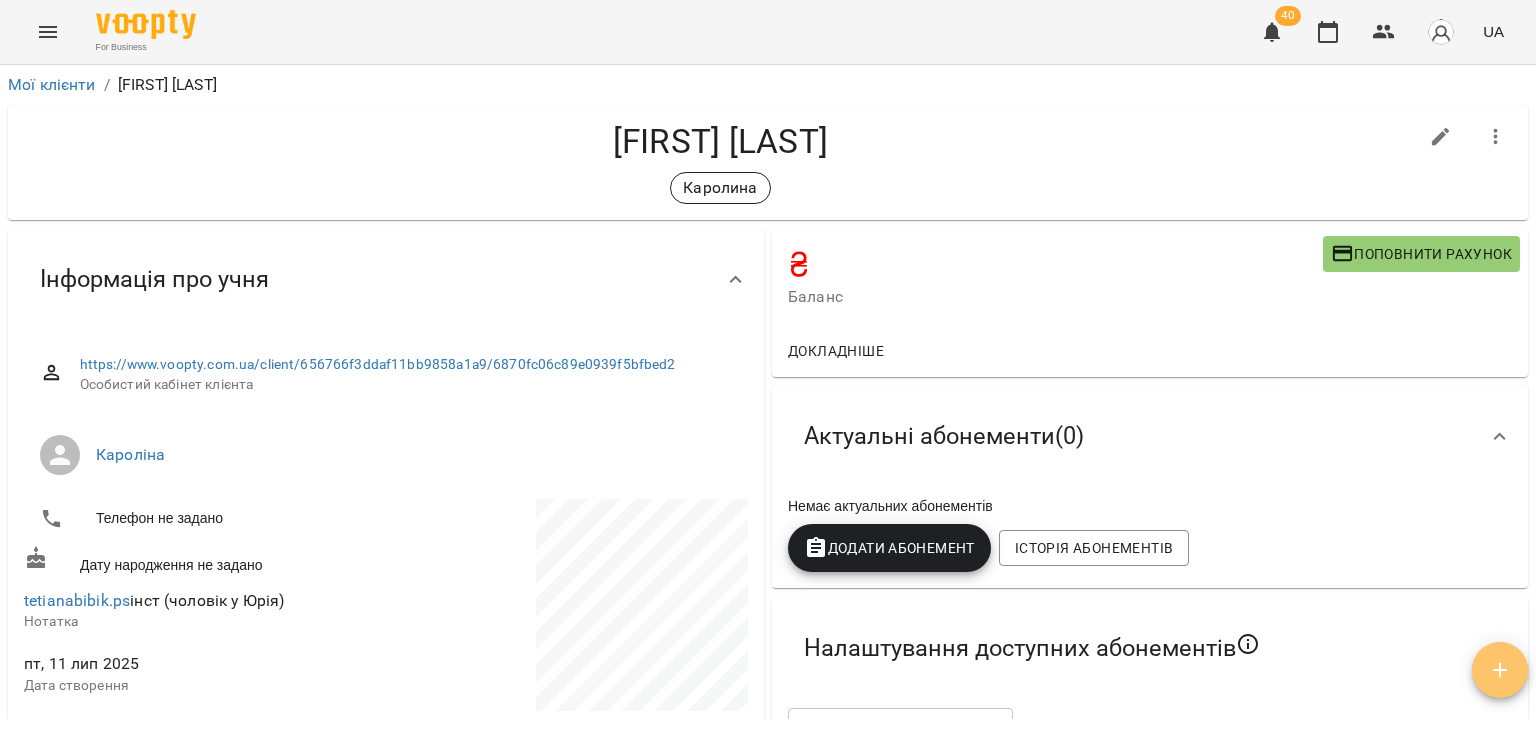 click at bounding box center [1500, 670] 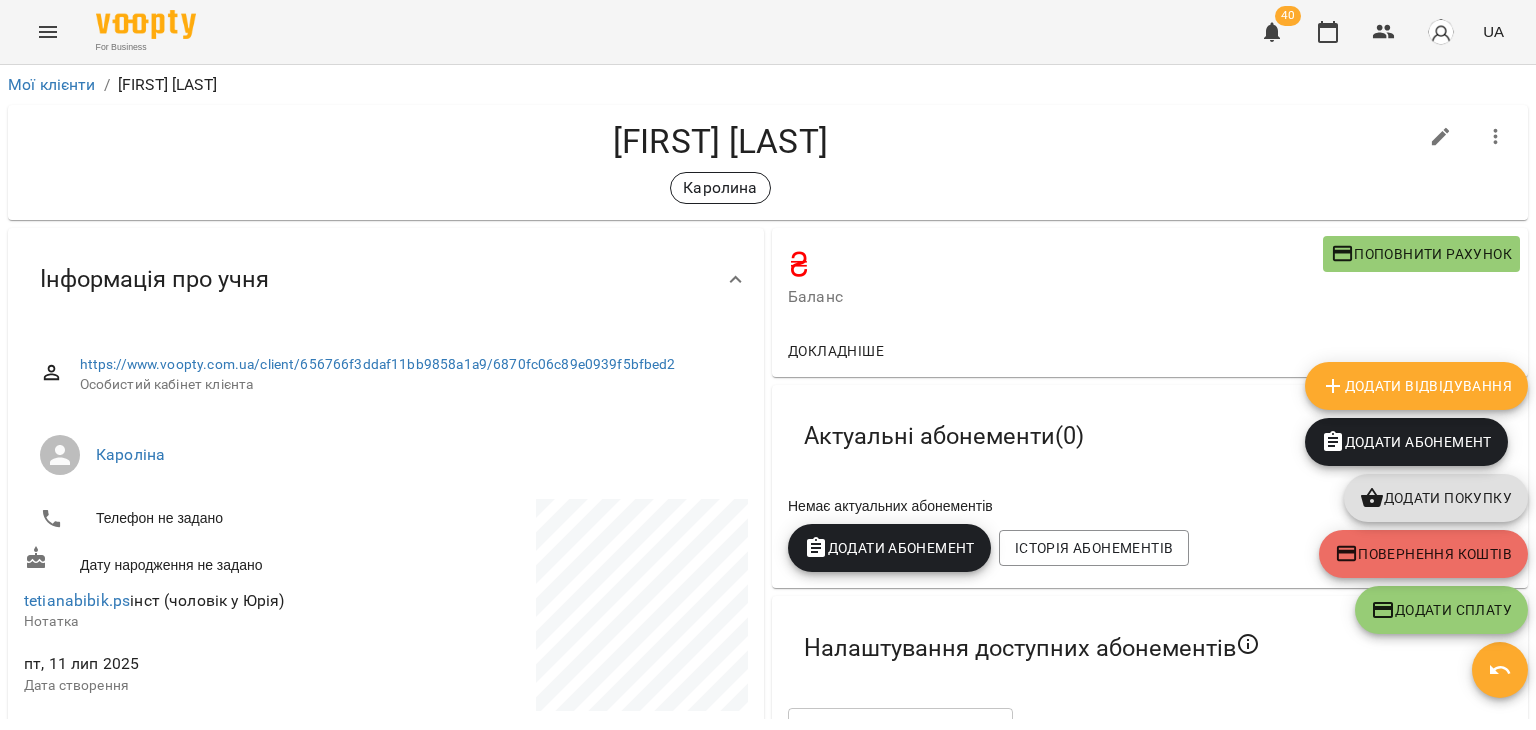 click on "Додати Відвідування" at bounding box center (1416, 386) 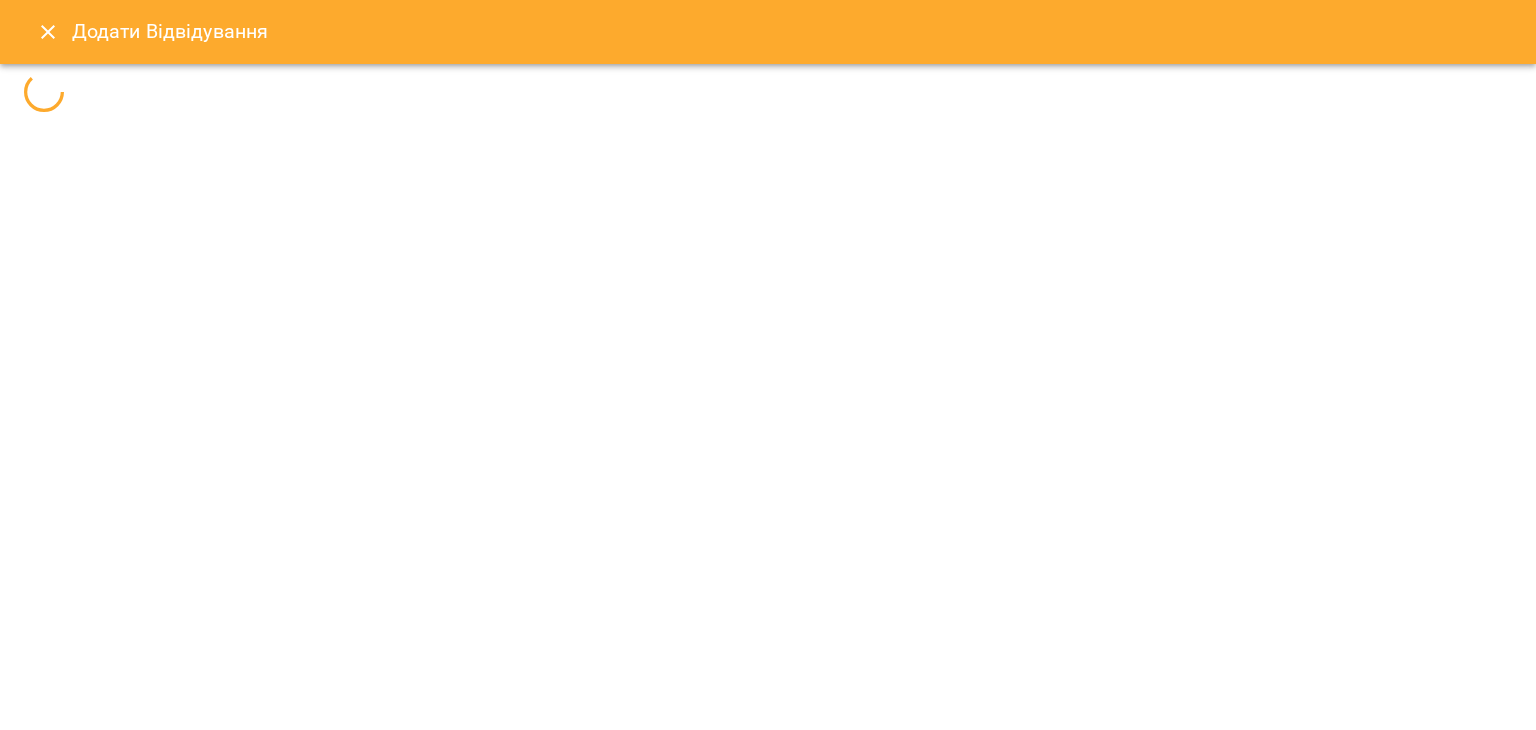 select 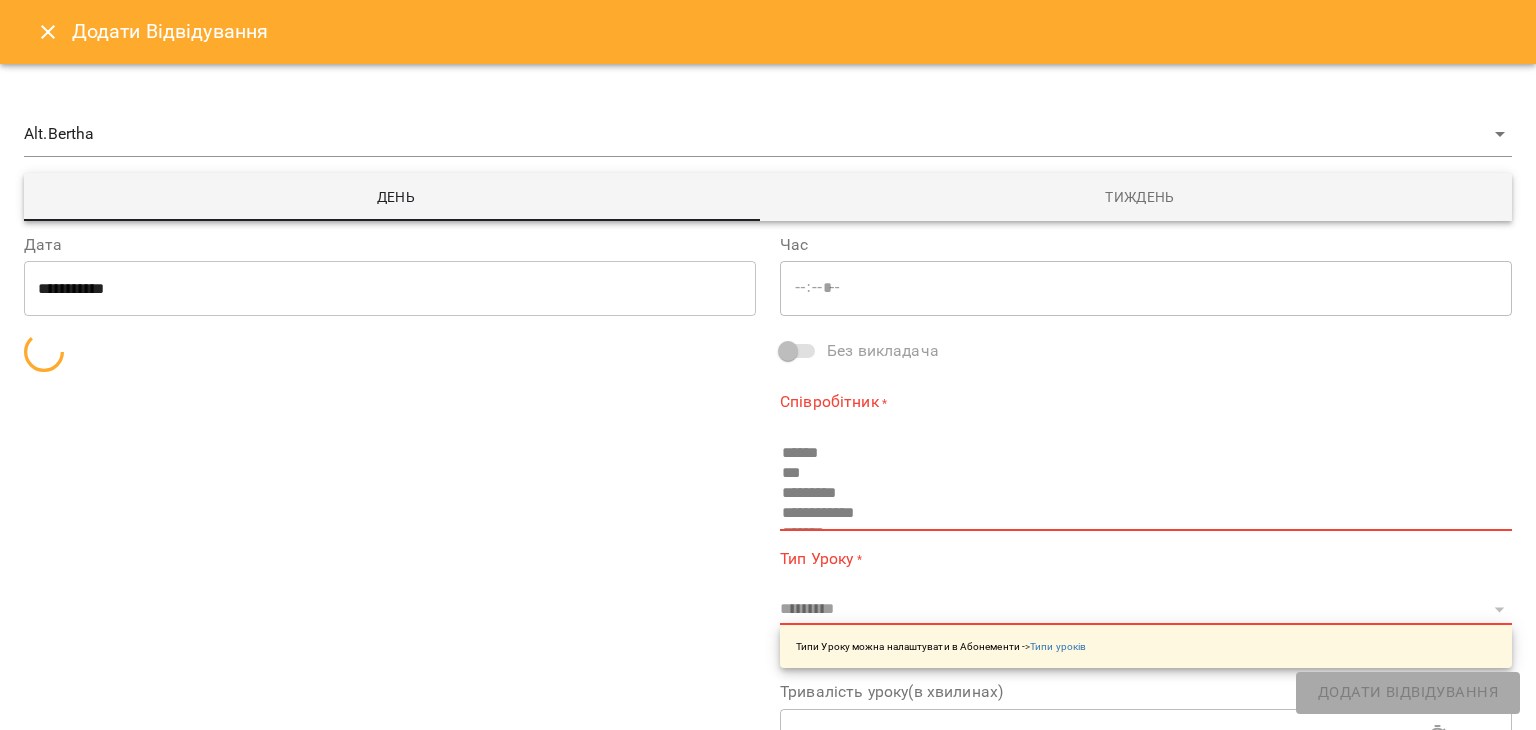 type on "*****" 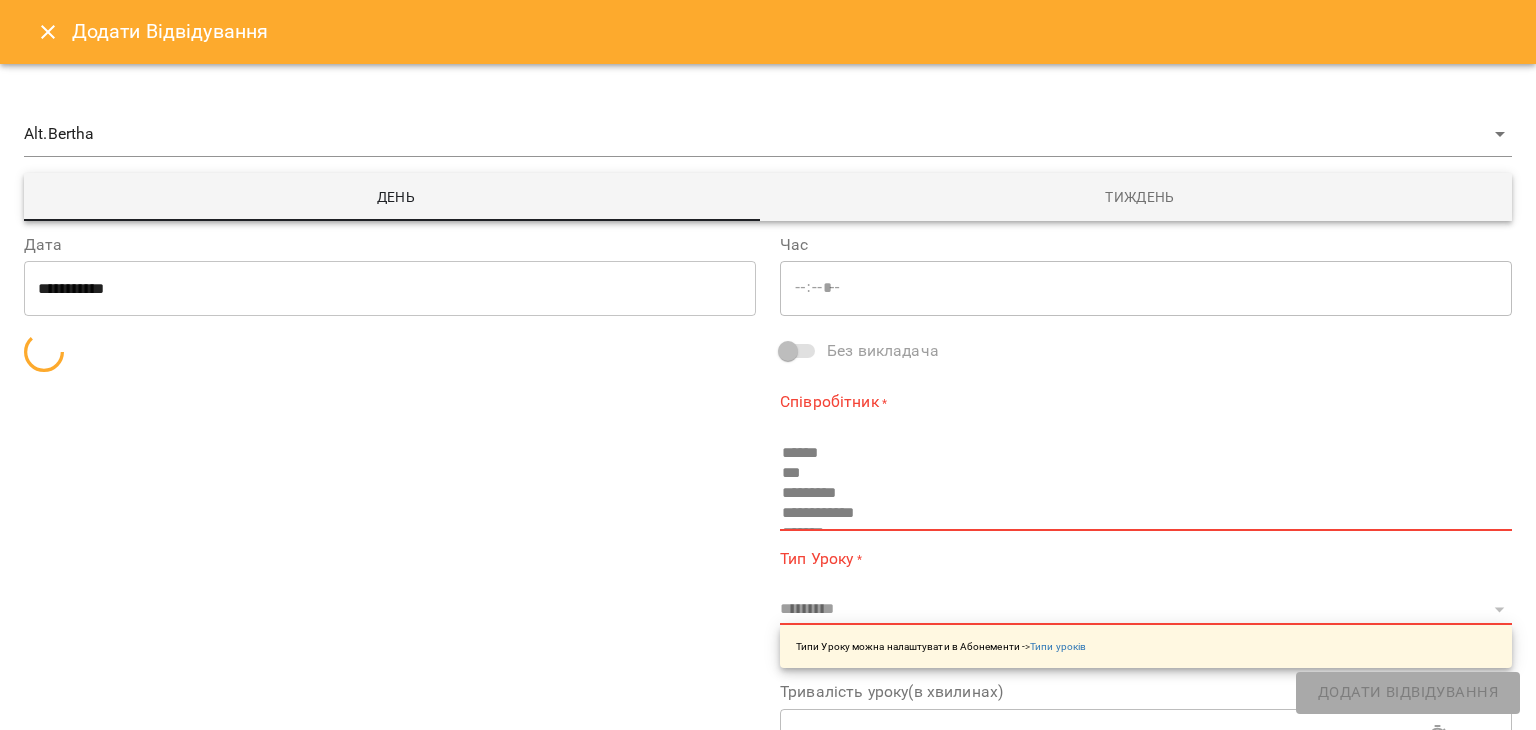 type on "**********" 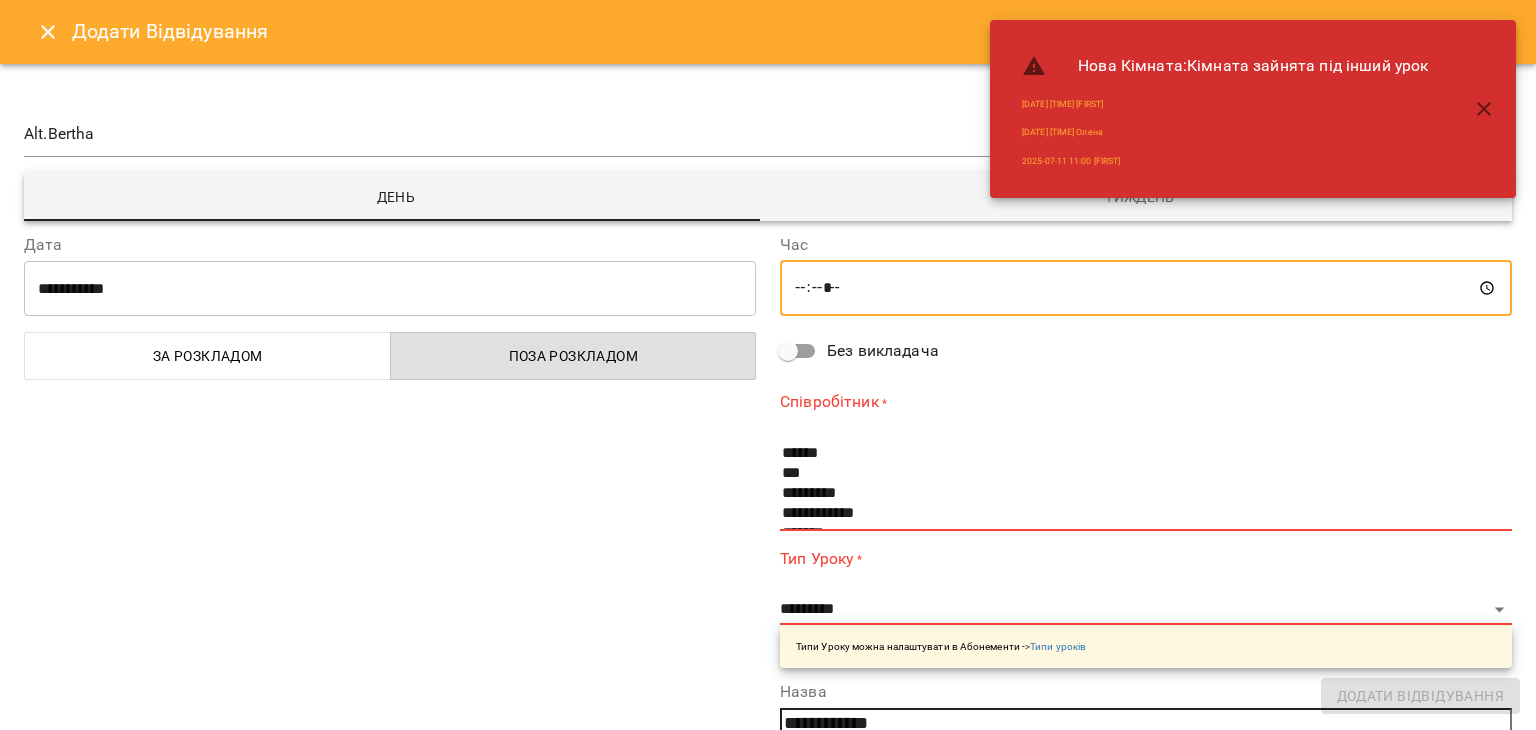 click on "*****" at bounding box center [1146, 288] 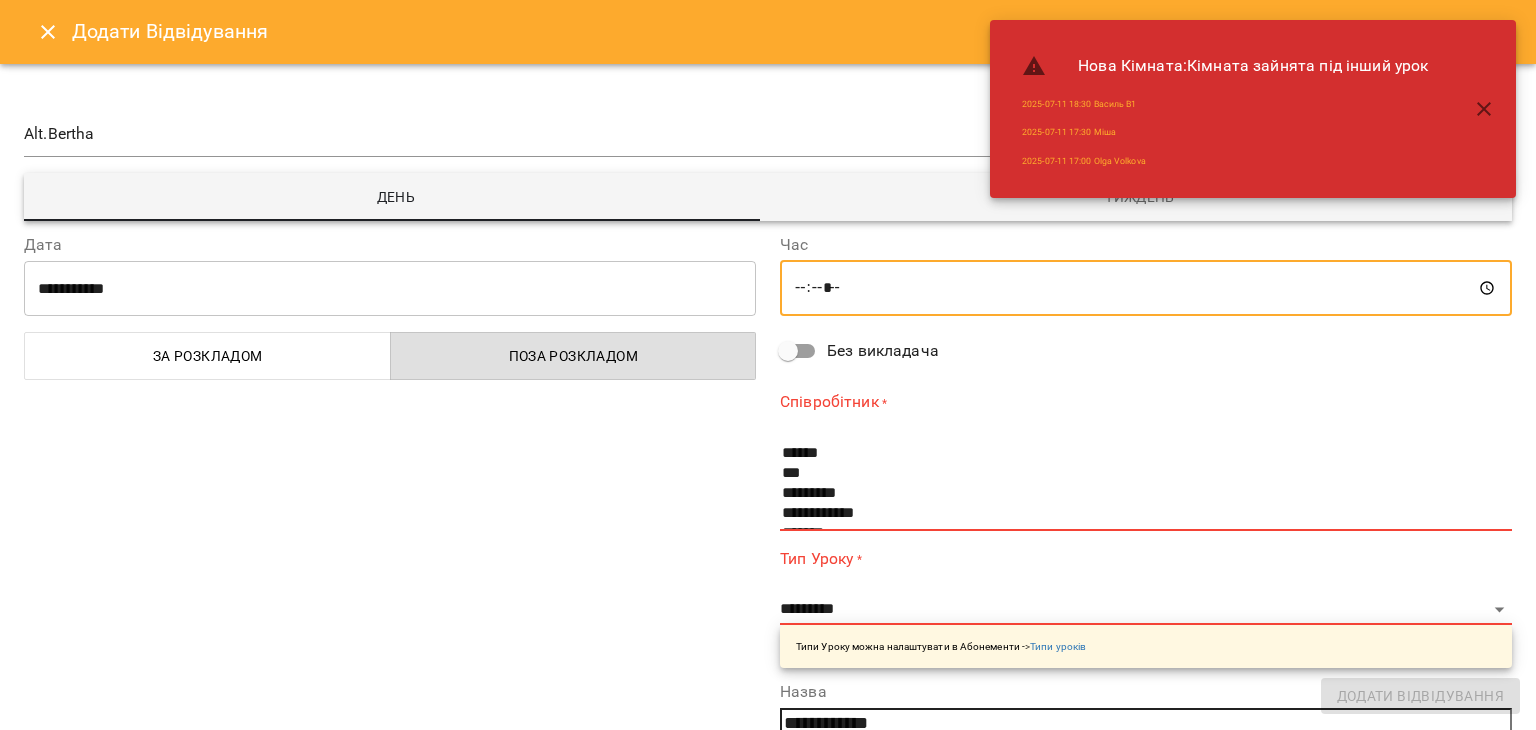 type on "*****" 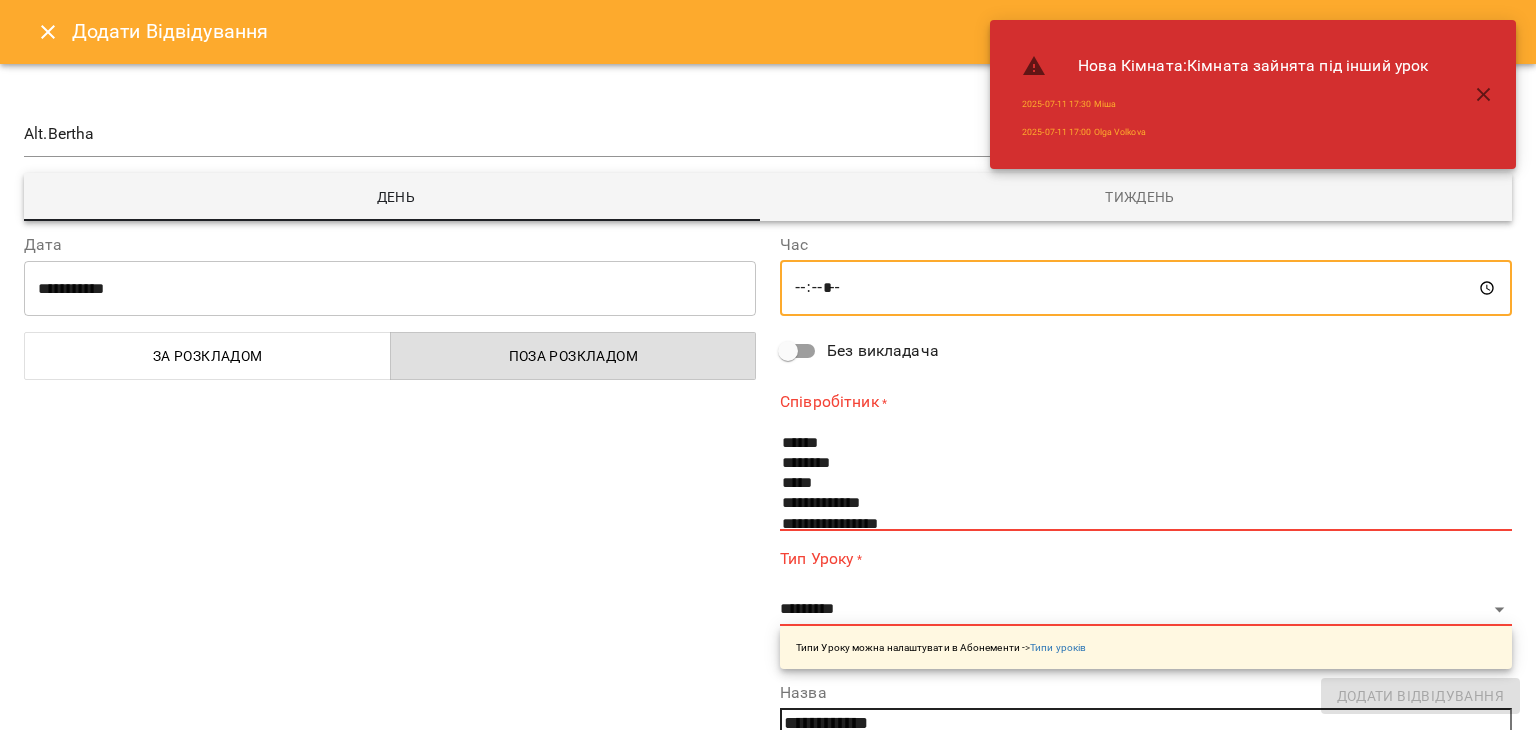 scroll, scrollTop: 328, scrollLeft: 0, axis: vertical 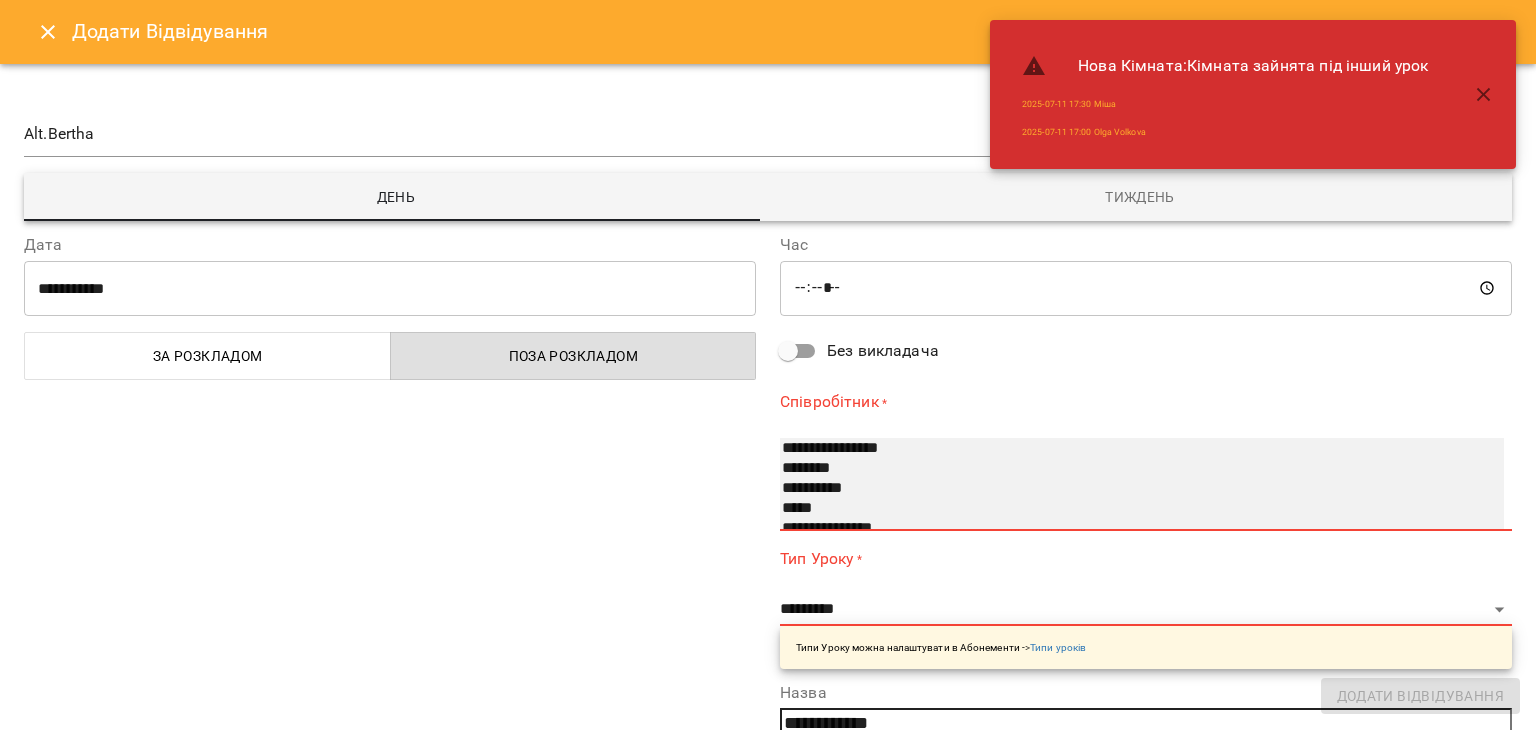 select on "**********" 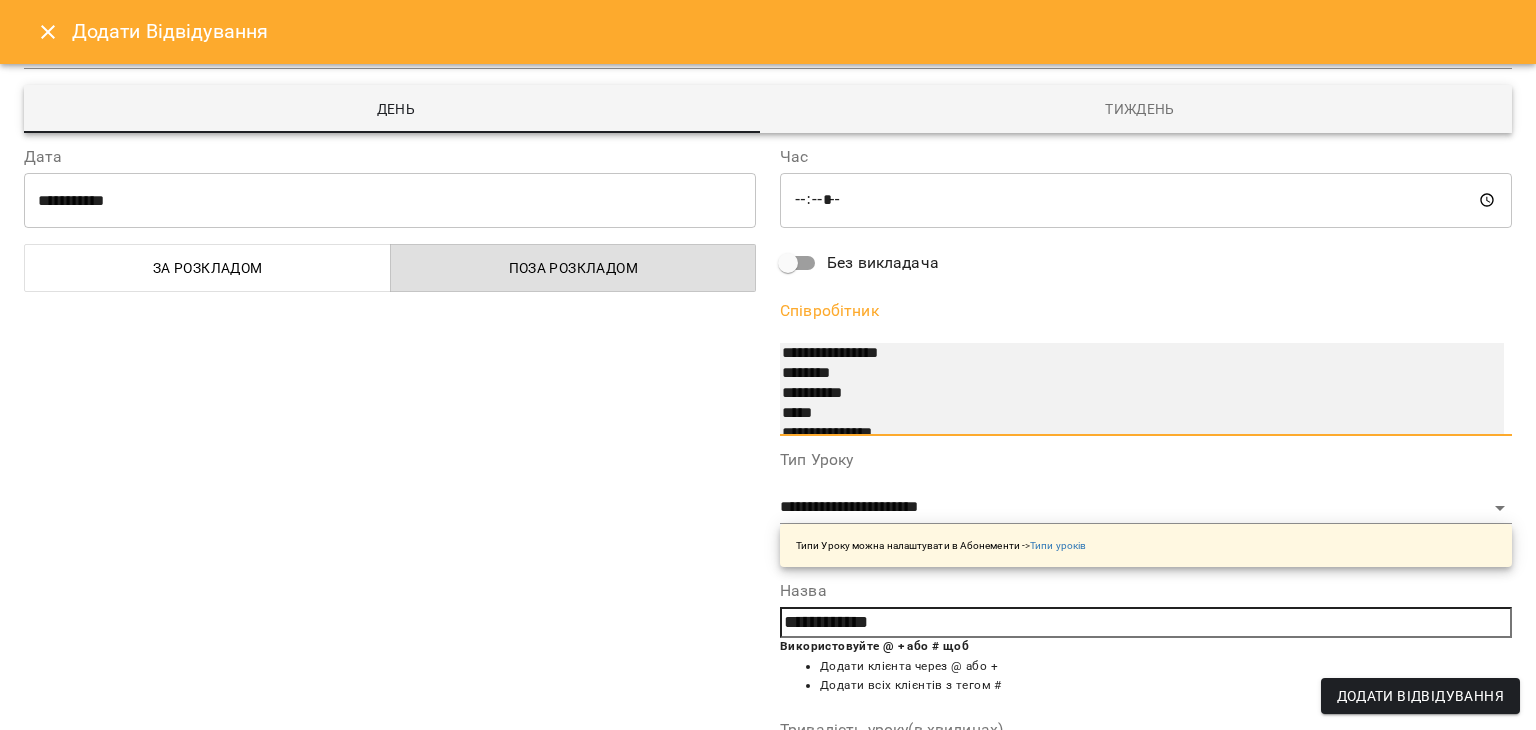 scroll, scrollTop: 116, scrollLeft: 0, axis: vertical 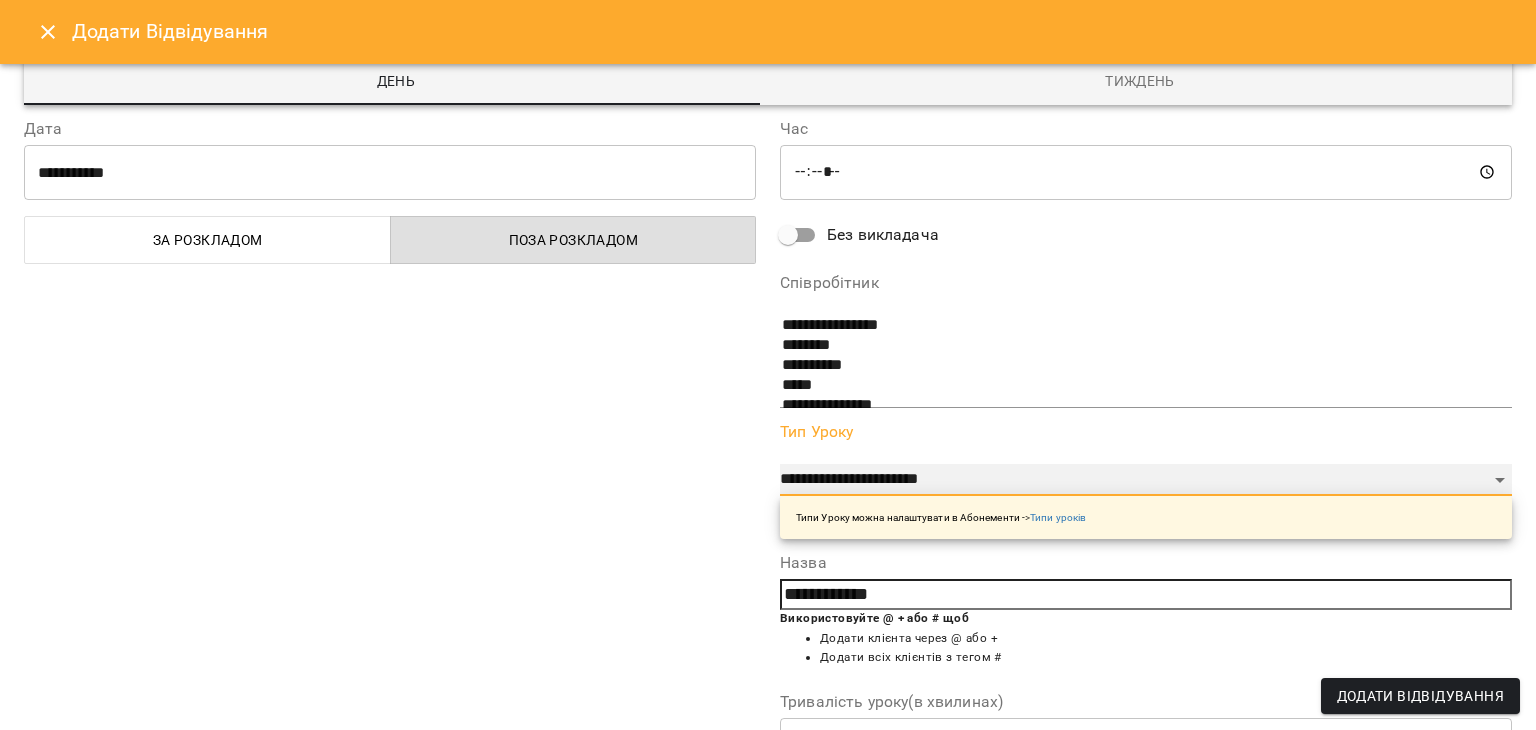 click on "**********" at bounding box center [1146, 480] 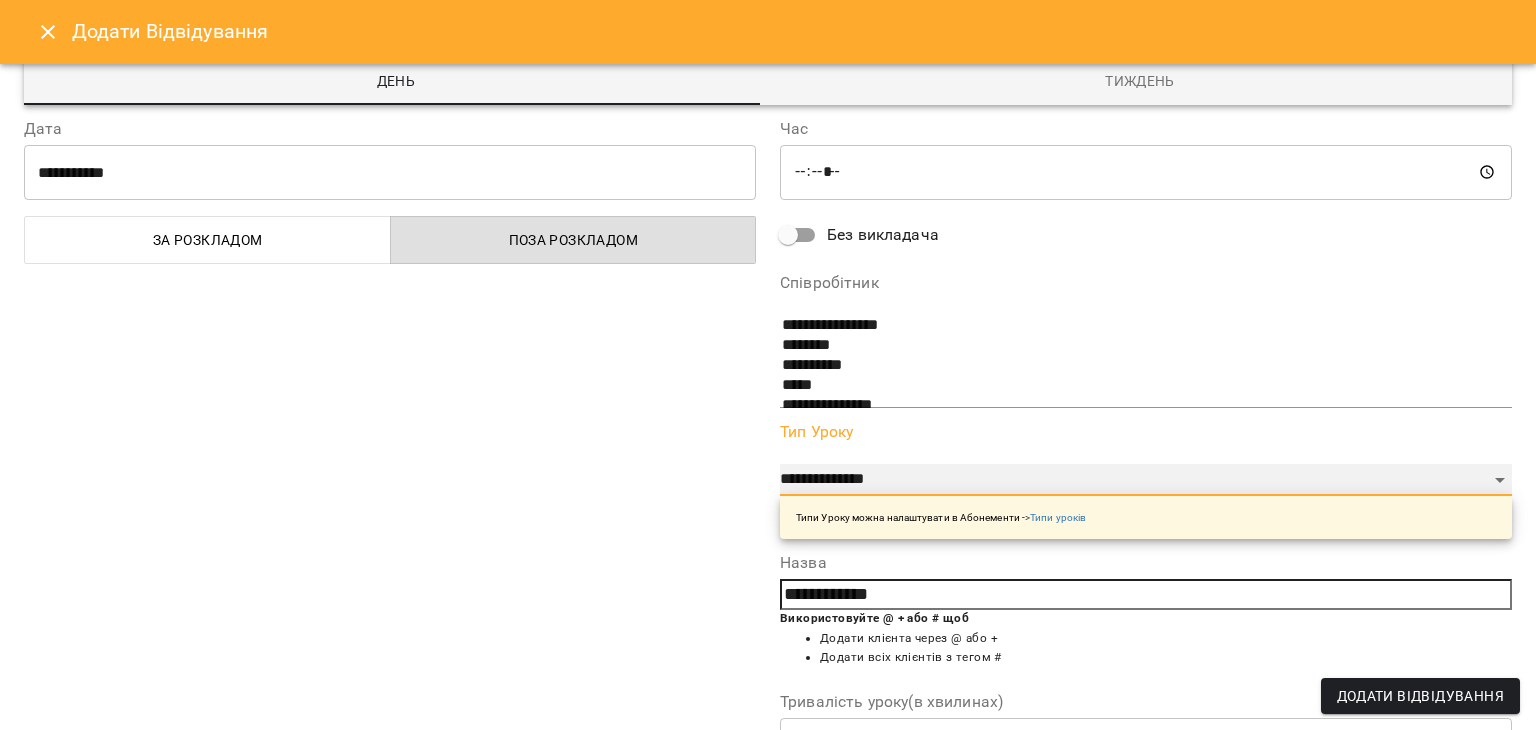 click on "**********" at bounding box center [1146, 480] 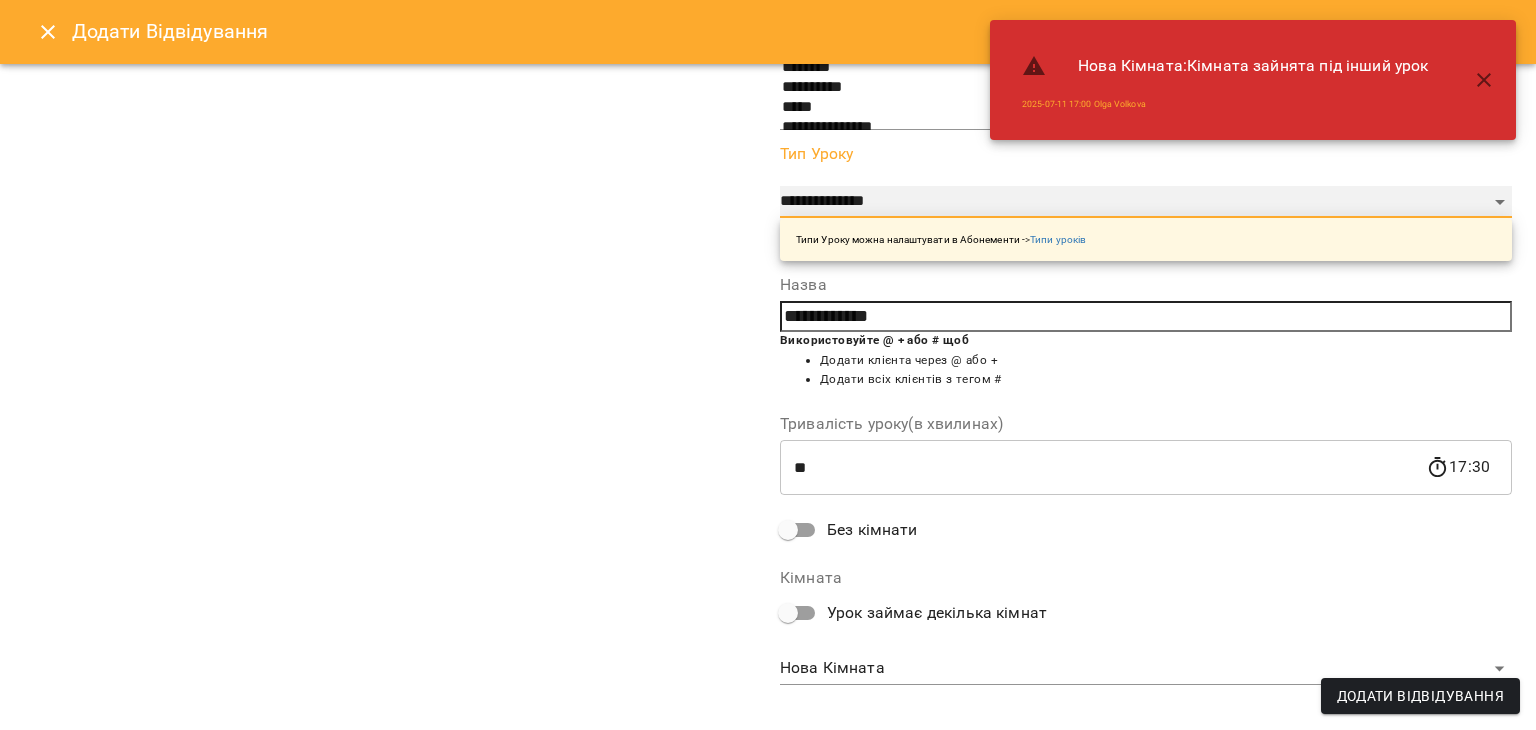 scroll, scrollTop: 416, scrollLeft: 0, axis: vertical 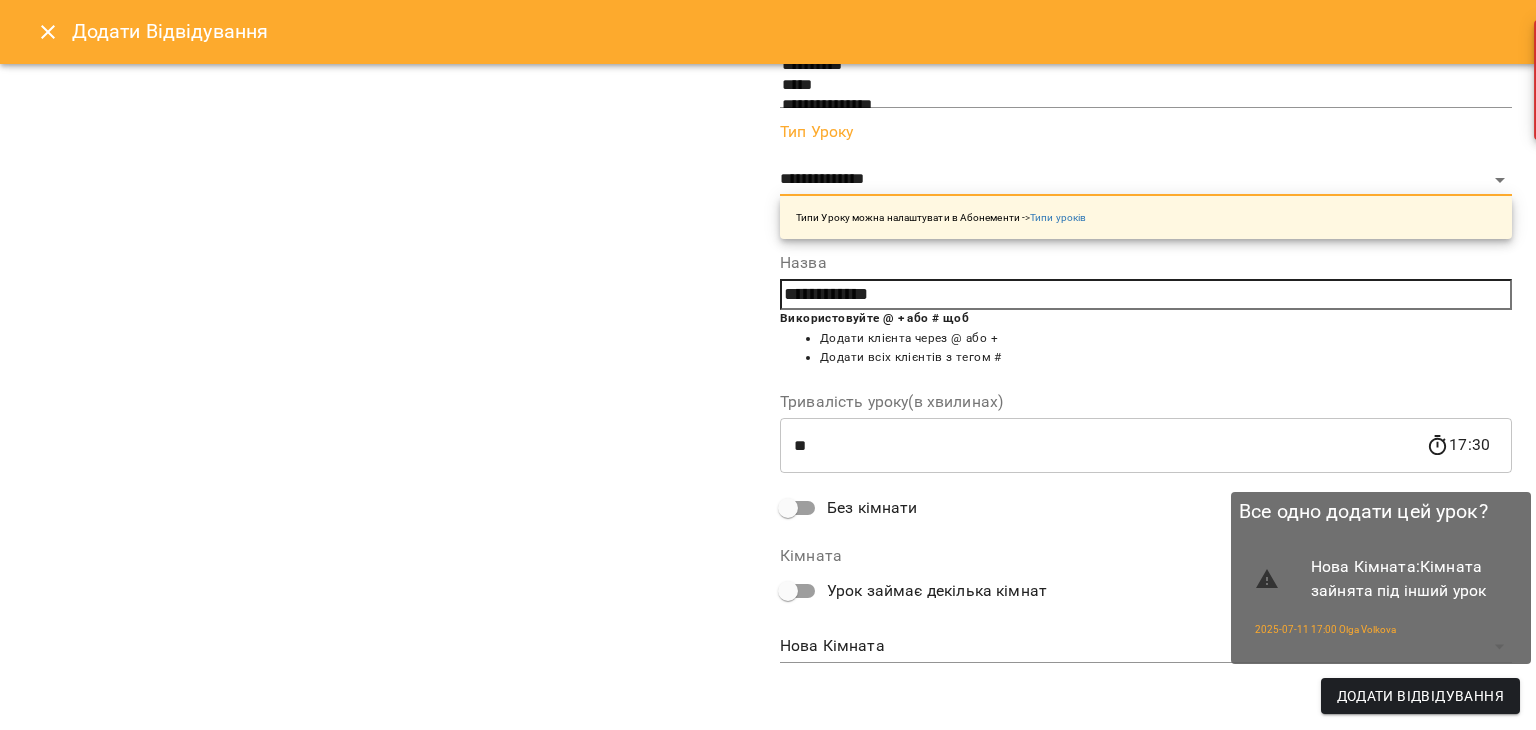 click on "Додати Відвідування" at bounding box center (1420, 696) 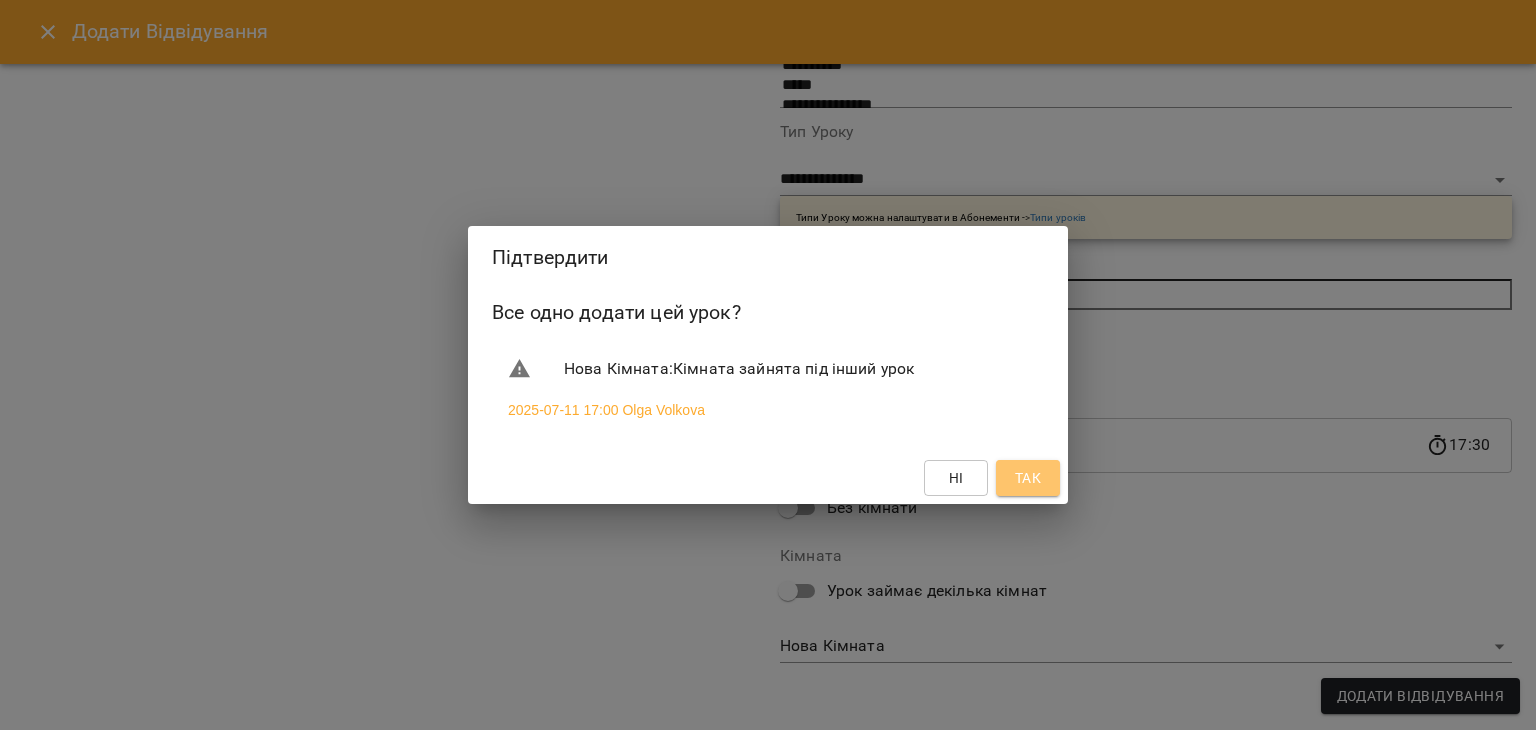 click on "Так" at bounding box center [1028, 478] 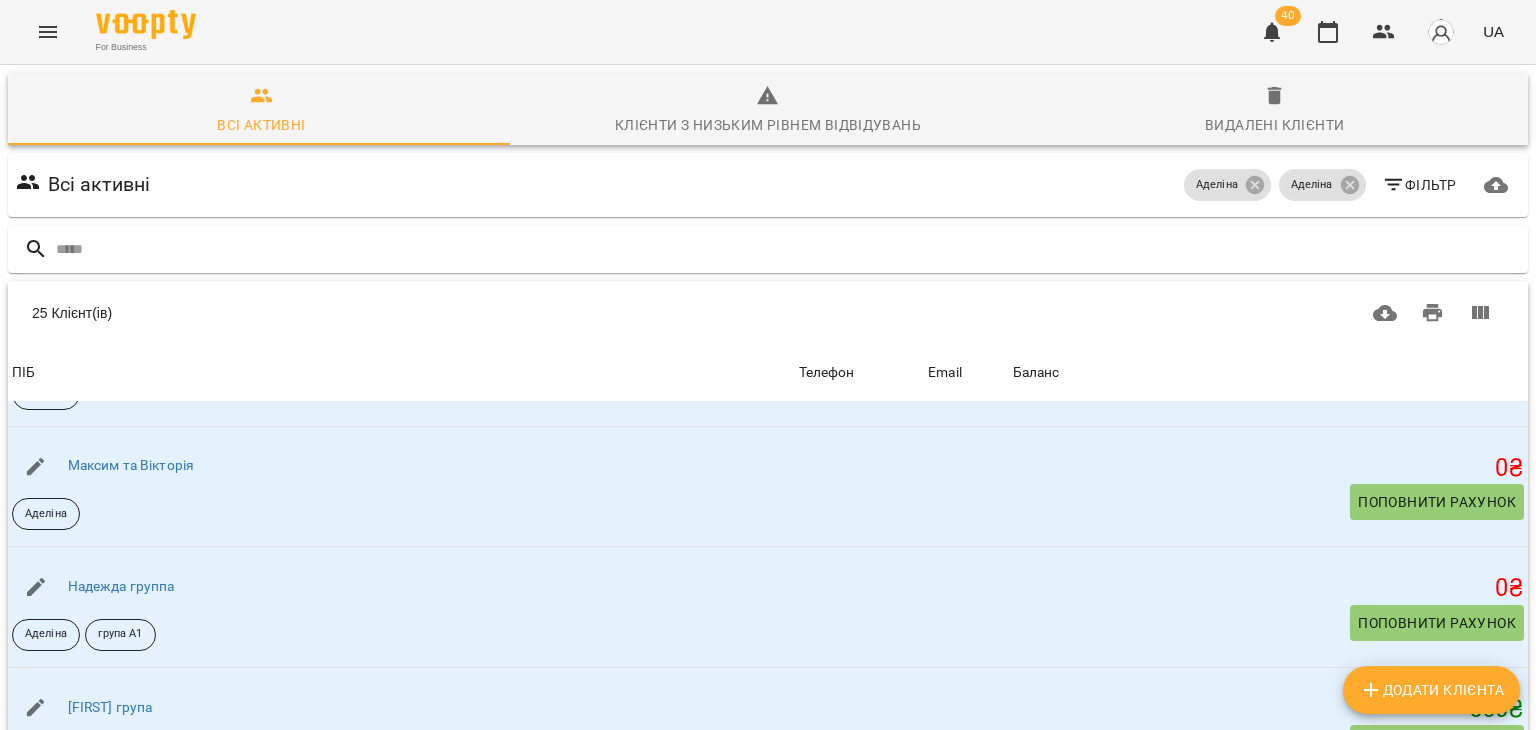 scroll, scrollTop: 1536, scrollLeft: 0, axis: vertical 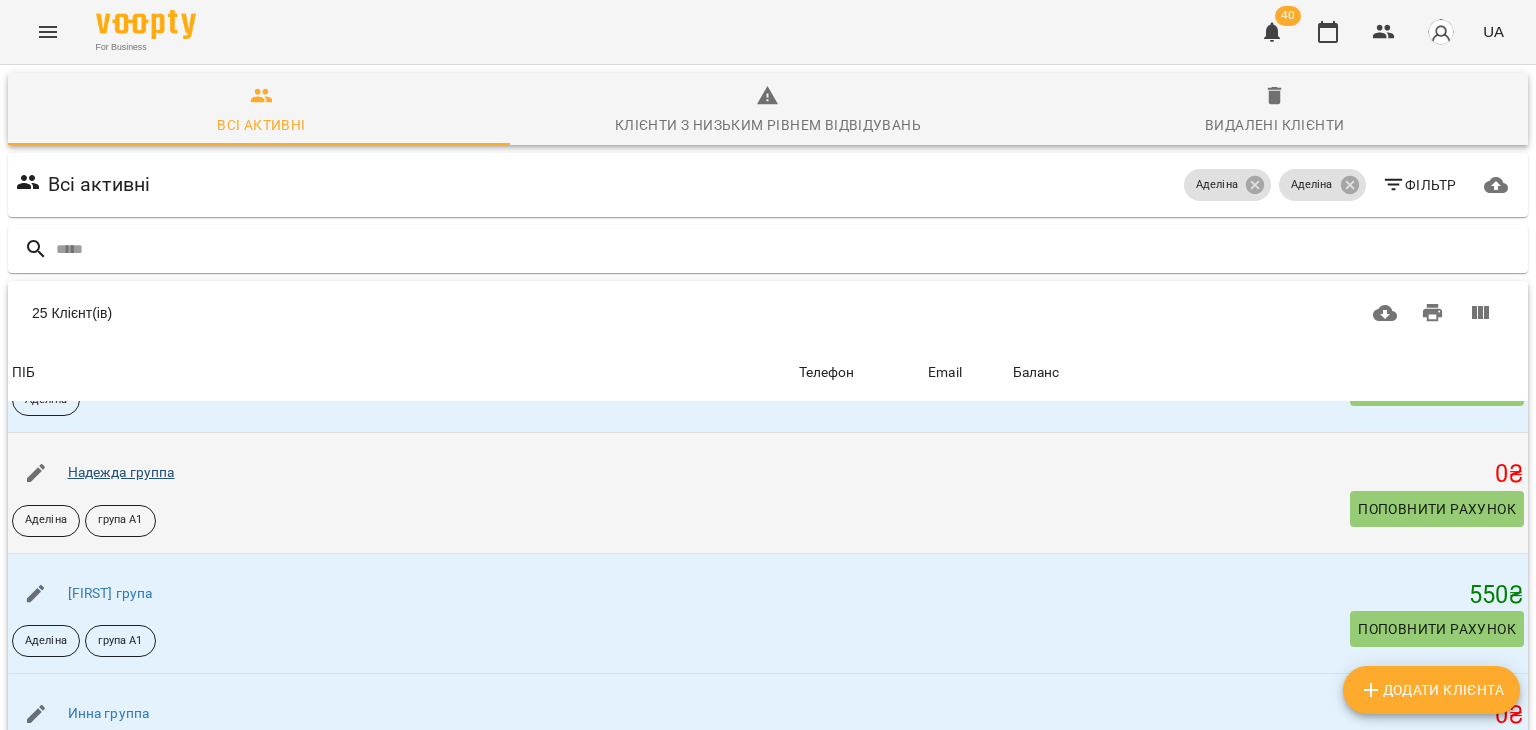 drag, startPoint x: 148, startPoint y: 479, endPoint x: 143, endPoint y: 470, distance: 10.29563 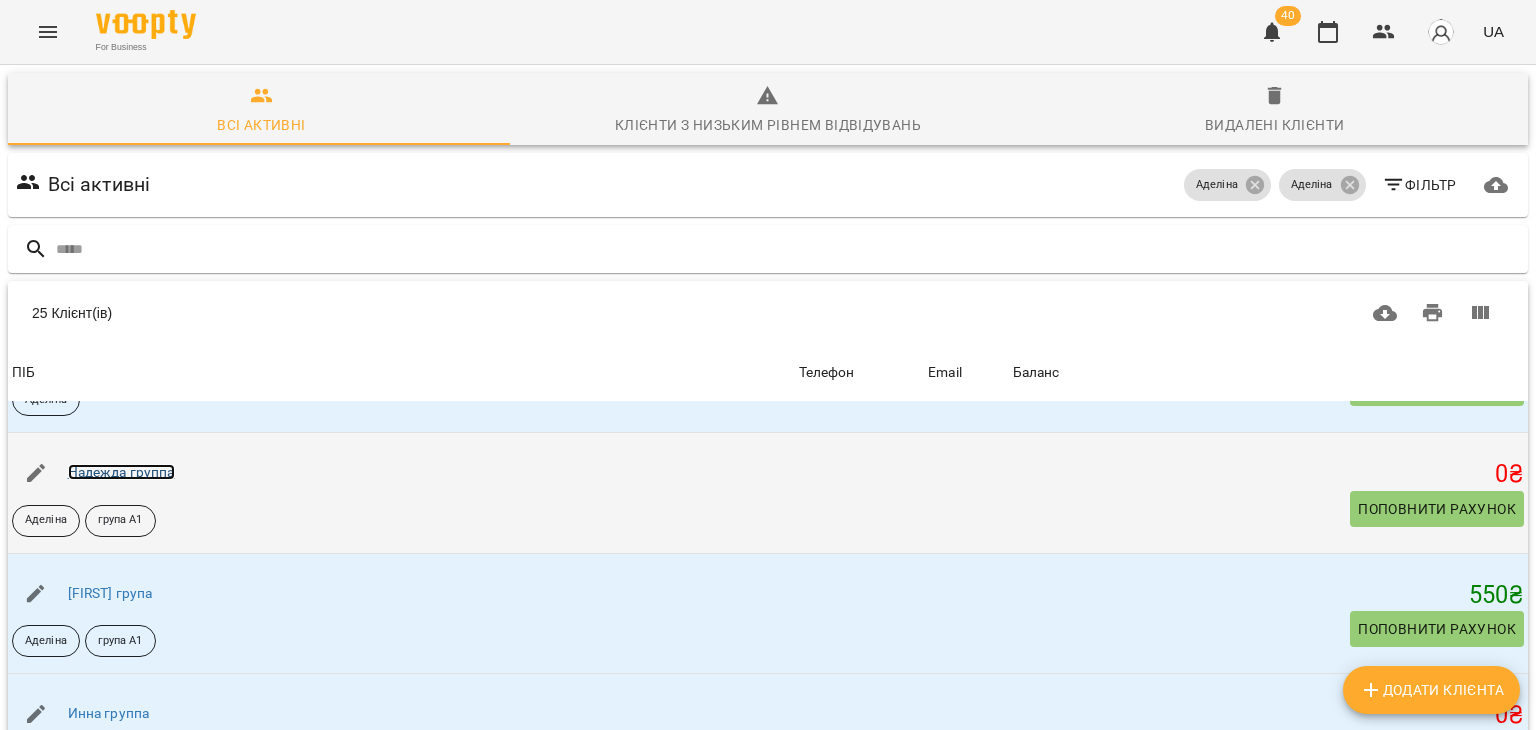 click on "Надежда группа" at bounding box center [121, 472] 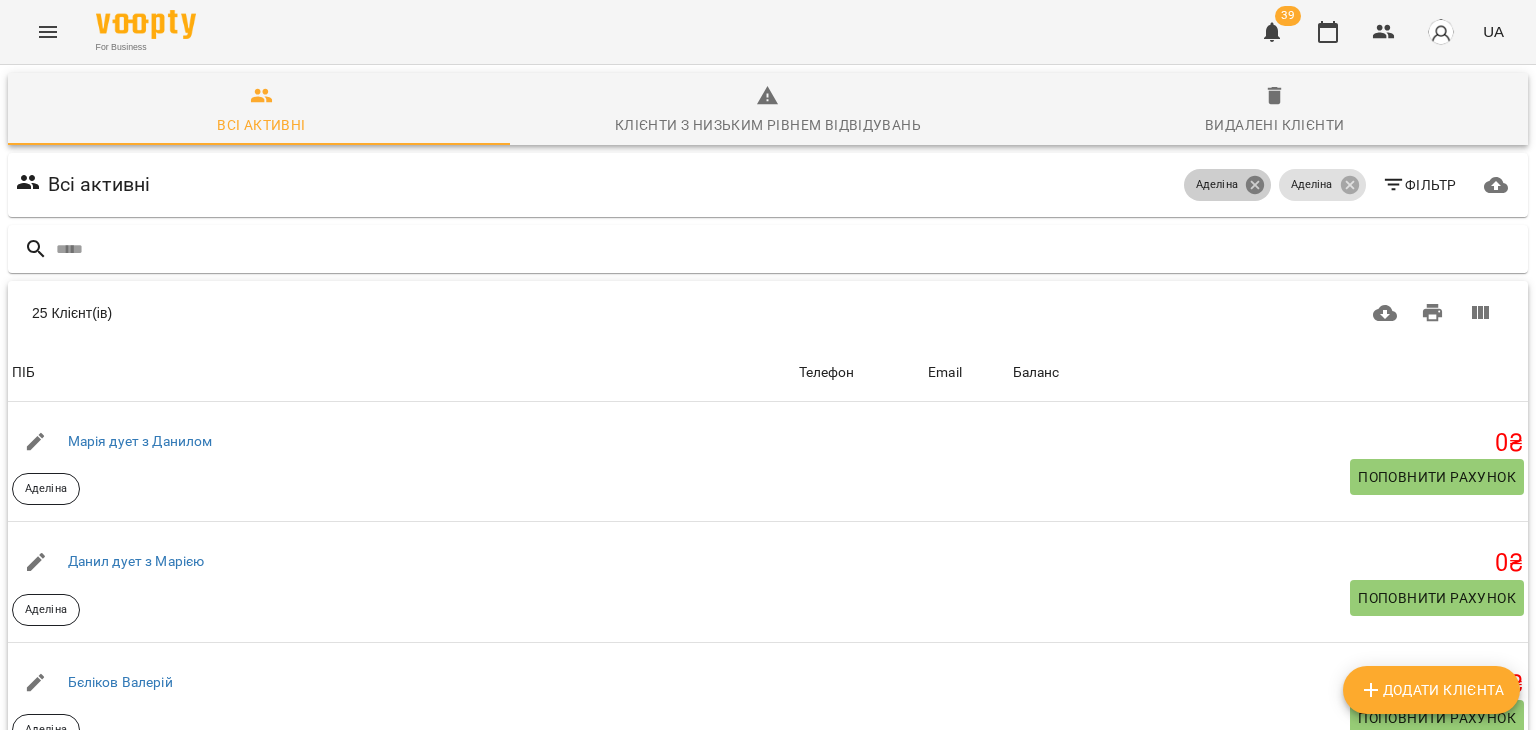 click 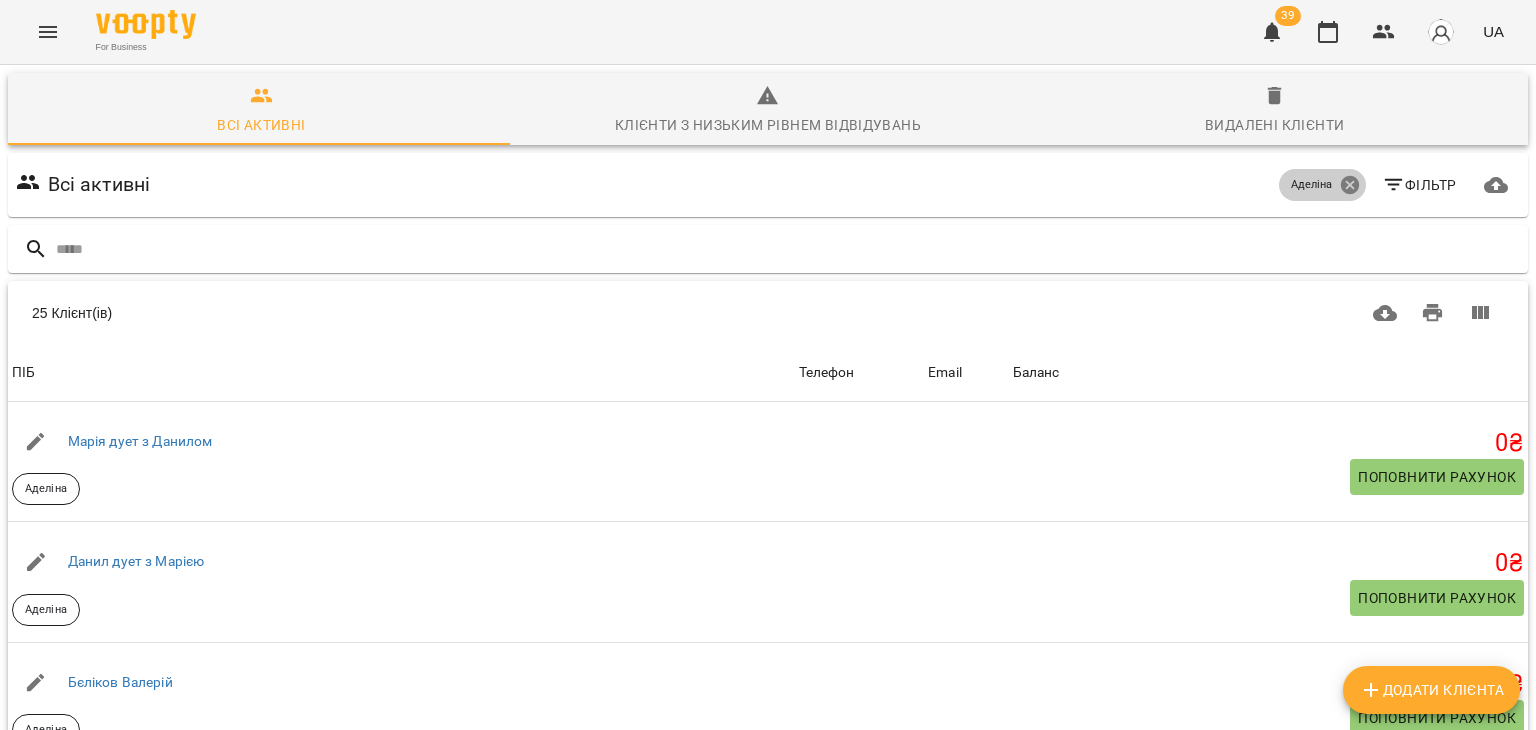 click 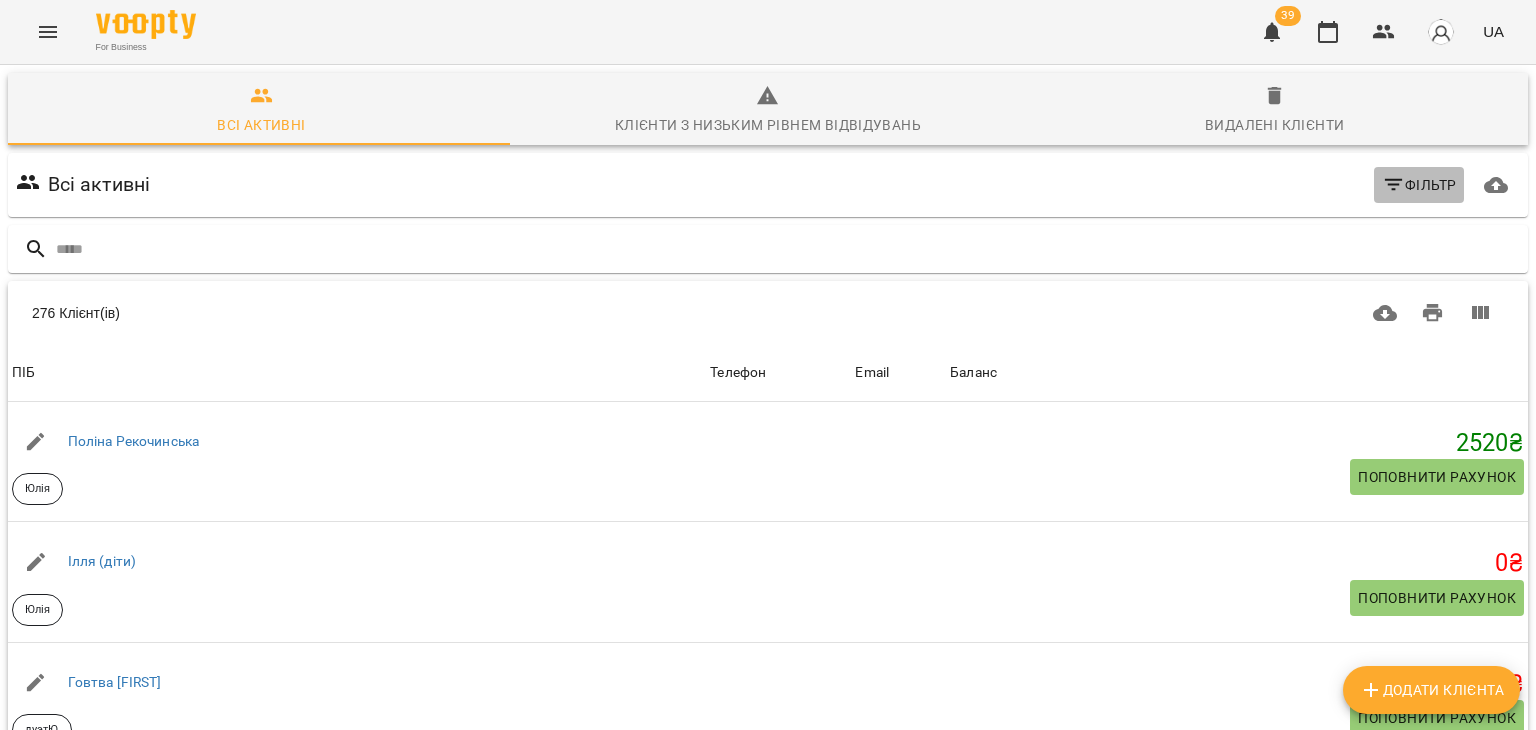 click on "Фільтр" at bounding box center [1419, 185] 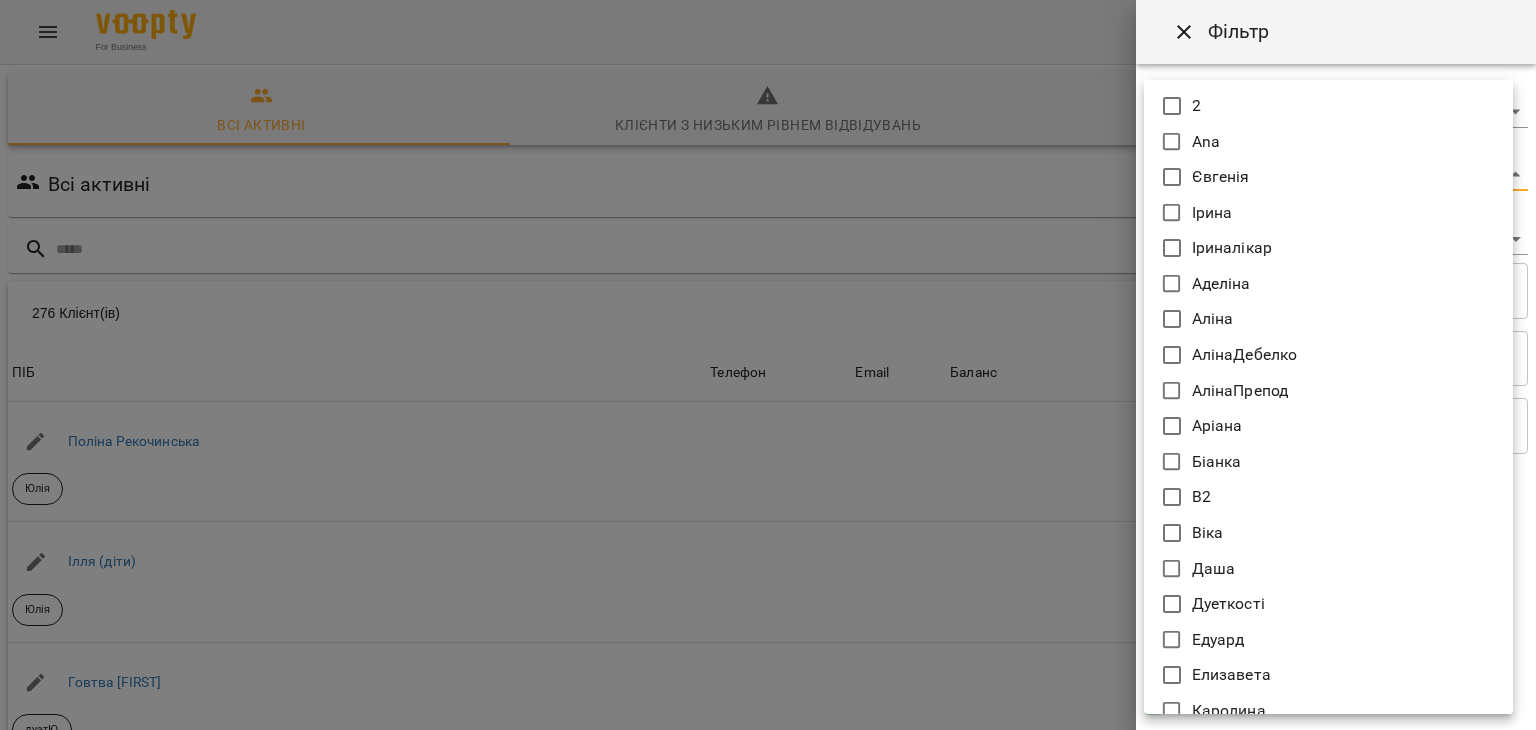 click on "For Business 39 UA Всі активні Клієнти з низьким рівнем відвідувань Видалені клієнти   Всі активні Фільтр 276   Клієнт(ів) 276   Клієнт(ів) ПІБ Телефон Email Баланс ПІБ Поліна Рекочинська Юлія Телефон Email Баланс 2520 ₴ Поповнити рахунок ПІБ ПІБ Ілля (діти) Юлія Телефон Email Баланс 0 ₴ Поповнити рахунок ПІБ ПІБ Говтва Анна дуэтЮ Телефон Email Баланс 0 ₴ Поповнити рахунок ПІБ ПІБ Дарія (діти) Юлія Телефон Email Баланс 0 ₴ Поповнити рахунок ПІБ ПІБ Марія дует з Данилом Аделіна Телефон Email Баланс 0 ₴ Поповнити рахунок ПІБ ПІБ Данил дует з Марією Аделіна Телефон Email 0 ₴ 0 0" at bounding box center [768, 522] 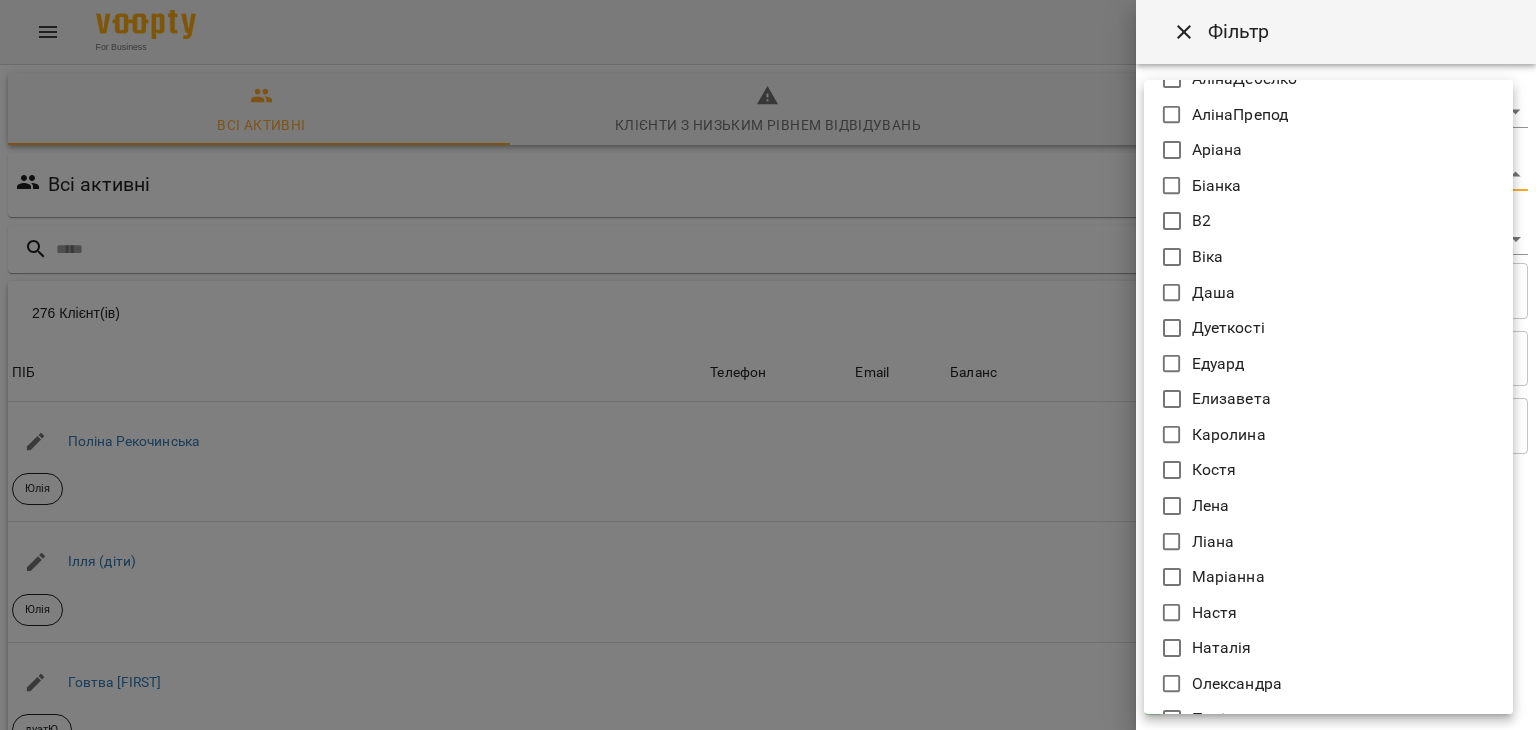 scroll, scrollTop: 344, scrollLeft: 0, axis: vertical 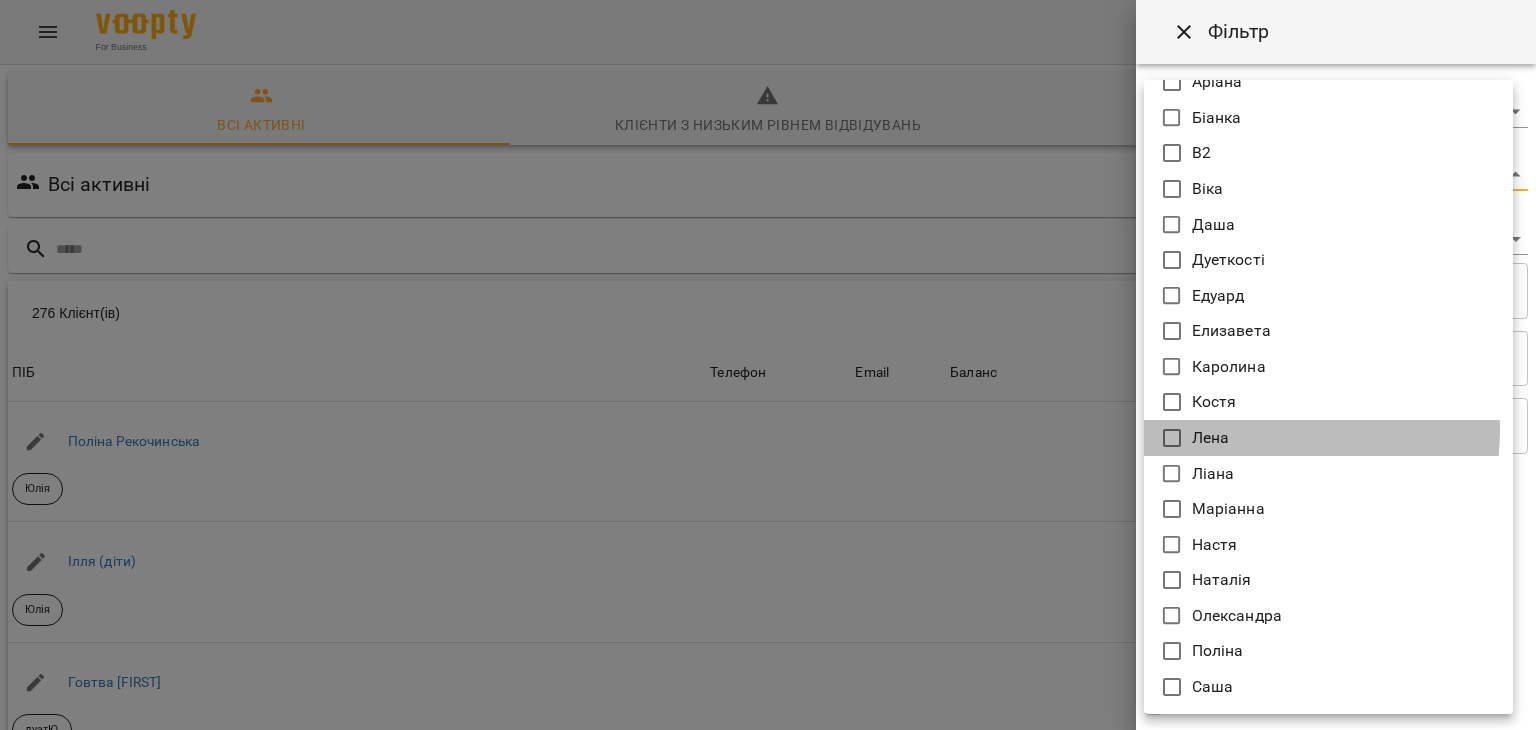 click on "Лена" at bounding box center [1328, 438] 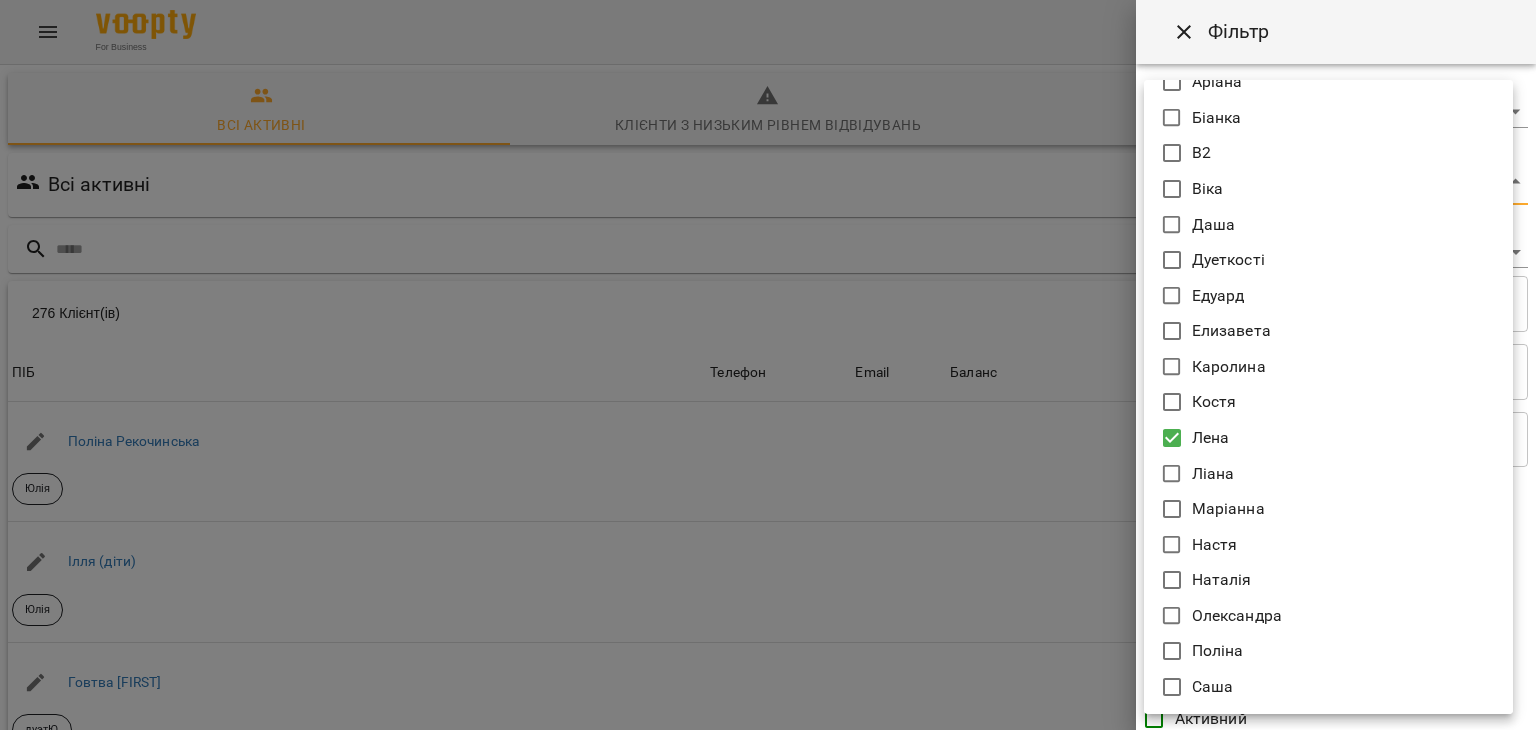 click at bounding box center [768, 365] 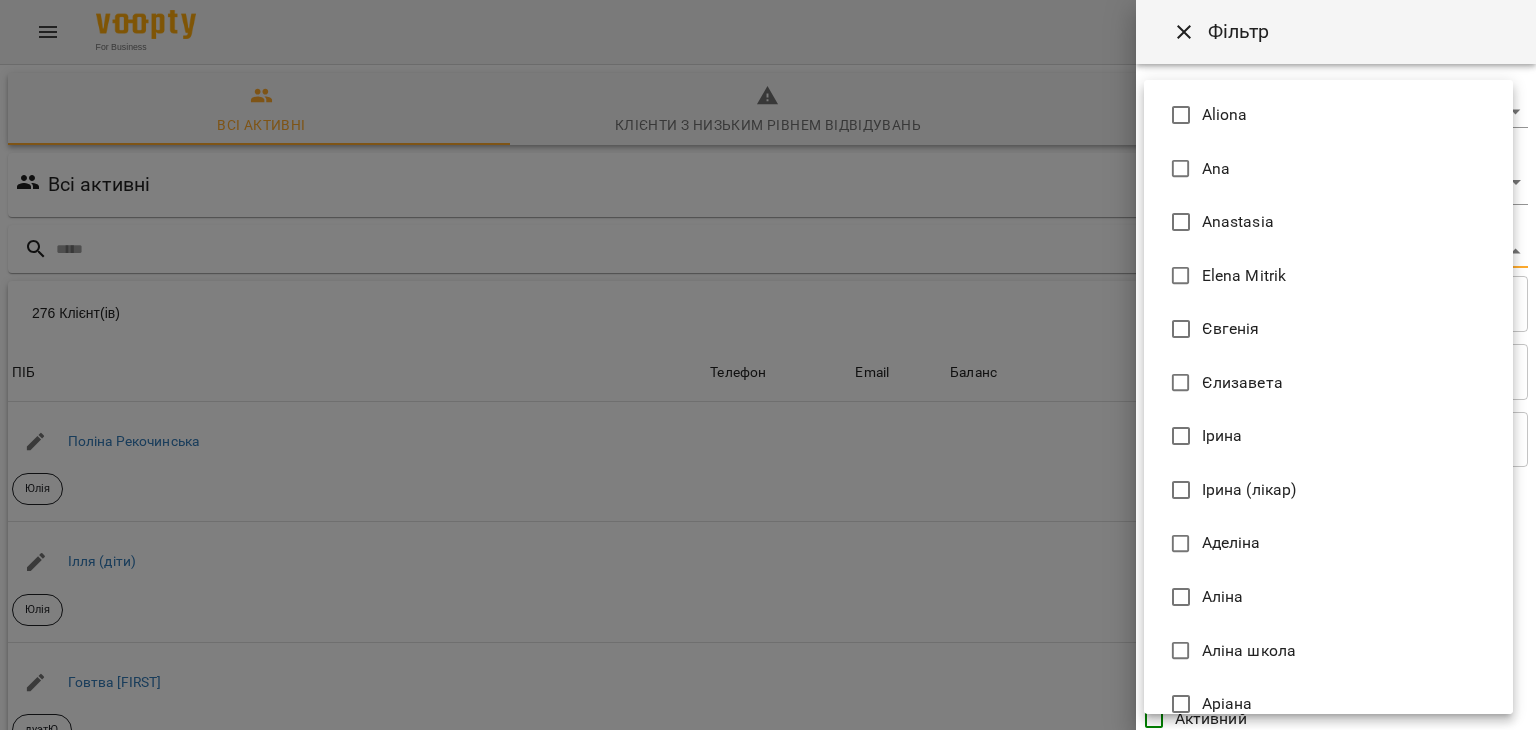 click on "For Business 39 UA Всі активні Клієнти з низьким рівнем відвідувань Видалені клієнти   Всі активні Лена Фільтр 276   Клієнт(ів) 276   Клієнт(ів) ПІБ Телефон Email Баланс ПІБ Поліна Рекочинська Юлія Телефон Email Баланс 2520 ₴ Поповнити рахунок ПІБ Ілля (діти) Юлія Телефон Email Баланс 0 ₴ Поповнити рахунок ПІБ Говтва Анна дуэтЮ Телефон Email Баланс 0 ₴ Поповнити рахунок ПІБ Дарія (діти) Юлія Телефон Email Баланс 0 ₴ Поповнити рахунок ПІБ Марія дует з Данилом Аделіна Телефон Email Баланс 0 ₴ Поповнити рахунок ПІБ Данил дует з Марією Аделіна Телефон Email" at bounding box center (768, 522) 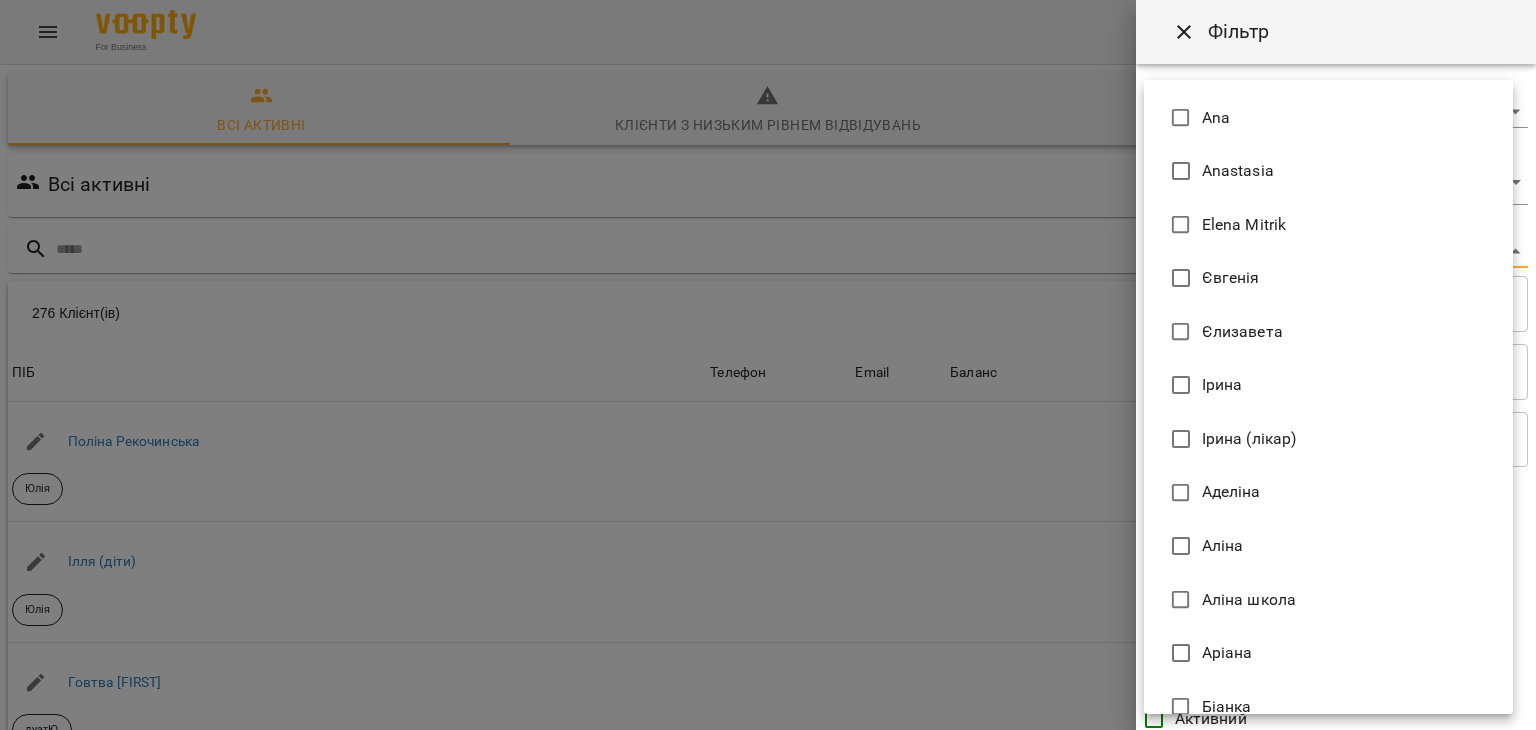 scroll, scrollTop: 36, scrollLeft: 0, axis: vertical 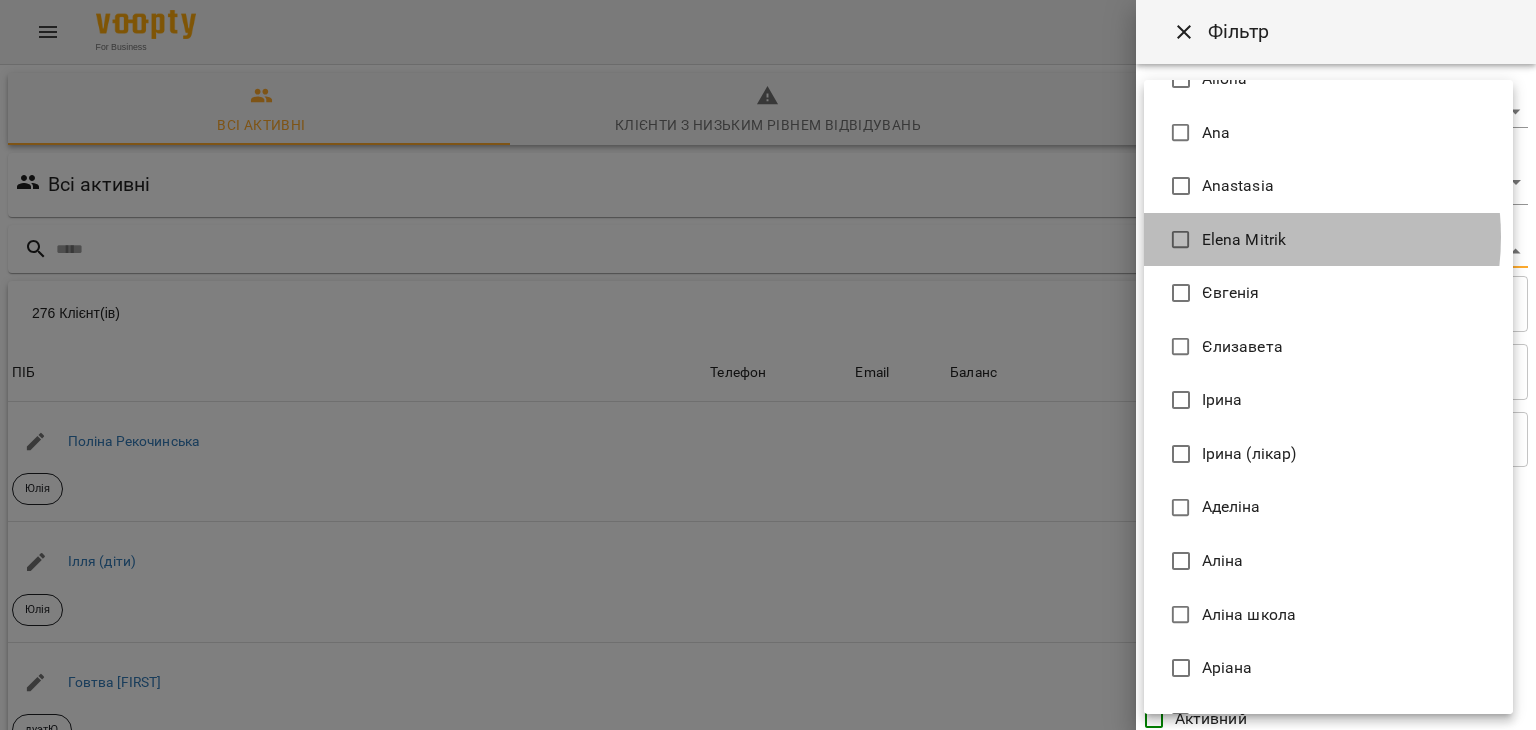 click on "Elena Mitrik" at bounding box center (1244, 240) 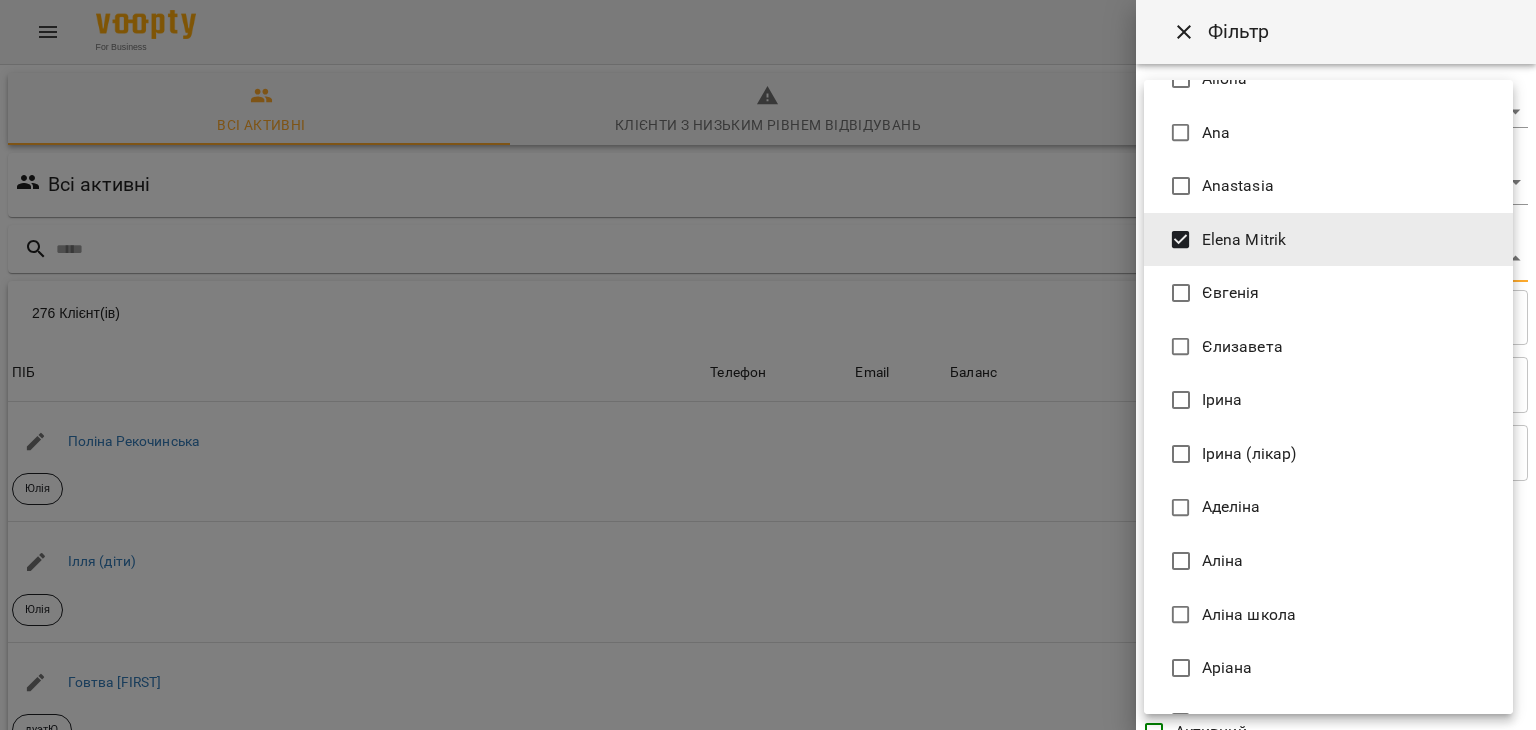click at bounding box center [768, 365] 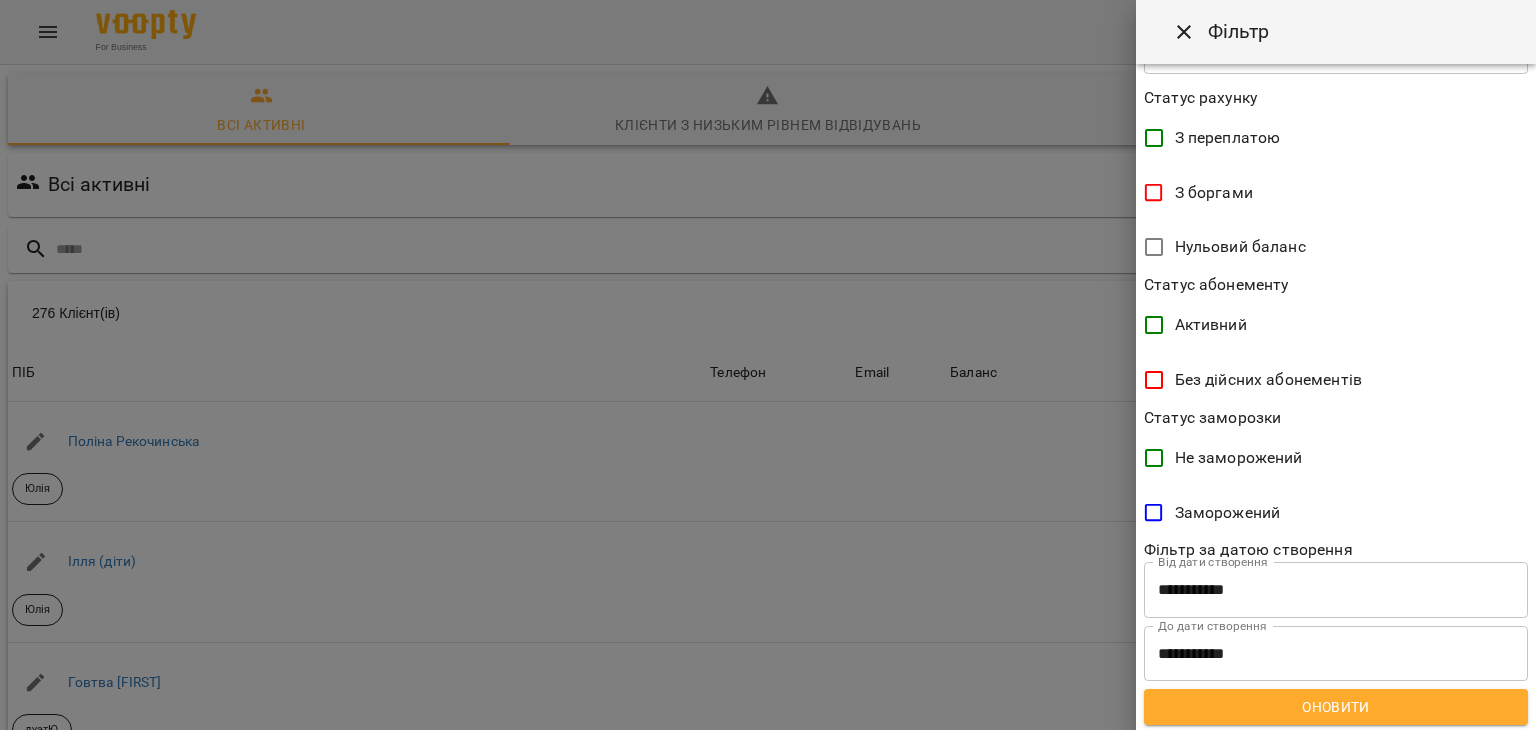 scroll, scrollTop: 410, scrollLeft: 0, axis: vertical 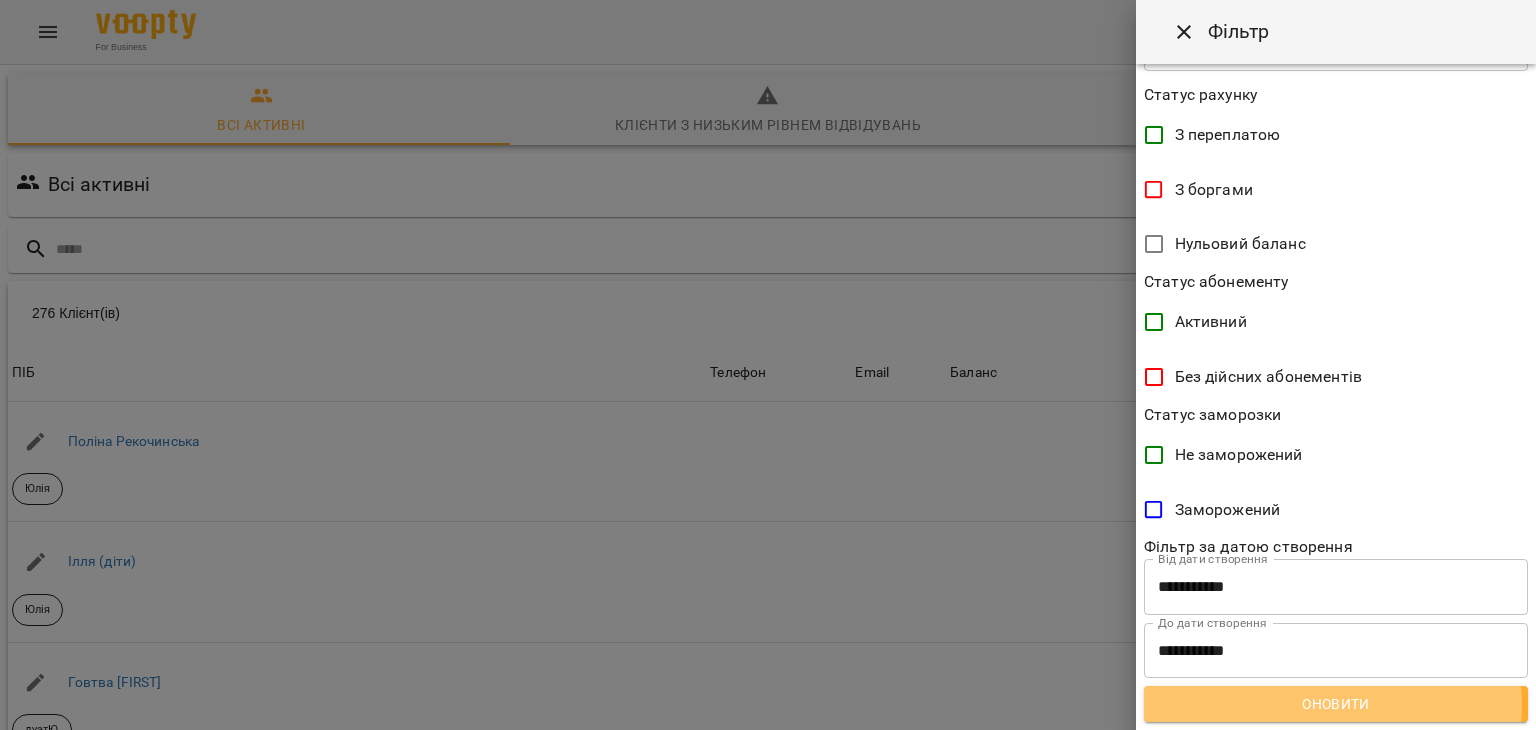 click on "Оновити" at bounding box center (1336, 704) 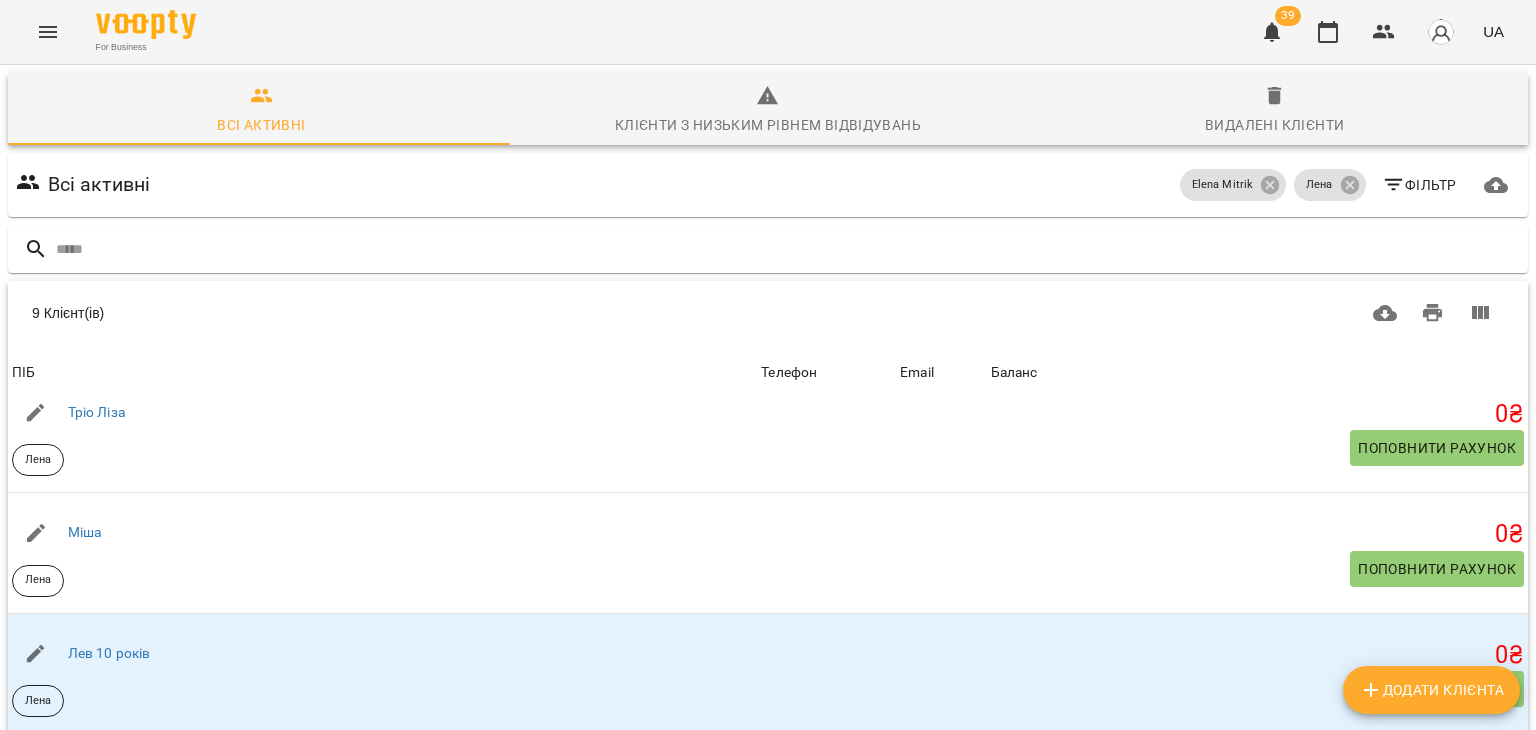 scroll, scrollTop: 640, scrollLeft: 0, axis: vertical 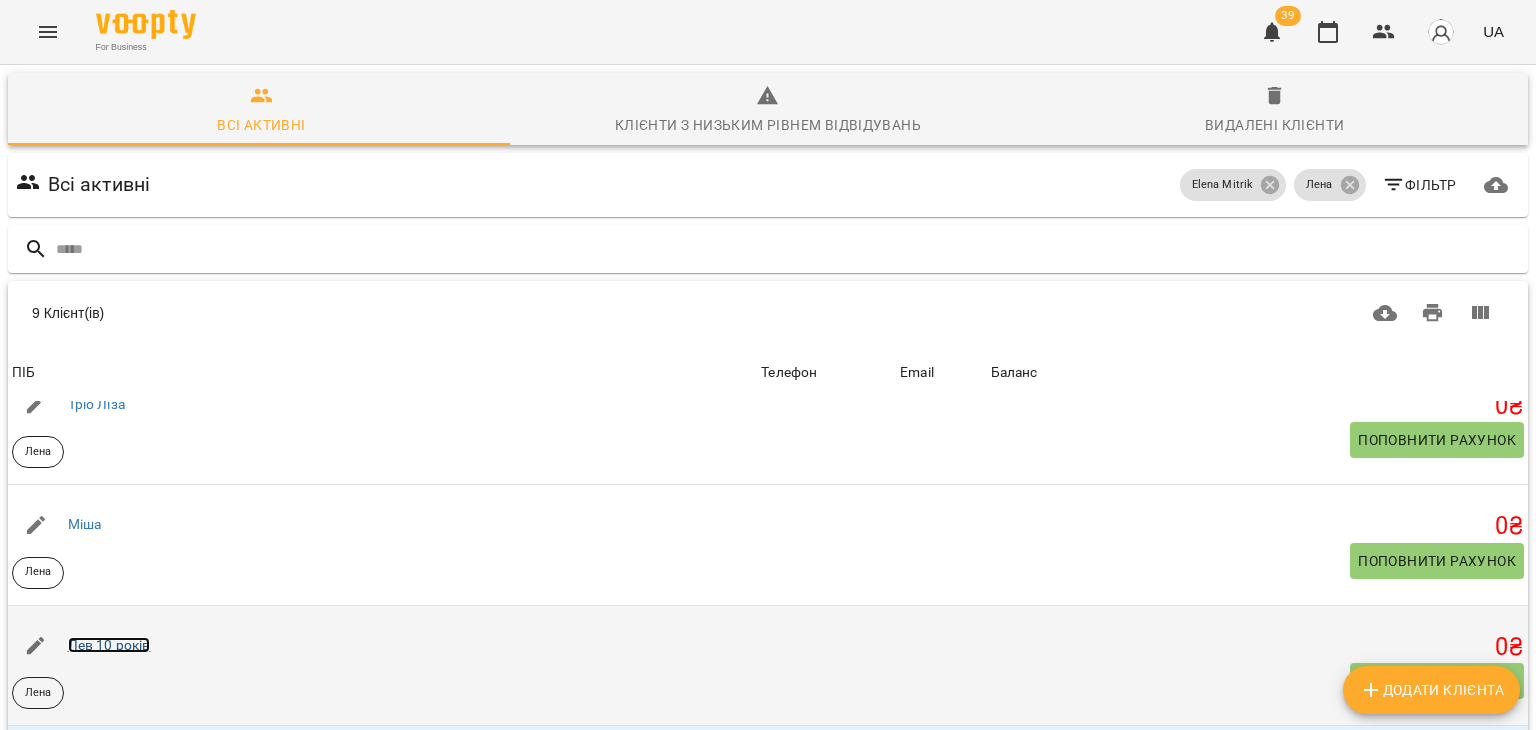 click on "Лев 10 років" at bounding box center (109, 645) 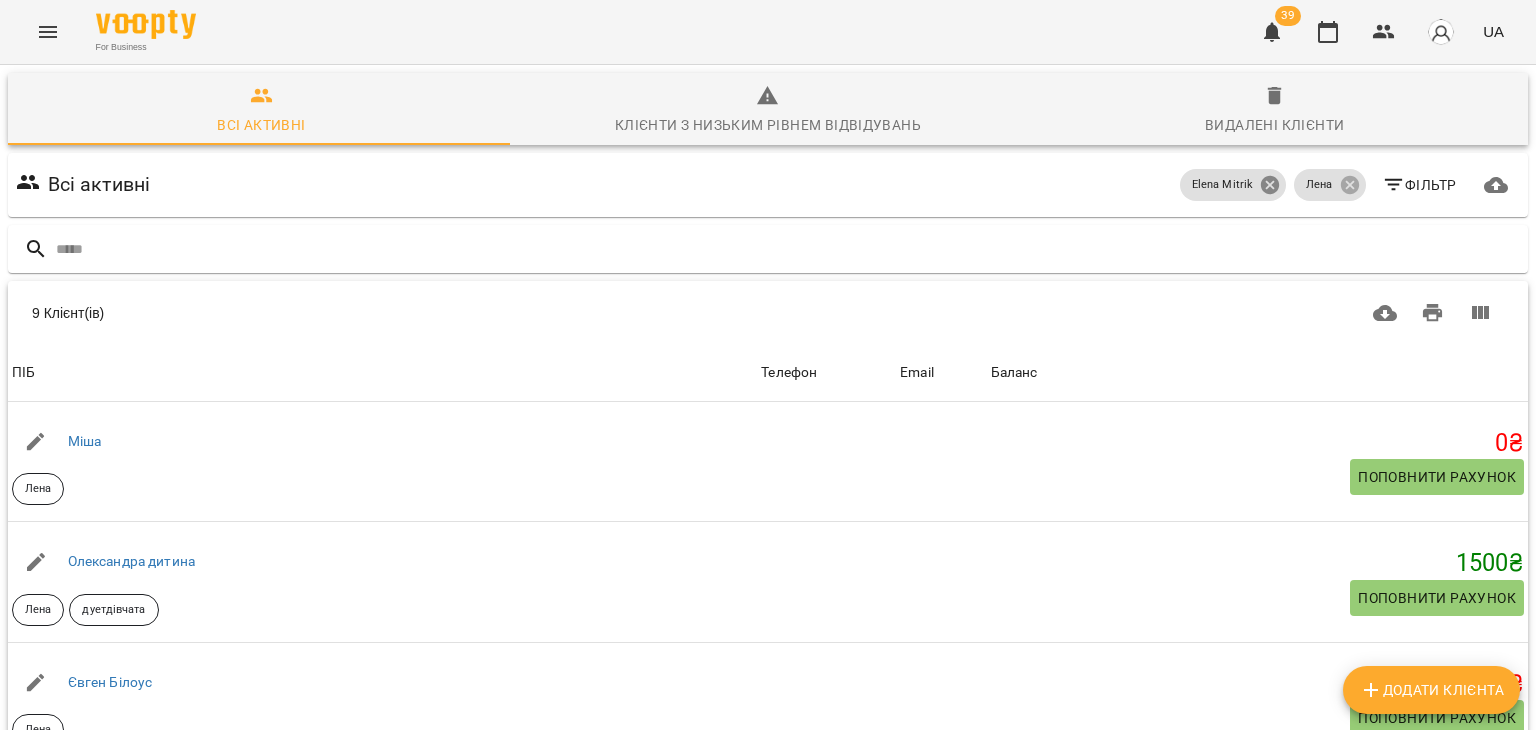 drag, startPoint x: 1273, startPoint y: 190, endPoint x: 1260, endPoint y: 186, distance: 13.601471 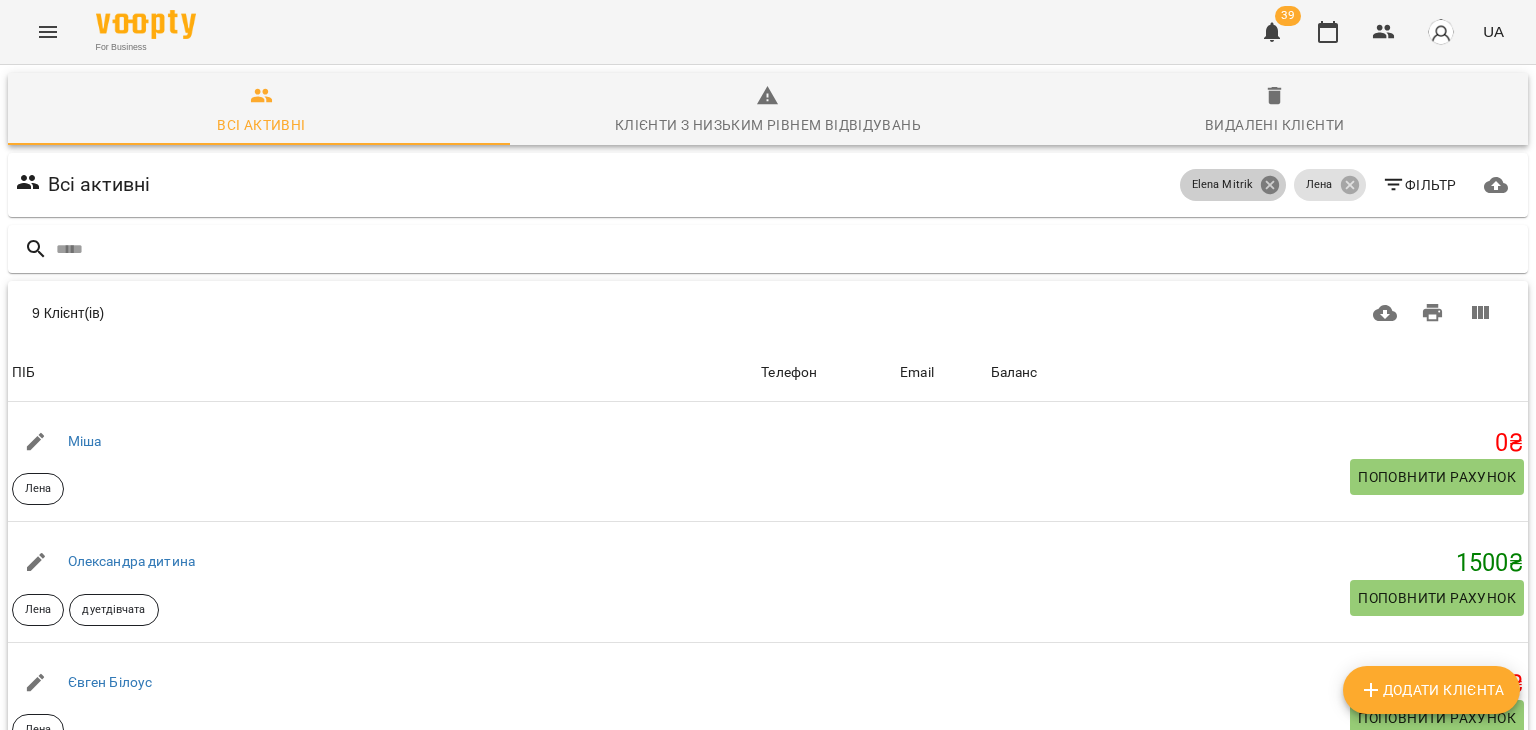 click 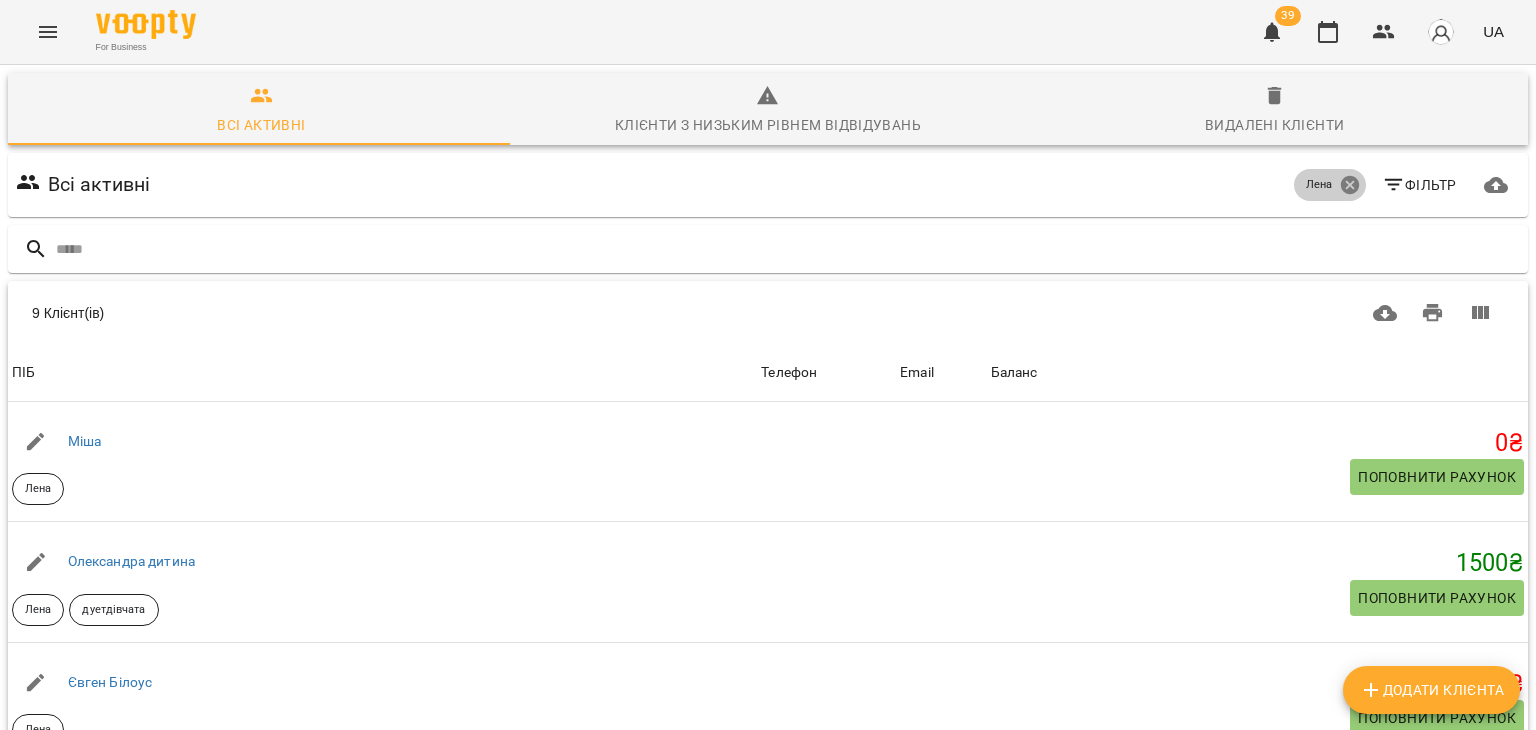 click 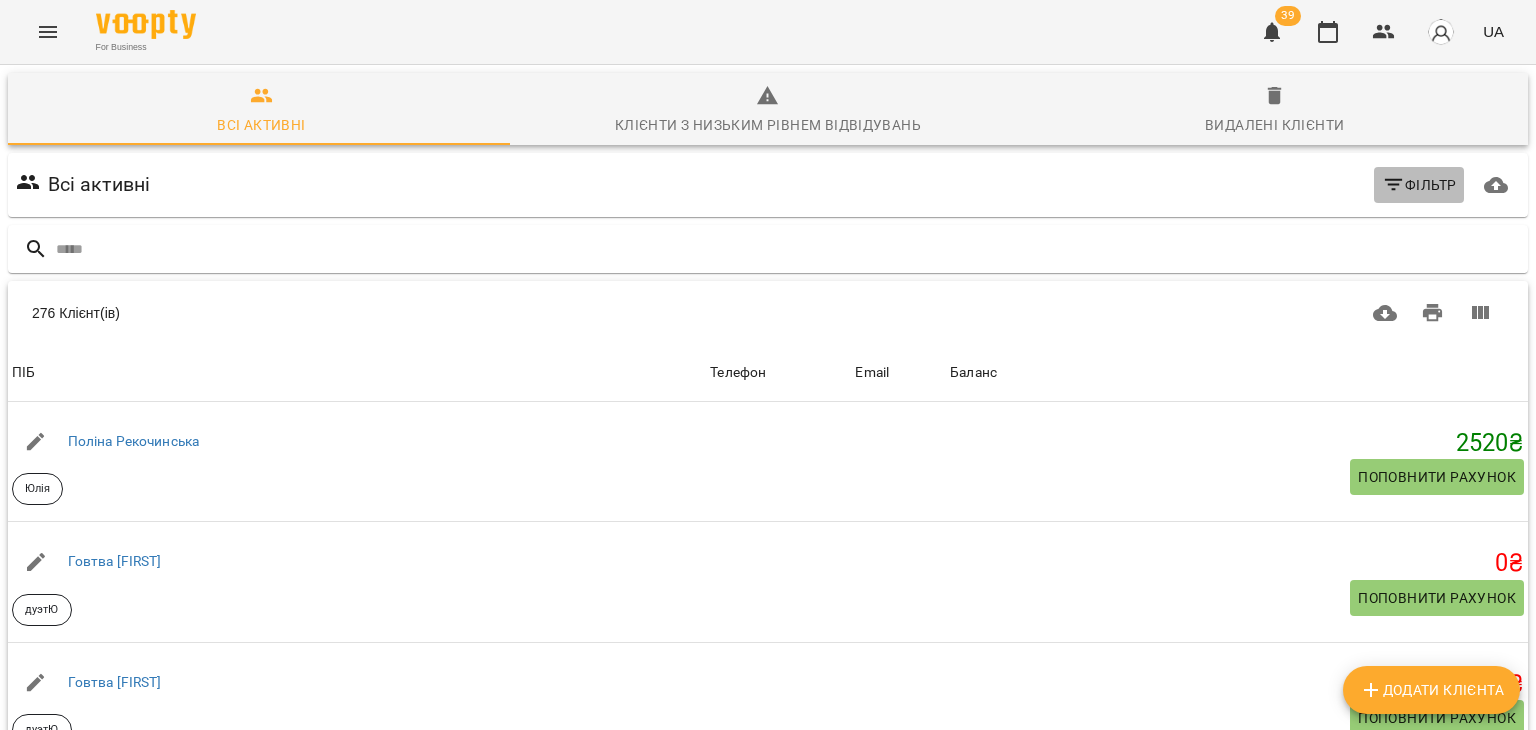 click 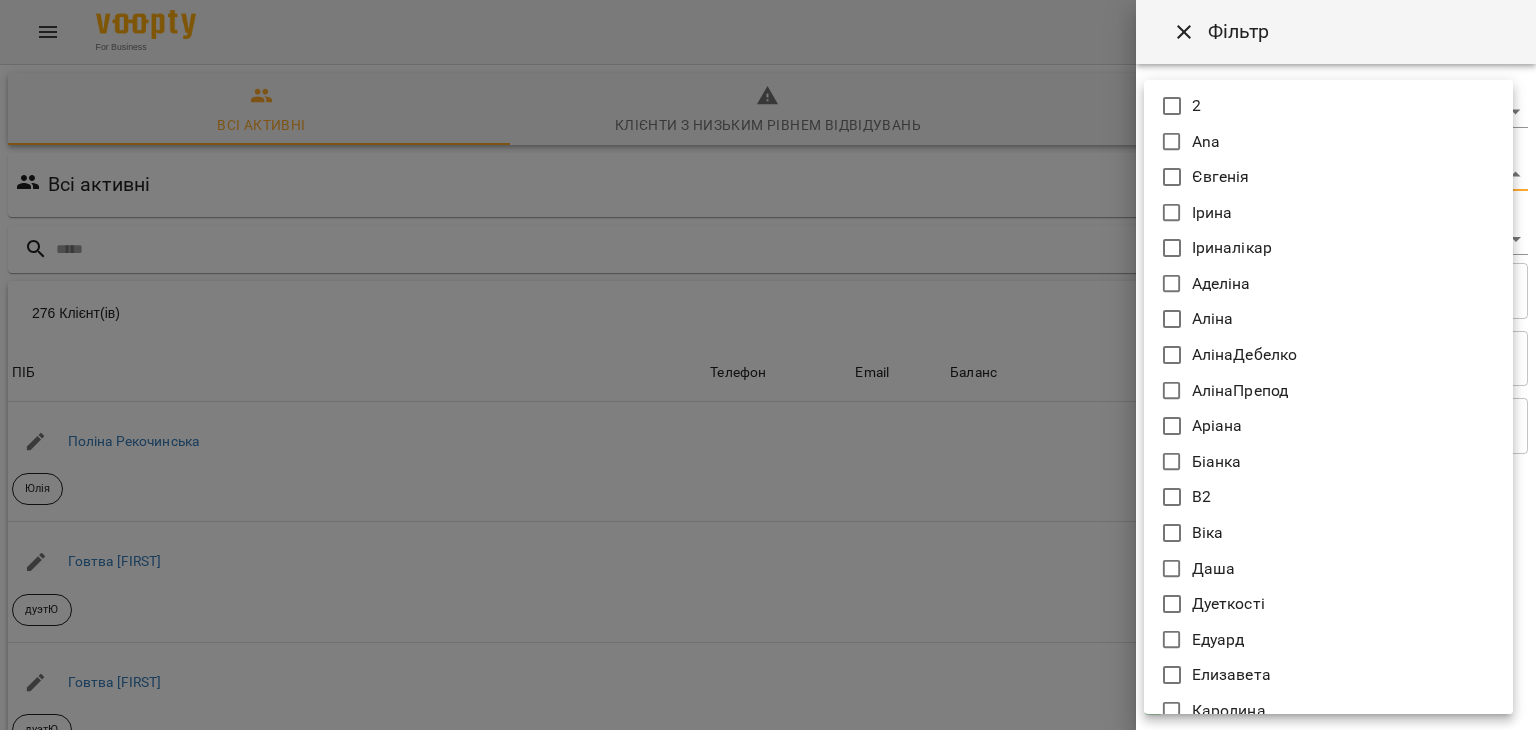 click on "For Business 39 UA Всі активні Клієнти з низьким рівнем відвідувань Видалені клієнти   Всі активні Фільтр 276   Клієнт(ів) 276   Клієнт(ів) ПІБ Телефон Email Баланс ПІБ Поліна Рекочинська Юлія Телефон Email Баланс 2520 ₴ Поповнити рахунок ПІБ Говтва Юрій дуэтЮ Телефон Email Баланс 0 ₴ Поповнити рахунок ПІБ Говтва Анна дуэтЮ Телефон Email Баланс 0 ₴ Поповнити рахунок ПІБ Ілля (діти) Юлія Телефон Email Баланс 0 ₴ Поповнити рахунок ПІБ Дарія (діти) Юлія Телефон Email Баланс 0 ₴ Поповнити рахунок ПІБ Марія дует з Данилом Аделіна Телефон Email Баланс 0 ₴ ПІБ 0" at bounding box center (768, 522) 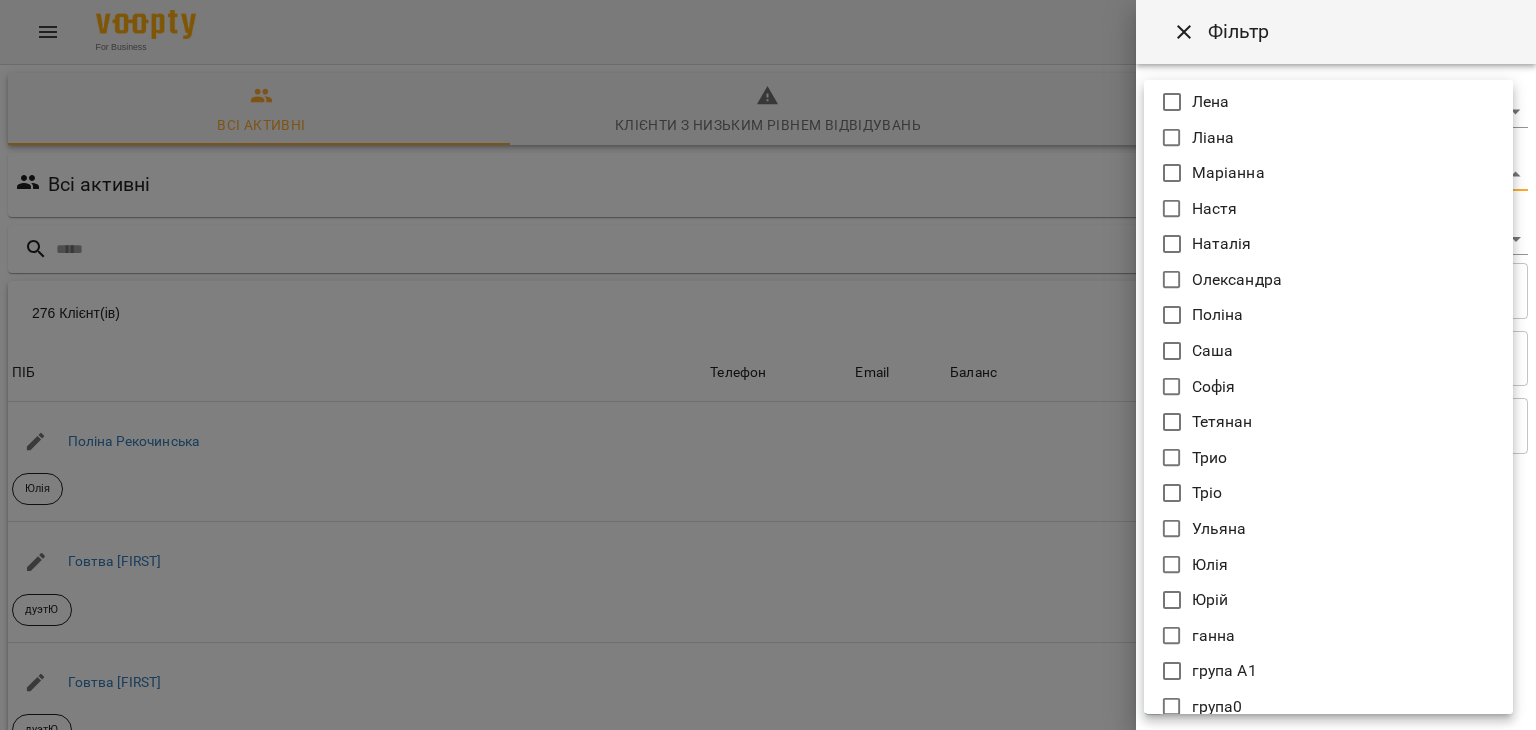 scroll, scrollTop: 1089, scrollLeft: 0, axis: vertical 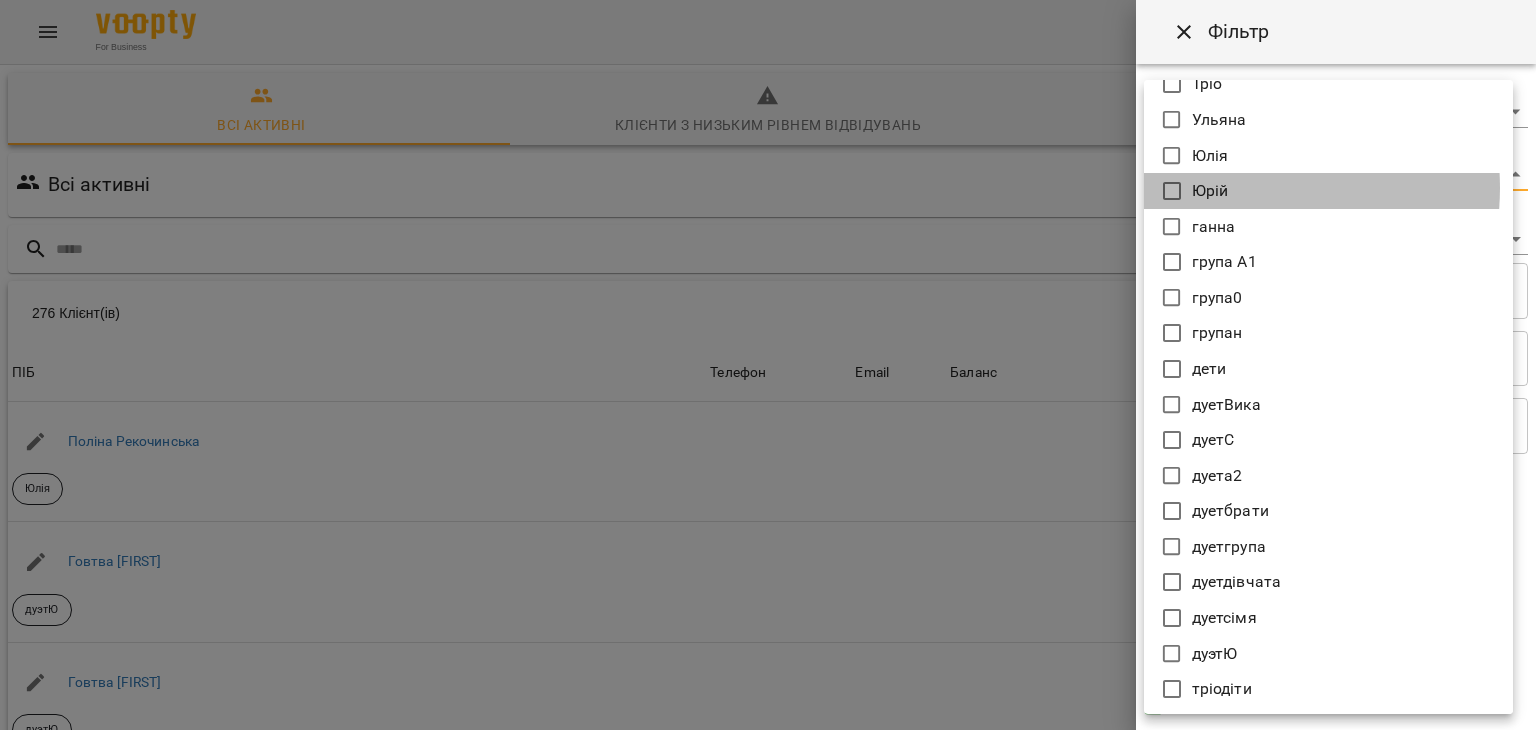 click on "Юрій" at bounding box center (1328, 191) 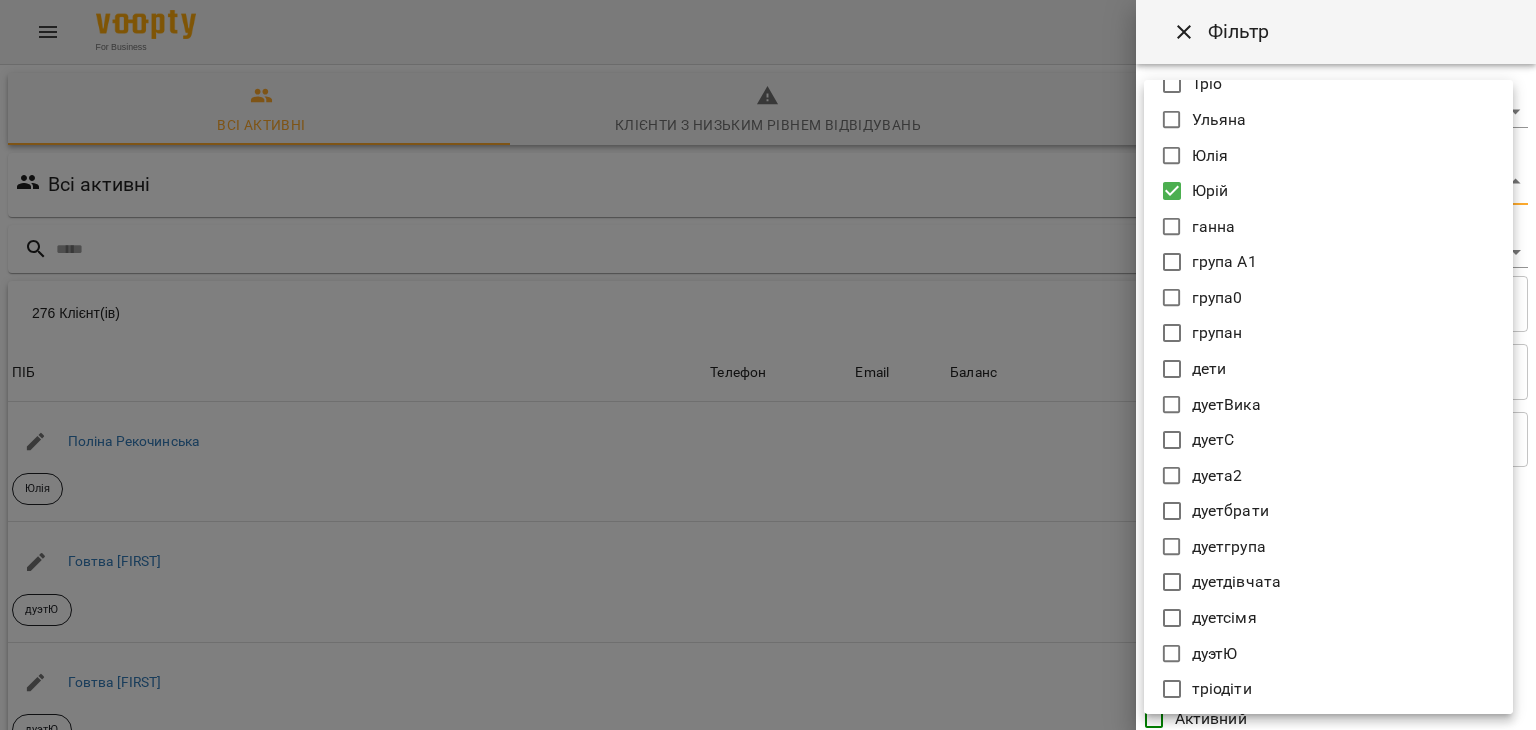 click at bounding box center (768, 365) 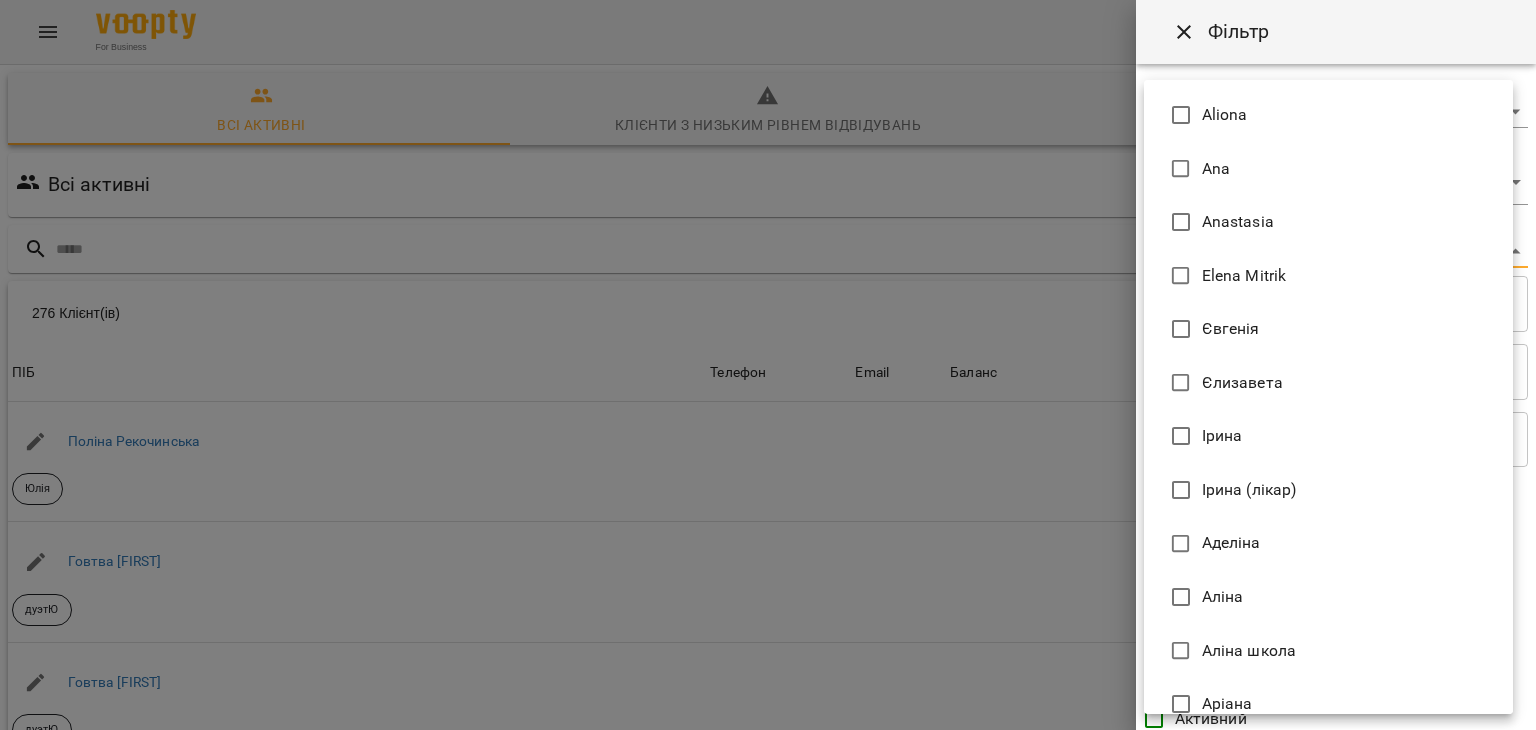 click on "For Business 39 UA Всі активні Клієнти з низьким рівнем відвідувань Видалені клієнти   Всі активні Юрій Фільтр 276   Клієнт(ів) 276   Клієнт(ів) ПІБ Телефон Email Баланс ПІБ Поліна Рекочинська Юлія Телефон Email Баланс 2520 ₴ Поповнити рахунок ПІБ Говтва Юрій дуэтЮ Телефон Email Баланс 0 ₴ Поповнити рахунок ПІБ Говтва Анна дуэтЮ Телефон Email Баланс 0 ₴ Поповнити рахунок ПІБ Ілля (діти) Юлія Телефон Email Баланс 0 ₴ Поповнити рахунок ПІБ Дарія (діти) Юлія Телефон Email Баланс 0 ₴ Поповнити рахунок ПІБ Марія дует з Данилом Аделіна Телефон Email Баланс 0 ₴" at bounding box center (768, 522) 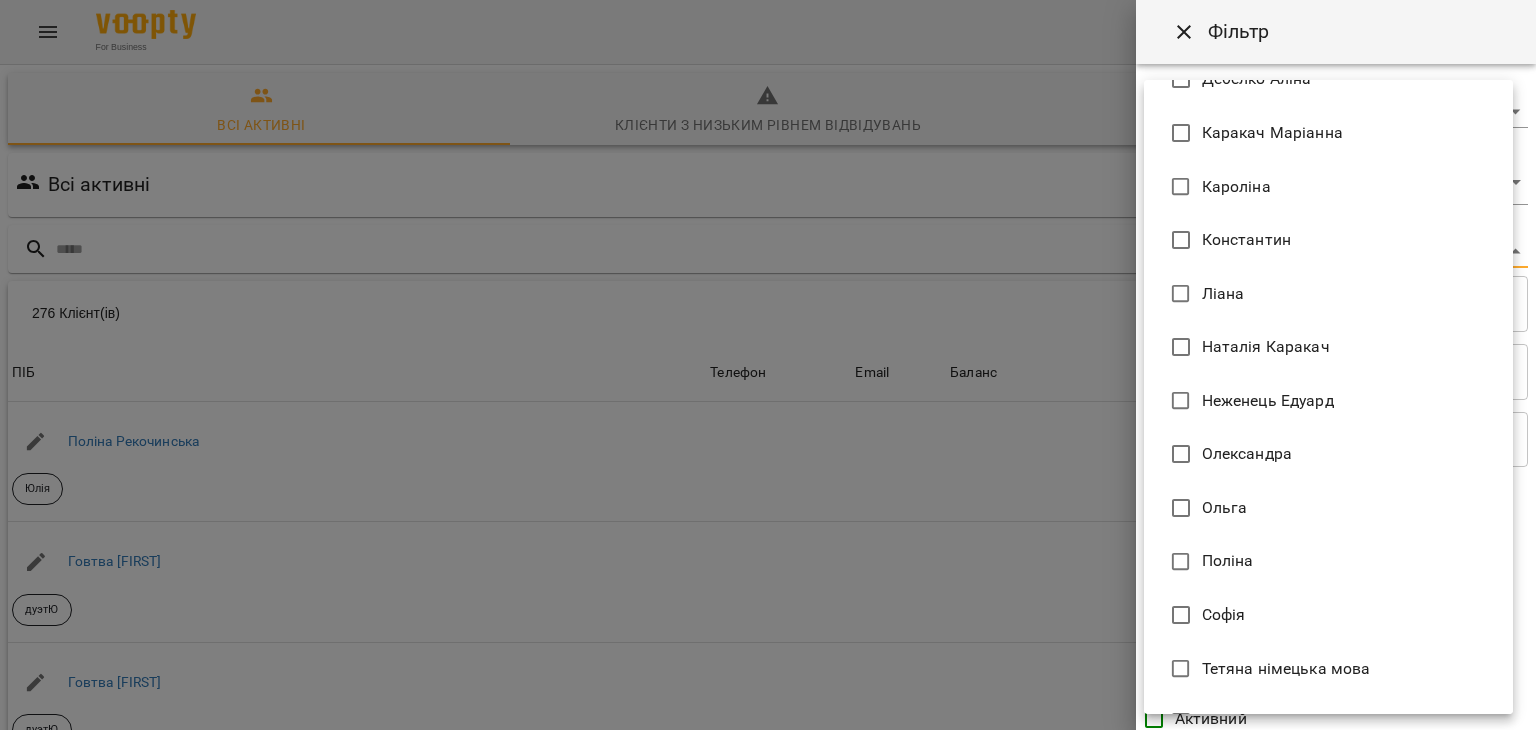 scroll, scrollTop: 1043, scrollLeft: 0, axis: vertical 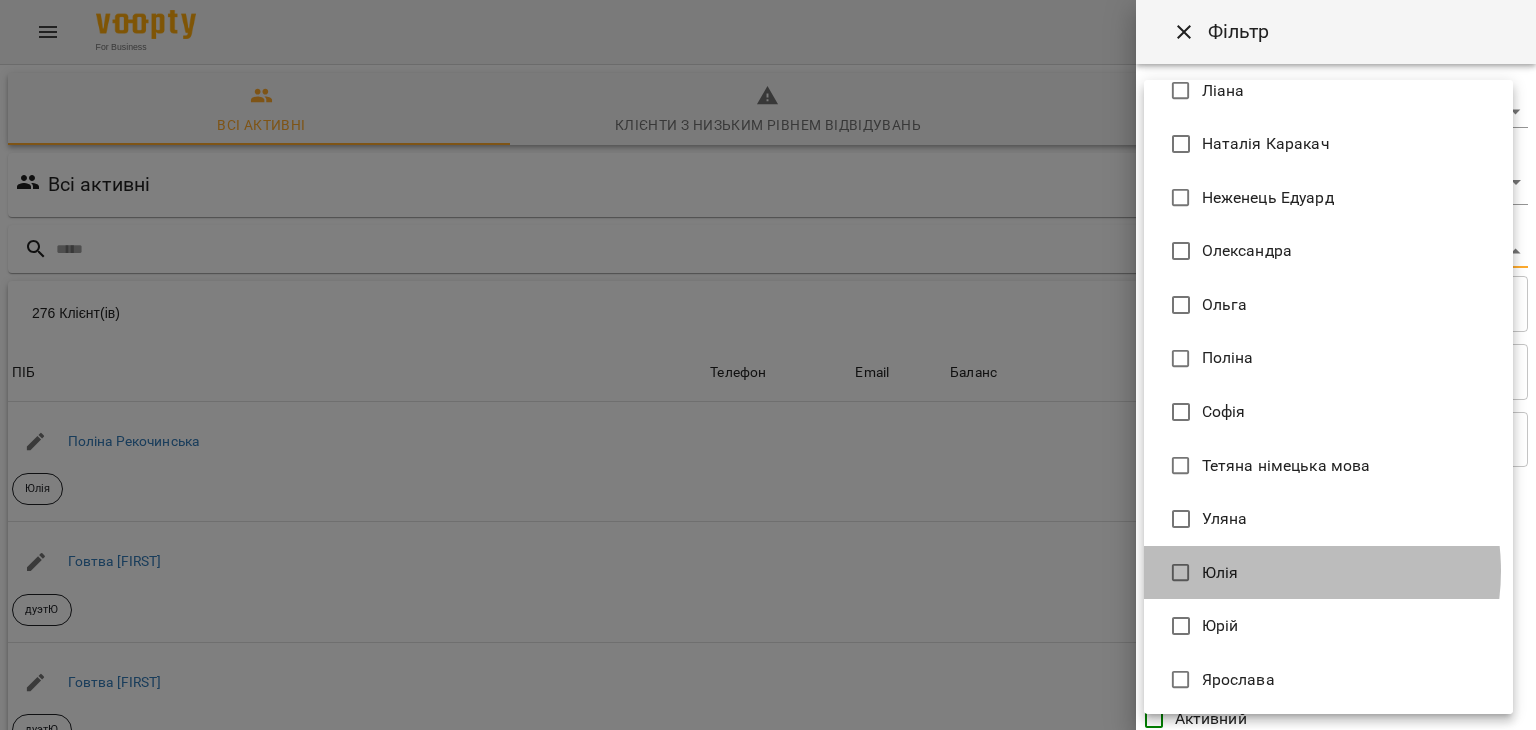 click on "Юлія" at bounding box center [1328, 573] 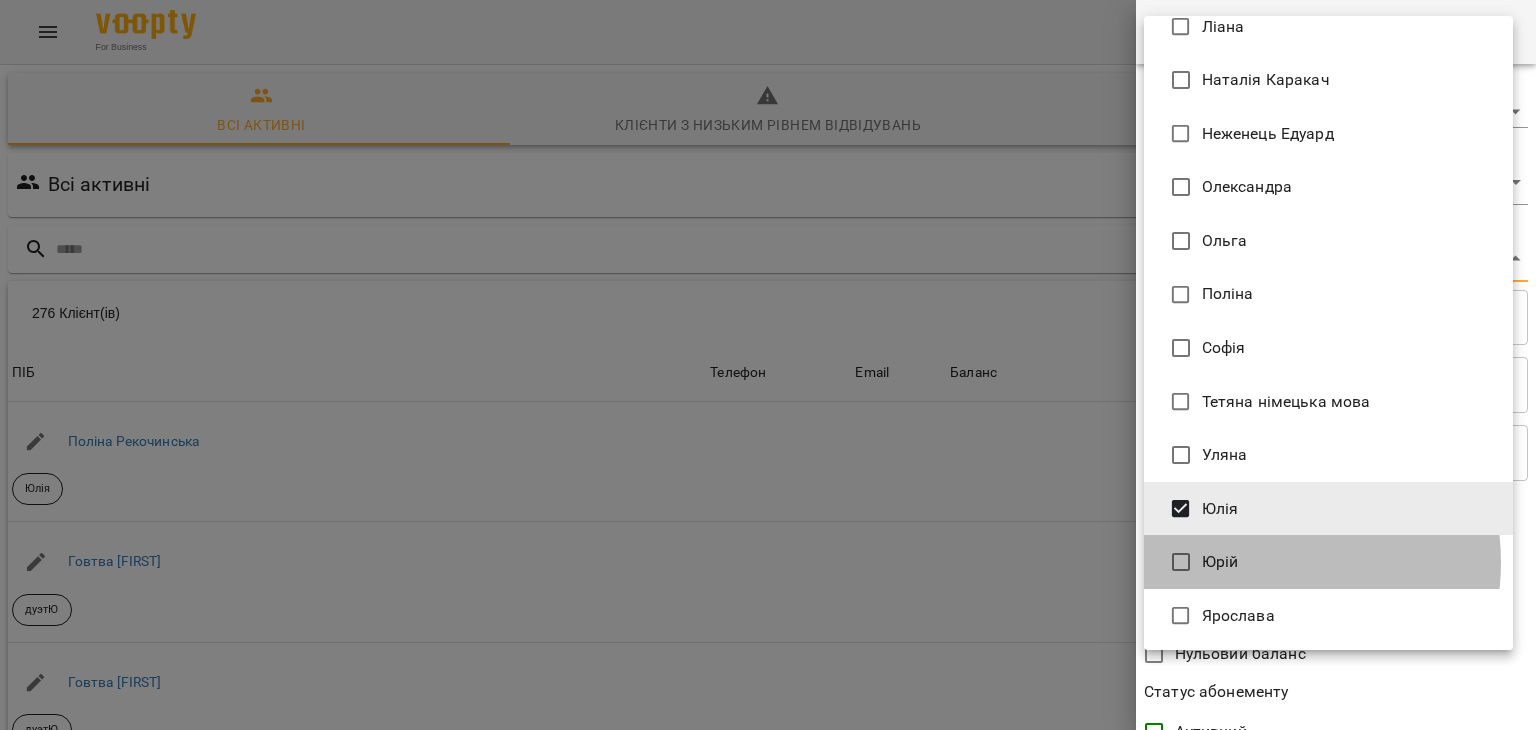 click on "Юрій" at bounding box center [1328, 562] 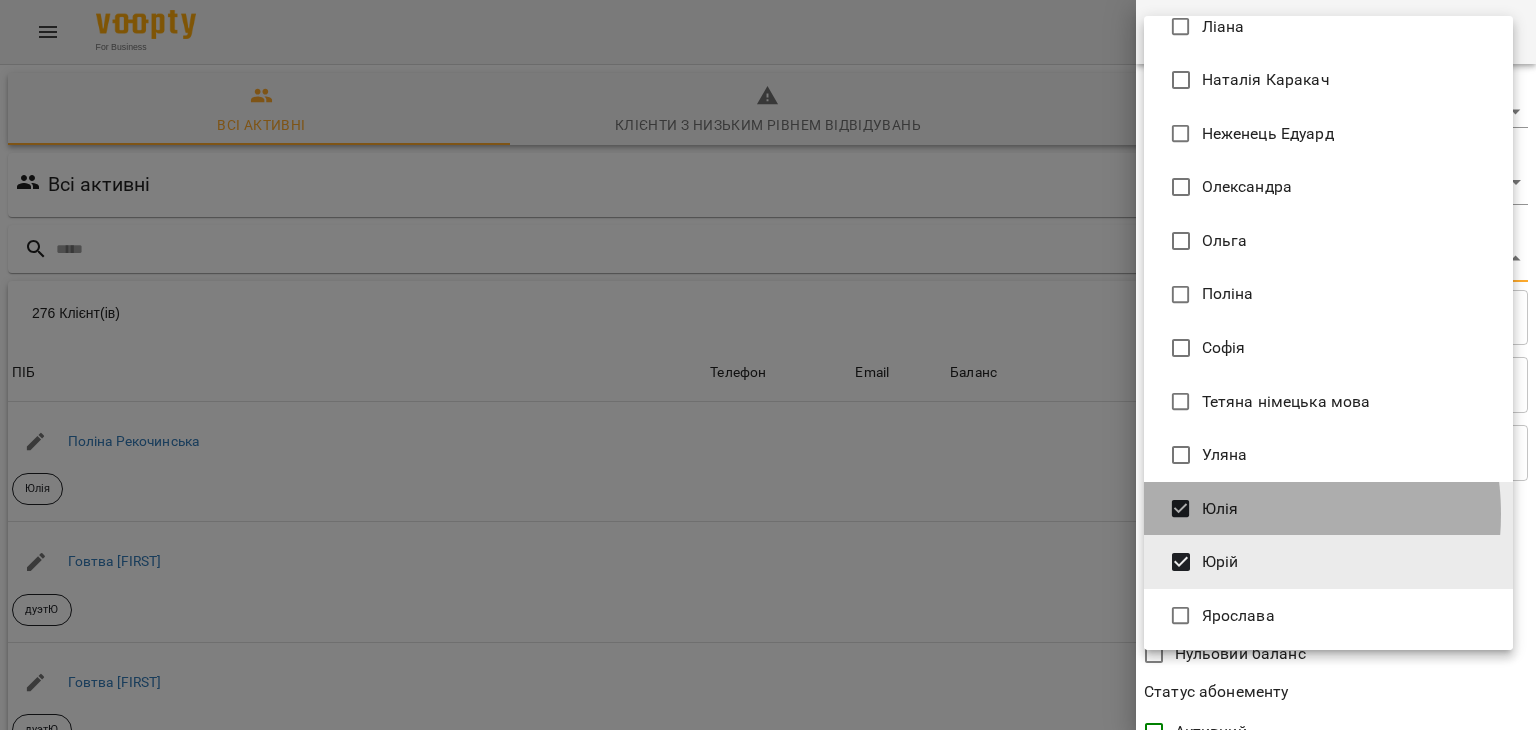 click on "Юлія" at bounding box center (1220, 509) 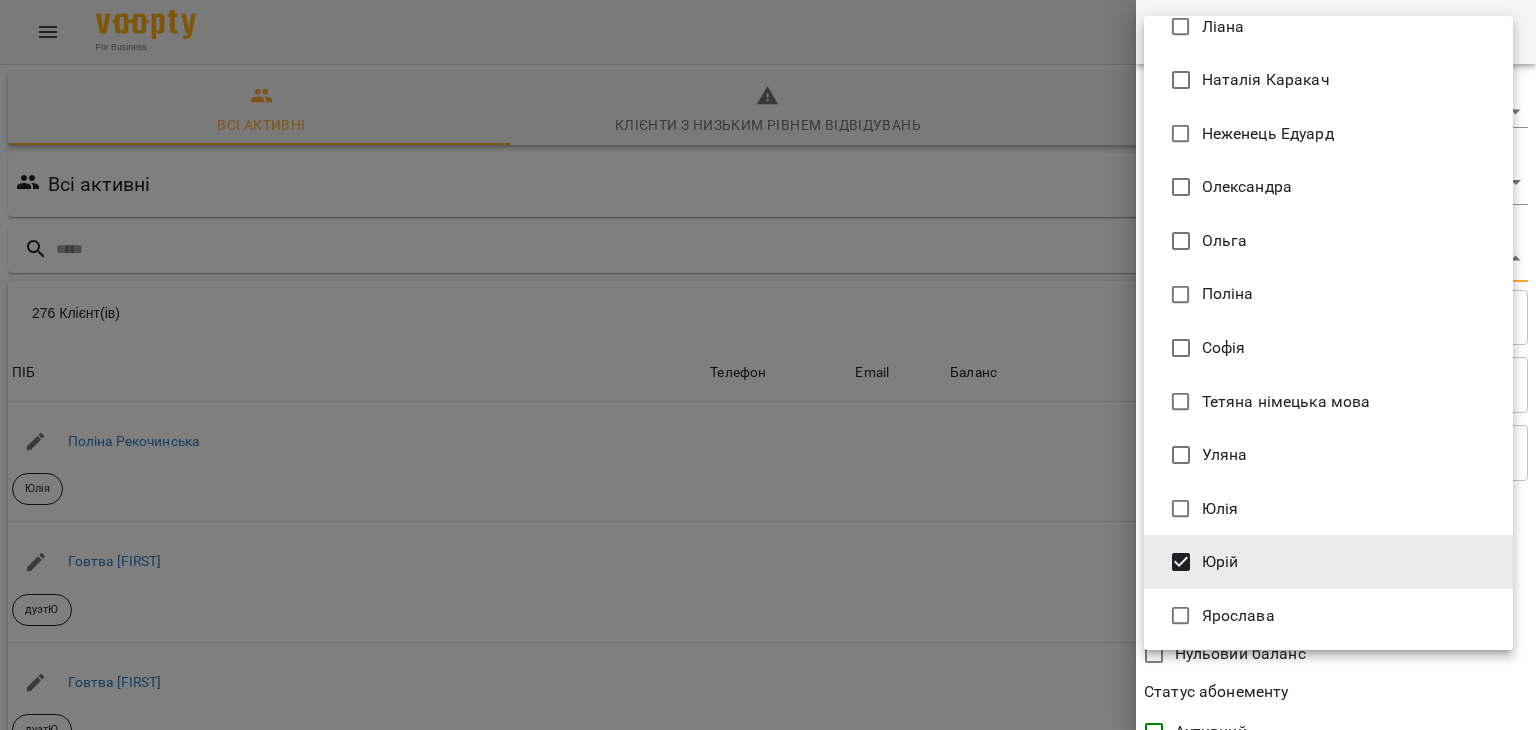 click at bounding box center (768, 365) 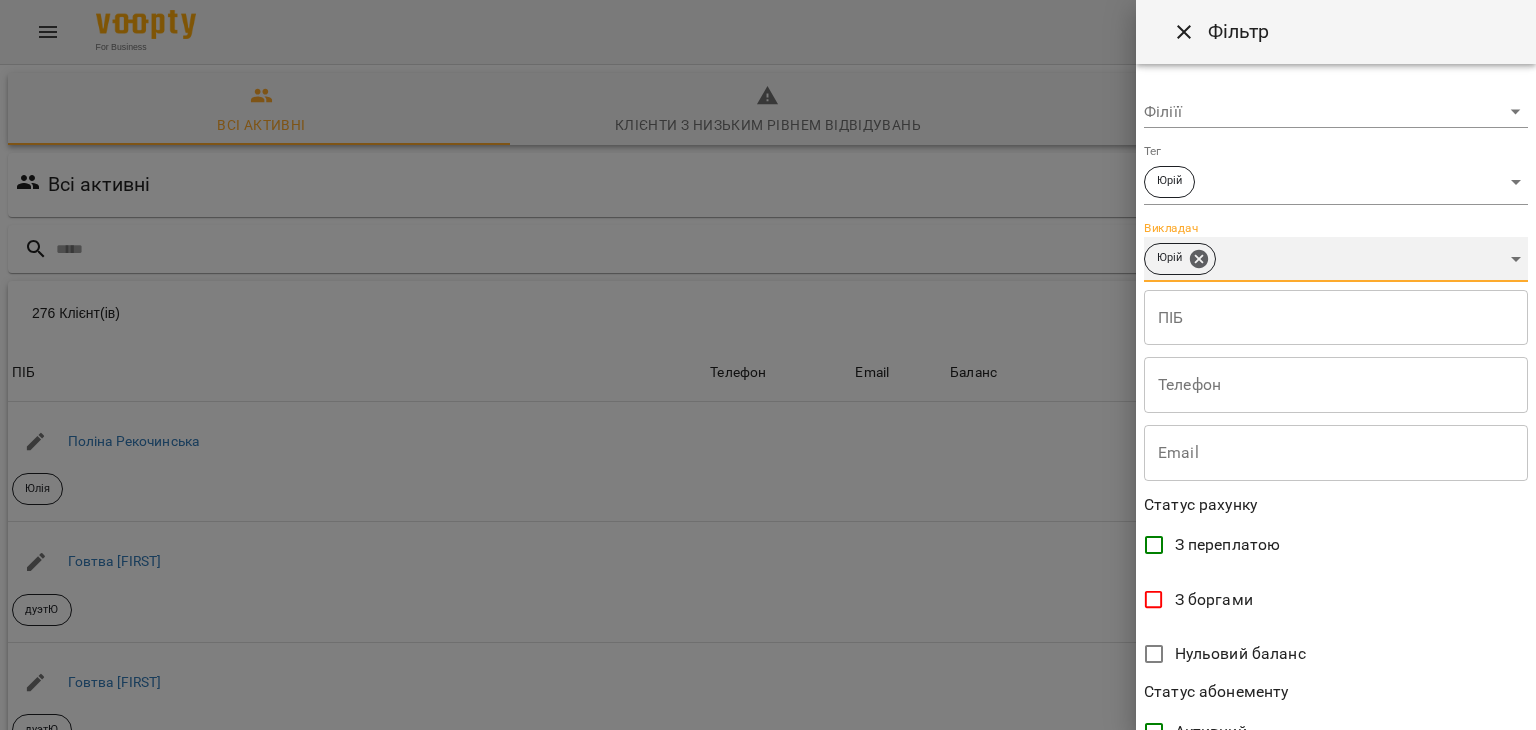 scroll, scrollTop: 410, scrollLeft: 0, axis: vertical 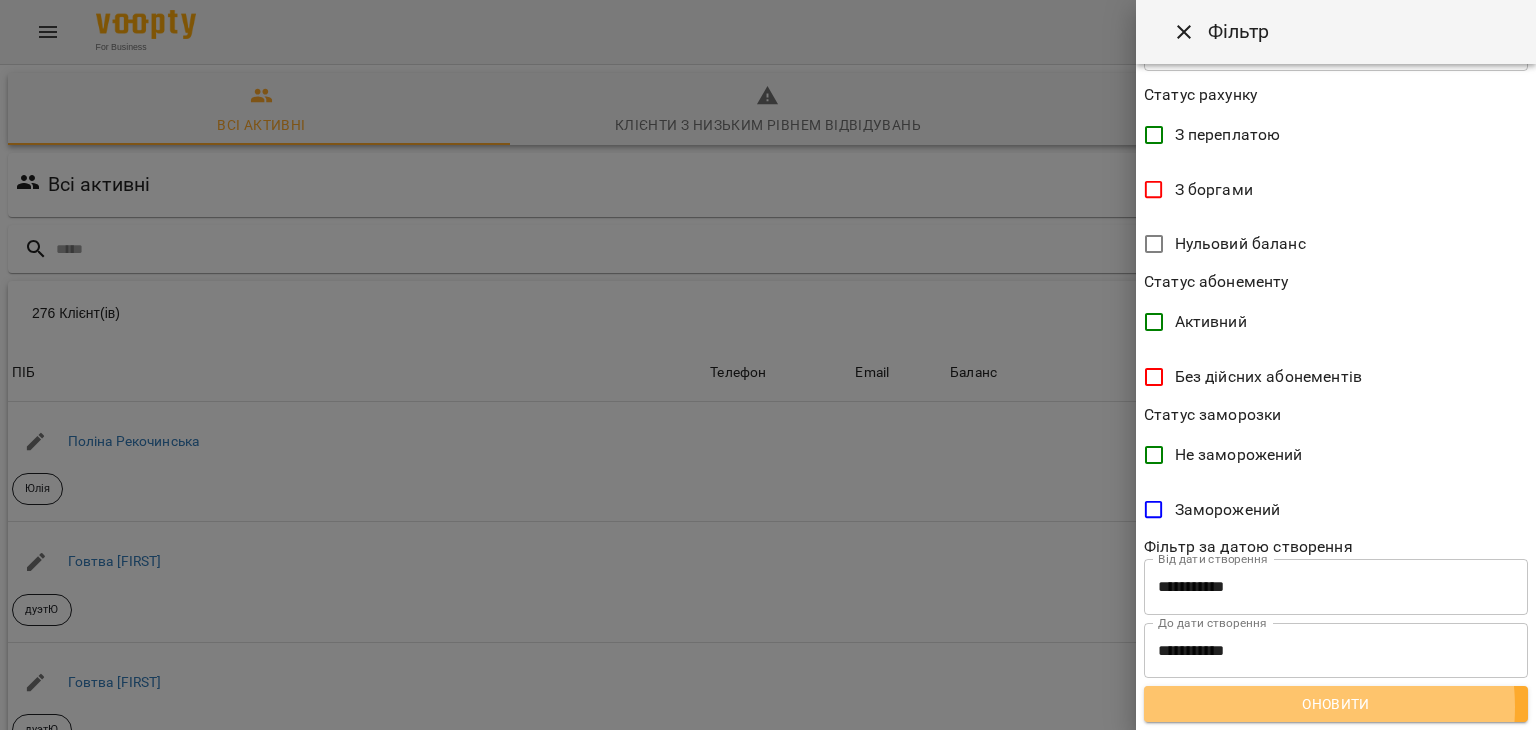 click on "Оновити" at bounding box center [1336, 704] 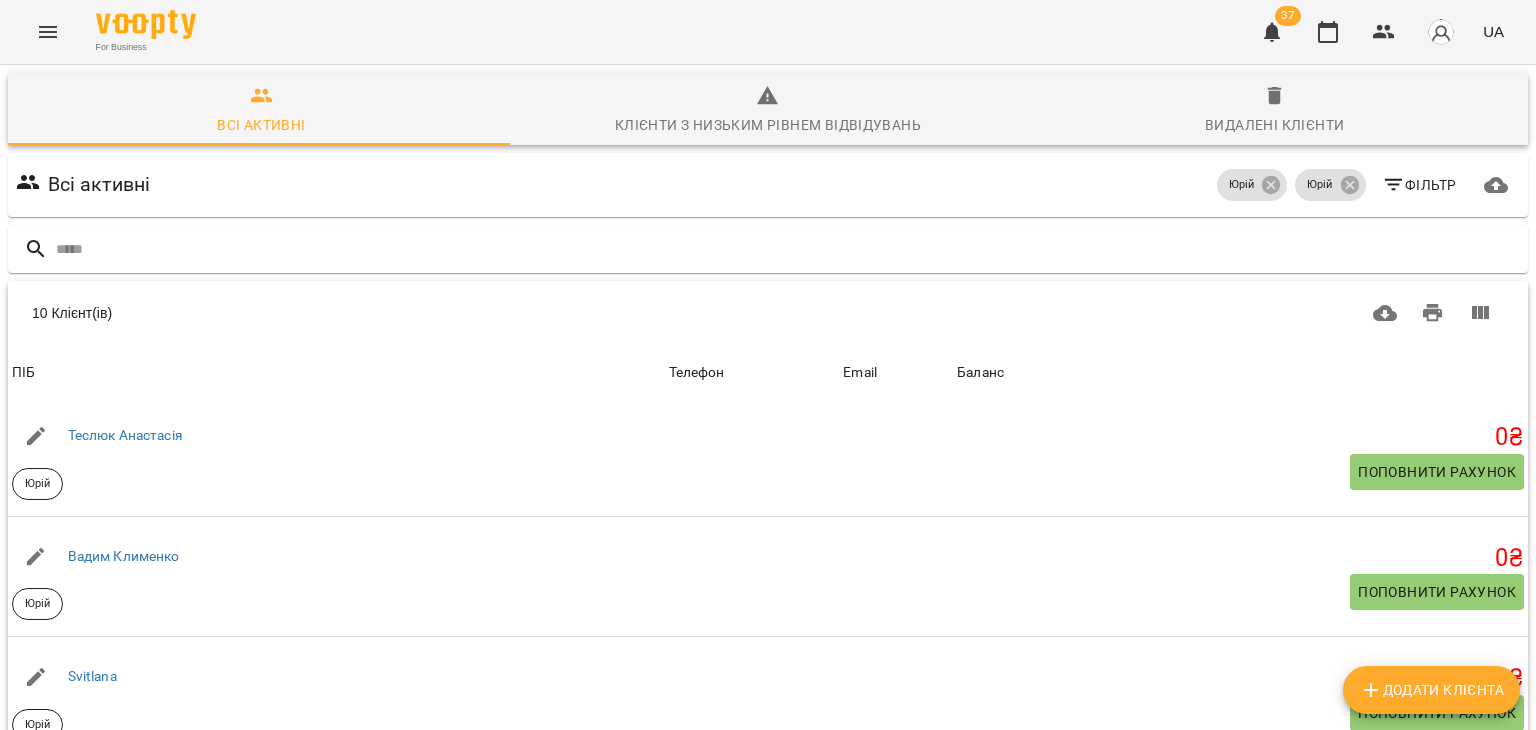 scroll, scrollTop: 119, scrollLeft: 0, axis: vertical 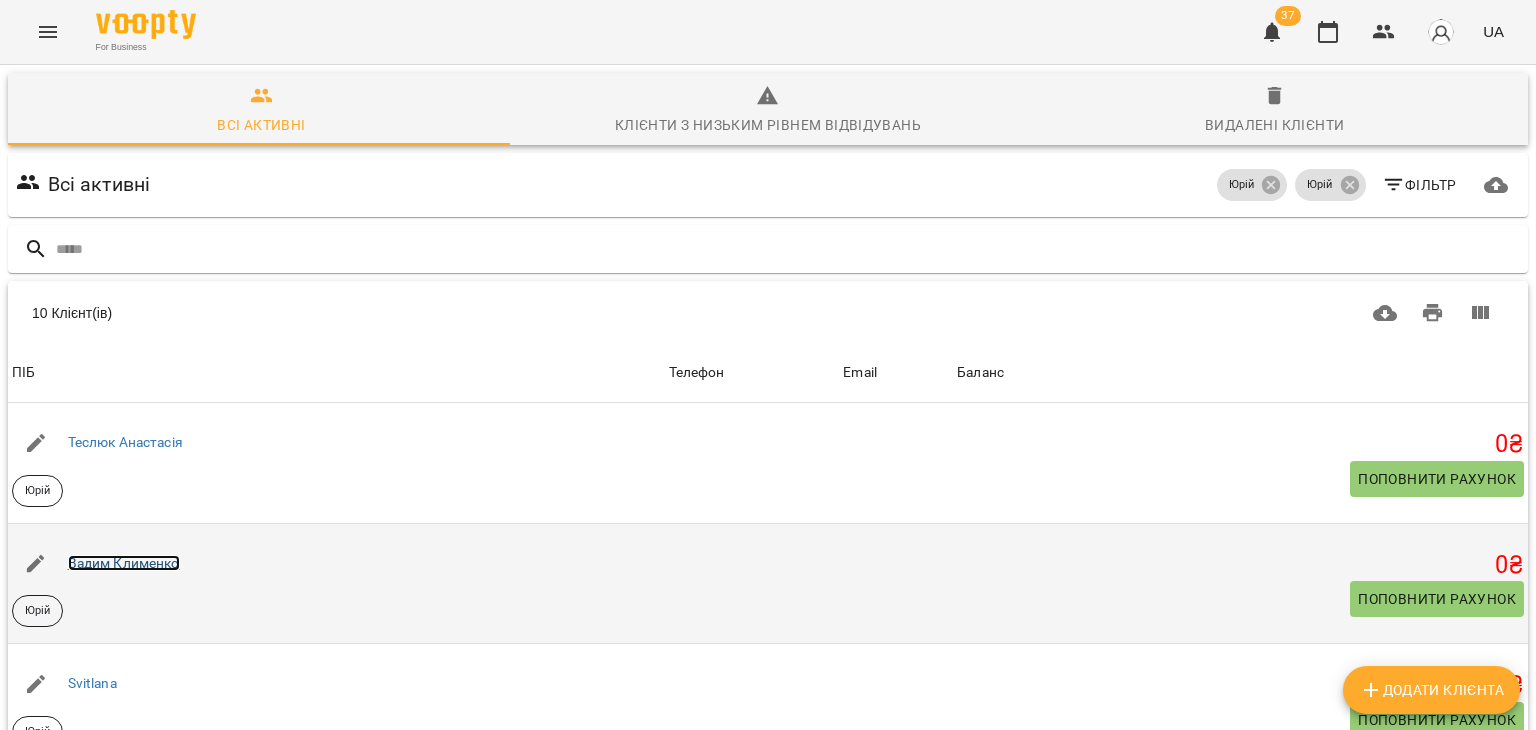 click on "Вадим Клименко" at bounding box center (124, 563) 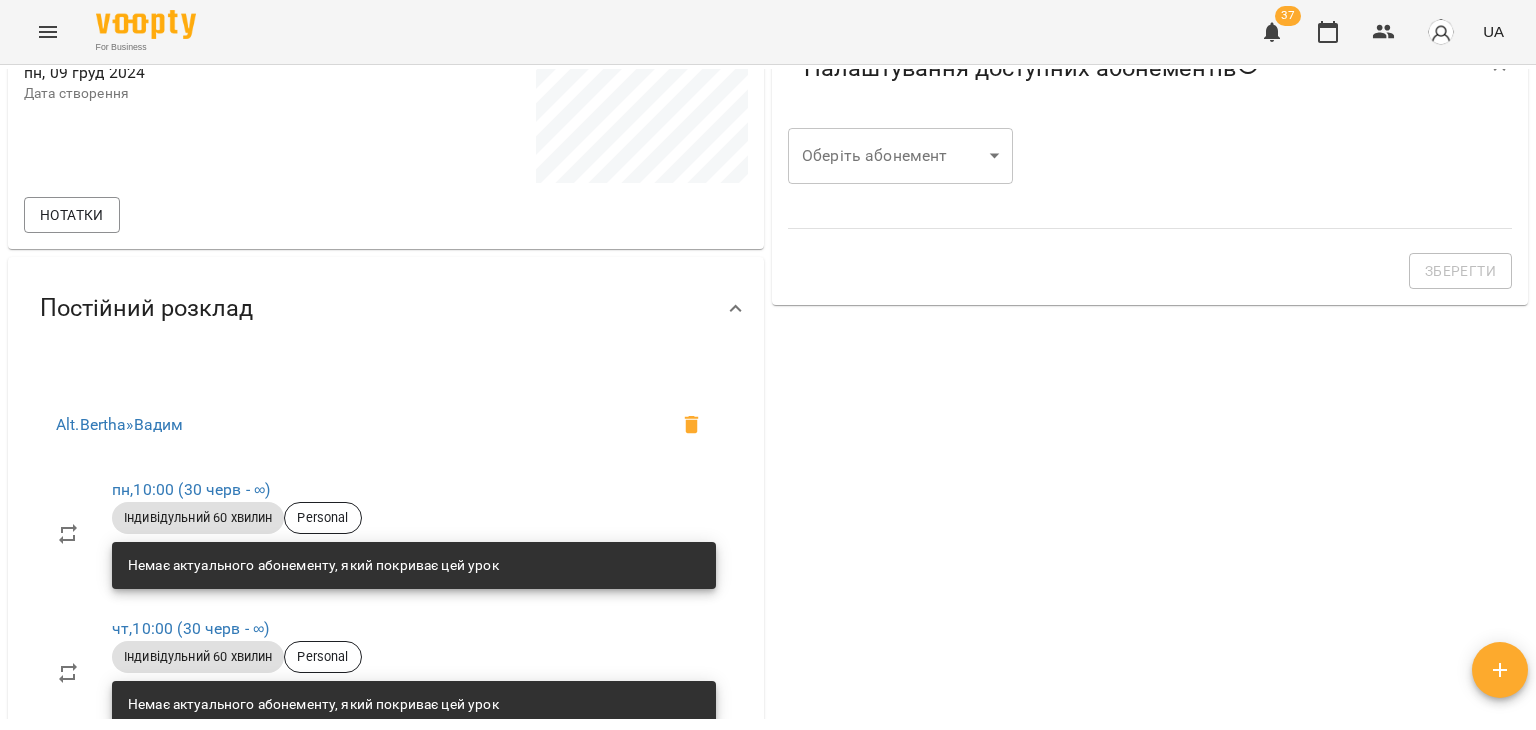 scroll, scrollTop: 694, scrollLeft: 0, axis: vertical 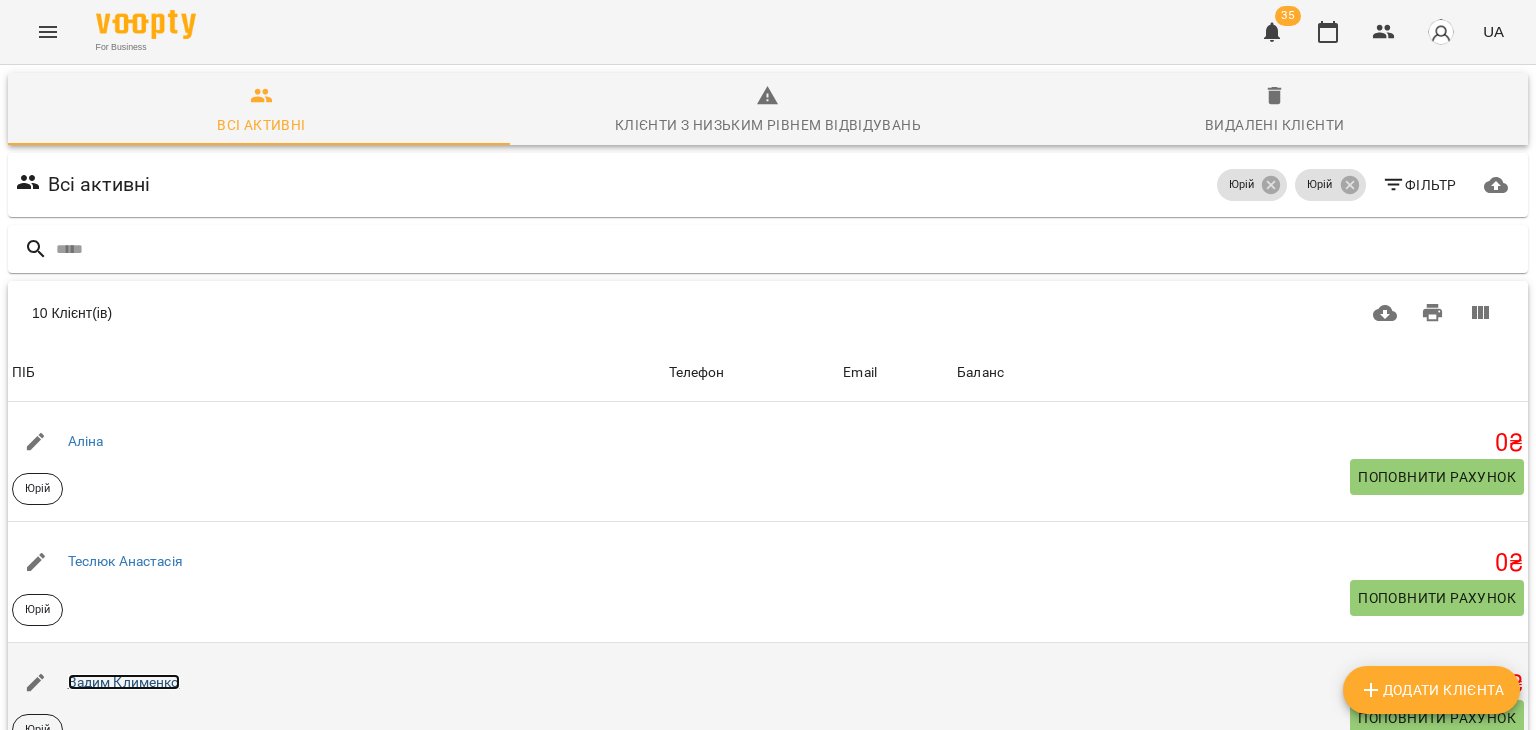 click on "Вадим Клименко" at bounding box center [124, 682] 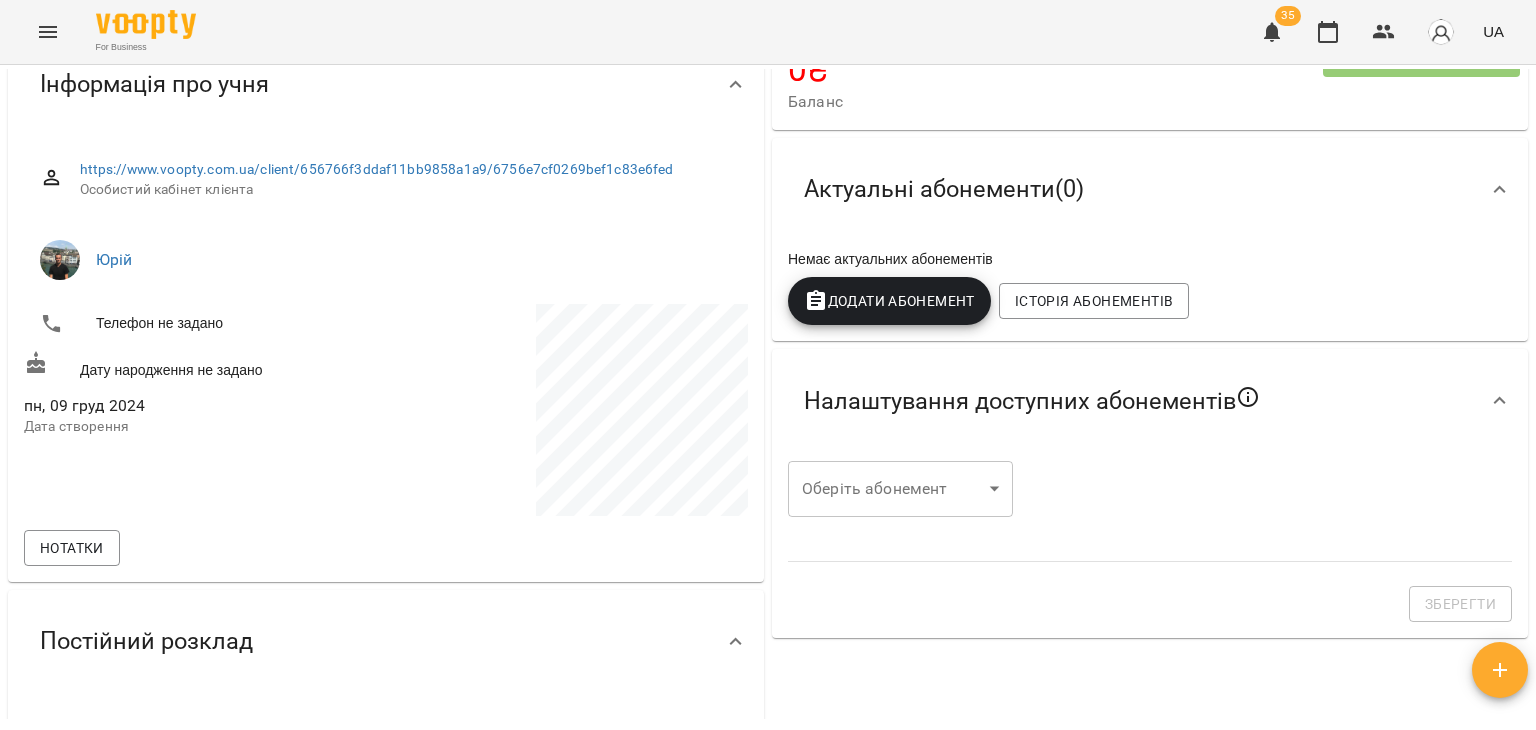 scroll, scrollTop: 136, scrollLeft: 0, axis: vertical 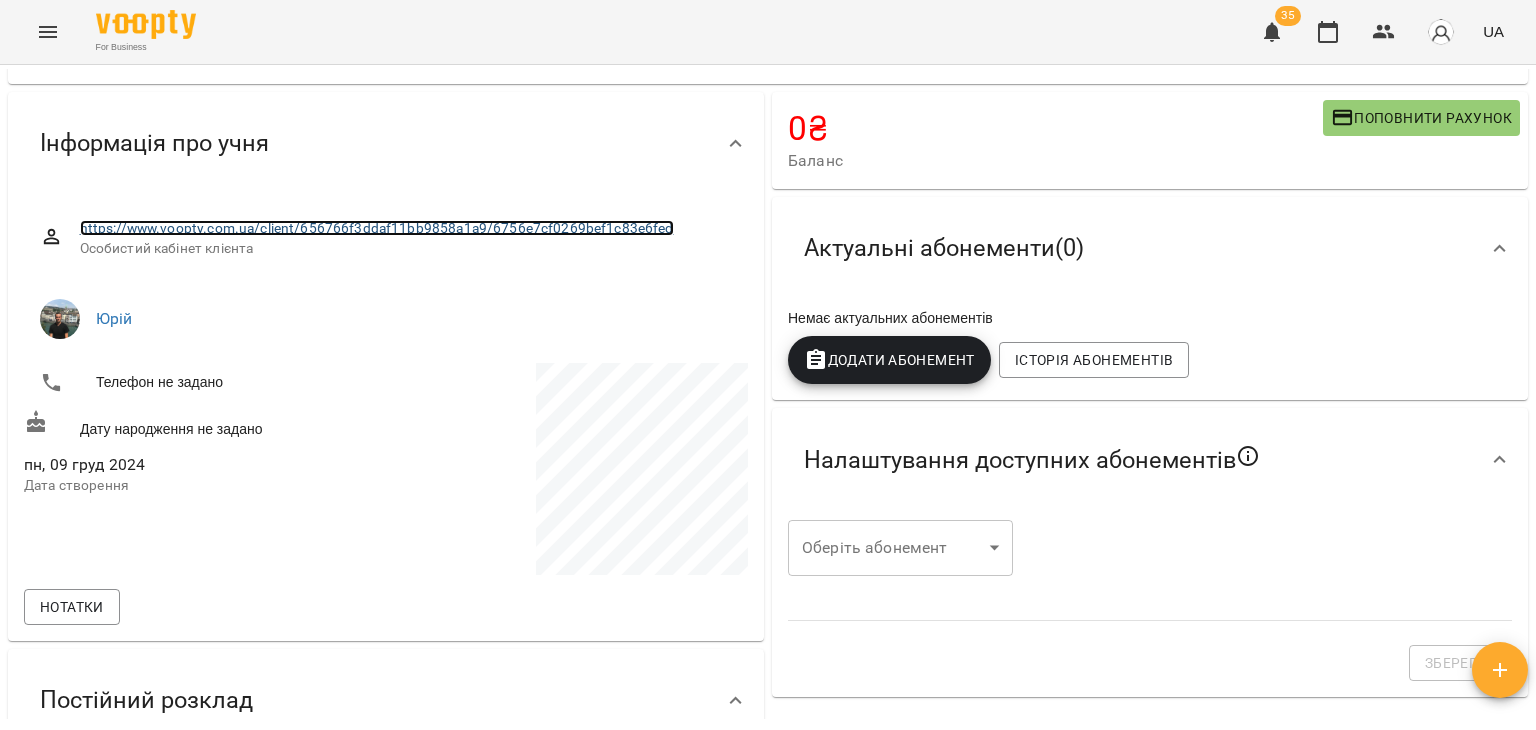 click on "https://www.voopty.com.ua/client/656766f3ddaf11bb9858a1a9/6756e7cf0269bef1c83e6fed" at bounding box center [377, 228] 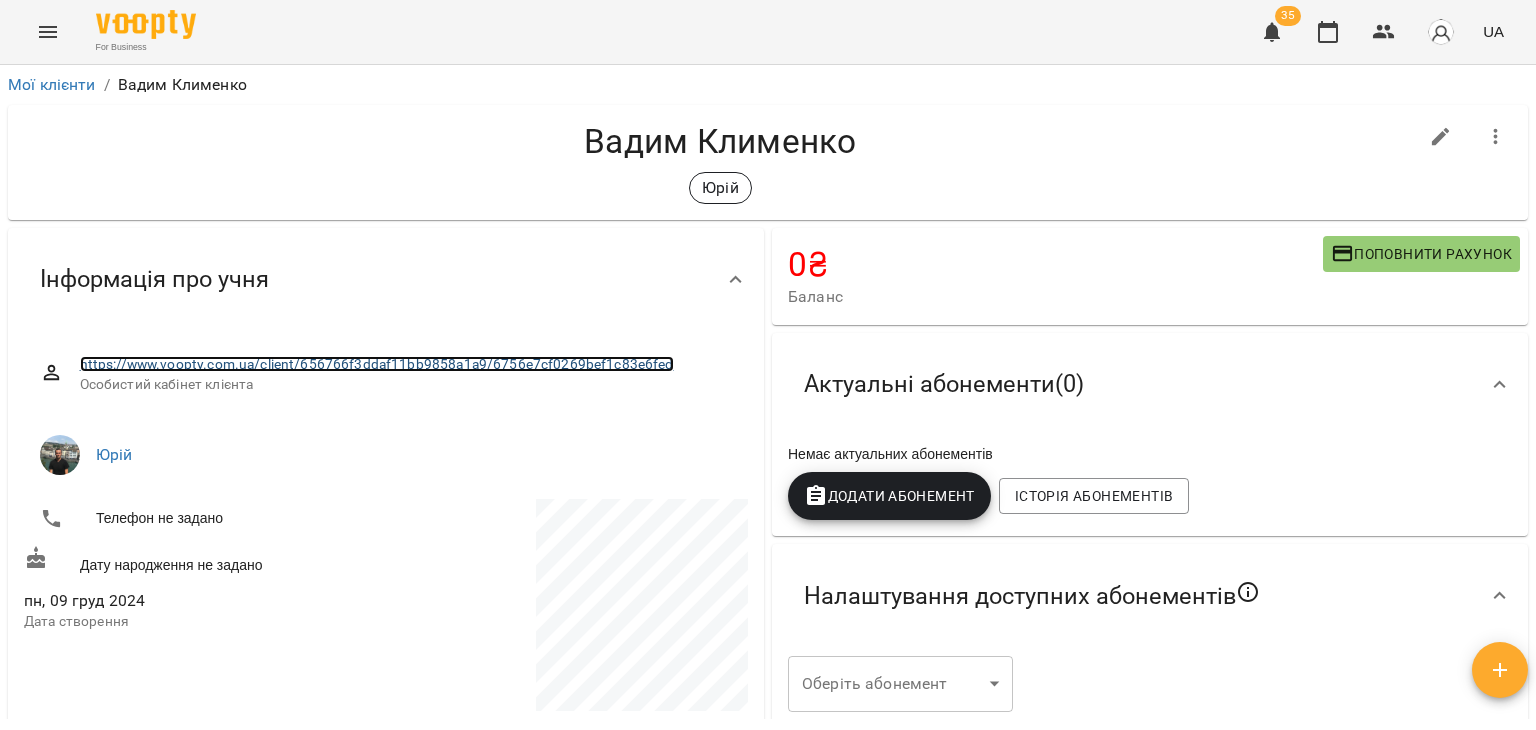 scroll, scrollTop: 232, scrollLeft: 0, axis: vertical 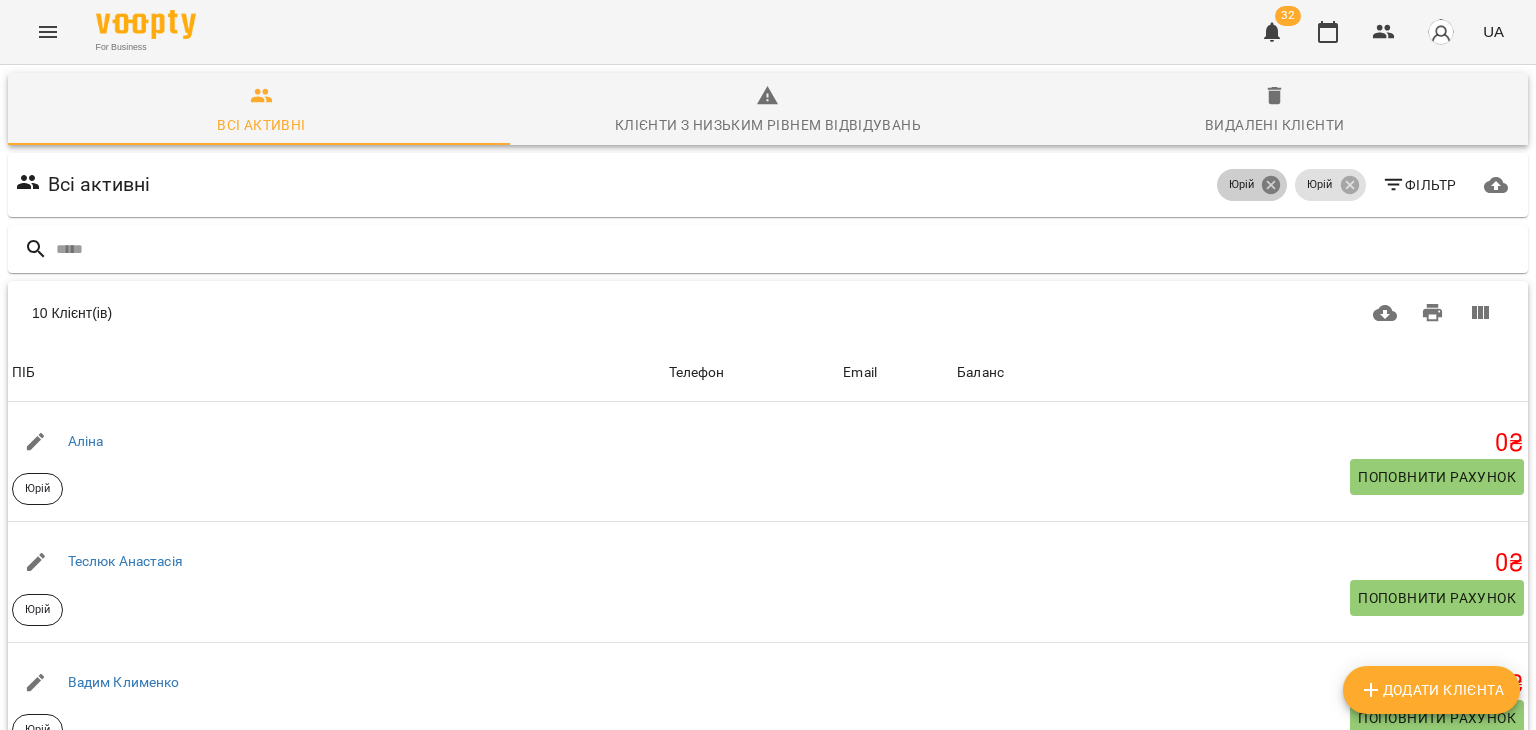 click 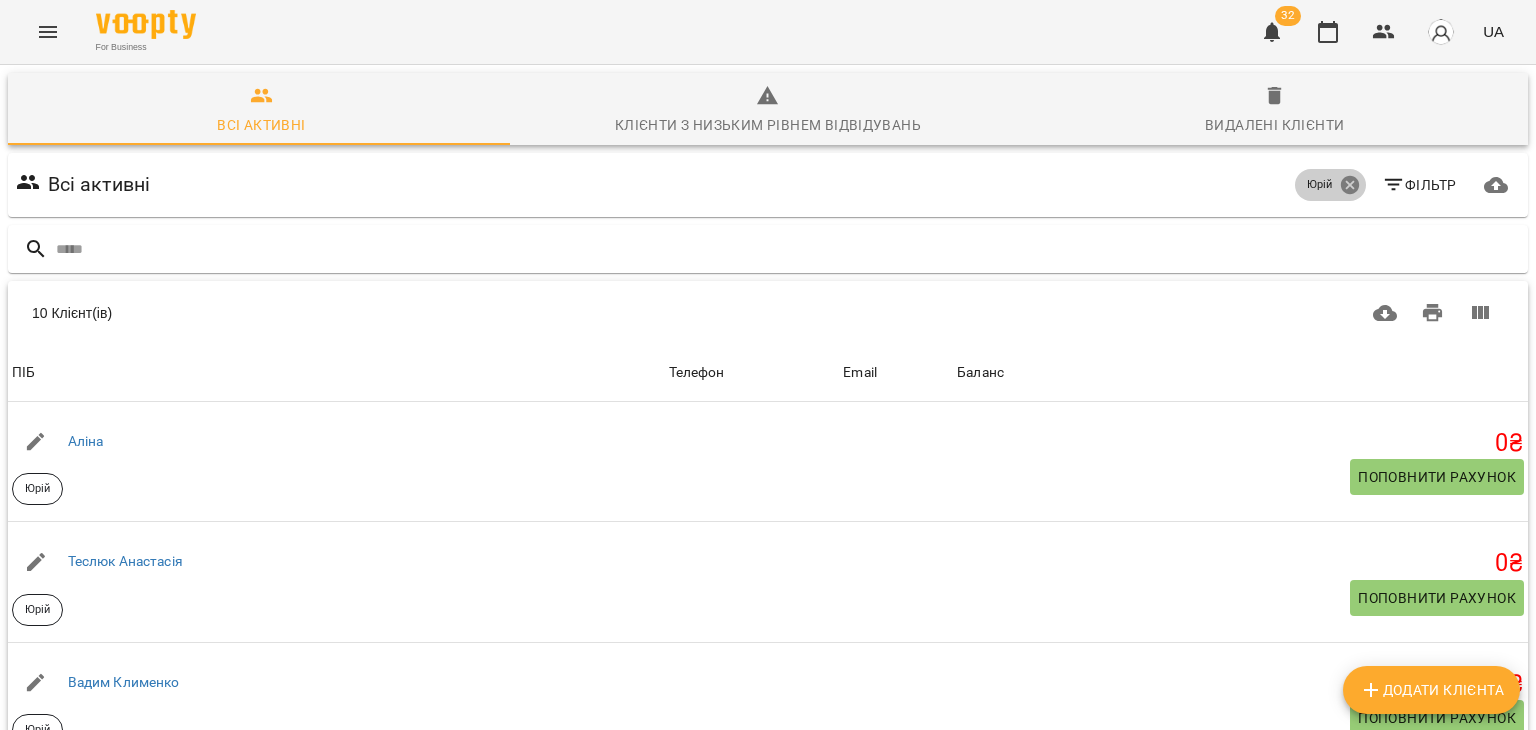 click 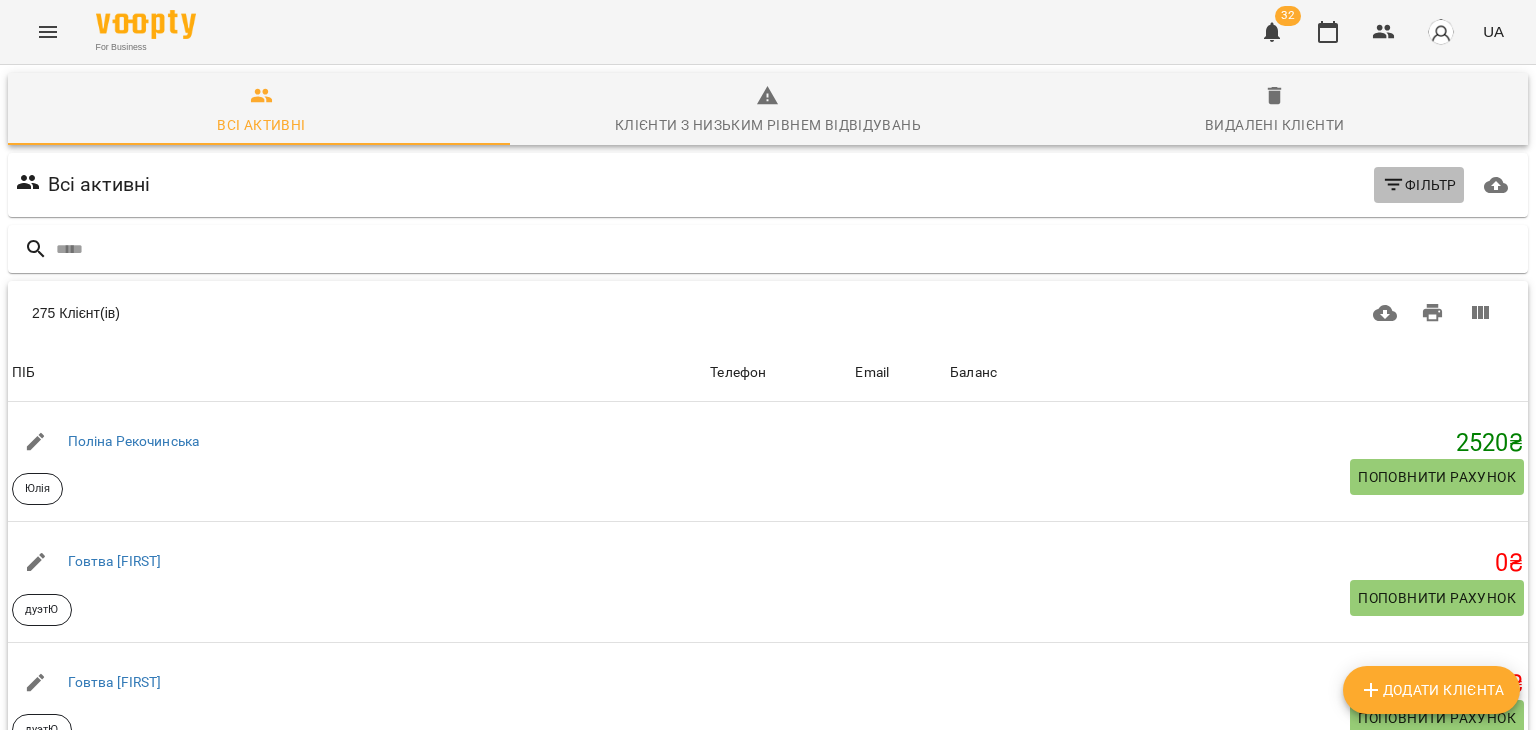 click on "Фільтр" at bounding box center [1419, 185] 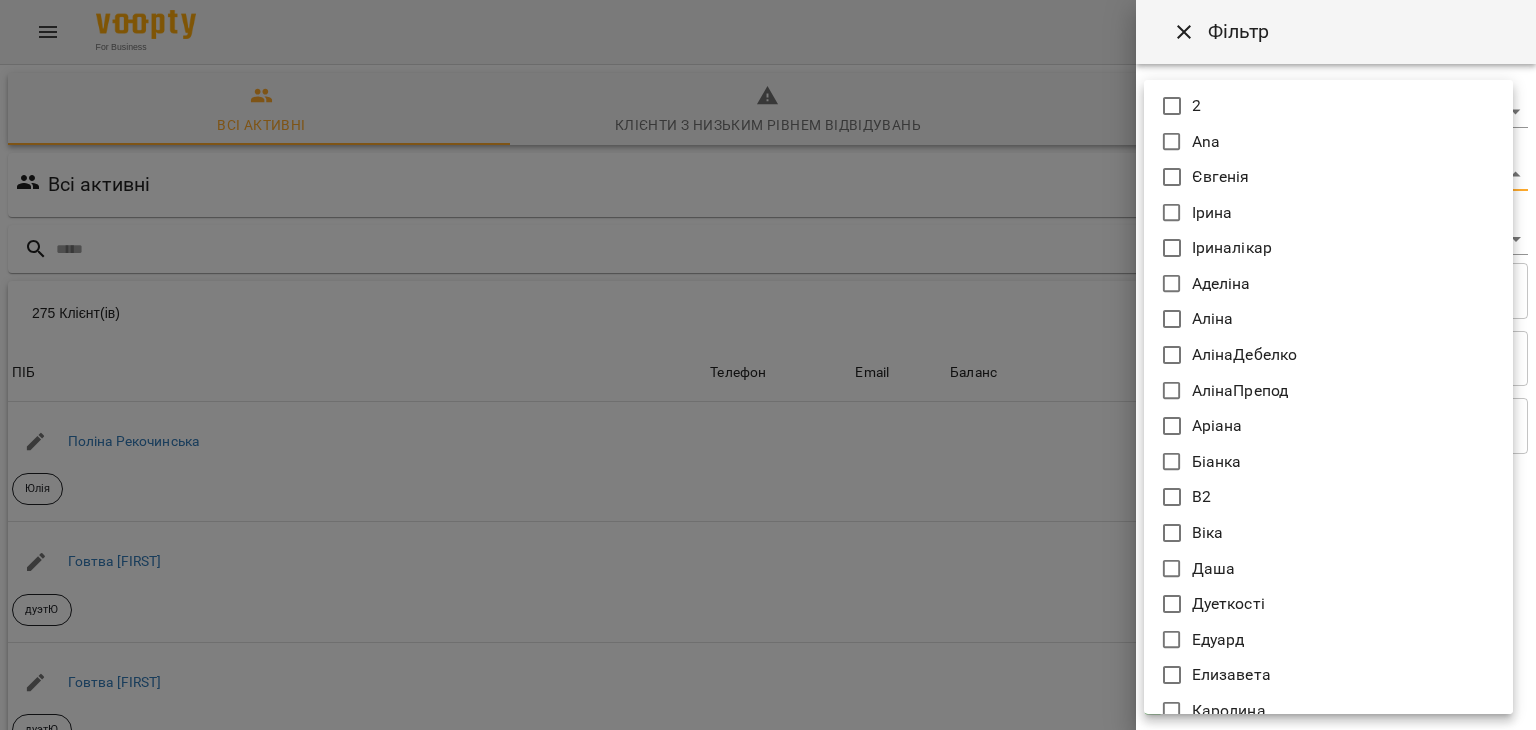 click on "For Business 32 UA Всі активні Клієнти з низьким рівнем відвідувань Видалені клієнти   Всі активні Фільтр 275   Клієнт(ів) 275   Клієнт(ів) ПІБ Телефон Email Баланс ПІБ Поліна Рекочинська Юлія Телефон Email Баланс 2520 ₴ Поповнити рахунок ПІБ Говтва Юрій дуэтЮ Телефон Email Баланс 0 ₴ Поповнити рахунок ПІБ Говтва Анна дуэтЮ Телефон Email Баланс 0 ₴ Поповнити рахунок ПІБ Ілля (діти) Юлія Телефон Email Баланс 0 ₴ Поповнити рахунок ПІБ Дарія (діти) Юлія Телефон Email Баланс 0 ₴ Поповнити рахунок ПІБ Марія дует з Данилом Аделіна Телефон Email Баланс 0 ₴ ПІБ 0" at bounding box center [768, 522] 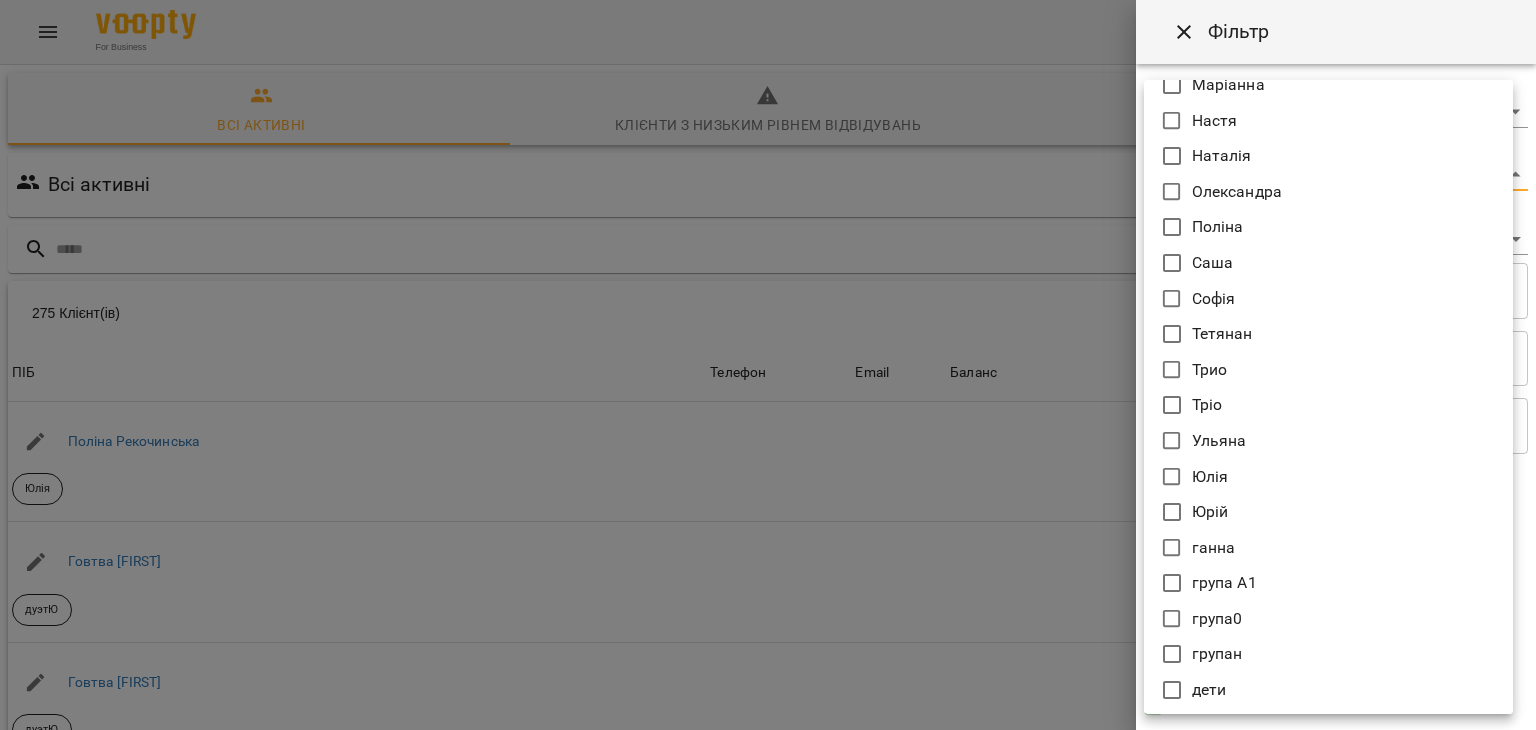 scroll, scrollTop: 768, scrollLeft: 0, axis: vertical 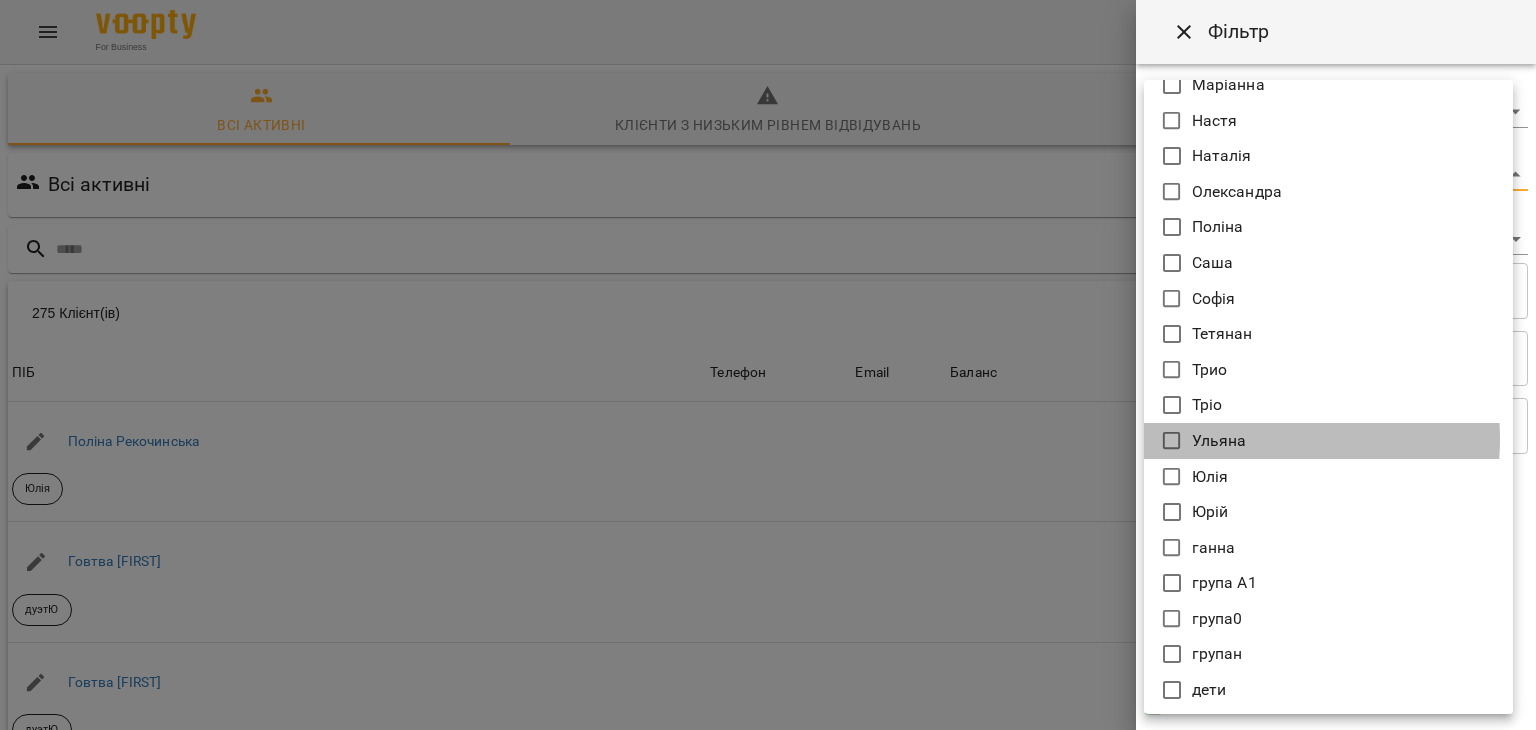 click on "Ульяна" at bounding box center [1219, 441] 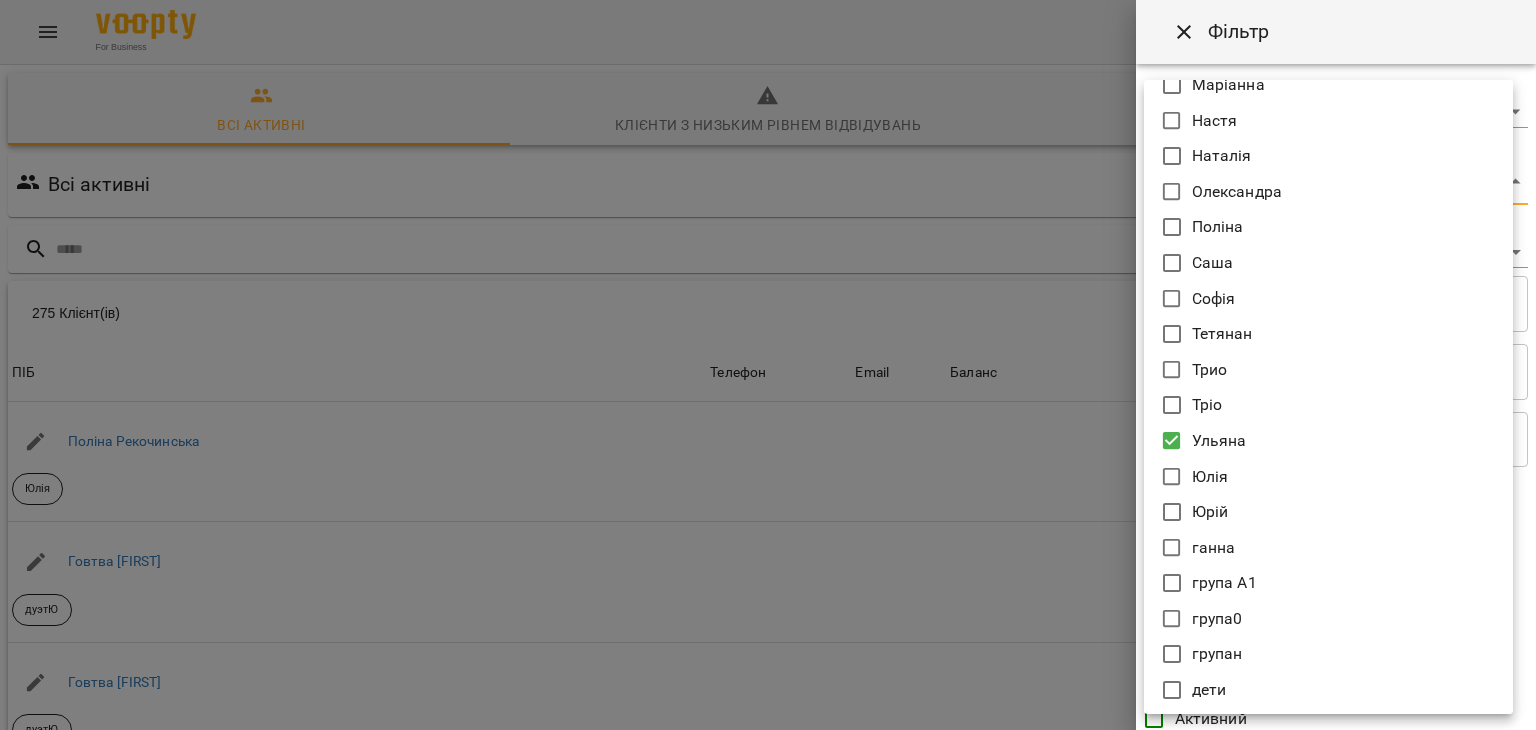click at bounding box center (768, 365) 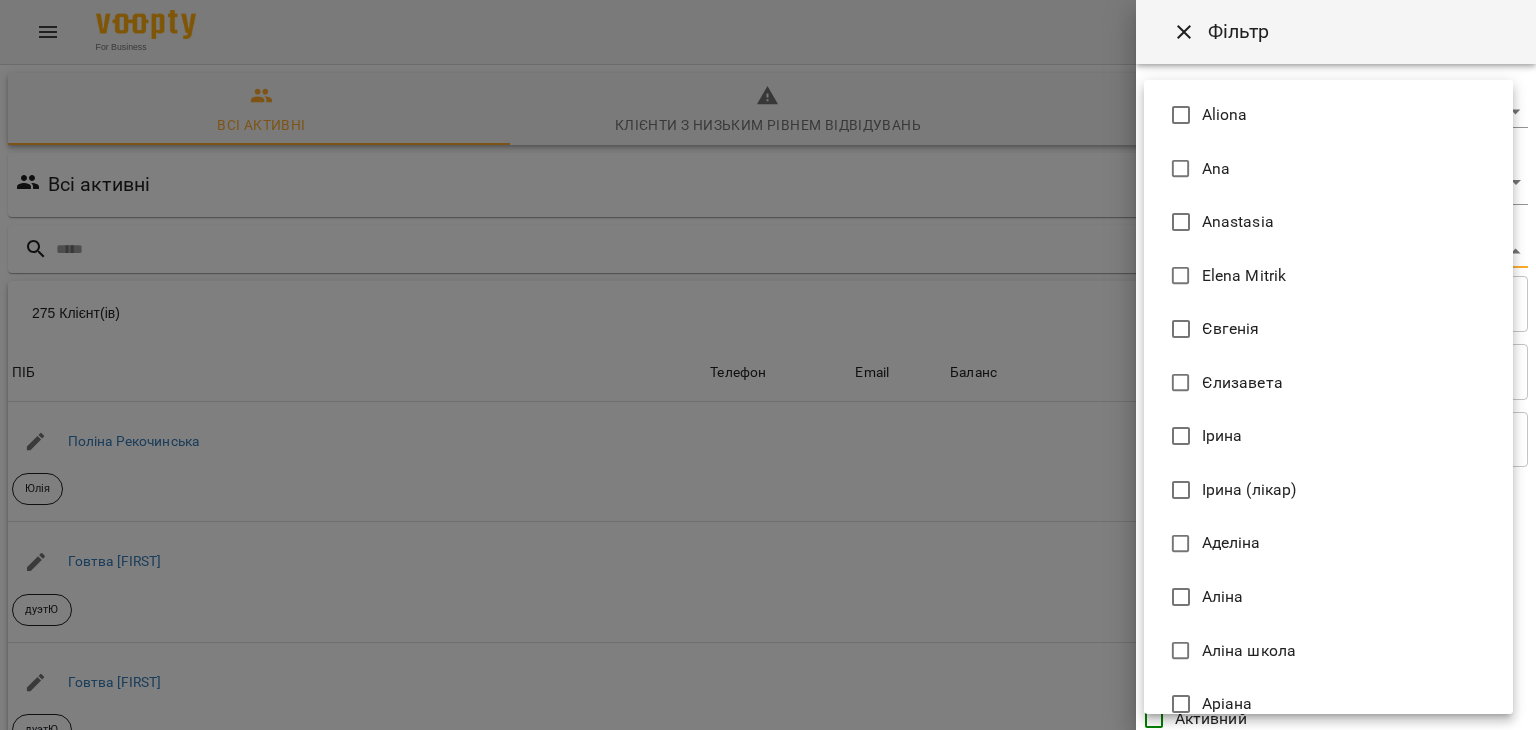 click on "For Business 32 UA Всі активні Клієнти з низьким рівнем відвідувань Видалені клієнти   Всі активні Ульяна Фільтр 275   Клієнт(ів) 275   Клієнт(ів) ПІБ Телефон Email Баланс ПІБ Поліна Рекочинська Юлія Телефон Email Баланс 2520 ₴ Поповнити рахунок ПІБ Говтва Юрій дуэтЮ Телефон Email Баланс 0 ₴ Поповнити рахунок ПІБ Говтва Анна дуэтЮ Телефон Email Баланс 0 ₴ Поповнити рахунок ПІБ Ілля (діти) Юлія Телефон Email Баланс 0 ₴ Поповнити рахунок ПІБ Дарія (діти) Юлія Телефон Email Баланс 0 ₴ Поповнити рахунок ПІБ Марія дует з Данилом Аделіна Телефон Email Баланс 0" at bounding box center (768, 522) 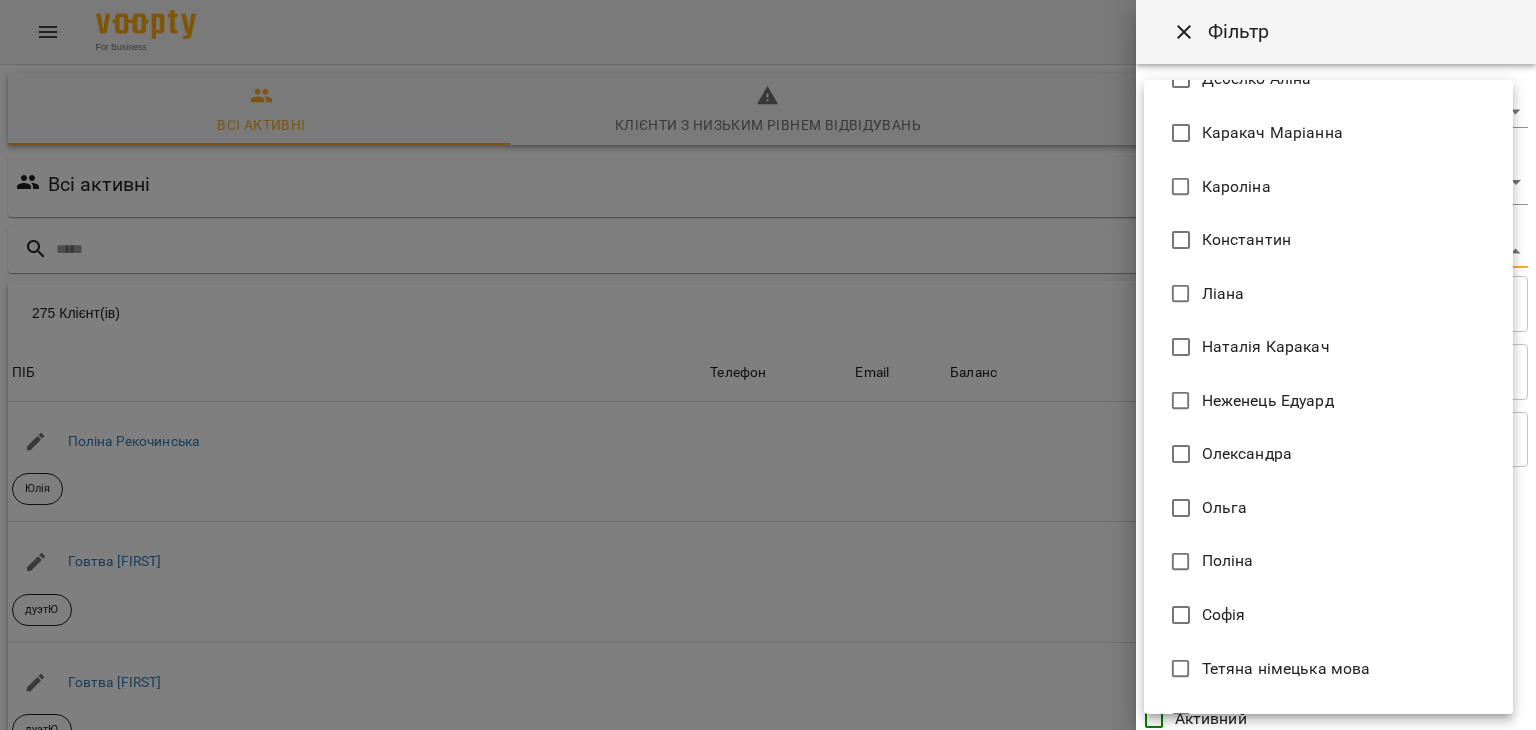 scroll, scrollTop: 1043, scrollLeft: 0, axis: vertical 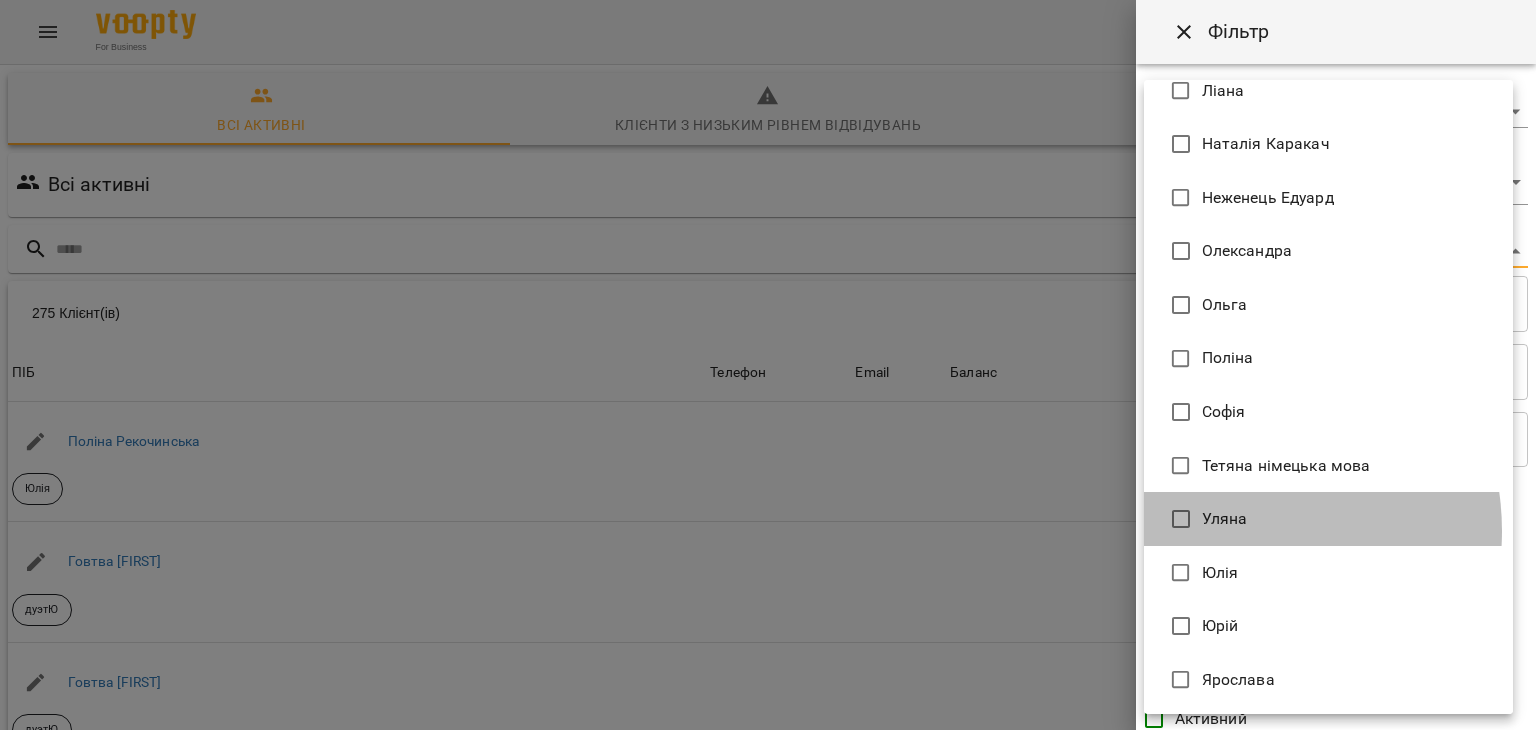 click on "Уляна" at bounding box center (1328, 519) 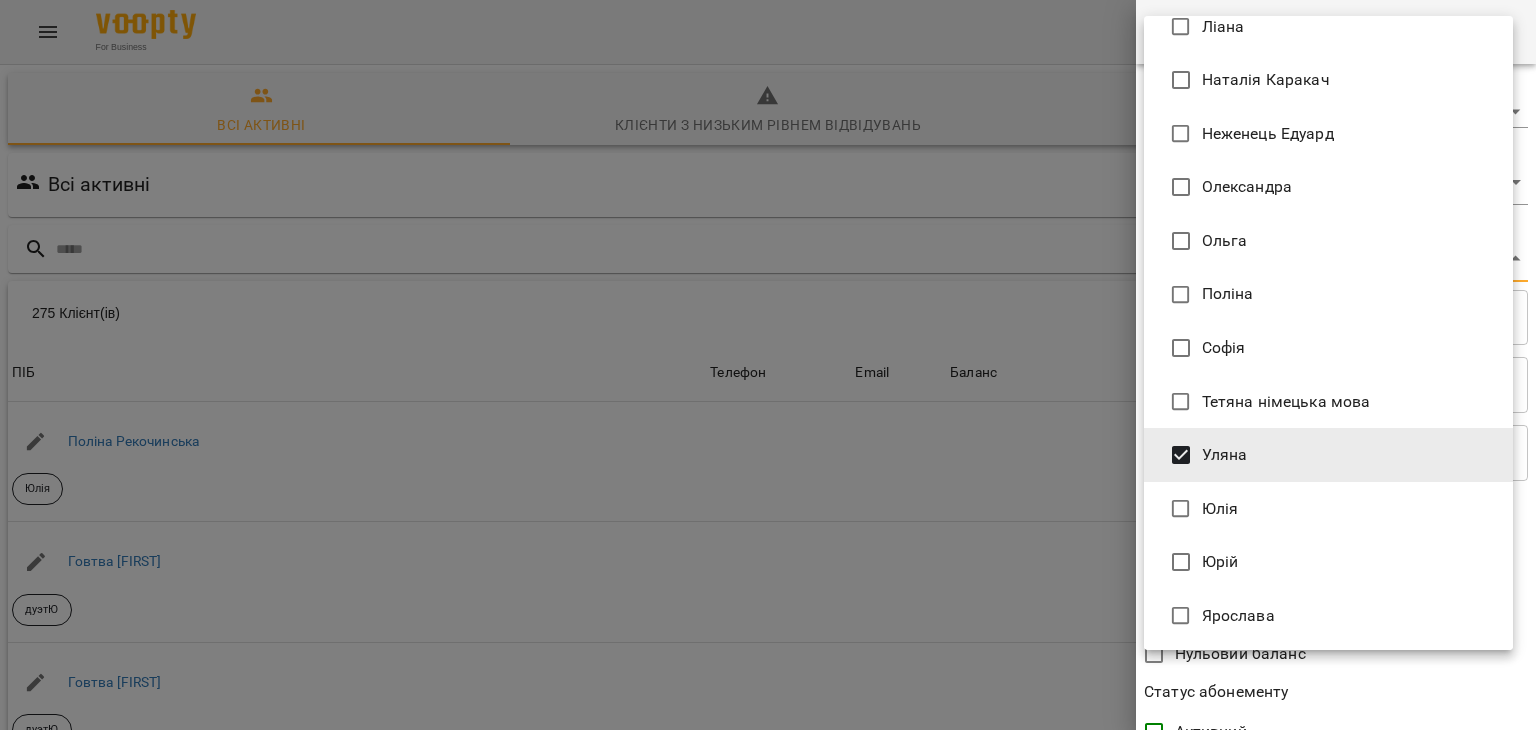 click at bounding box center [768, 365] 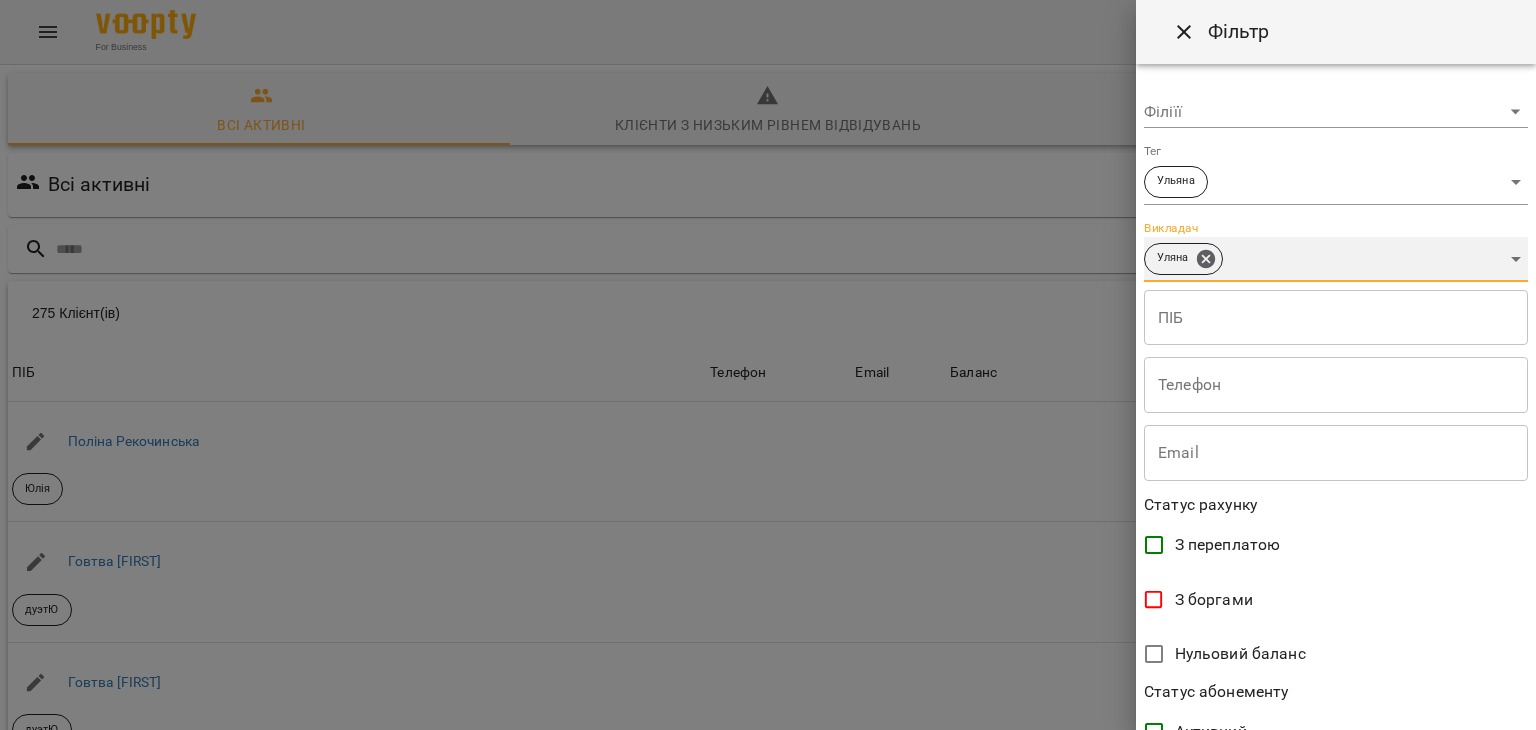 scroll, scrollTop: 410, scrollLeft: 0, axis: vertical 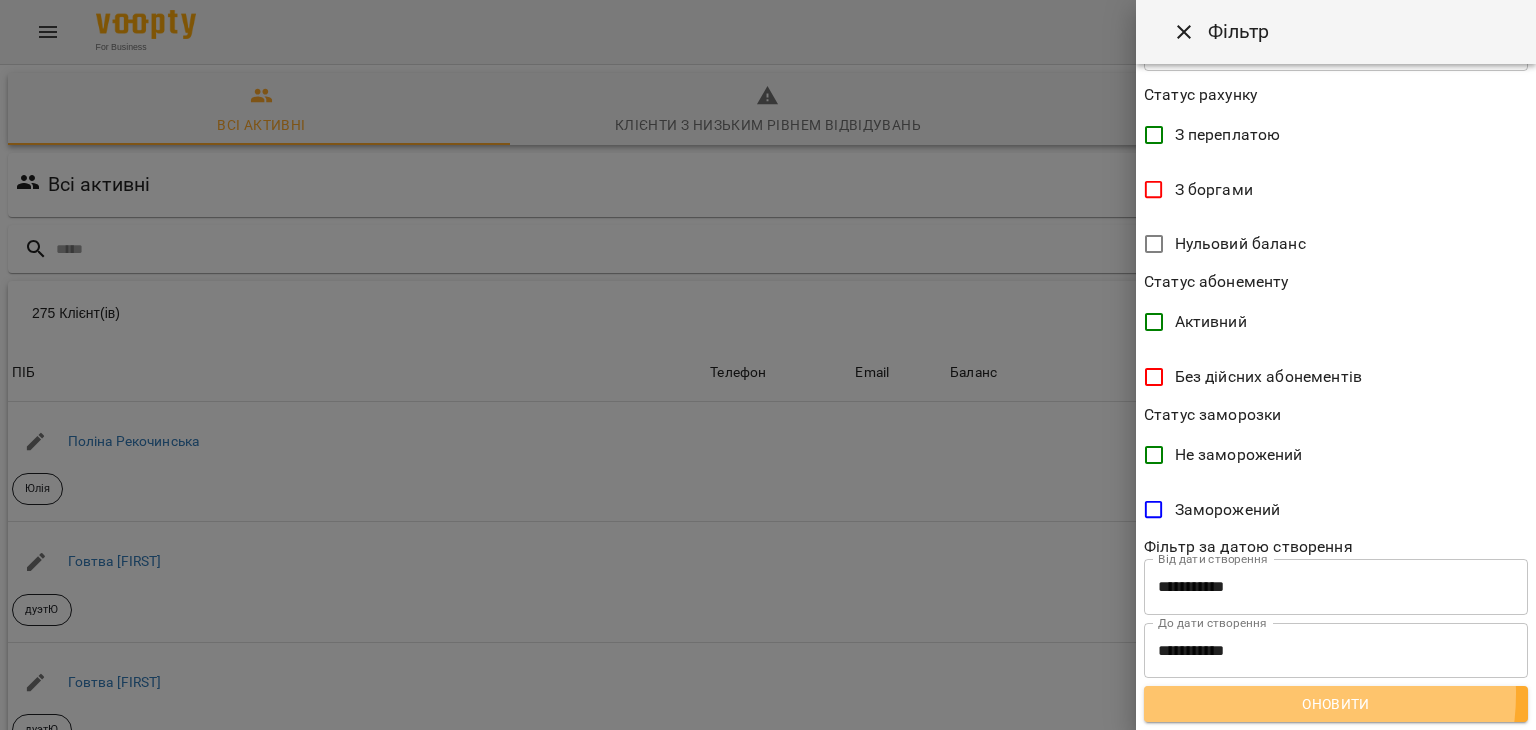click on "Оновити" at bounding box center (1336, 704) 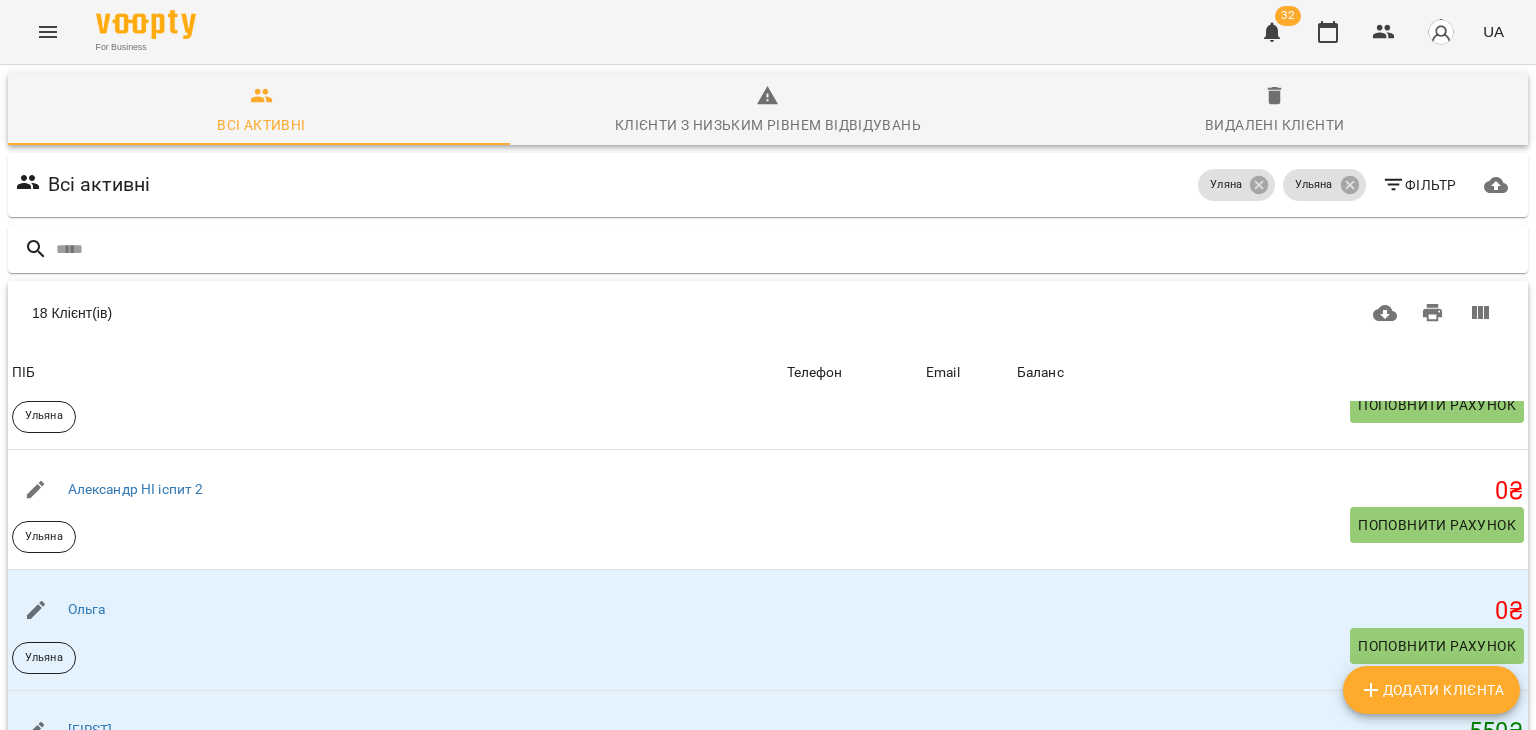 scroll, scrollTop: 1724, scrollLeft: 0, axis: vertical 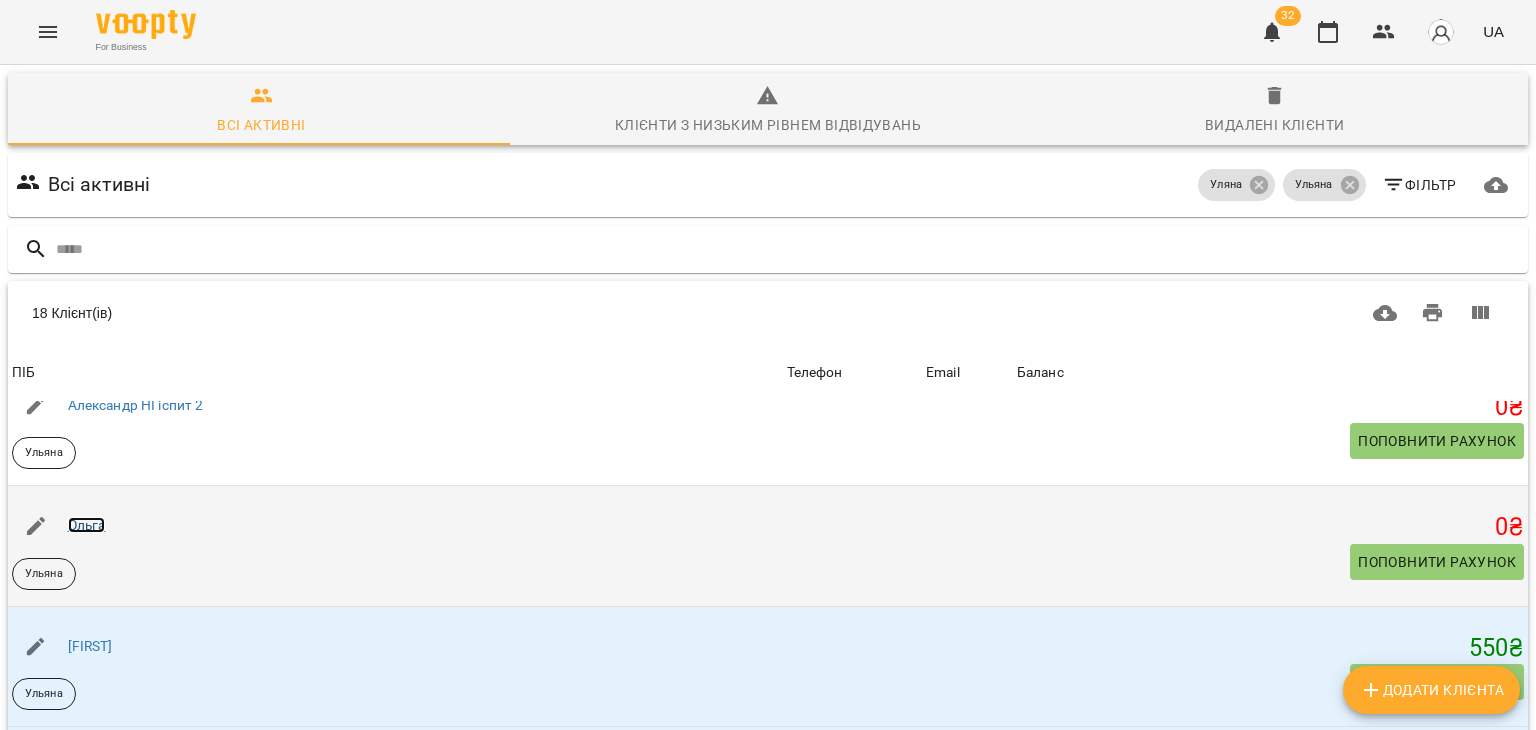 click on "Ольга" at bounding box center (87, 525) 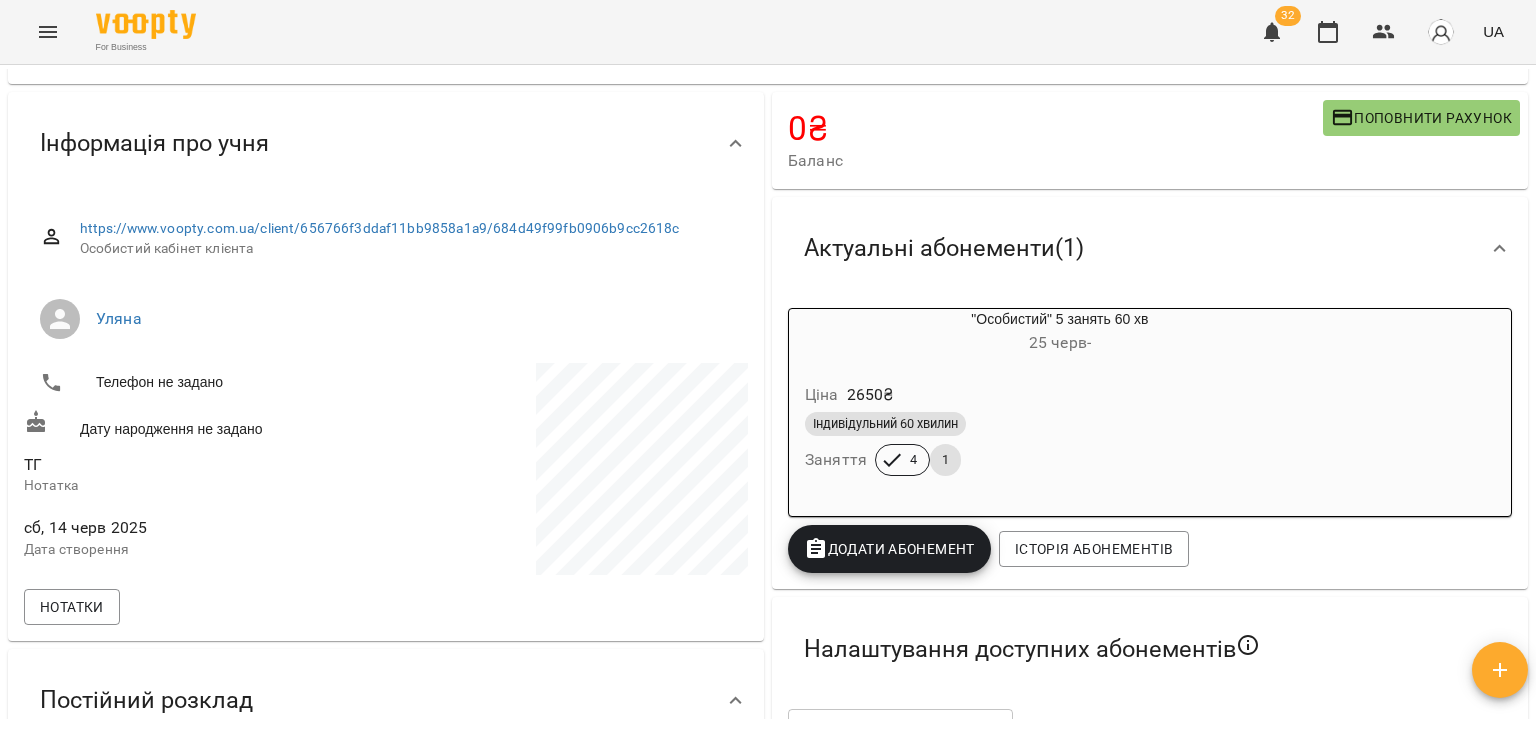 scroll, scrollTop: 0, scrollLeft: 0, axis: both 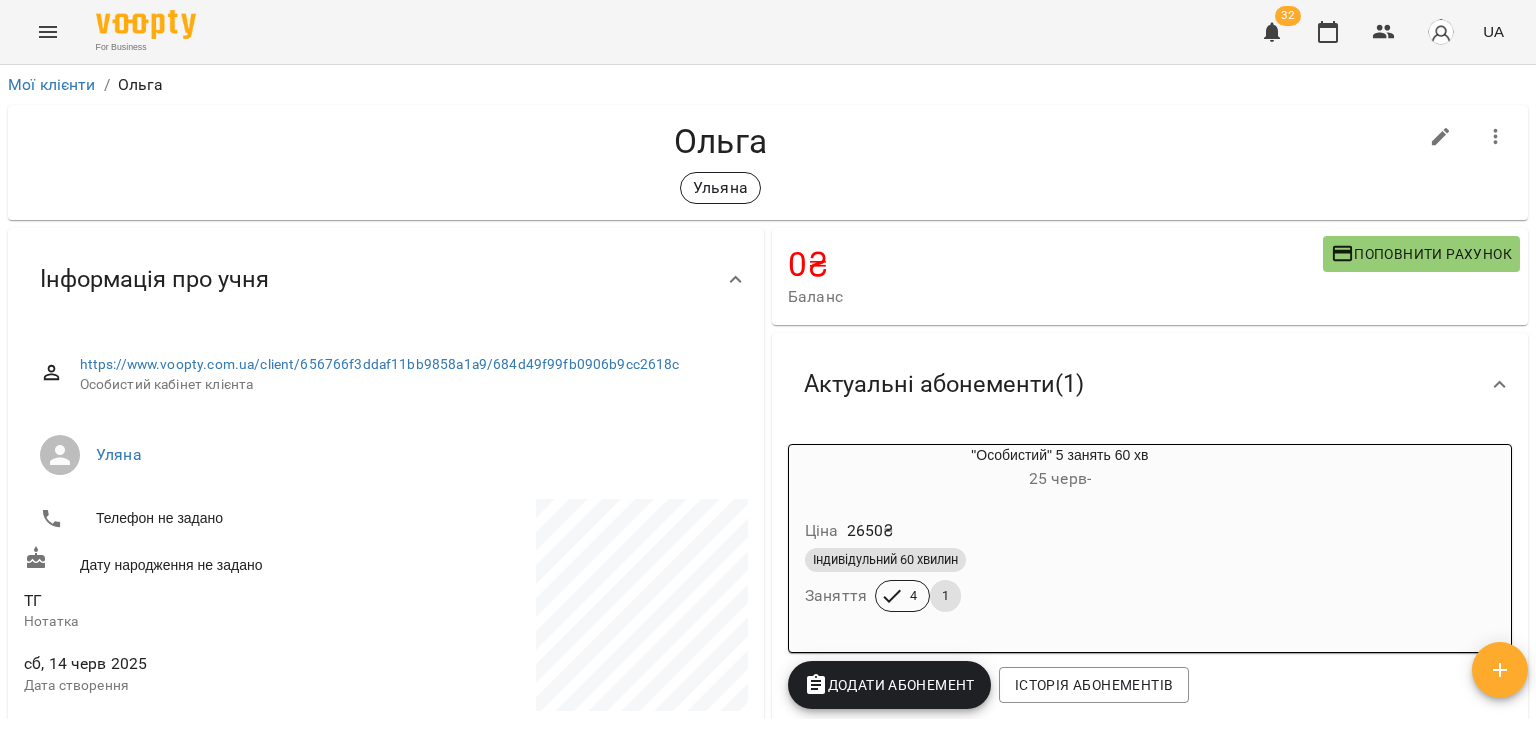 click 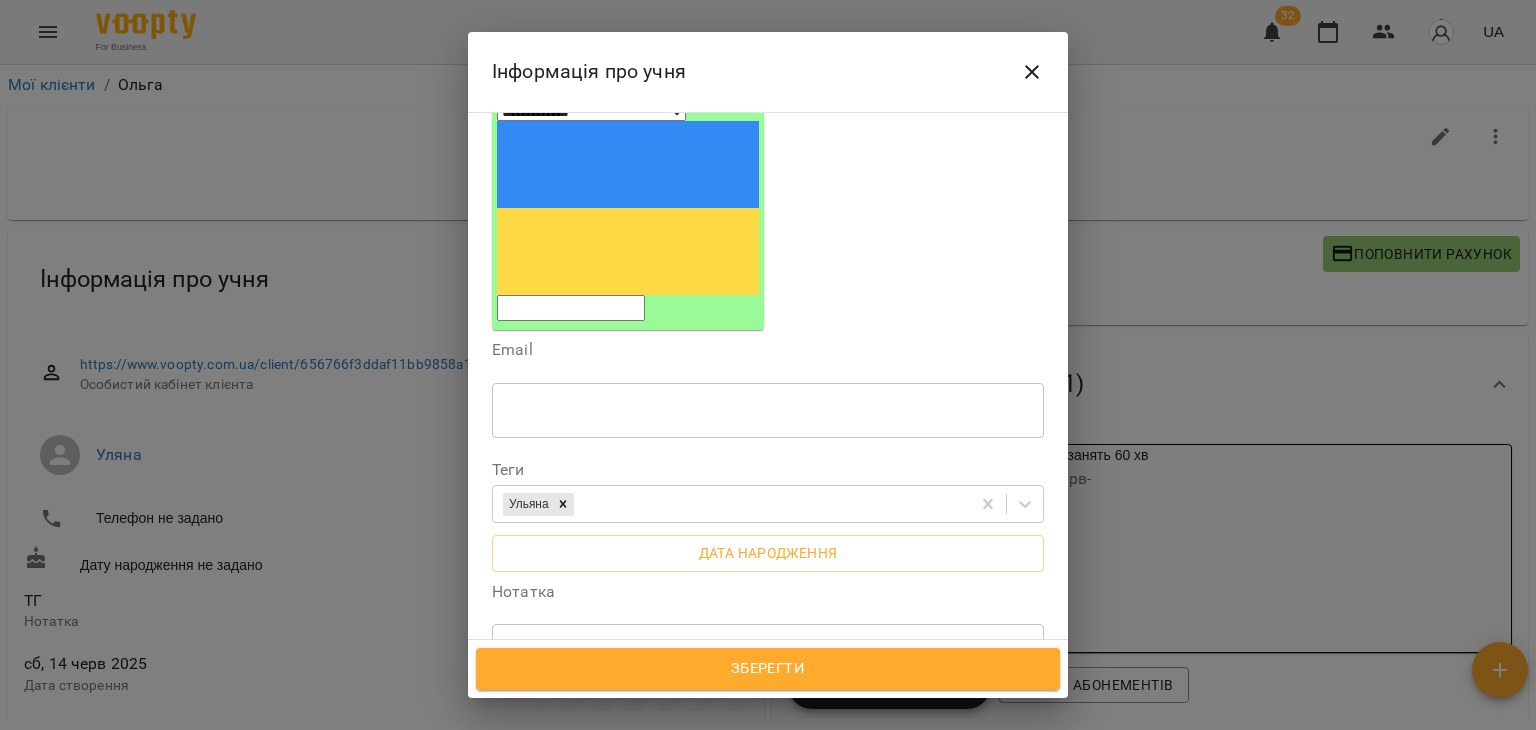 scroll, scrollTop: 244, scrollLeft: 0, axis: vertical 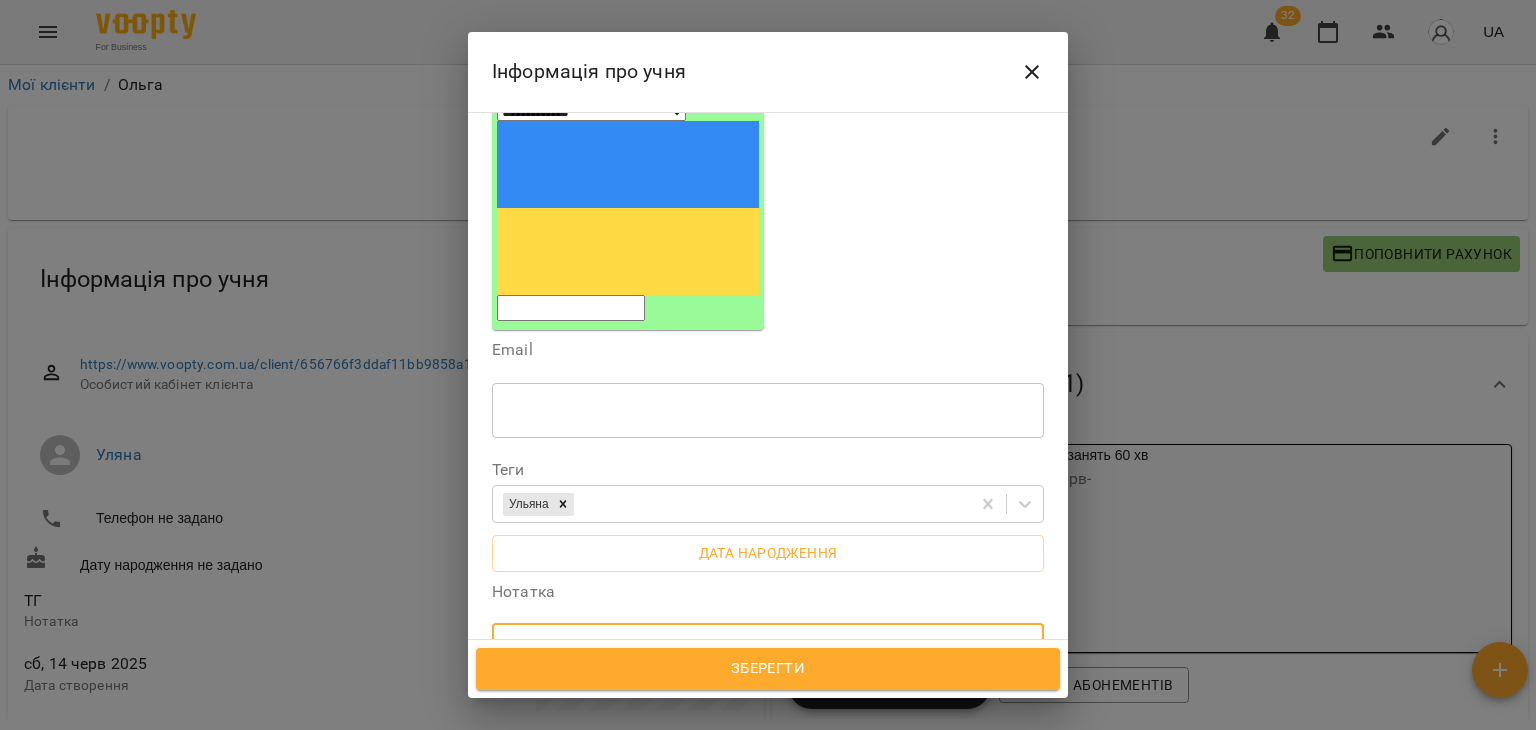 click on "**" at bounding box center (760, 651) 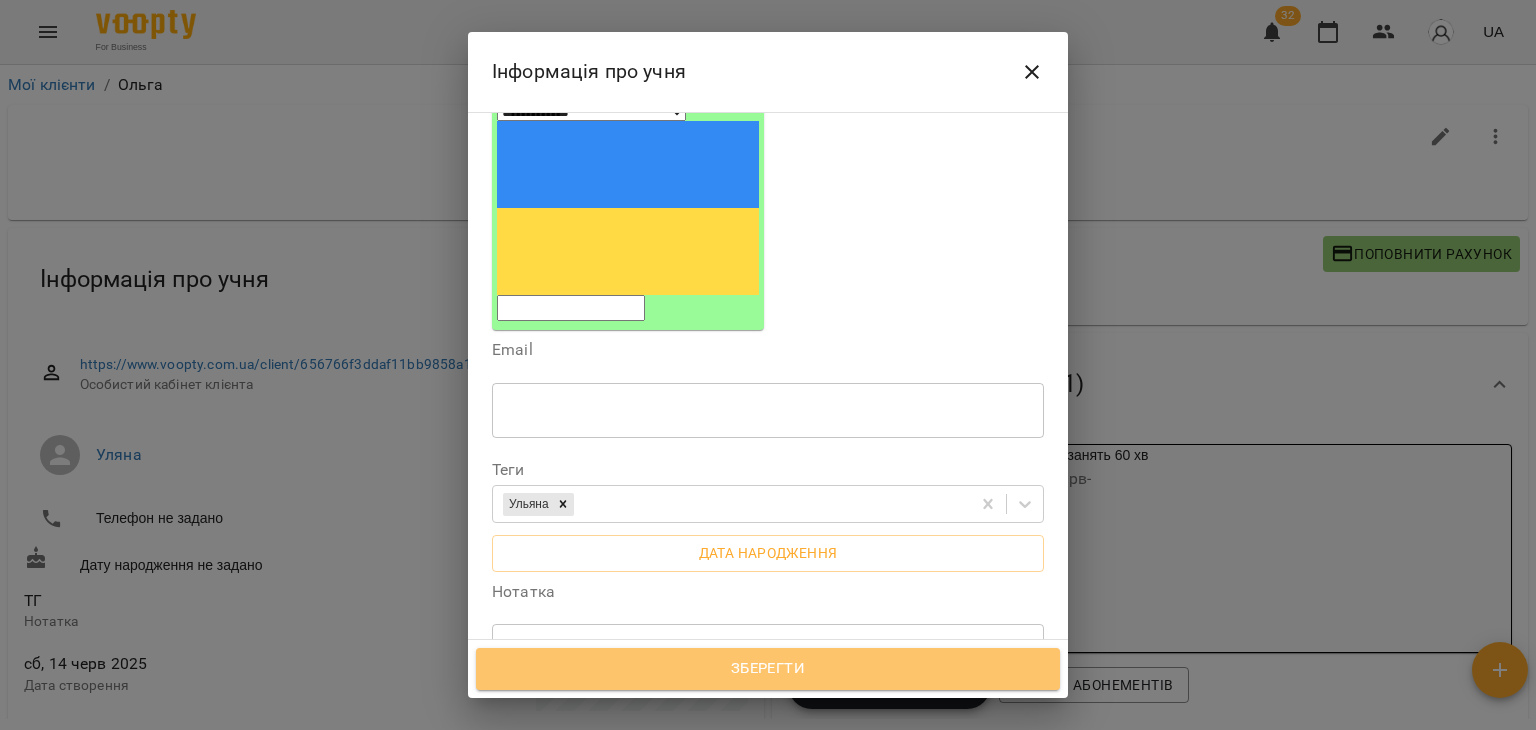 click on "Зберегти" at bounding box center [768, 669] 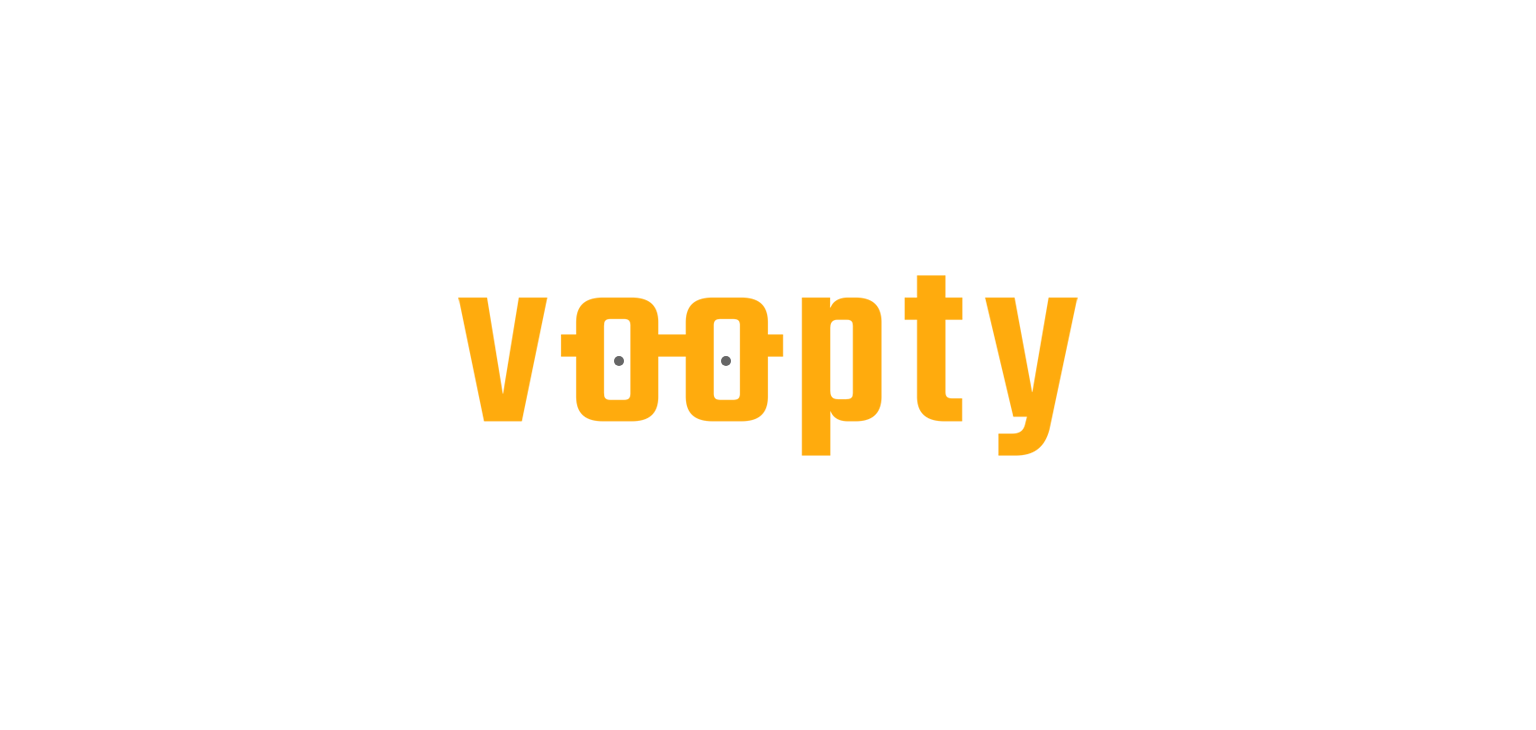 scroll, scrollTop: 0, scrollLeft: 0, axis: both 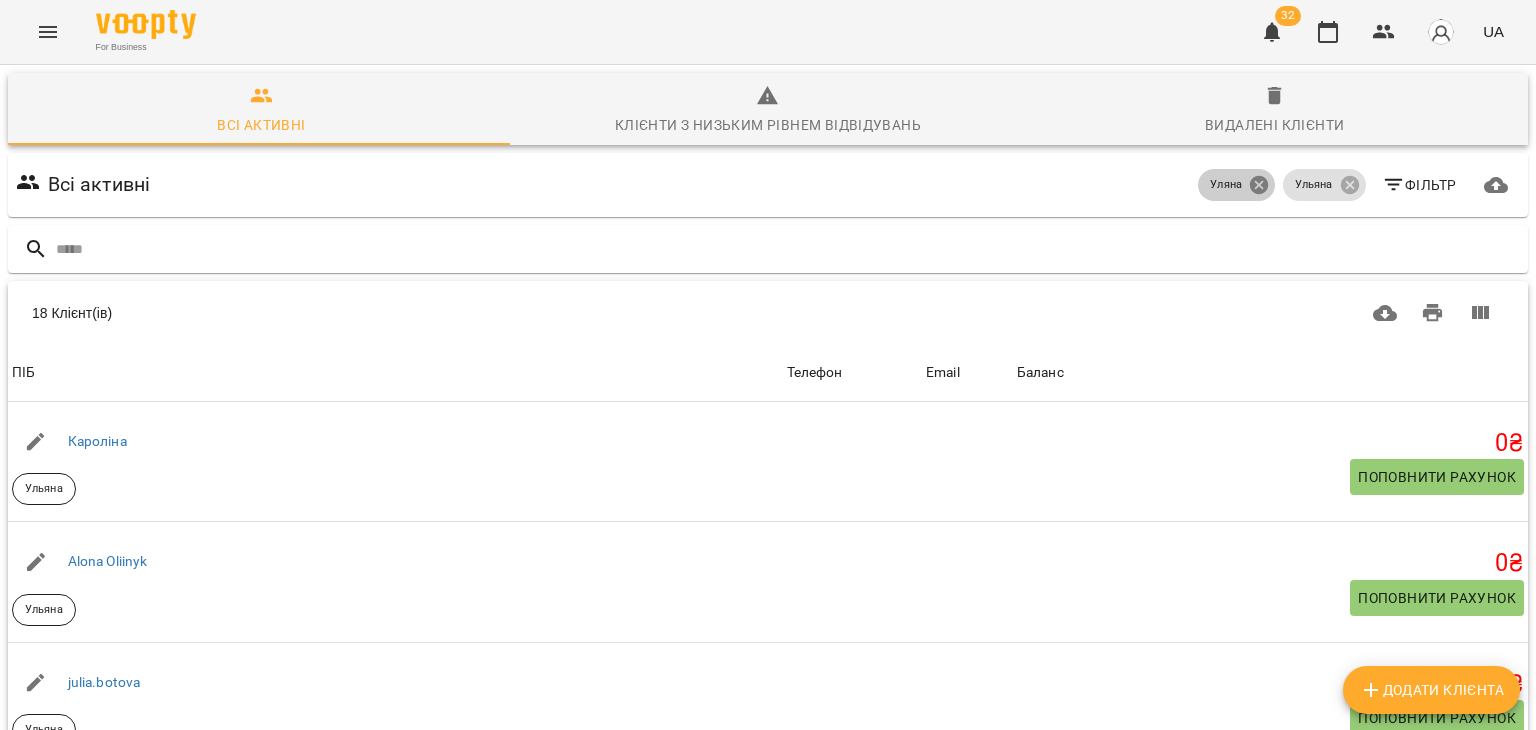 click 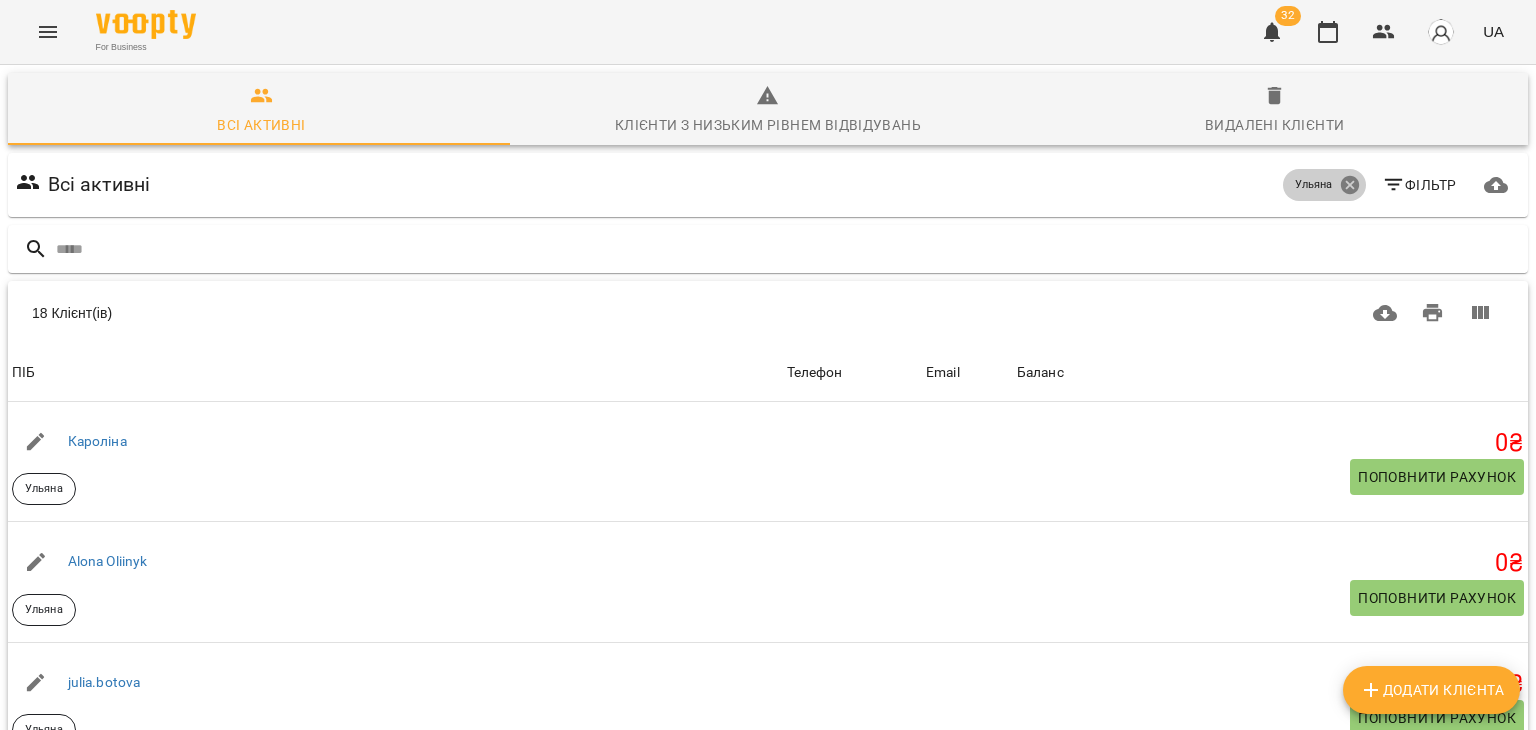 click 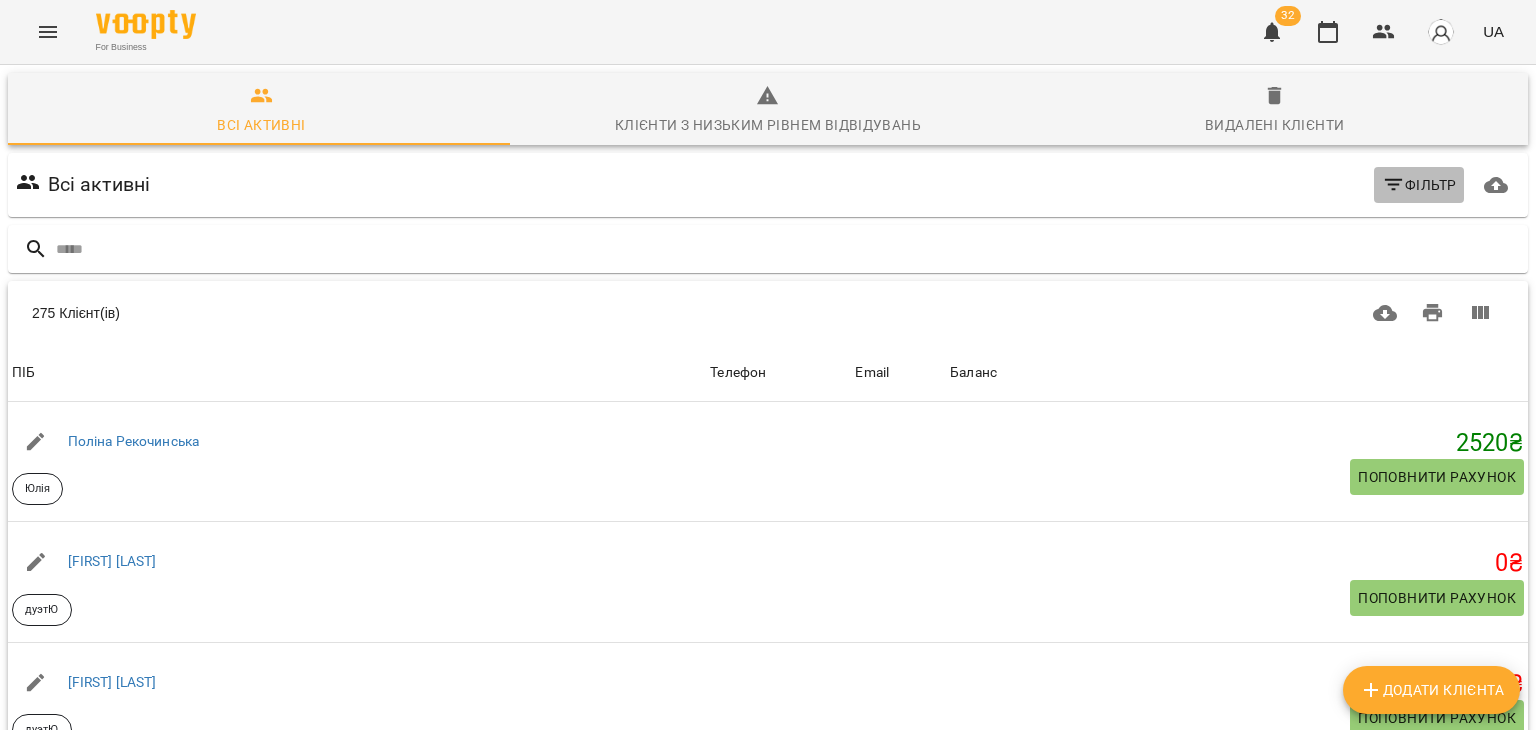 click 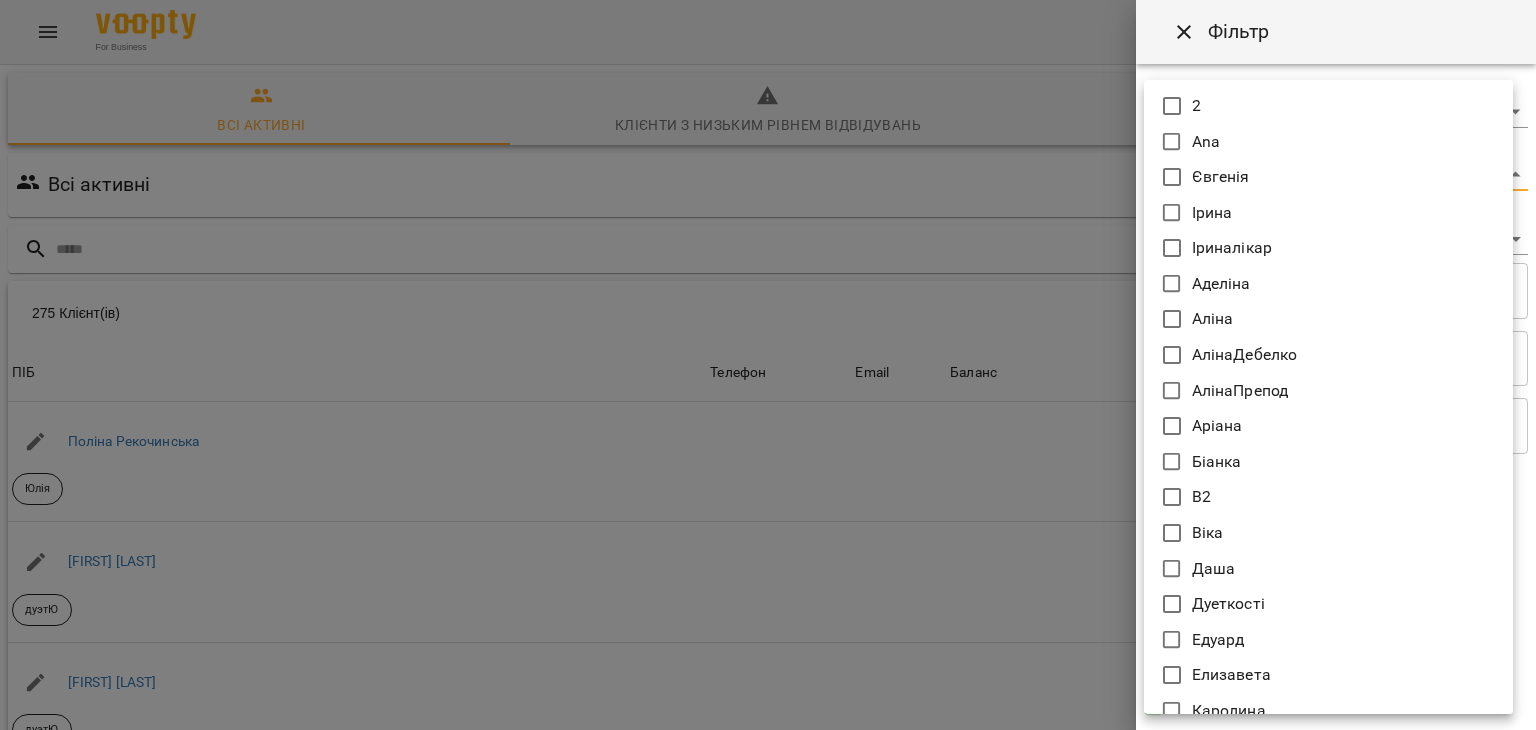click on "For Business 32 UA Всі активні Клієнти з низьким рівнем відвідувань Видалені клієнти   Всі активні Фільтр 275   Клієнт(ів) 275   Клієнт(ів) ПІБ Телефон Email Баланс ПІБ Поліна Рекочинська Юлія Телефон Email Баланс 2520 ₴ Поповнити рахунок ПІБ Говтва Юрій дуэтЮ Телефон Email Баланс 0 ₴ Поповнити рахунок ПІБ Говтва Анна дуэтЮ Телефон Email Баланс 0 ₴ Поповнити рахунок ПІБ Ілля (діти) Юлія Телефон Email Баланс 0 ₴ Поповнити рахунок ПІБ Дарія (діти) Юлія Телефон Email Баланс 0 ₴ Поповнити рахунок ПІБ Марія дует з Данилом Аделіна Телефон Email Баланс 0 ₴ ПІБ 0" at bounding box center (768, 522) 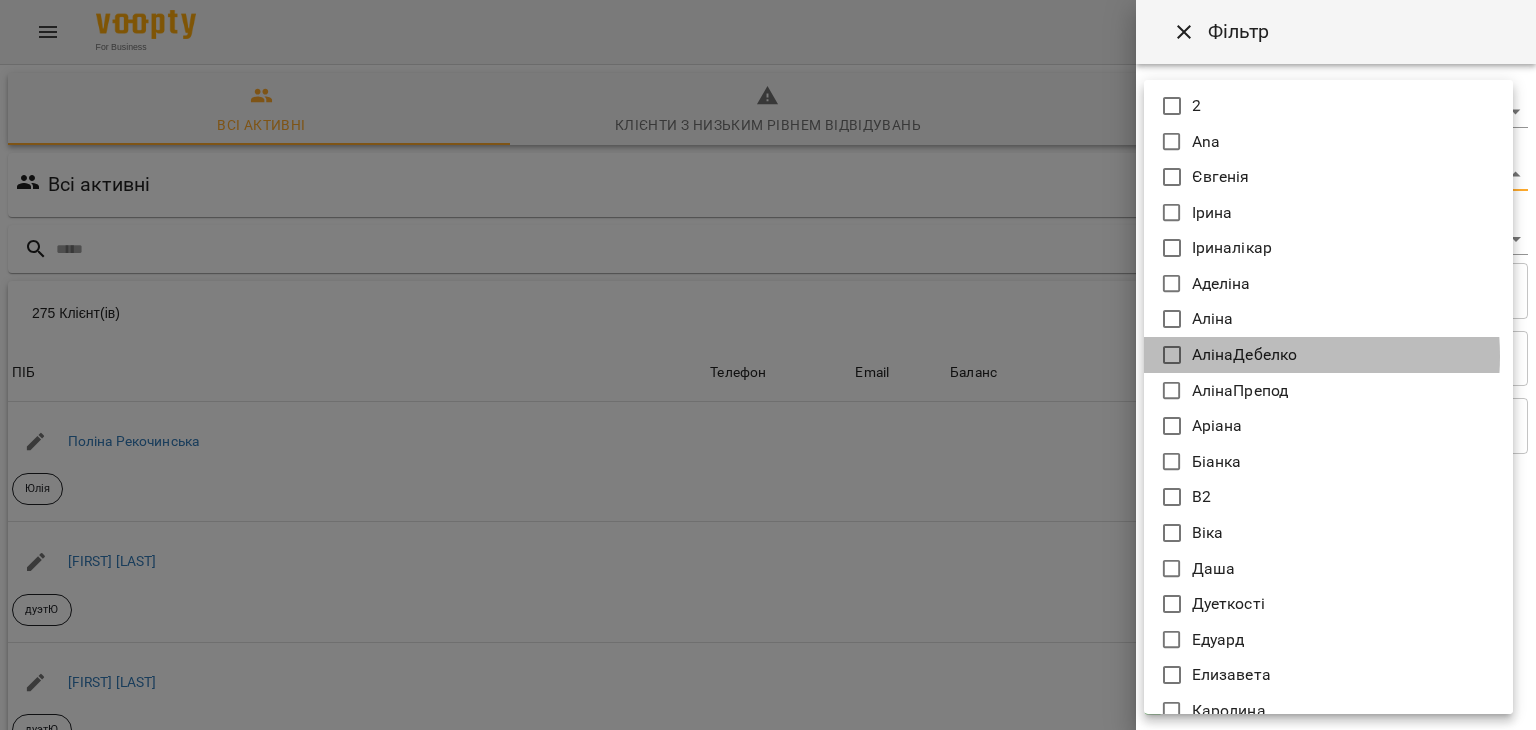 click on "АлінаДебелко" at bounding box center [1245, 355] 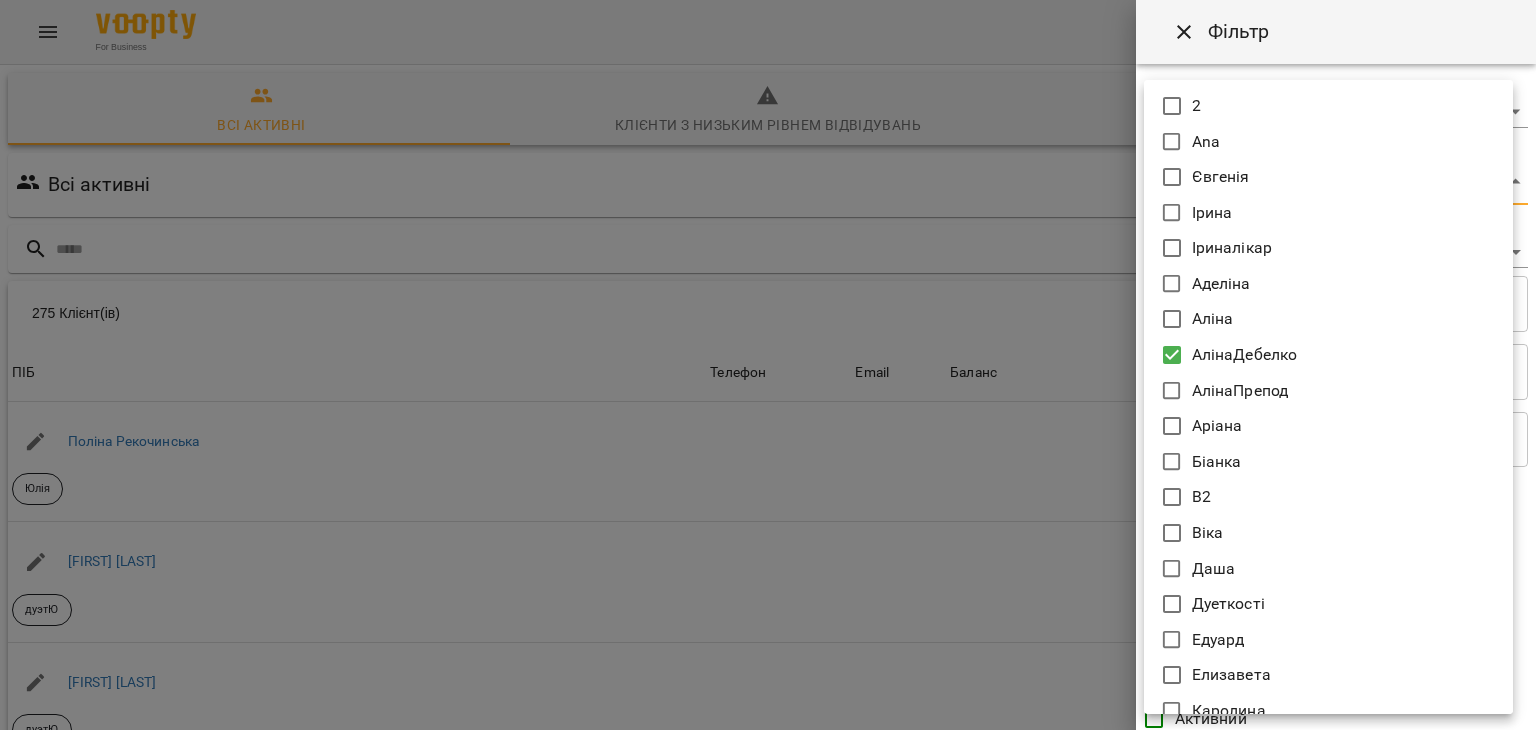 click at bounding box center [768, 365] 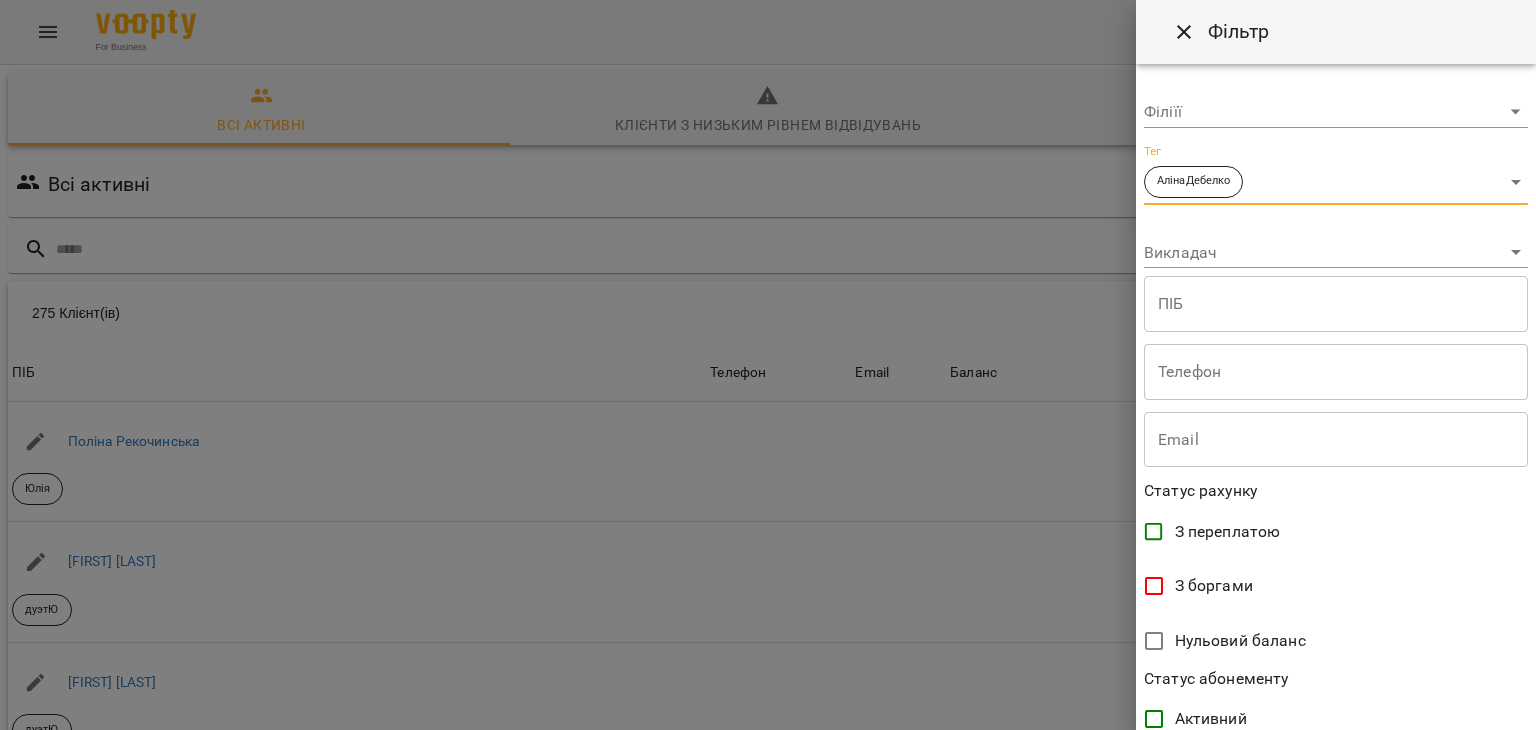 click on "For Business 32 UA Всі активні Клієнти з низьким рівнем відвідувань Видалені клієнти   Всі активні АлінаДебелко Фільтр 275   Клієнт(ів) 275   Клієнт(ів) ПІБ Телефон Email Баланс ПІБ Поліна Рекочинська Юлія Телефон Email Баланс 2520 ₴ Поповнити рахунок ПІБ Говтва Юрій дуэтЮ Телефон Email Баланс 0 ₴ Поповнити рахунок ПІБ Говтва Анна дуэтЮ Телефон Email Баланс 0 ₴ Поповнити рахунок ПІБ Ілля (діти) Юлія Телефон Email Баланс 0 ₴ Поповнити рахунок ПІБ Дарія (діти) Юлія Телефон Email Баланс 0 ₴ Поповнити рахунок ПІБ Марія дует з Данилом Аделіна Телефон Email 0" at bounding box center (768, 522) 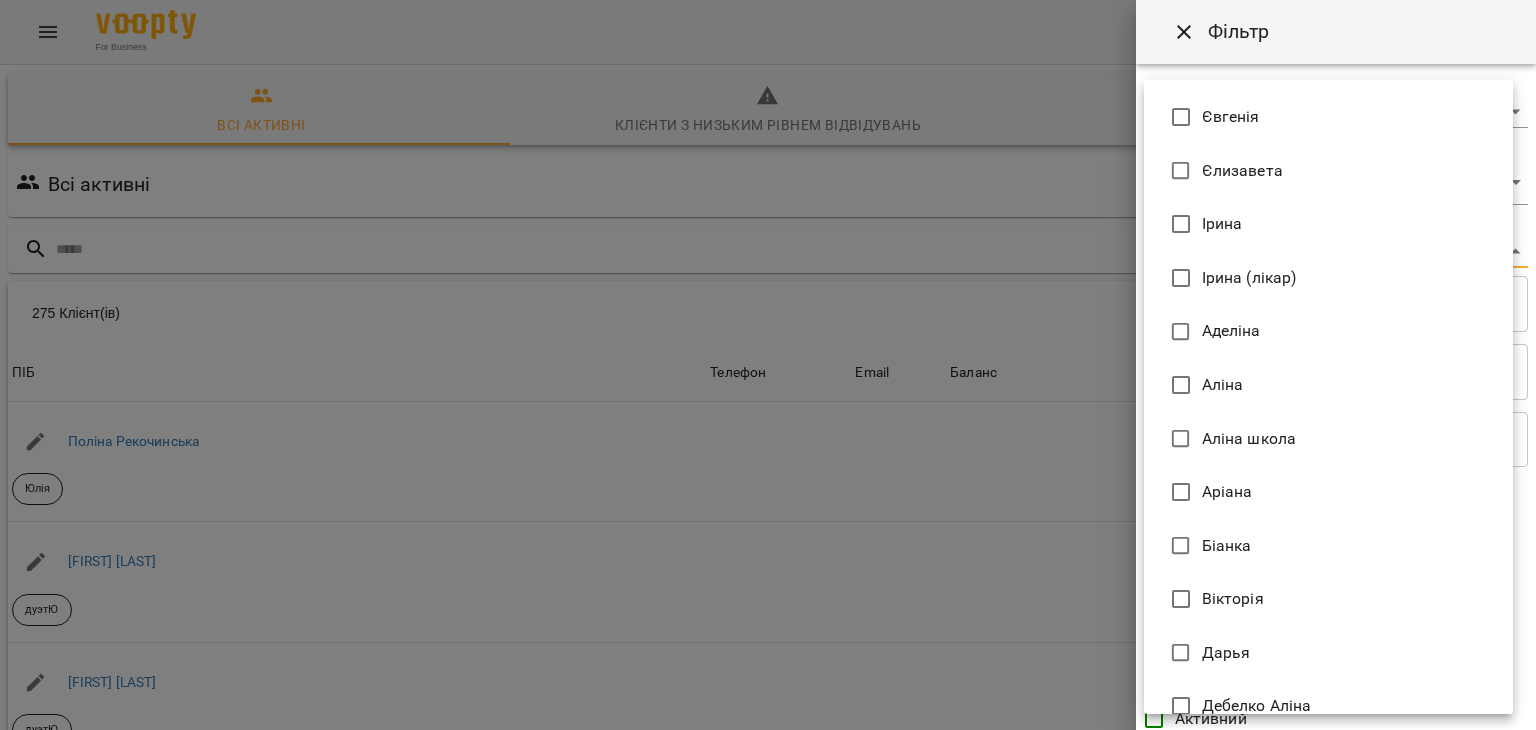 scroll, scrollTop: 400, scrollLeft: 0, axis: vertical 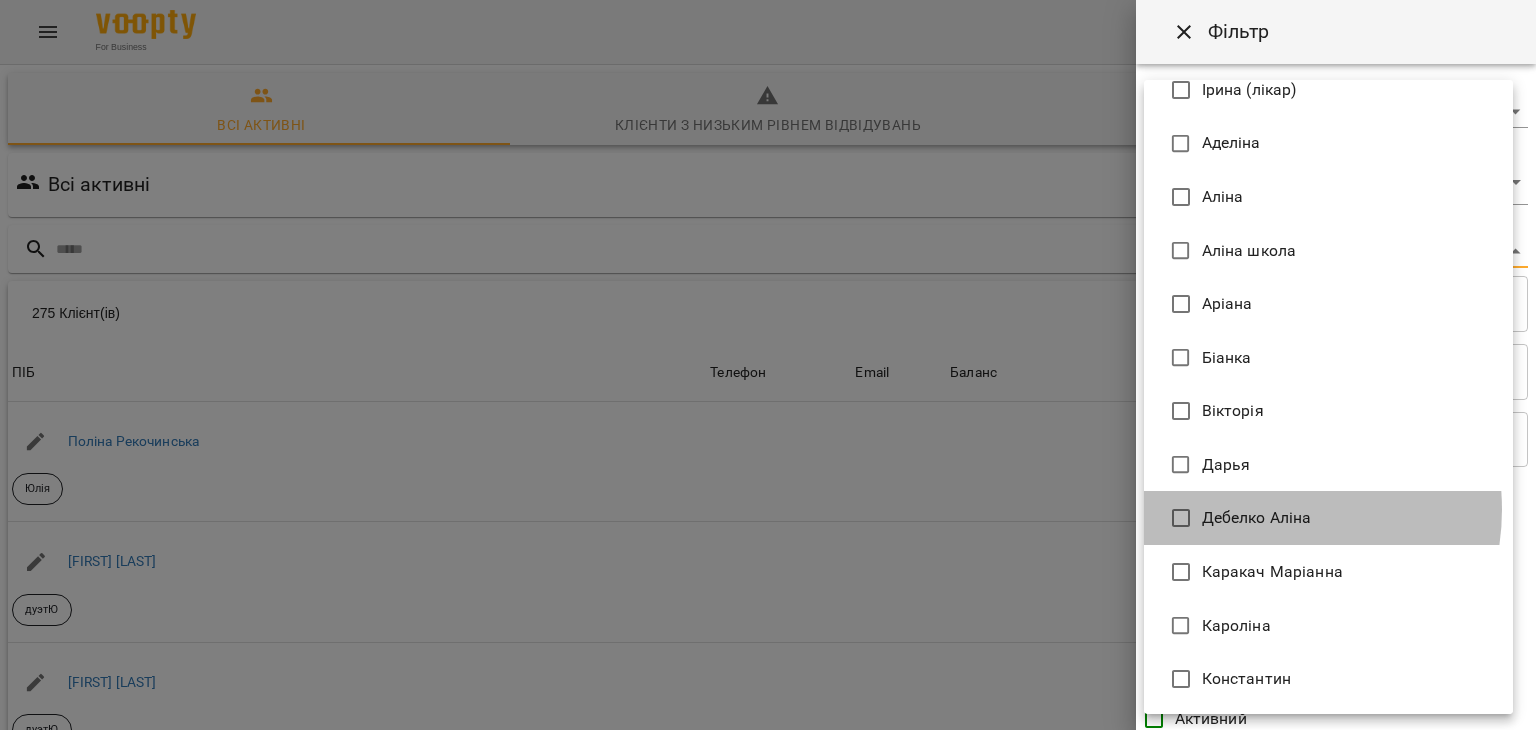 click on "Дебелко Аліна" at bounding box center [1257, 518] 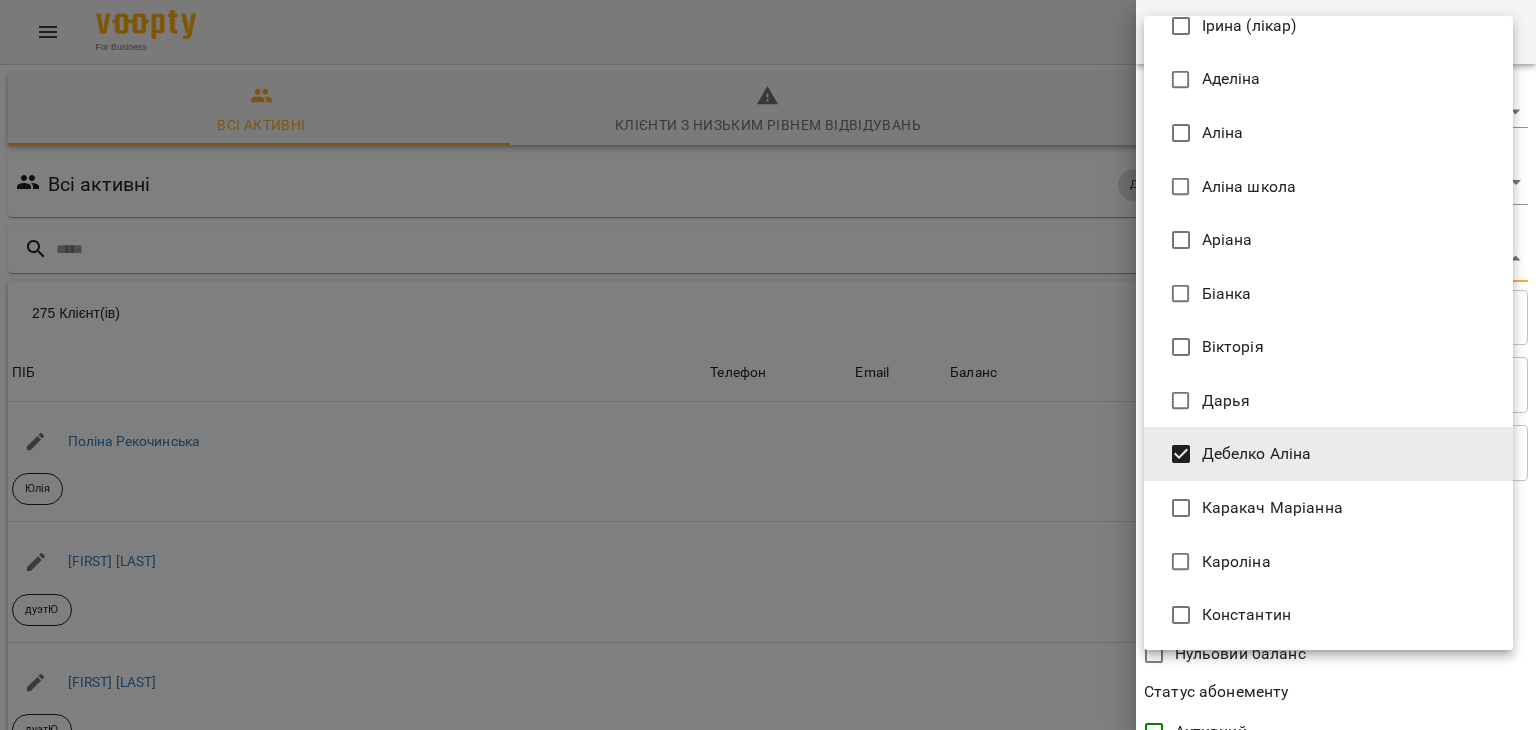 click at bounding box center (768, 365) 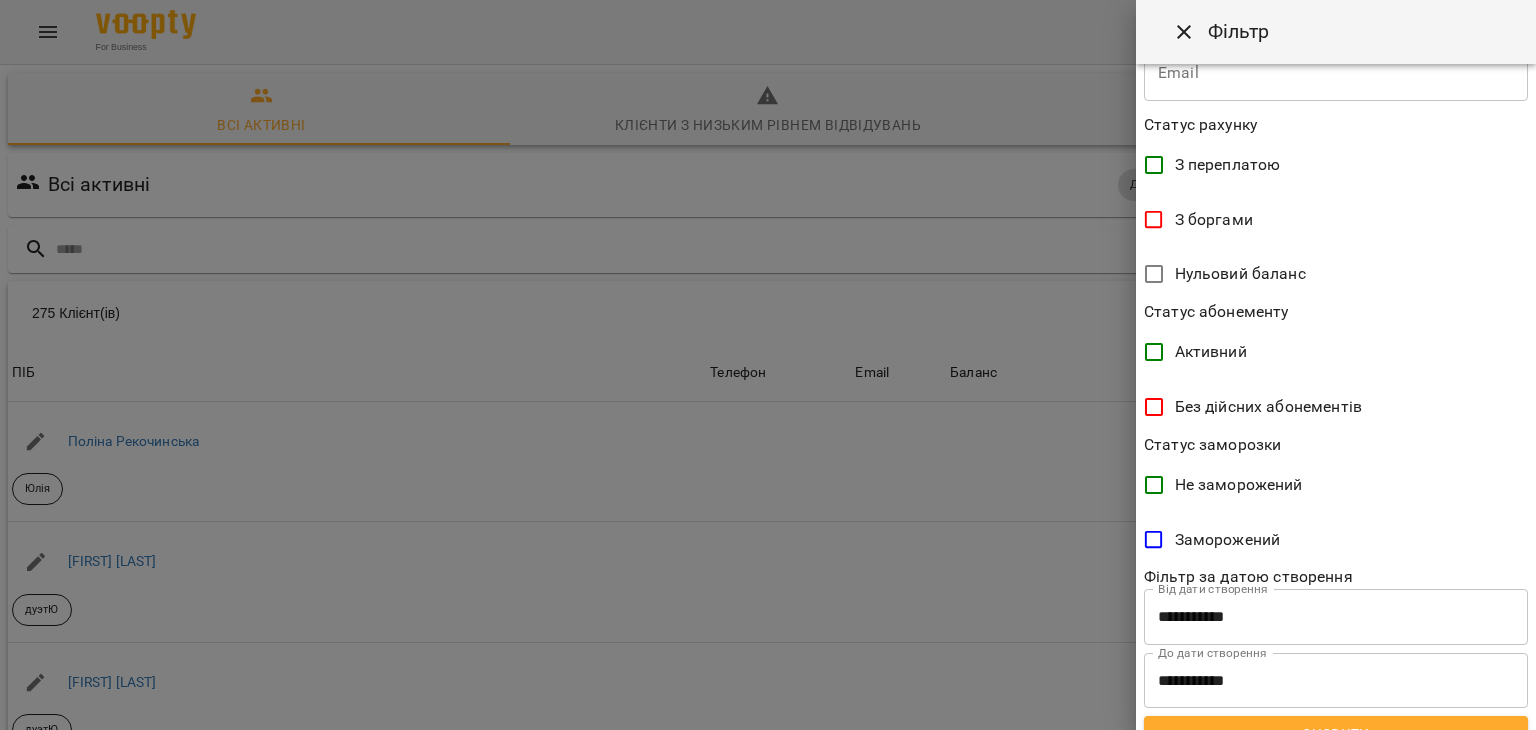 scroll, scrollTop: 410, scrollLeft: 0, axis: vertical 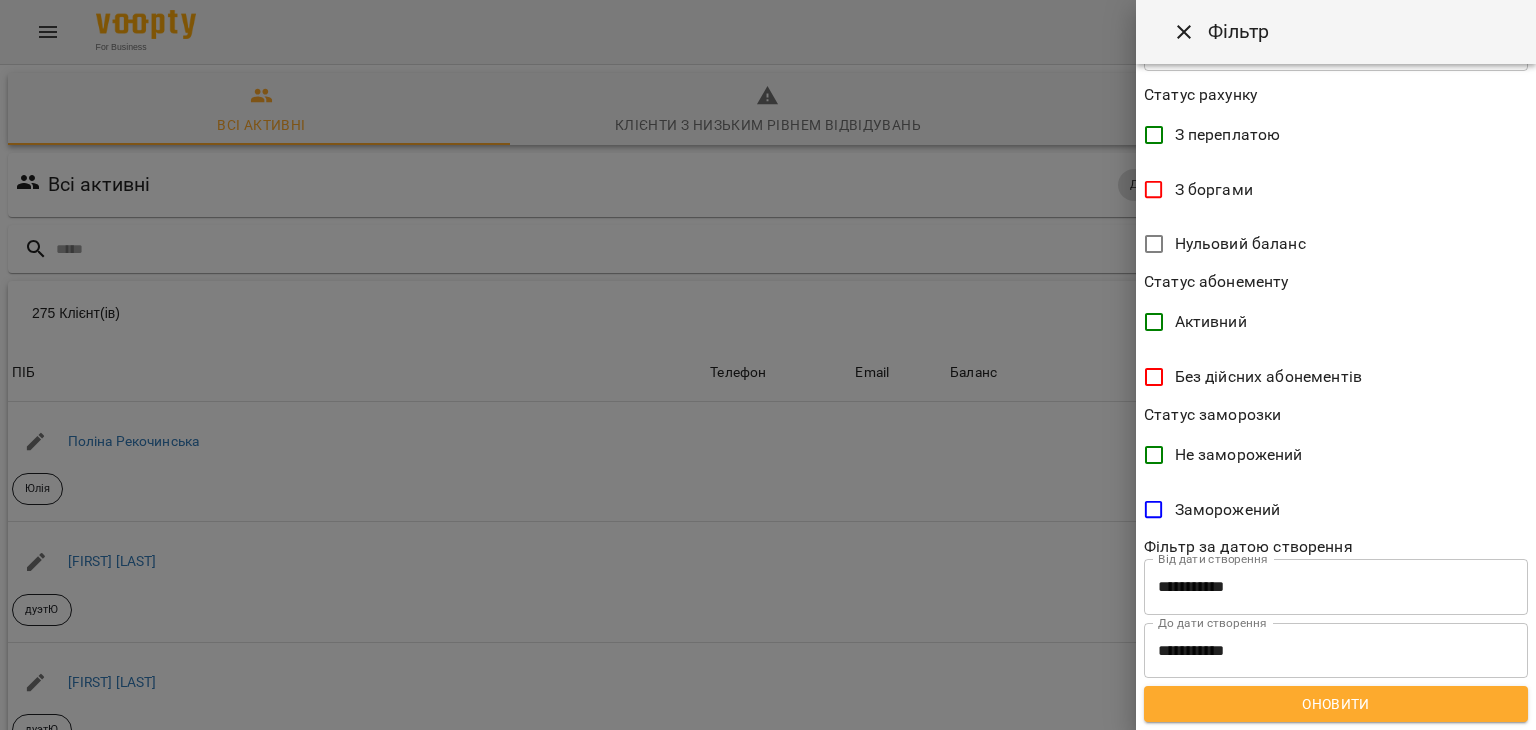 click on "Оновити" at bounding box center (1336, 704) 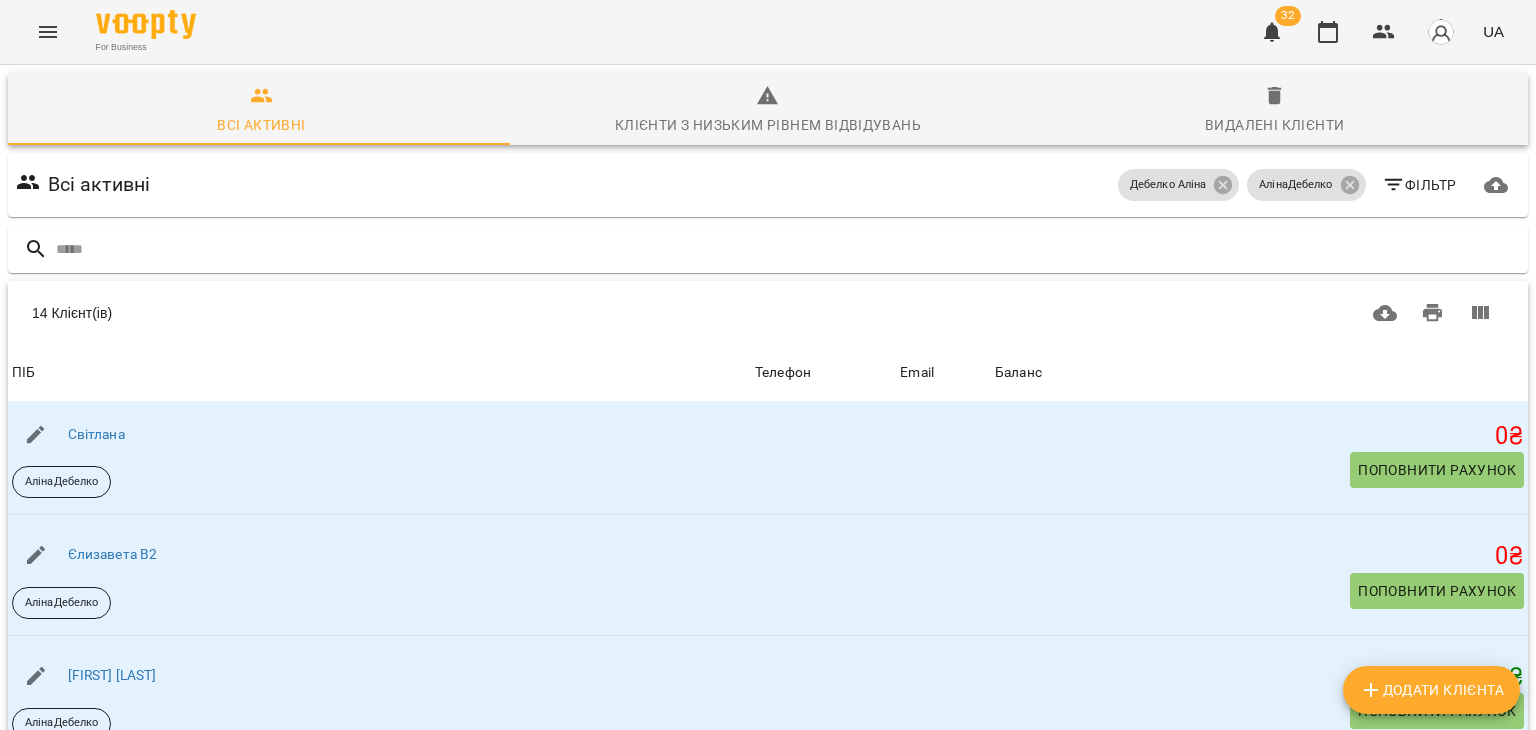scroll, scrollTop: 1242, scrollLeft: 0, axis: vertical 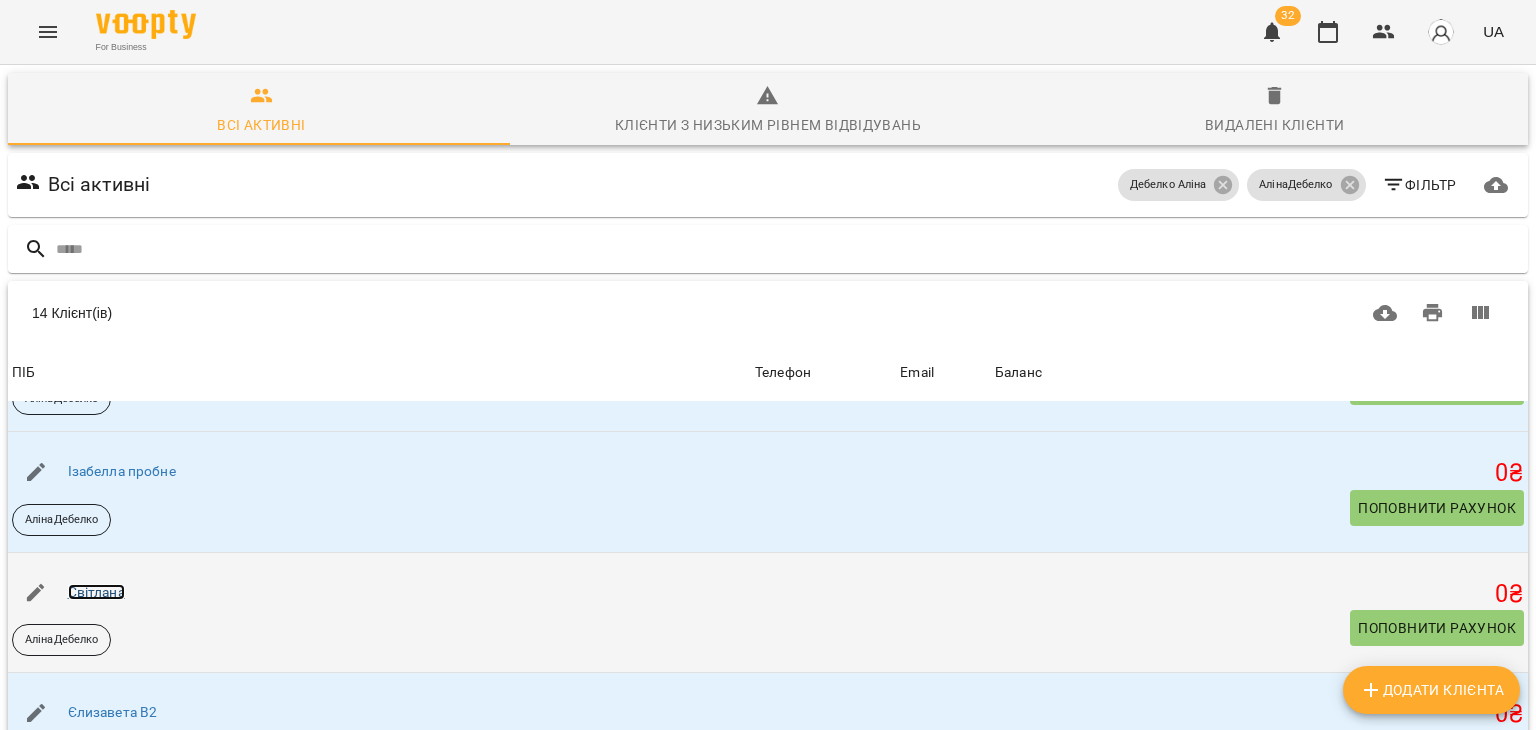 click on "Світлана" at bounding box center (96, 592) 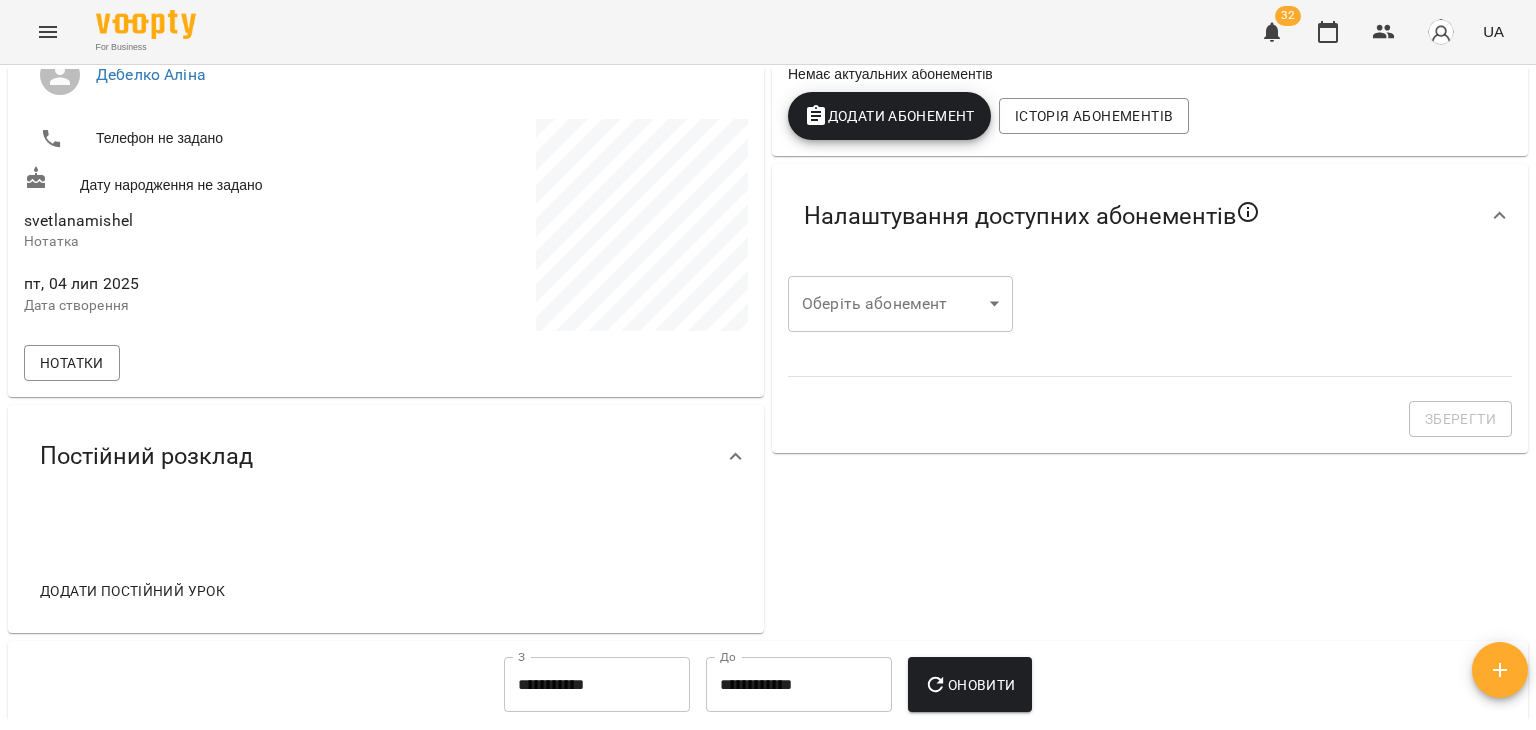 scroll, scrollTop: 0, scrollLeft: 0, axis: both 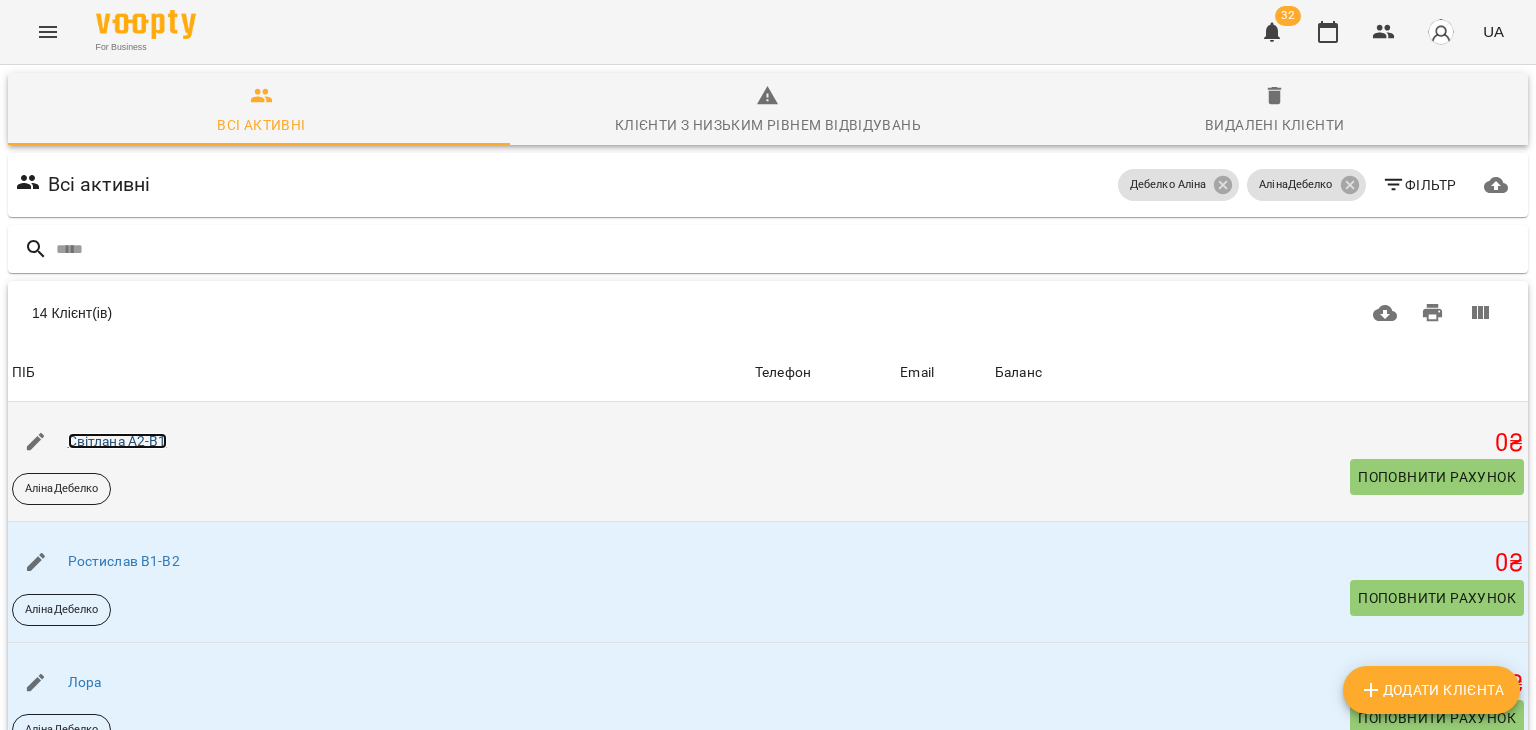 click on "Світлана A2-B1" at bounding box center [117, 441] 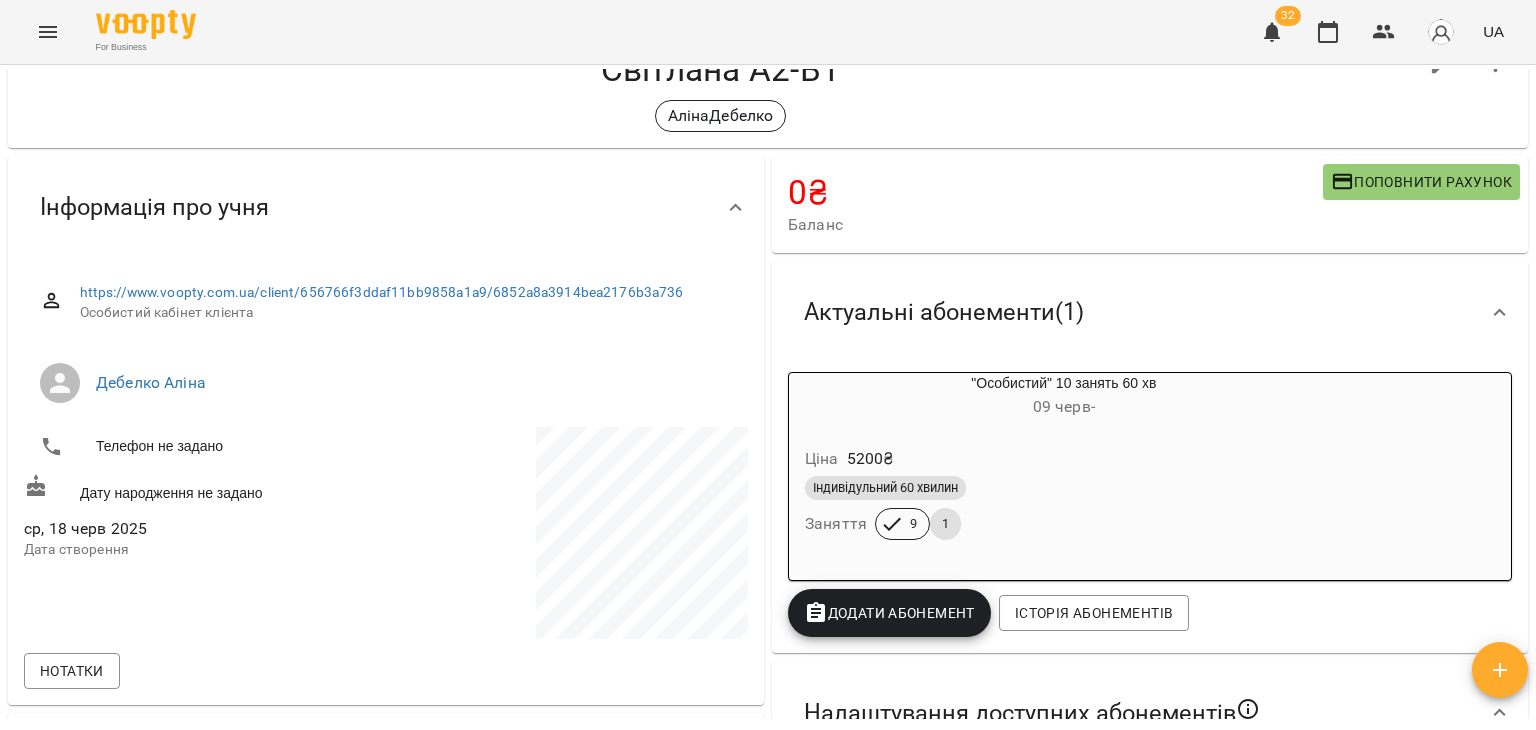 scroll, scrollTop: 0, scrollLeft: 0, axis: both 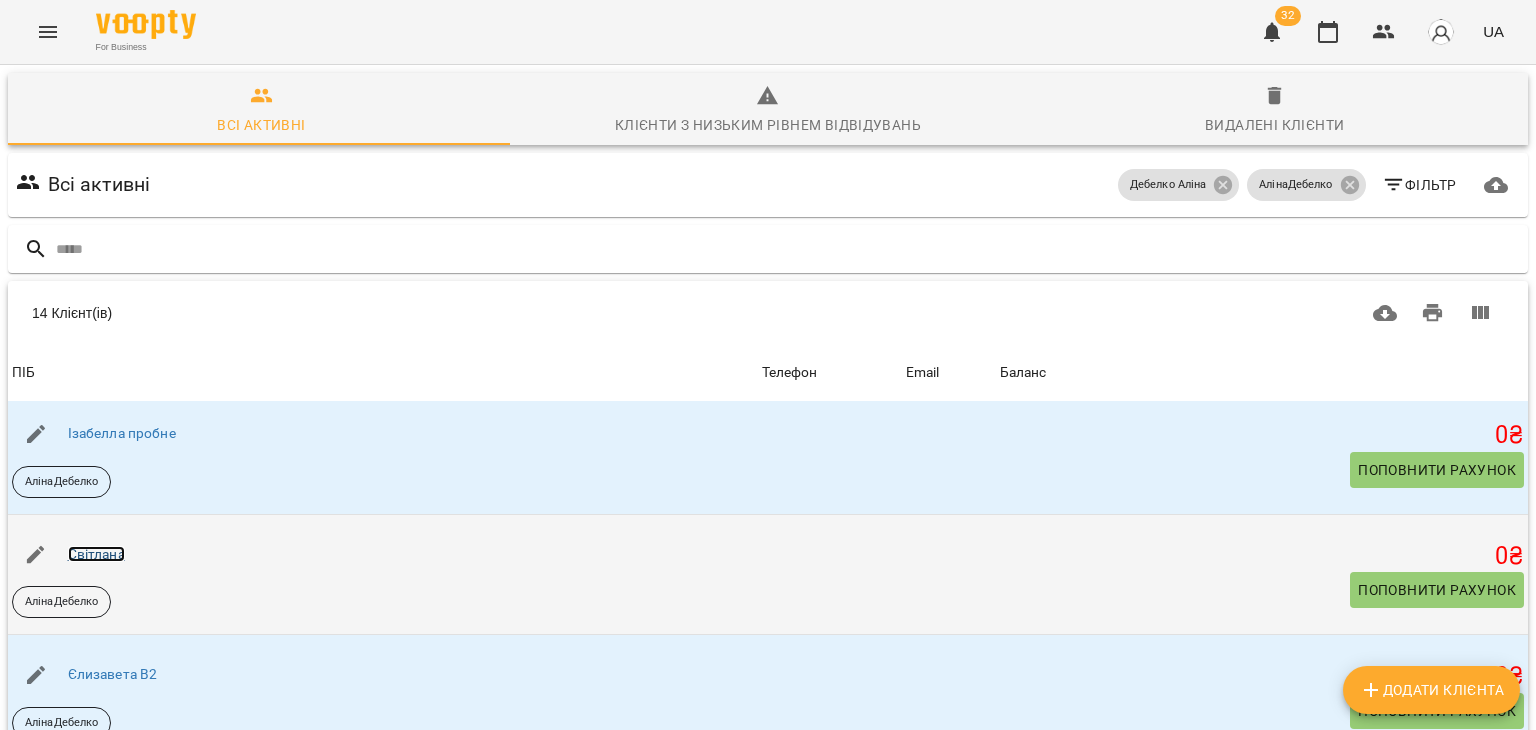 click on "Світлана" at bounding box center [96, 554] 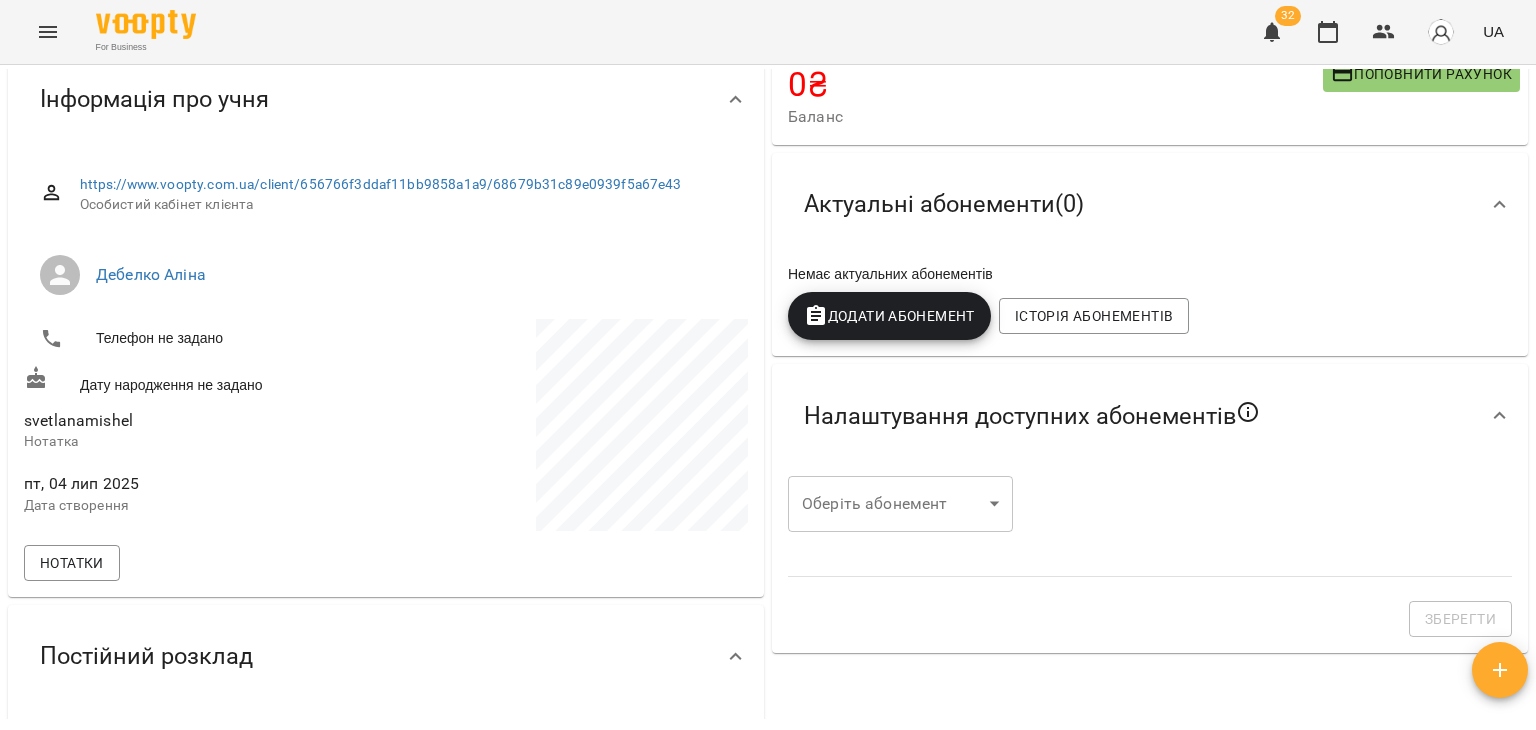 scroll, scrollTop: 0, scrollLeft: 0, axis: both 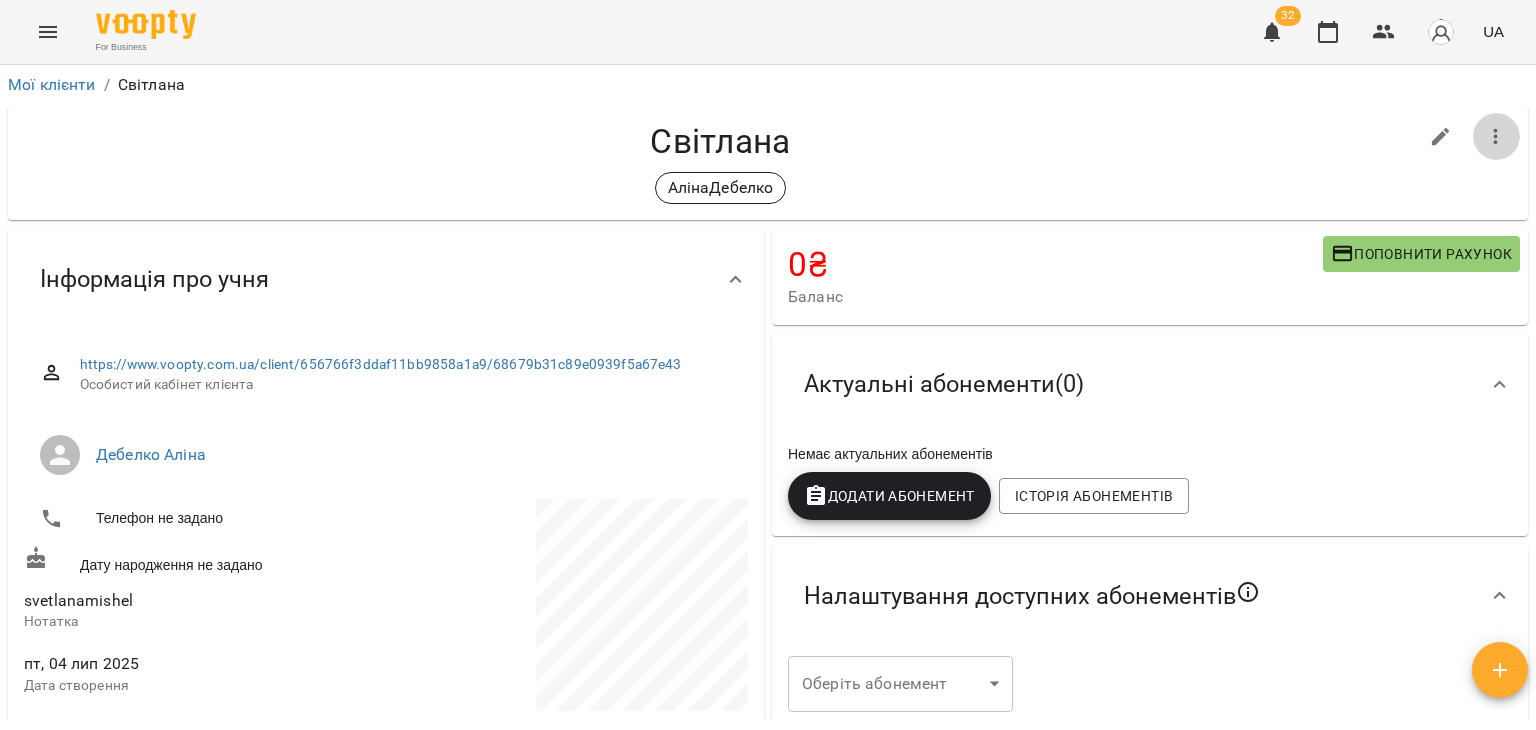 click at bounding box center (1496, 137) 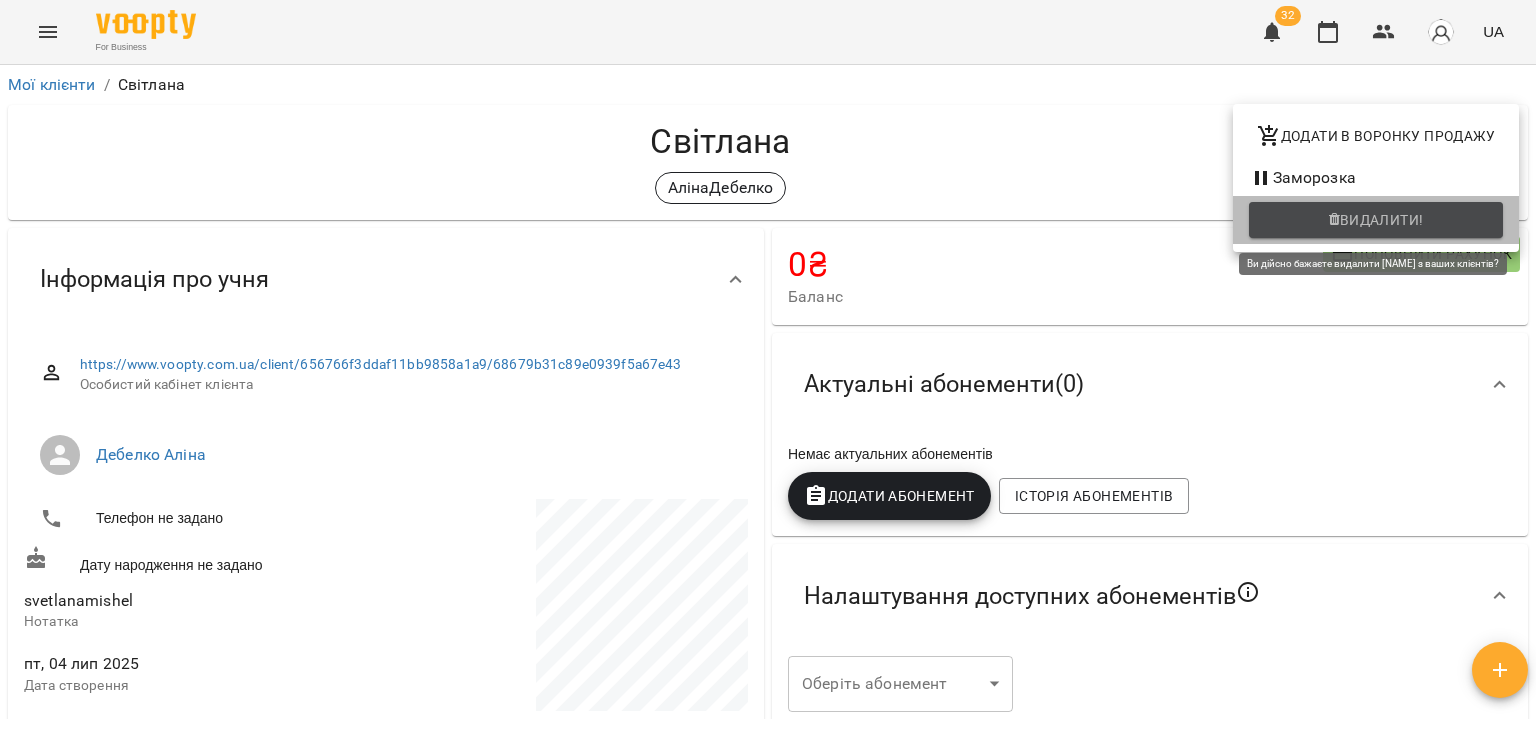 click on "Видалити!" at bounding box center (1382, 220) 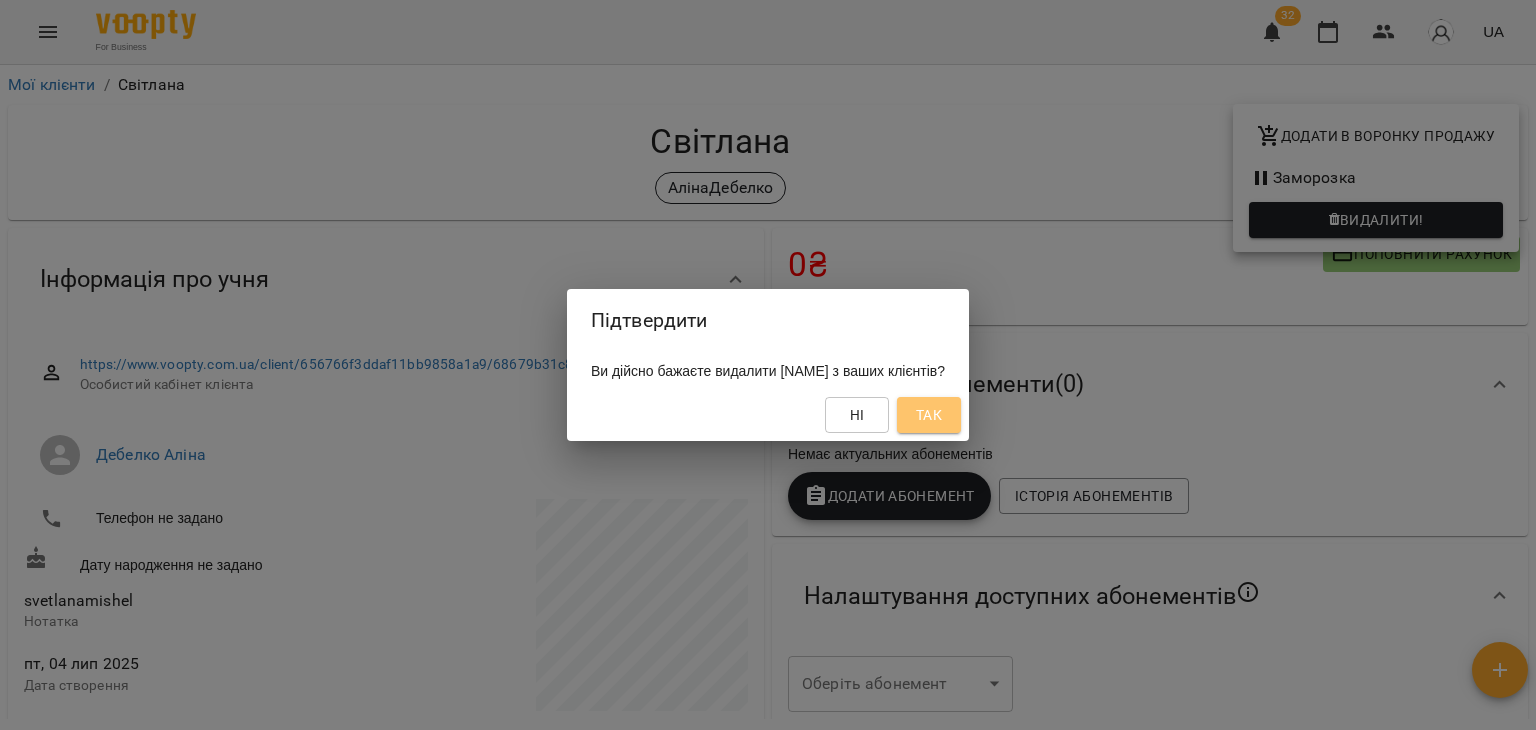 click on "Так" at bounding box center (929, 415) 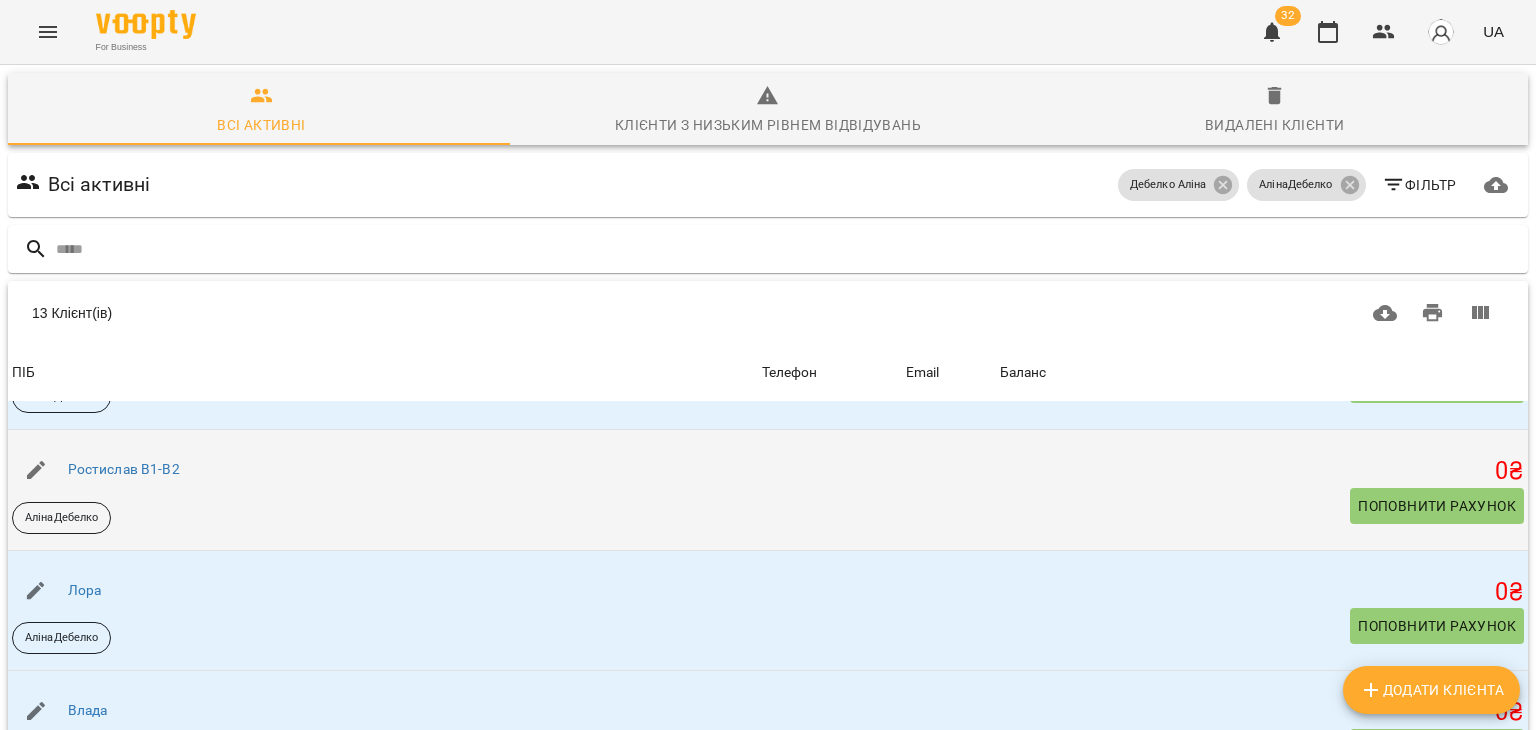 scroll, scrollTop: 0, scrollLeft: 0, axis: both 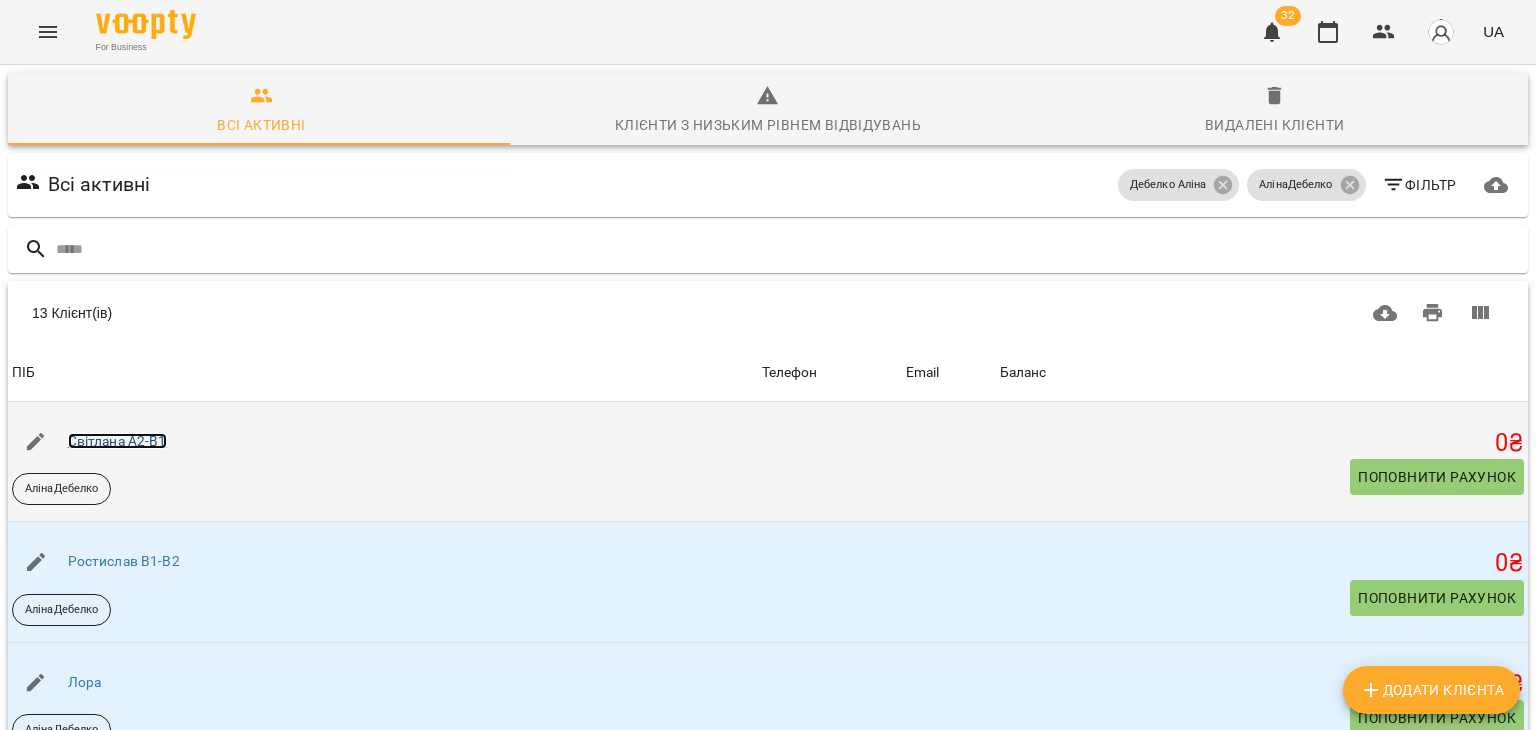 click on "Світлана A2-B1" at bounding box center [117, 441] 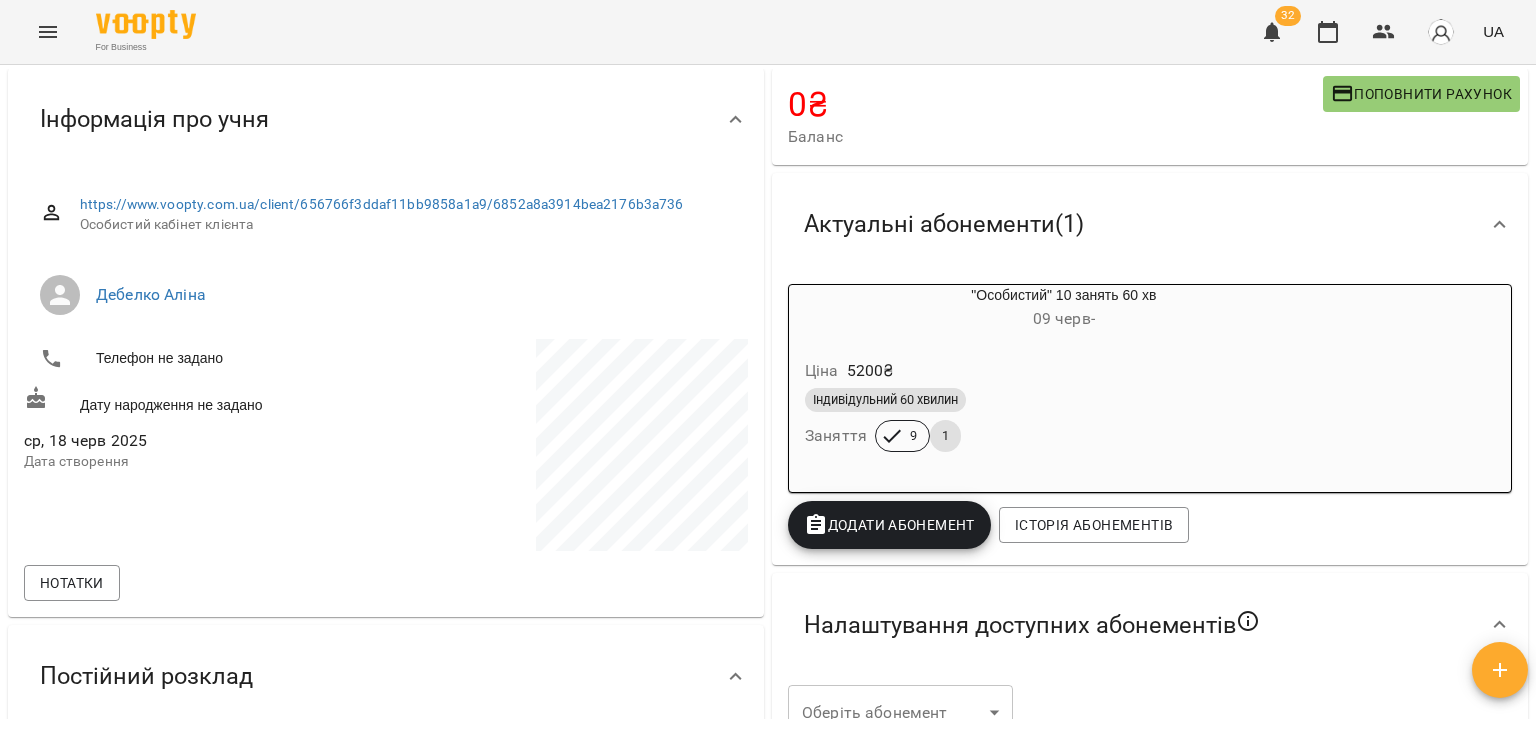 scroll, scrollTop: 0, scrollLeft: 0, axis: both 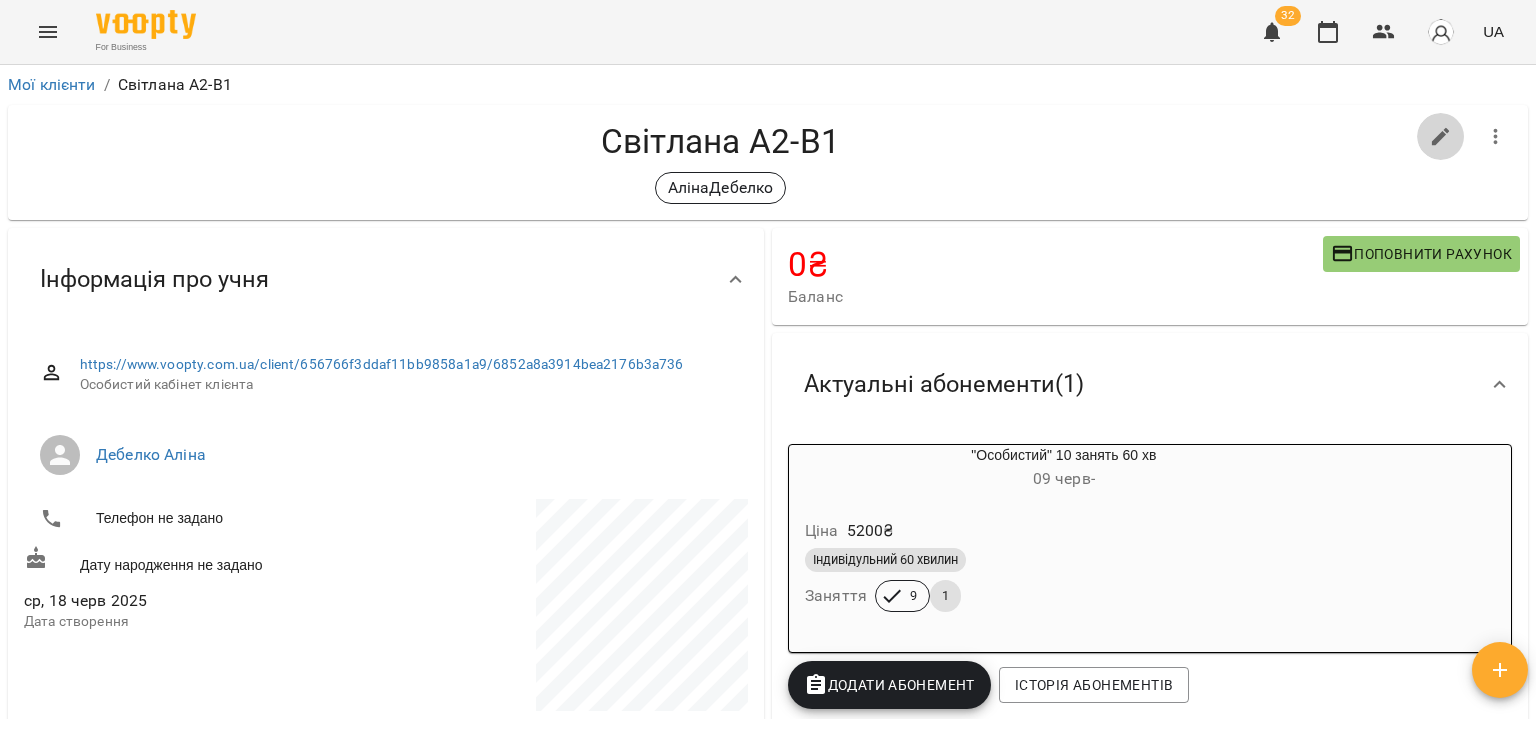 click 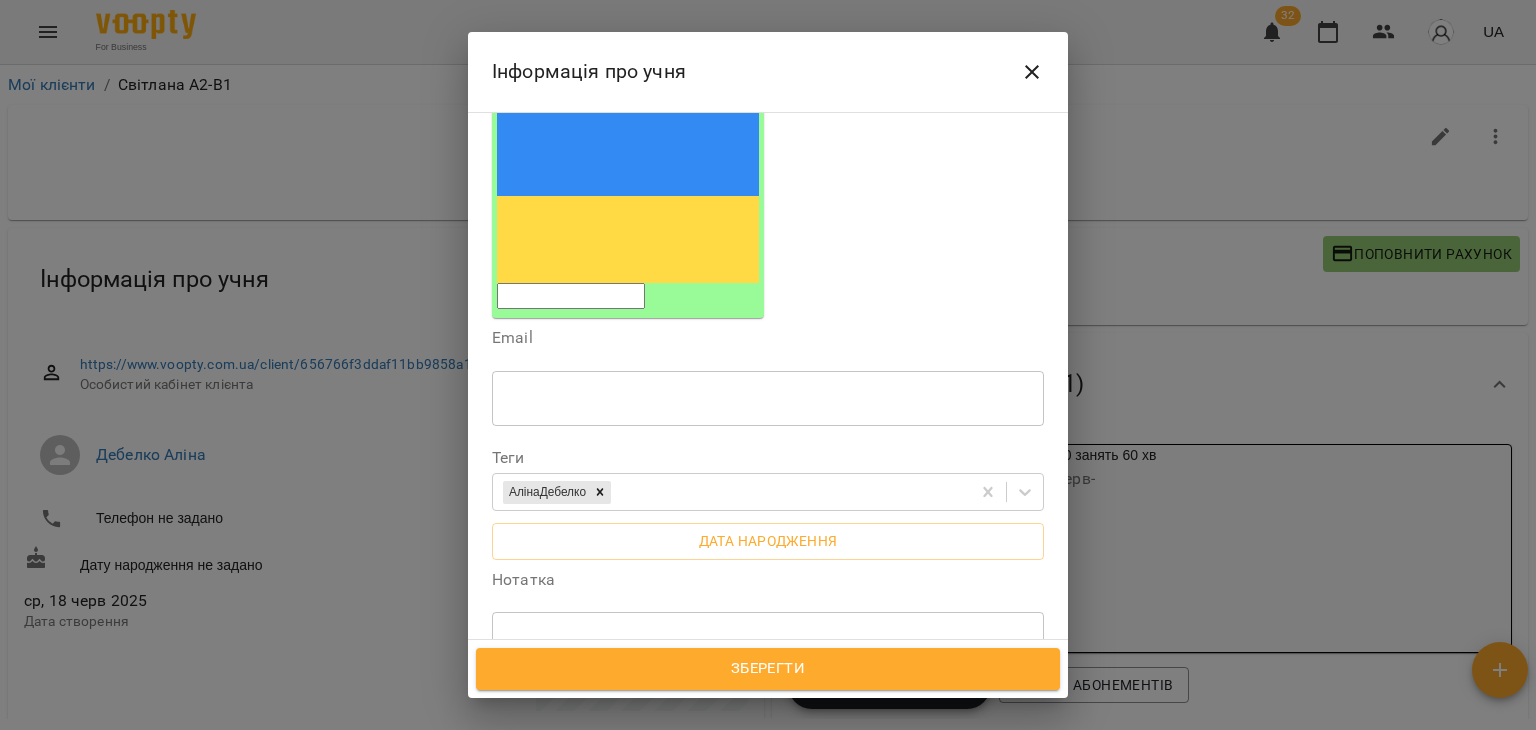 scroll, scrollTop: 258, scrollLeft: 0, axis: vertical 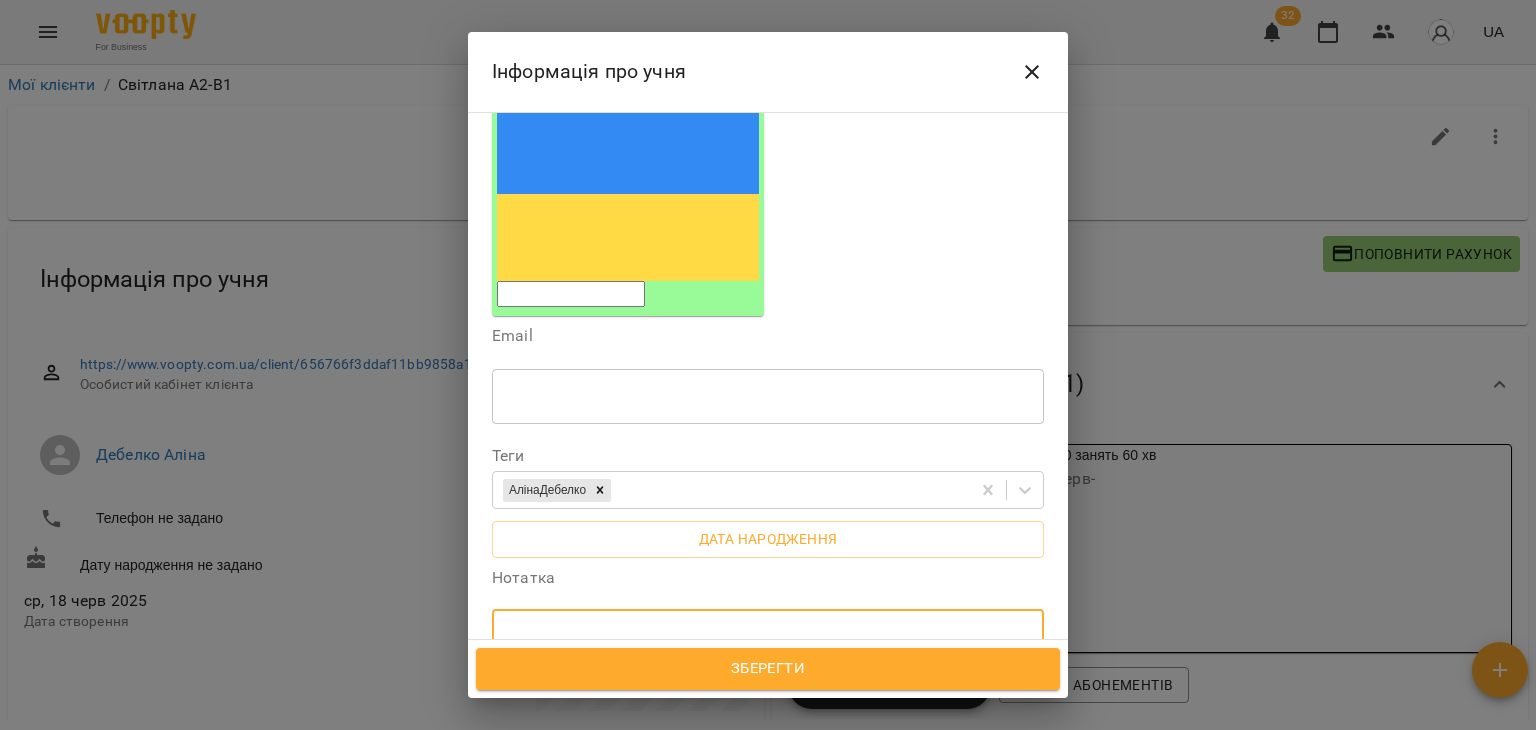 click at bounding box center (768, 637) 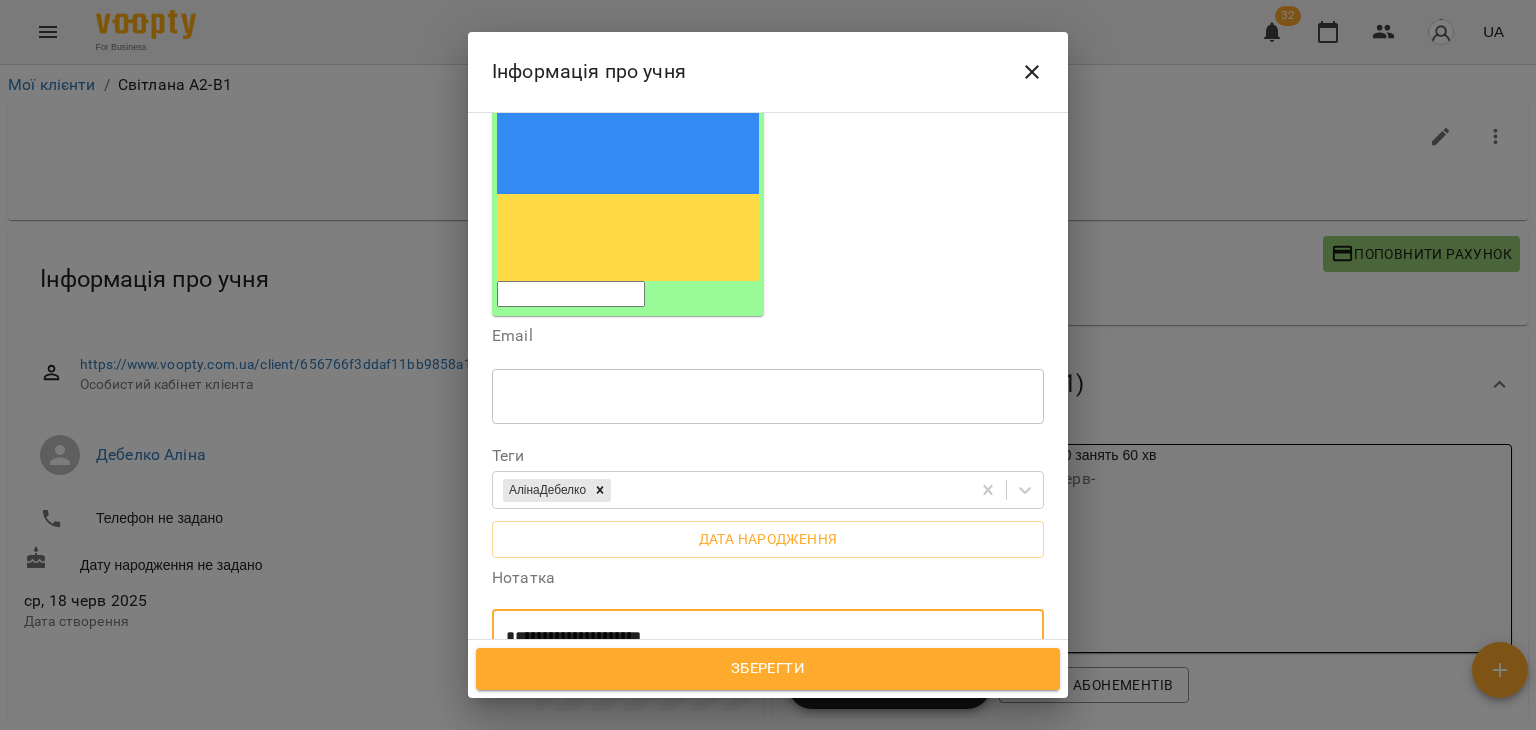 type on "**********" 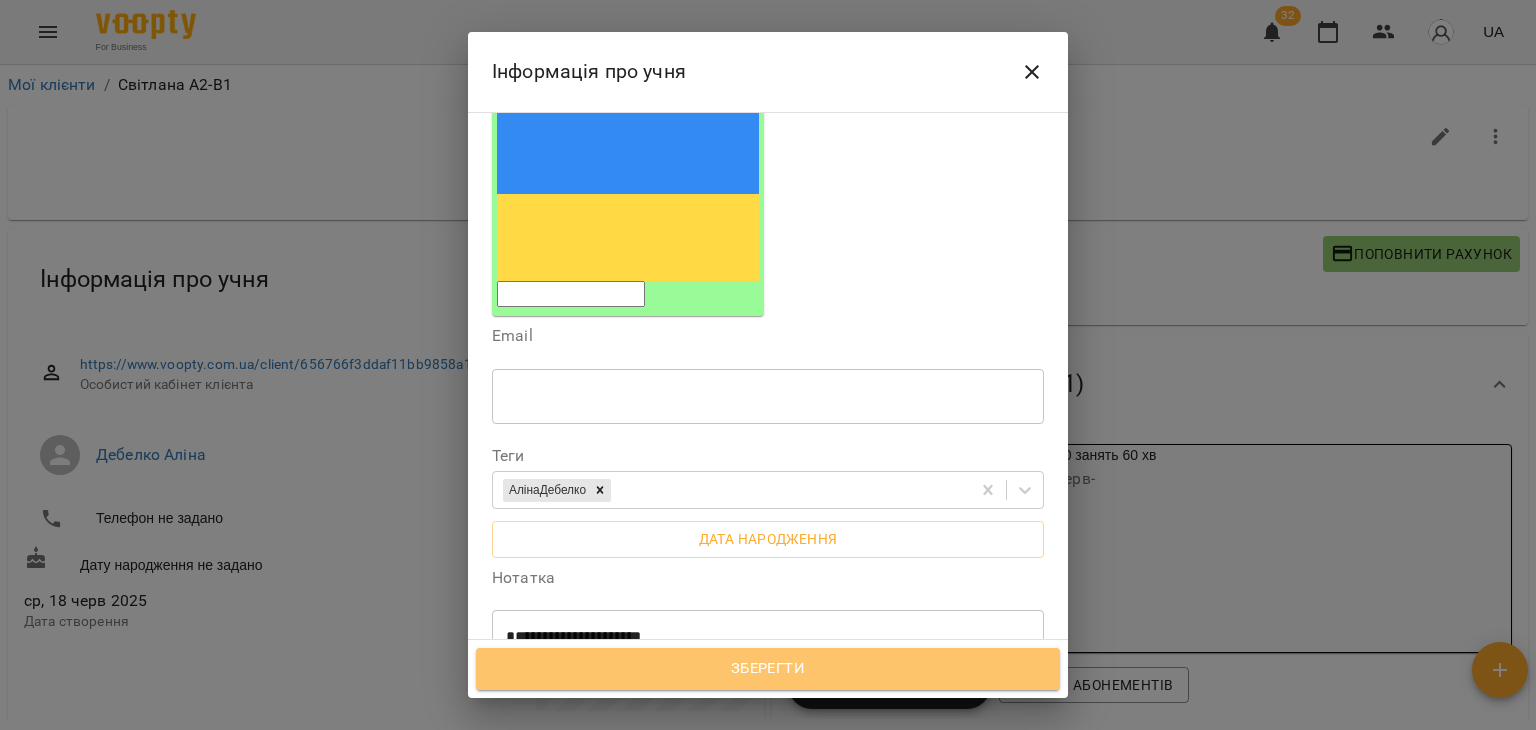 click on "Зберегти" at bounding box center [768, 669] 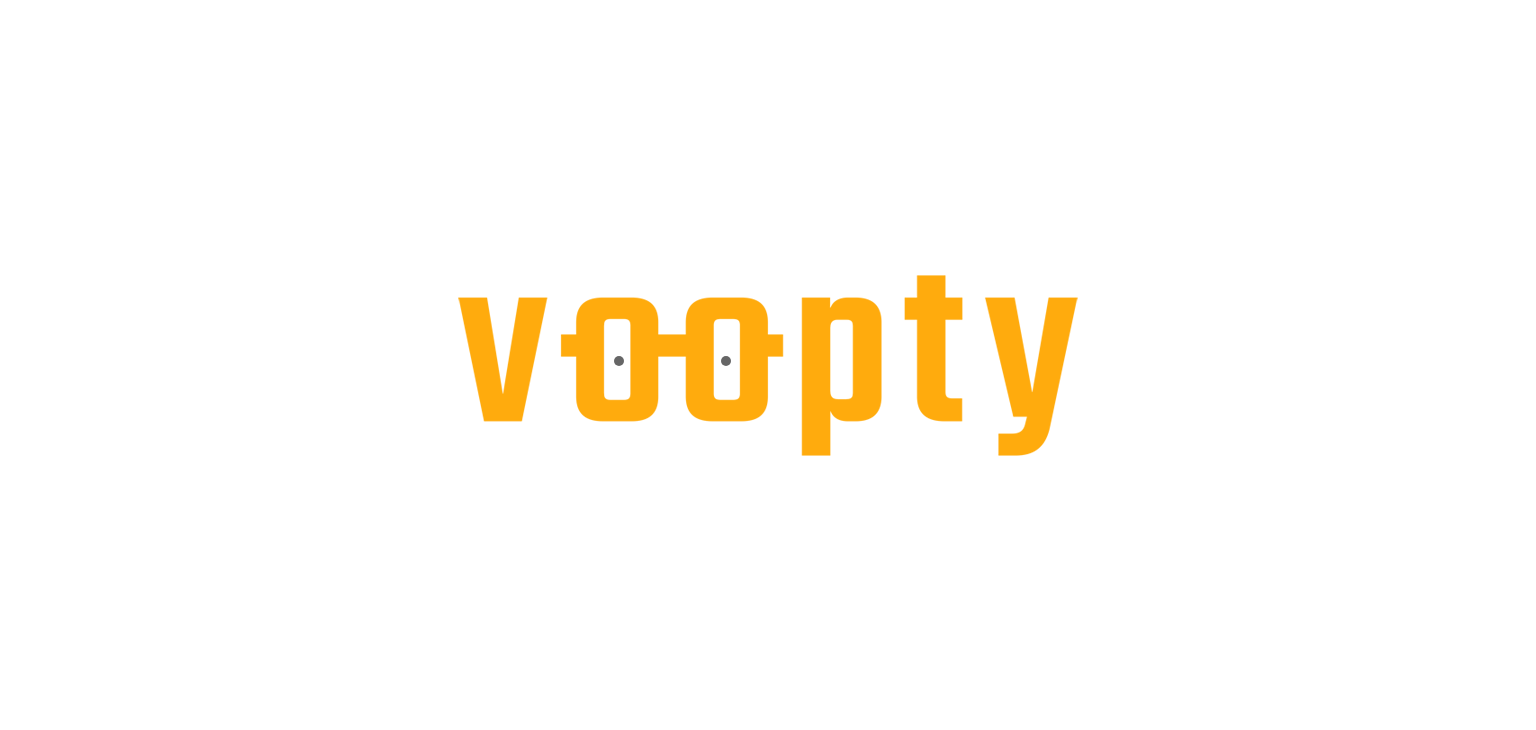 scroll, scrollTop: 0, scrollLeft: 0, axis: both 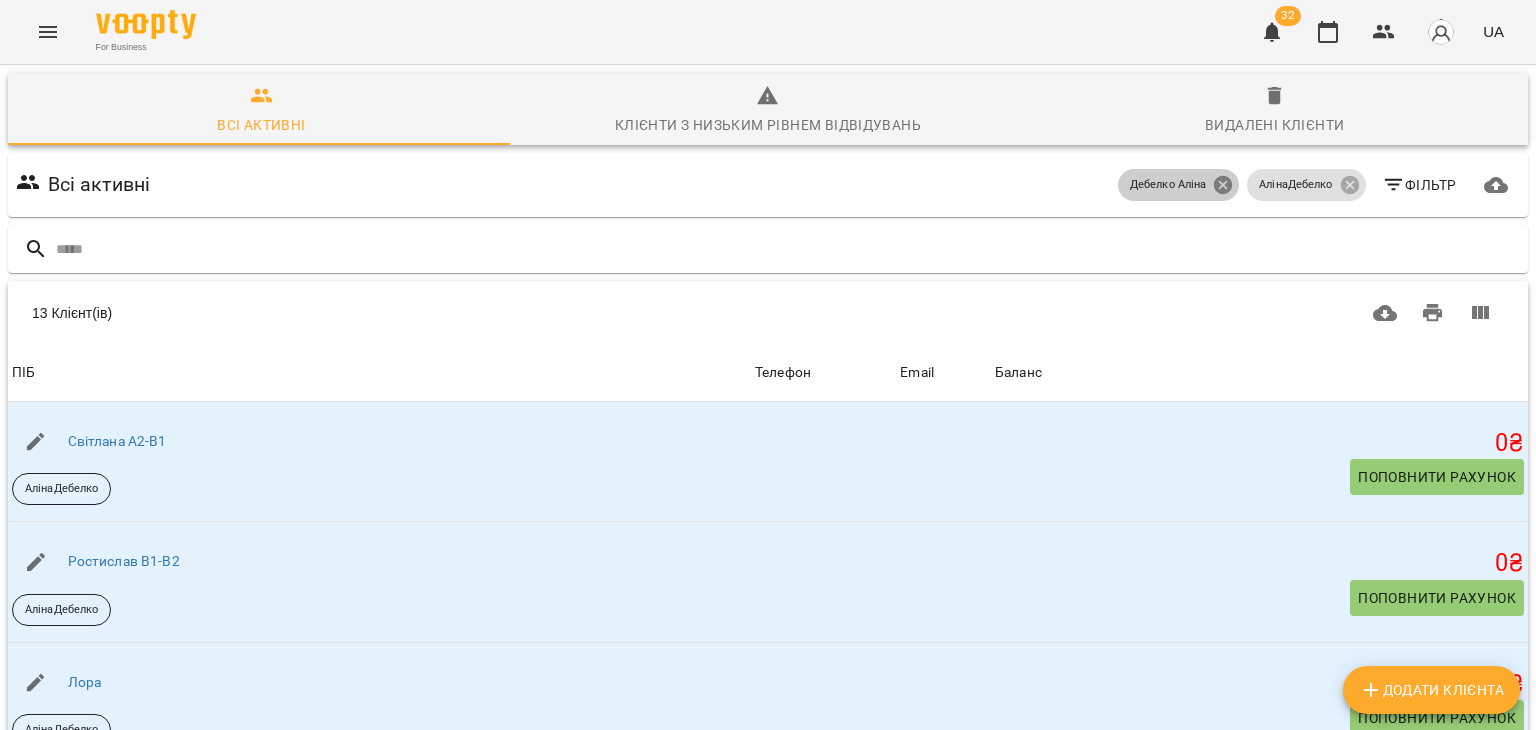 click 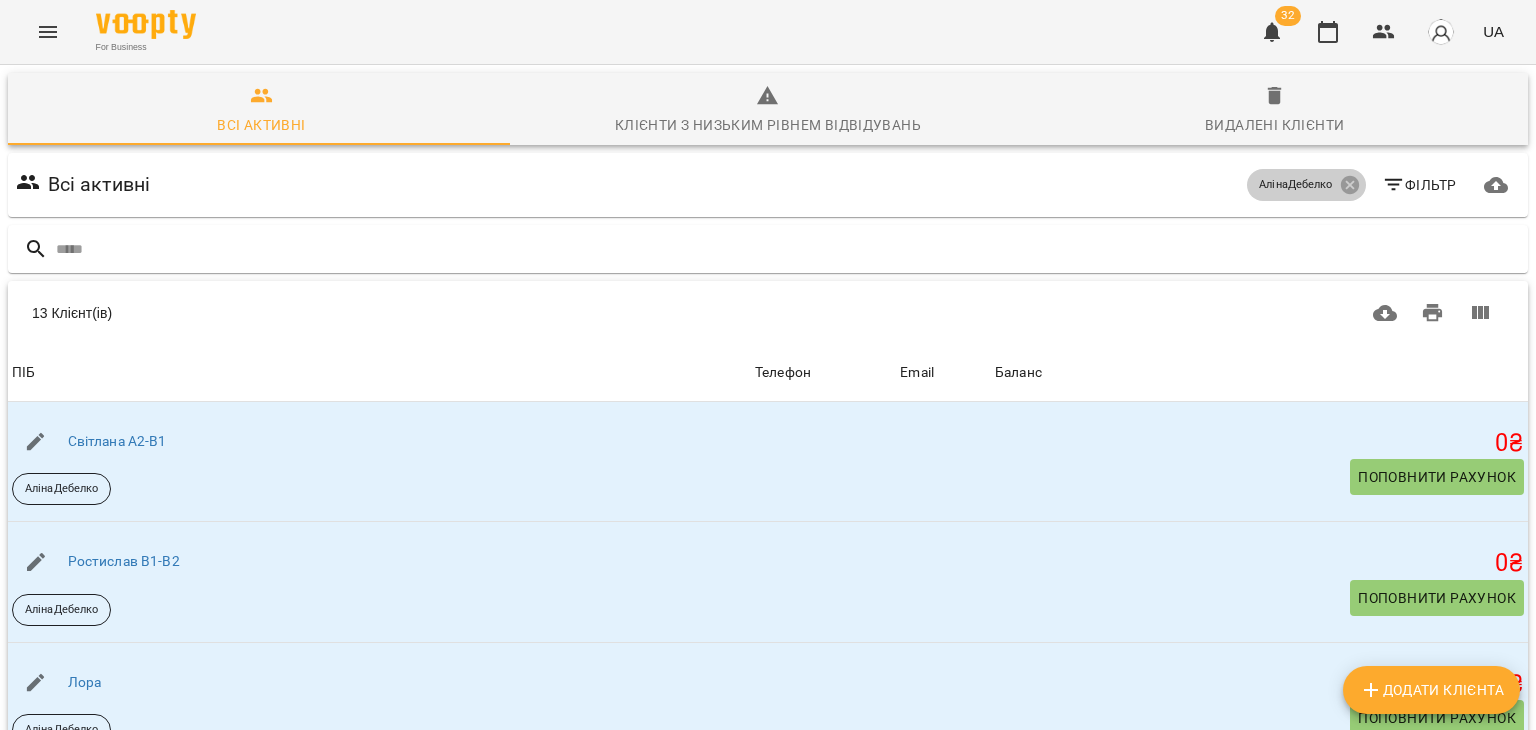 click on "АлінаДебелко" at bounding box center (1306, 185) 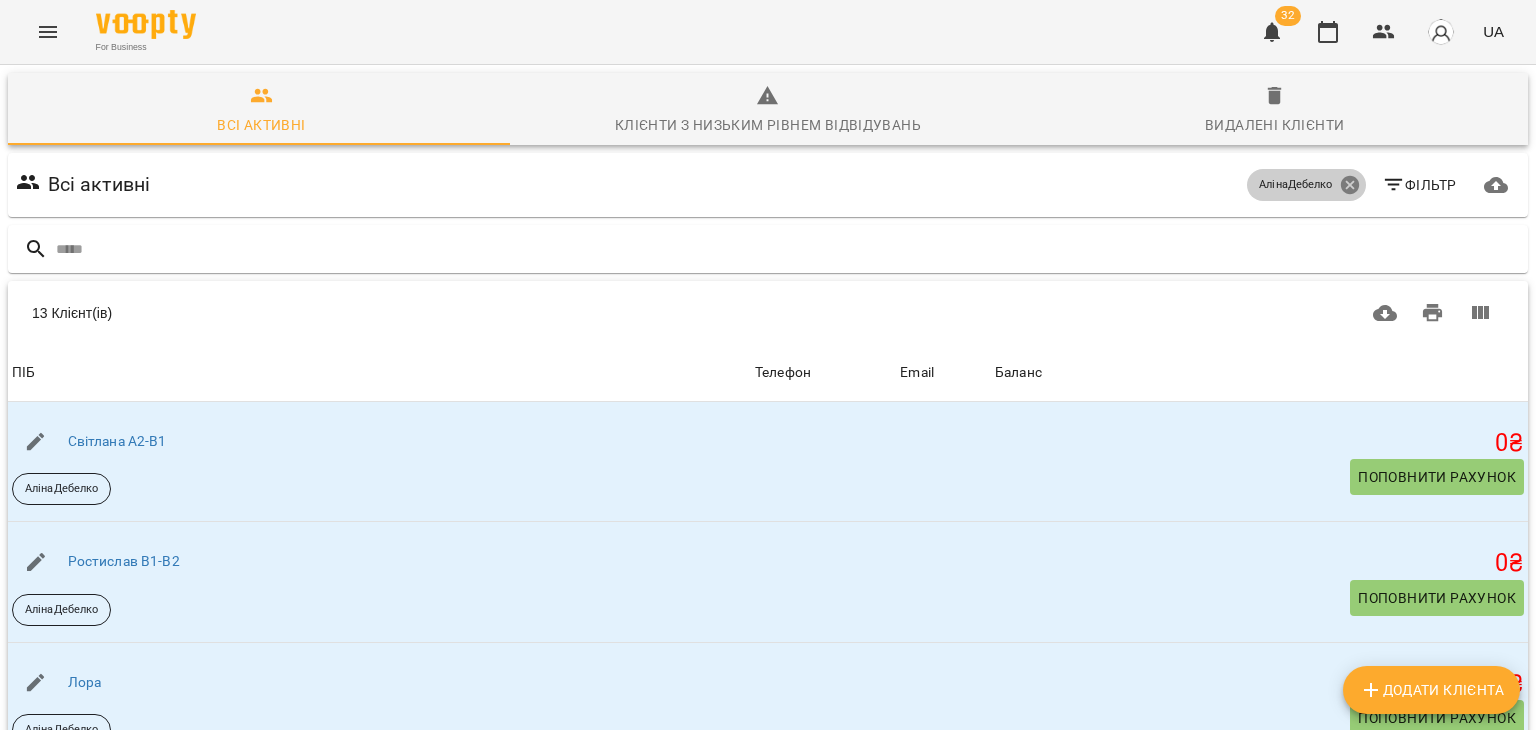 click 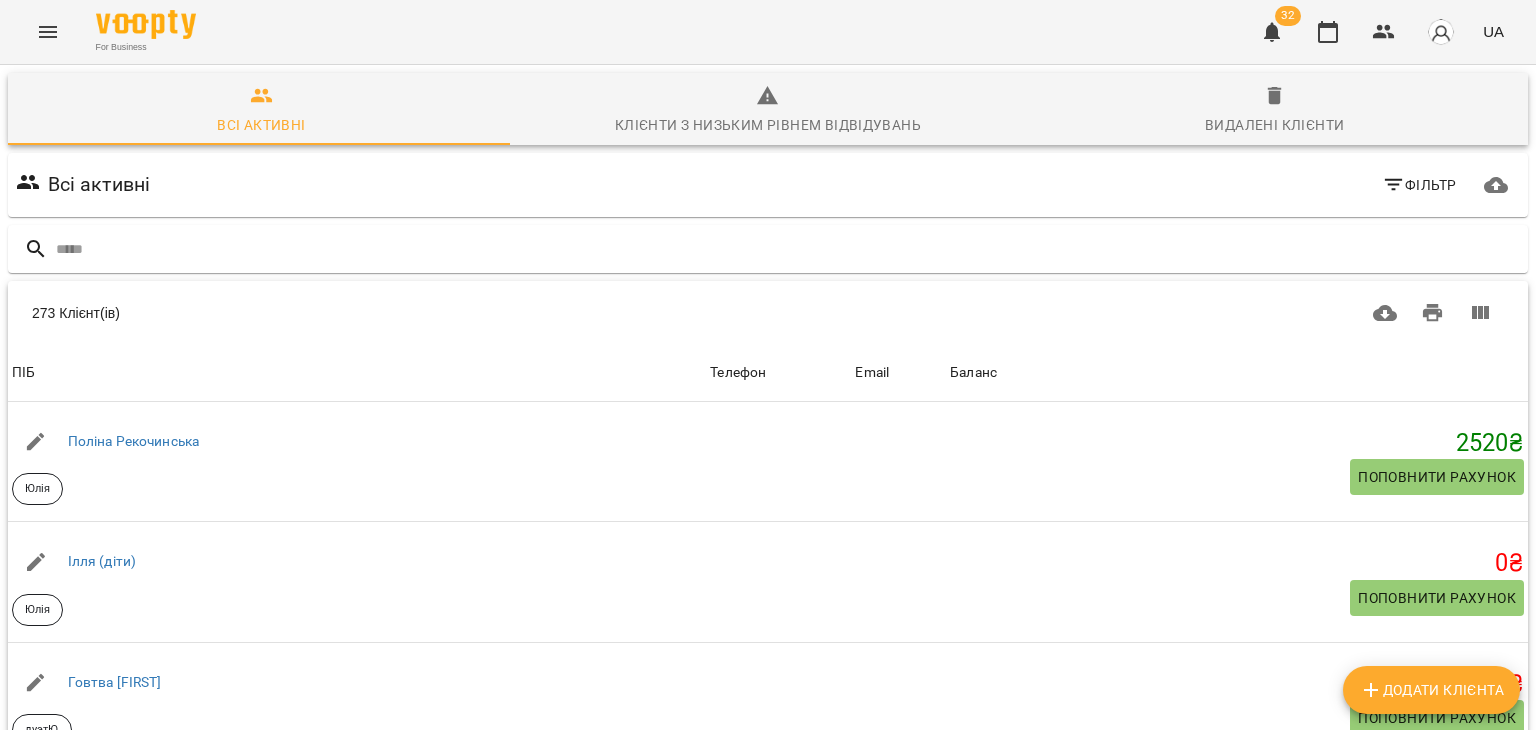 click 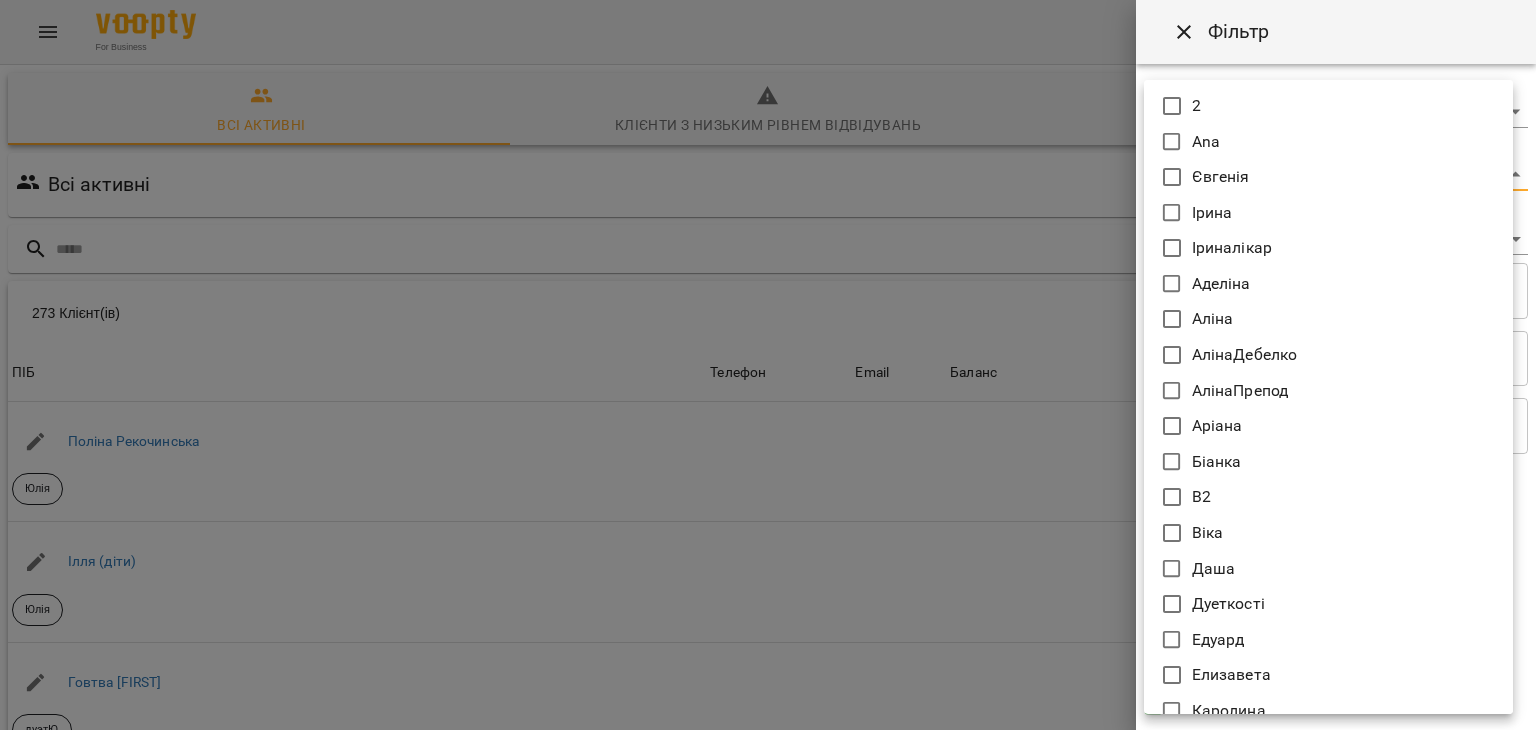 click on "For Business 32 UA Всі активні Клієнти з низьким рівнем відвідувань Видалені клієнти   Всі активні Фільтр 273   Клієнт(ів) 273   Клієнт(ів) ПІБ Телефон Email Баланс ПІБ [FIRST] [LAST] Юлія Телефон Email Баланс 2520 ₴ Поповнити рахунок ПІБ Ілля (діти) Юлія Телефон Email Баланс 0 ₴ Поповнити рахунок ПІБ Говтва [FIRST] дуетЮ Телефон Email Баланс 0 ₴ Поповнити рахунок ПІБ Дарія (діти) Юлія Телефон Email Баланс 0 ₴ Поповнити рахунок ПІБ Марія дует з [FIRST] Аделіна Телефон Email Баланс 0 ₴ Поповнити рахунок ПІБ Данил дует з Марією Аделіна Телефон Email 0 ₴ 0 0" at bounding box center (768, 522) 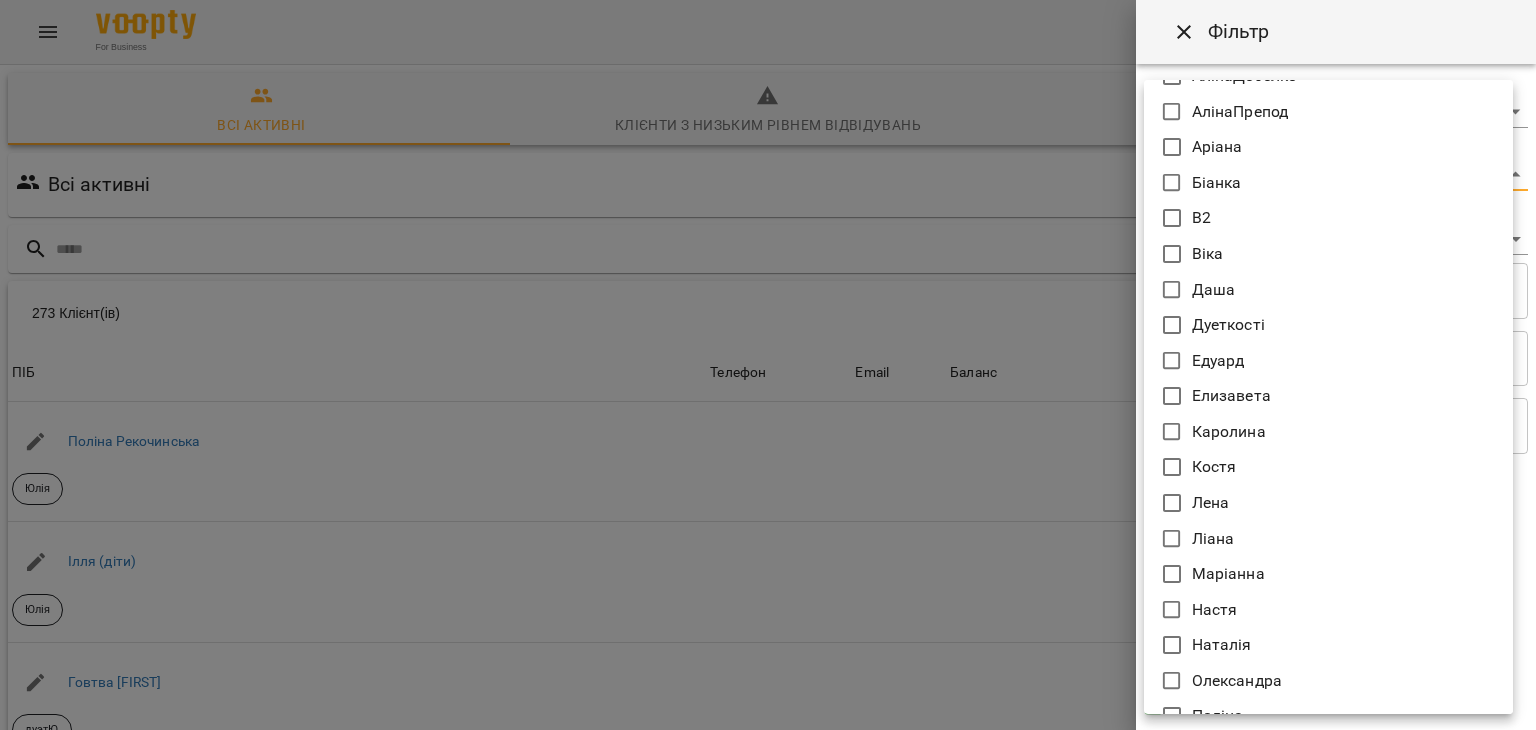 scroll, scrollTop: 294, scrollLeft: 0, axis: vertical 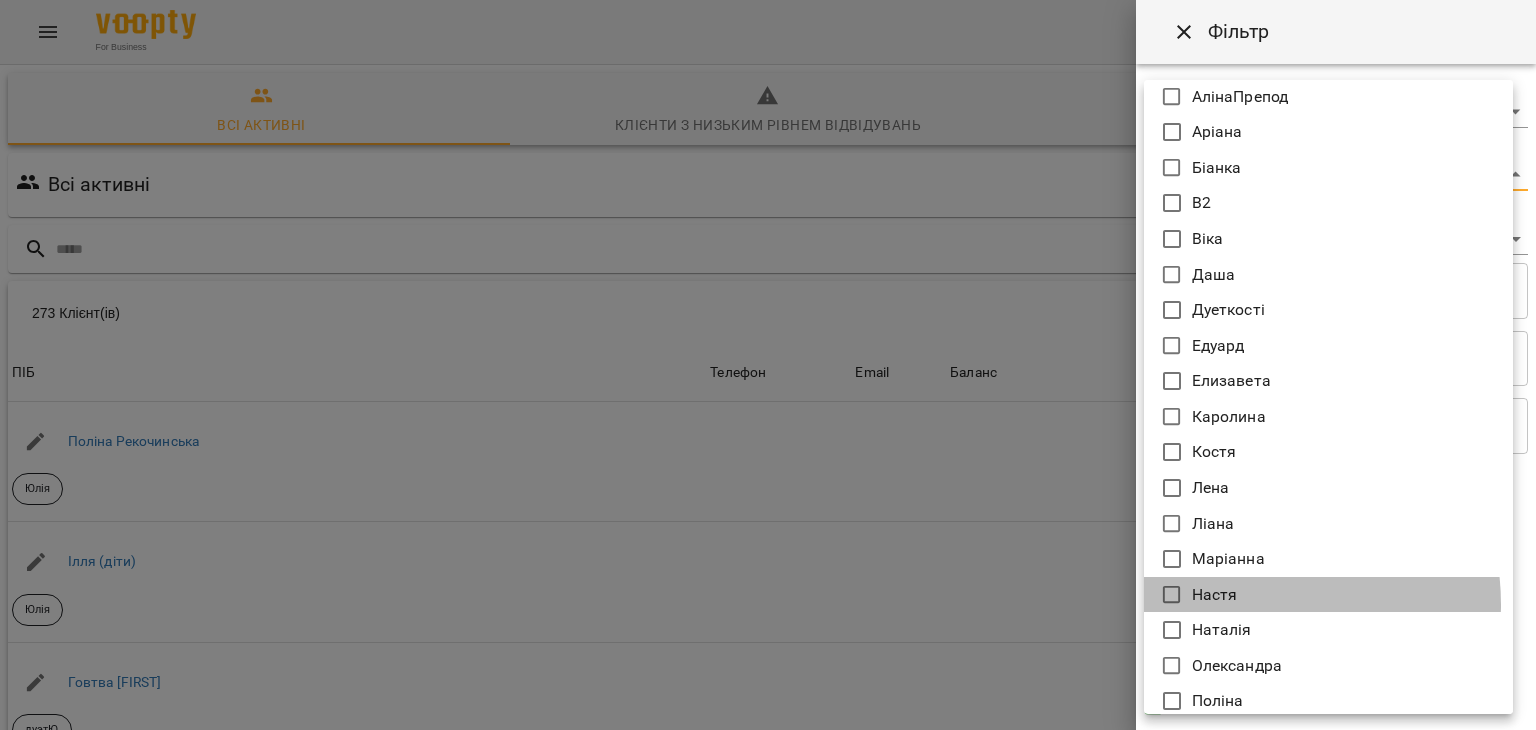 click on "Настя" at bounding box center [1215, 595] 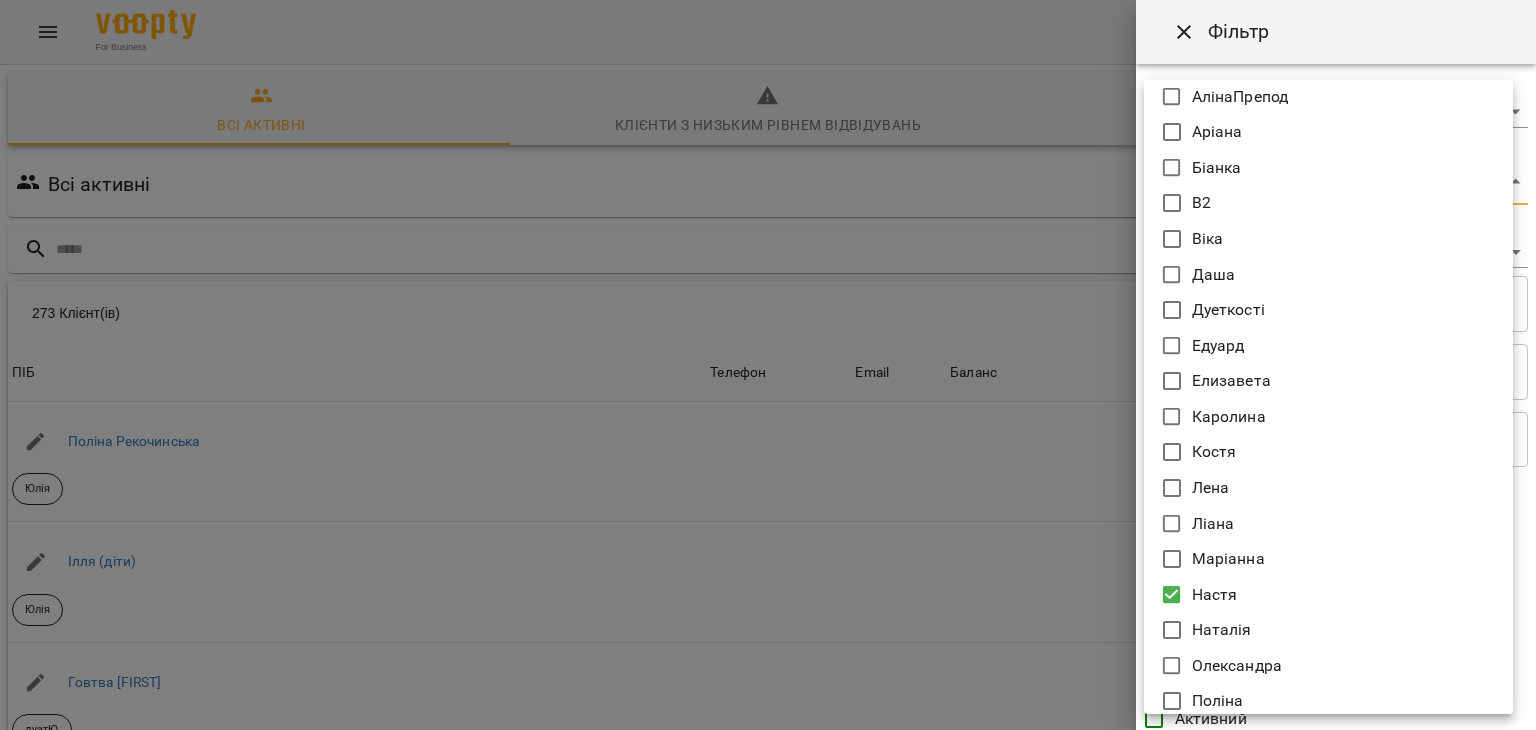 click at bounding box center [768, 365] 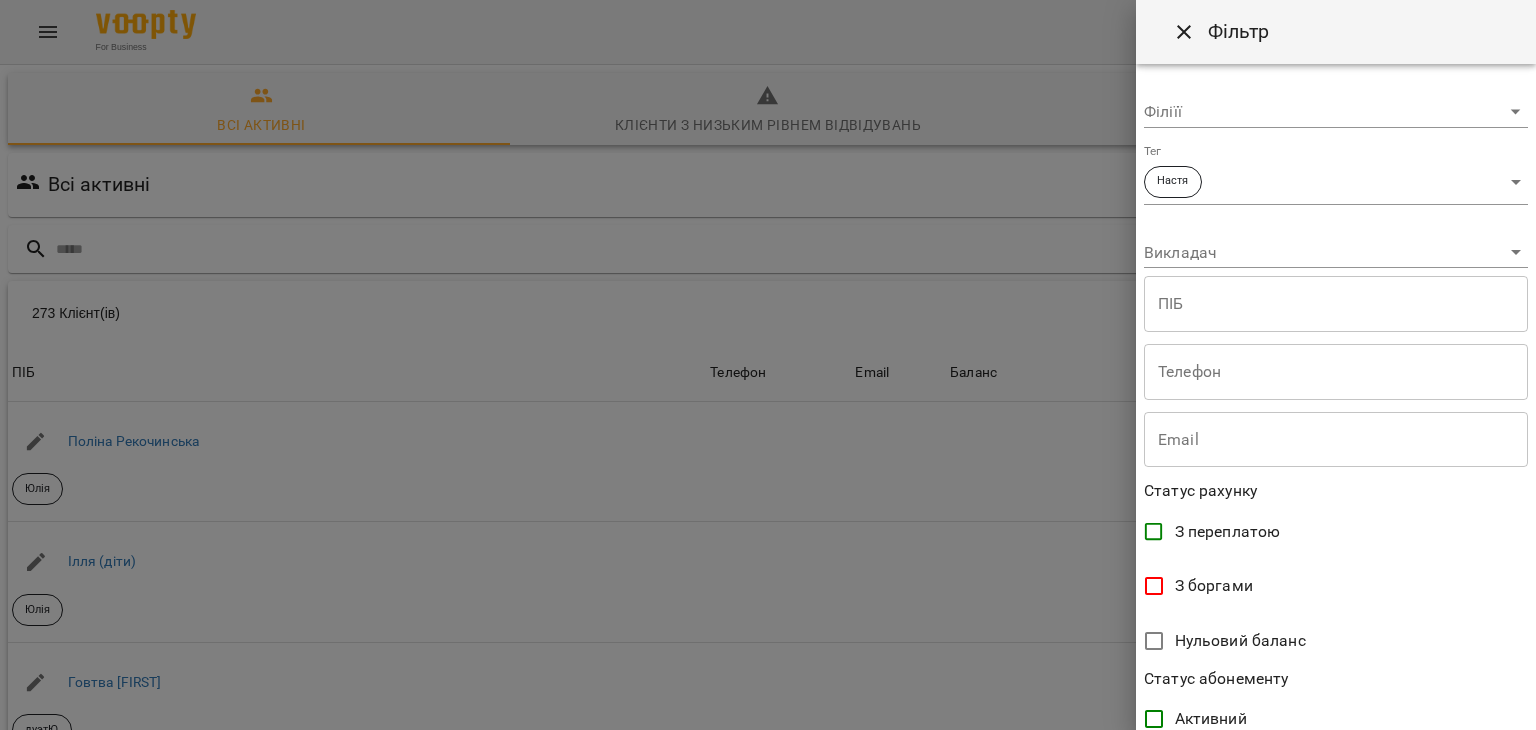 click on "**********" at bounding box center (1336, 397) 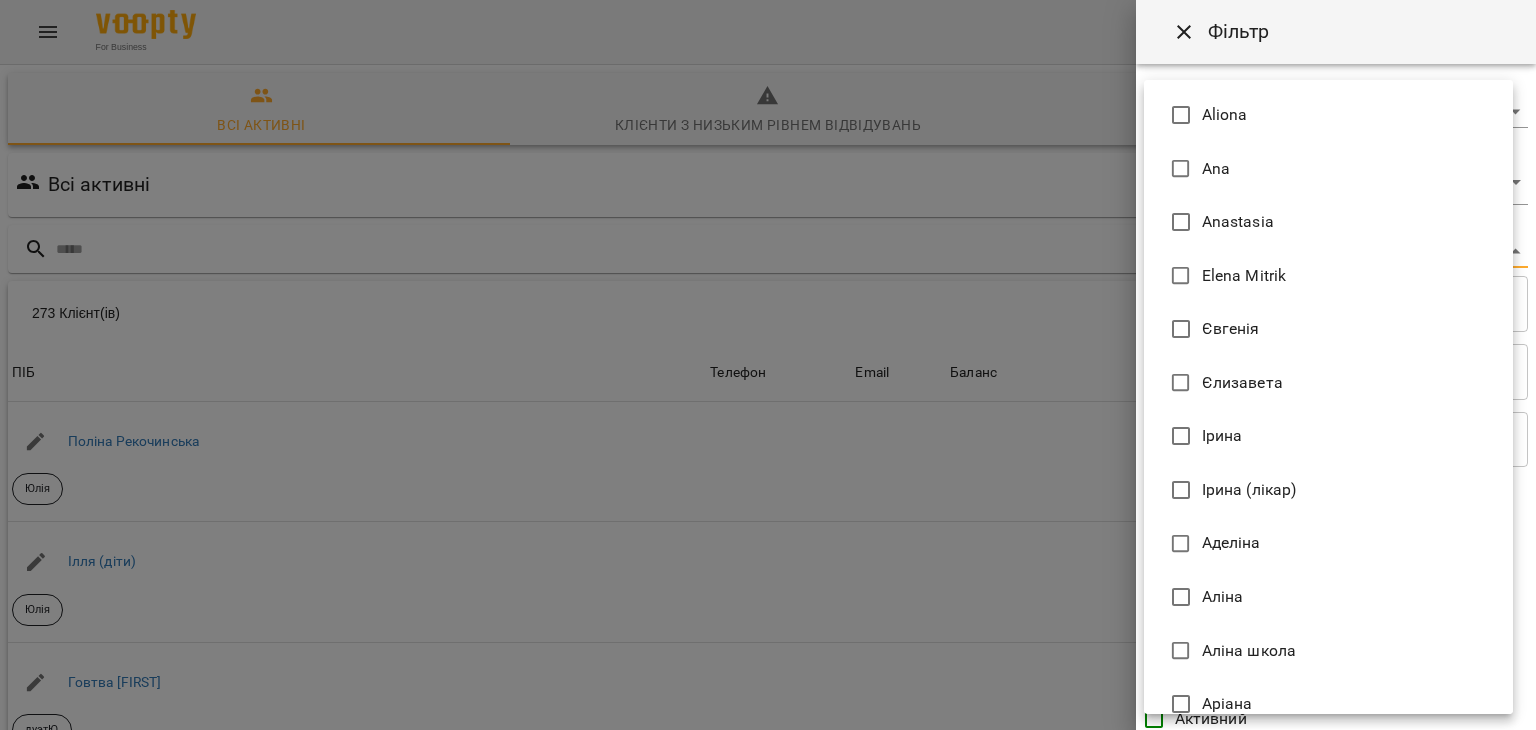 click on "For Business 32 UA Всі активні Клієнти з низьким рівнем відвідувань Видалені клієнти   Всі активні Настя Фільтр 273   Клієнт(ів) 273   Клієнт(ів) ПІБ Телефон Email Баланс ПІБ Поліна Рекочинська Юлія Телефон Email Баланс 2520 ₴ Поповнити рахунок ПІБ Ілля (діти) Юлія Телефон Email Баланс 0 ₴ Поповнити рахунок ПІБ Говтва Анна дуэтЮ Телефон Email Баланс 0 ₴ Поповнити рахунок ПІБ Дарія (діти) Юлія Телефон Email Баланс 0 ₴ Поповнити рахунок ПІБ Марія дует з Данилом Аделіна Телефон Email Баланс 0 ₴ Поповнити рахунок ПІБ Данил дует з Марією Аделіна Телефон 0 0" at bounding box center [768, 522] 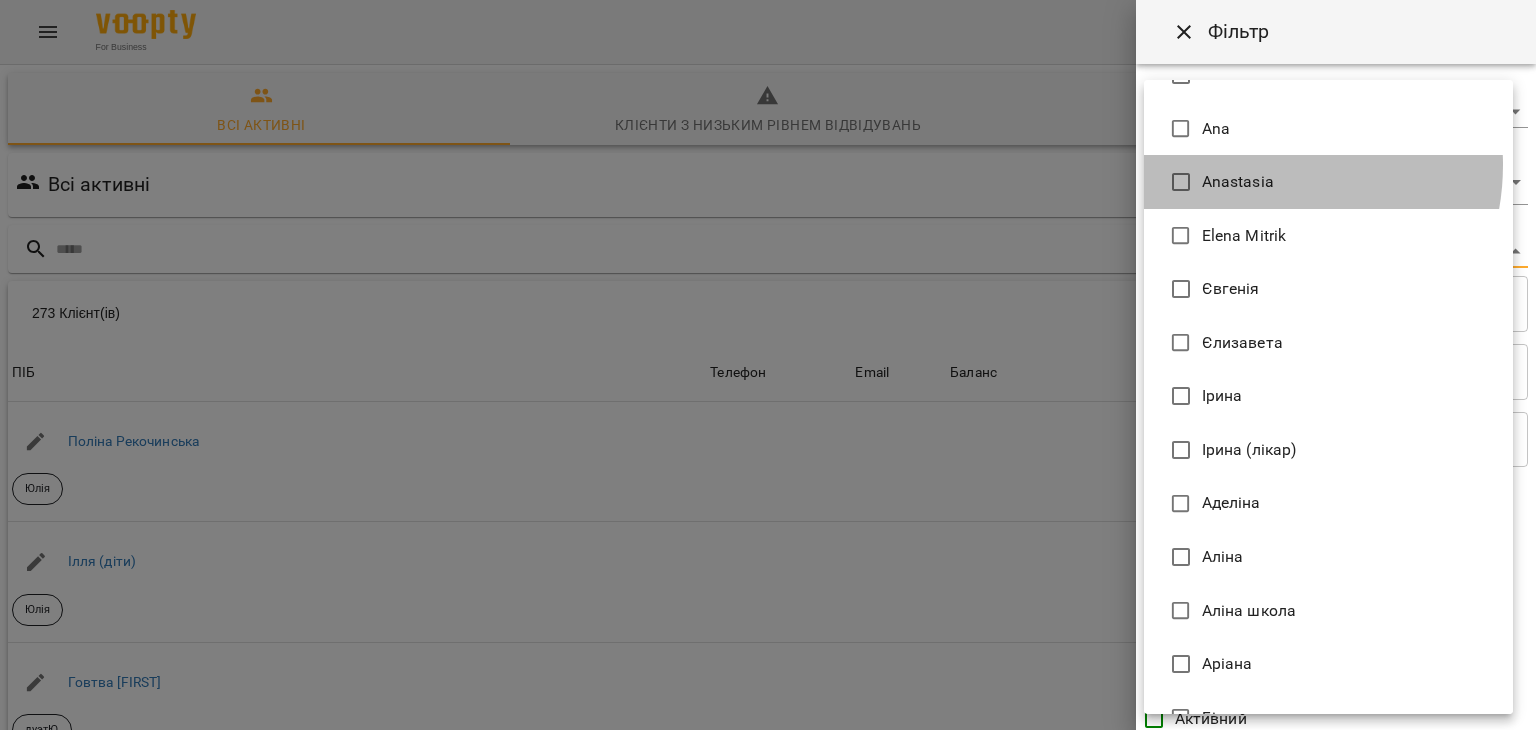 click on "Anastasia" at bounding box center [1328, 182] 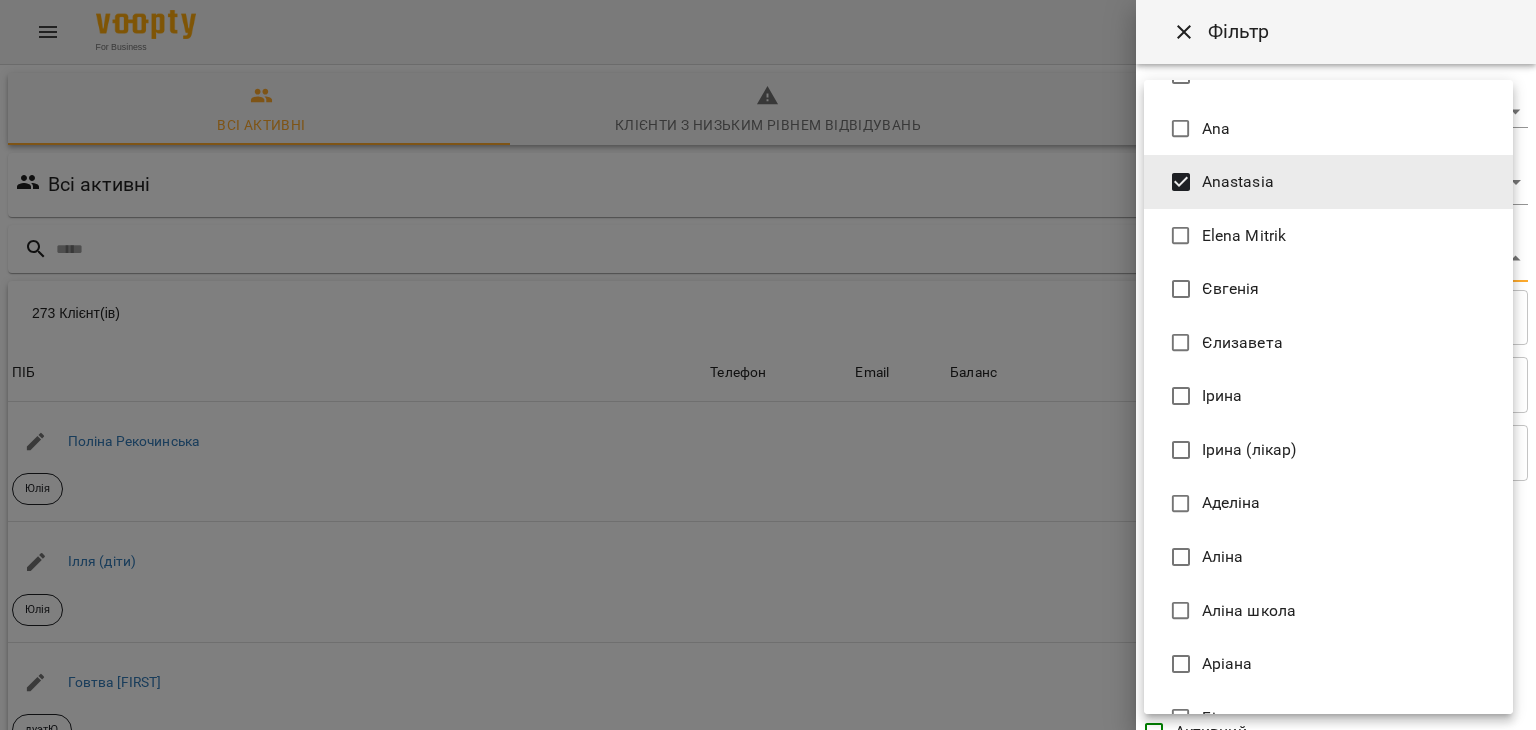 click at bounding box center [768, 365] 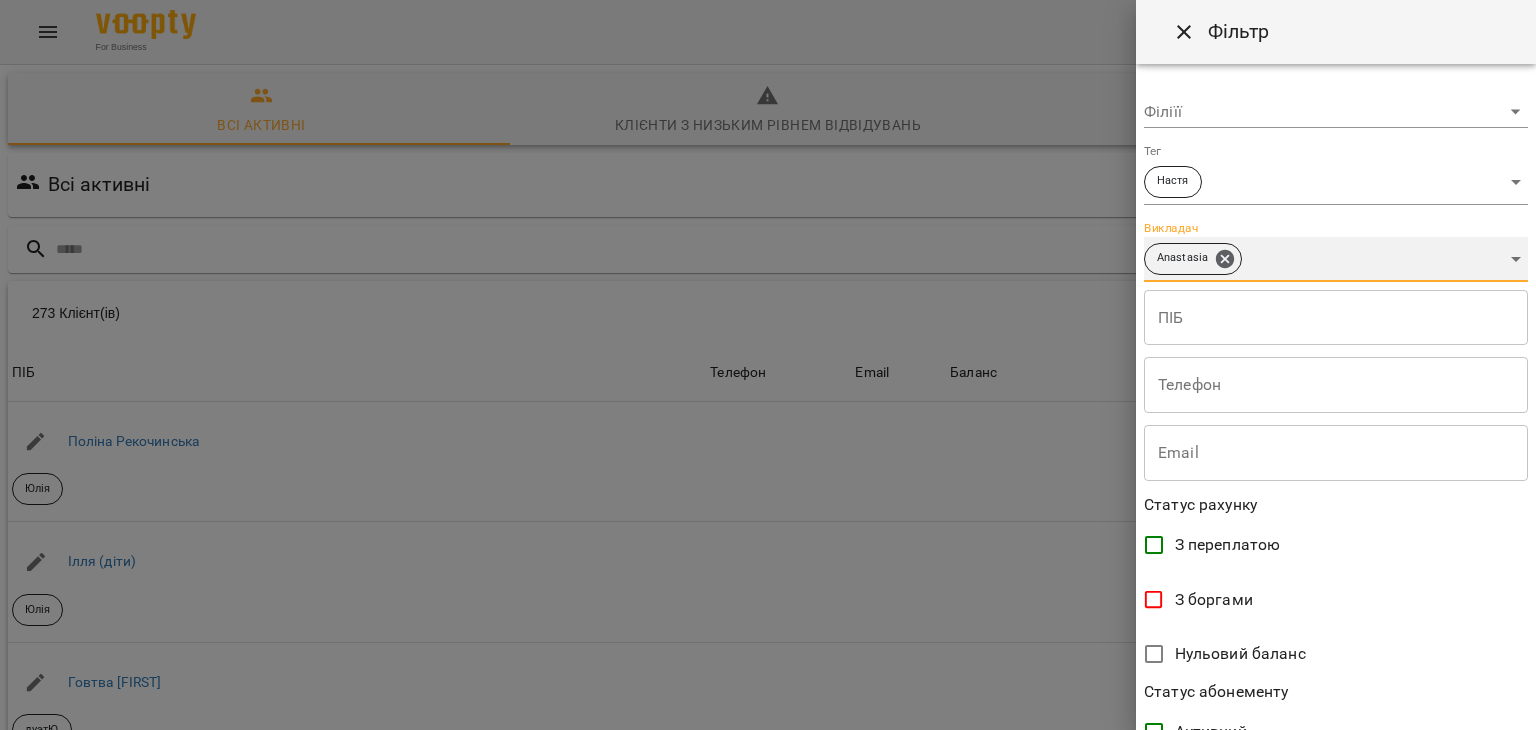 scroll, scrollTop: 410, scrollLeft: 0, axis: vertical 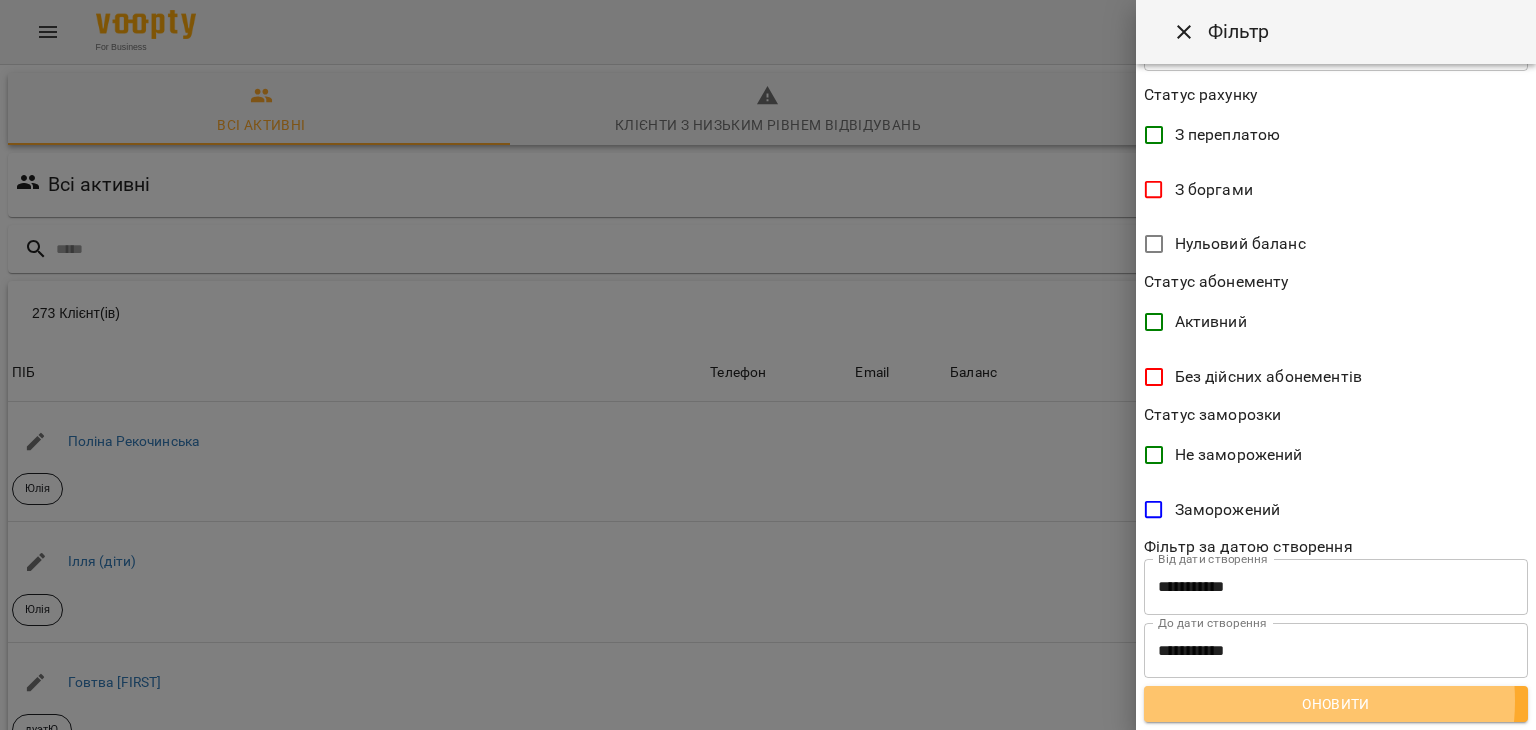 click on "Оновити" at bounding box center [1336, 704] 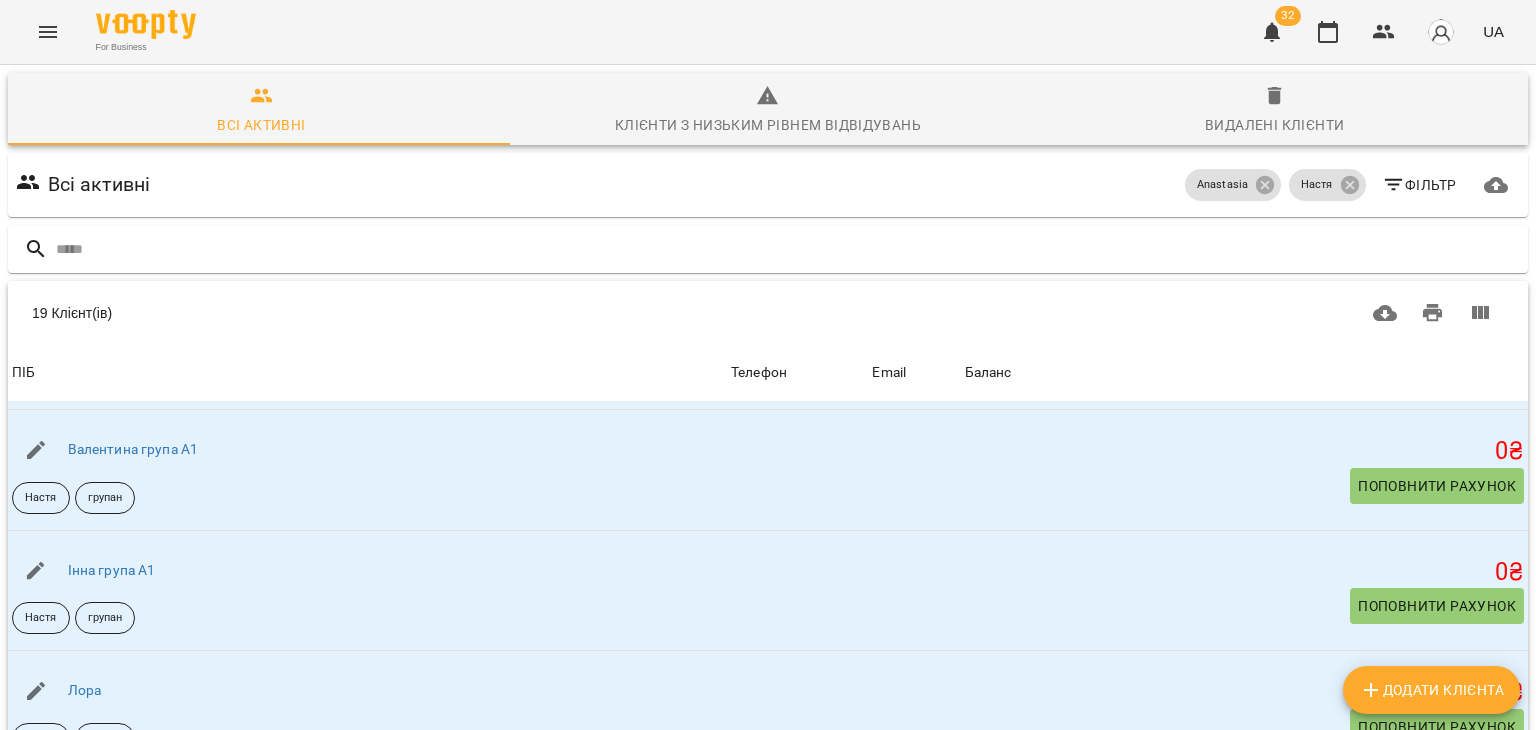 scroll, scrollTop: 1844, scrollLeft: 0, axis: vertical 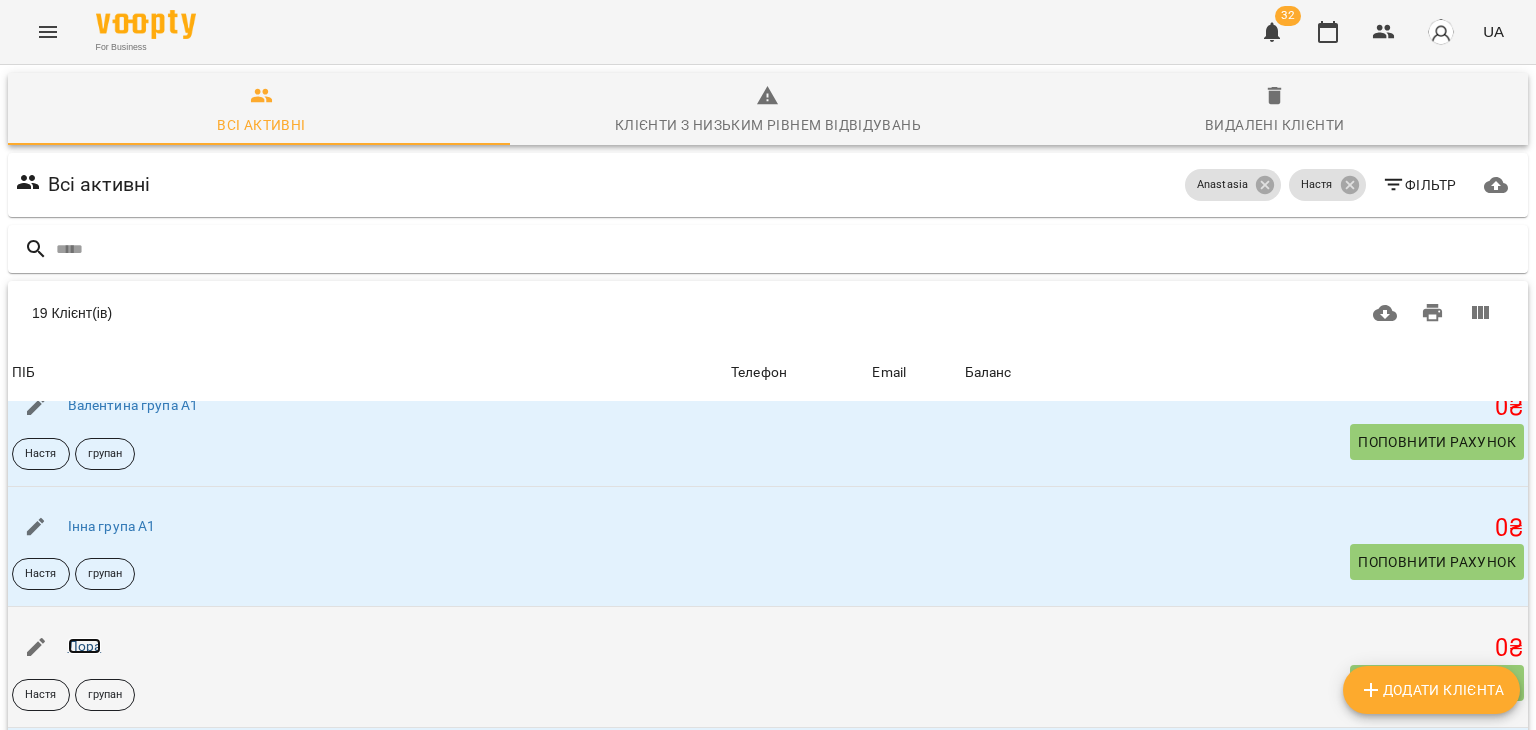 click on "Лора" at bounding box center (85, 646) 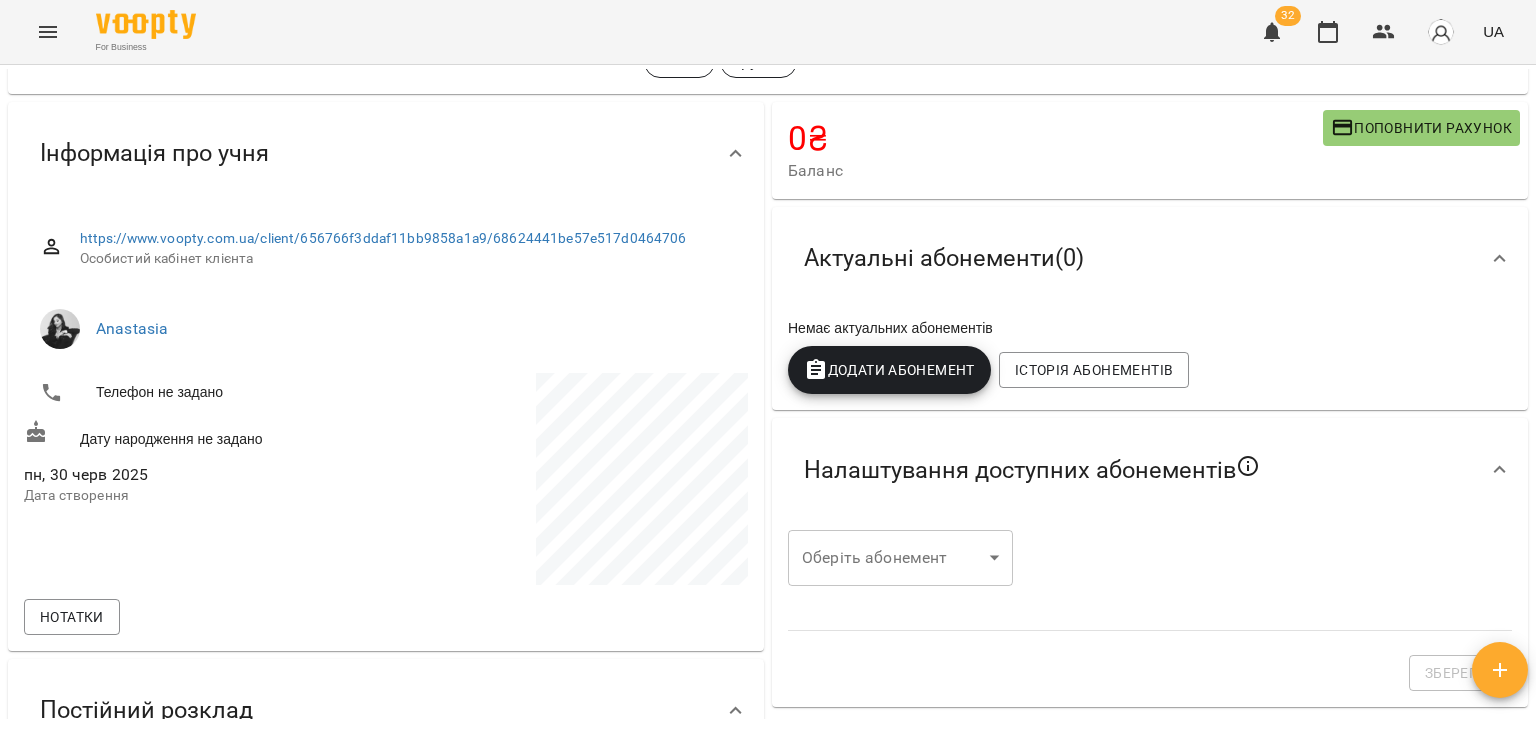 scroll, scrollTop: 0, scrollLeft: 0, axis: both 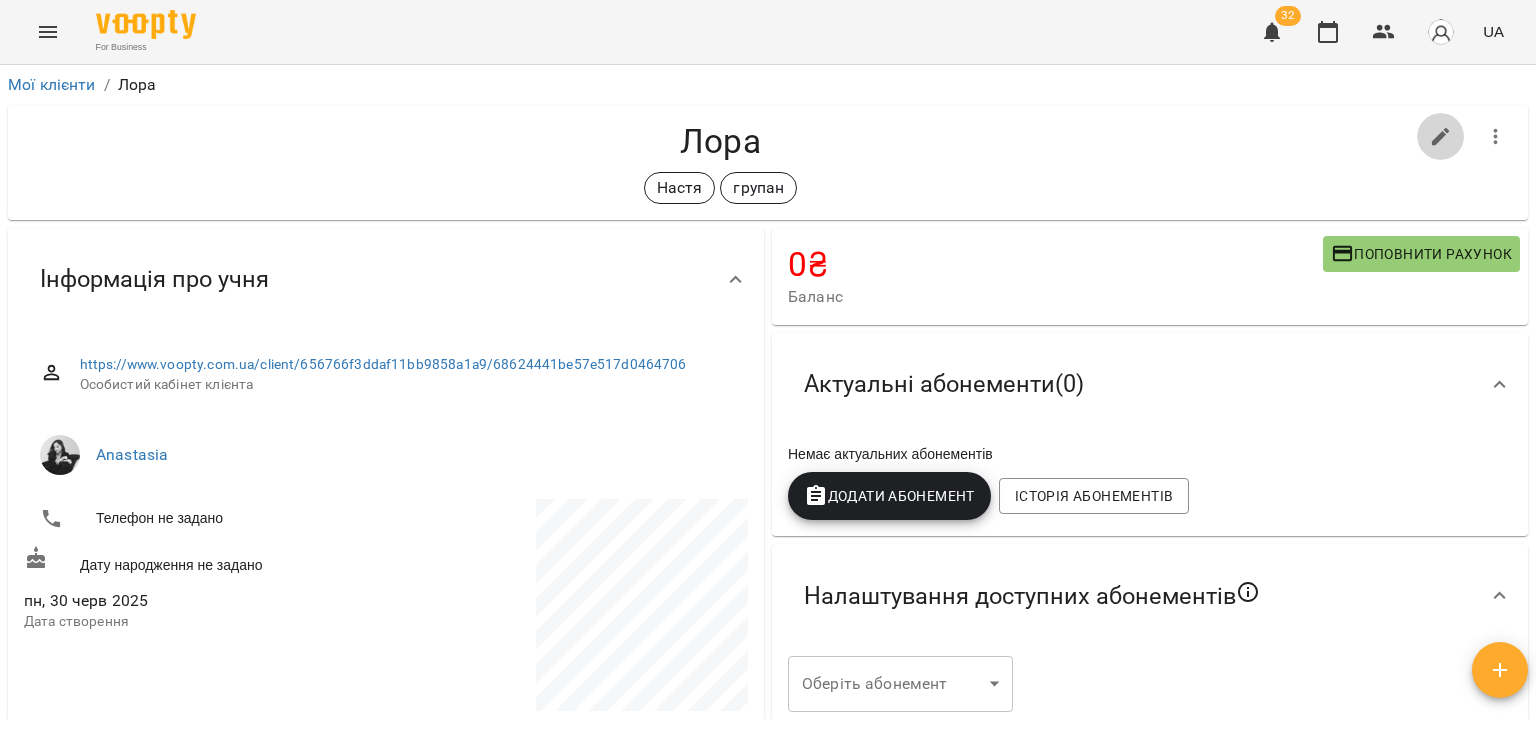 click 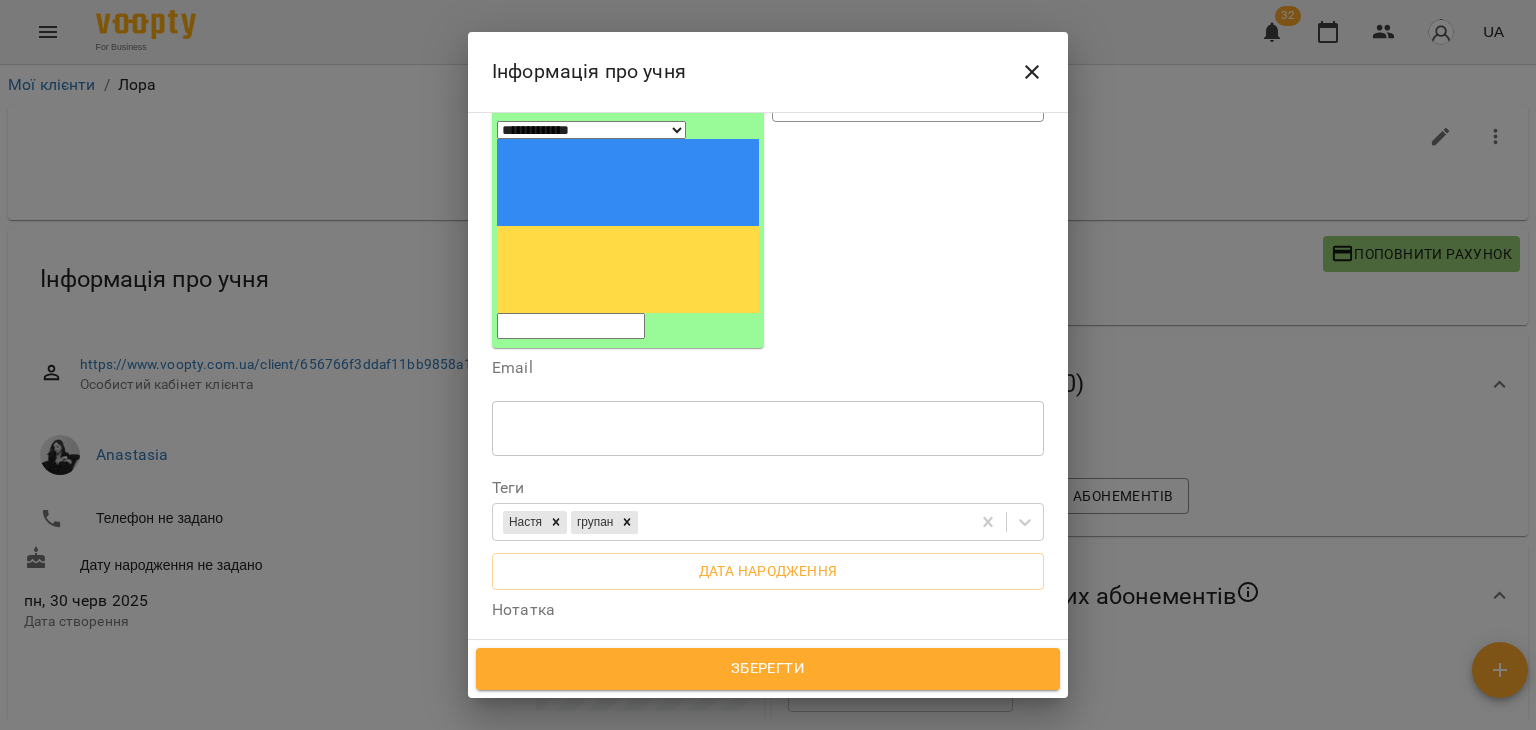 scroll, scrollTop: 228, scrollLeft: 0, axis: vertical 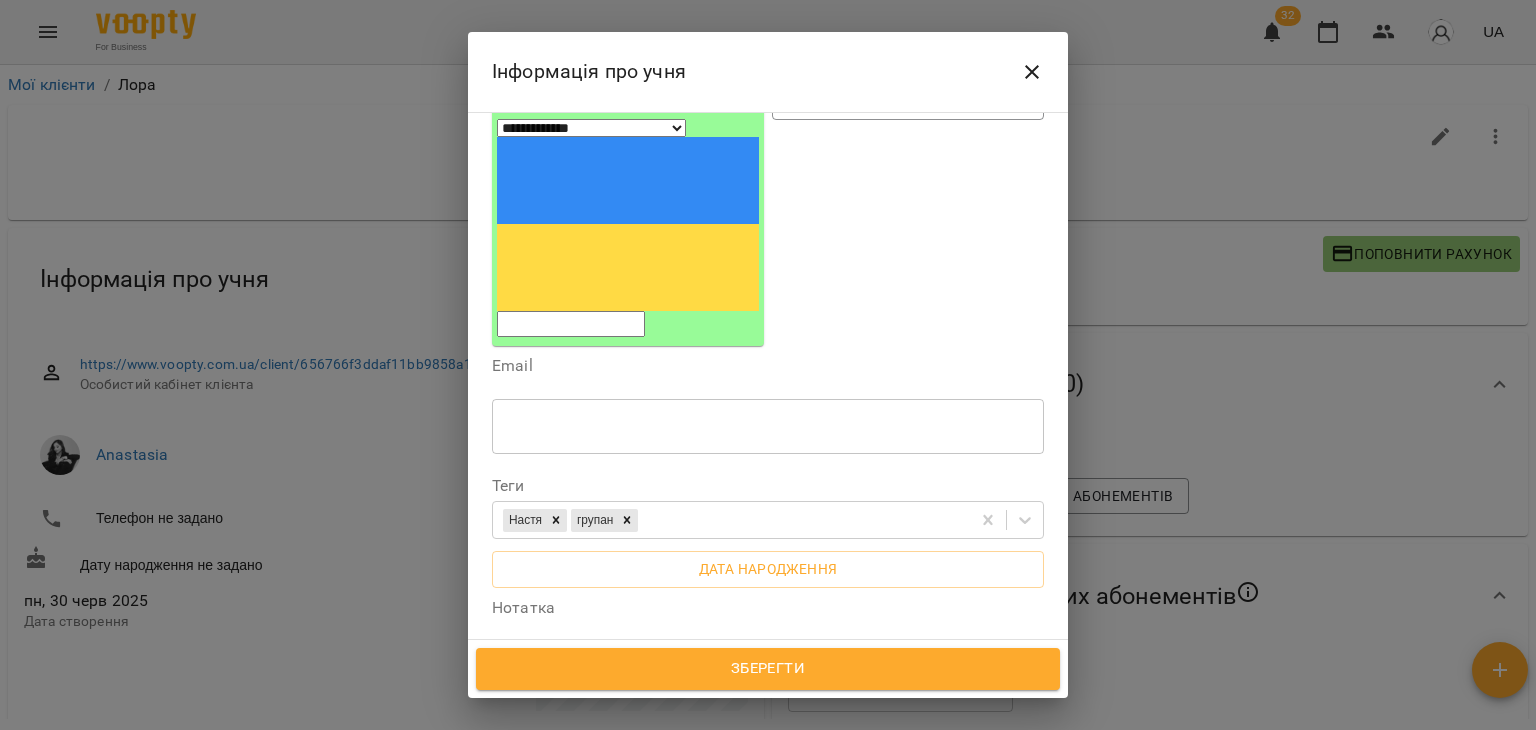 click at bounding box center [768, 667] 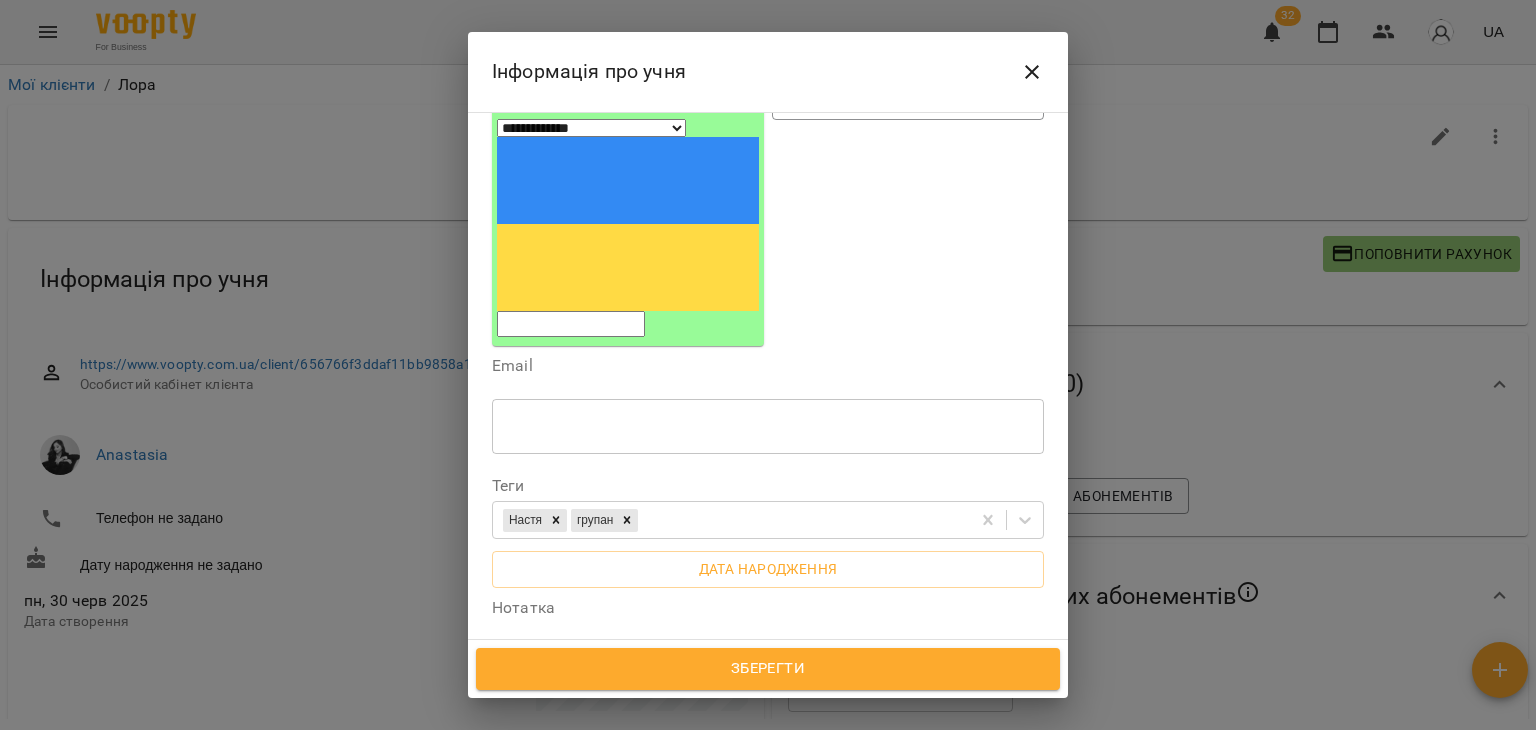 type on "**********" 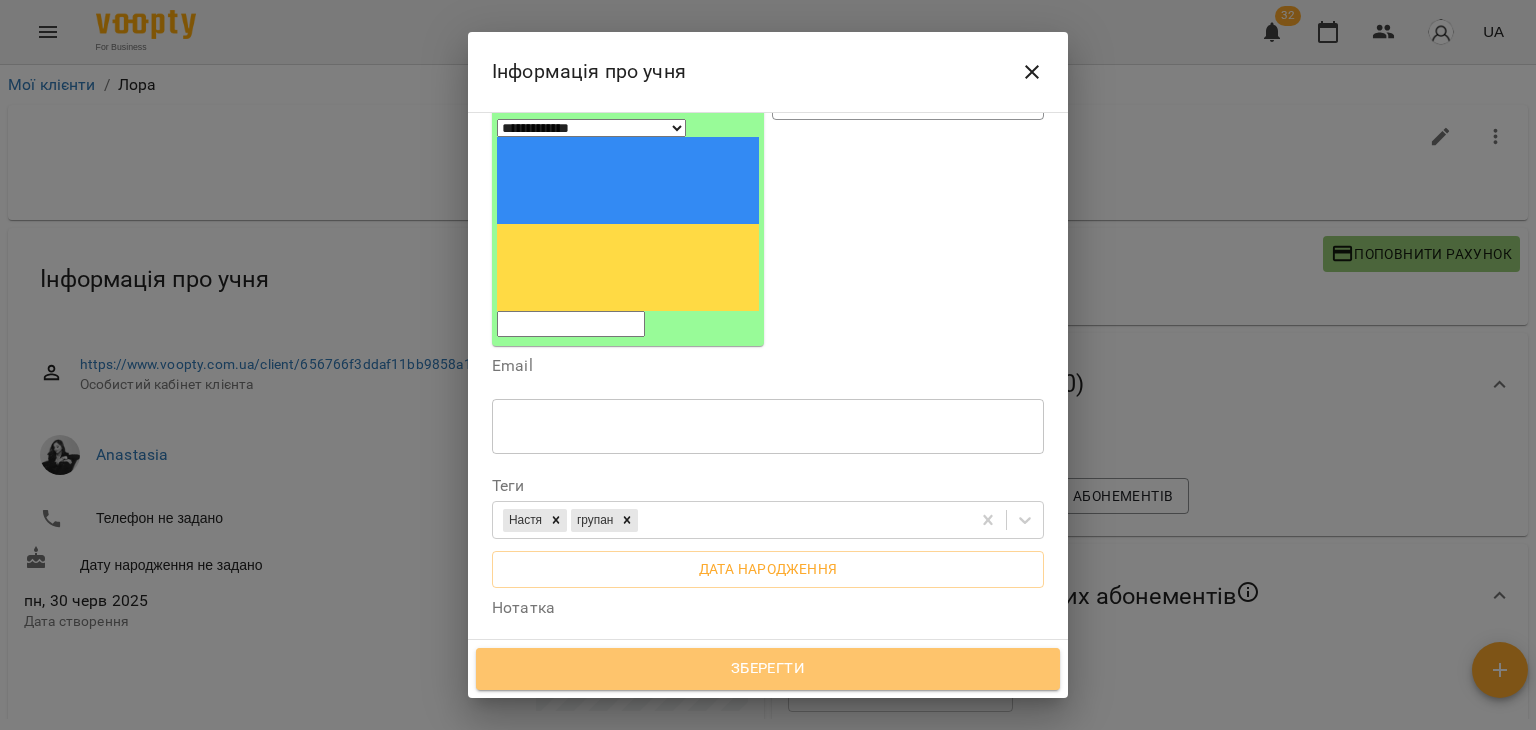 click on "Зберегти" at bounding box center [768, 669] 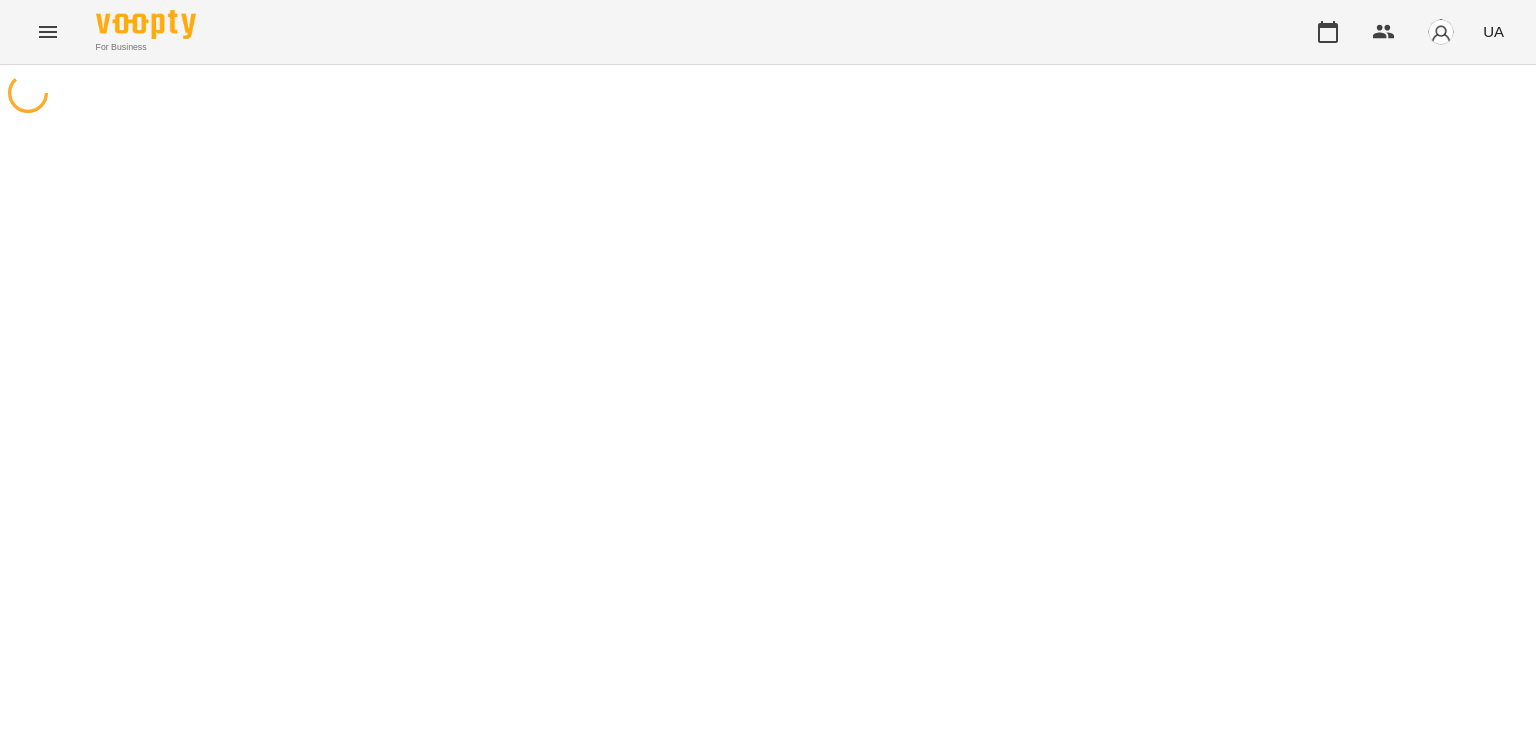 scroll, scrollTop: 0, scrollLeft: 0, axis: both 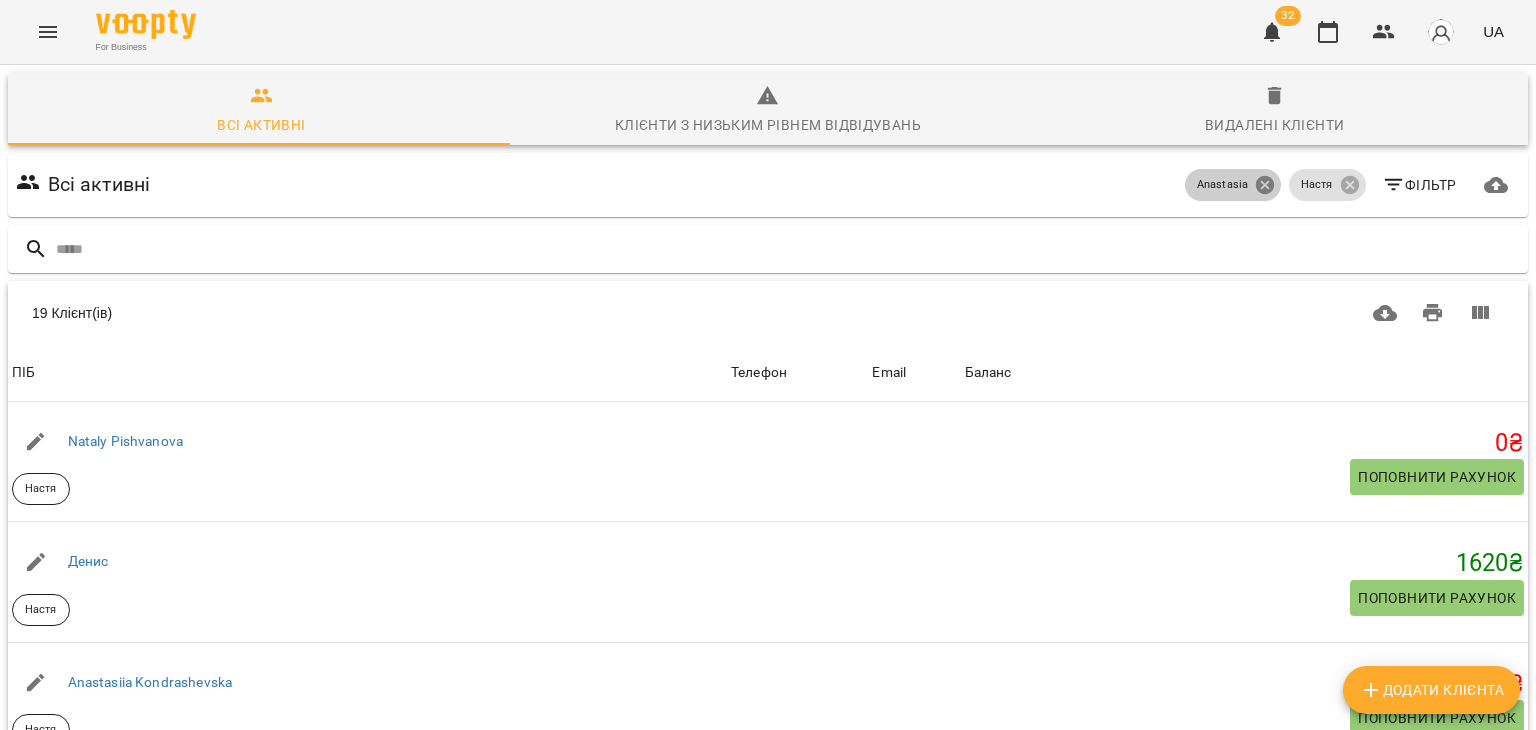 click 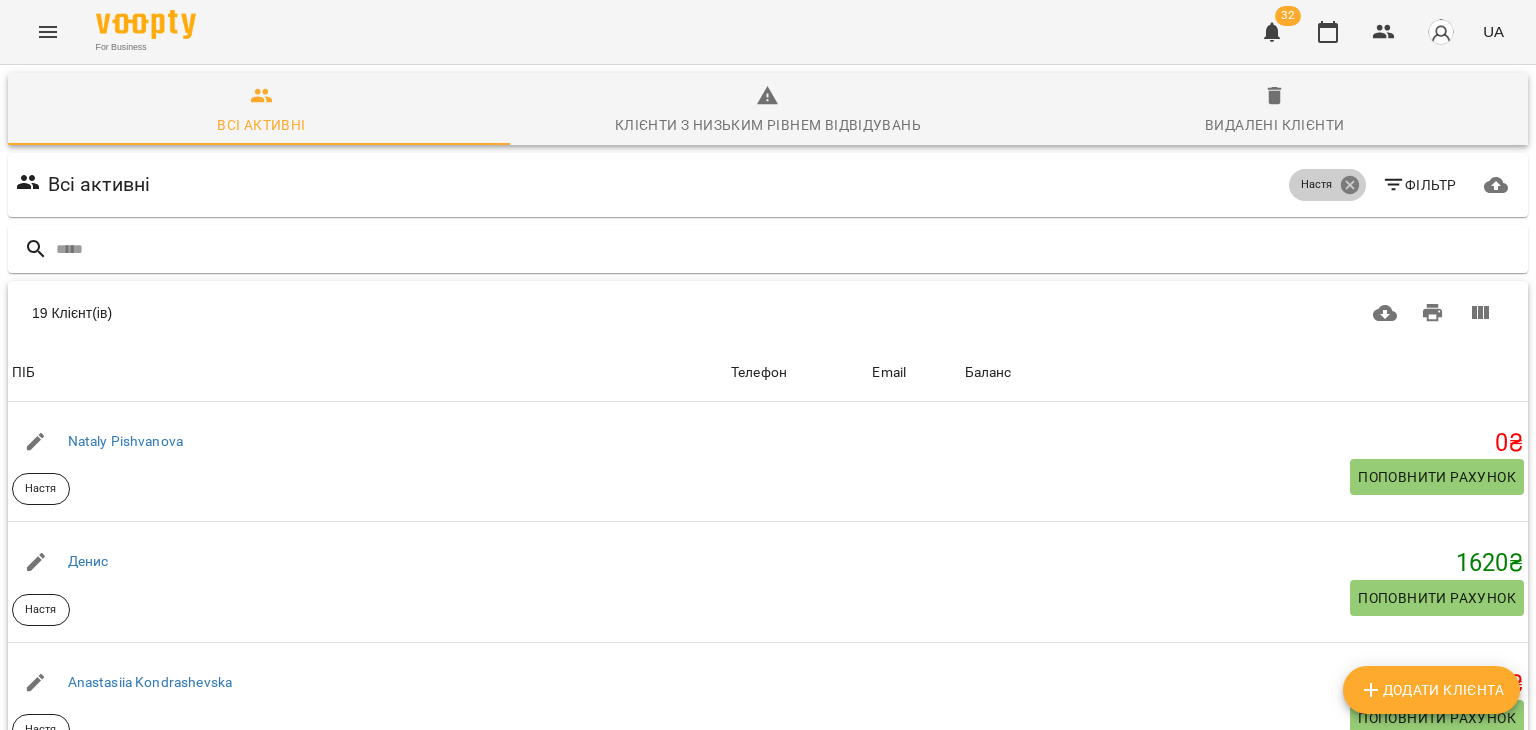 click 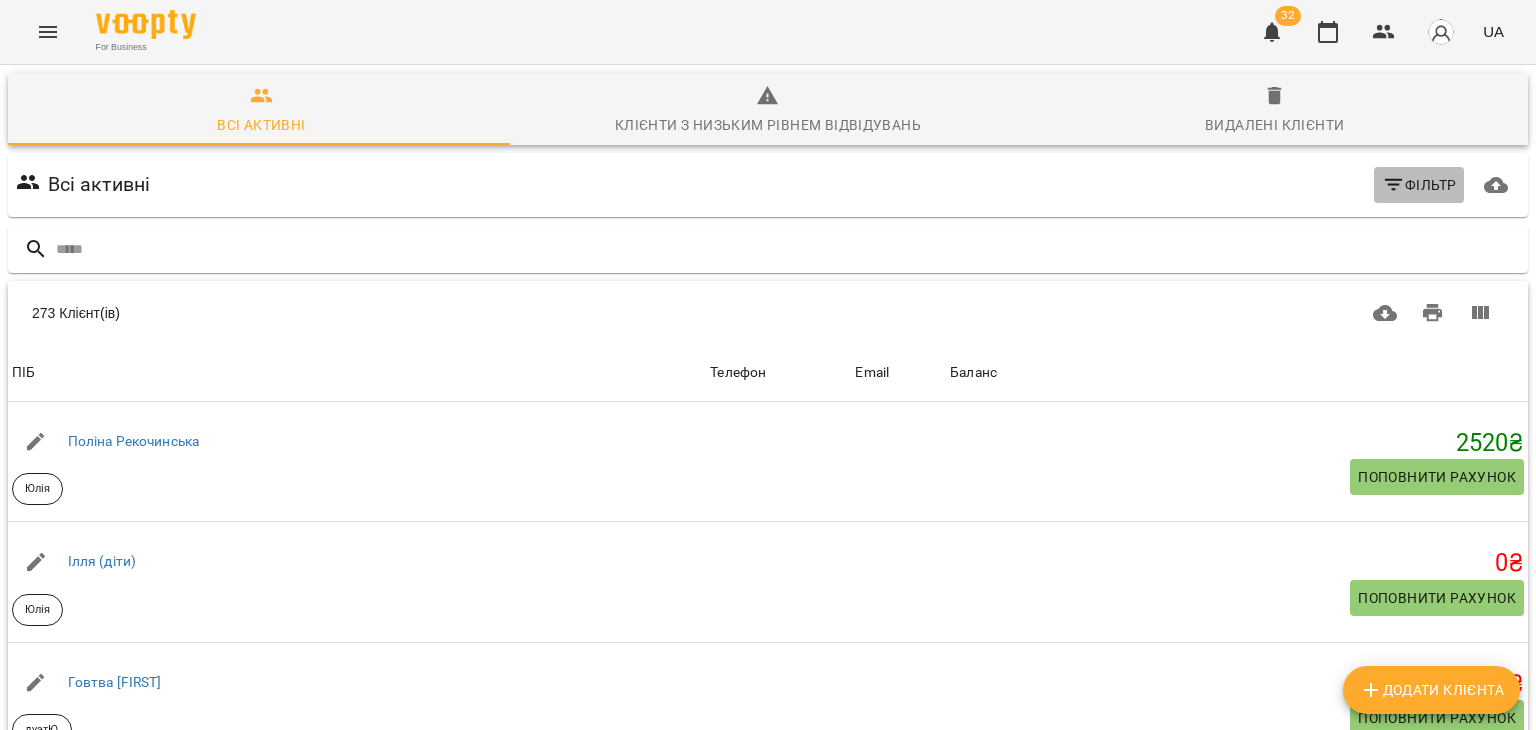 click 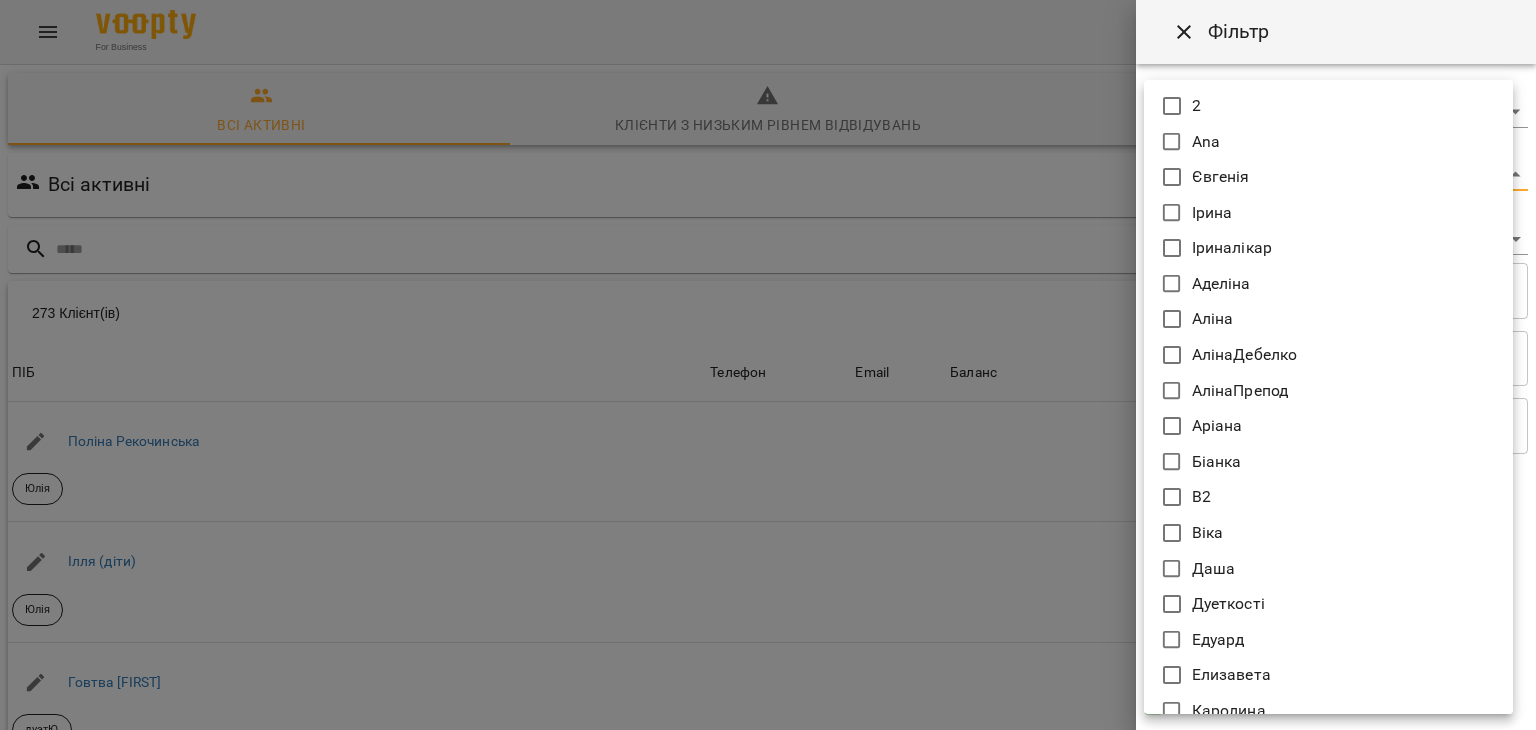 click on "For Business 32 UA Всі активні Клієнти з низьким рівнем відвідувань Видалені клієнти   Всі активні Фільтр 273   Клієнт(ів) 273   Клієнт(ів) ПІБ Телефон Email Баланс ПІБ [FIRST] [LAST] Юлія Телефон Email Баланс 2520 ₴ Поповнити рахунок ПІБ Ілля (діти) Юлія Телефон Email Баланс 0 ₴ Поповнити рахунок ПІБ Говтва [FIRST] дуетЮ Телефон Email Баланс 0 ₴ Поповнити рахунок ПІБ Дарія (діти) Юлія Телефон Email Баланс 0 ₴ Поповнити рахунок ПІБ Марія дует з [FIRST] Аделіна Телефон Email Баланс 0 ₴ Поповнити рахунок ПІБ Данил дует з Марією Аделіна Телефон Email 0 ₴ 0 0" at bounding box center (768, 522) 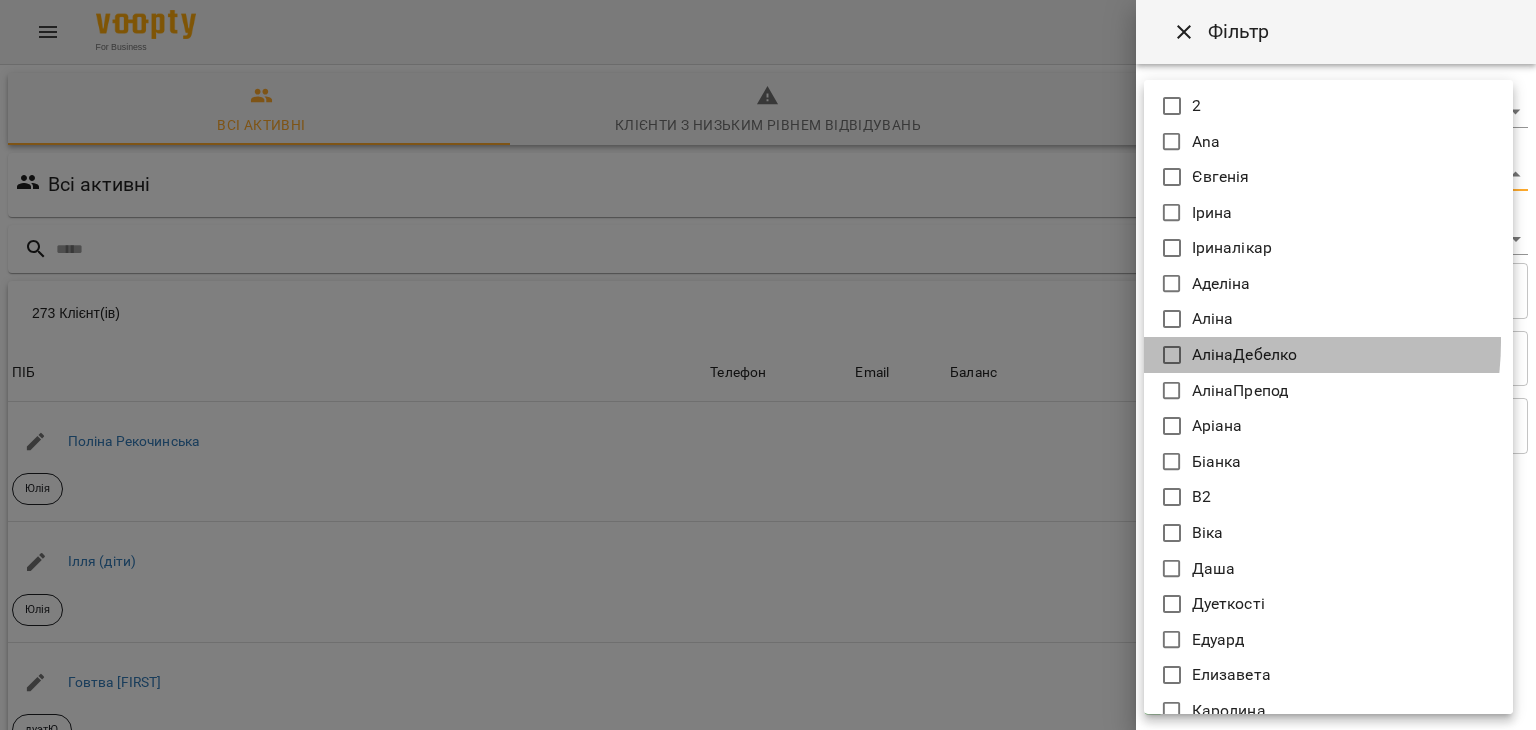 click on "АлінаДебелко" at bounding box center [1245, 355] 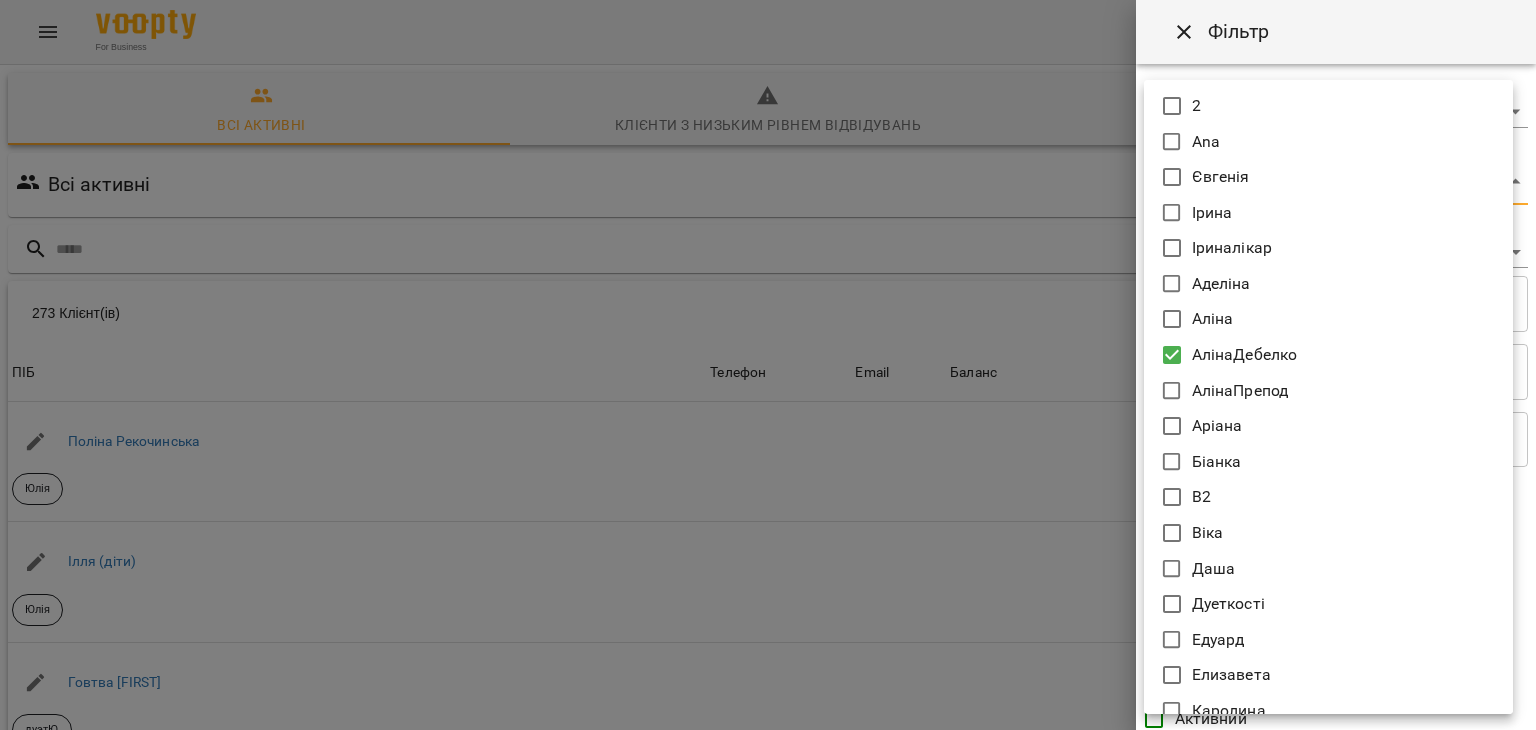 click at bounding box center [768, 365] 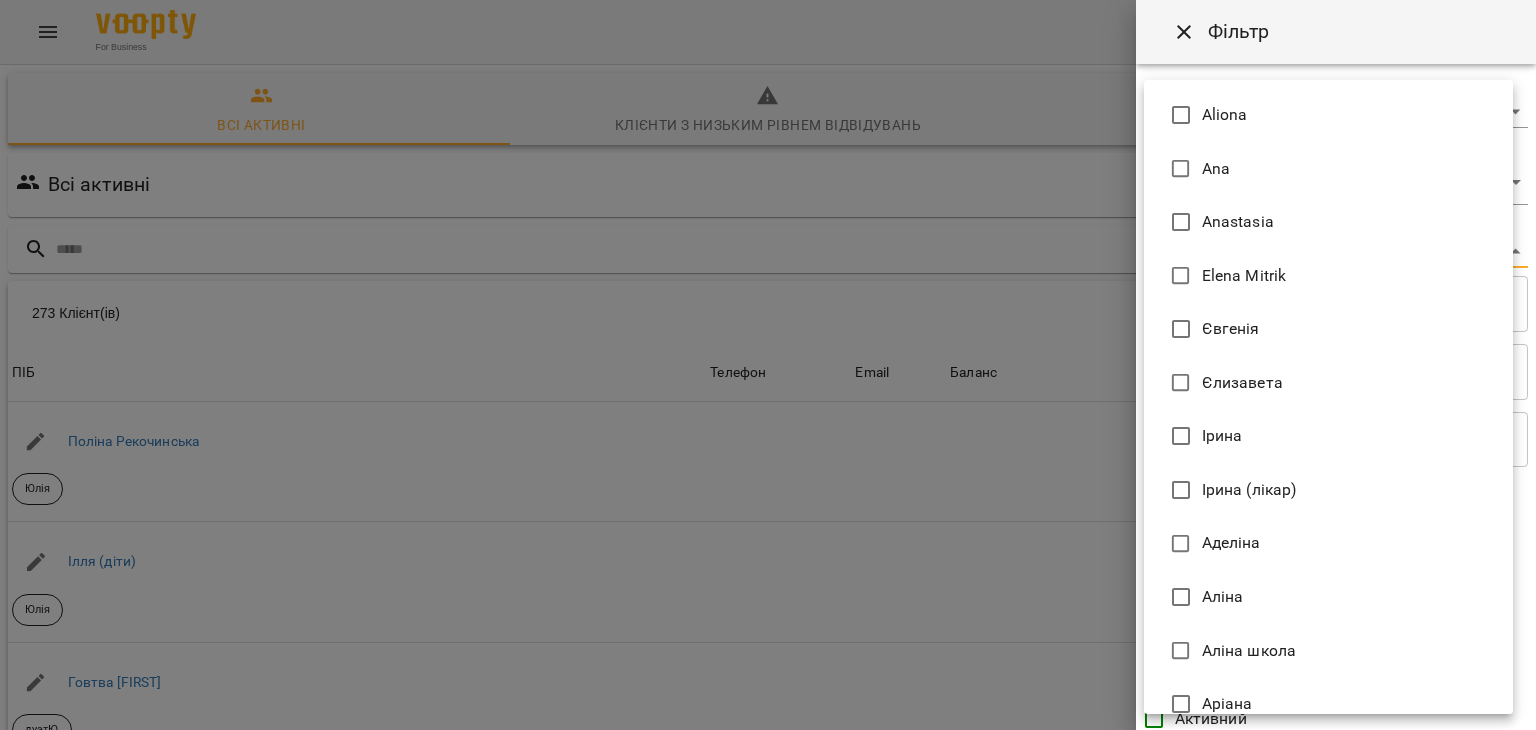 click on "For Business 32 UA Всі активні Клієнти з низьким рівнем відвідувань Видалені клієнти   Всі активні АлінаДебелко Фільтр 273   Клієнт(ів) 273   Клієнт(ів) ПІБ Телефон Email Баланс ПІБ Поліна Рекочинська Юлія Телефон Email Баланс 2520 ₴ Поповнити рахунок ПІБ Ілля (діти) Юлія Телефон Email Баланс 0 ₴ Поповнити рахунок ПІБ Говтва Анна дуэтЮ Телефон Email Баланс 0 ₴ Поповнити рахунок ПІБ Дарія (діти) Юлія Телефон Email Баланс 0 ₴ Поповнити рахунок ПІБ Марія дует з Данилом Аделіна Телефон Email Баланс 0 ₴ Поповнити рахунок ПІБ Данил дует з Марією Аделіна Email" at bounding box center (768, 522) 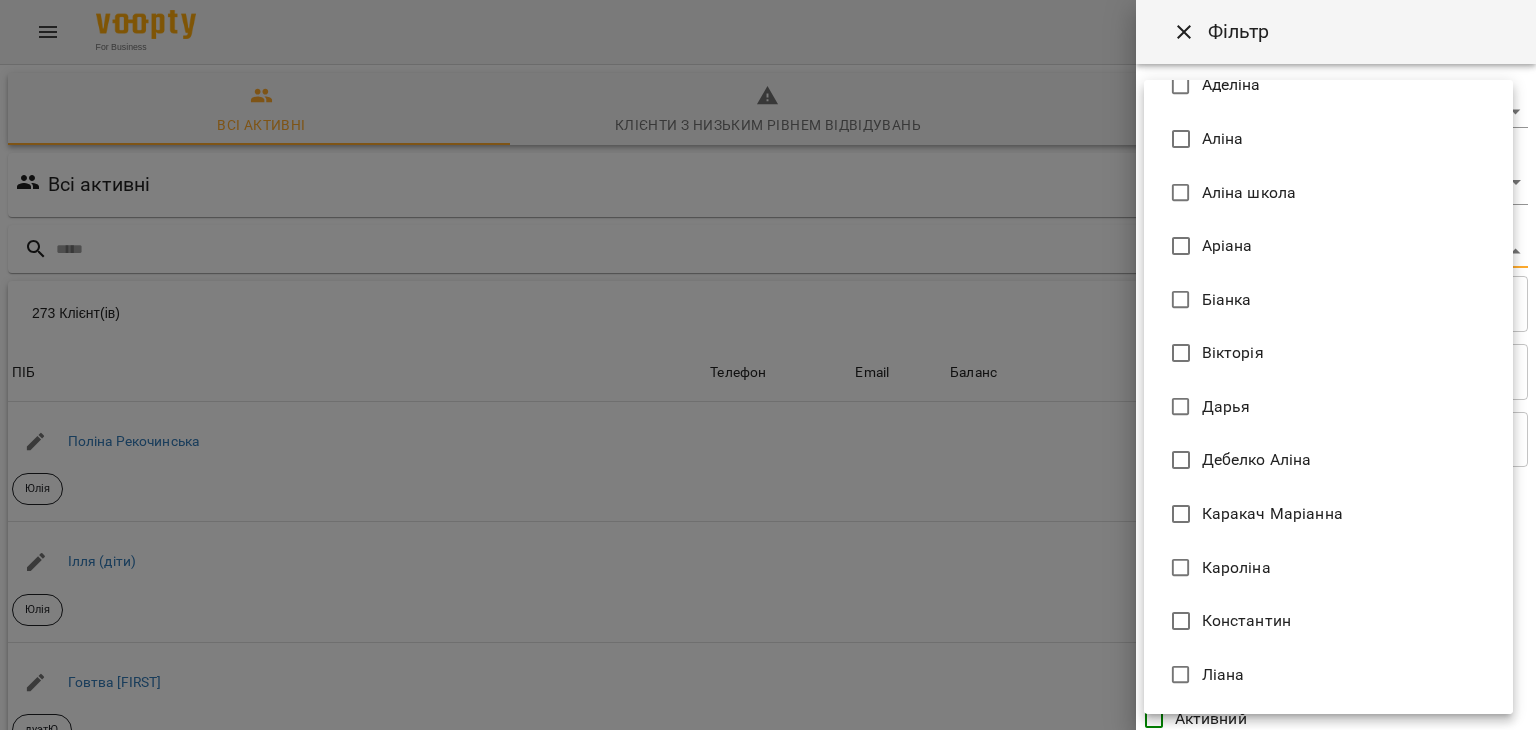 scroll, scrollTop: 460, scrollLeft: 0, axis: vertical 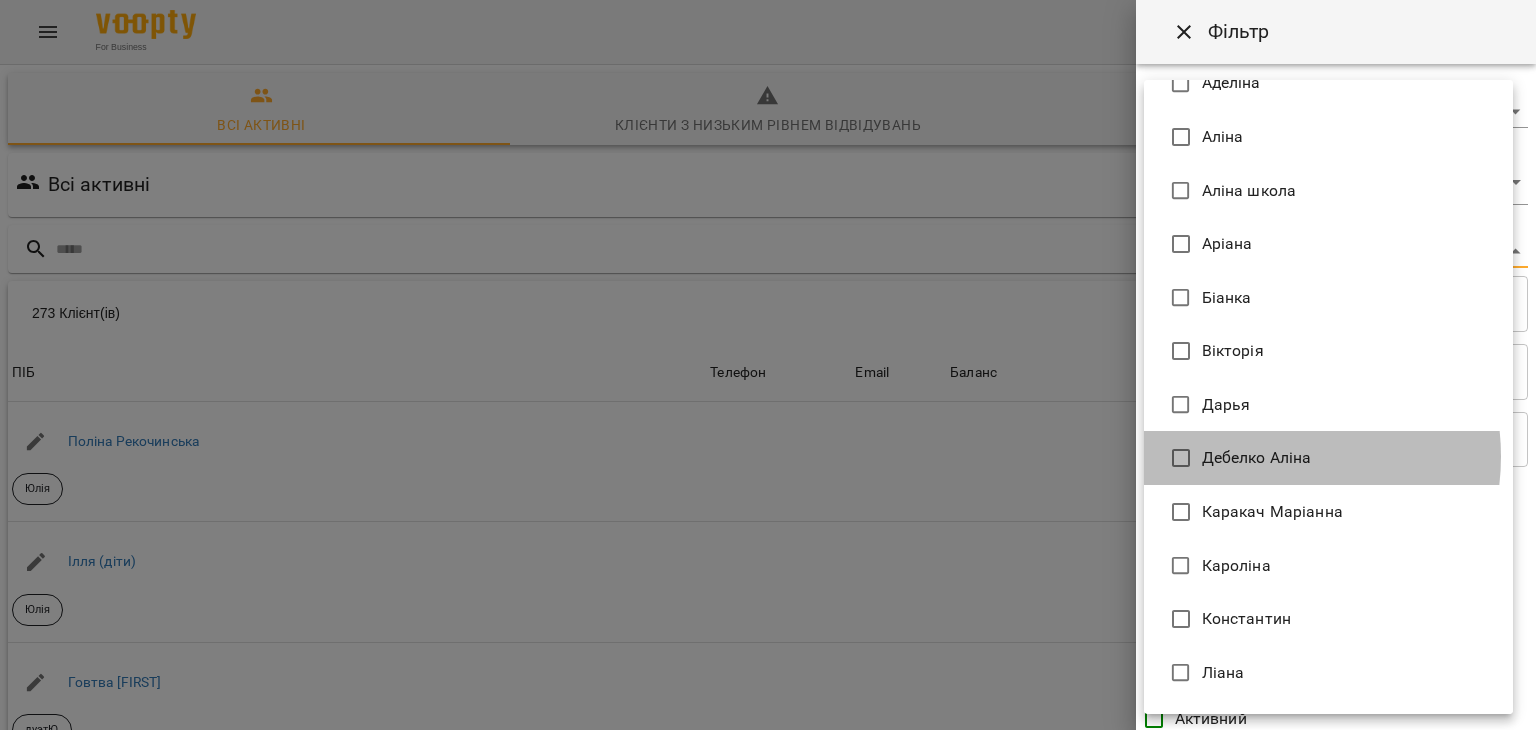 click on "Дебелко Аліна" at bounding box center [1257, 458] 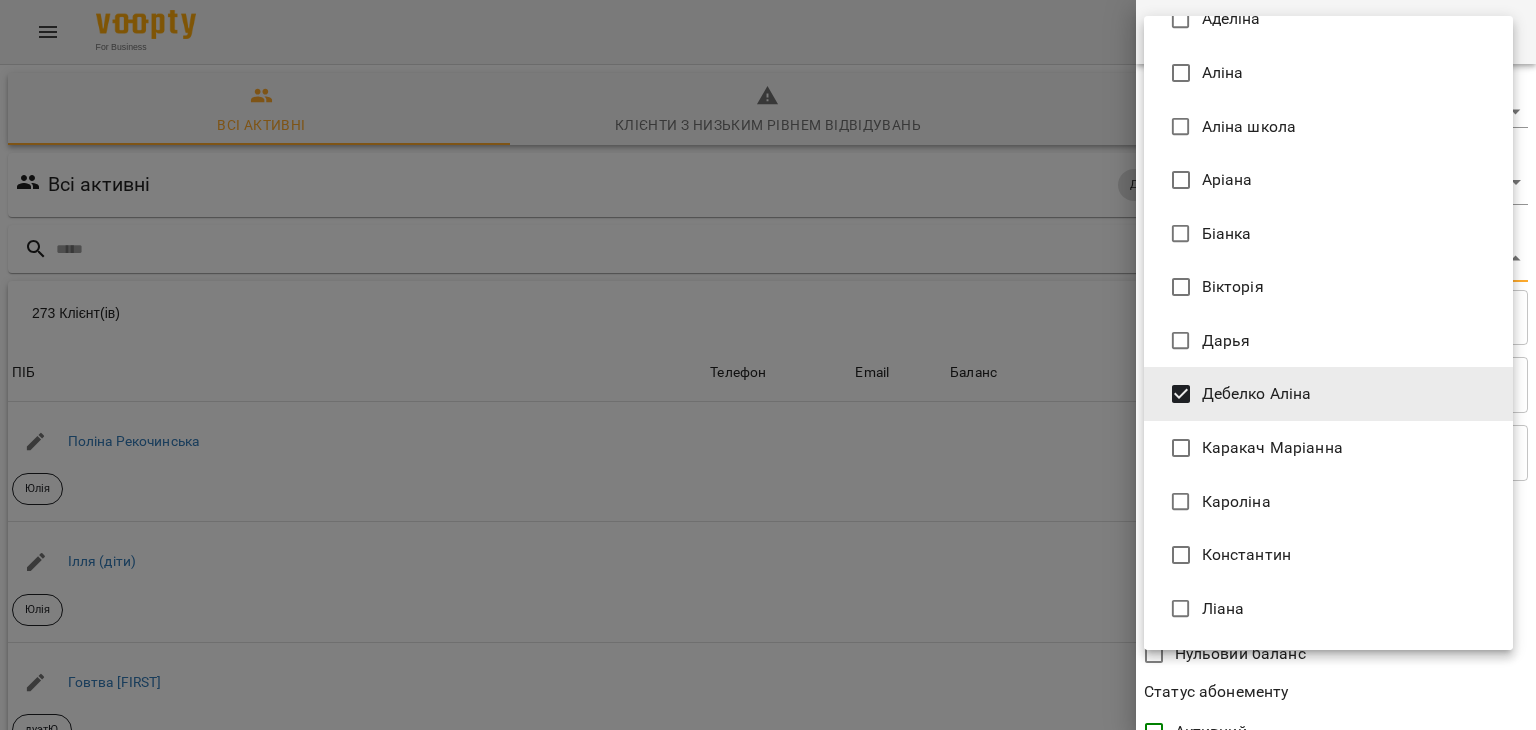 click at bounding box center (768, 365) 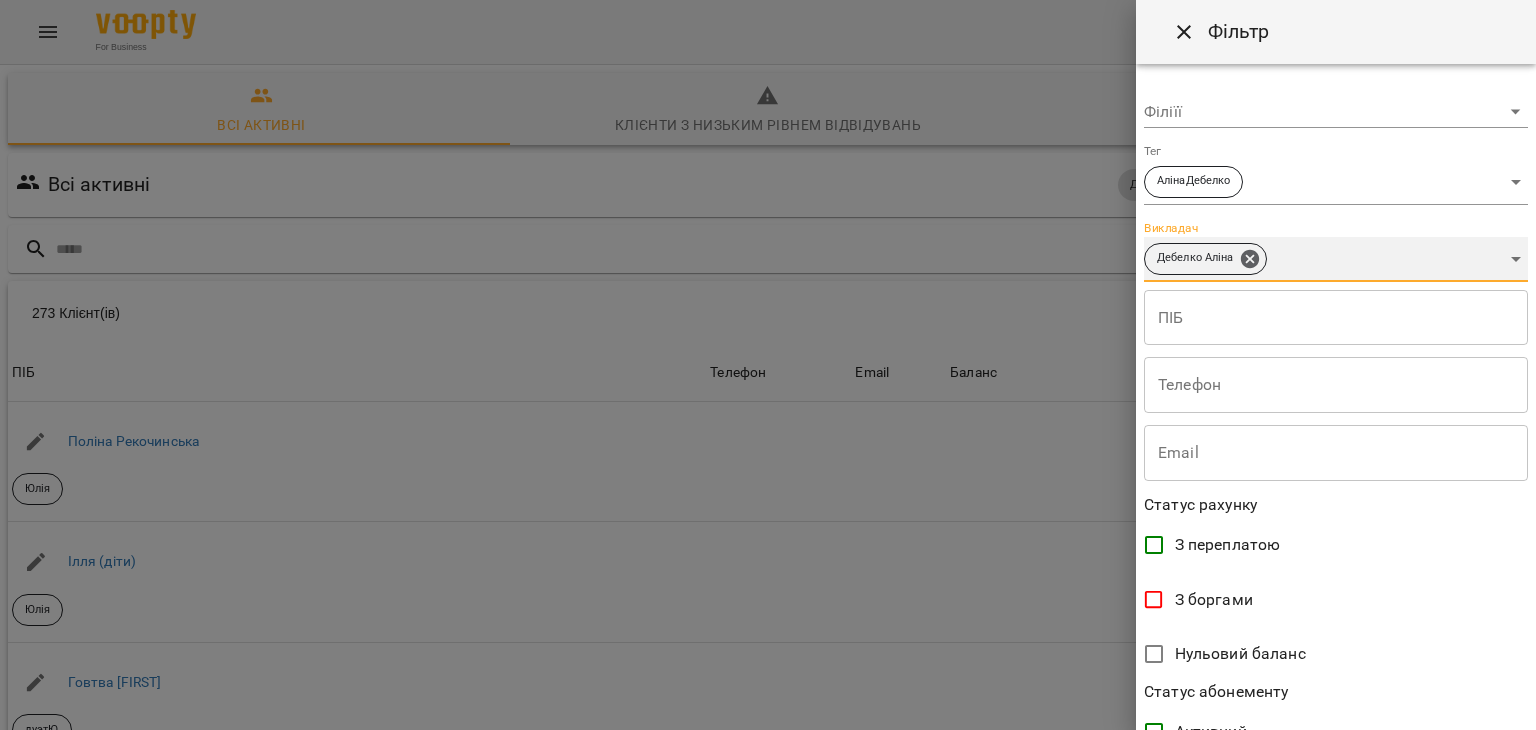 scroll, scrollTop: 410, scrollLeft: 0, axis: vertical 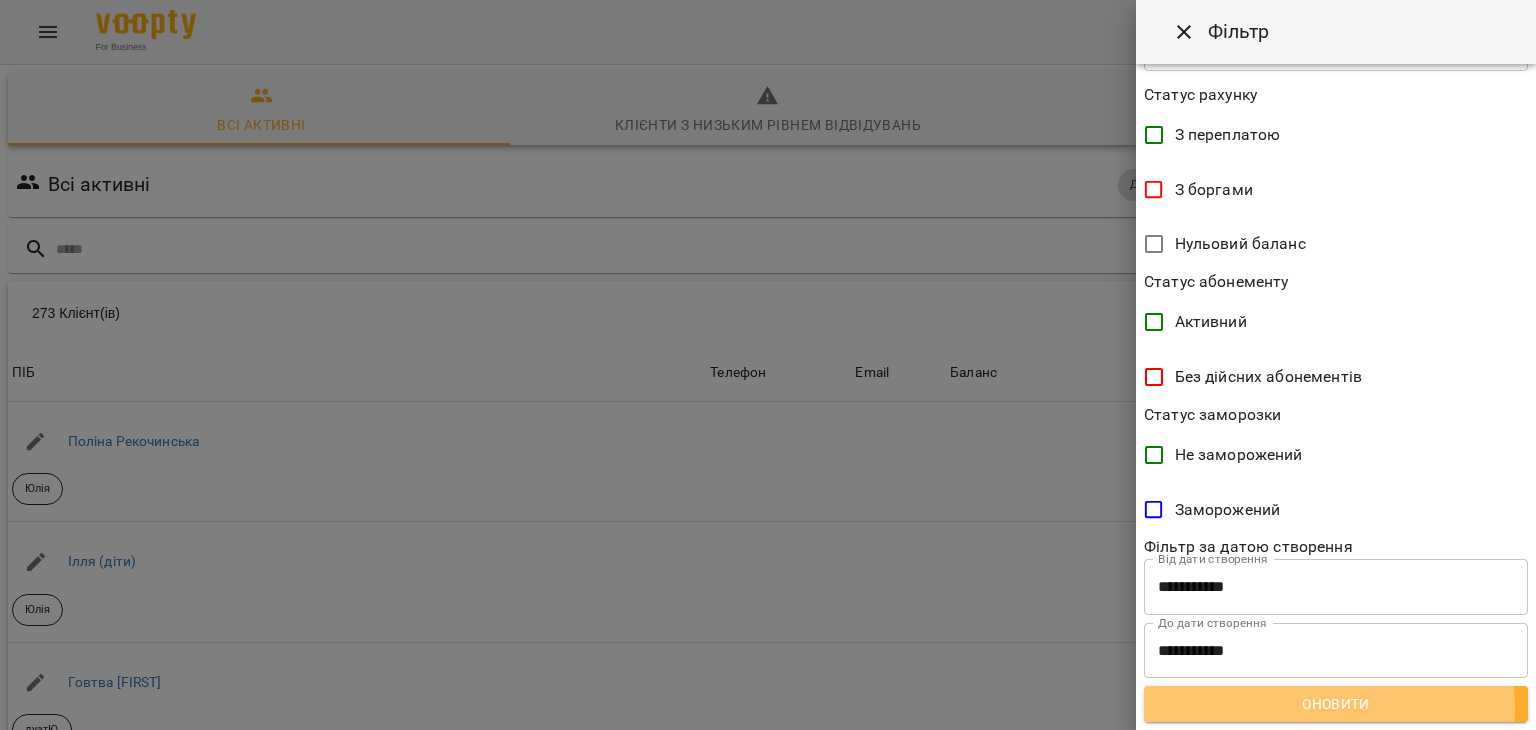 click on "Оновити" at bounding box center [1336, 704] 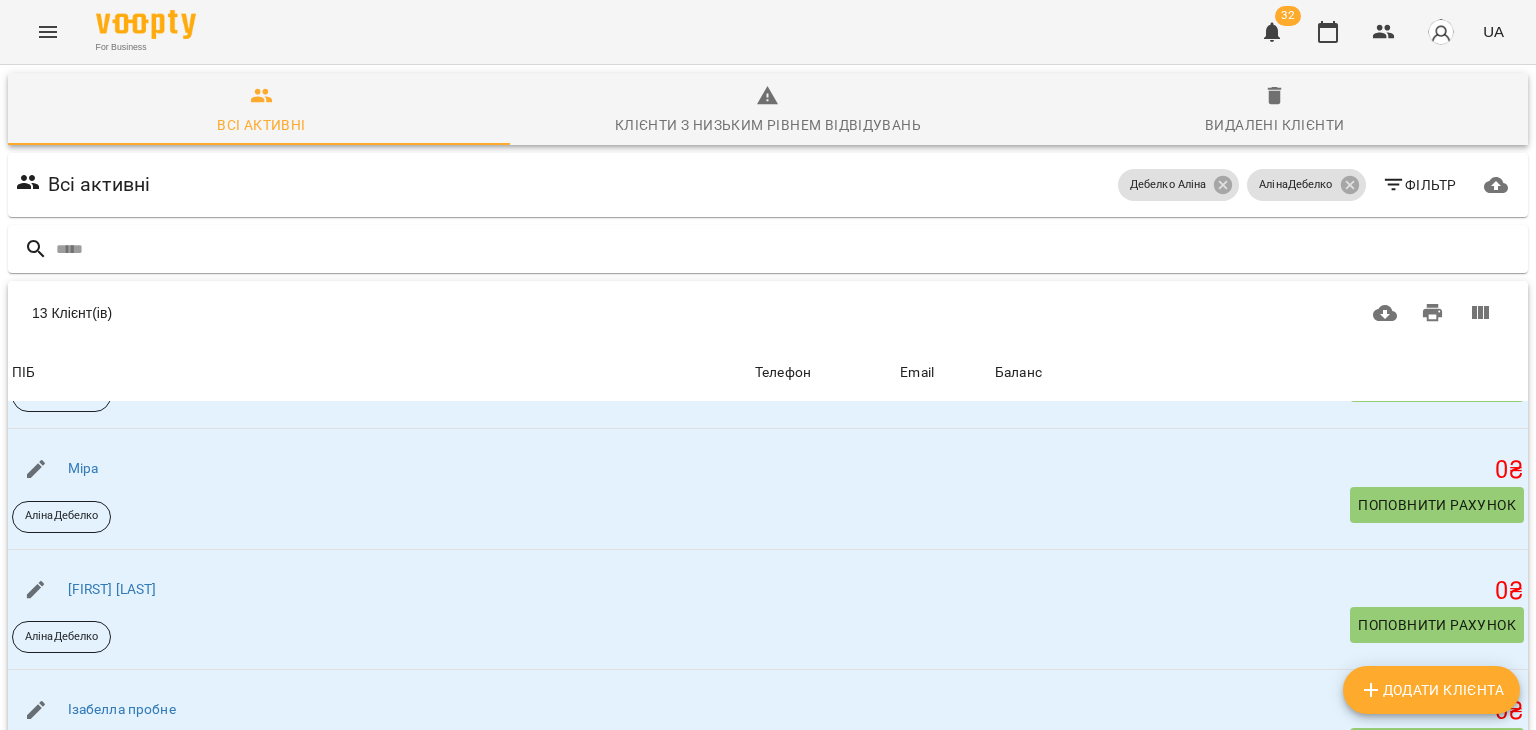 scroll, scrollTop: 1121, scrollLeft: 0, axis: vertical 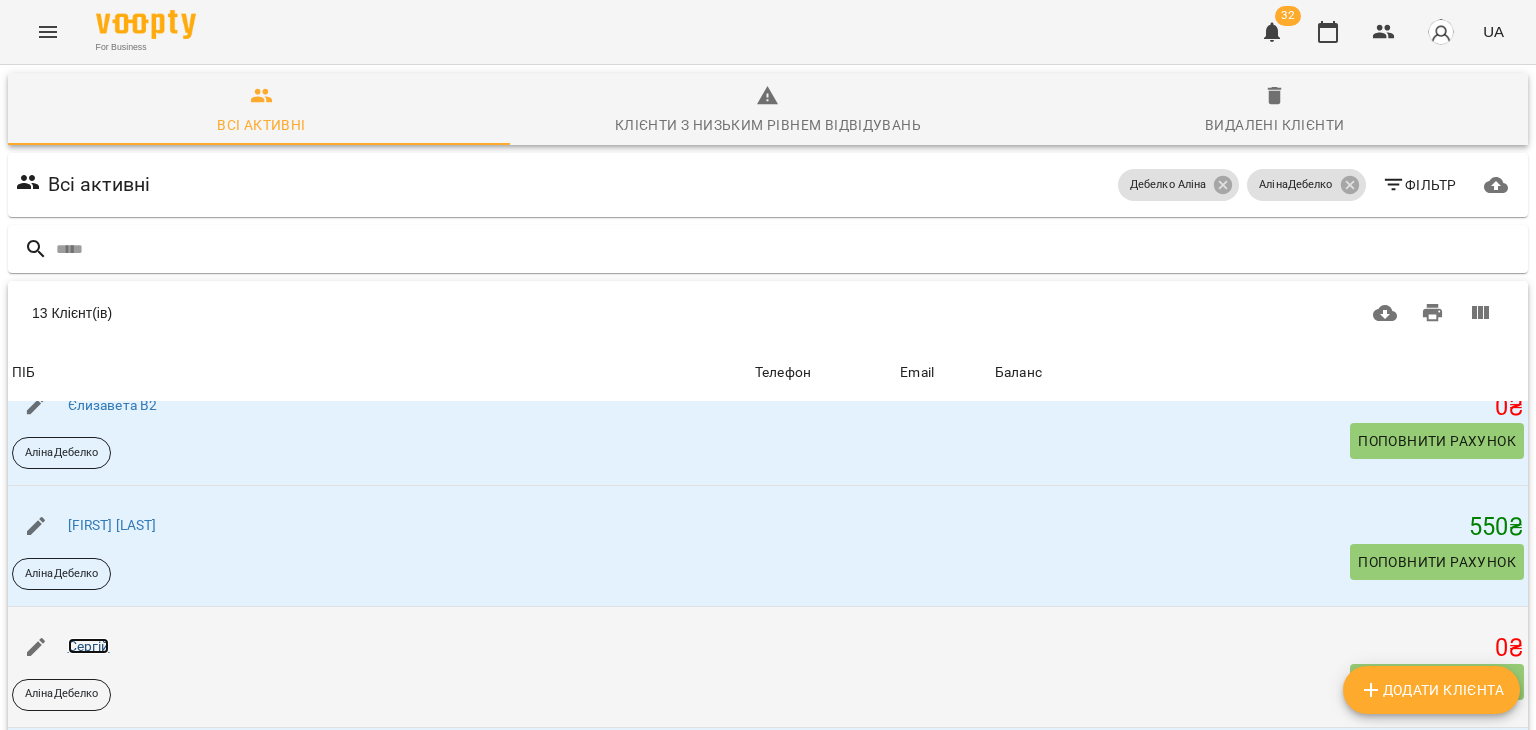 click on "Сергій" at bounding box center (89, 646) 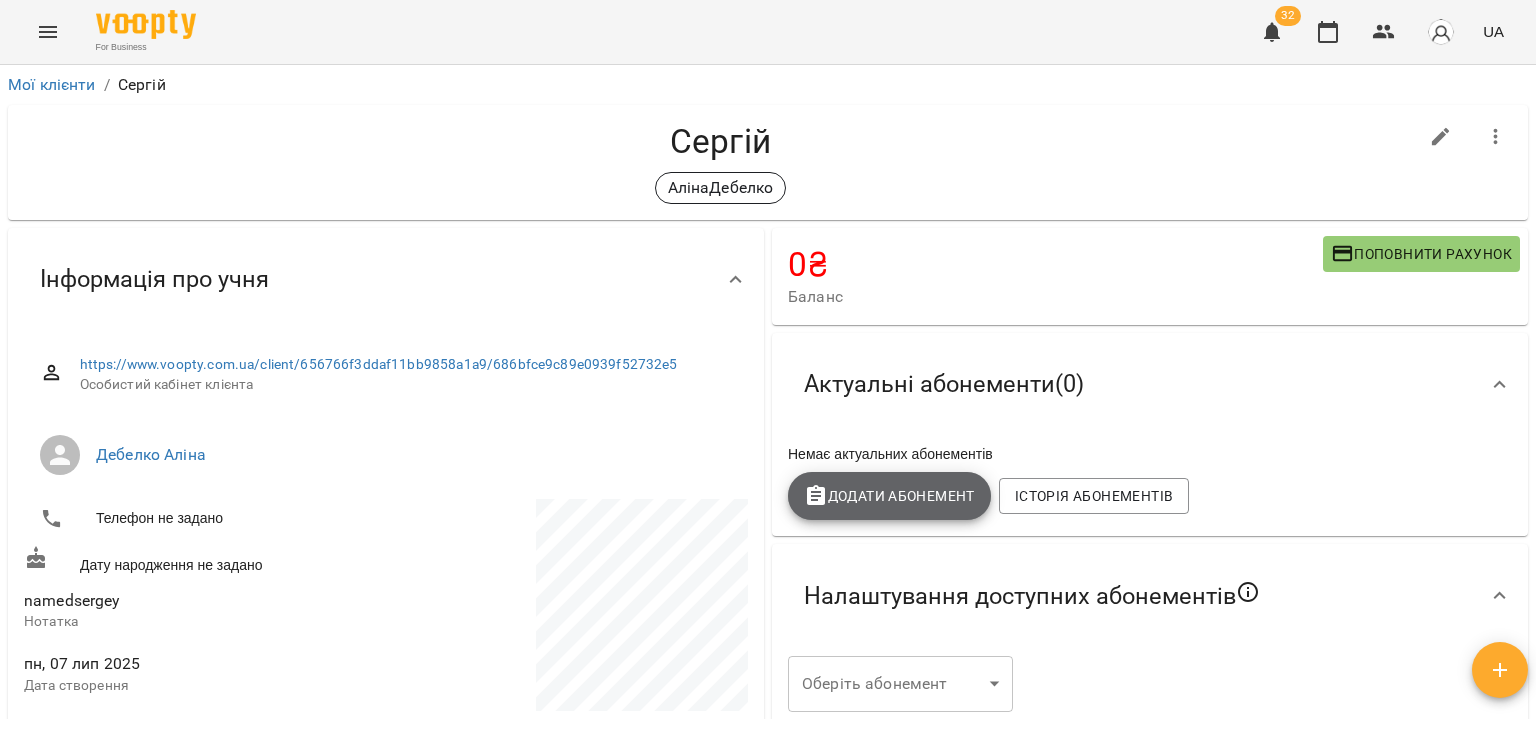 click on "Додати Абонемент" at bounding box center (889, 496) 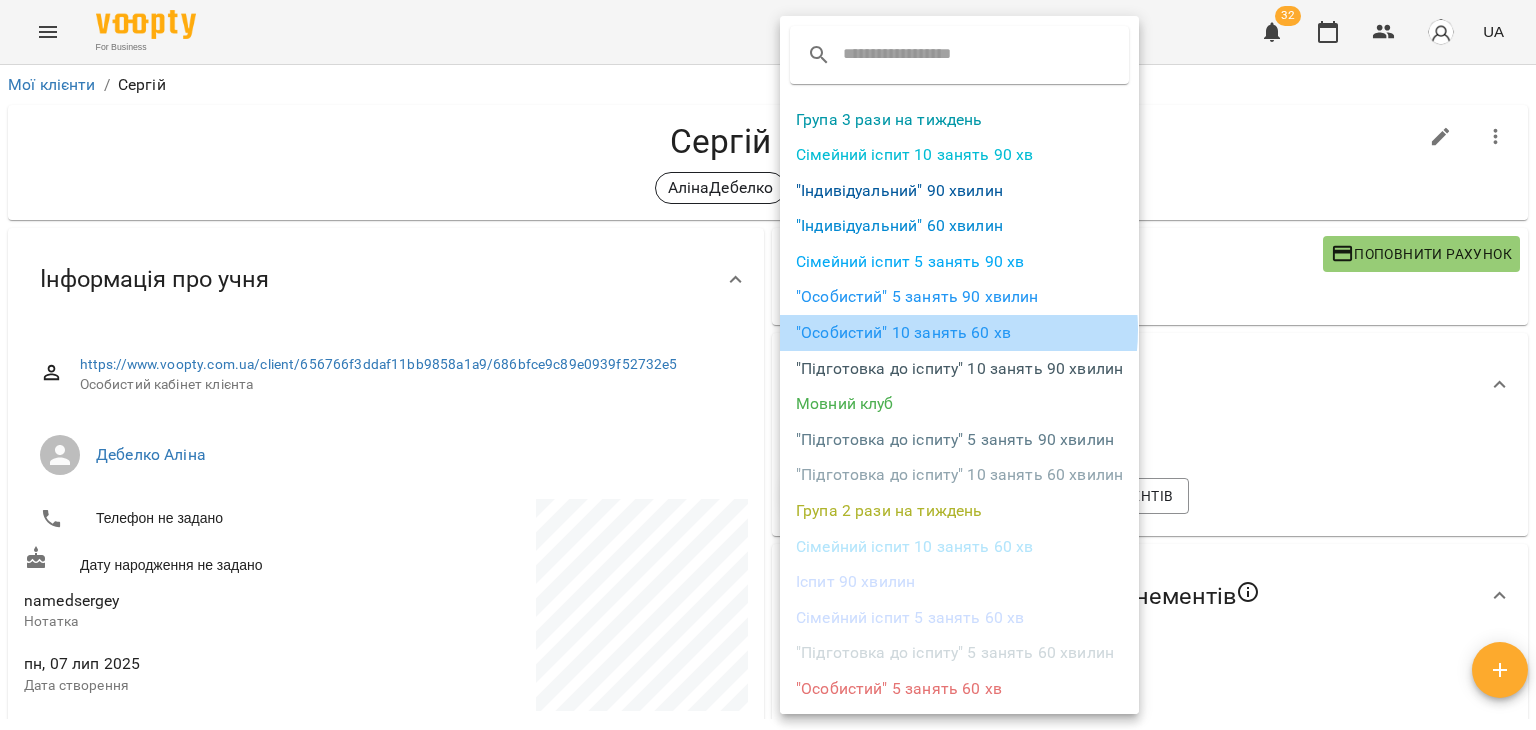 click on ""Особистий" 10 занять 60 хв" at bounding box center [959, 333] 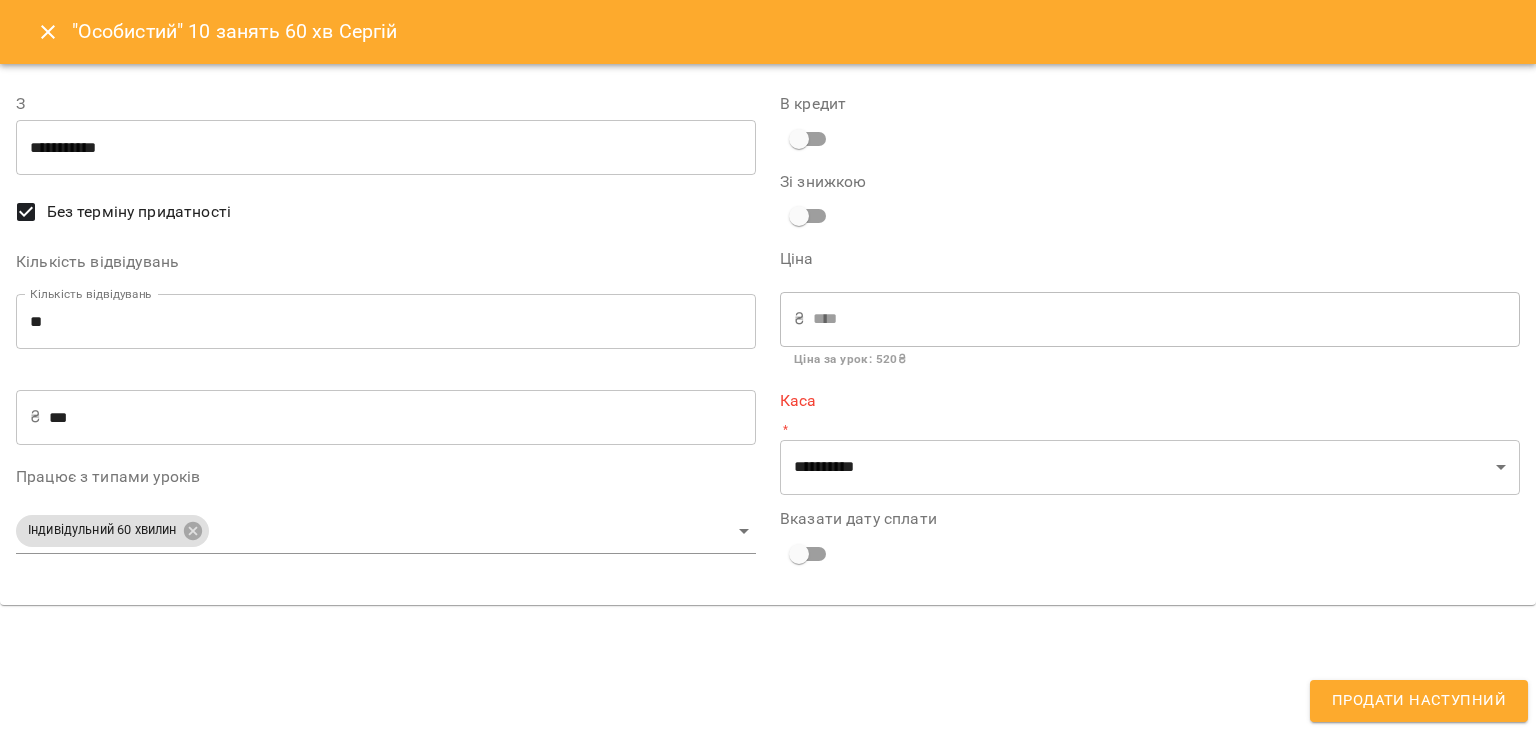 type on "**********" 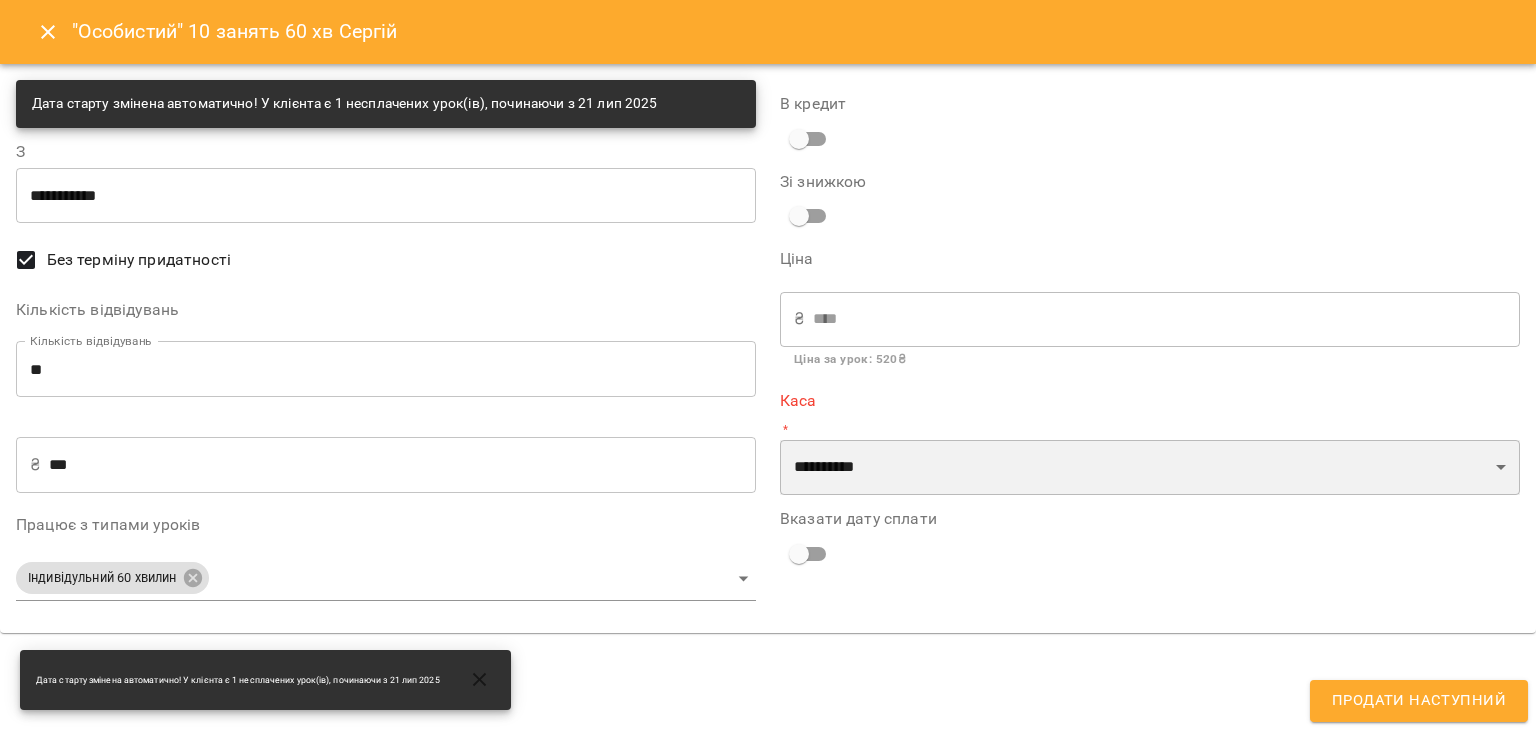 click on "**********" at bounding box center [1150, 468] 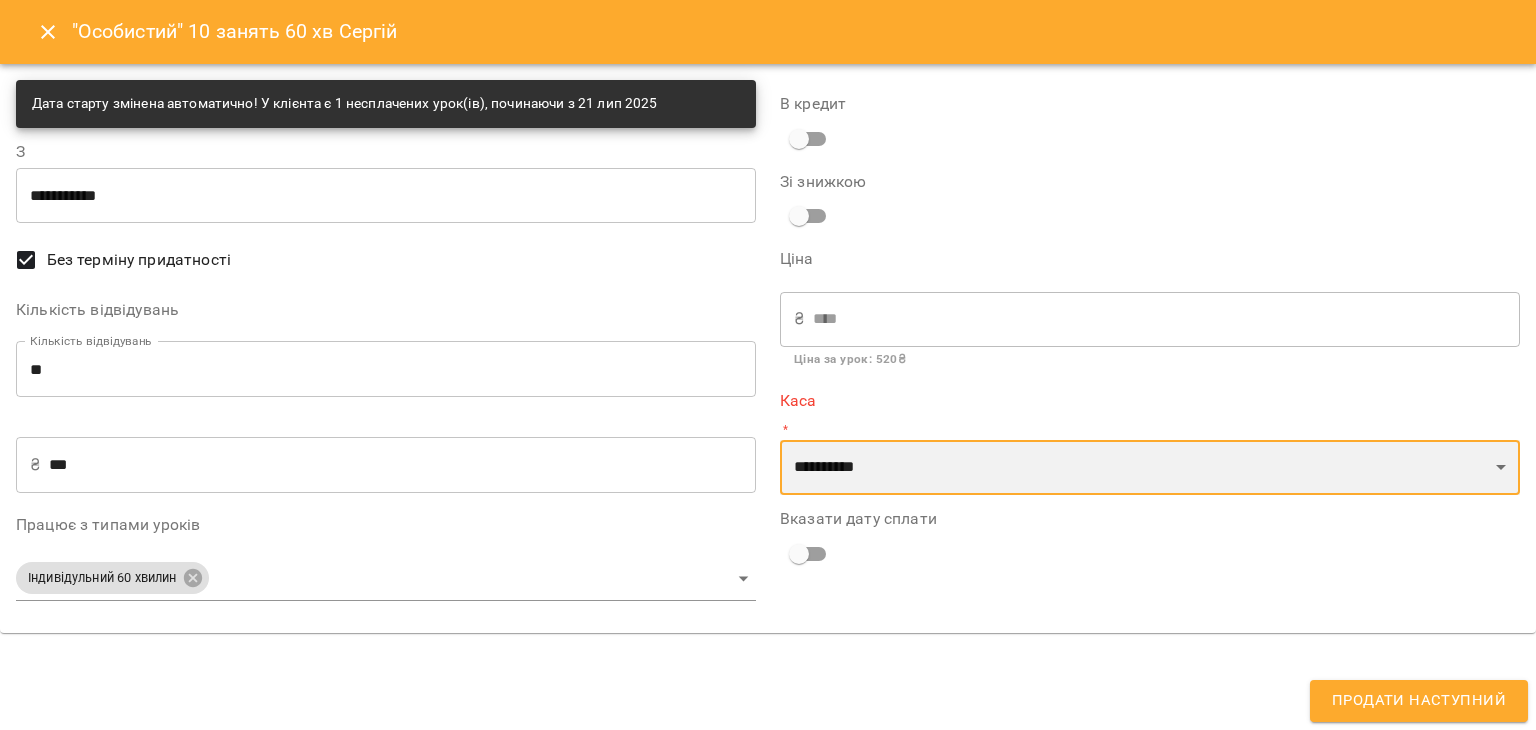 click on "**********" at bounding box center (1150, 468) 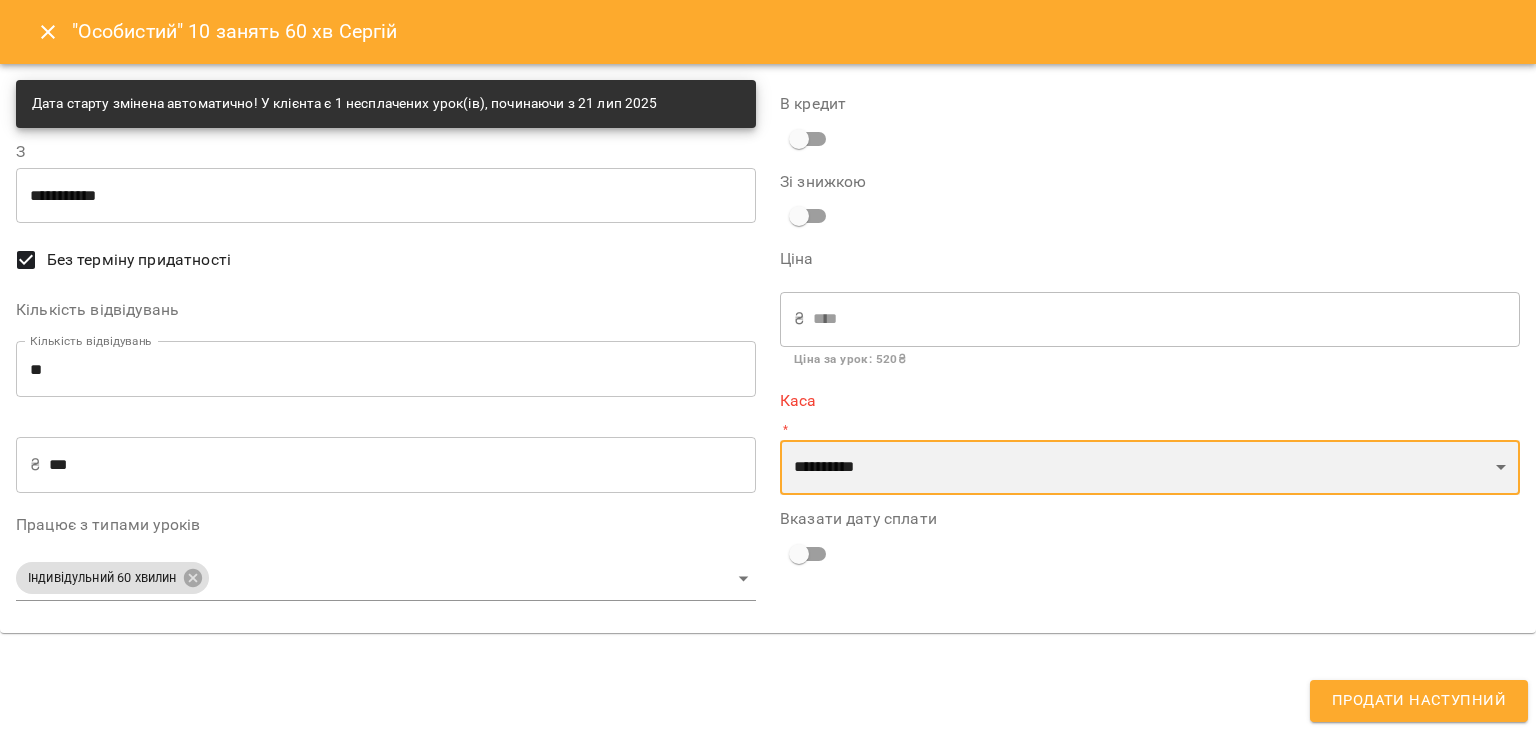 select on "******" 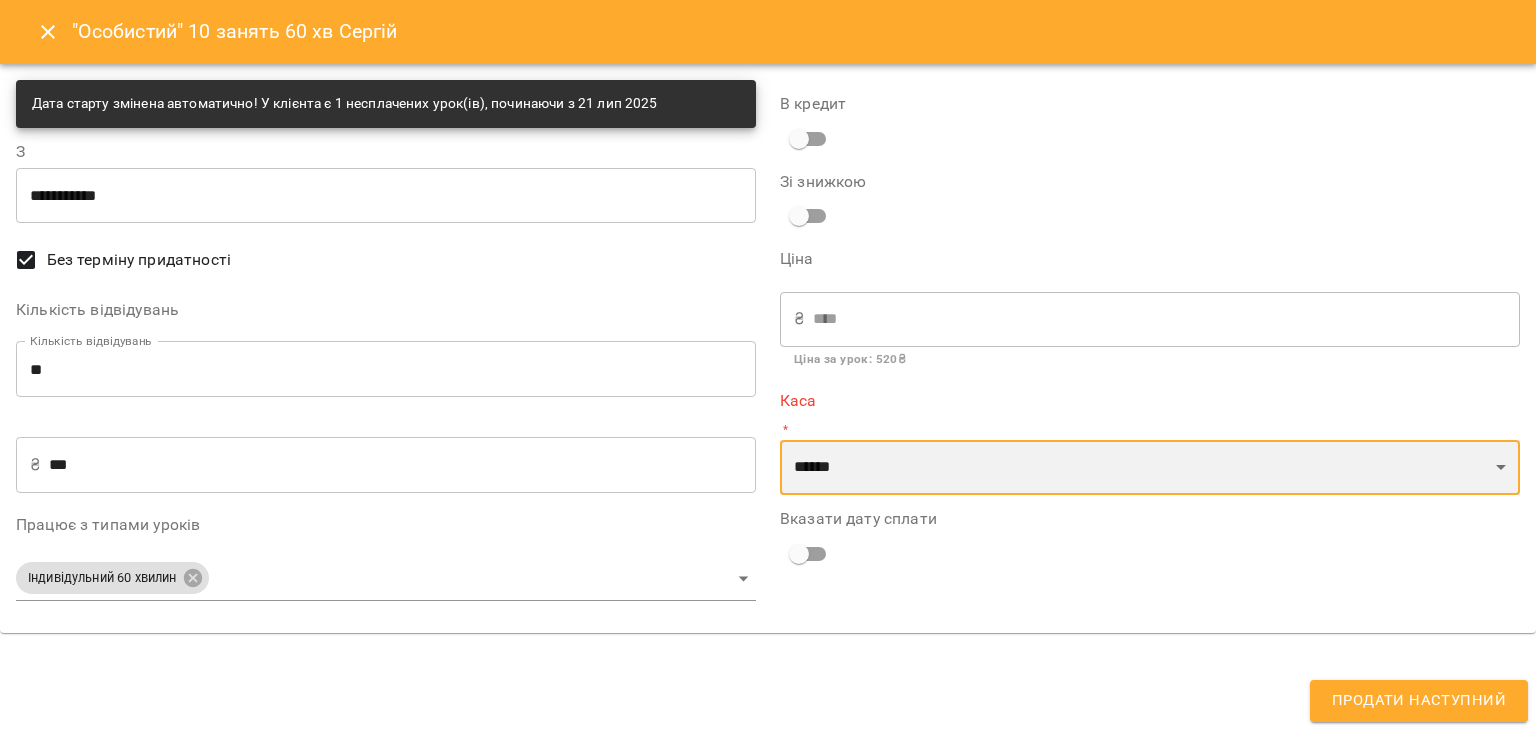click on "**********" at bounding box center (1150, 468) 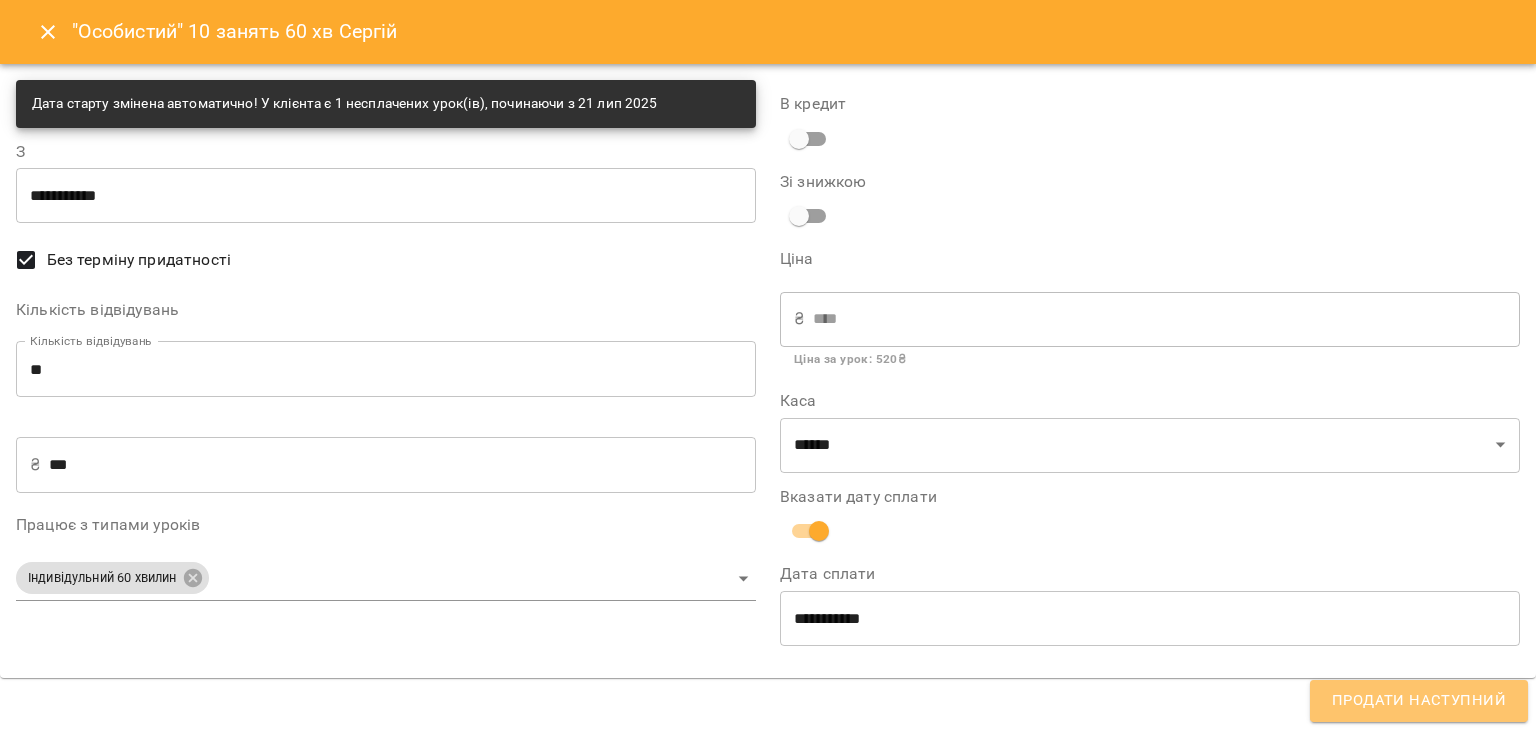 click on "Продати наступний" at bounding box center (1419, 701) 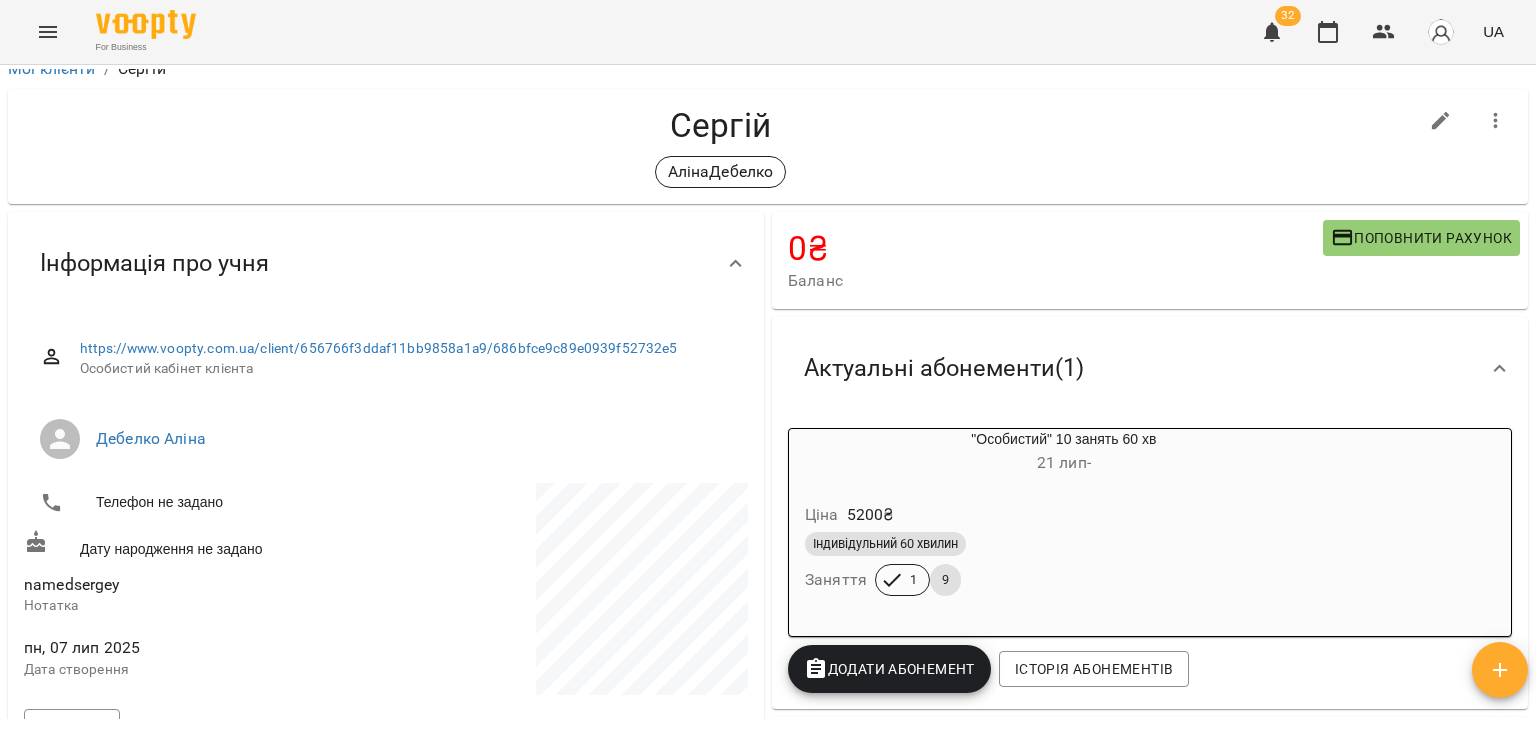 scroll, scrollTop: 8, scrollLeft: 0, axis: vertical 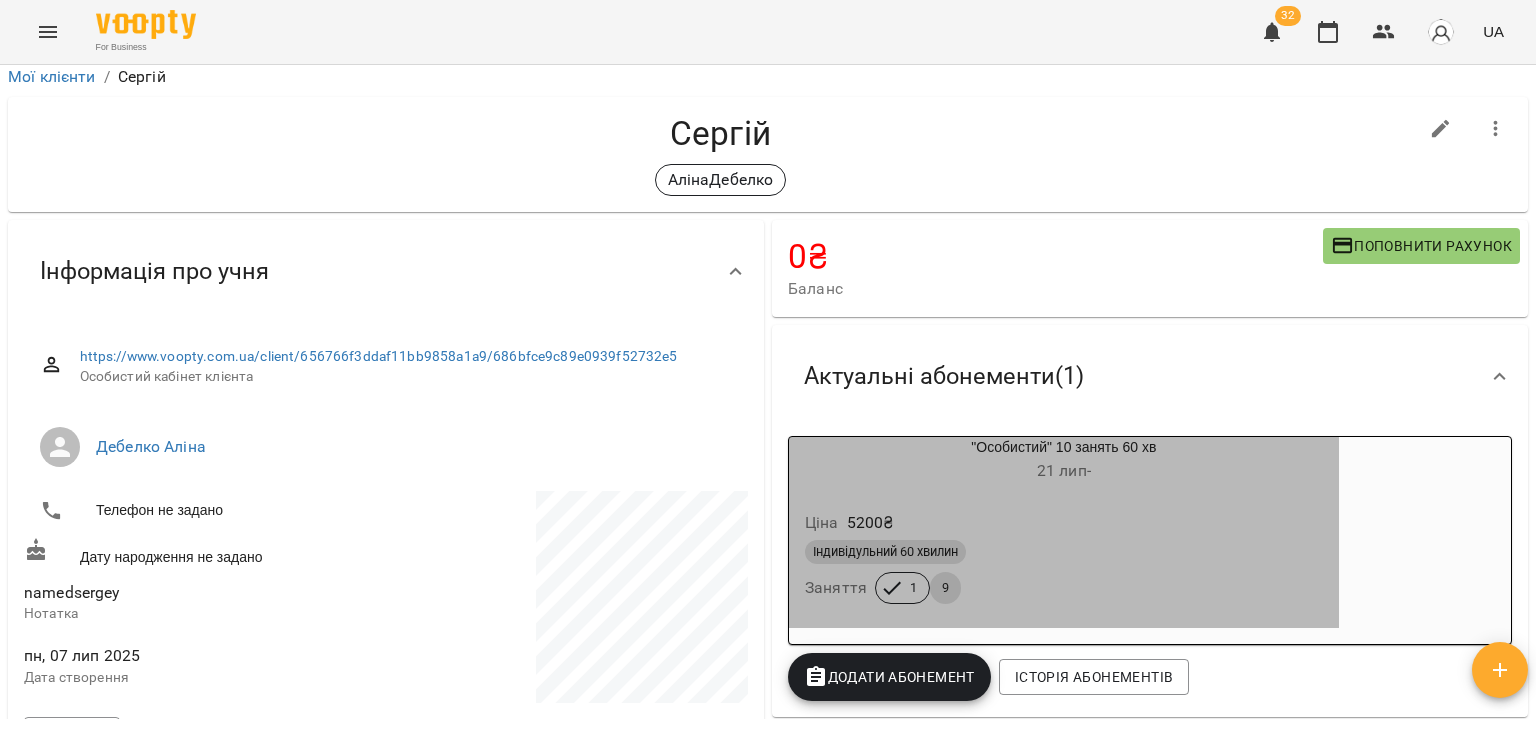 click on "21 лип  -" at bounding box center (1064, 470) 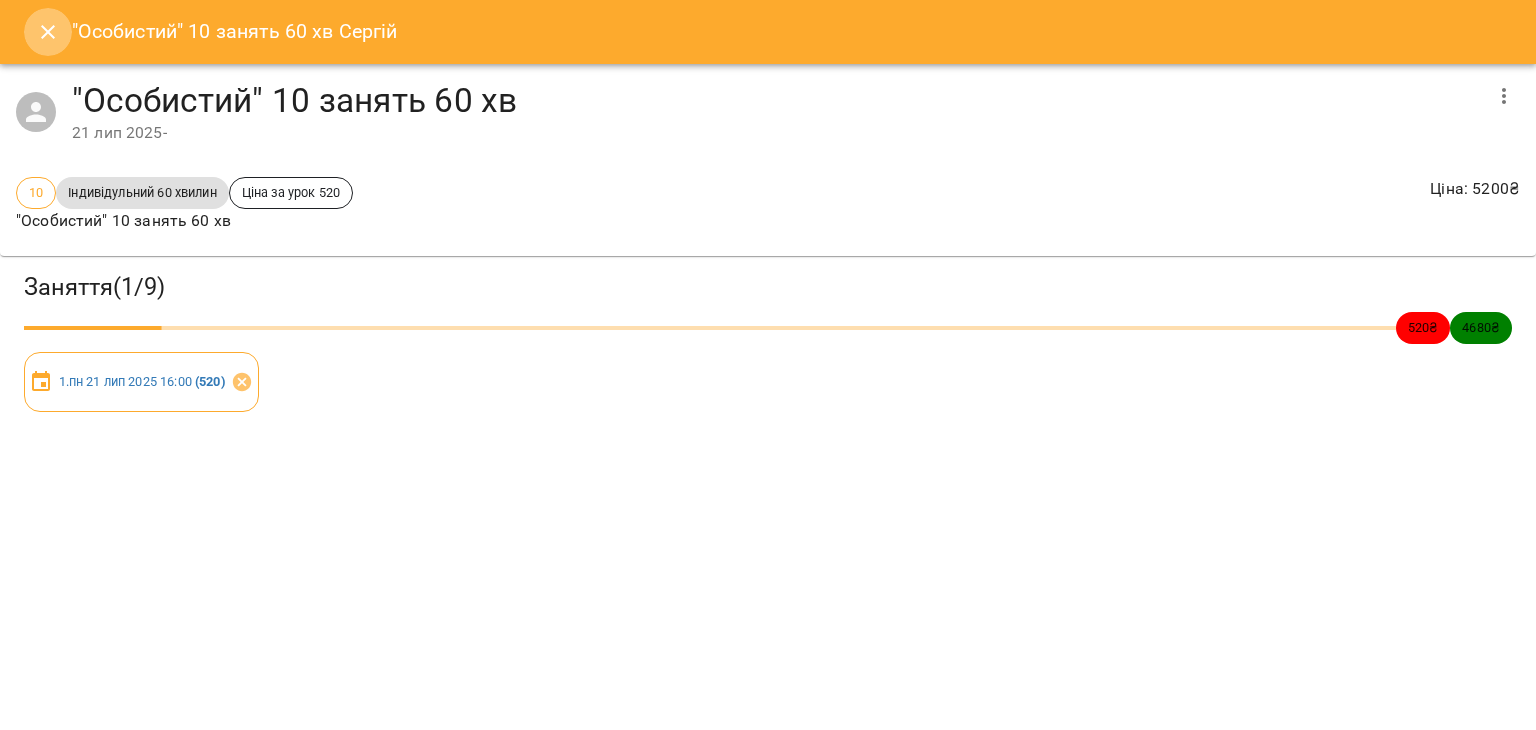 click 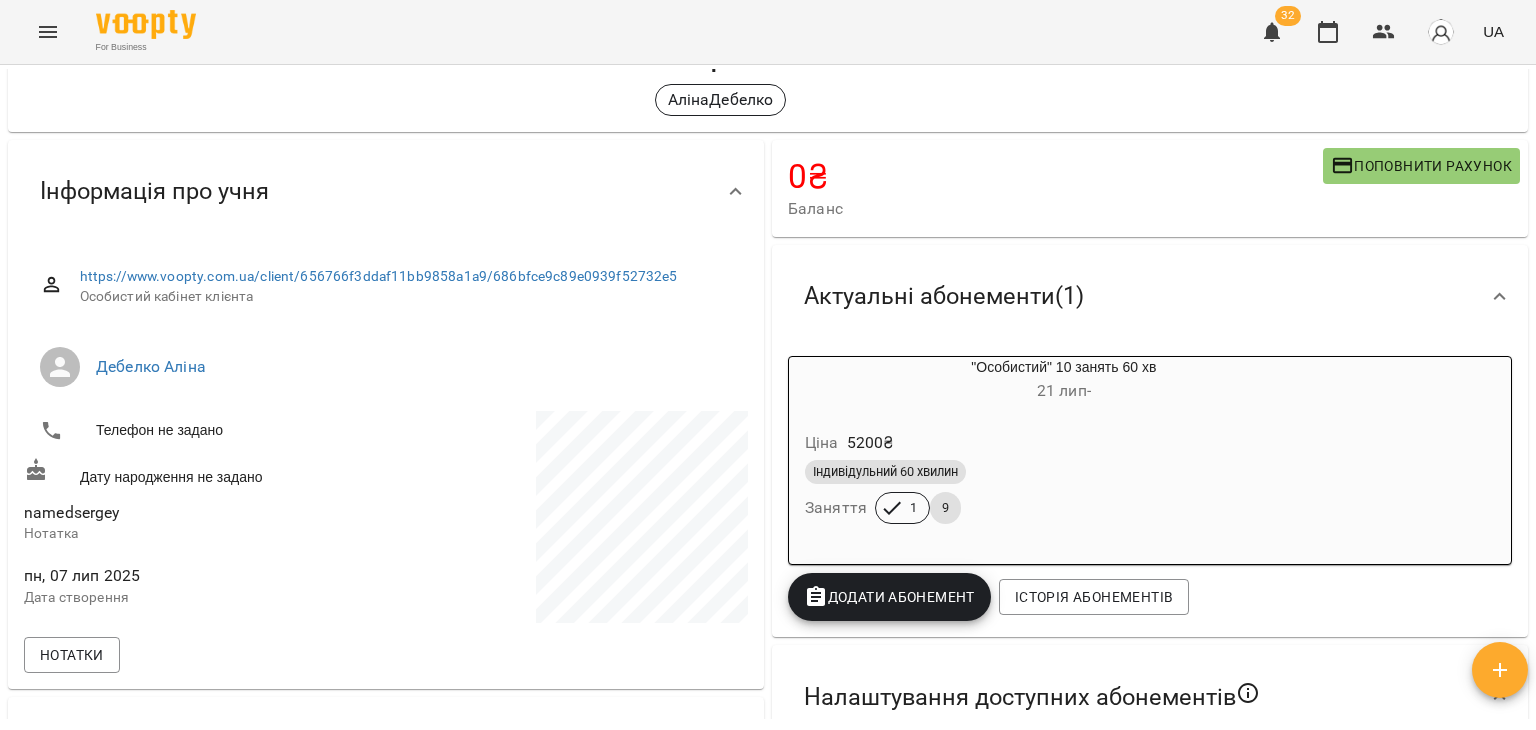 scroll, scrollTop: 0, scrollLeft: 0, axis: both 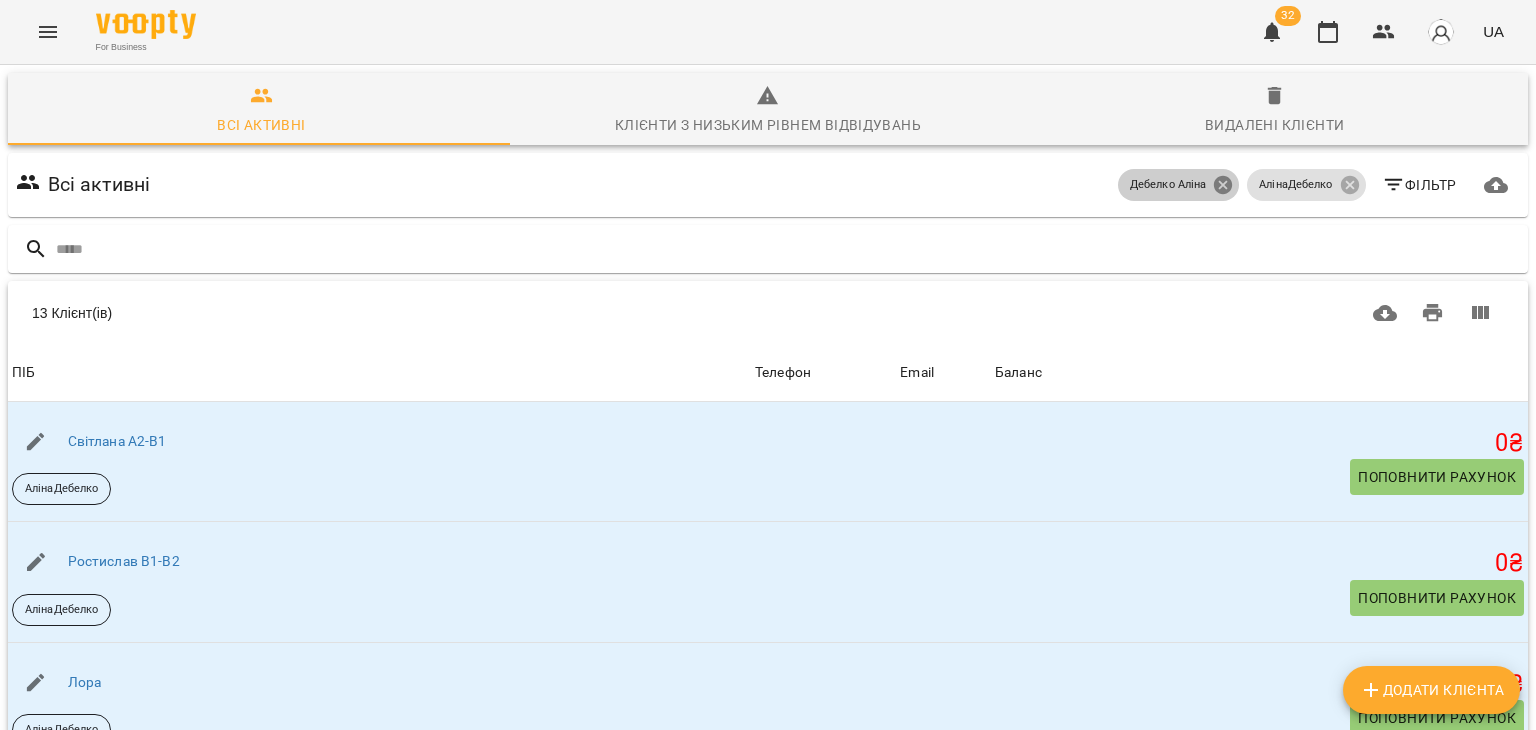 click 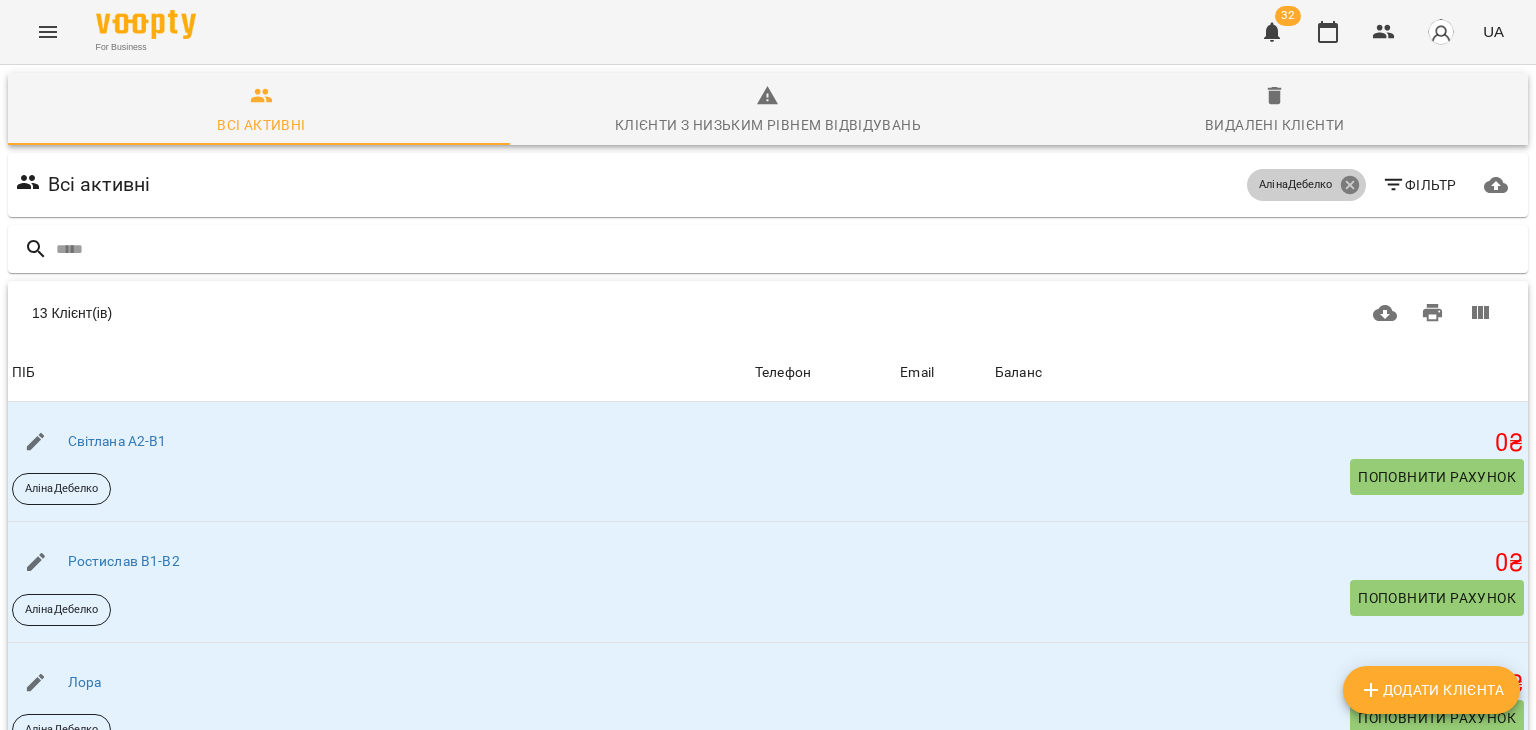 click 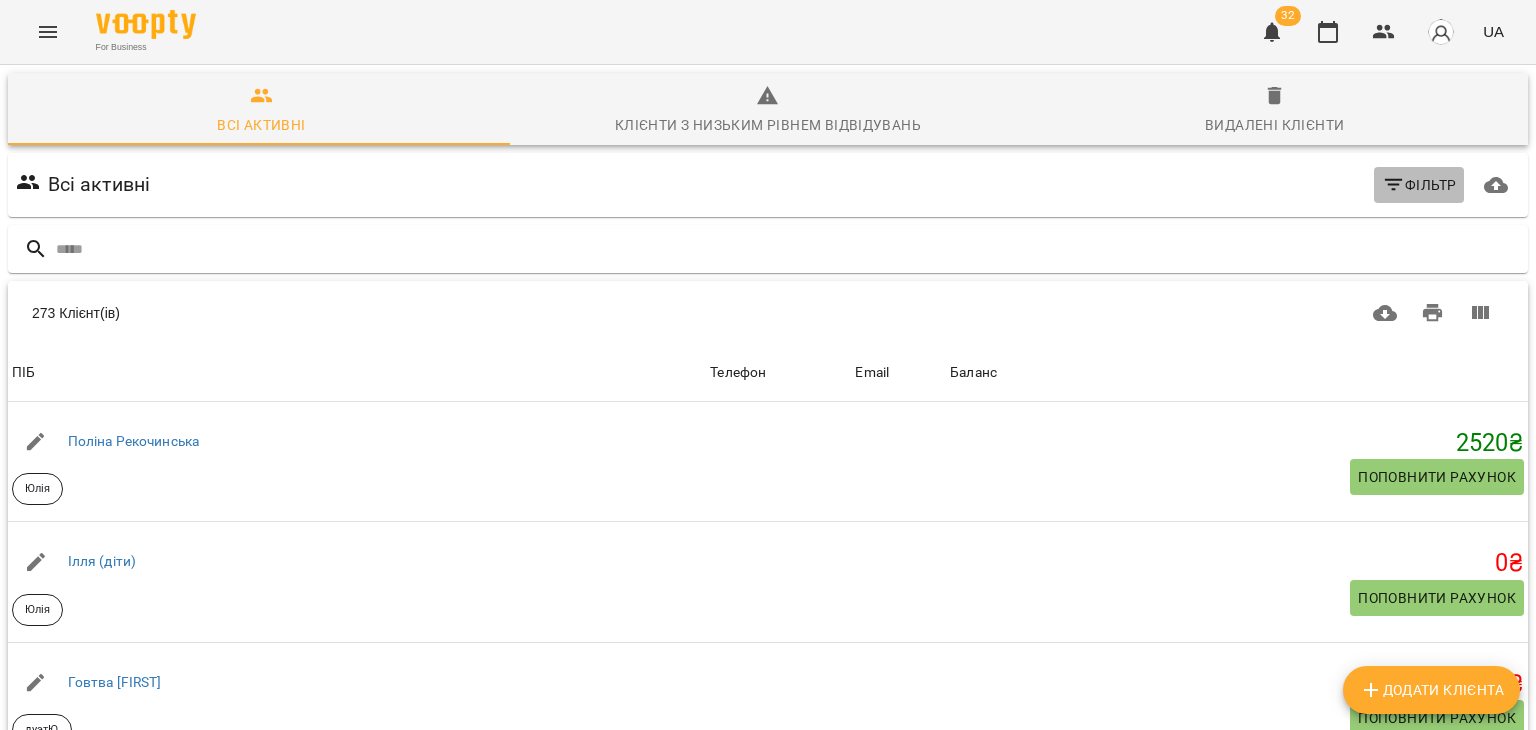 click on "Фільтр" at bounding box center [1419, 185] 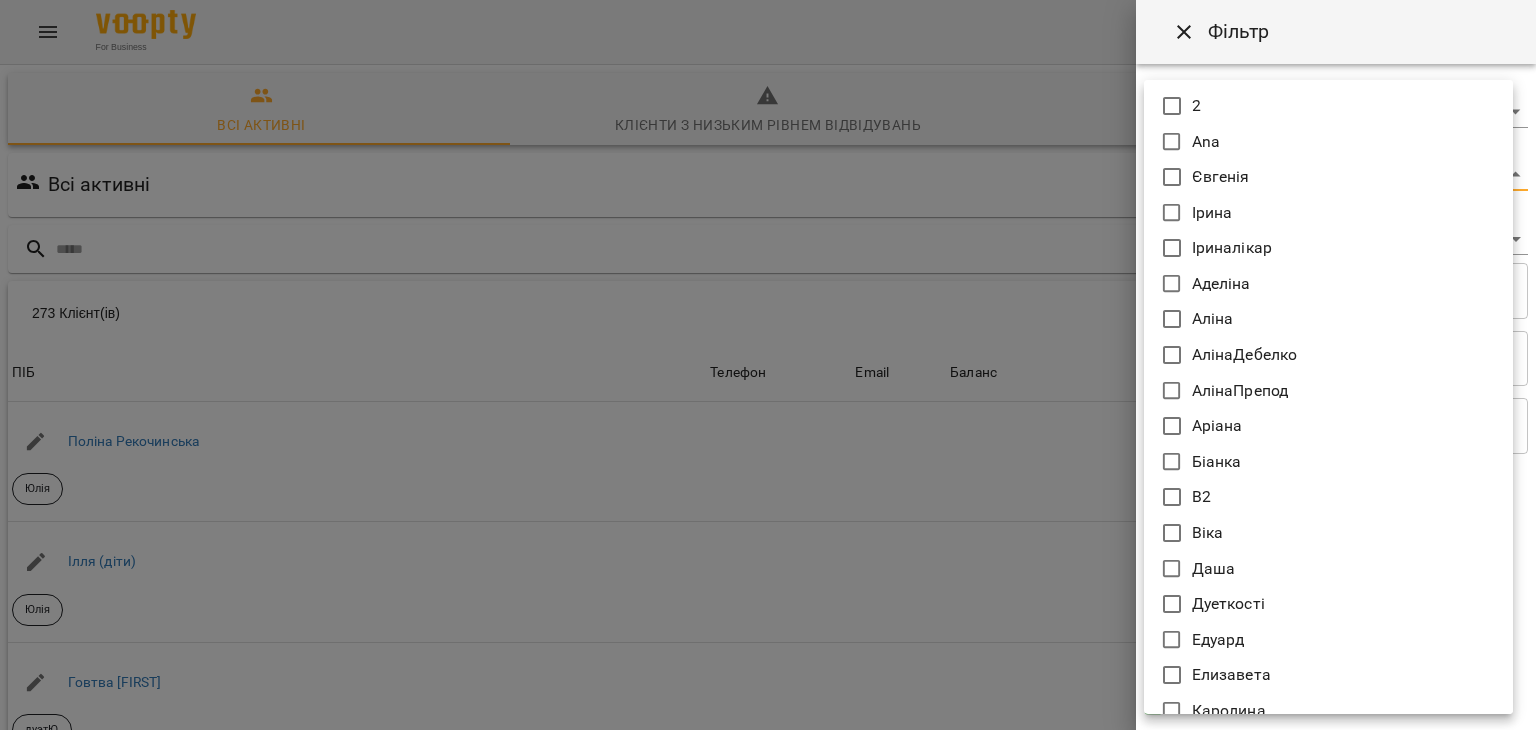 click on "For Business 32 UA Всі активні Клієнти з низьким рівнем відвідувань Видалені клієнти   Всі активні Фільтр 273   Клієнт(ів) 273   Клієнт(ів) ПІБ Телефон Email Баланс ПІБ Поліна Рекочинська Юлія Телефон Email Баланс 2520 ₴ Поповнити рахунок ПІБ Ілля (діти) Юлія Телефон Email Баланс 0 ₴ Поповнити рахунок ПІБ Говтва Анна дуэтЮ Телефон Email Баланс 0 ₴ Поповнити рахунок ПІБ Дарія (діти) Юлія Телефон Email Баланс 0 ₴ Поповнити рахунок ПІБ Марія дует з Данилом Аделіна Телефон Email Баланс 0 ₴ Поповнити рахунок ПІБ Данил дует з Марією Аделіна Телефон Email 0 ₴ 0 0" at bounding box center (768, 522) 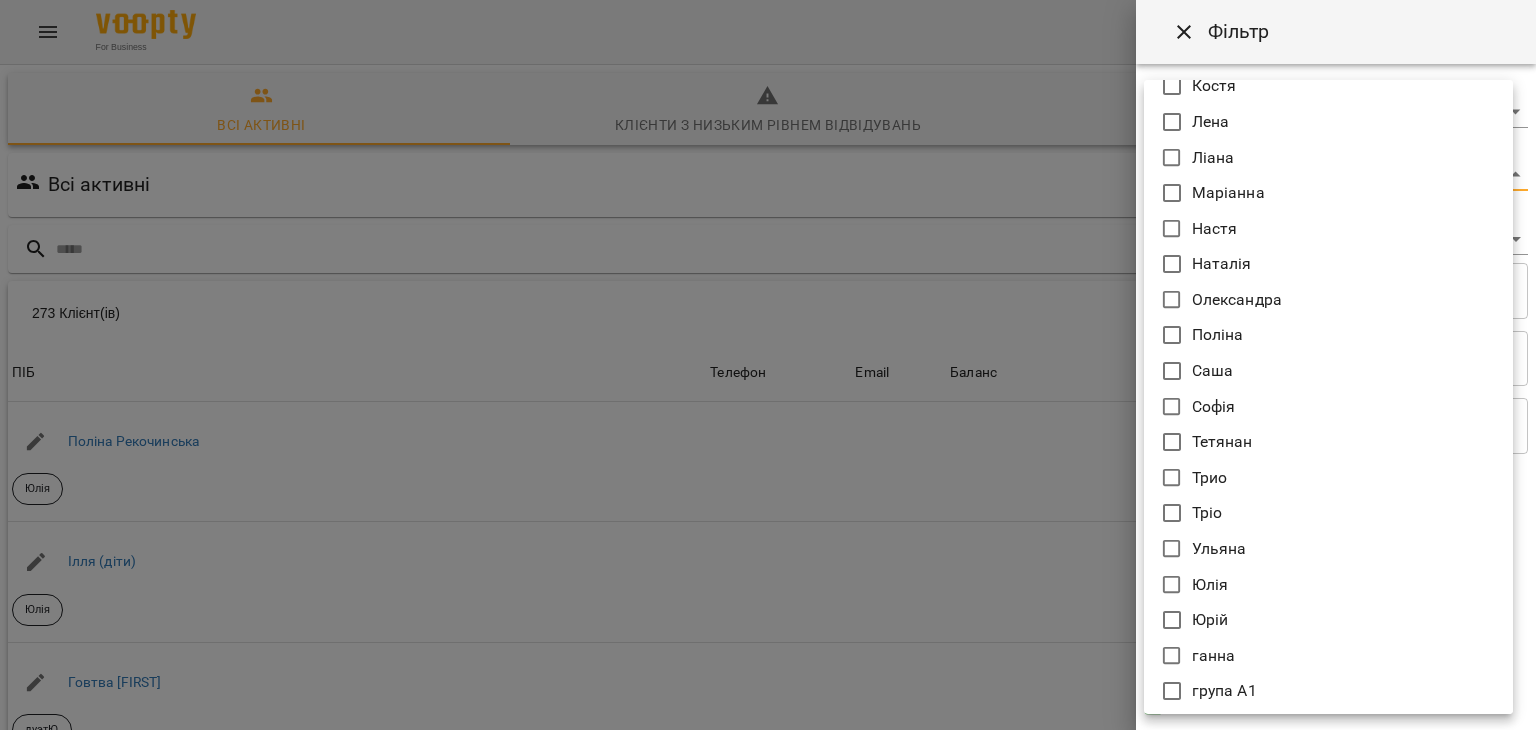 scroll, scrollTop: 648, scrollLeft: 0, axis: vertical 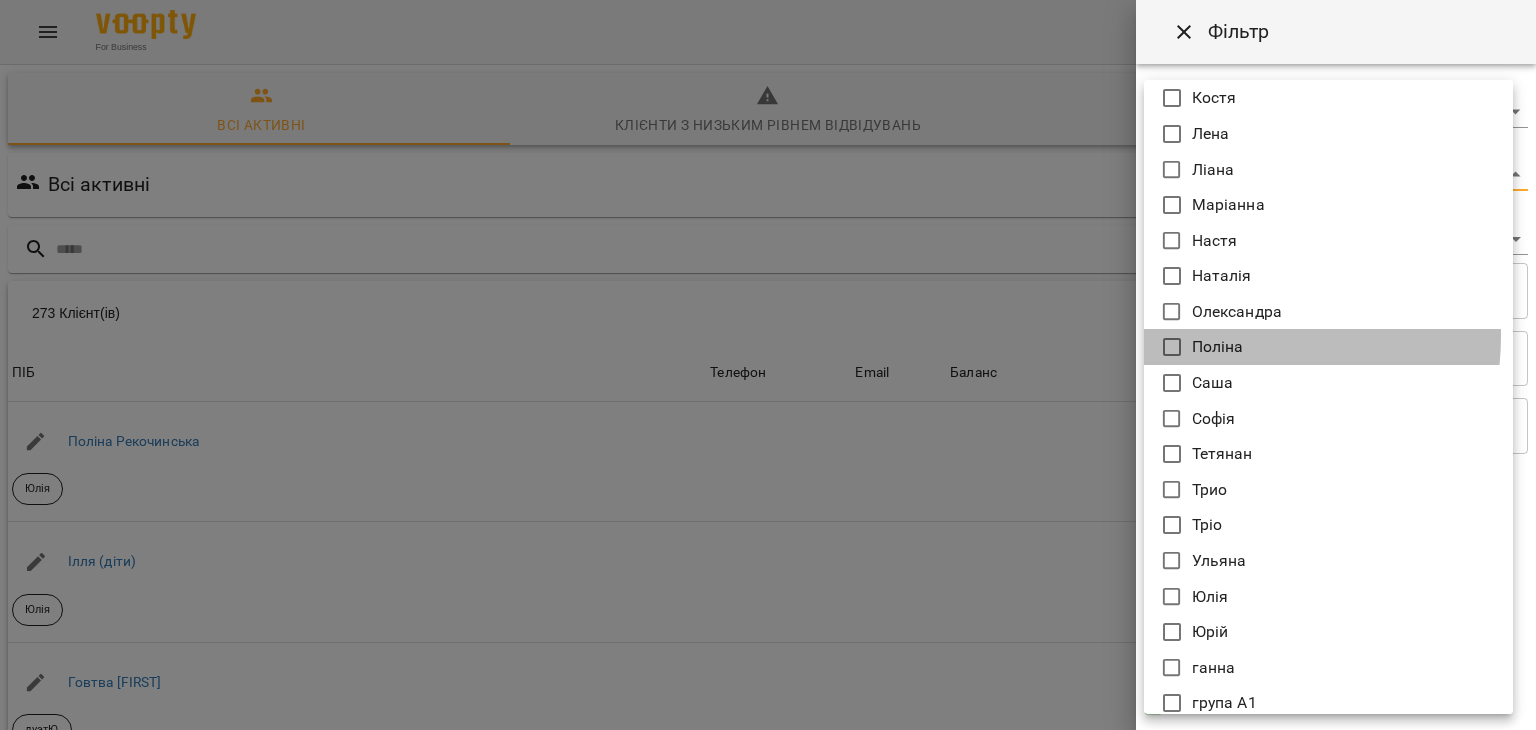 click on "Поліна" at bounding box center [1218, 347] 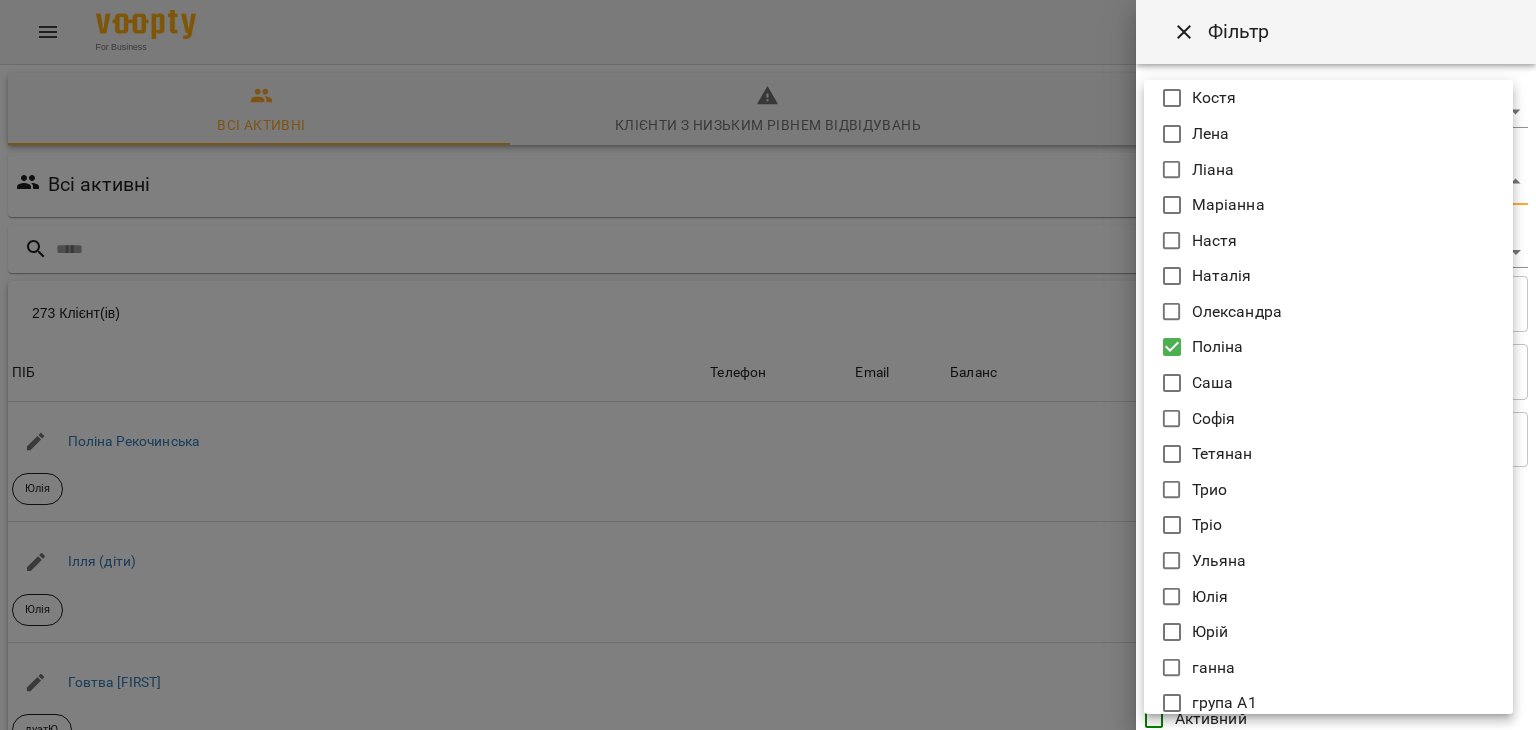 click at bounding box center (768, 365) 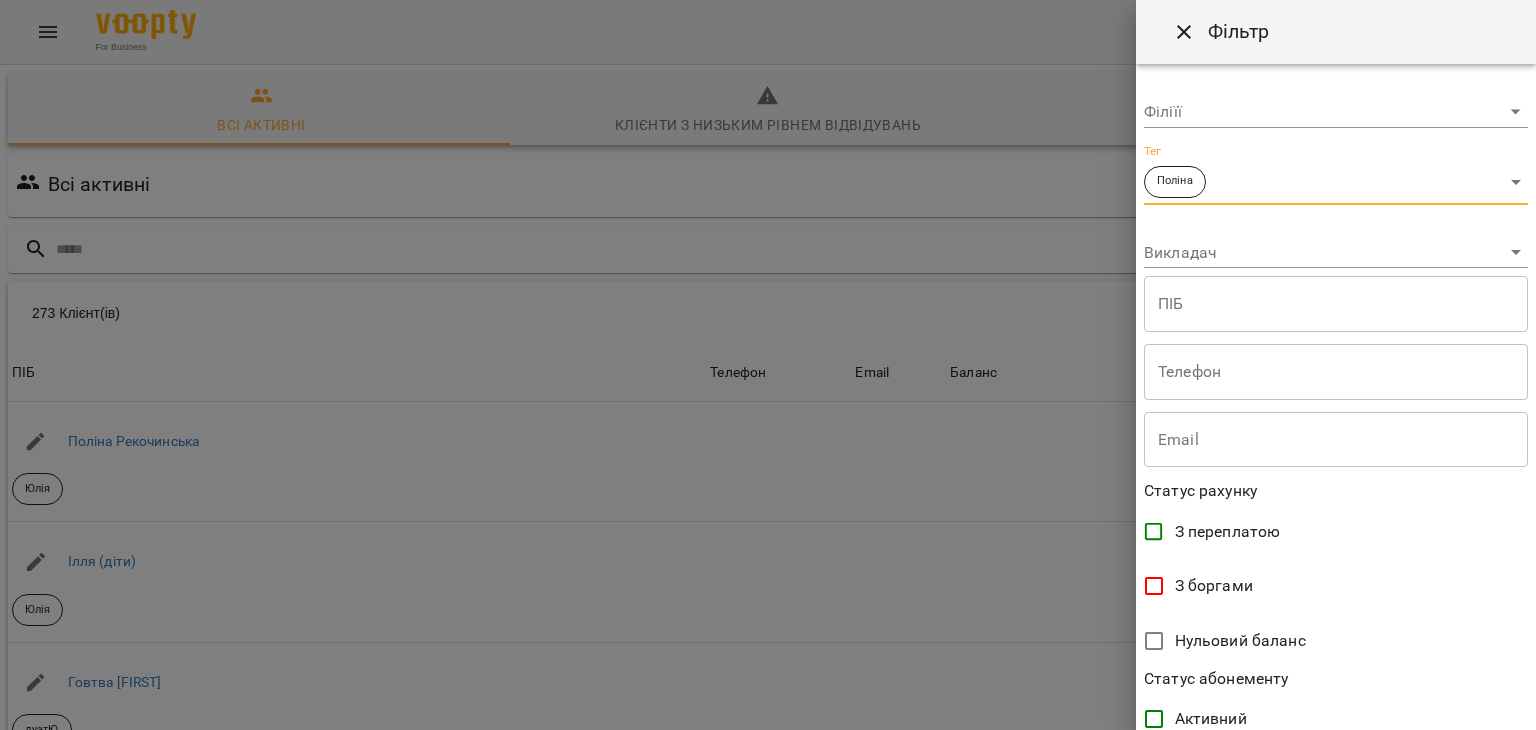 click on "Викладач ​" at bounding box center [1336, 245] 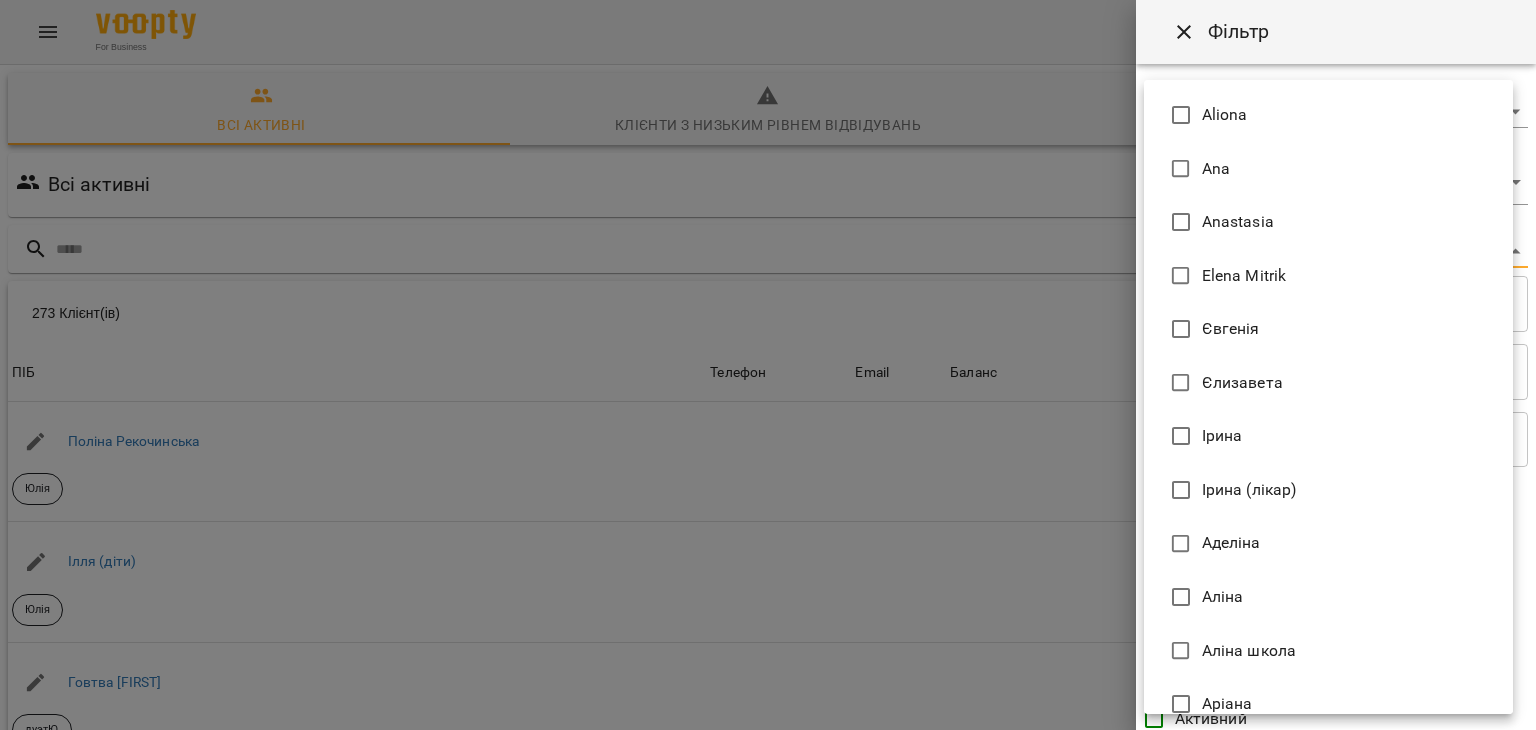 click on "For Business 32 UA Всі активні Клієнти з низьким рівнем відвідувань Видалені клієнти   Всі активні Поліна Фільтр 273   Клієнт(ів) 273   Клієнт(ів) ПІБ Телефон Email Баланс ПІБ Поліна Рекочинська Юлія Телефон Email Баланс 2520 ₴ Поповнити рахунок ПІБ Ілля (діти) Юлія Телефон Email Баланс 0 ₴ Поповнити рахунок ПІБ Говтва Анна дуэтЮ Телефон Email Баланс 0 ₴ Поповнити рахунок ПІБ Дарія (діти) Юлія Телефон Email Баланс 0 ₴ Поповнити рахунок ПІБ Марія дует з Данилом Аделіна Телефон Email Баланс 0 ₴ Поповнити рахунок ПІБ Данил дует з Марією Аделіна Телефон 0" at bounding box center (768, 522) 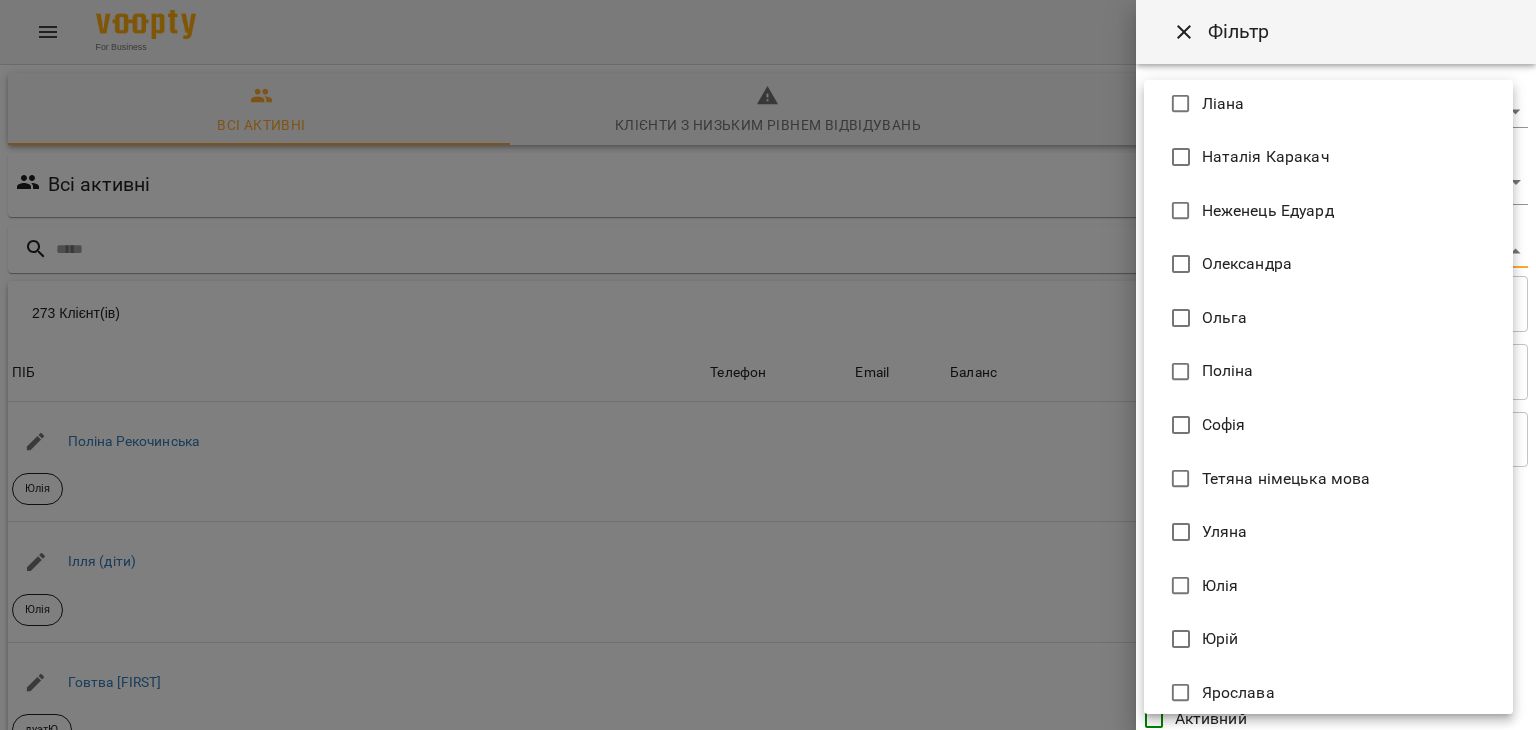 scroll, scrollTop: 1043, scrollLeft: 0, axis: vertical 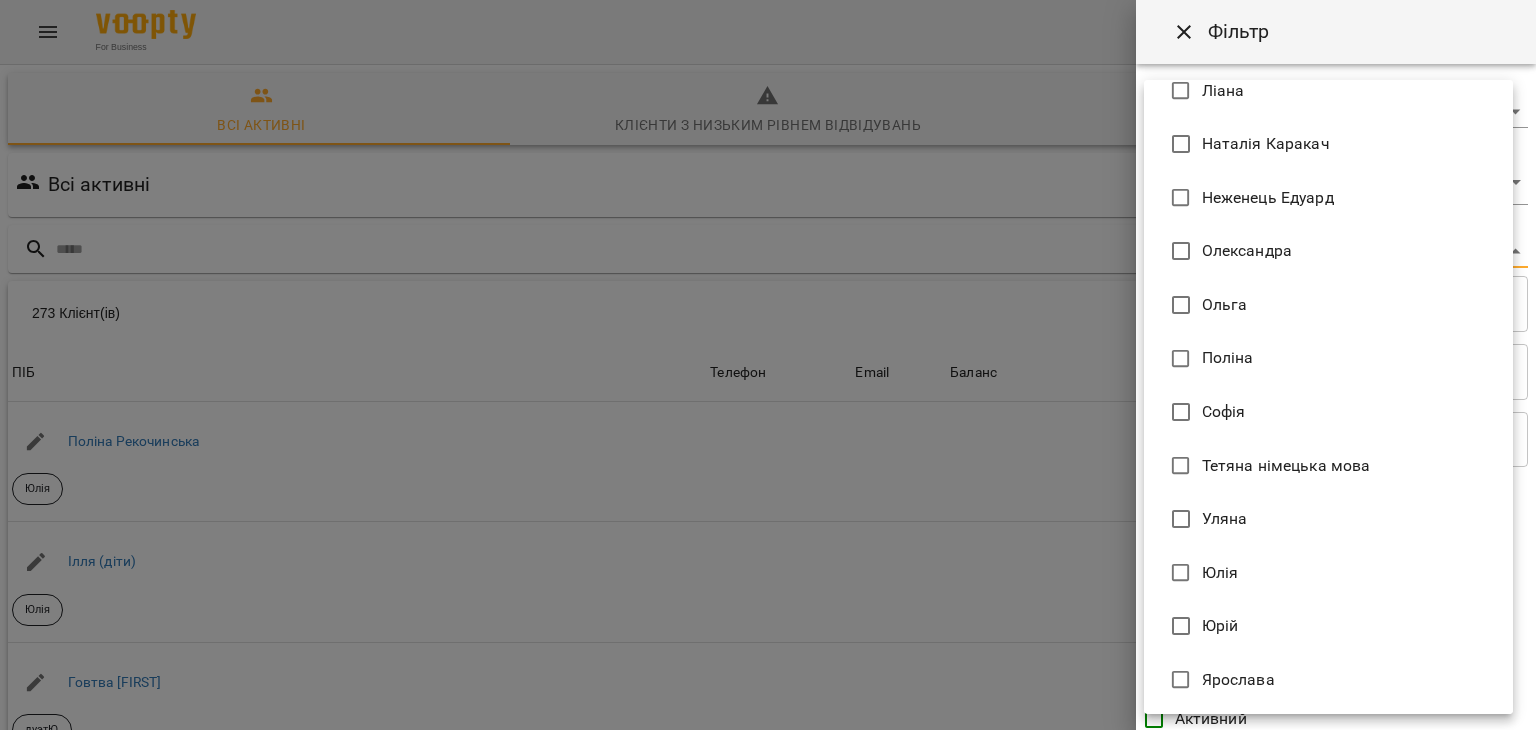 type on "**********" 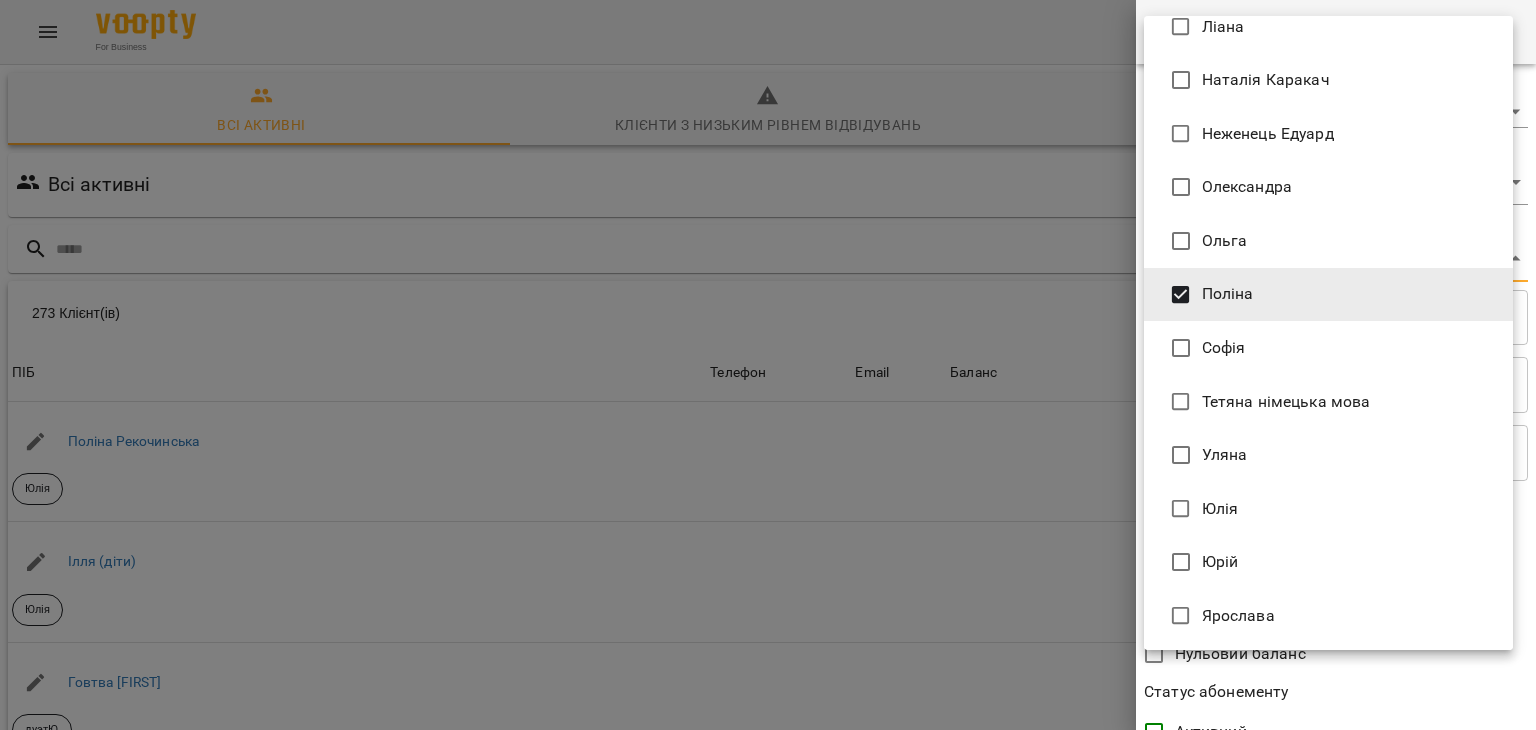 click at bounding box center (768, 365) 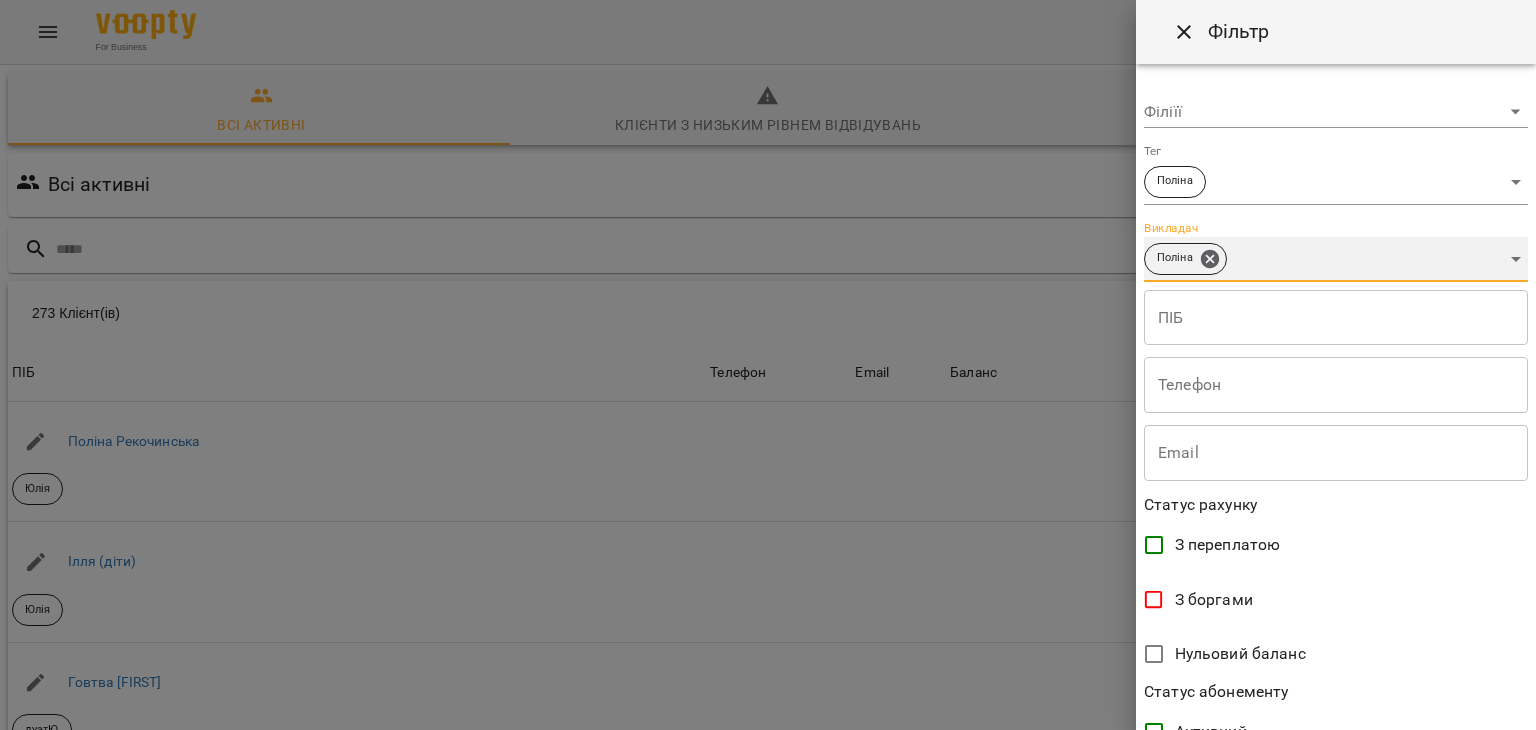 scroll, scrollTop: 410, scrollLeft: 0, axis: vertical 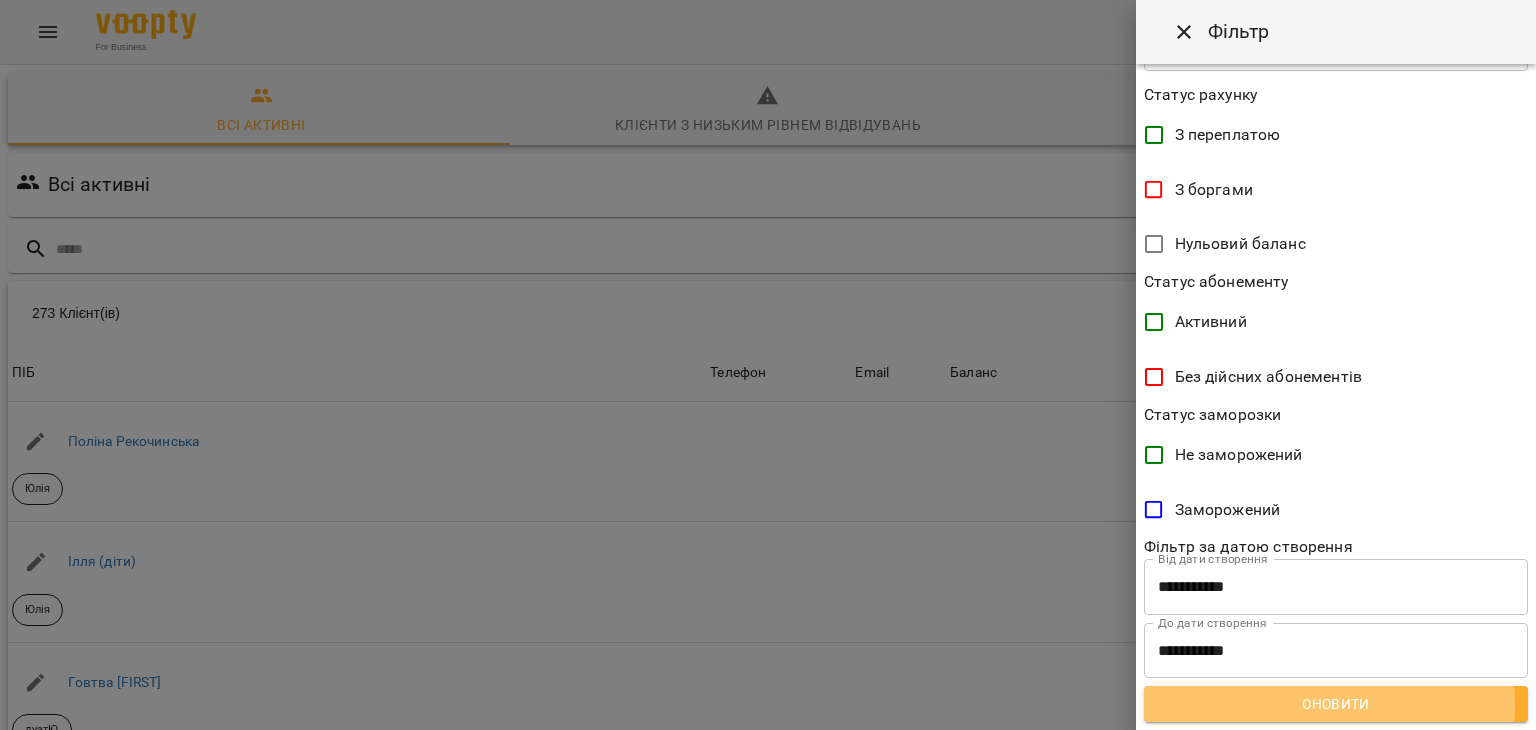 click on "Оновити" at bounding box center (1336, 704) 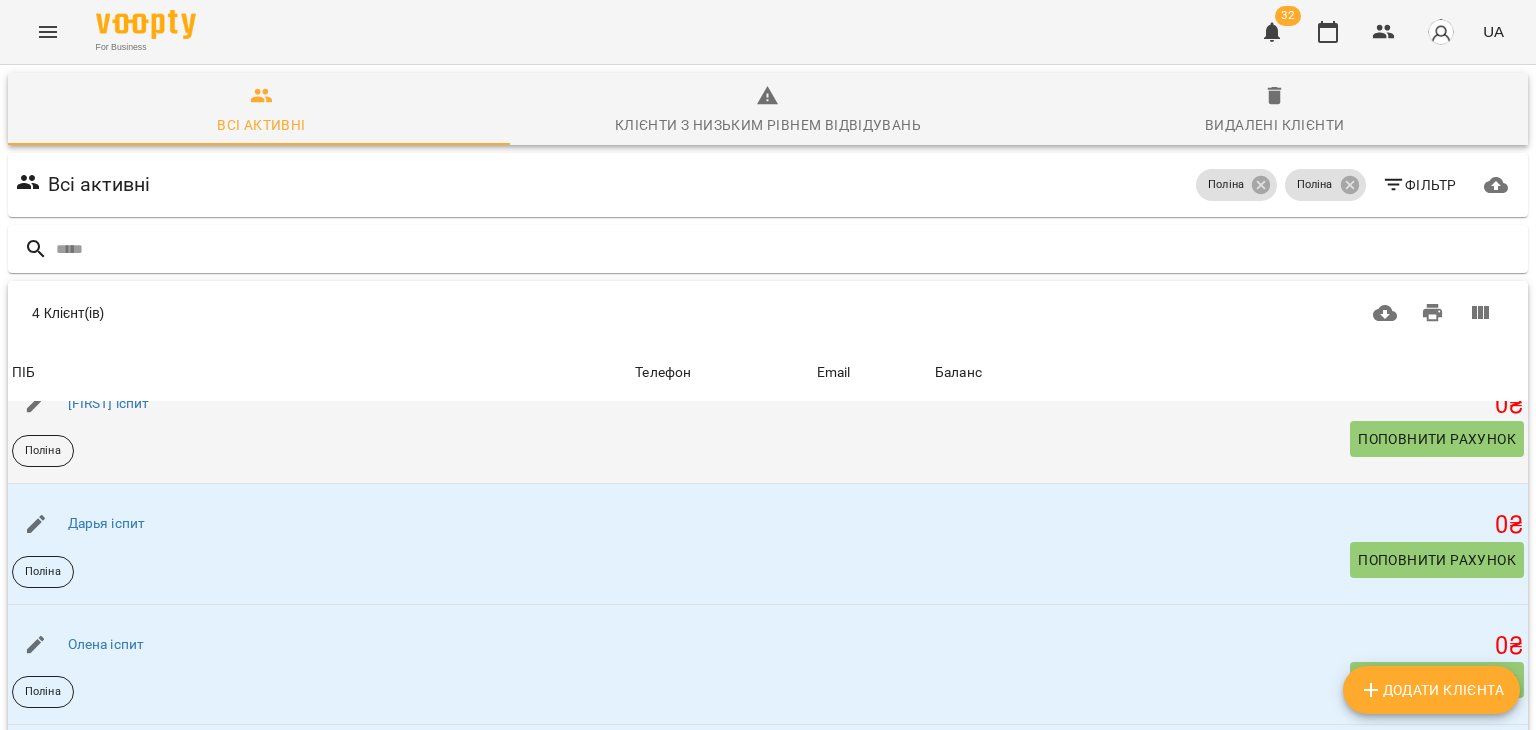 scroll, scrollTop: 0, scrollLeft: 0, axis: both 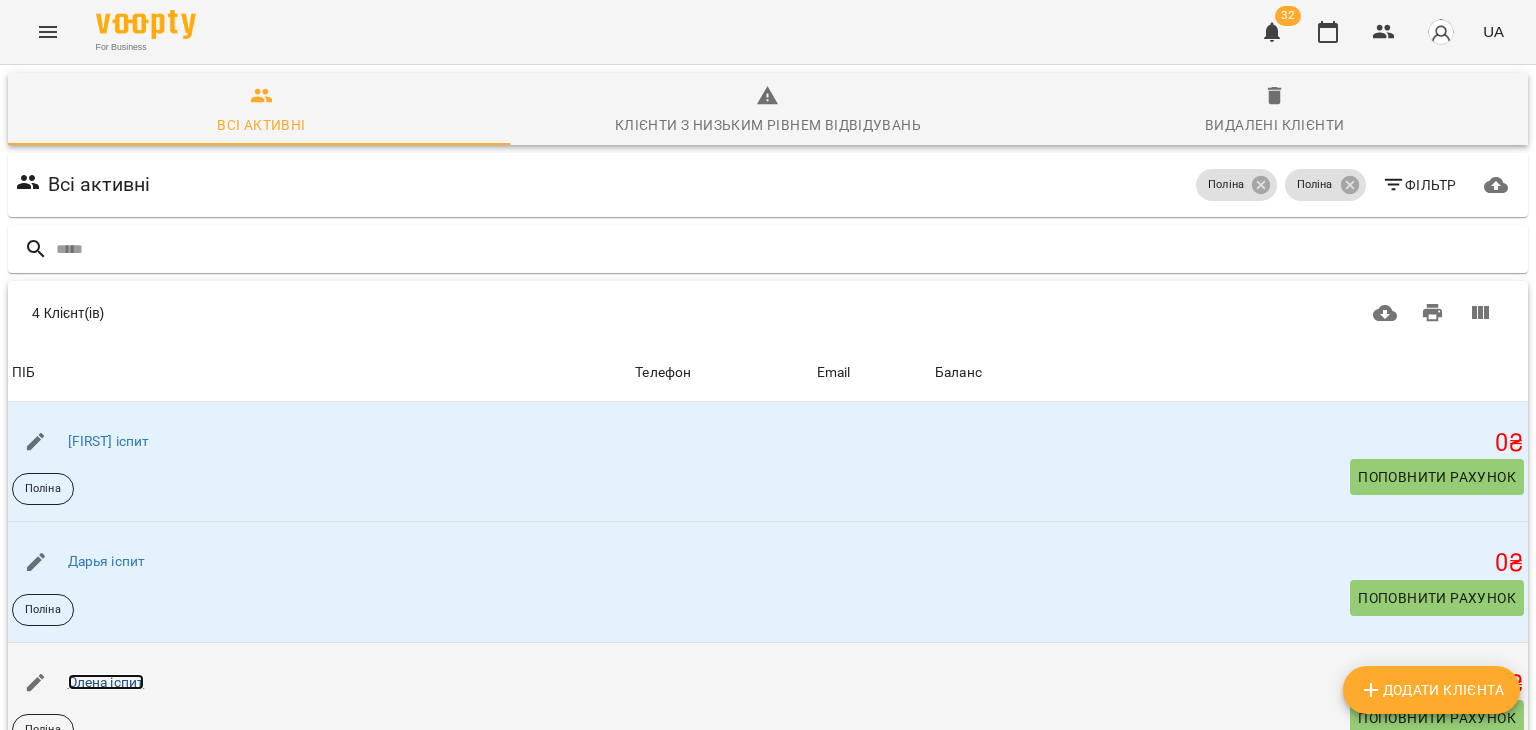 click on "Олена іспит" at bounding box center (106, 682) 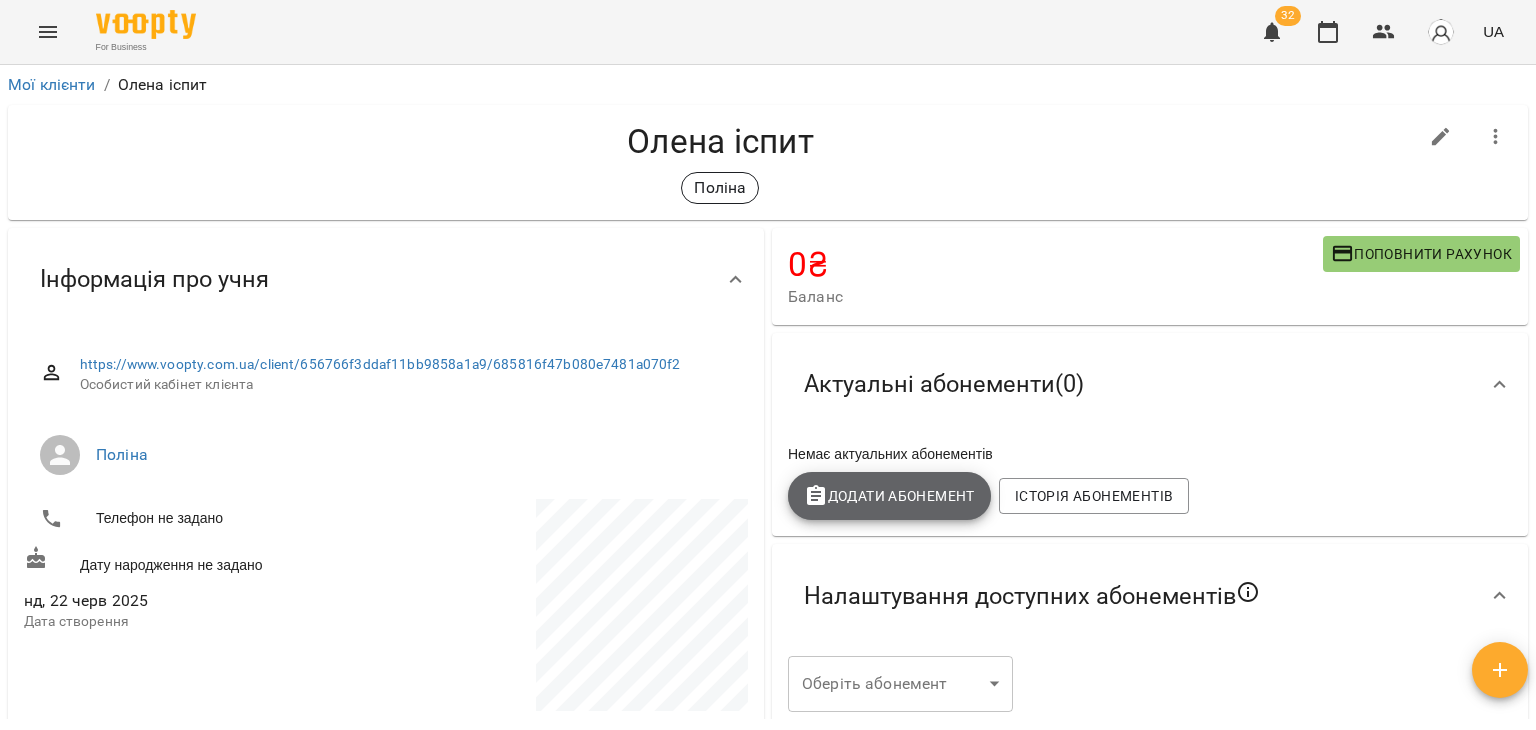 click on "Додати Абонемент" at bounding box center (889, 496) 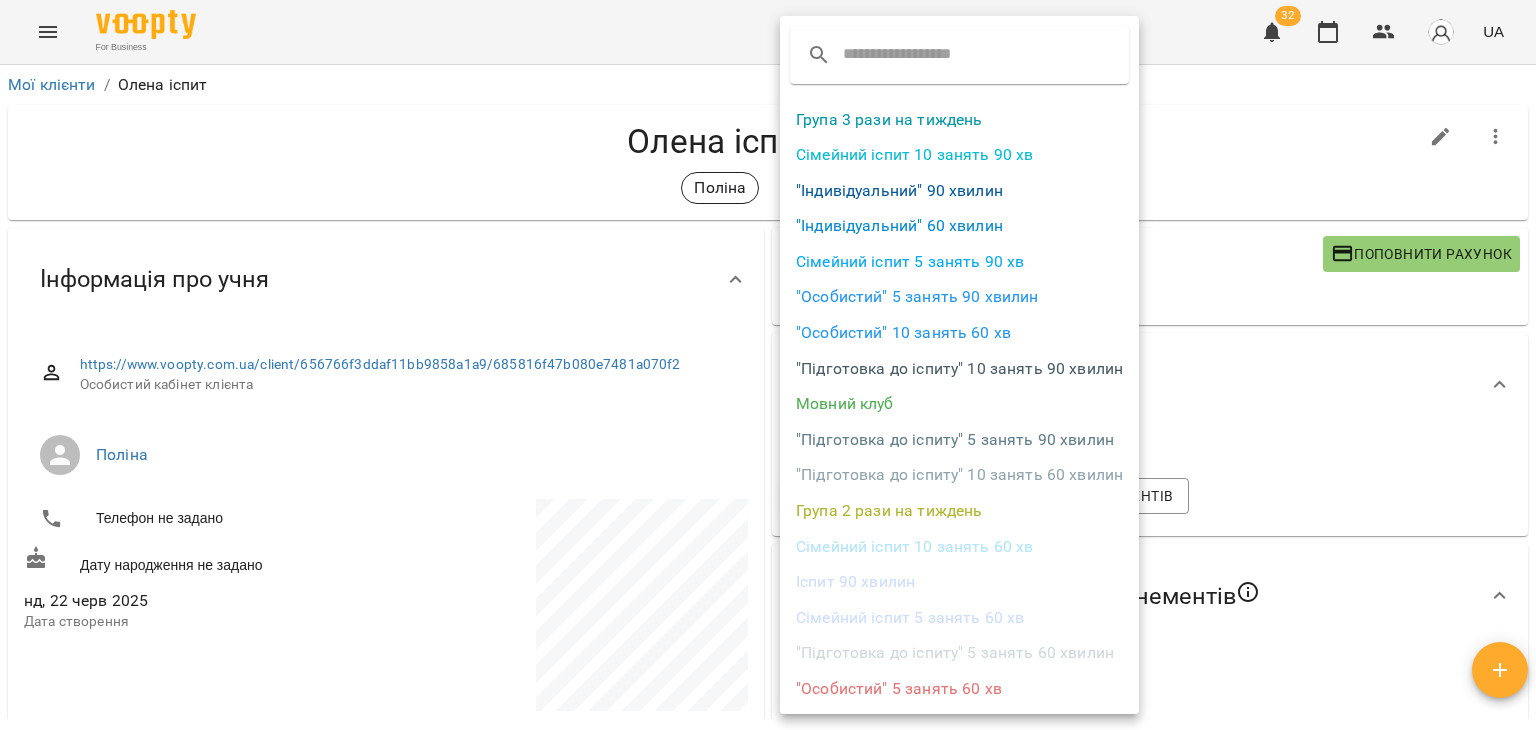 click at bounding box center [768, 365] 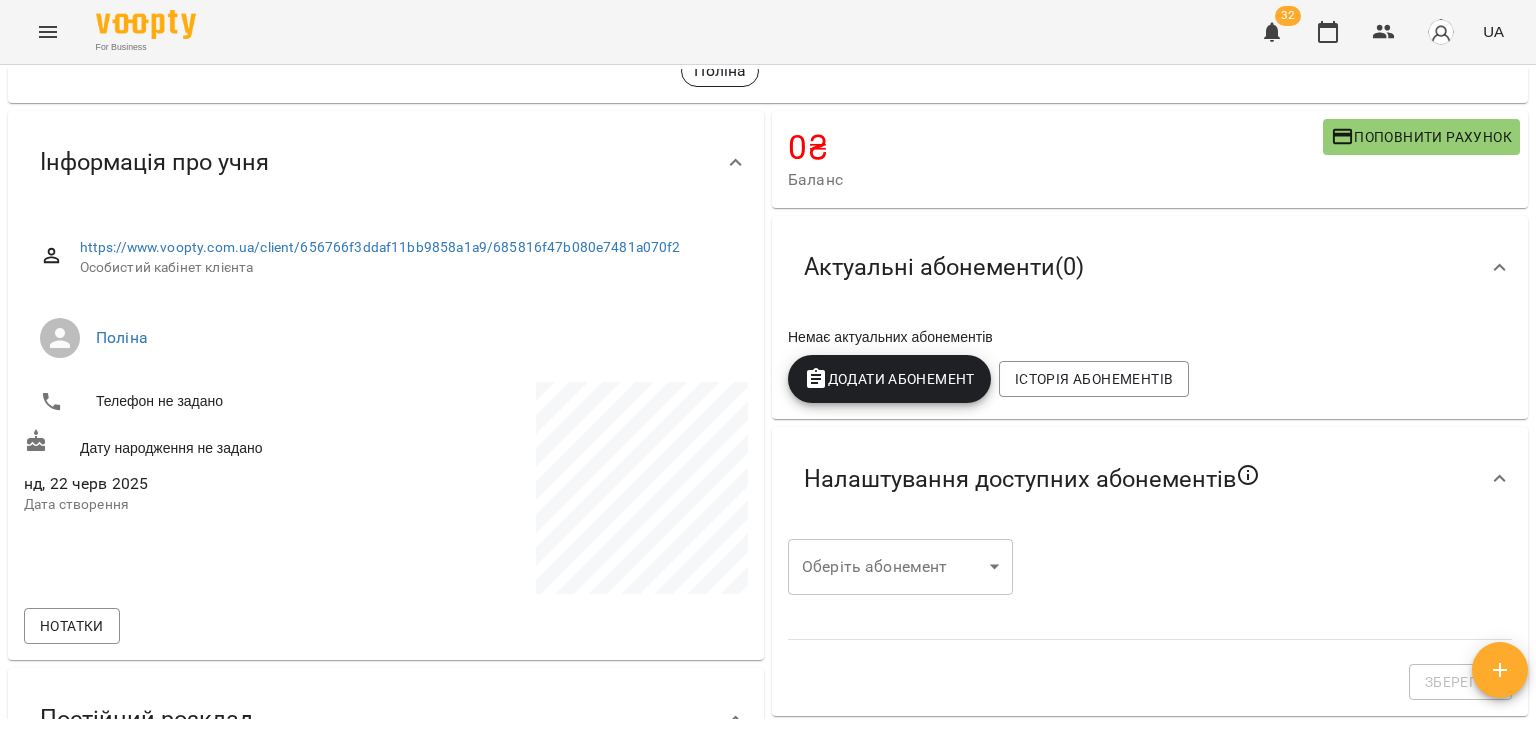 scroll, scrollTop: 100, scrollLeft: 0, axis: vertical 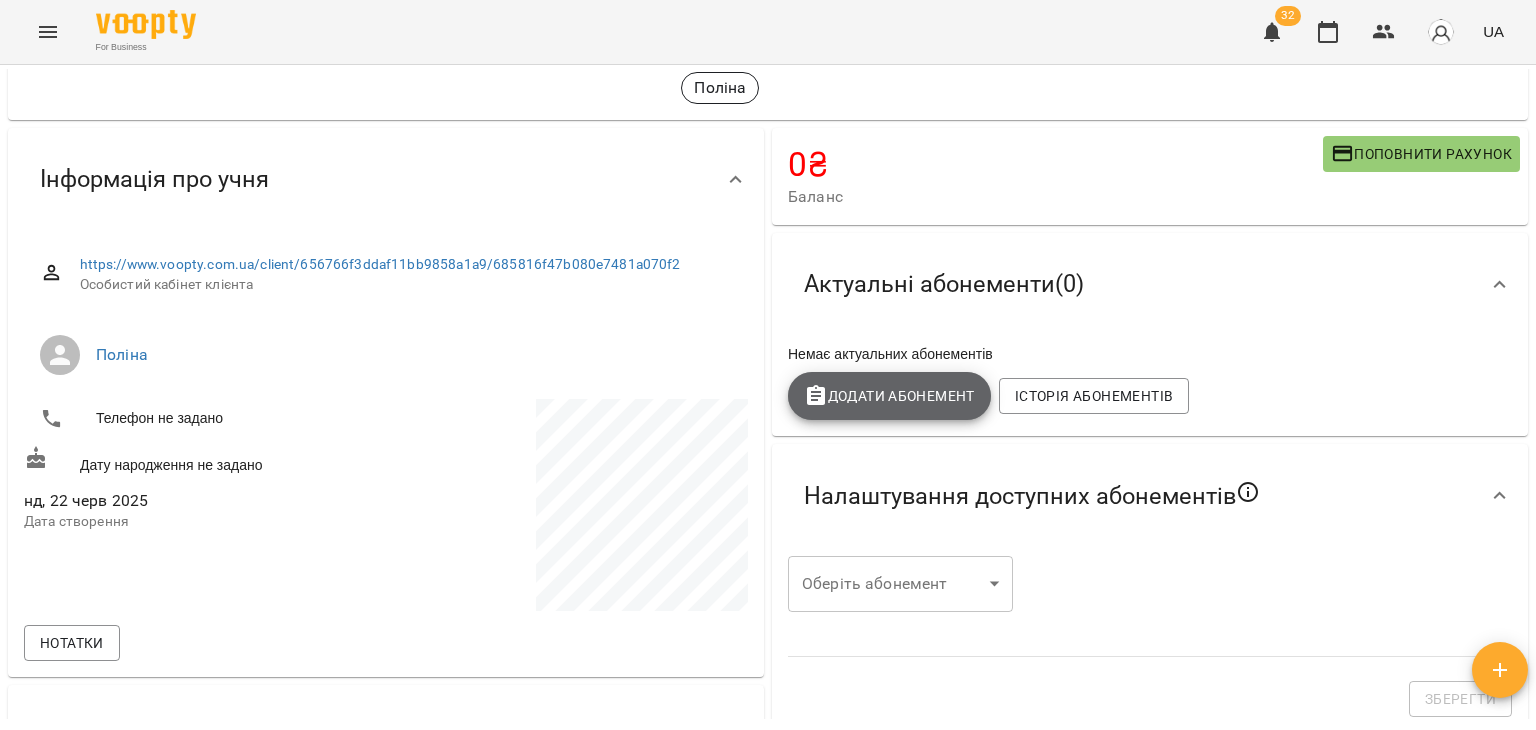 click on "Додати Абонемент" at bounding box center (889, 396) 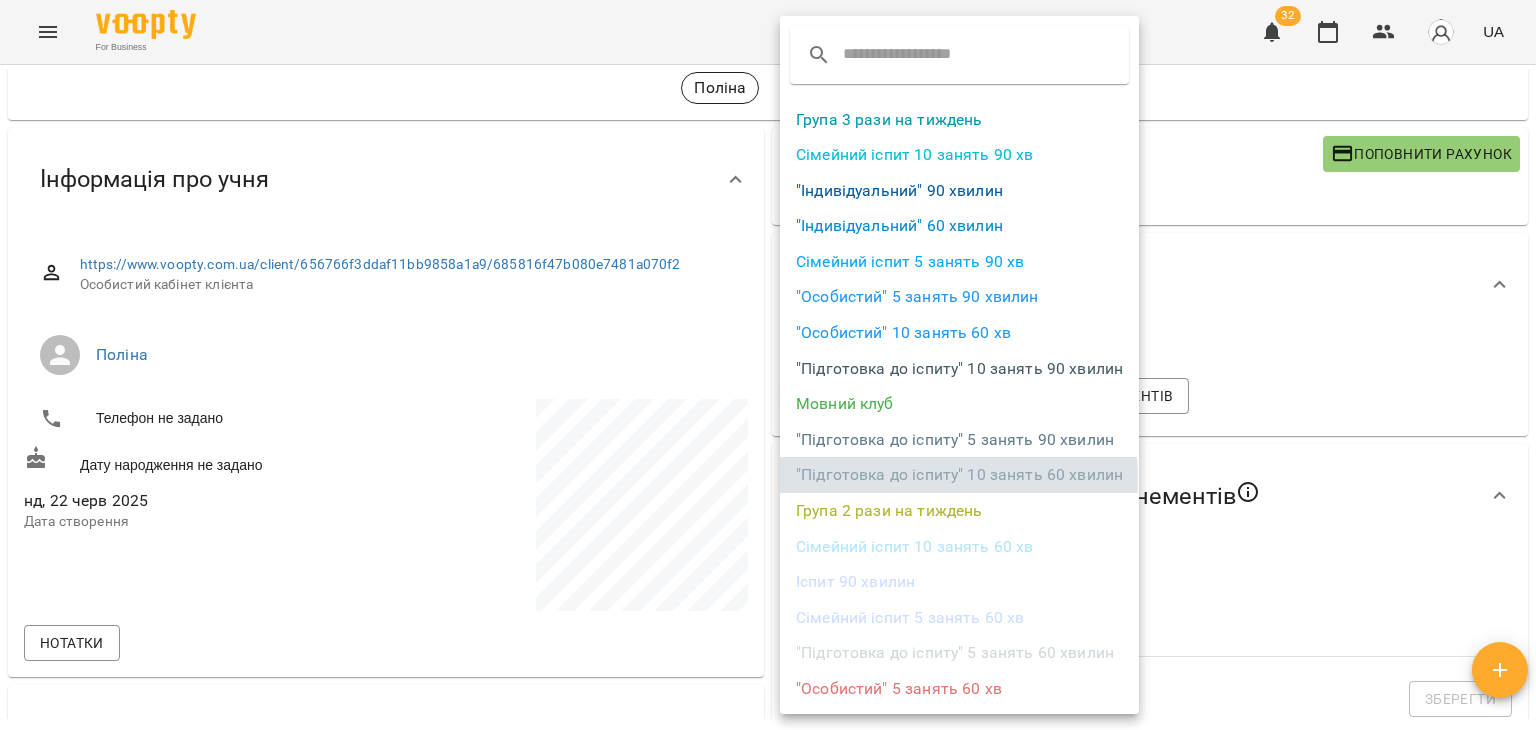 click on ""Підготовка до іспиту" 10 занять 60 хвилин" at bounding box center [959, 475] 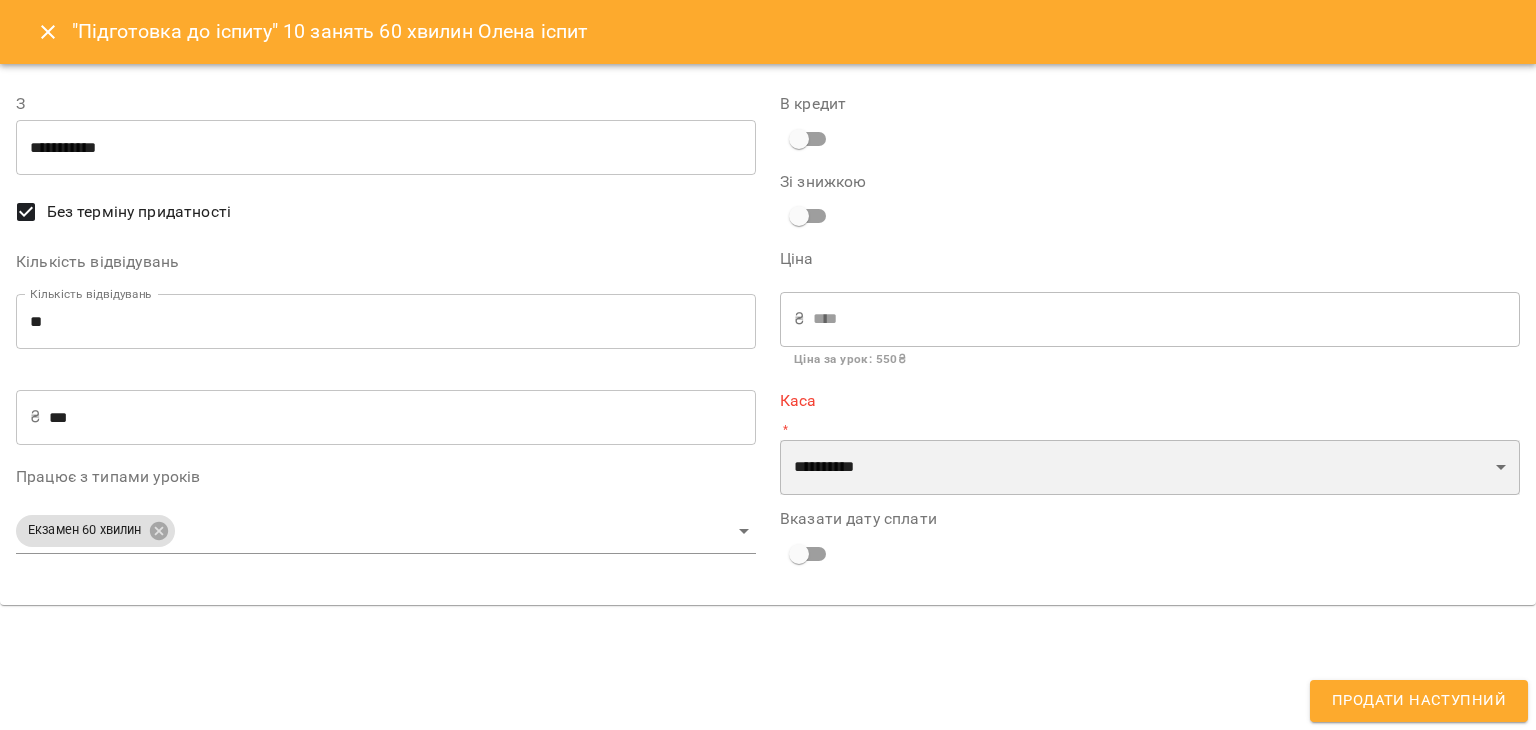 click on "**********" at bounding box center (1150, 468) 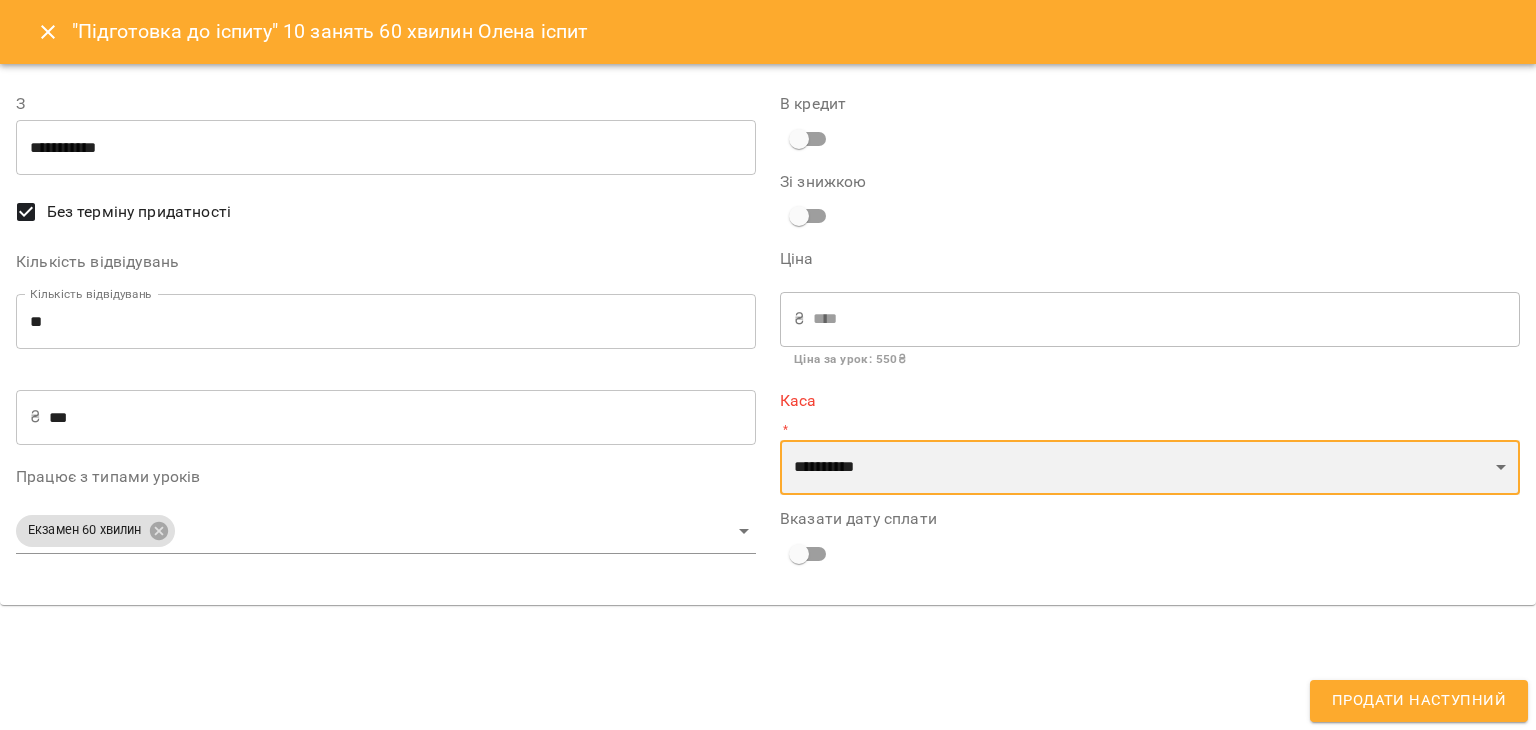 select on "******" 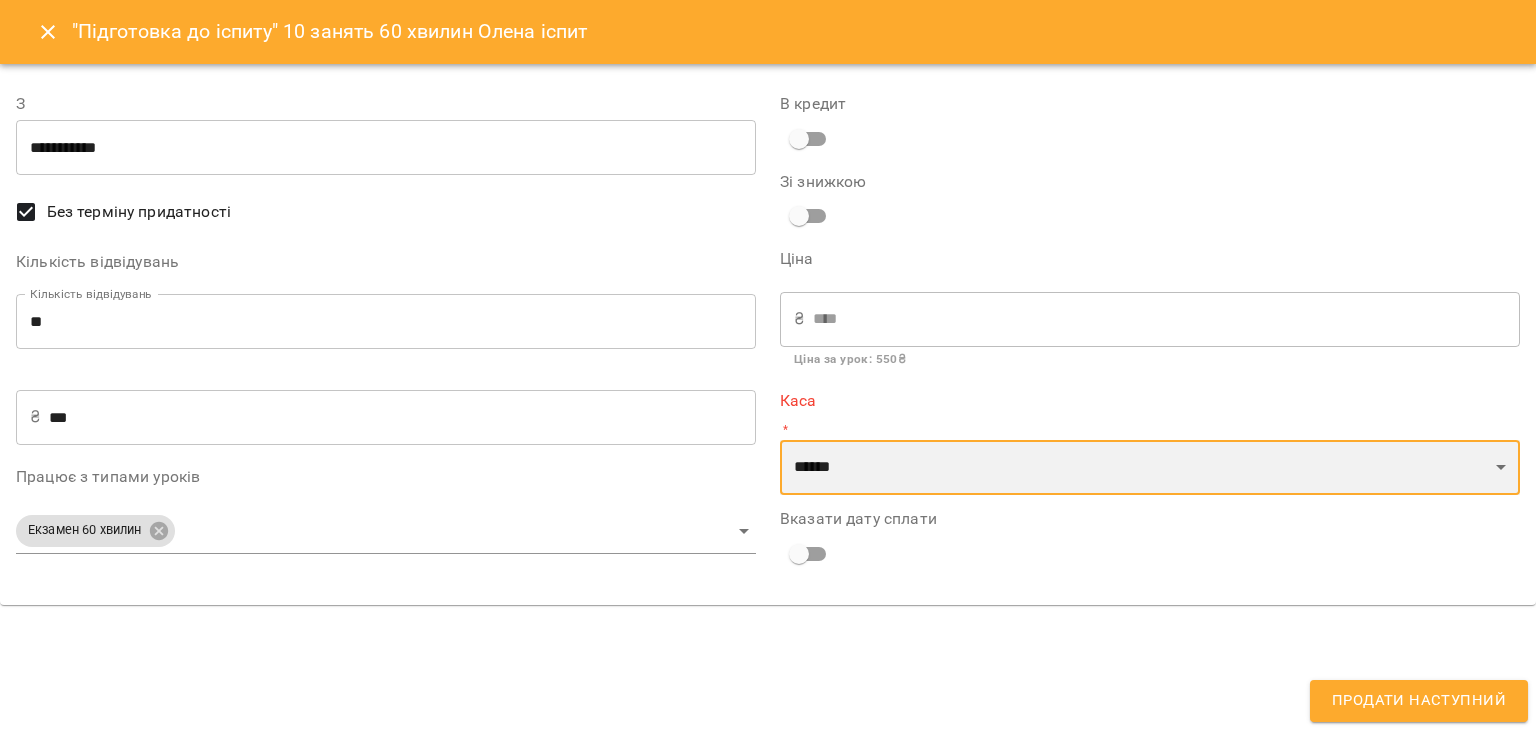 click on "**********" at bounding box center [1150, 468] 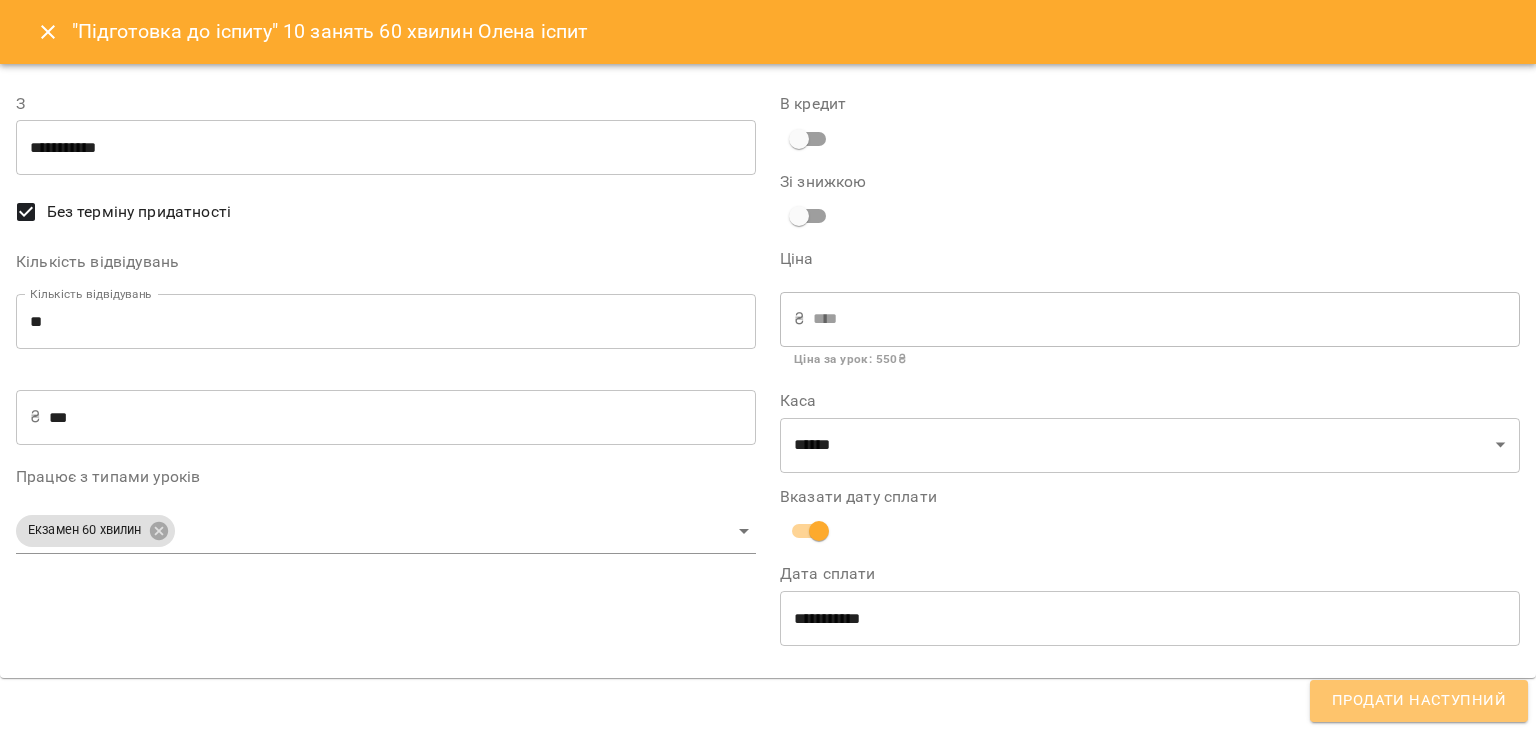 click on "Продати наступний" at bounding box center (1419, 701) 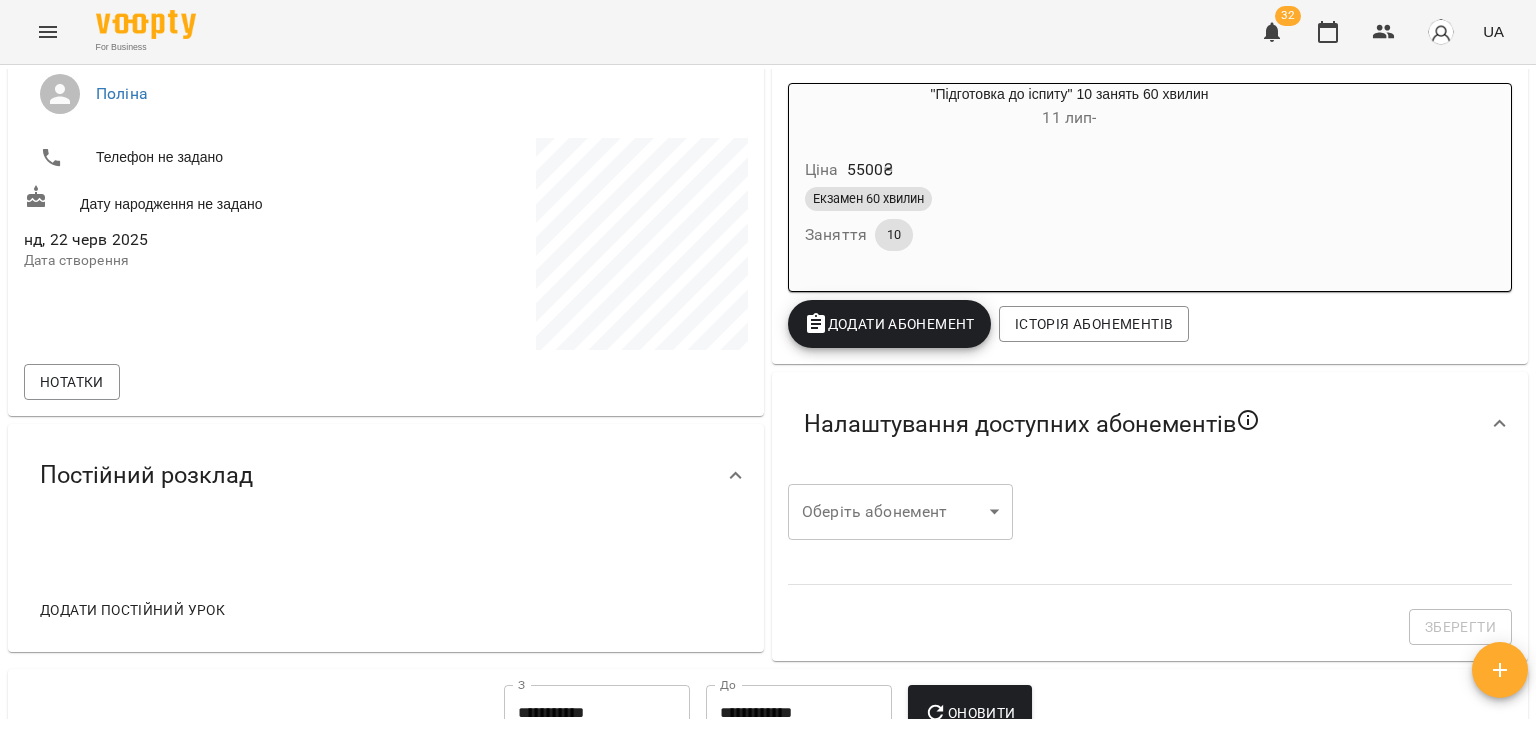 scroll, scrollTop: 0, scrollLeft: 0, axis: both 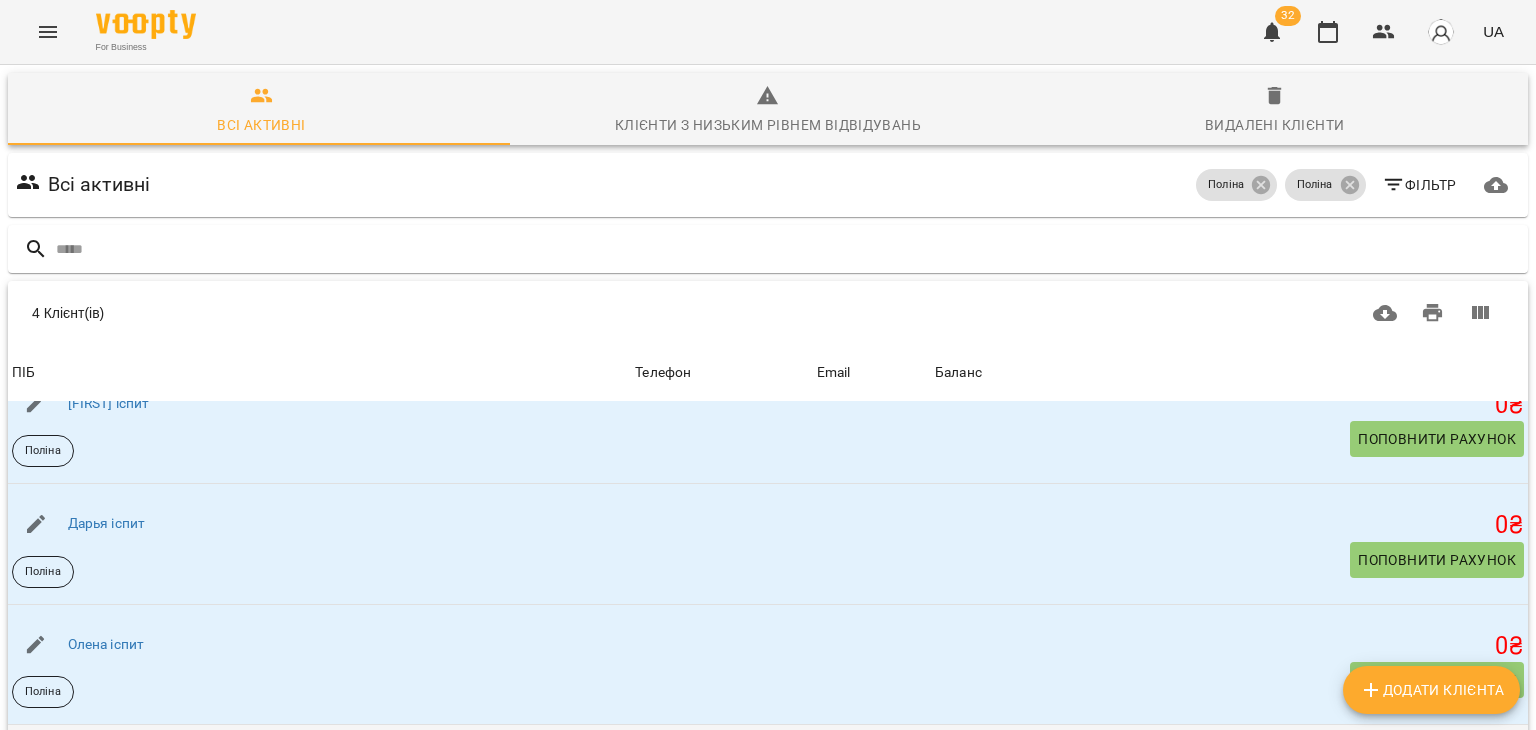 click on "Данило іспит" at bounding box center (111, 764) 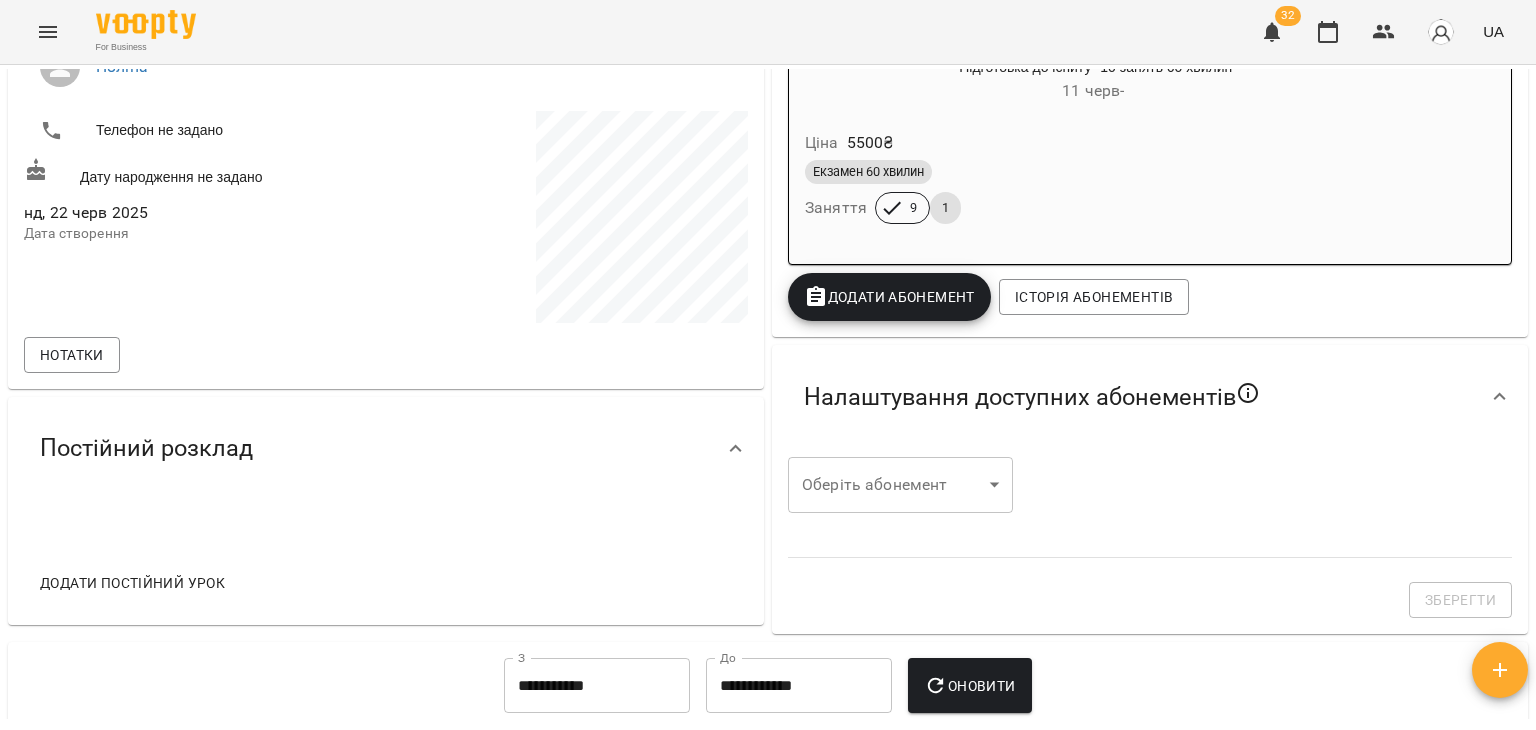 scroll, scrollTop: 388, scrollLeft: 0, axis: vertical 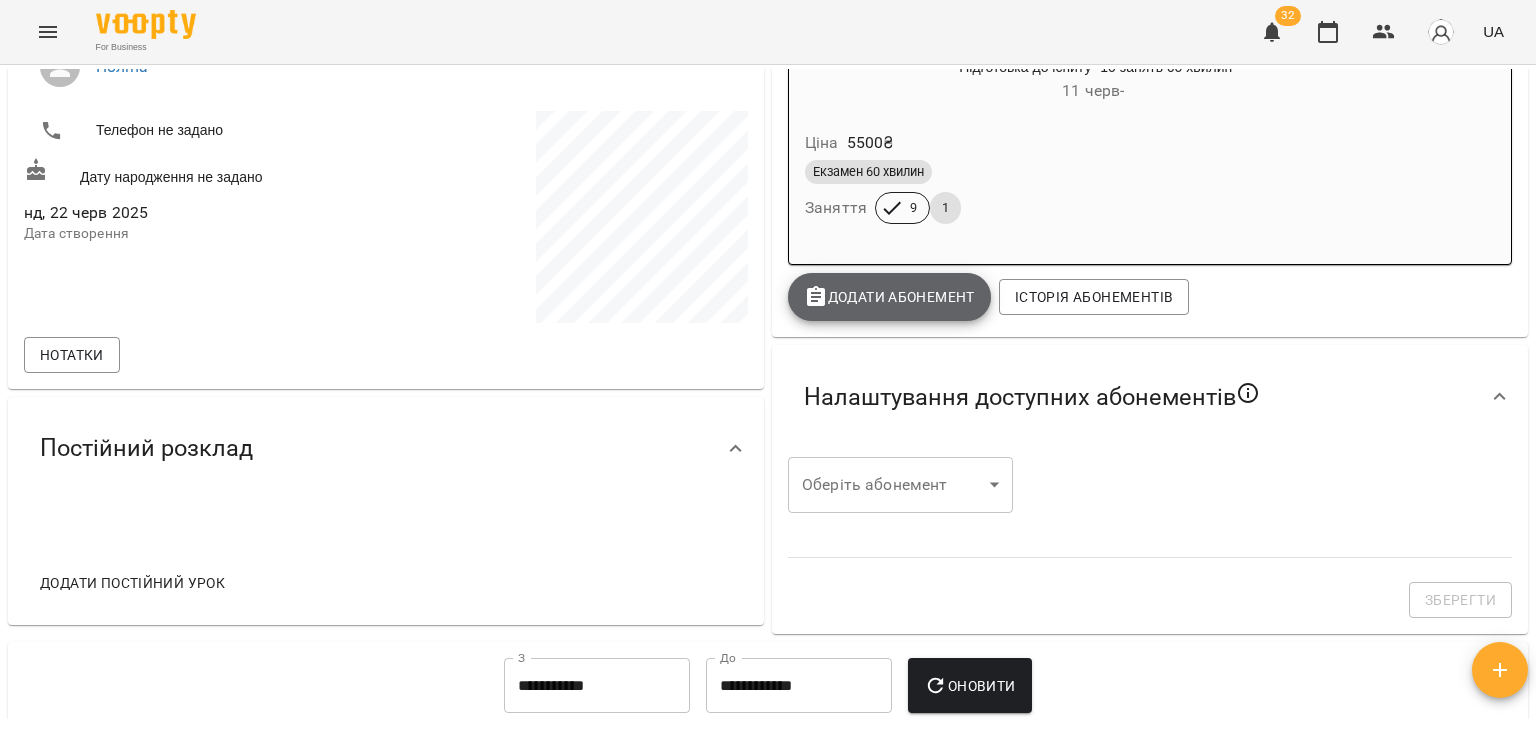 click on "Додати Абонемент" at bounding box center [889, 297] 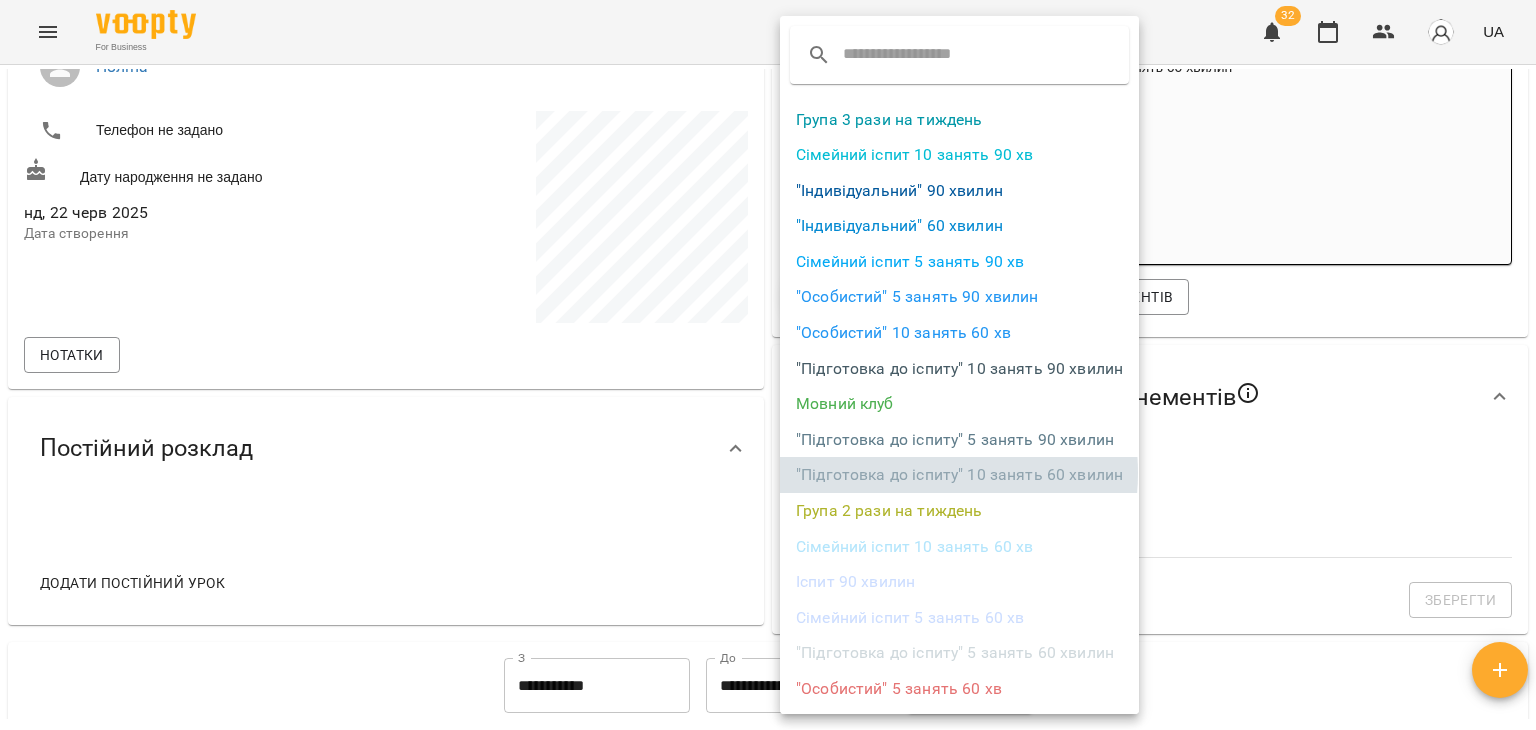 click on ""Підготовка до іспиту" 10 занять 60 хвилин" at bounding box center [959, 475] 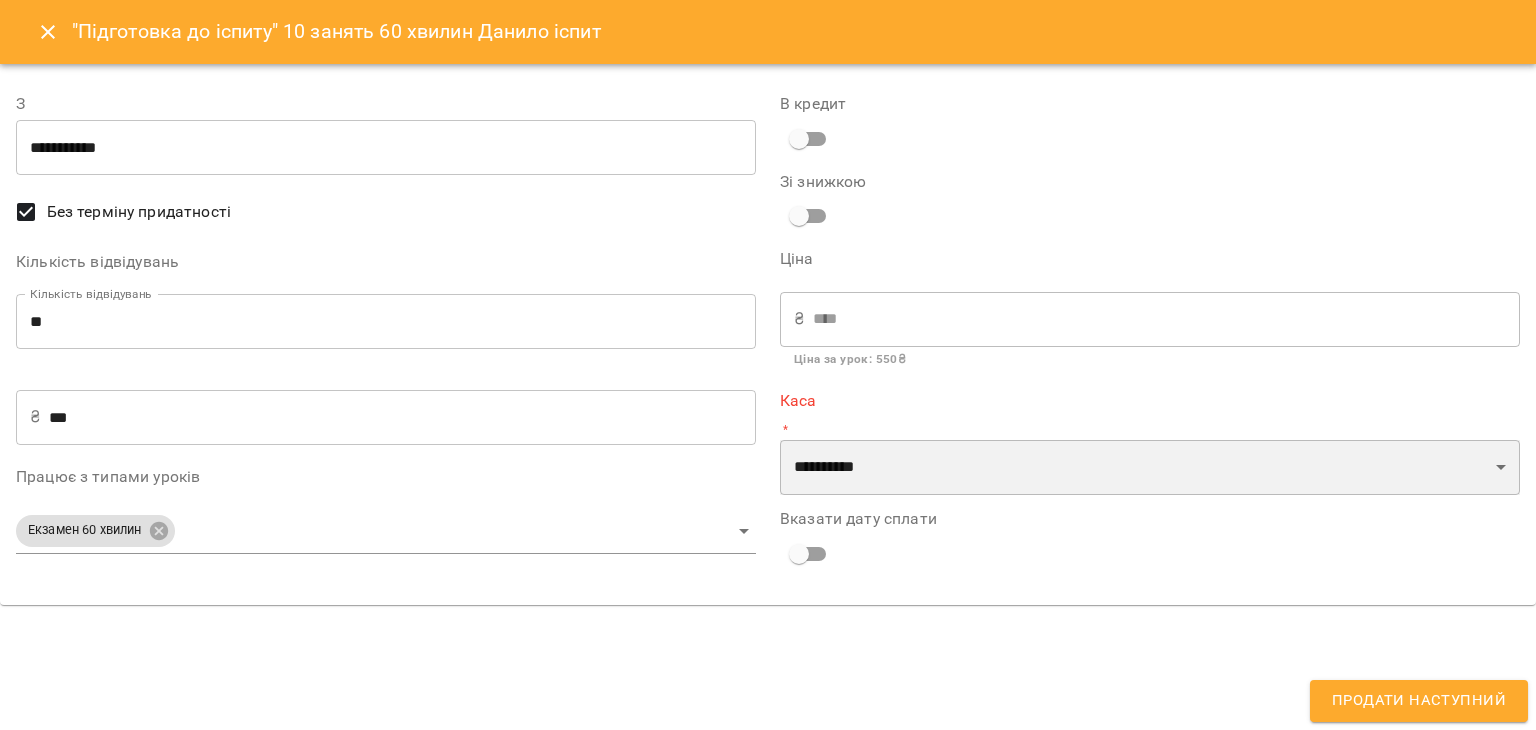 click on "**********" at bounding box center [1150, 468] 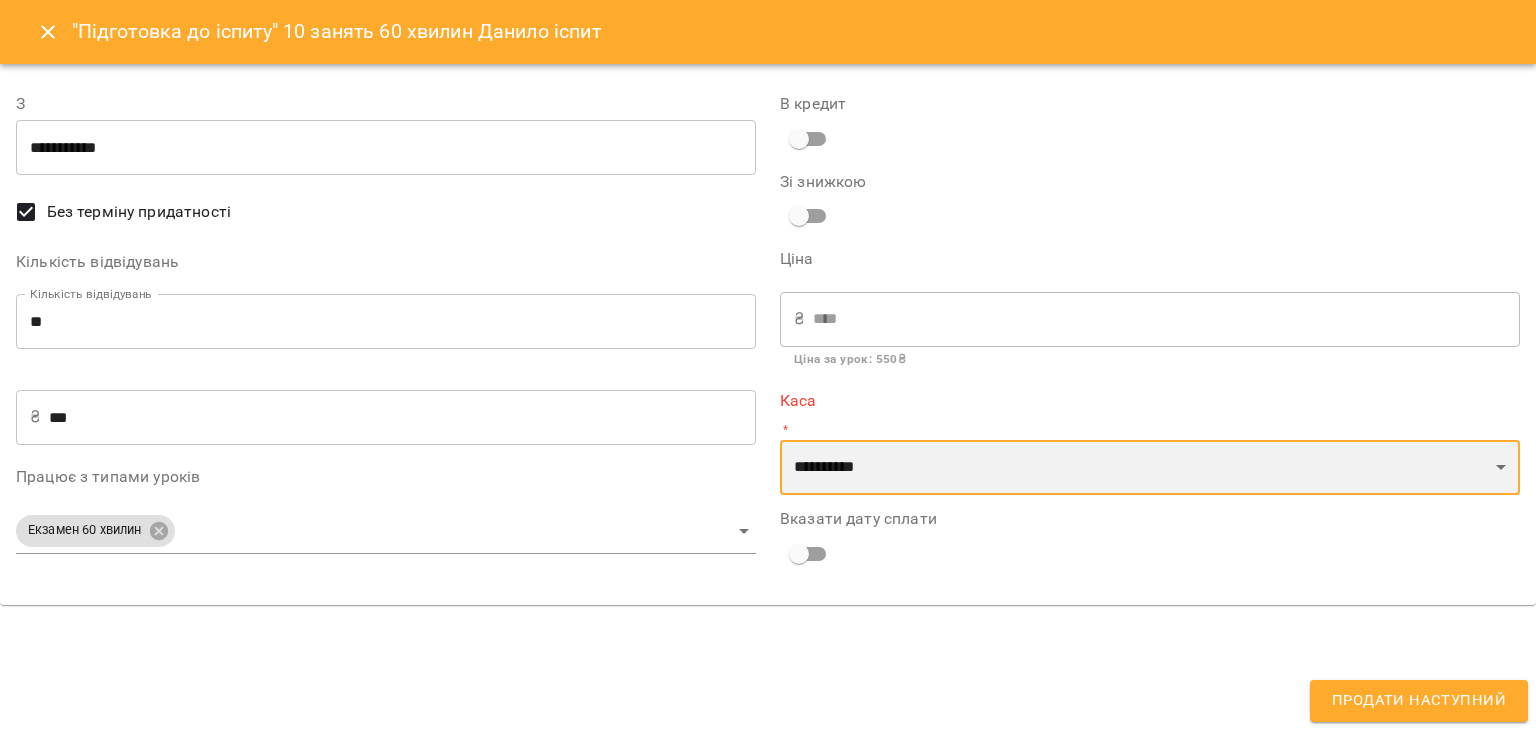 select on "******" 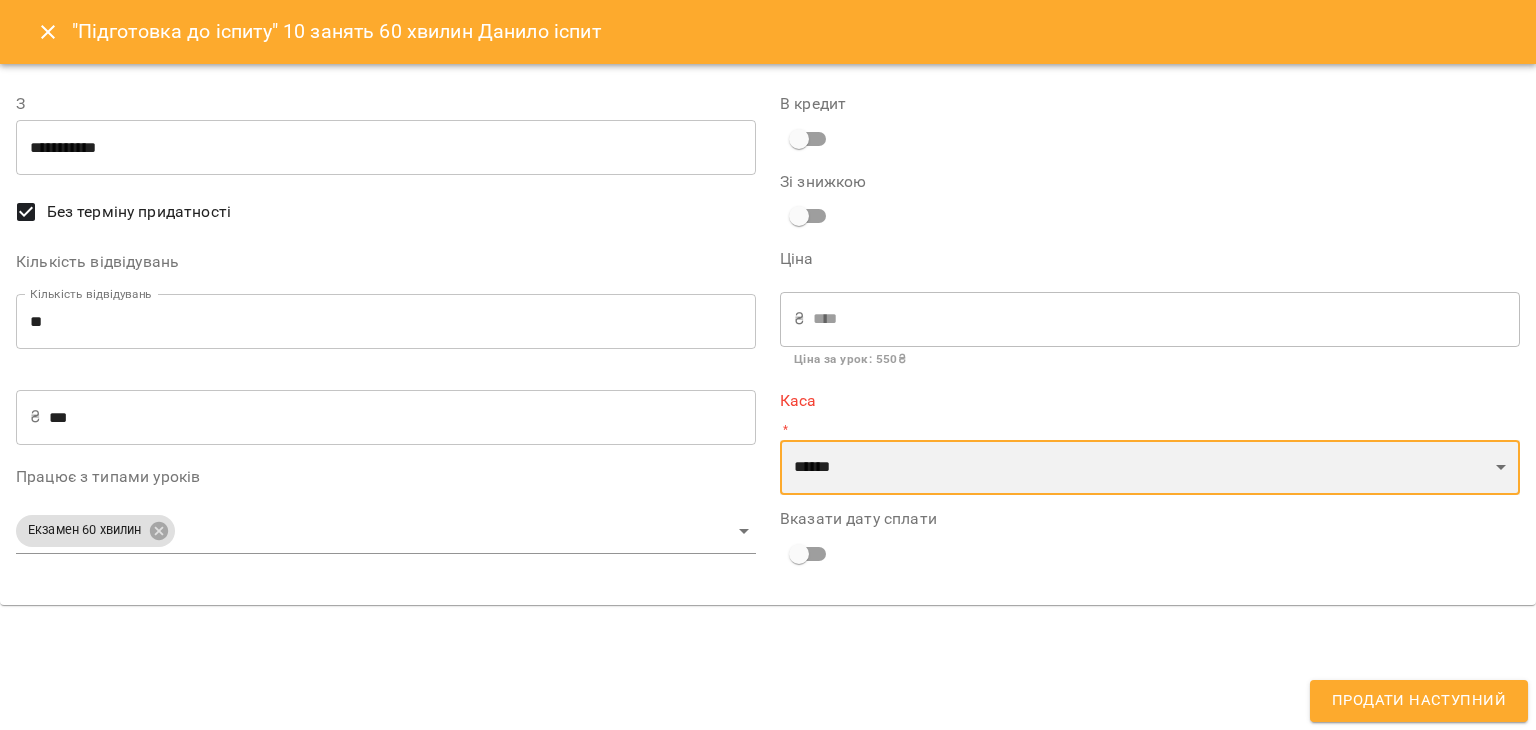 click on "**********" at bounding box center [1150, 468] 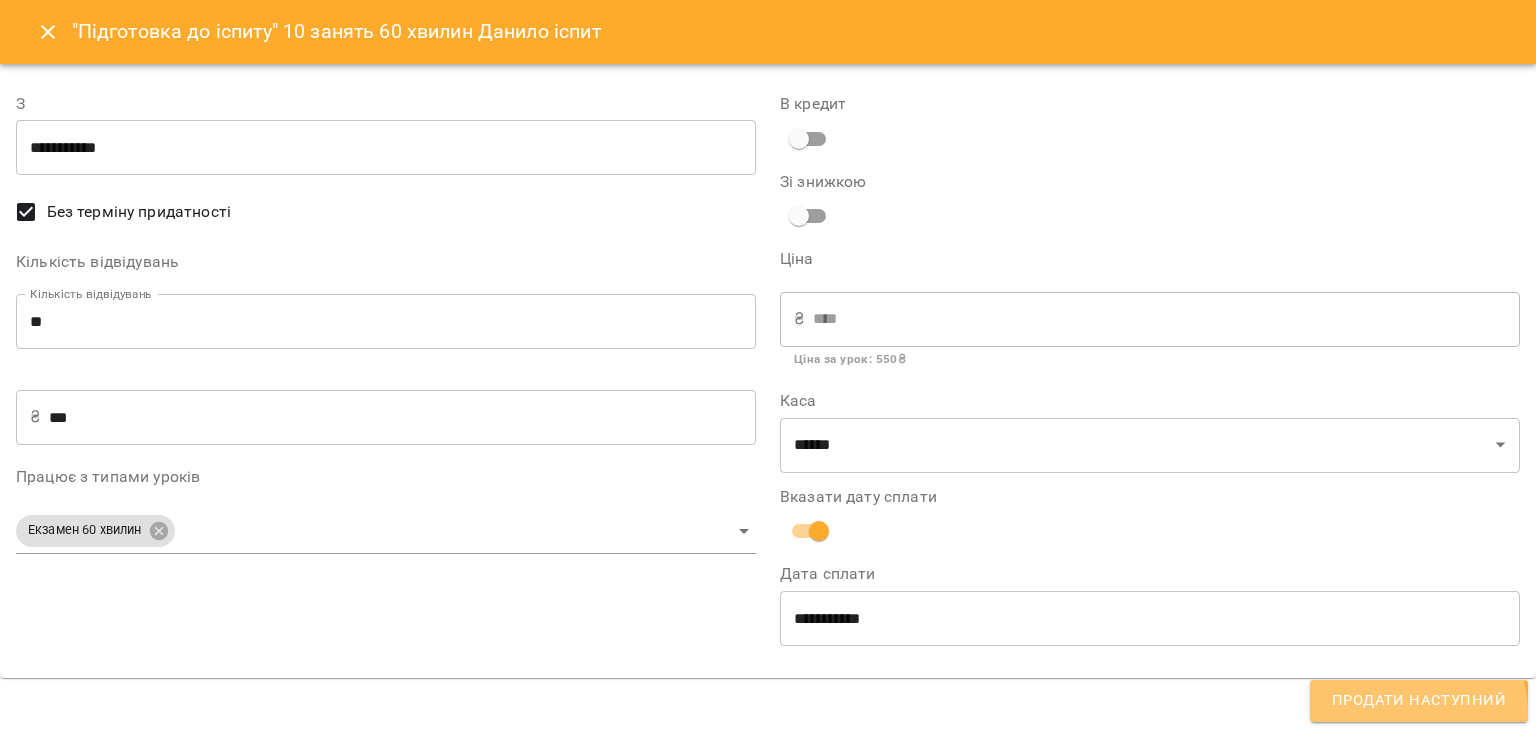 click on "Продати наступний" at bounding box center [1419, 701] 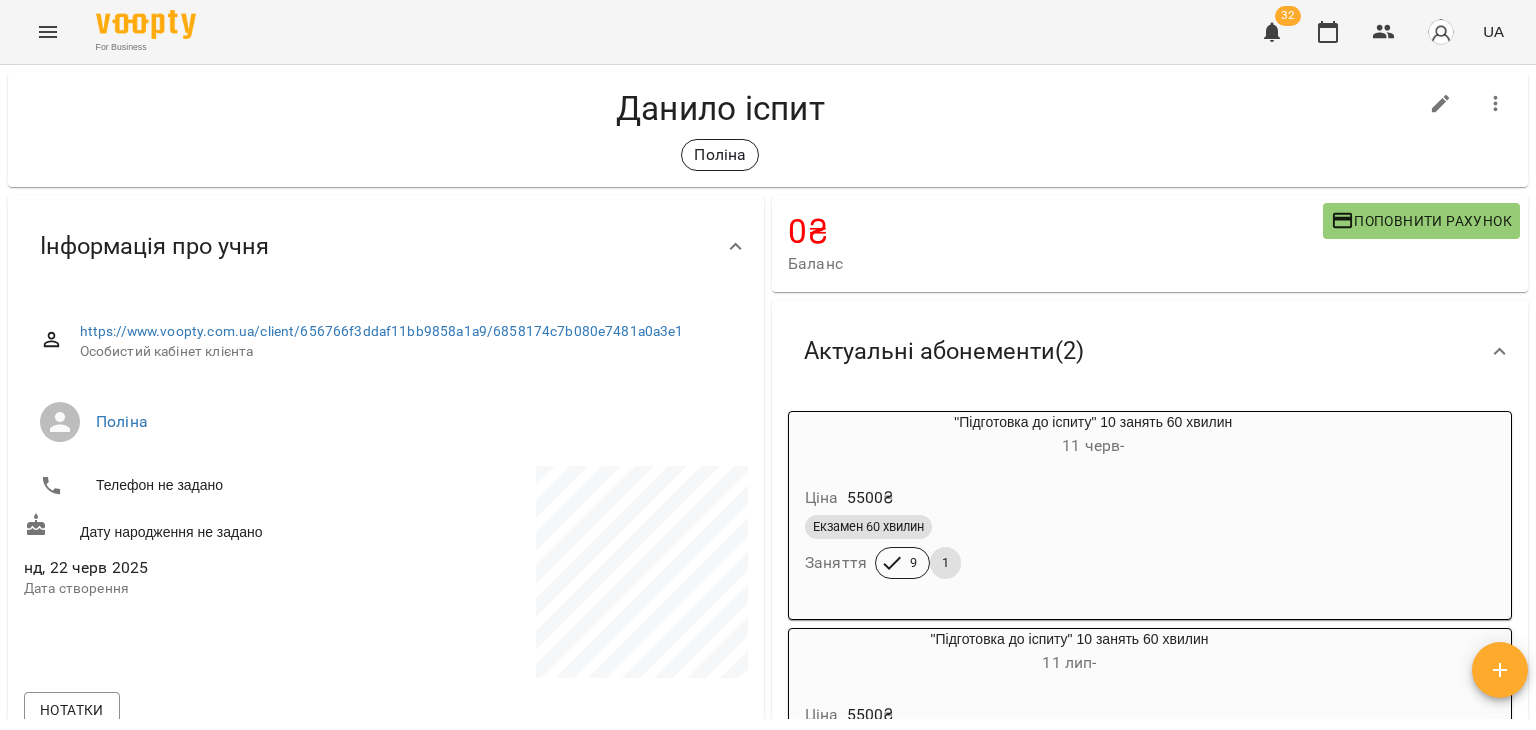 scroll, scrollTop: 32, scrollLeft: 0, axis: vertical 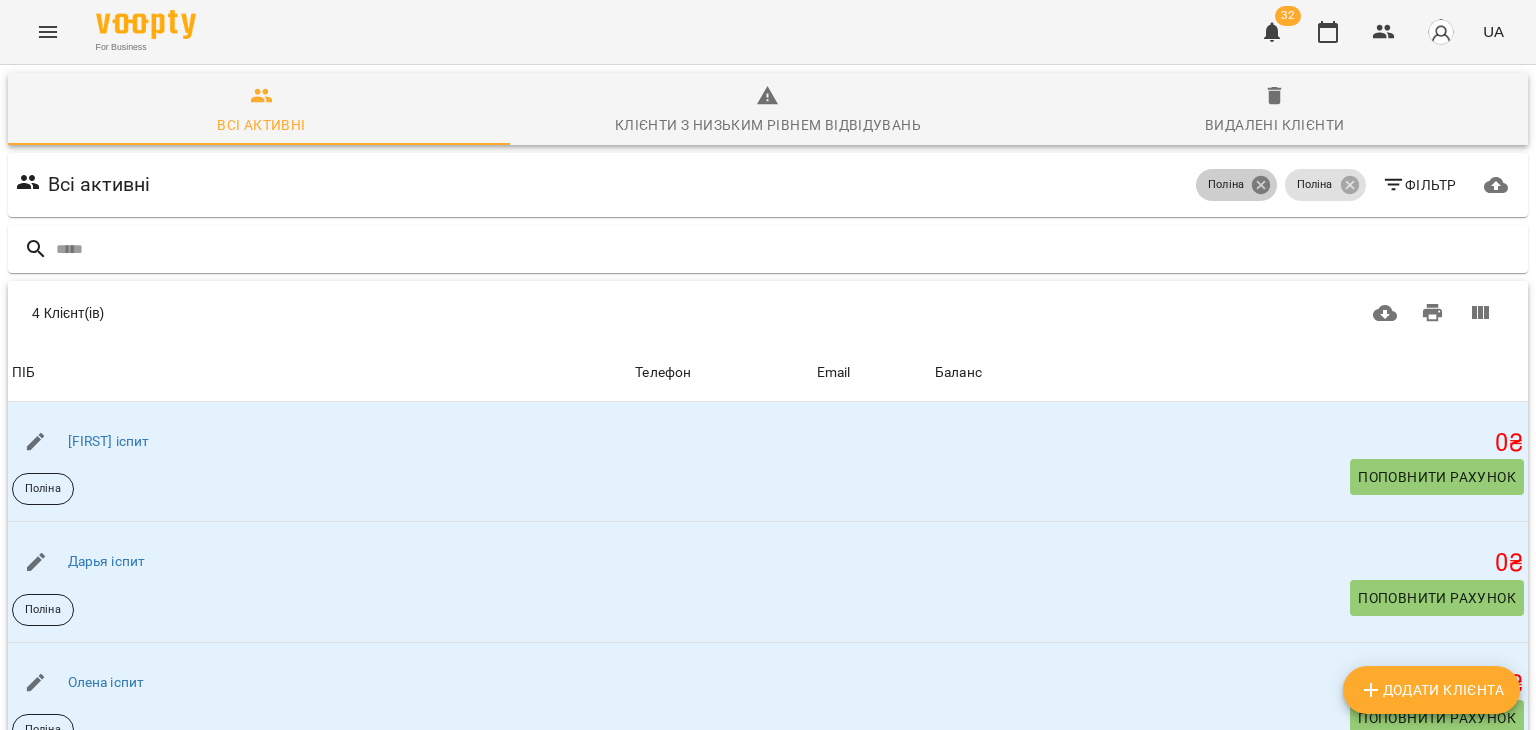 click 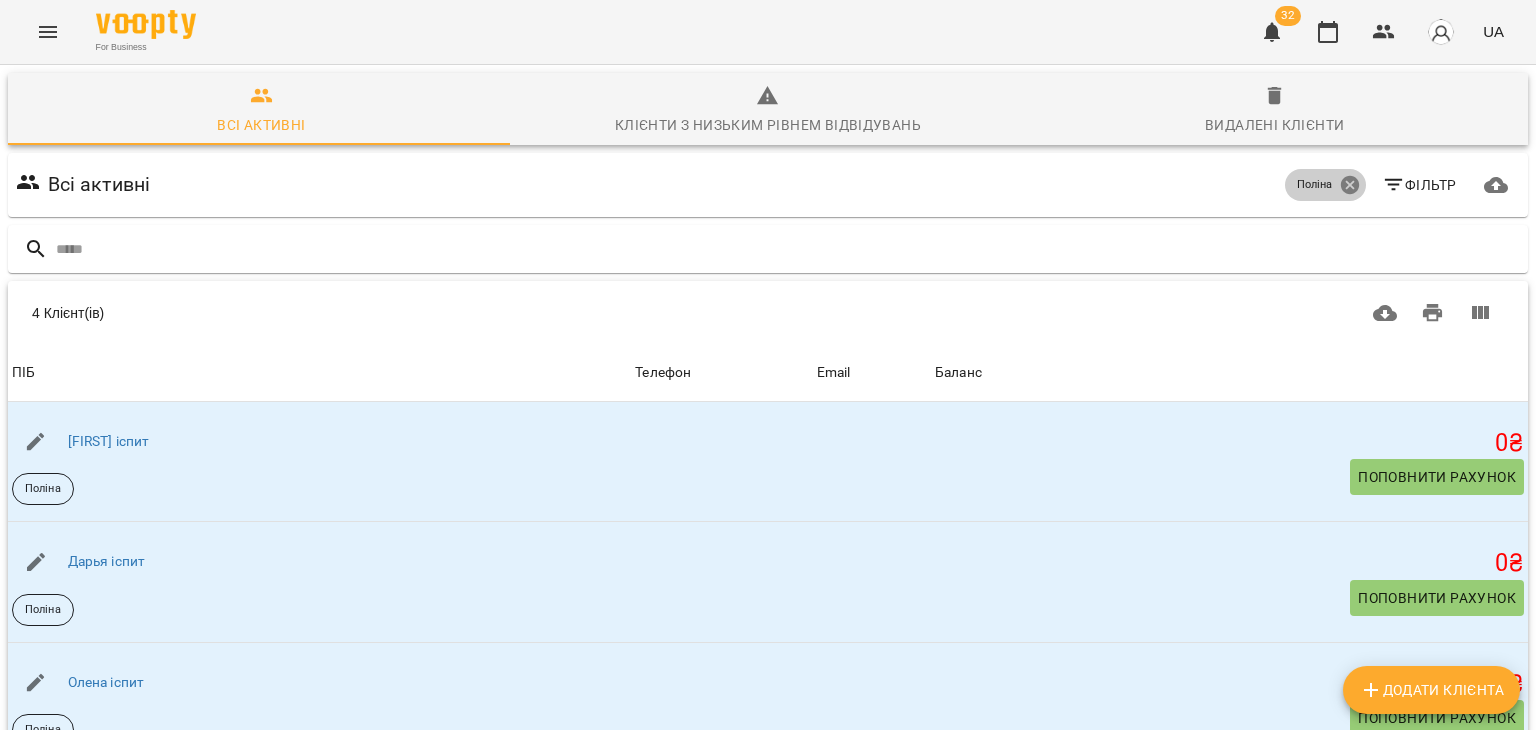click 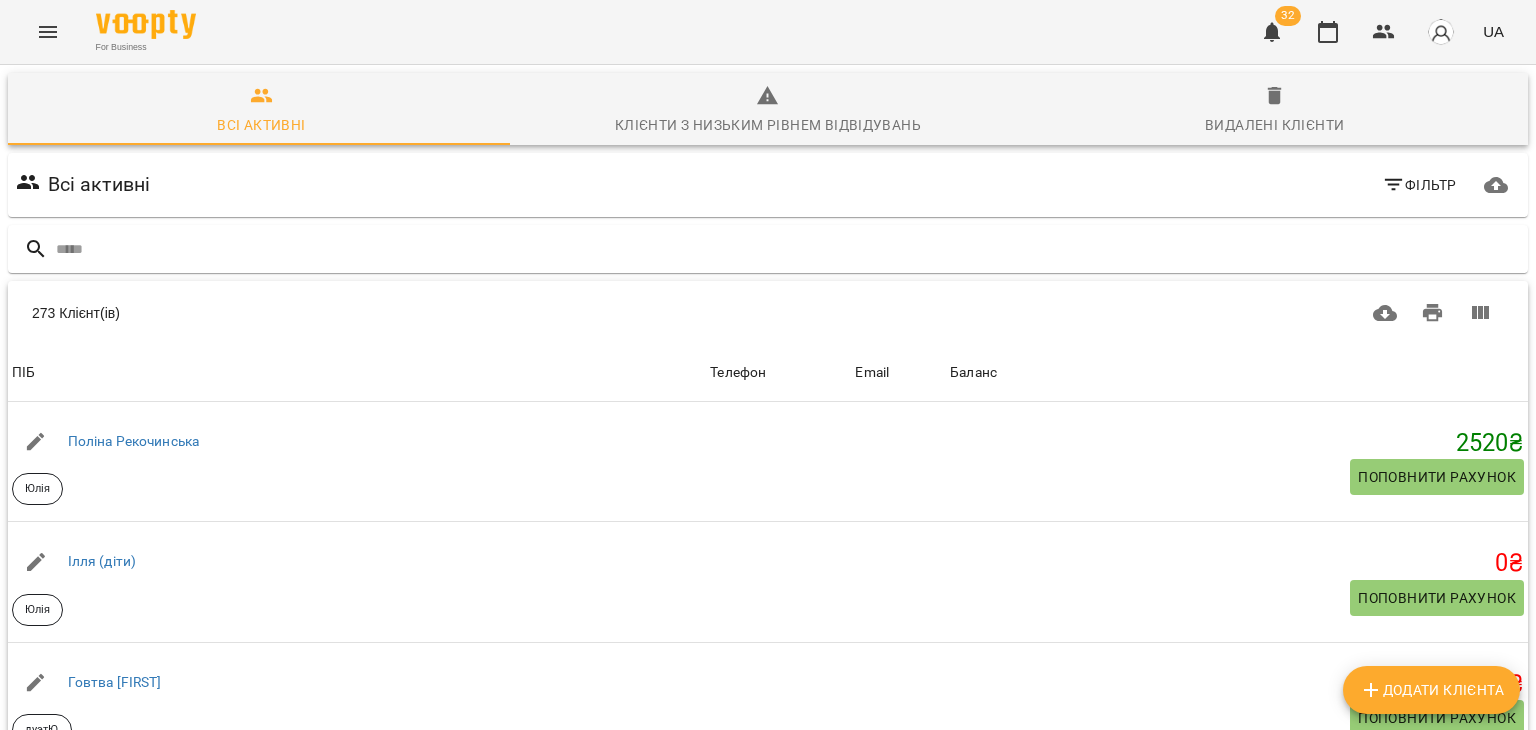 click 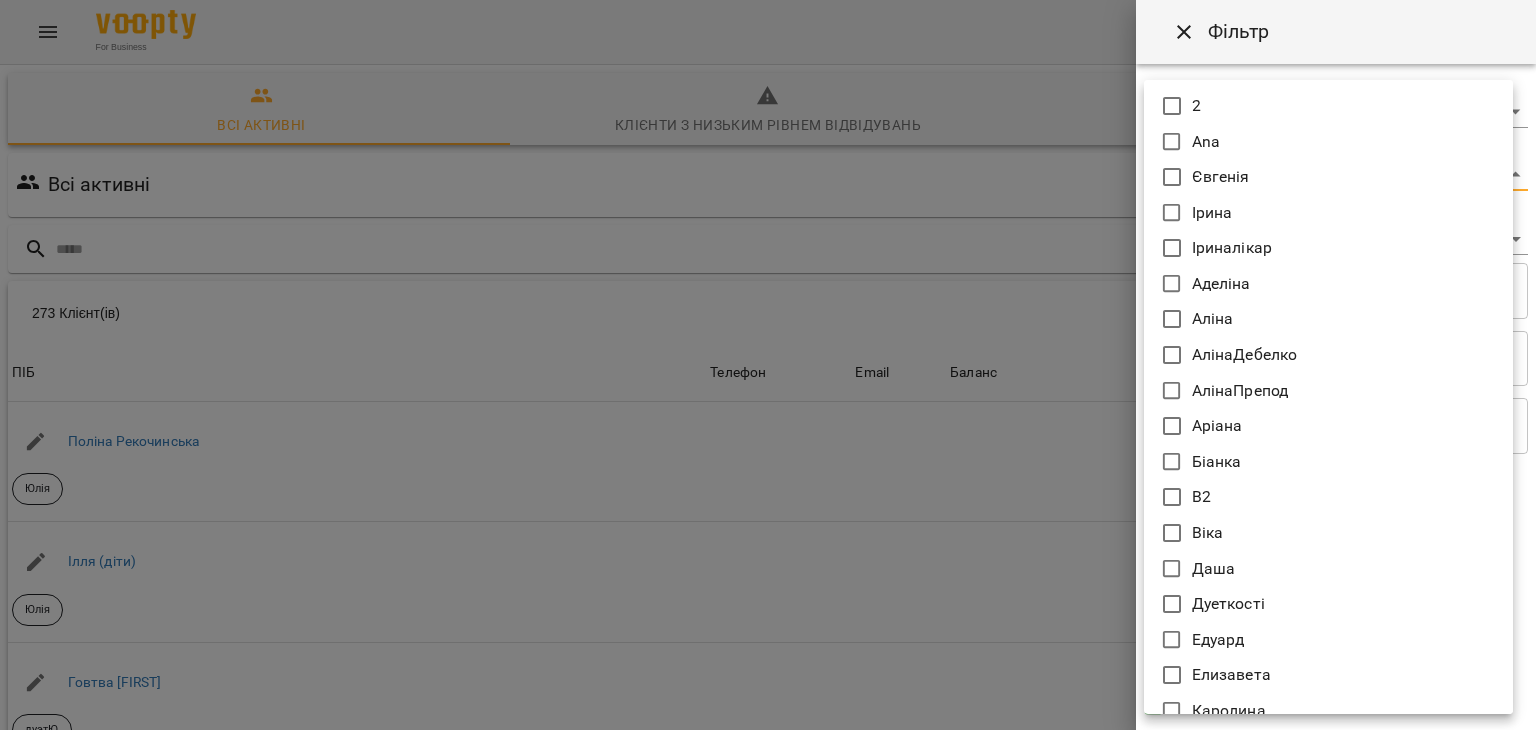 click on "For Business 32 UA Всі активні Клієнти з низьким рівнем відвідувань Видалені клієнти   Всі активні Фільтр 273   Клієнт(ів) 273   Клієнт(ів) ПІБ Телефон Email Баланс ПІБ Поліна Рекочинська Юлія Телефон Email Баланс 2520 ₴ Поповнити рахунок ПІБ Ілля (діти) Юлія Телефон Email Баланс 0 ₴ Поповнити рахунок ПІБ Говтва Анна дуэтЮ Телефон Email Баланс 0 ₴ Поповнити рахунок ПІБ Дарія (діти) Юлія Телефон Email Баланс 0 ₴ Поповнити рахунок ПІБ Марія дует з Данилом Аделіна Телефон Email Баланс 0 ₴ Поповнити рахунок ПІБ Данил дует з Марією Аделіна Телефон Email 0 ₴ 0 0" at bounding box center [768, 522] 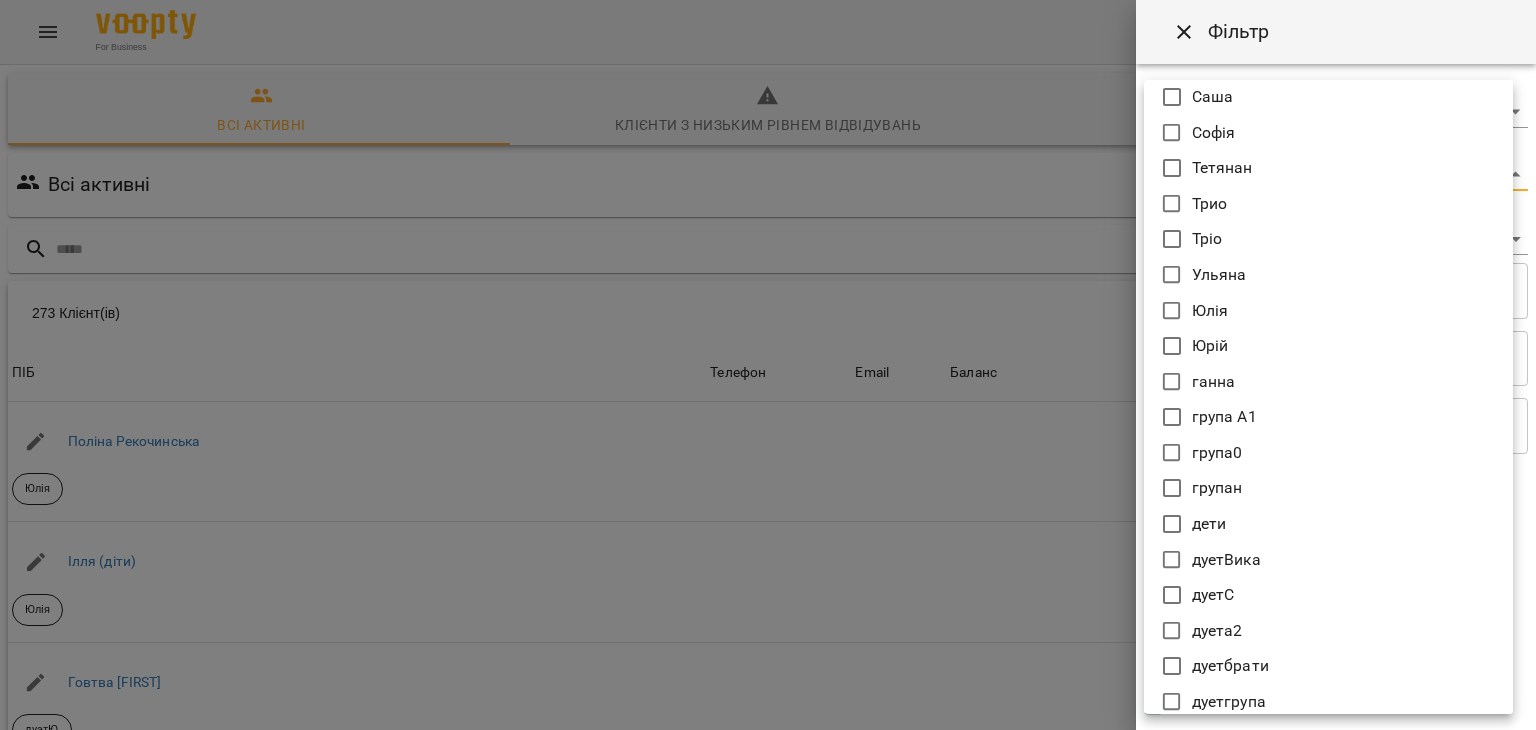 scroll, scrollTop: 536, scrollLeft: 0, axis: vertical 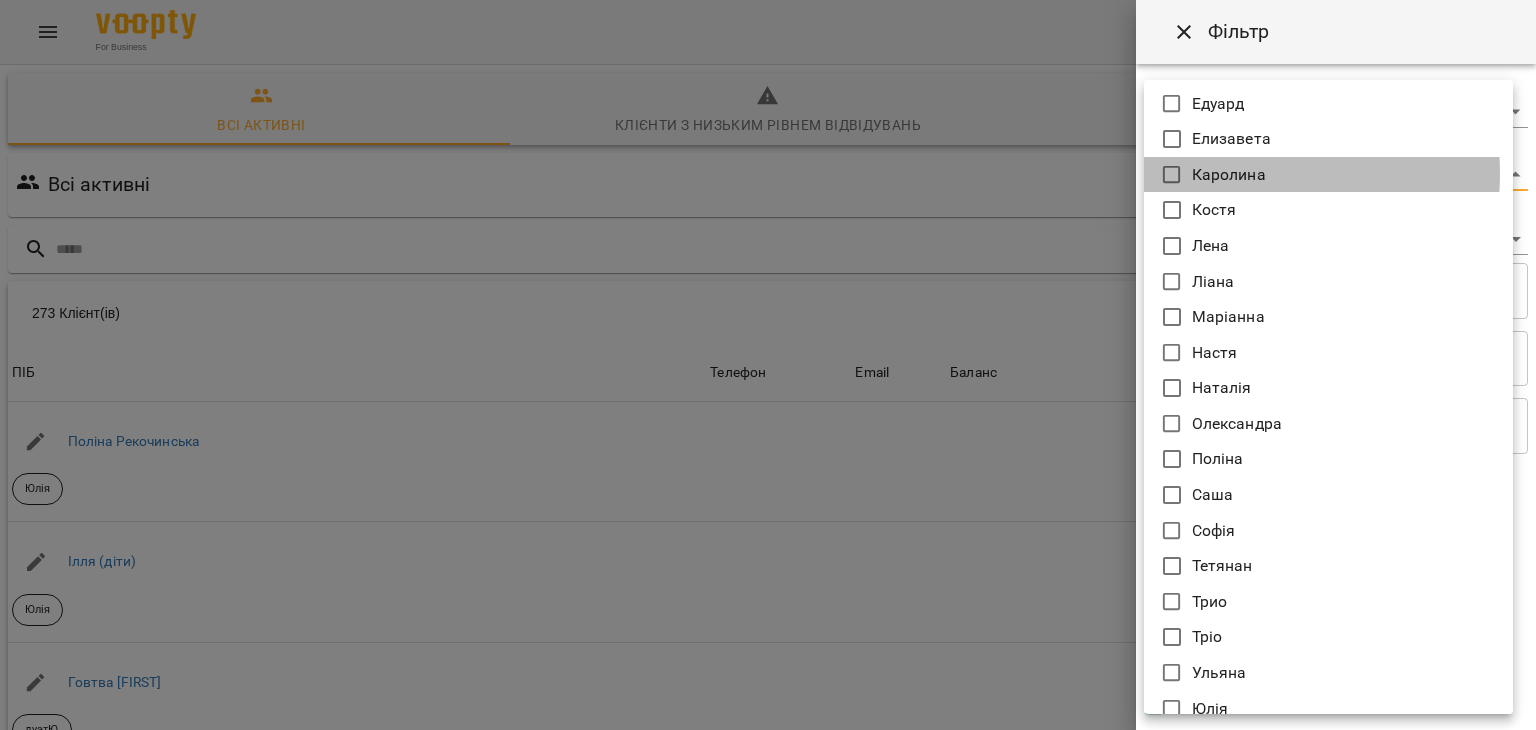 click on "Каролина" at bounding box center (1229, 175) 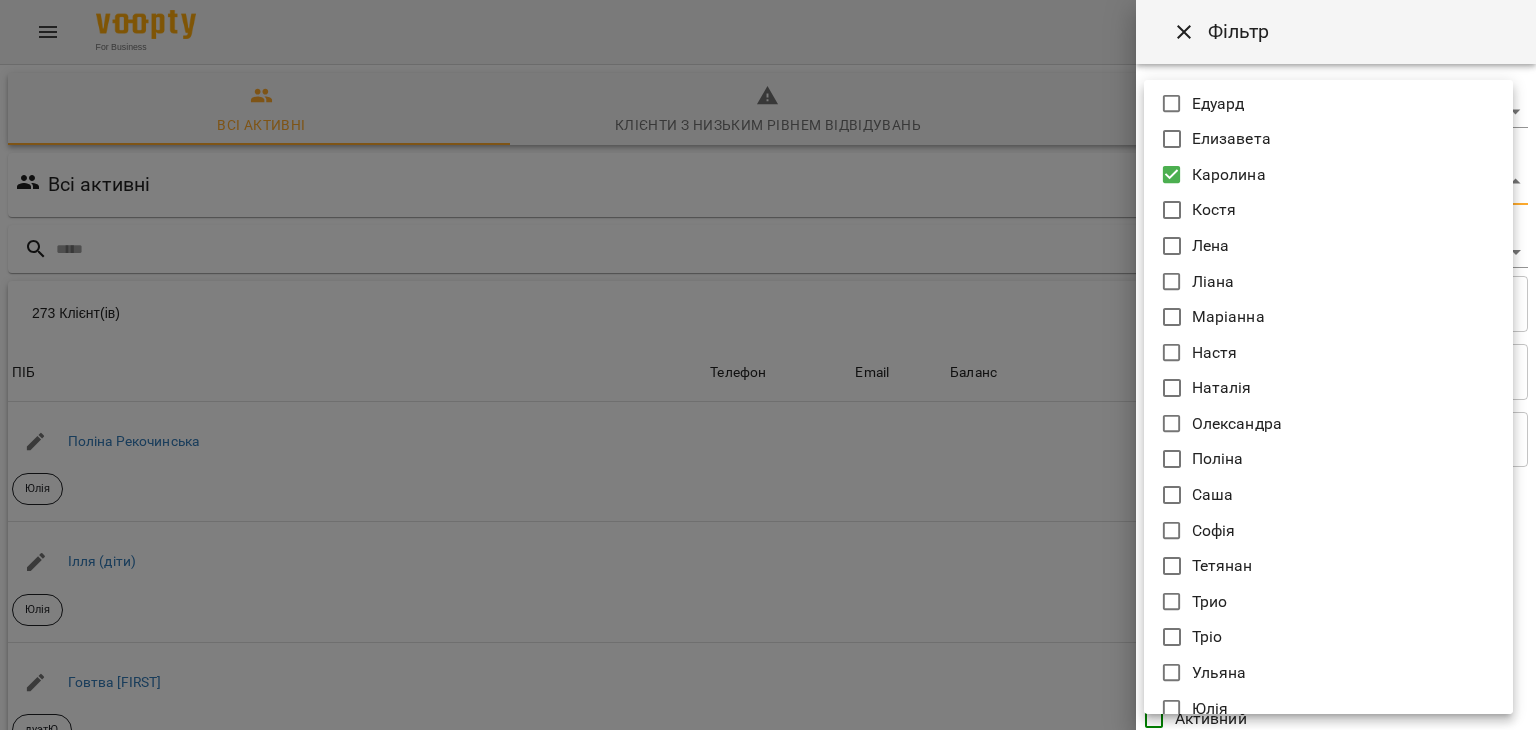click at bounding box center [768, 365] 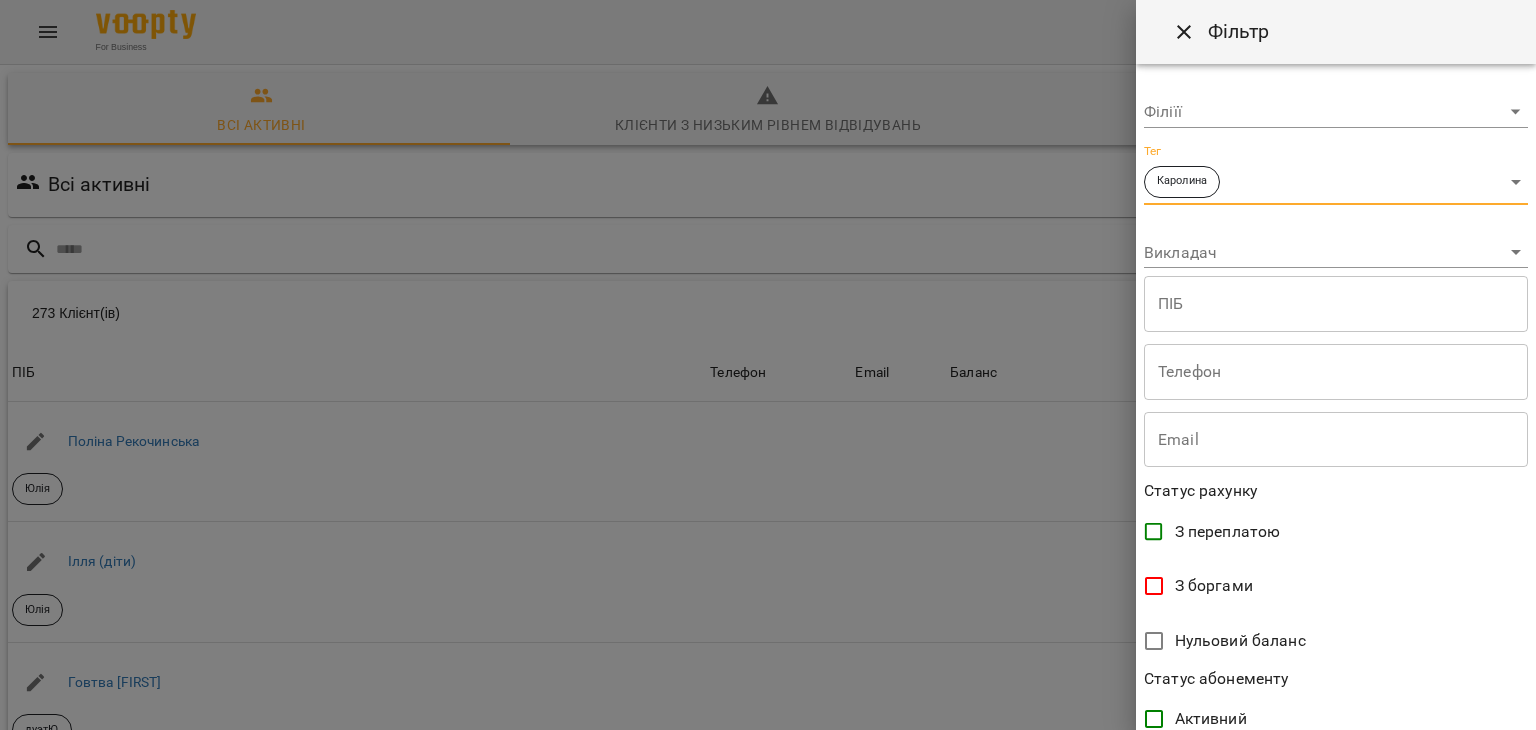 click on "For Business 32 UA Всі активні Клієнти з низьким рівнем відвідувань Видалені клієнти   Всі активні Каролина Фільтр 273   Клієнт(ів) 273   Клієнт(ів) ПІБ Телефон Email Баланс ПІБ Поліна Рекочинська Юлія Телефон Email Баланс 2520 ₴ Поповнити рахунок ПІБ Ілля (діти) Юлія Телефон Email Баланс 0 ₴ Поповнити рахунок ПІБ Говтва Анна дуэтЮ Телефон Email Баланс 0 ₴ Поповнити рахунок ПІБ Дарія (діти) Юлія Телефон Email Баланс 0 ₴ Поповнити рахунок ПІБ Марія дует з Данилом Аделіна Телефон Email Баланс 0 ₴ Поповнити рахунок ПІБ Данил дует з Марією Аделіна Email 0 ₴ 0" at bounding box center (768, 522) 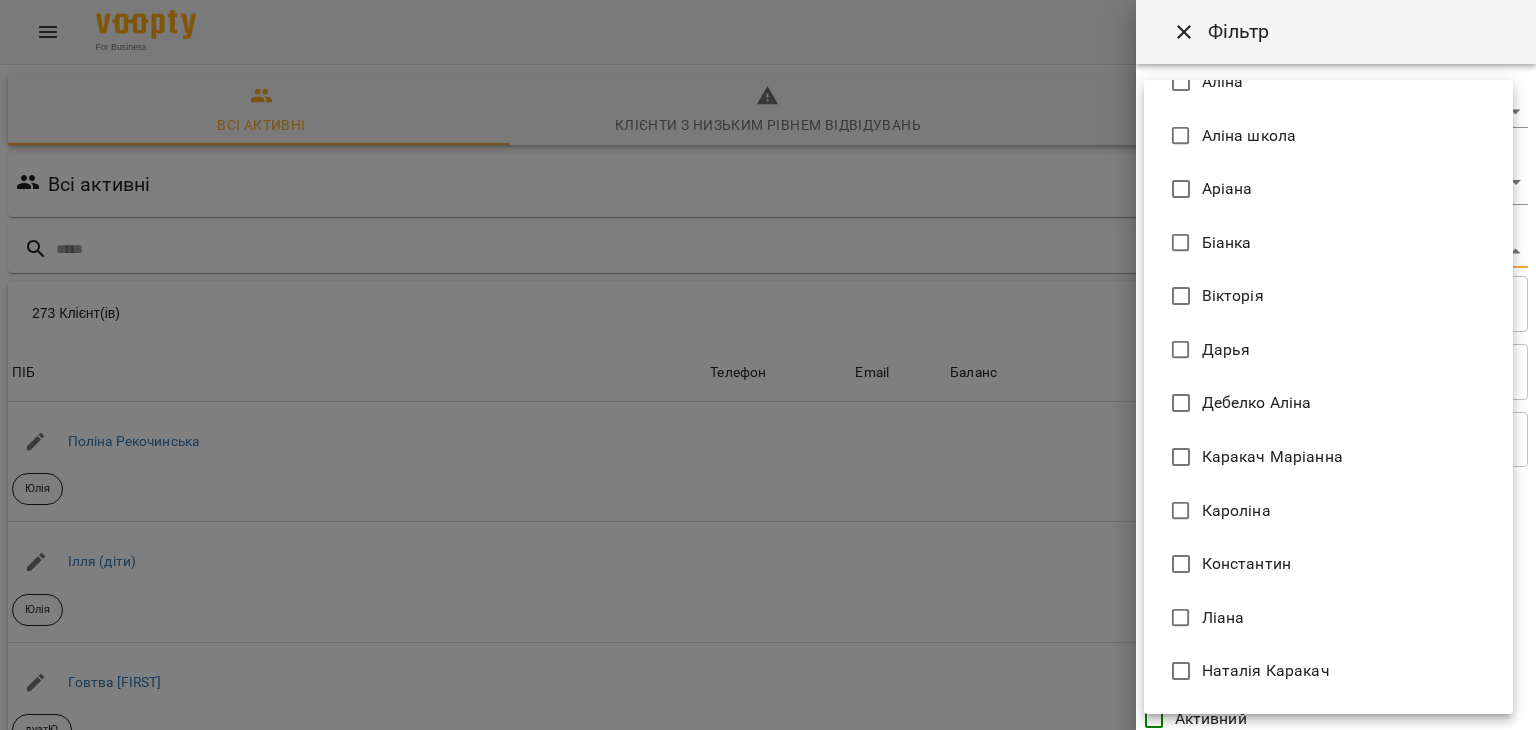 scroll, scrollTop: 595, scrollLeft: 0, axis: vertical 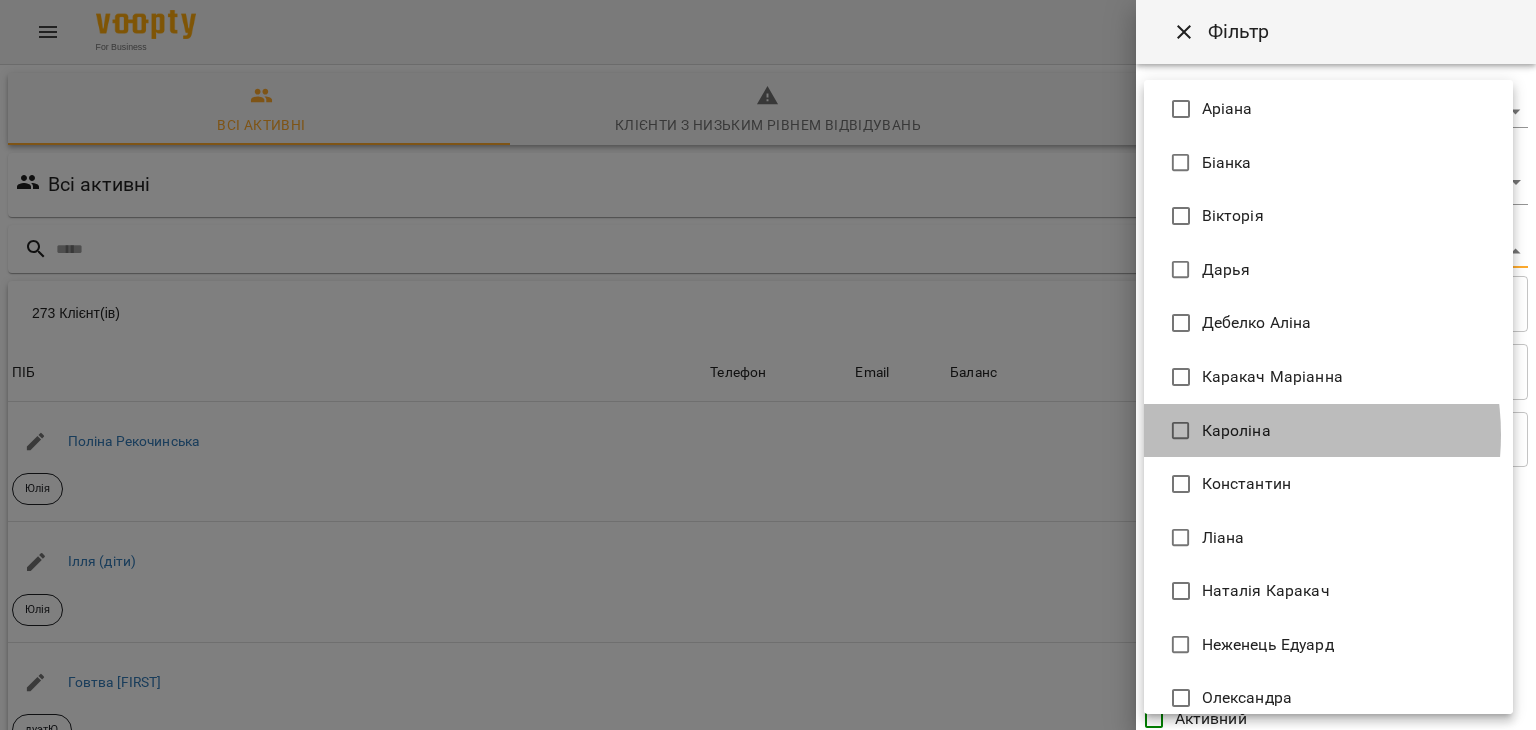 click on "Кароліна" at bounding box center (1236, 431) 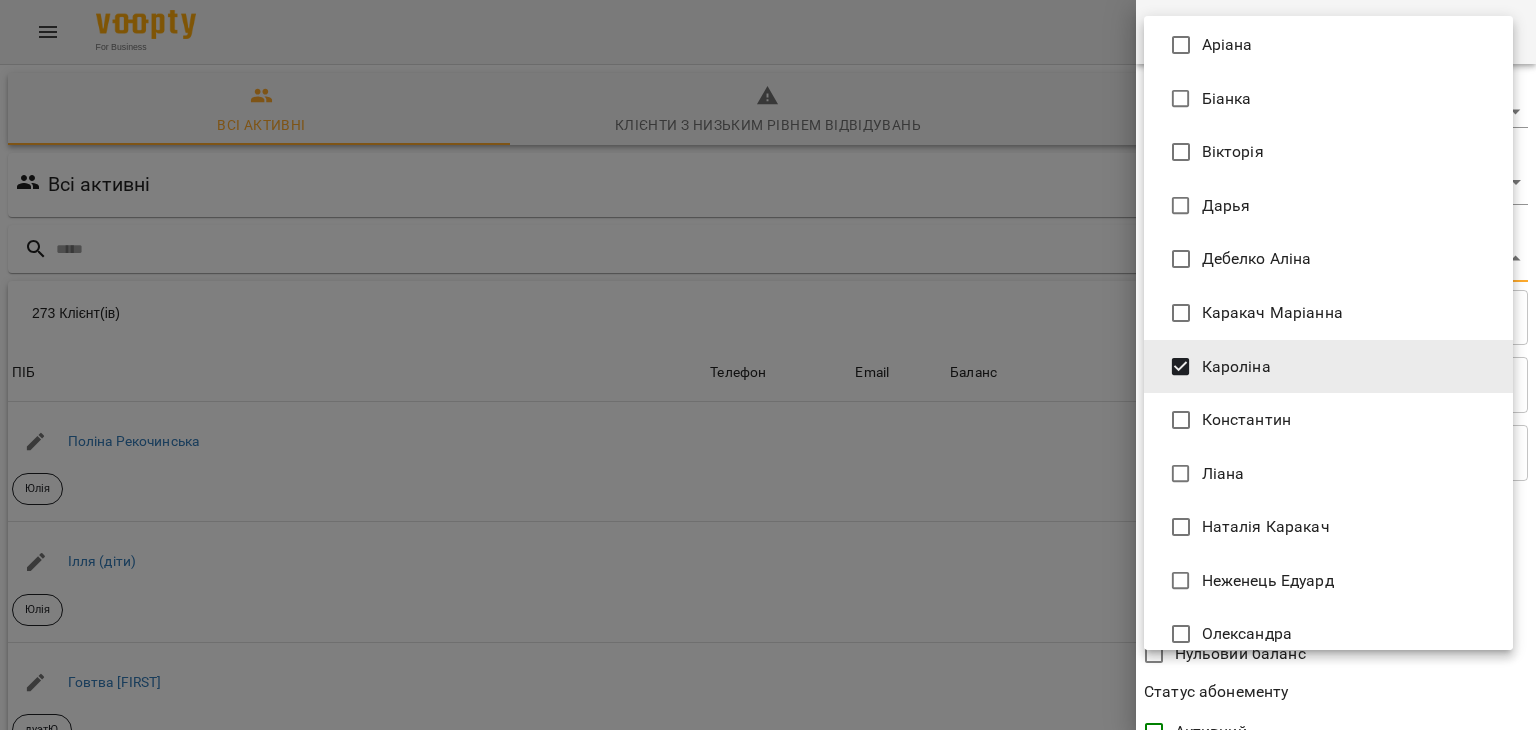 click at bounding box center [768, 365] 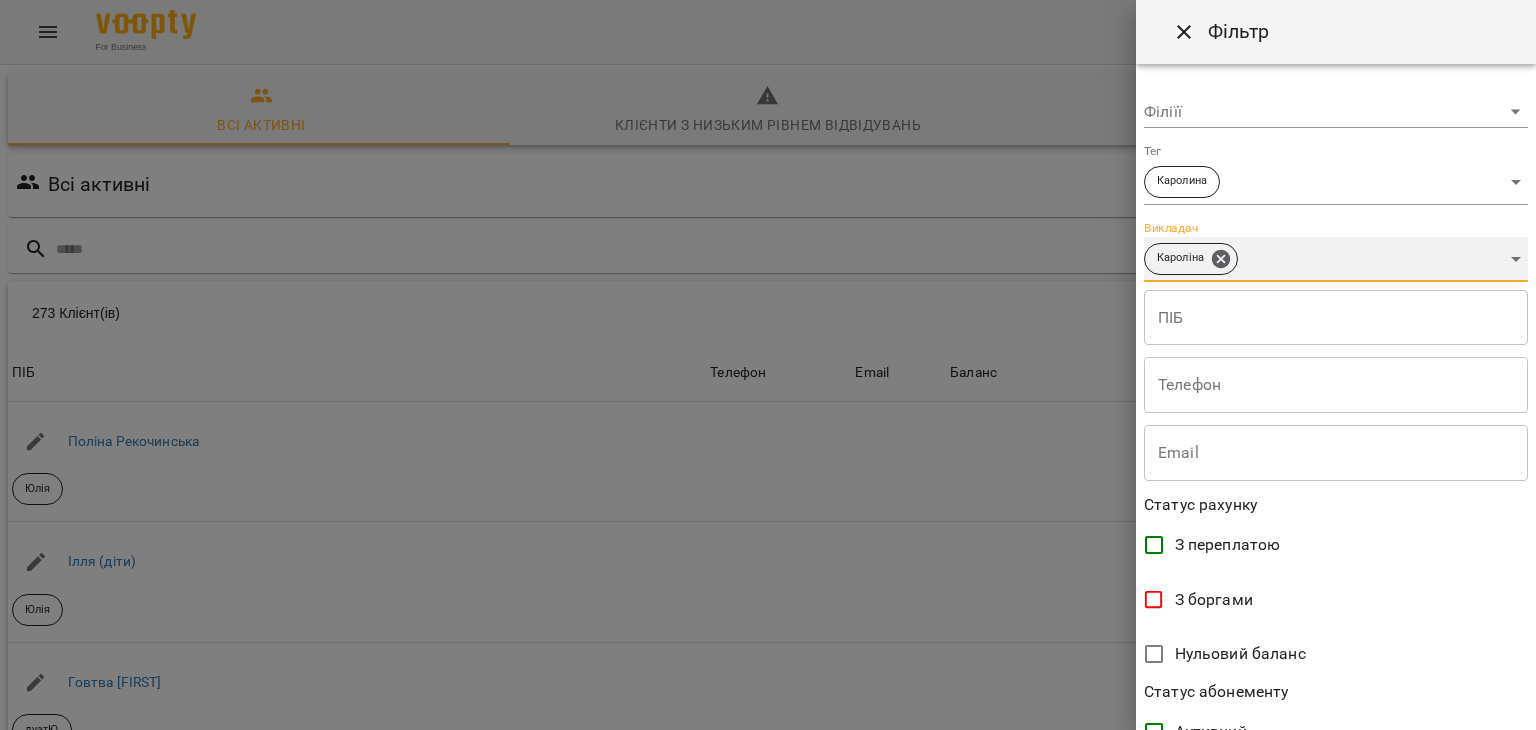 scroll, scrollTop: 410, scrollLeft: 0, axis: vertical 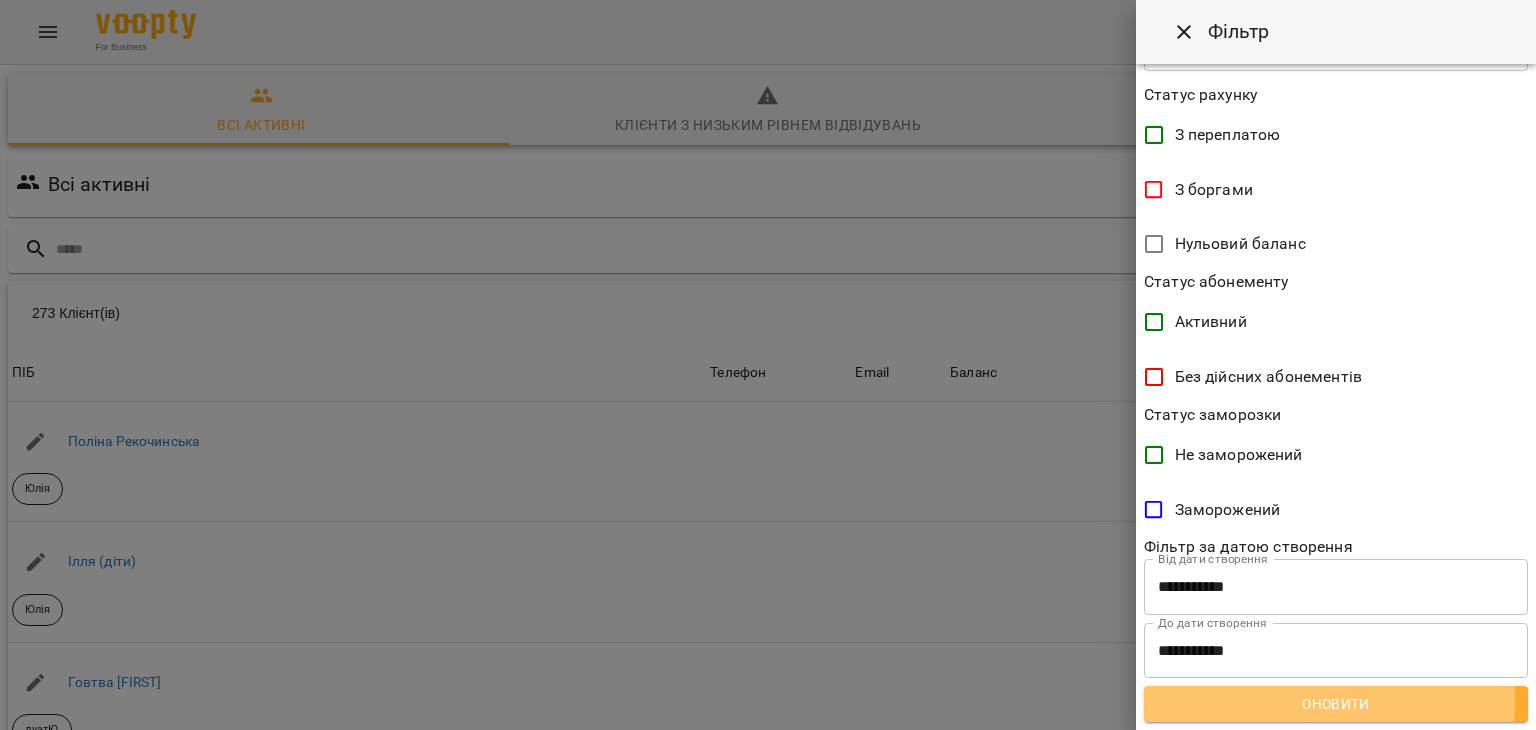 click on "Оновити" at bounding box center [1336, 704] 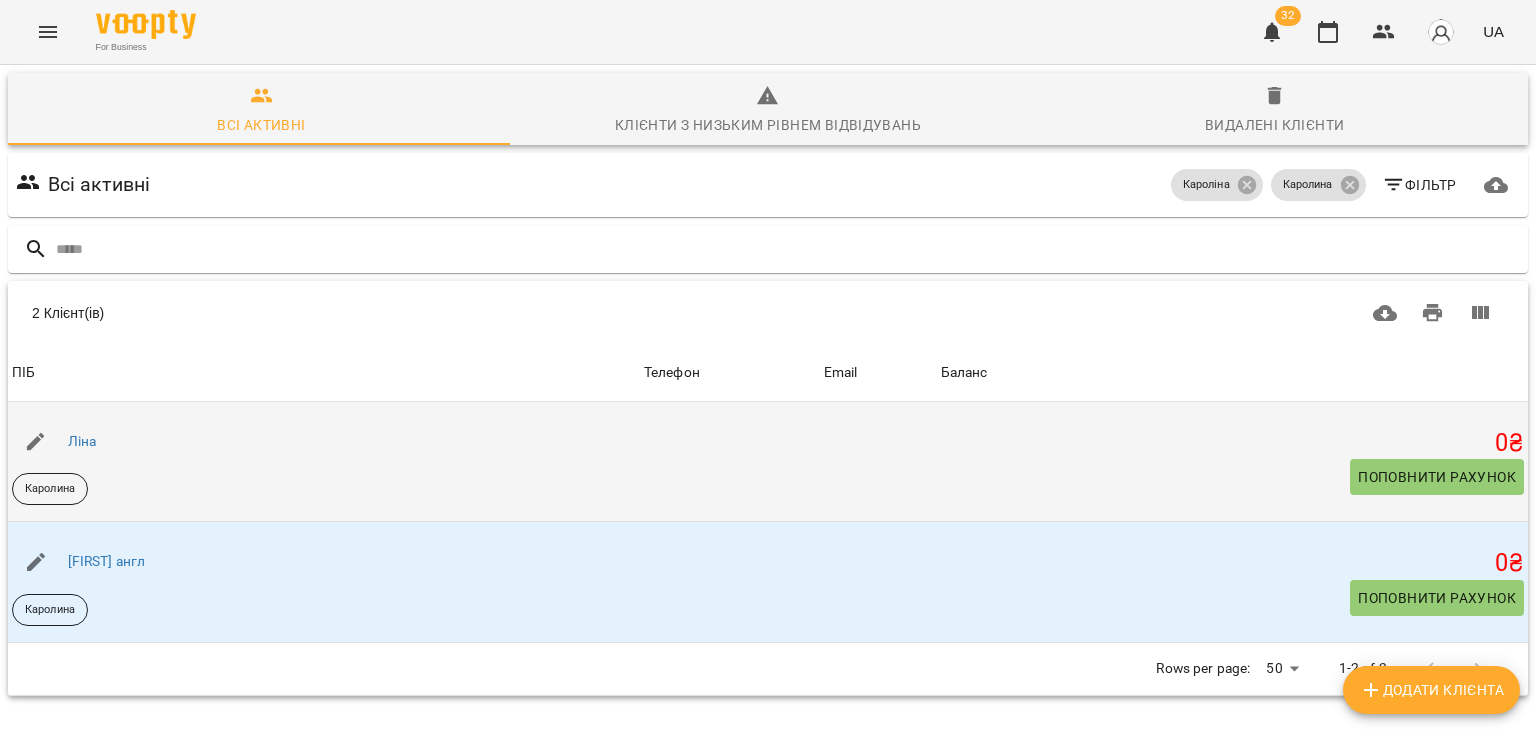 scroll, scrollTop: 0, scrollLeft: 0, axis: both 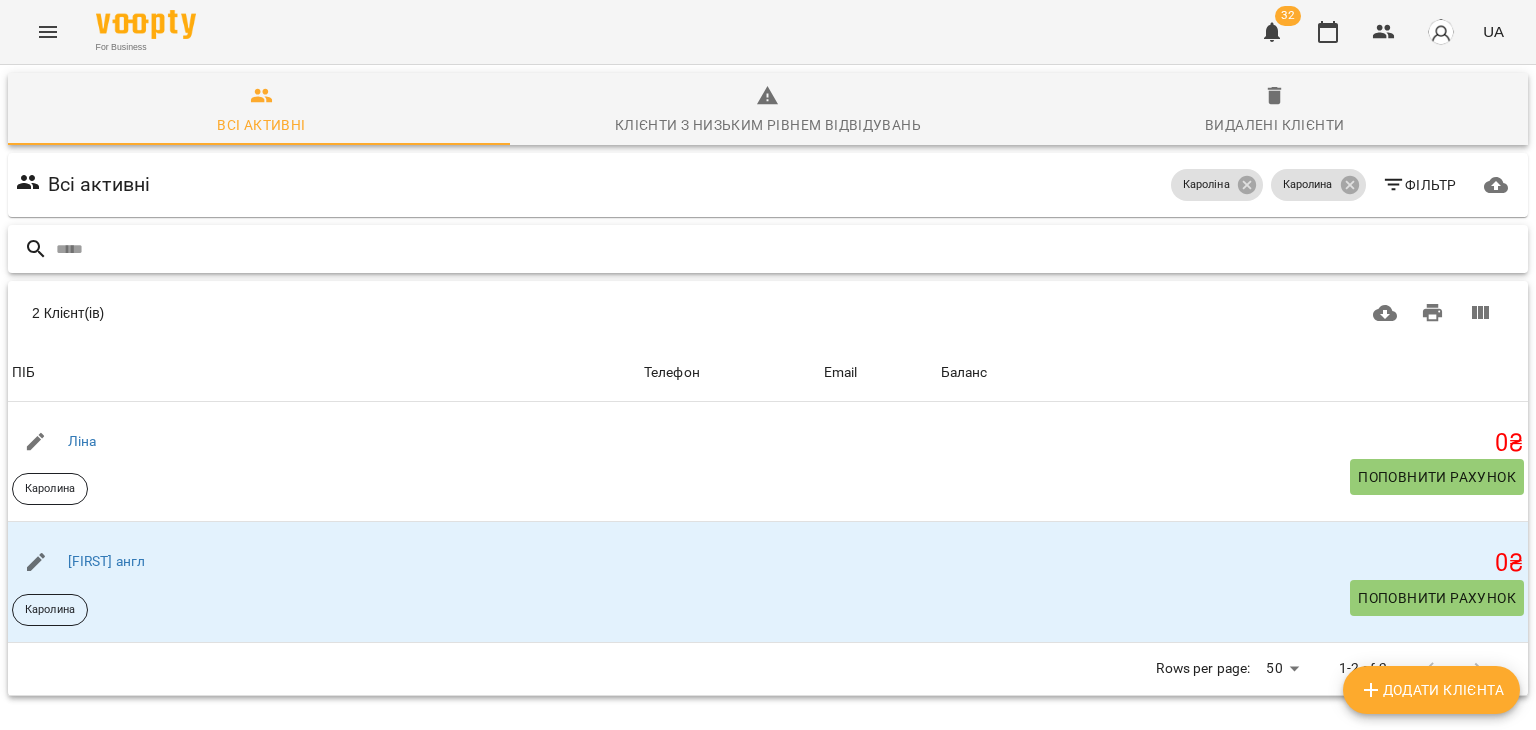 click at bounding box center (788, 249) 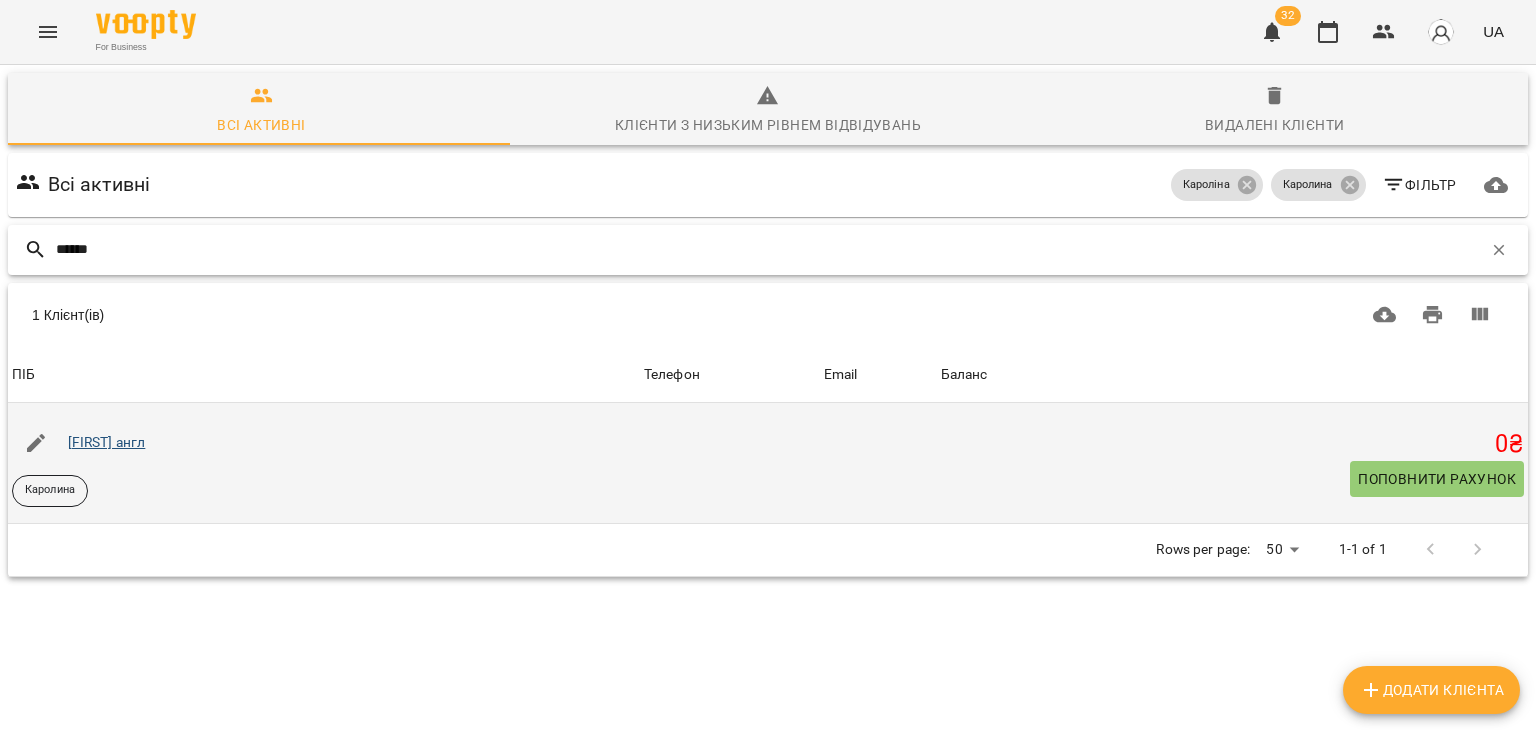 type on "******" 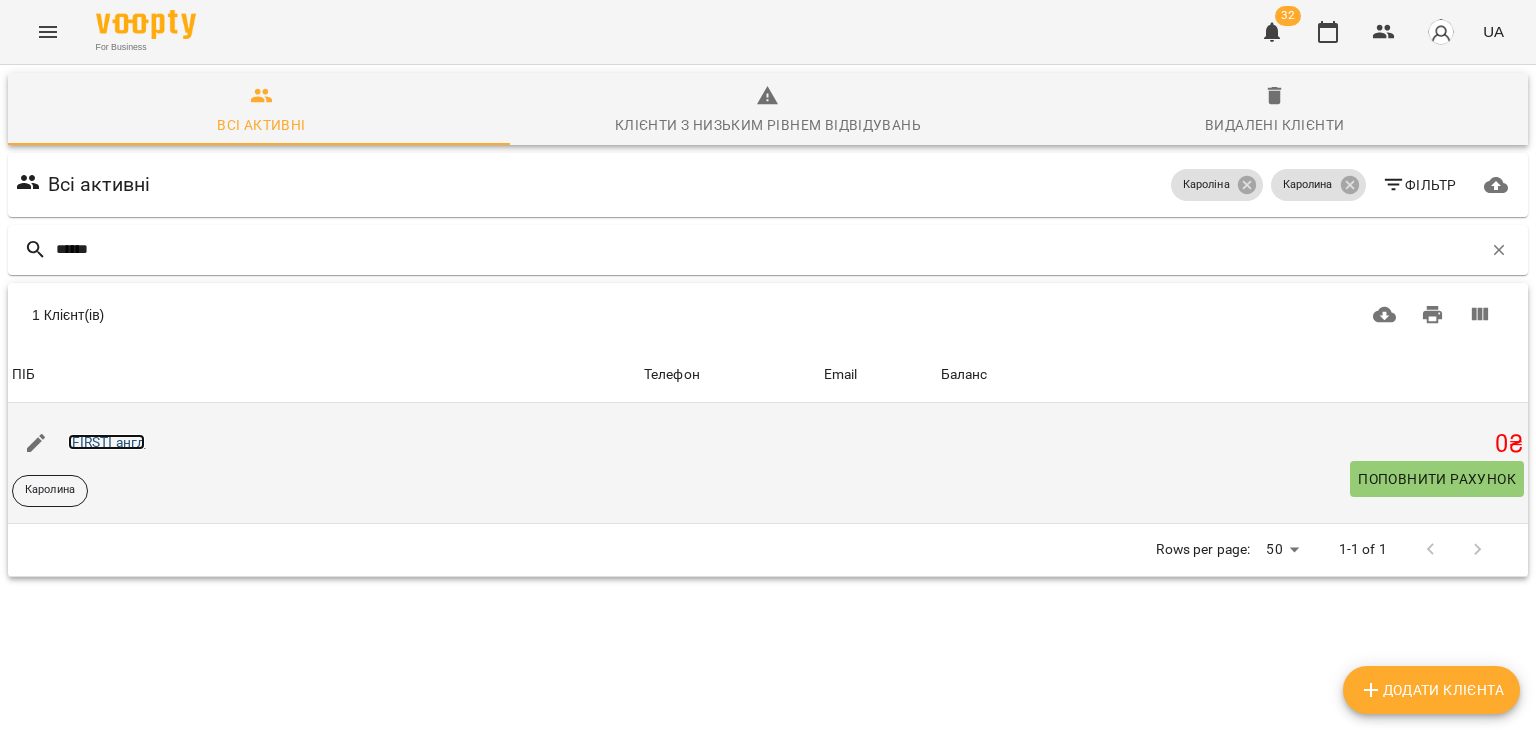 click on "Тетяна англ" at bounding box center [107, 442] 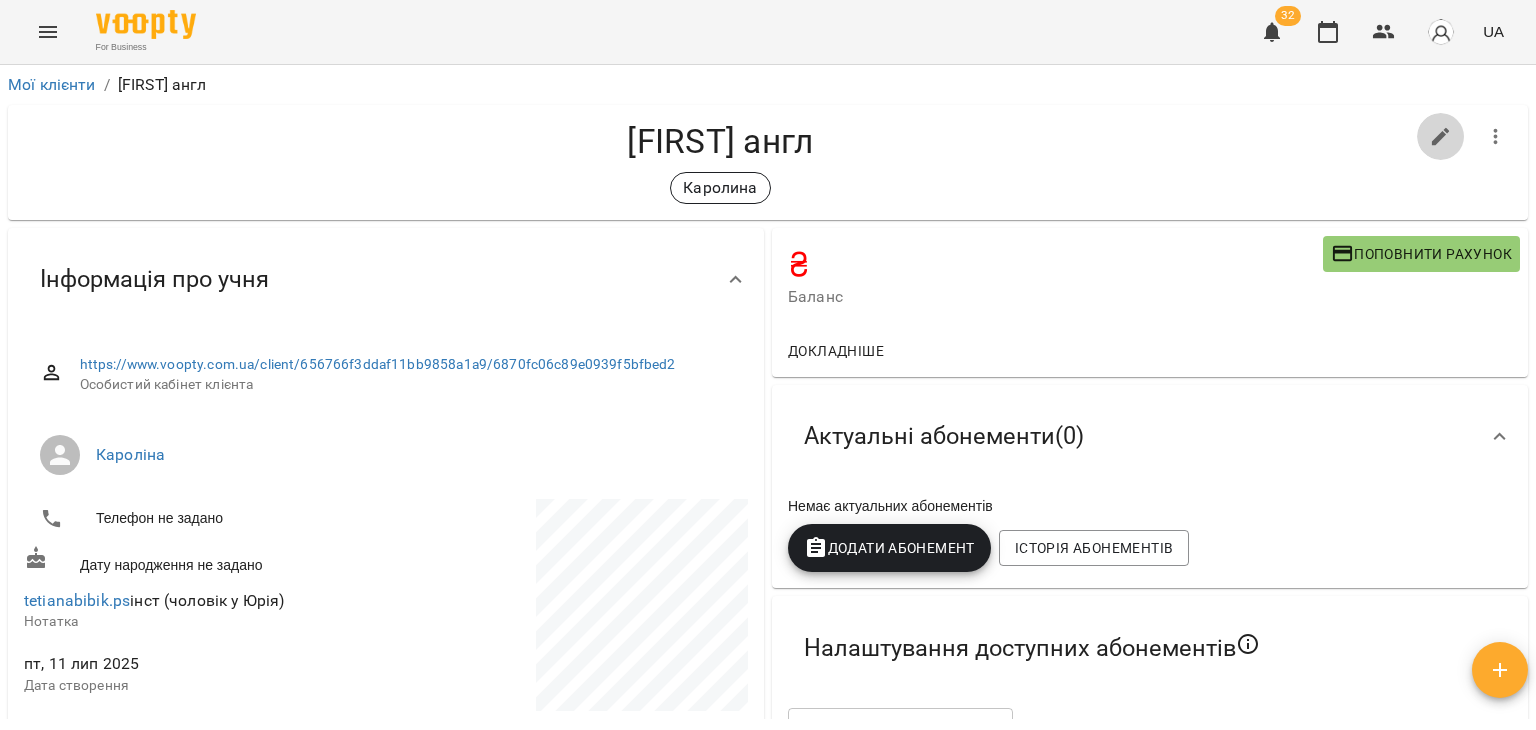 click 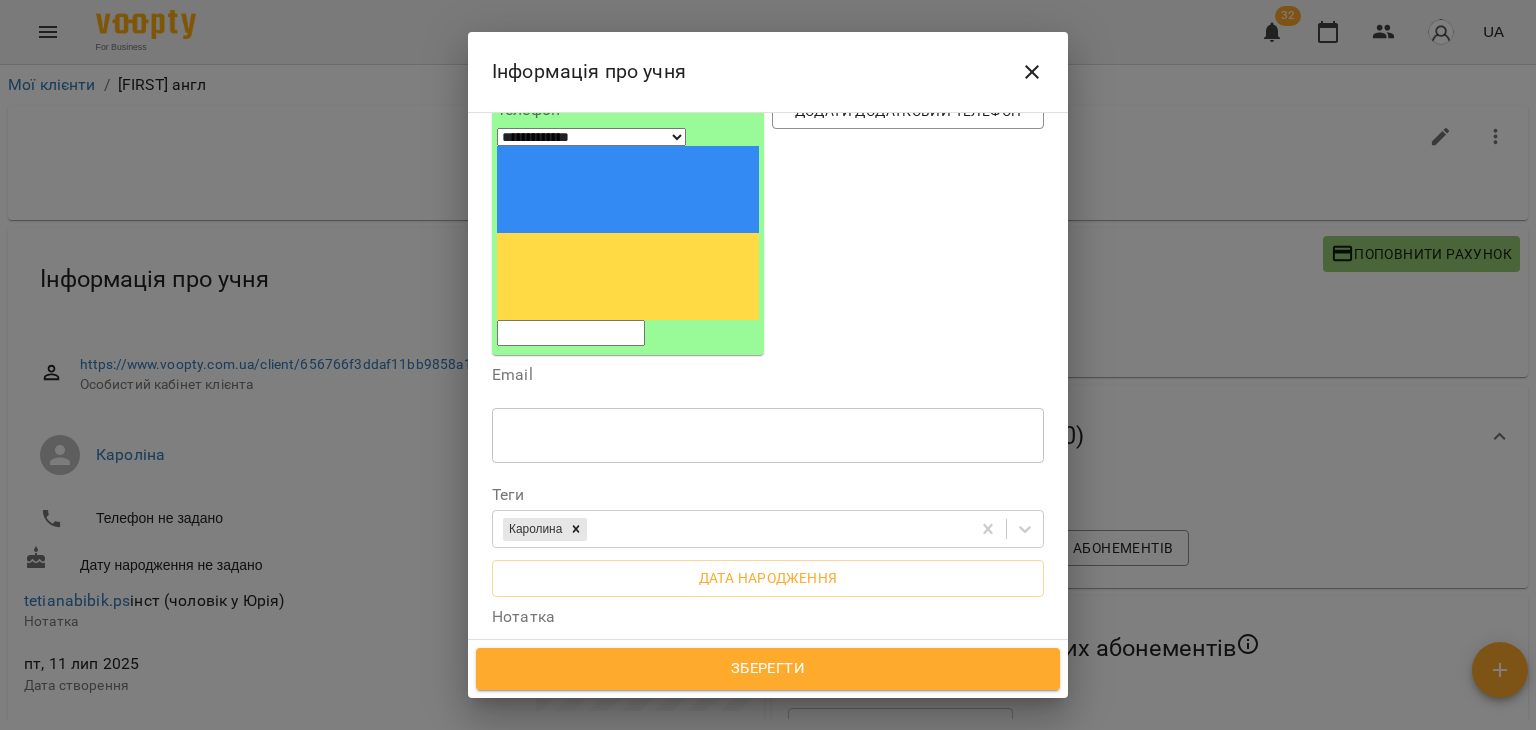scroll, scrollTop: 215, scrollLeft: 0, axis: vertical 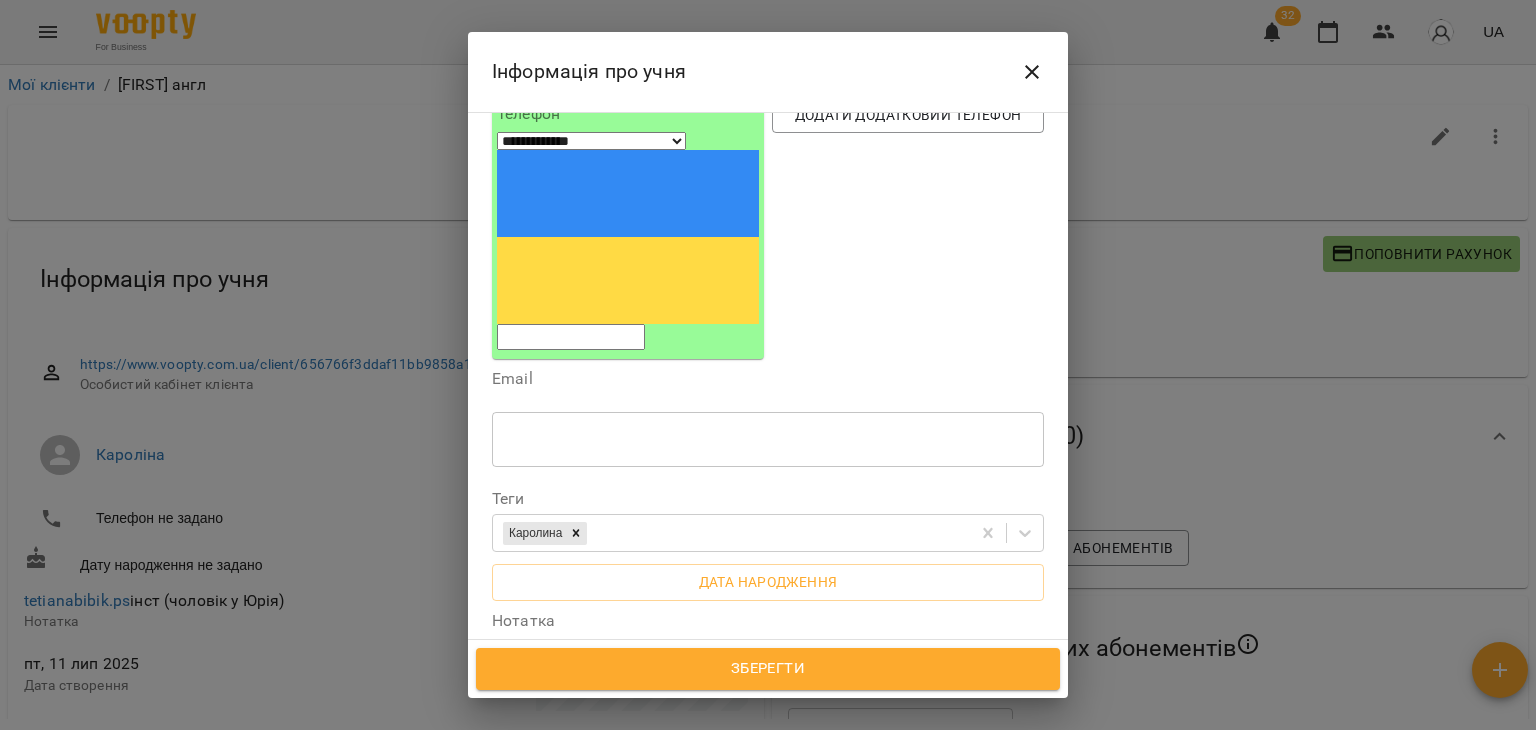 click on "Зберегти" at bounding box center (768, 669) 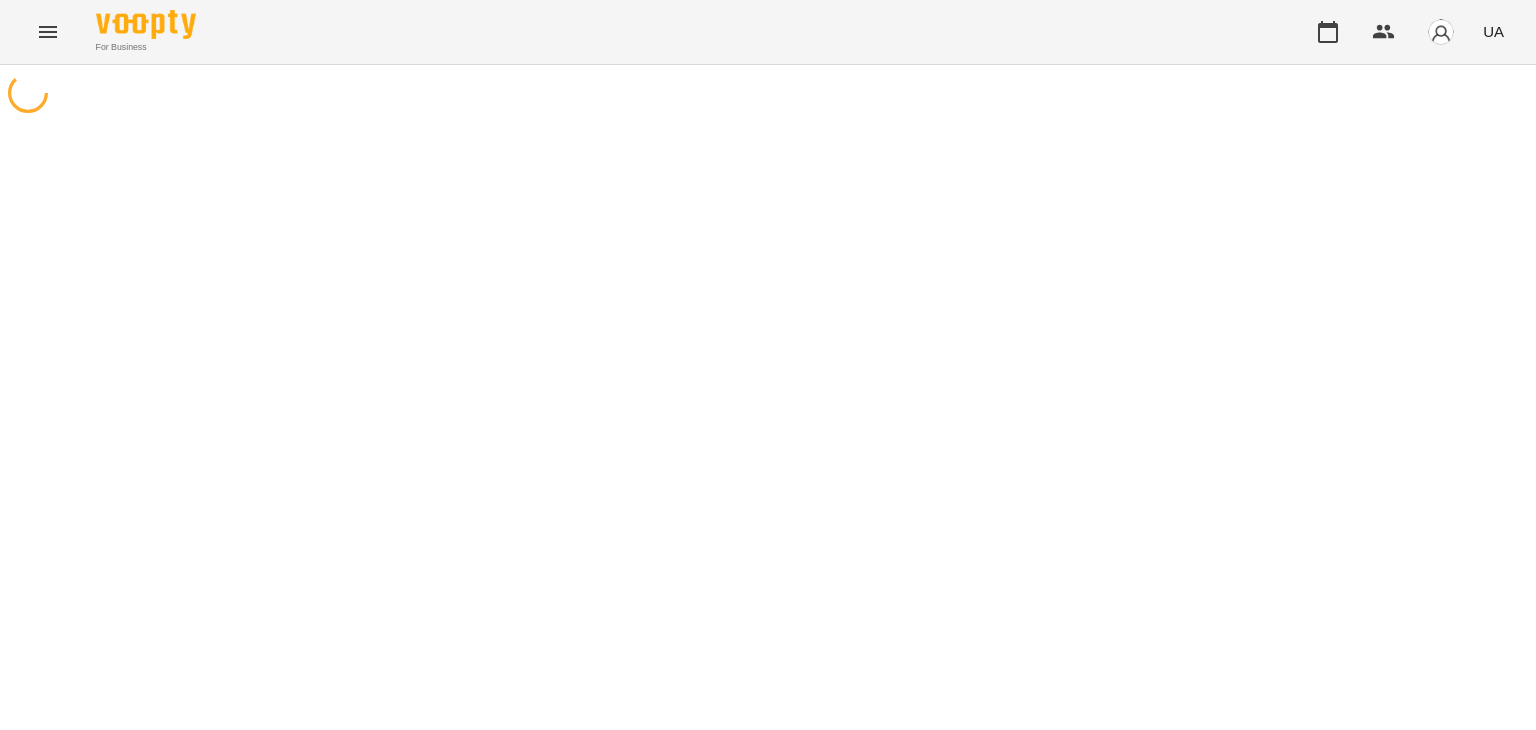 scroll, scrollTop: 0, scrollLeft: 0, axis: both 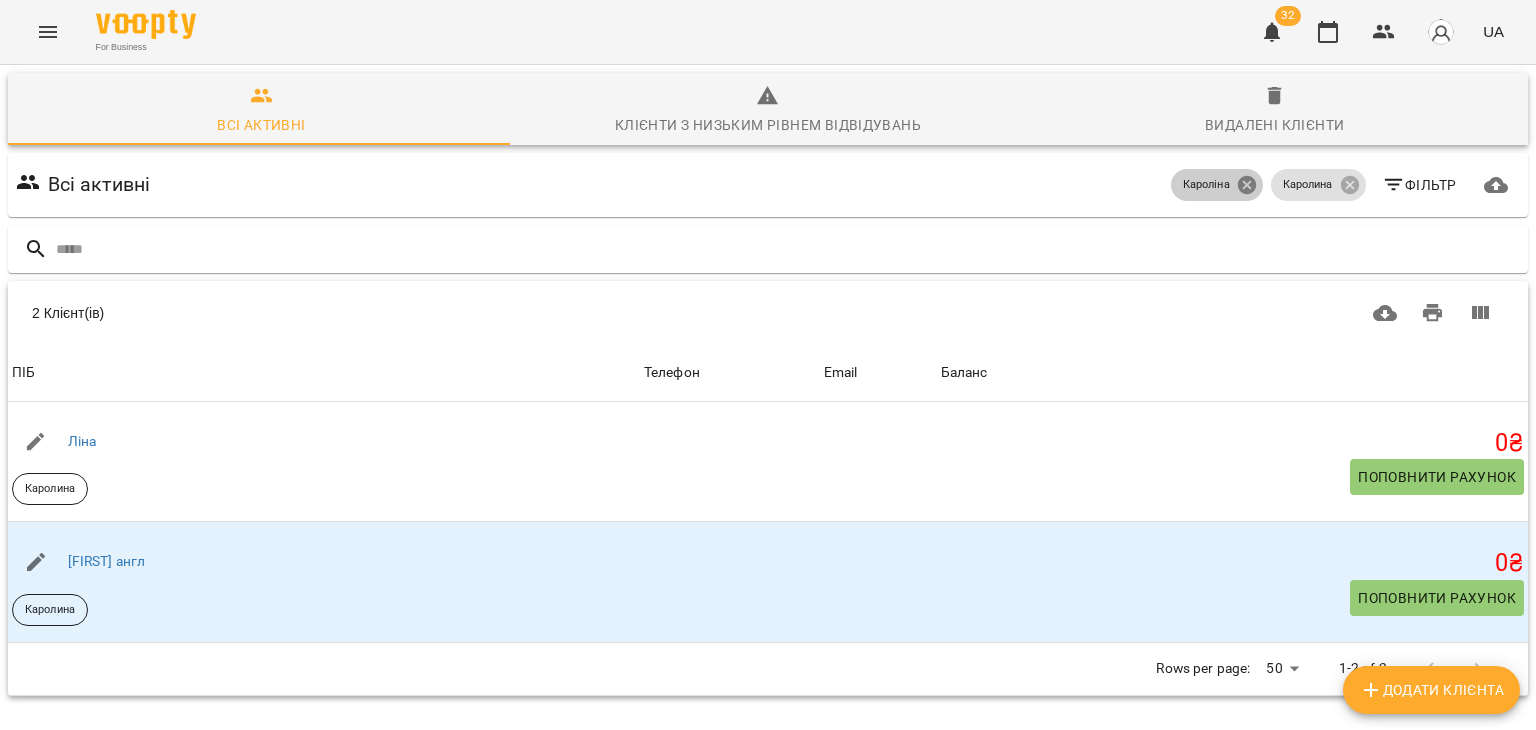 click 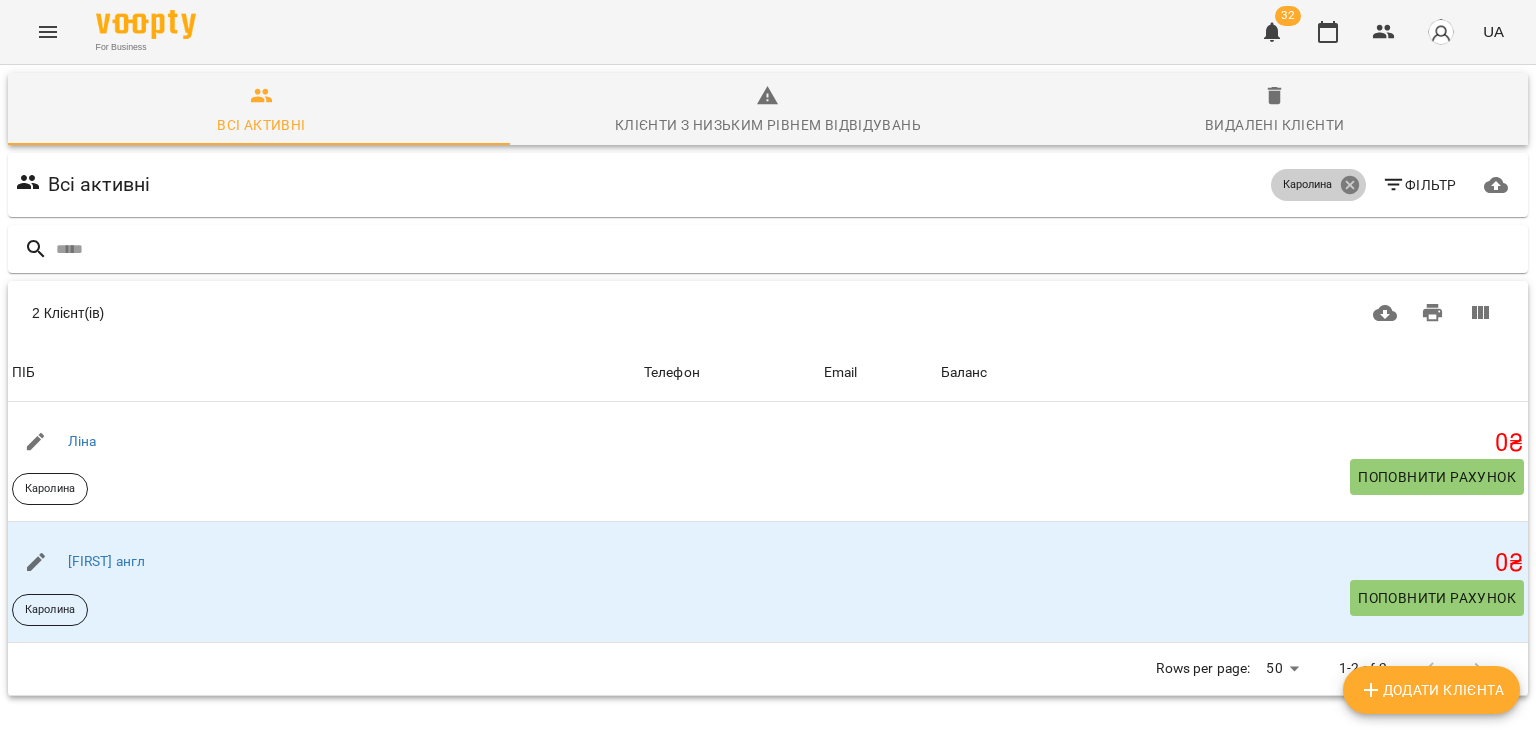 click 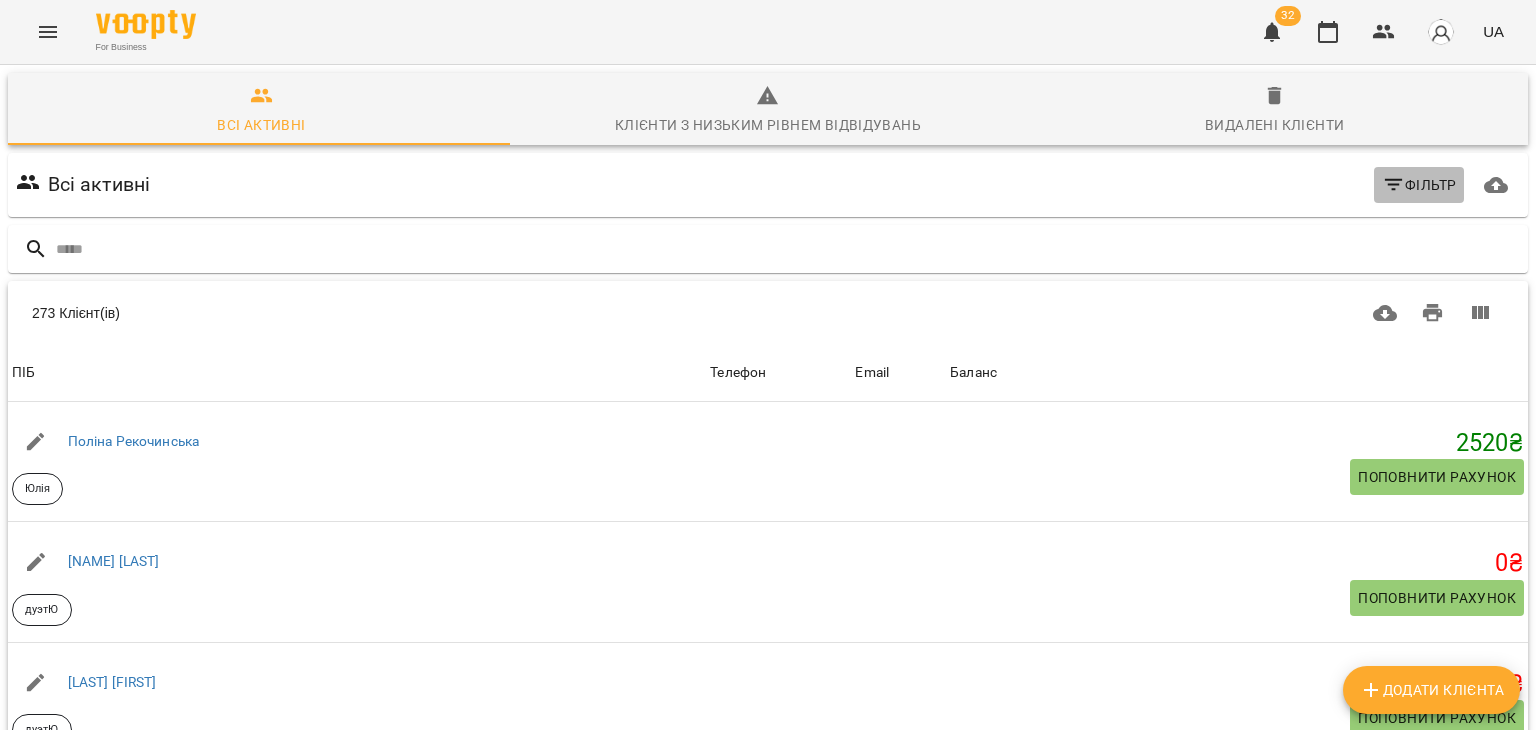 click on "Фільтр" at bounding box center (1419, 185) 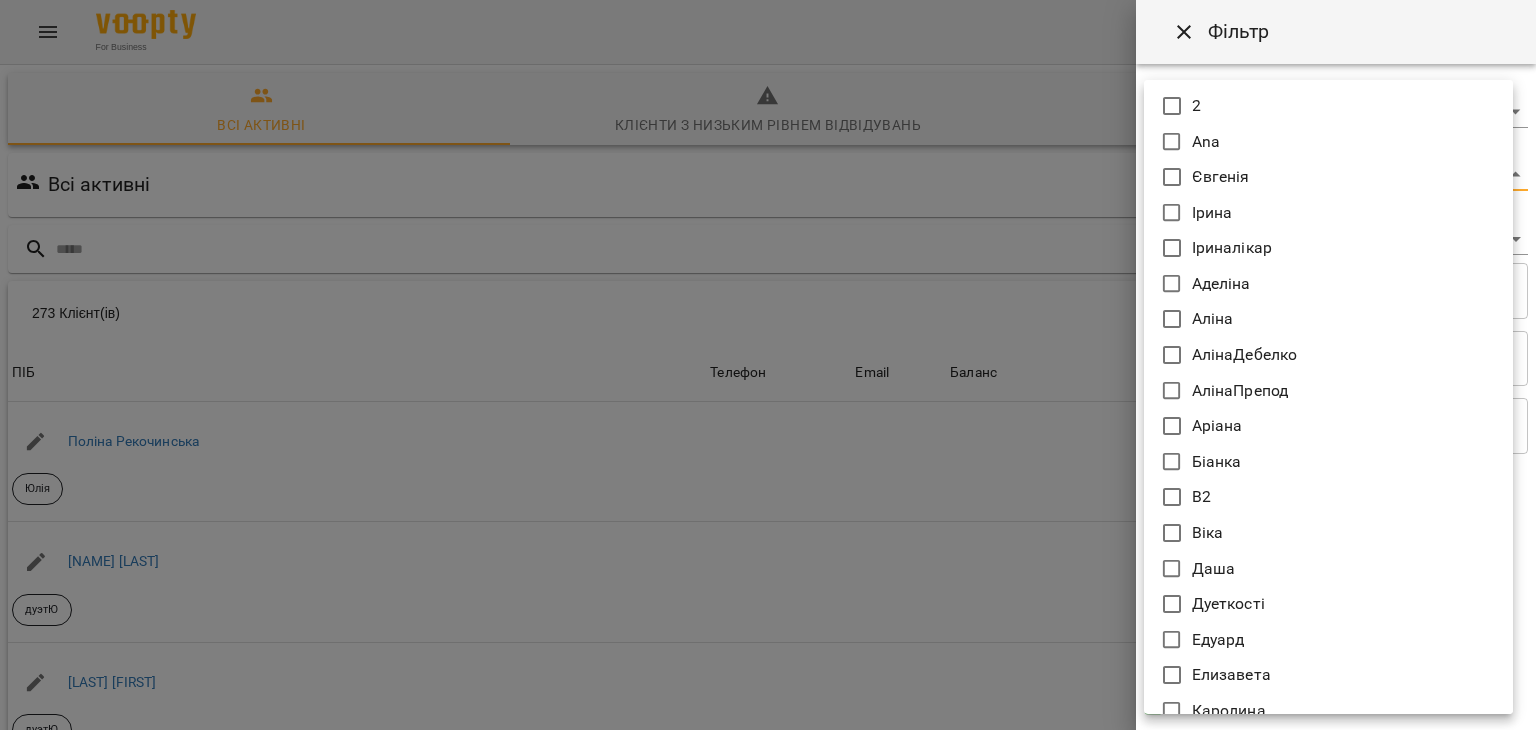 click on "For Business 32 UA Всі активні Клієнти з низьким рівнем відвідувань Видалені клієнти   Всі активні Фільтр 273   Клієнт(ів) 273   Клієнт(ів) ПІБ Телефон Email Баланс ПІБ [FIRST] [LAST] Юлія Телефон Email Баланс 2520 ₴ Поповнити рахунок ПІБ Говтва Юрій дуэтЮ Телефон Email Баланс 0 ₴ Поповнити рахунок ПІБ Говтва Анна дуэтЮ Телефон Email Баланс 0 ₴ Поповнити рахунок ПІБ Ілля (діти) Юлія Телефон Email Баланс 0 ₴ Поповнити рахунок ПІБ Дарія (діти) Юлія Телефон Email Баланс 0 ₴ Поповнити рахунок ПІБ Марія дует з Данилом Аделіна Телефон Email Баланс 0 ₴ ПІБ 0" at bounding box center (768, 522) 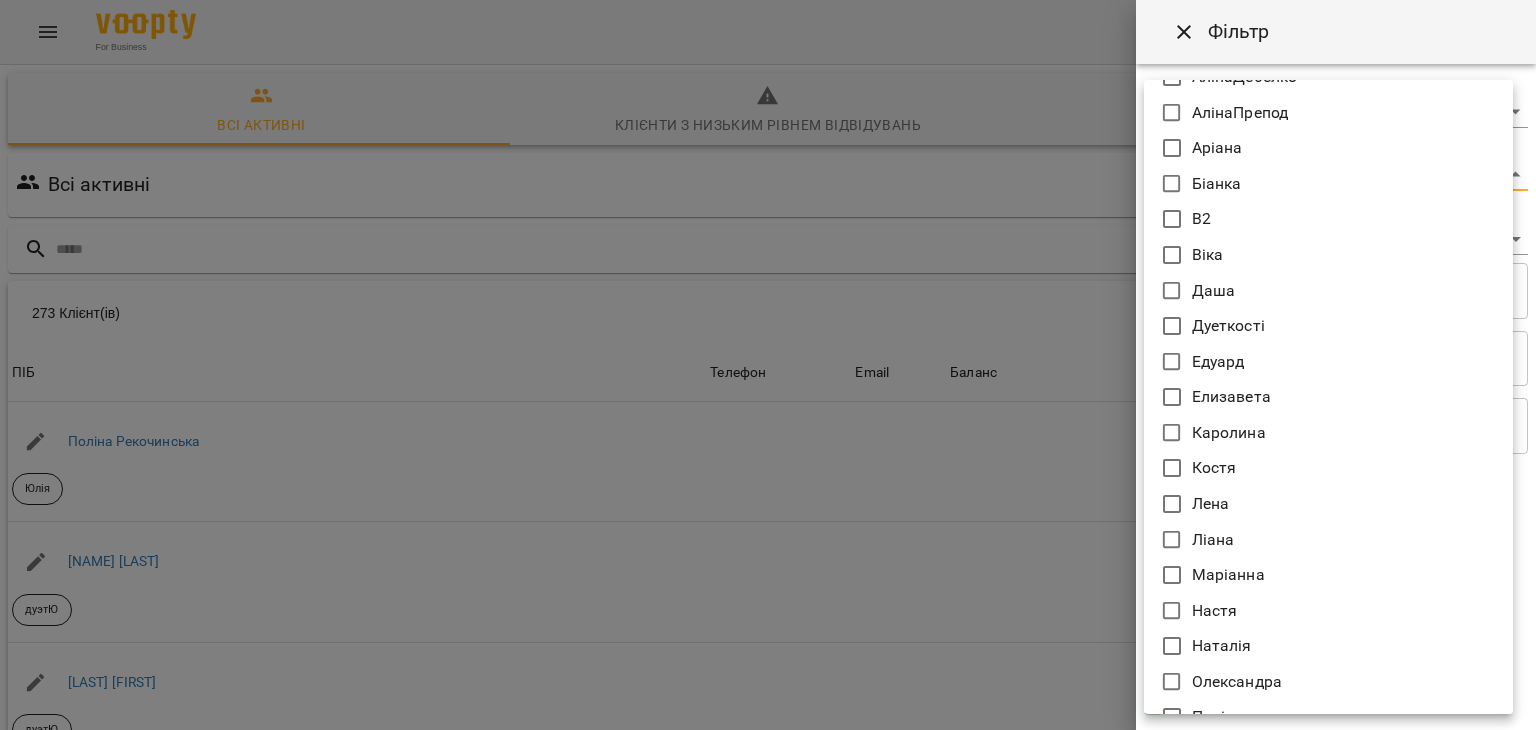 scroll, scrollTop: 279, scrollLeft: 0, axis: vertical 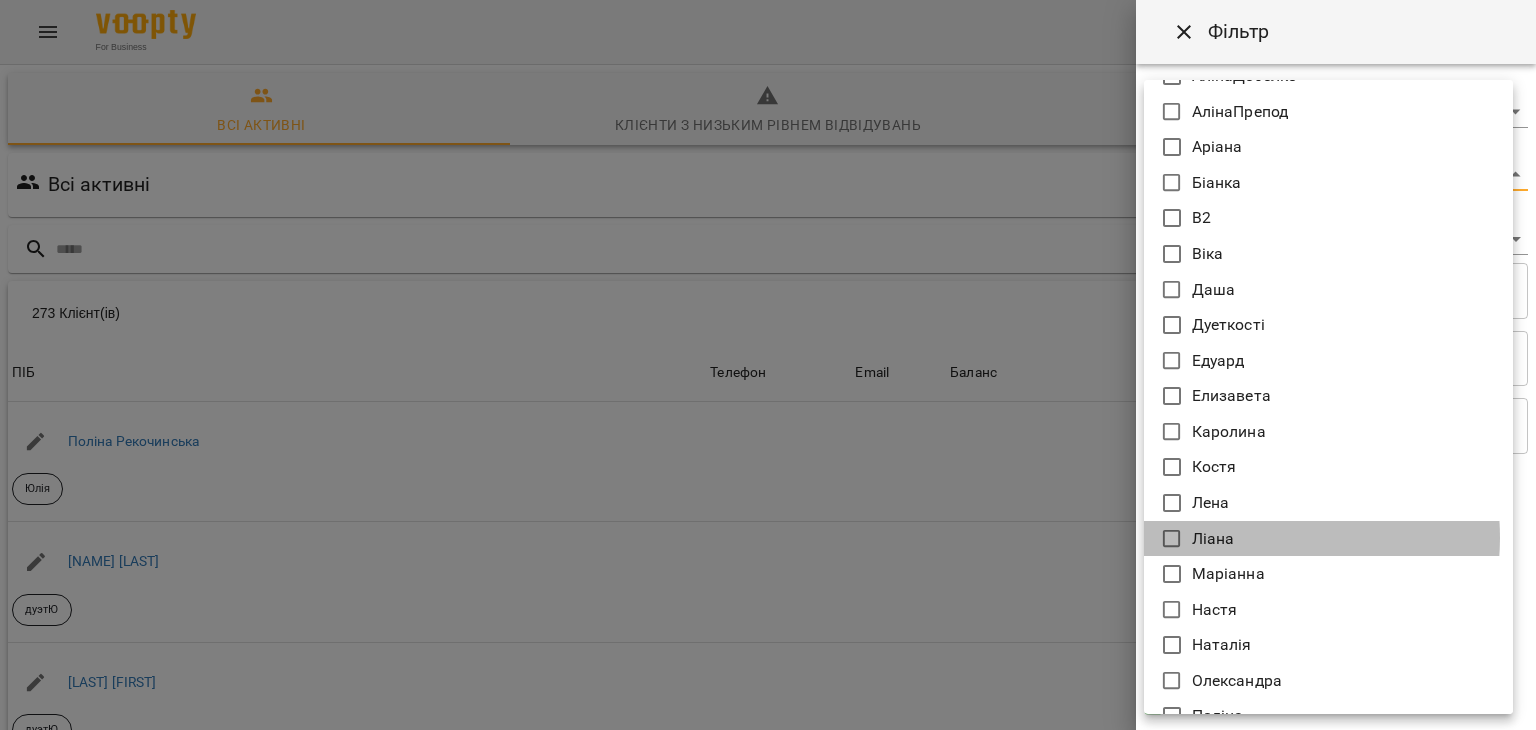 click on "Ліана" at bounding box center [1328, 539] 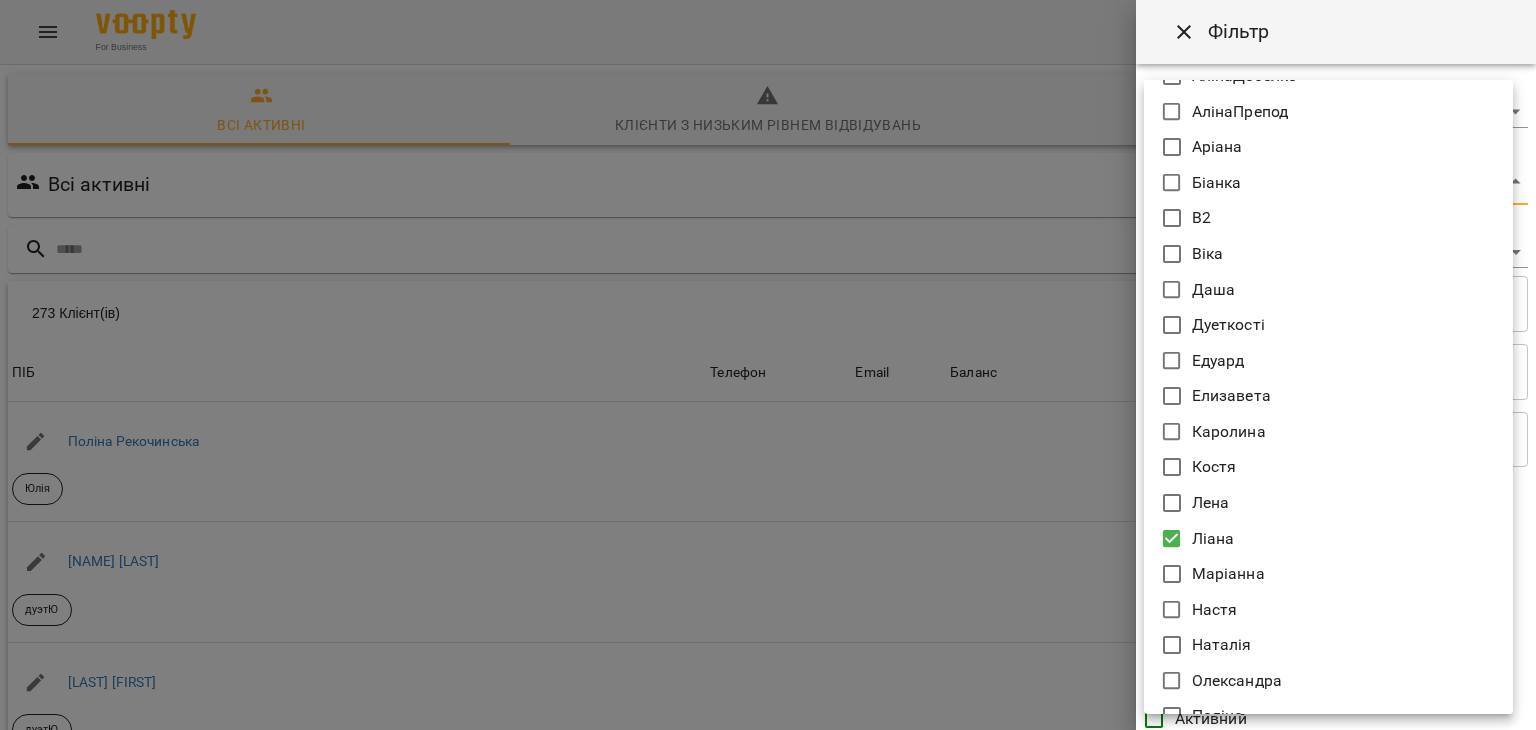 click at bounding box center (768, 365) 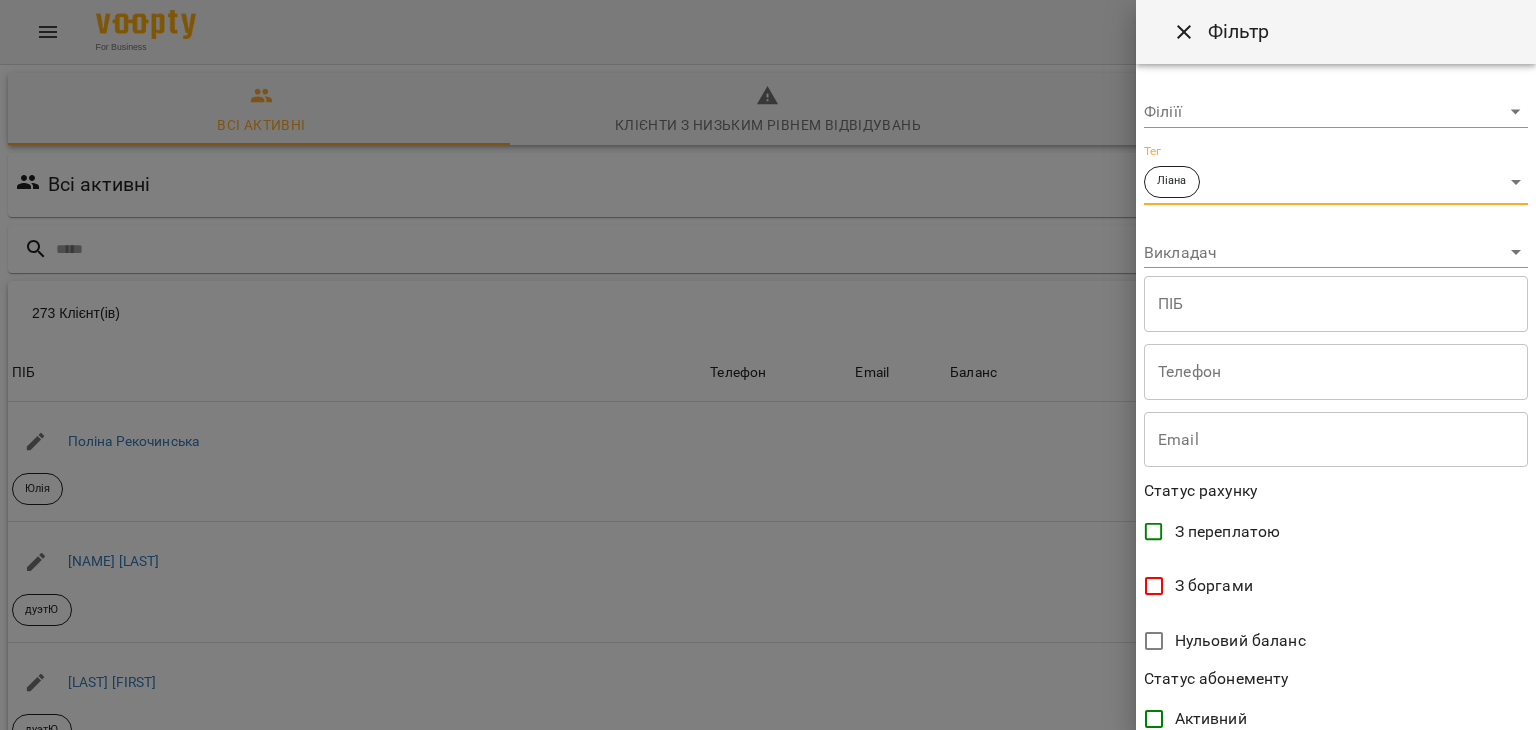 click on "For Business 32 UA Всі активні Клієнти з низьким рівнем відвідувань Видалені клієнти   Всі активні Ліана Фільтр 273   Клієнт(ів) 273   Клієнт(ів) ПІБ Телефон Email Баланс ПІБ Поліна Рекочинська Юлія Телефон Email Баланс 2520 ₴ Поповнити рахунок ПІБ Говтва Юрій дуэтЮ Телефон Email Баланс 0 ₴ Поповнити рахунок ПІБ Говтва Анна дуэтЮ Телефон Email Баланс 0 ₴ Поповнити рахунок ПІБ Ілля (діти) Юлія Телефон Email Баланс 0 ₴ Поповнити рахунок ПІБ Дарія (діти) Юлія Телефон Email Баланс 0 ₴ Поповнити рахунок ПІБ Марія дует з Данилом Аделіна Телефон Email Баланс 0 0" at bounding box center (768, 522) 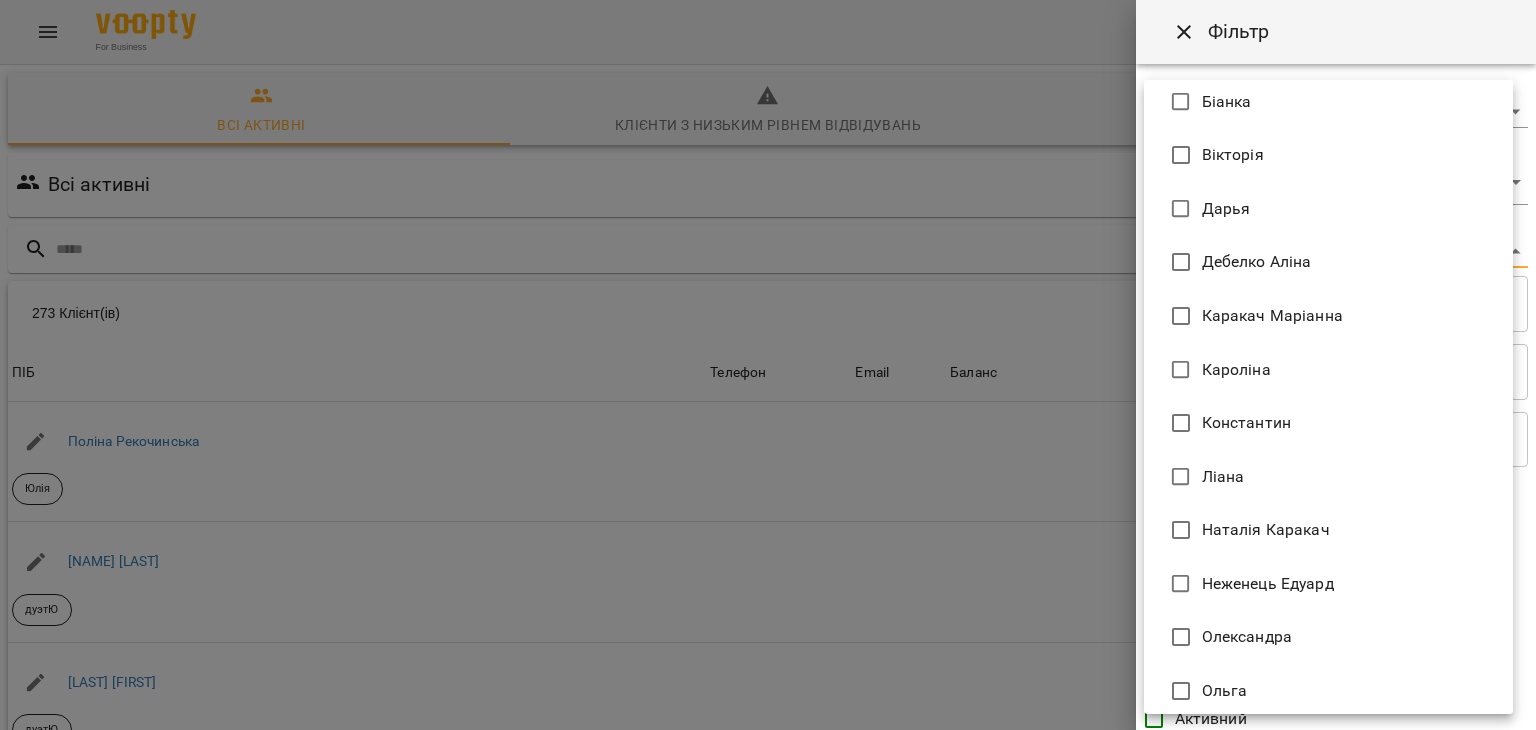 scroll, scrollTop: 659, scrollLeft: 0, axis: vertical 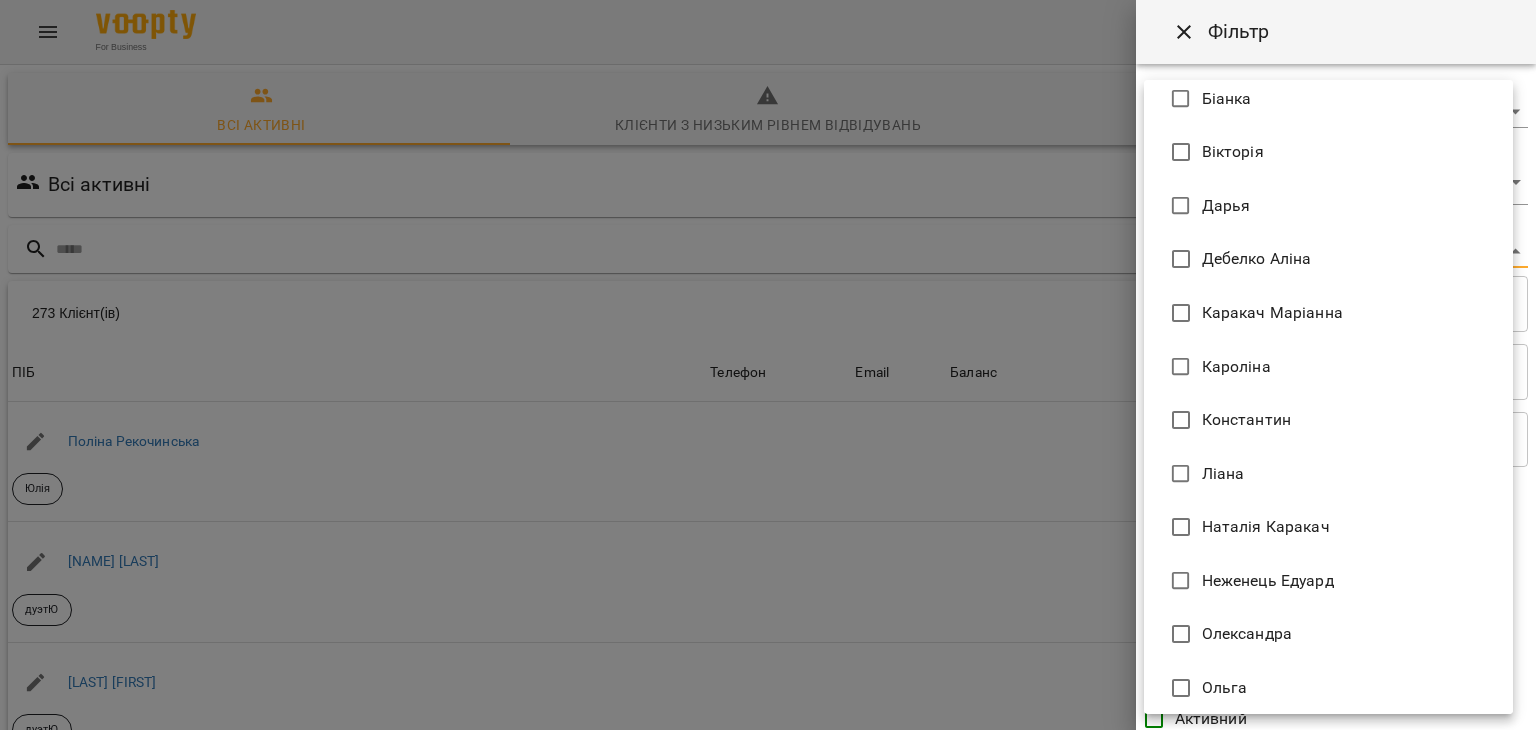 click on "Ліана" at bounding box center [1328, 474] 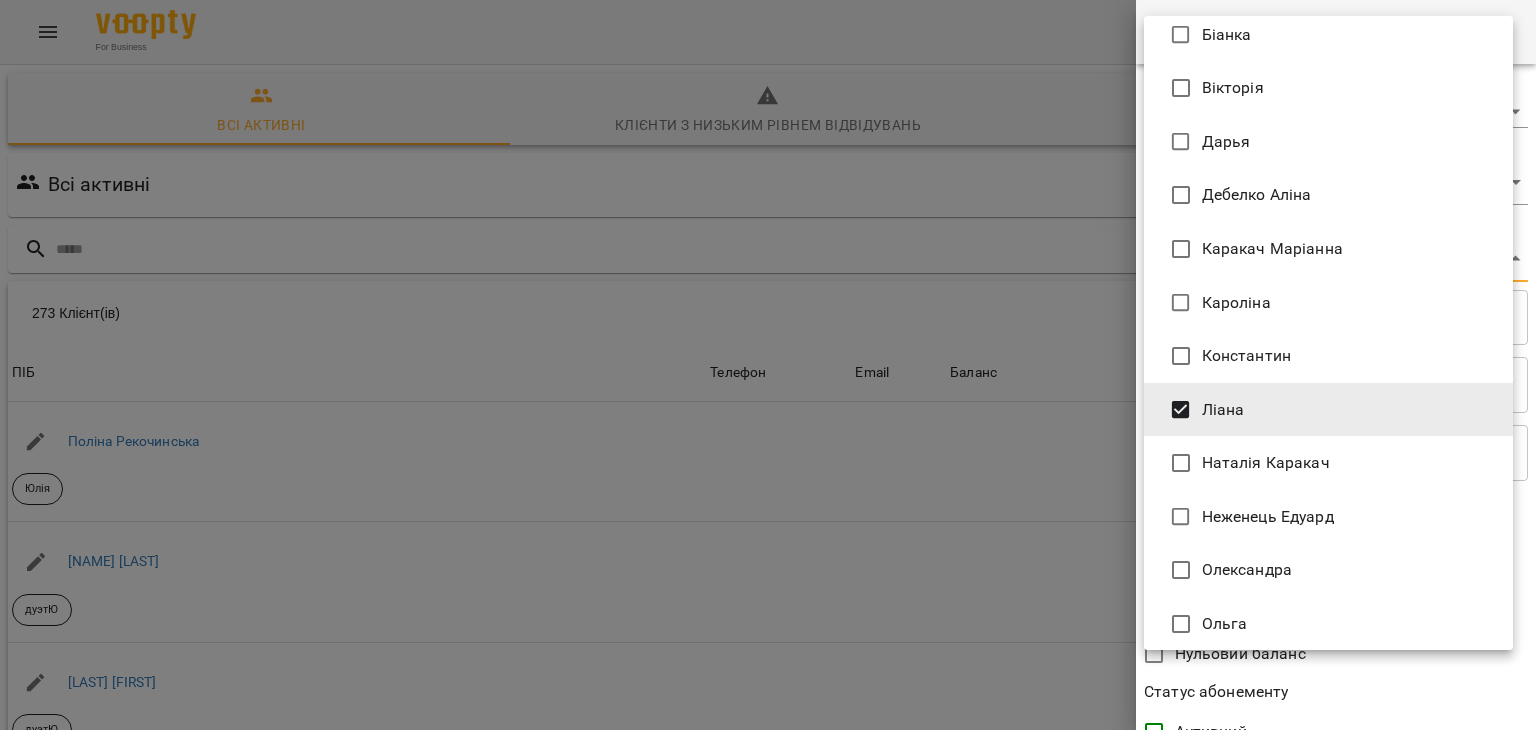 click at bounding box center [768, 365] 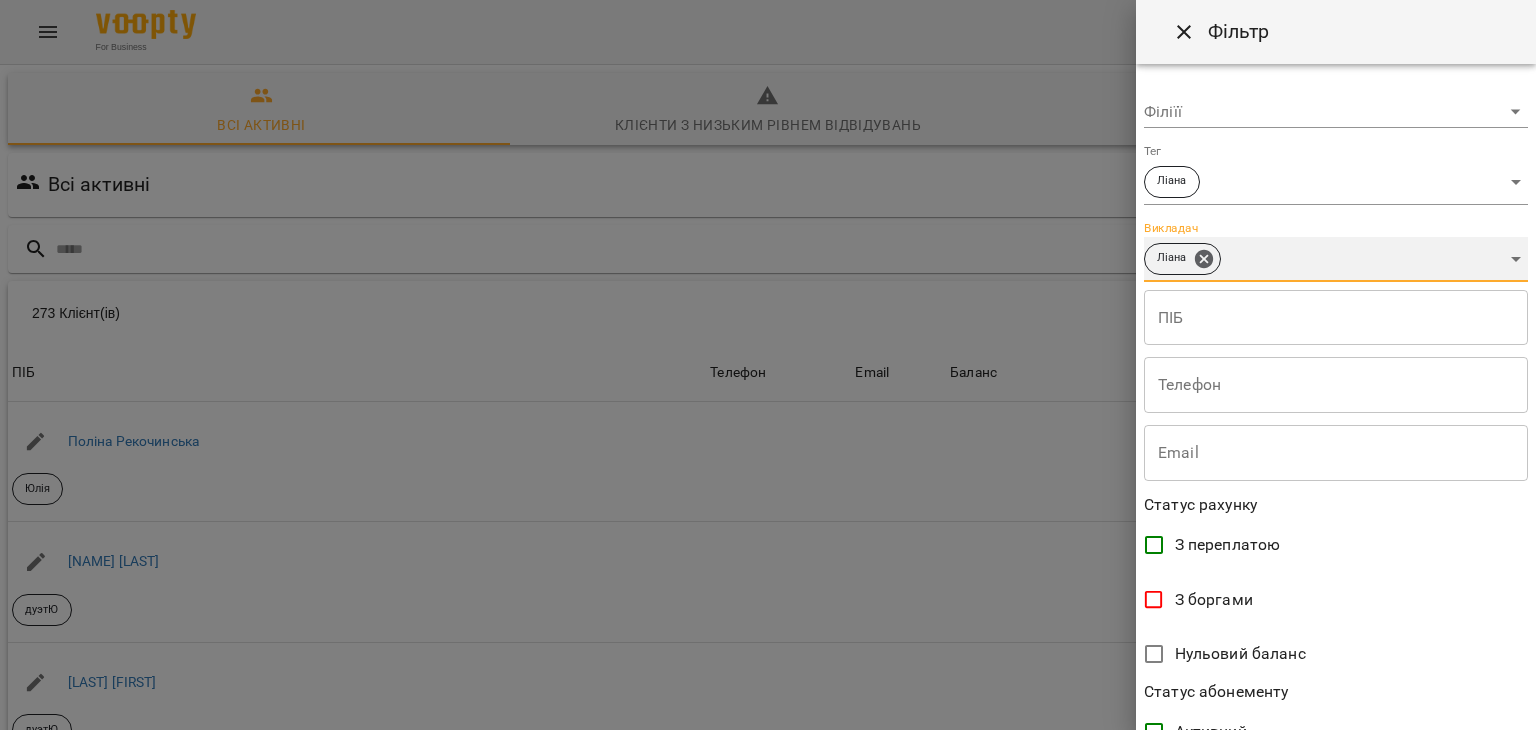 scroll, scrollTop: 410, scrollLeft: 0, axis: vertical 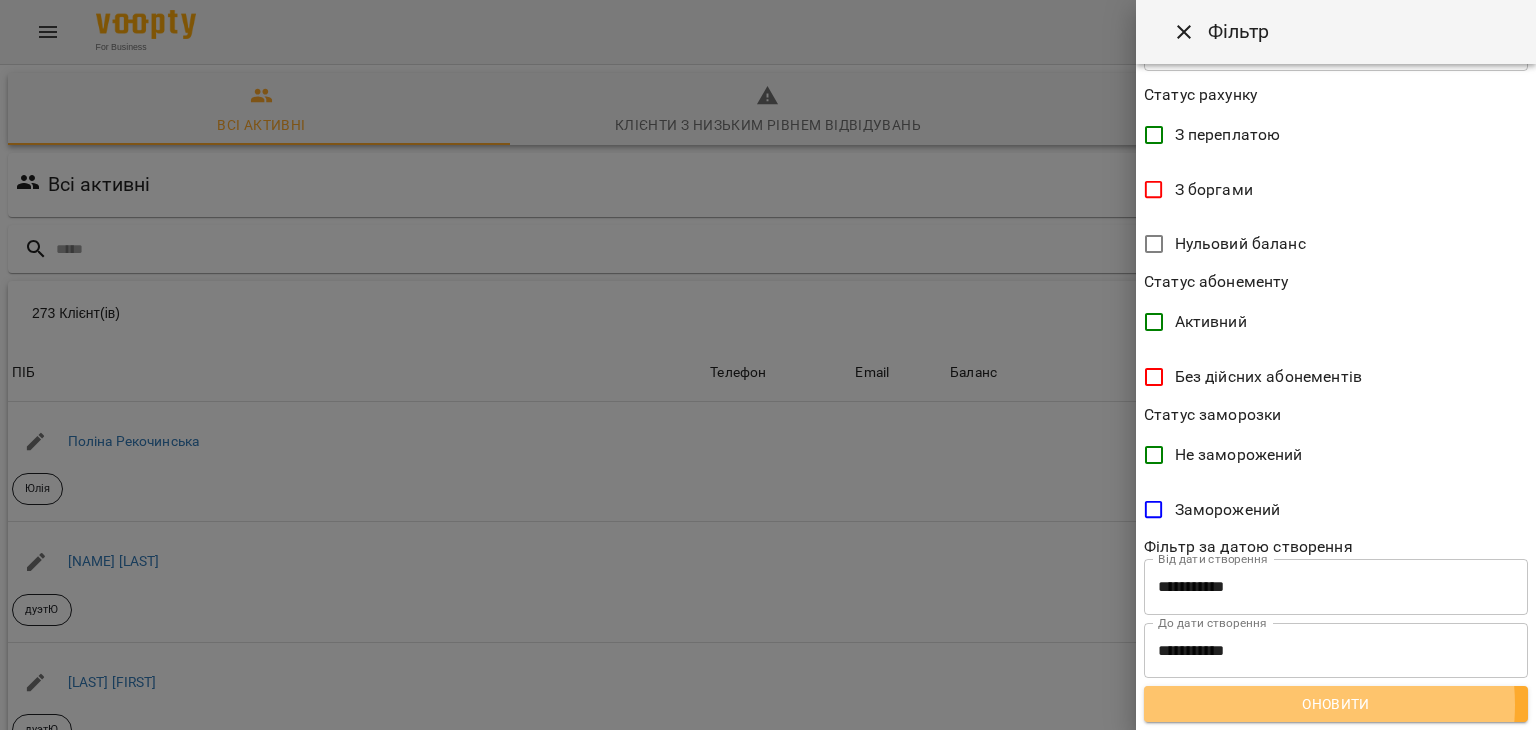 click on "Оновити" at bounding box center (1336, 704) 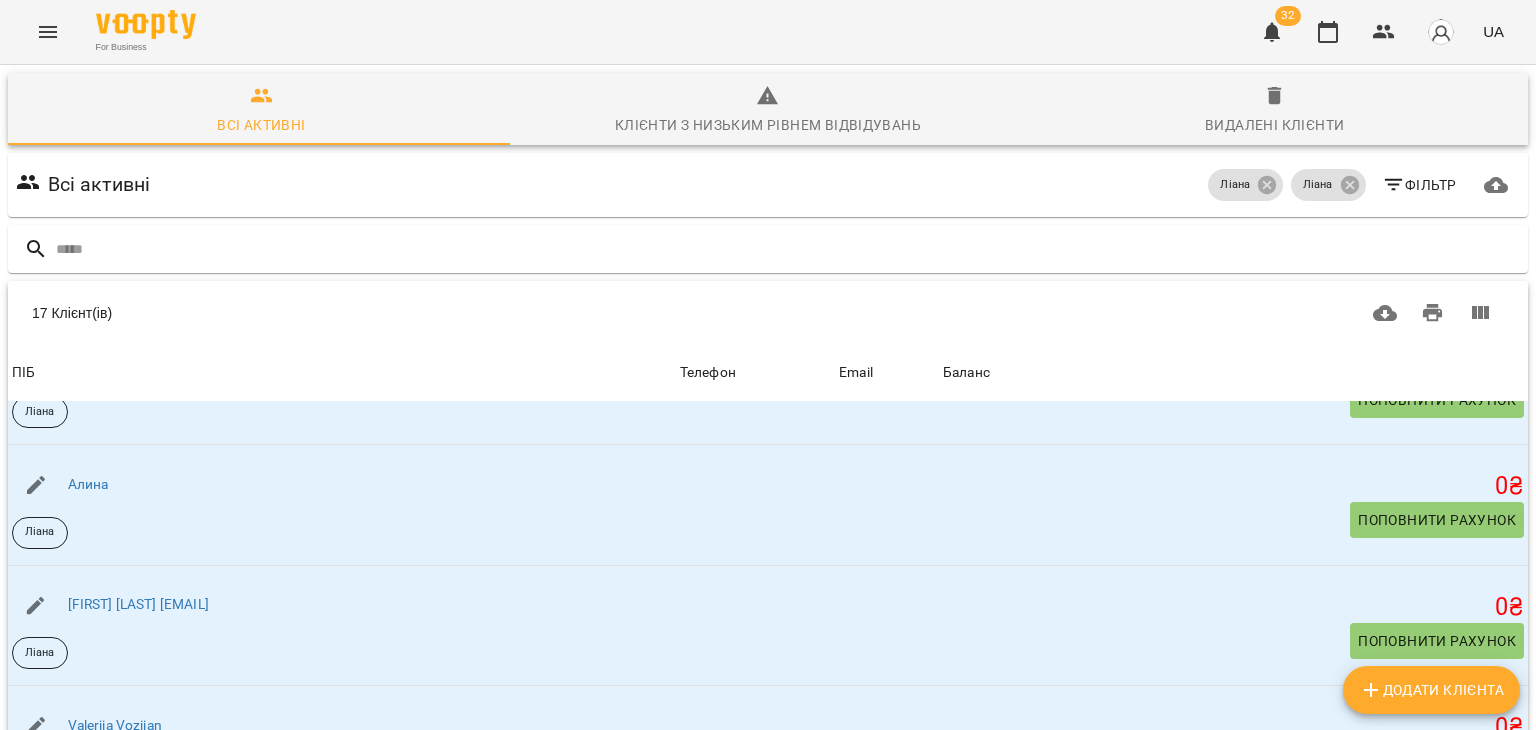scroll, scrollTop: 1312, scrollLeft: 0, axis: vertical 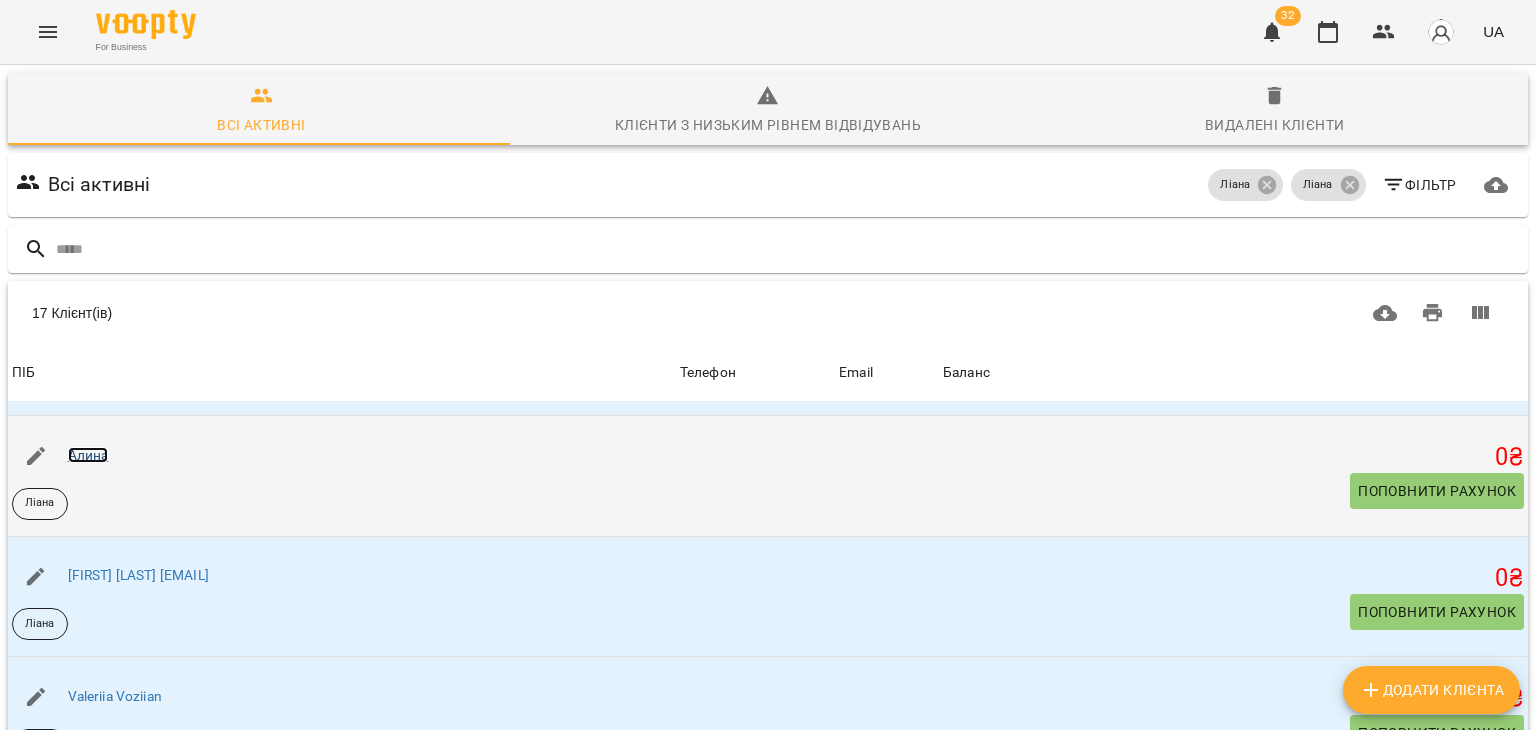 click on "Алина" at bounding box center [88, 455] 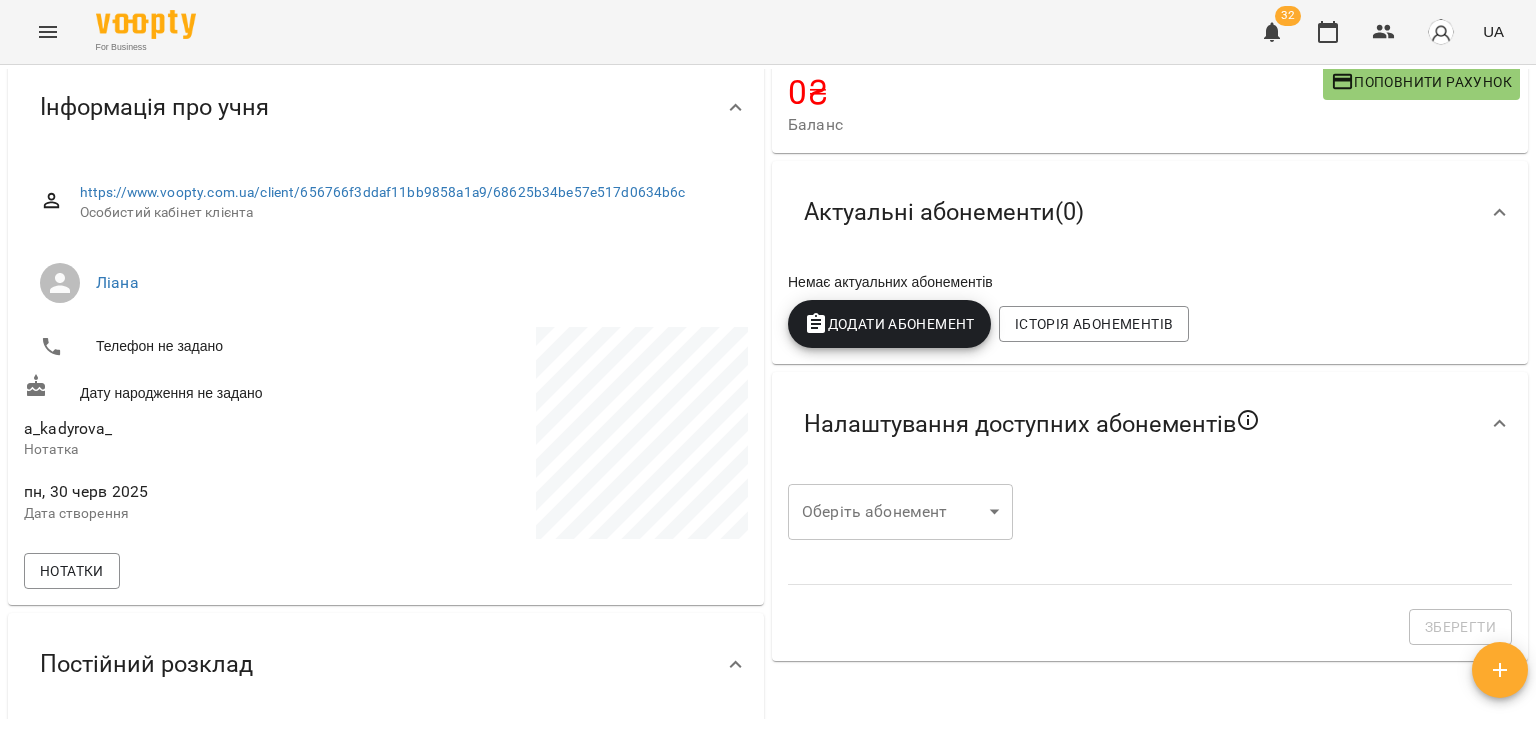 scroll, scrollTop: 172, scrollLeft: 0, axis: vertical 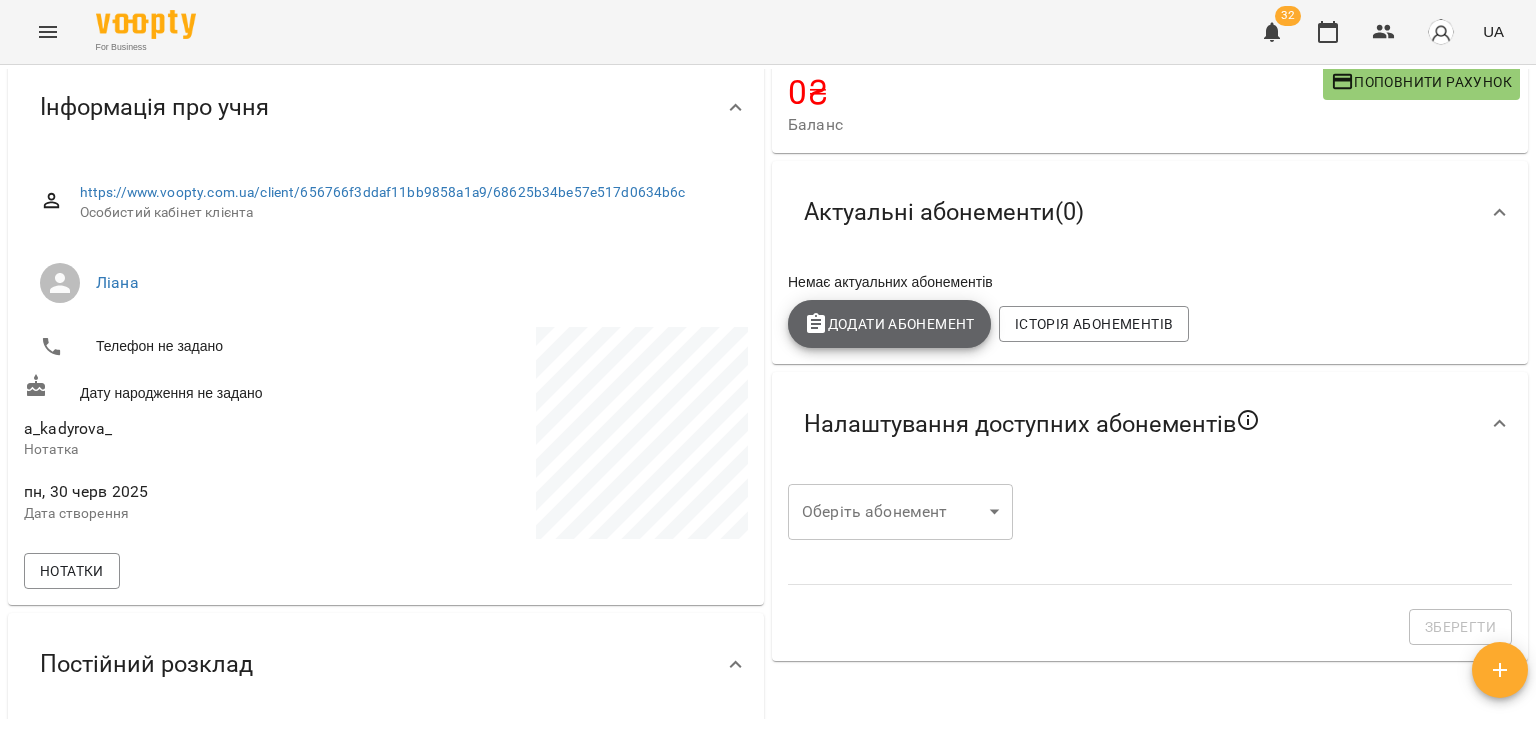 click on "Додати Абонемент" at bounding box center (889, 324) 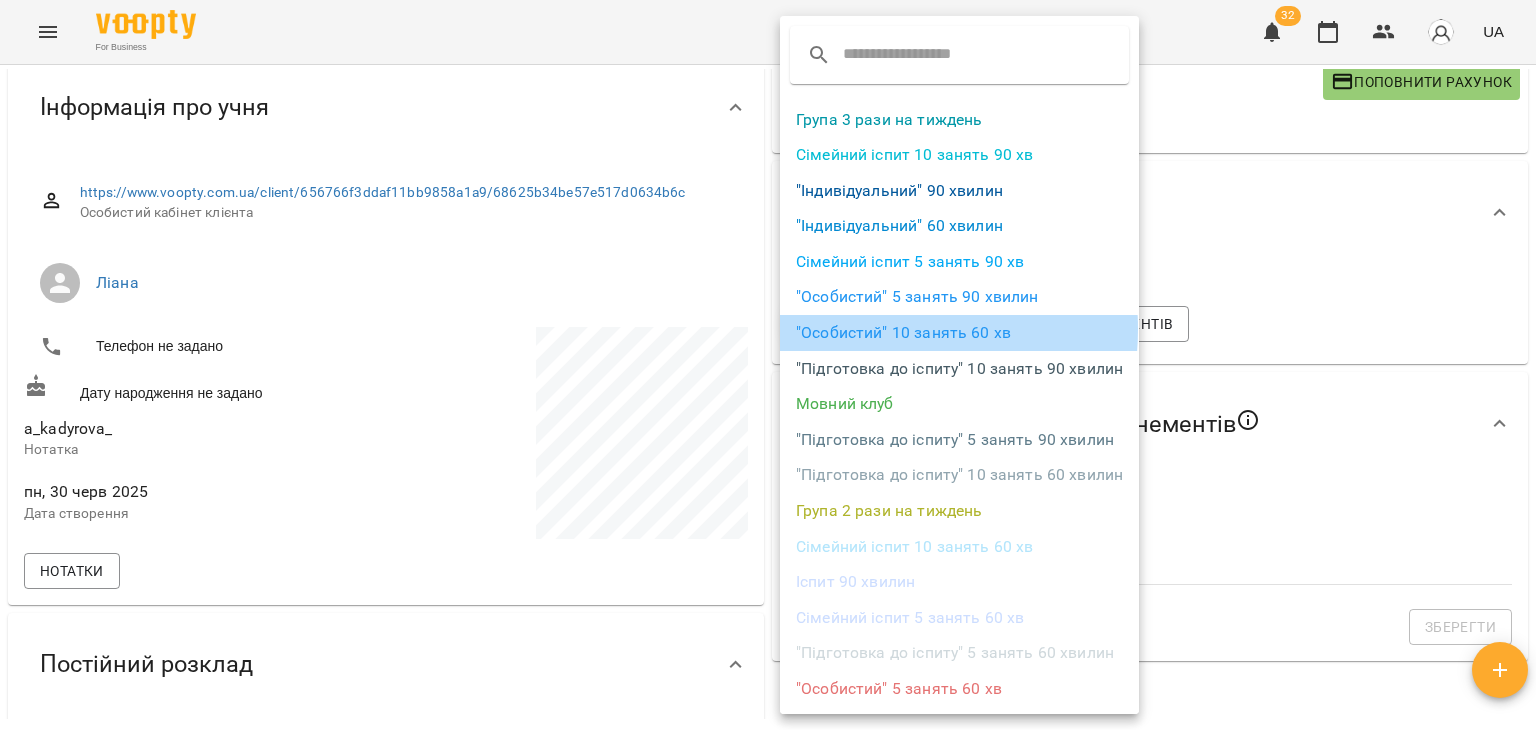 click on ""Особистий" 10 занять 60 хв" at bounding box center (959, 333) 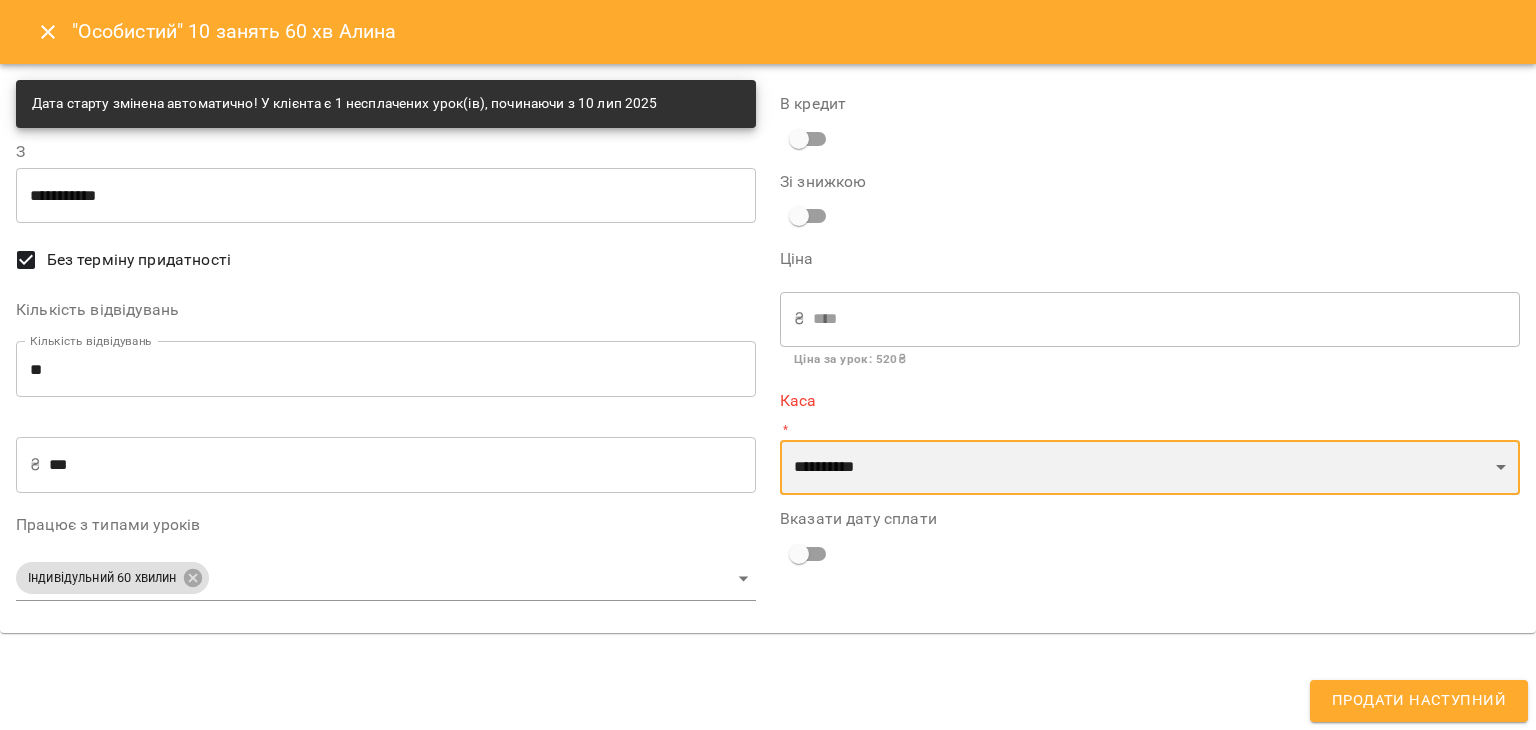 click on "**********" at bounding box center [1150, 468] 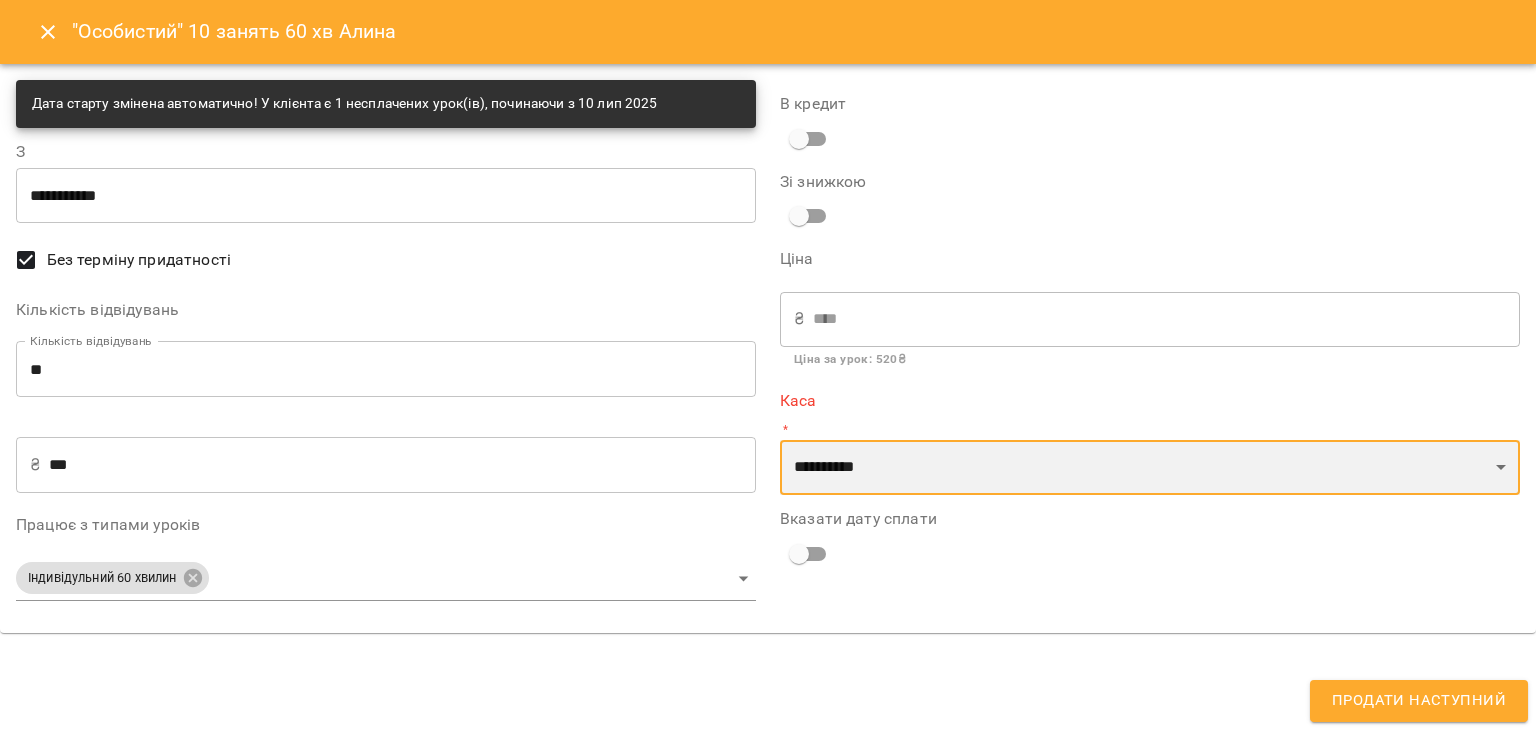 select on "**********" 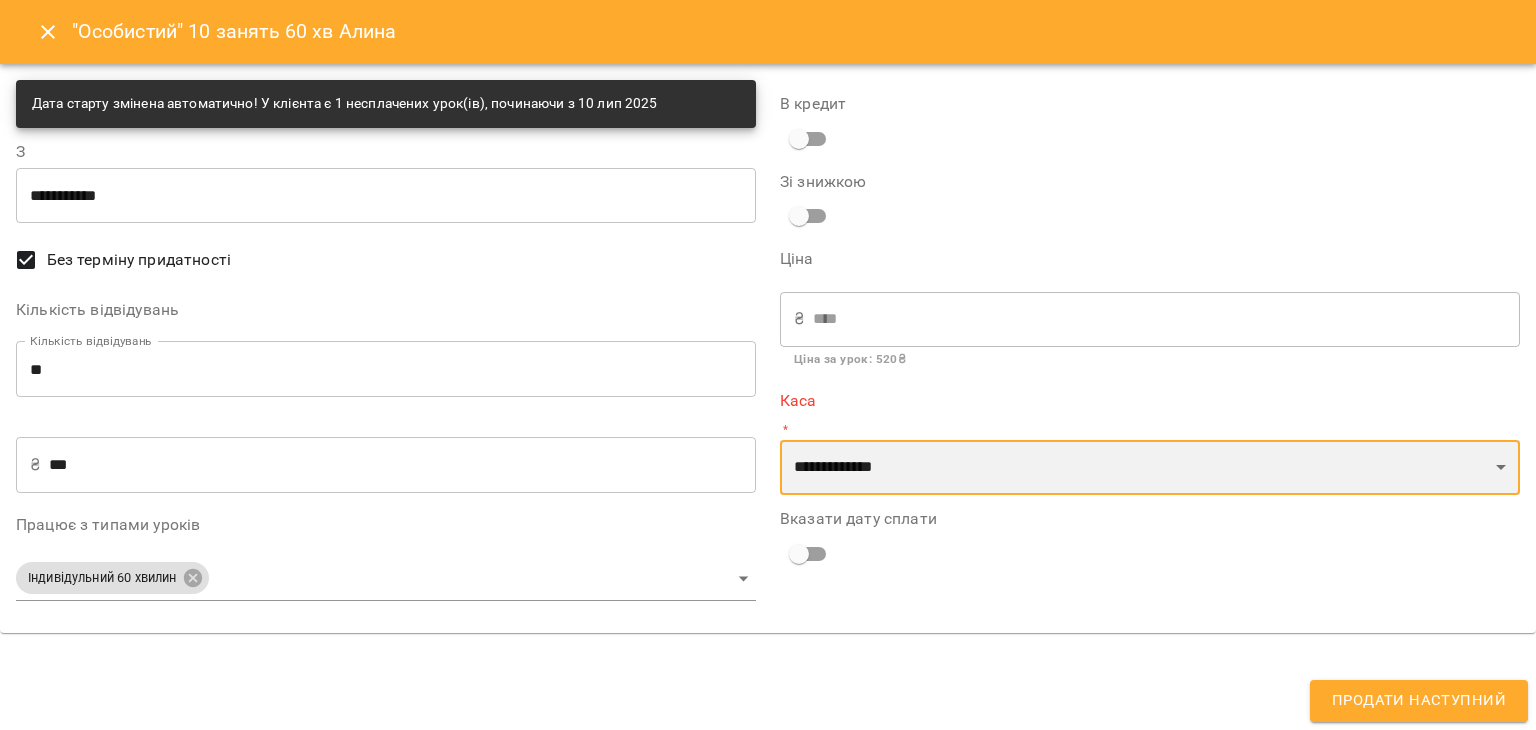 click on "**********" at bounding box center (1150, 468) 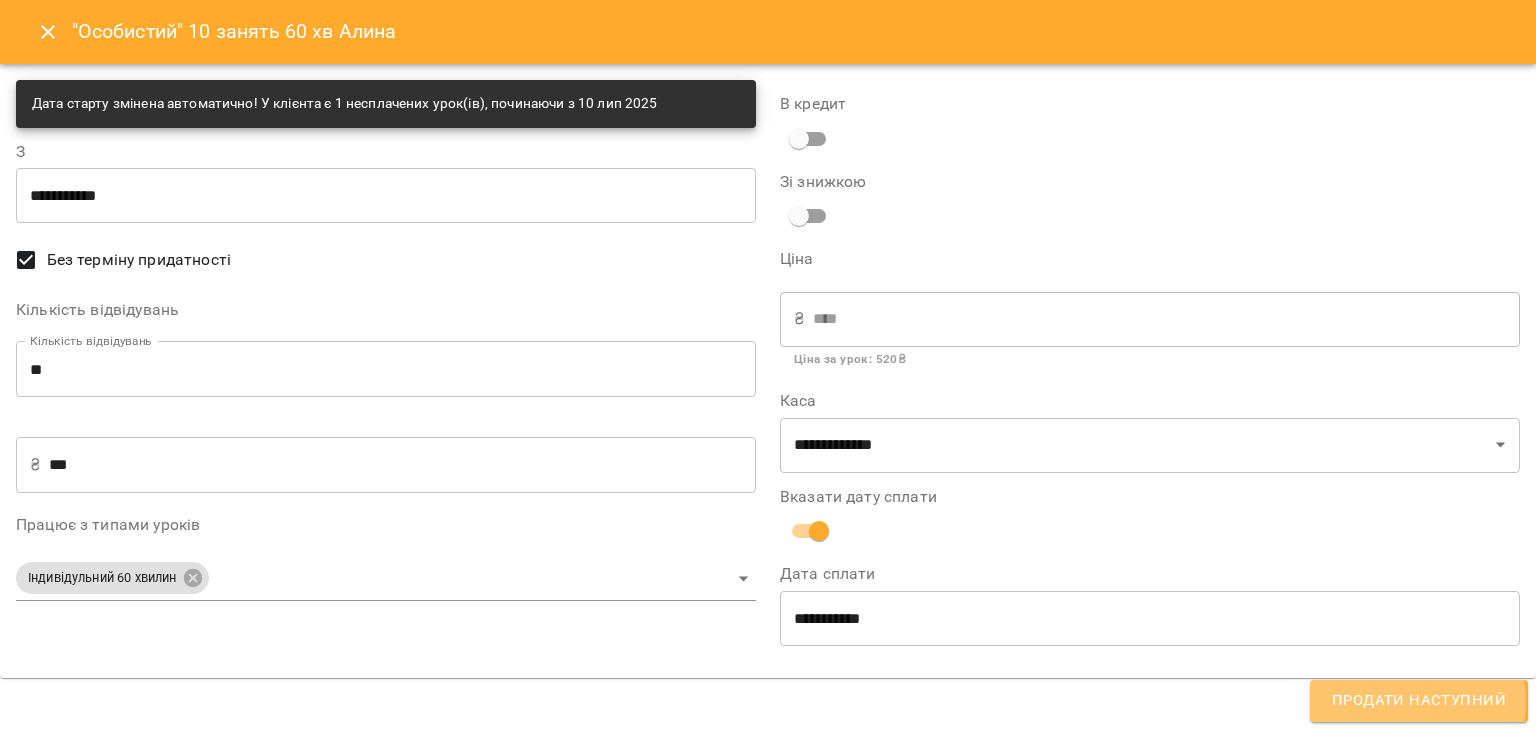 click on "Продати наступний" at bounding box center (1419, 701) 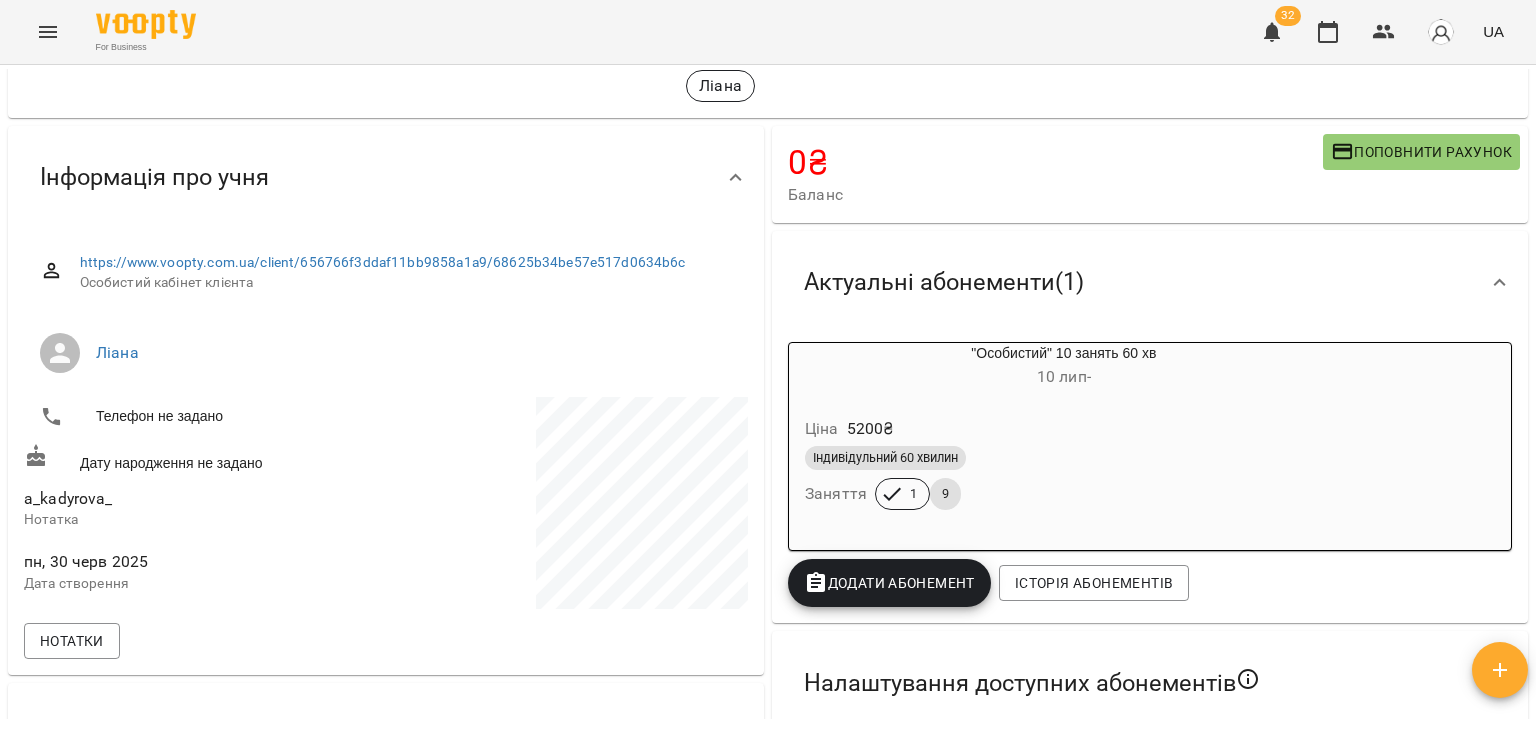 scroll, scrollTop: 30, scrollLeft: 0, axis: vertical 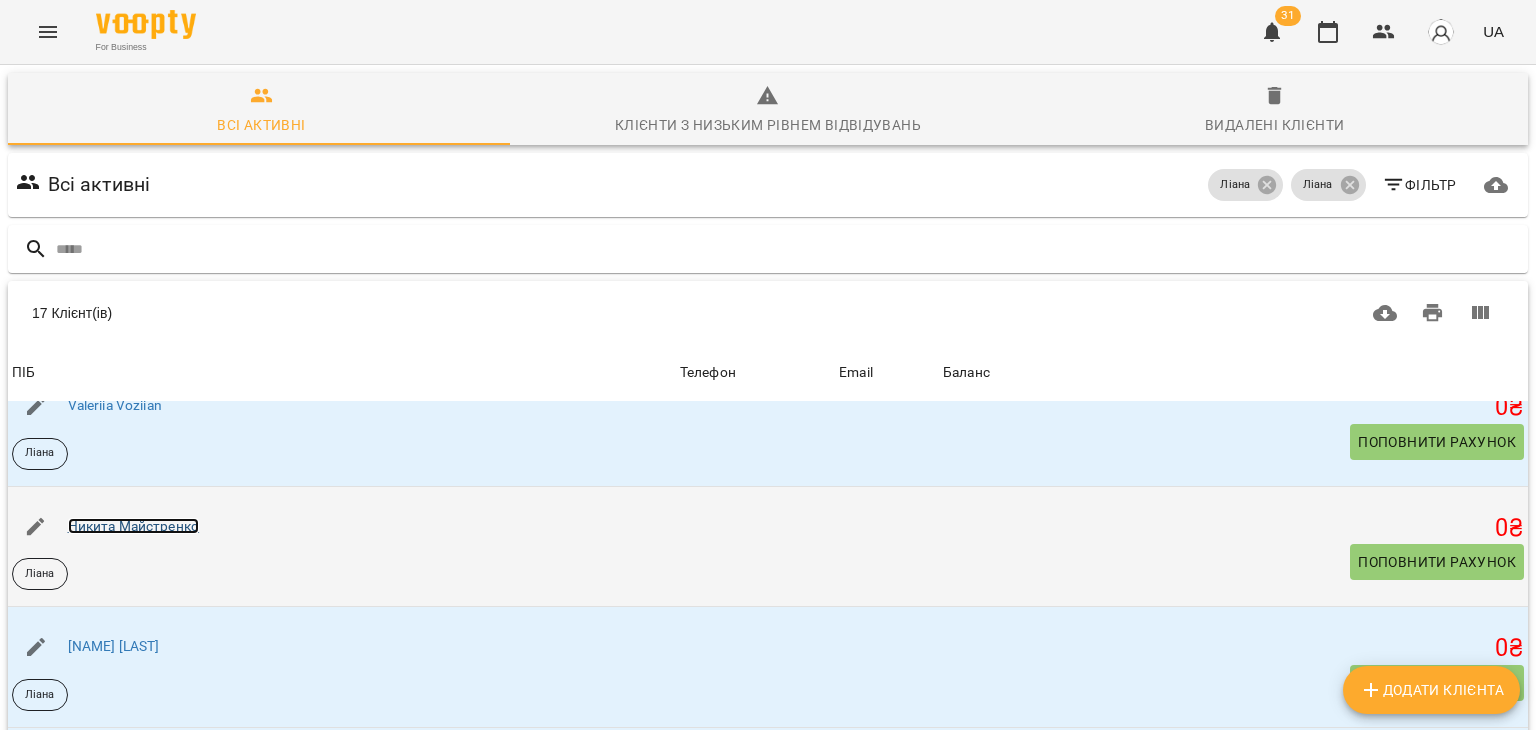 click on "Никита Майстренко" at bounding box center [134, 526] 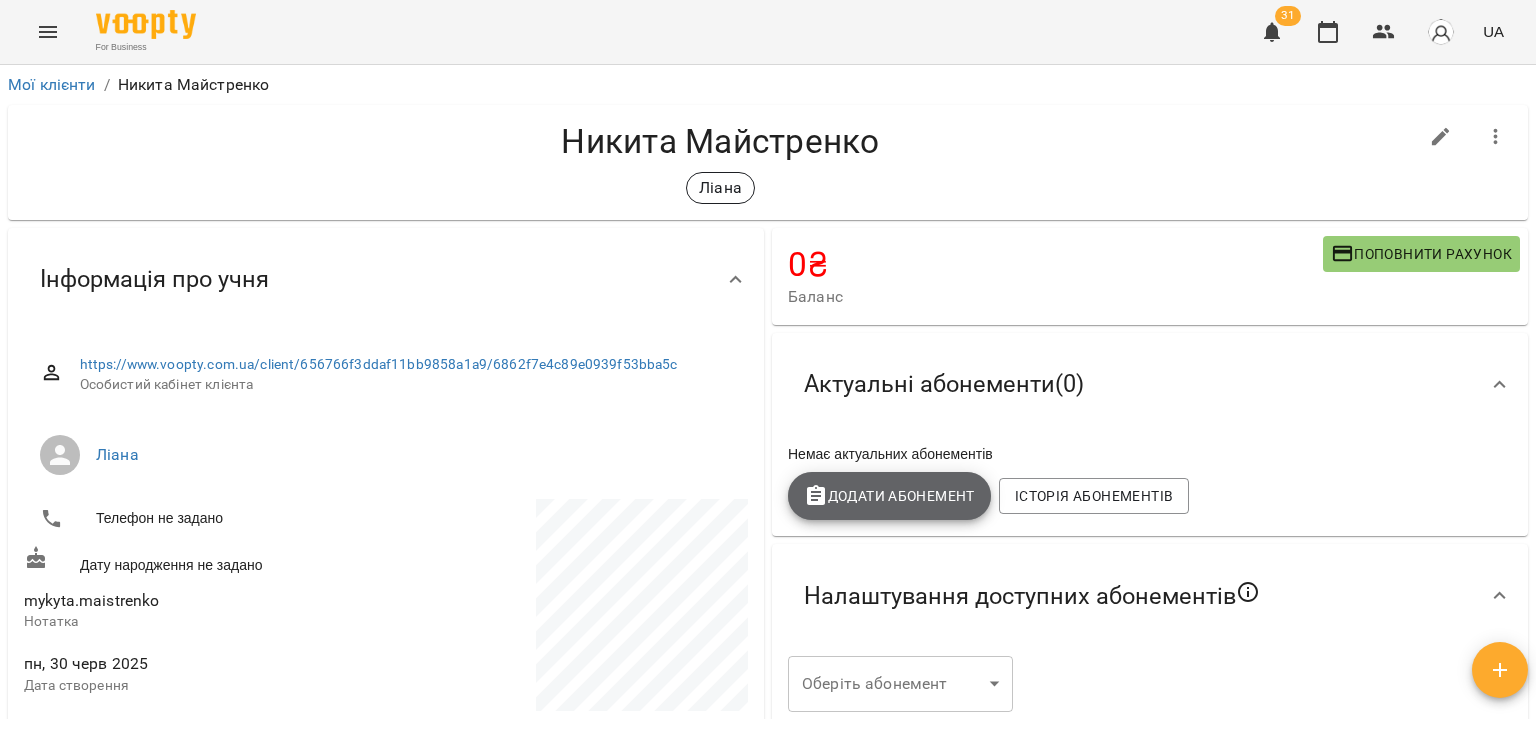 click on "Додати Абонемент" at bounding box center (889, 496) 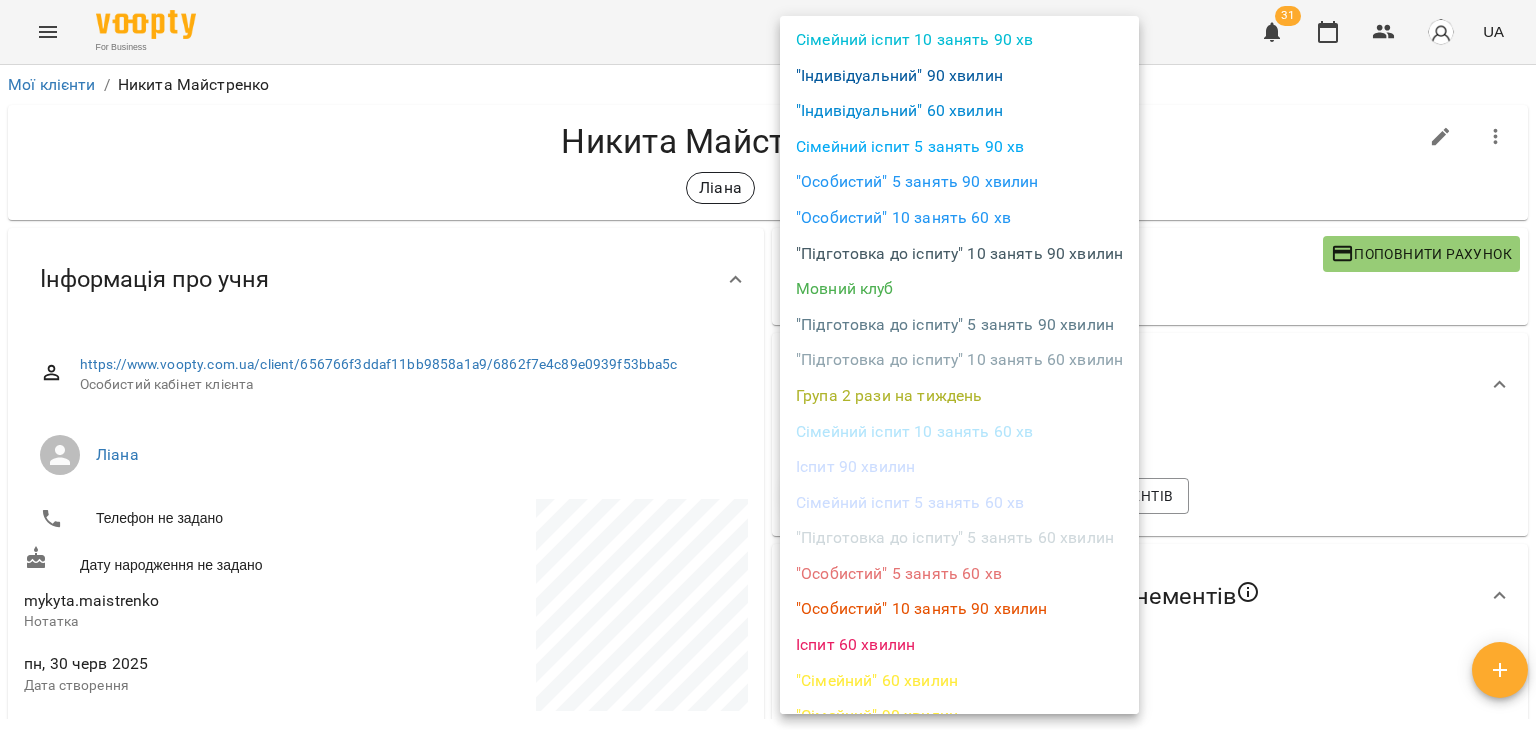 scroll, scrollTop: 168, scrollLeft: 0, axis: vertical 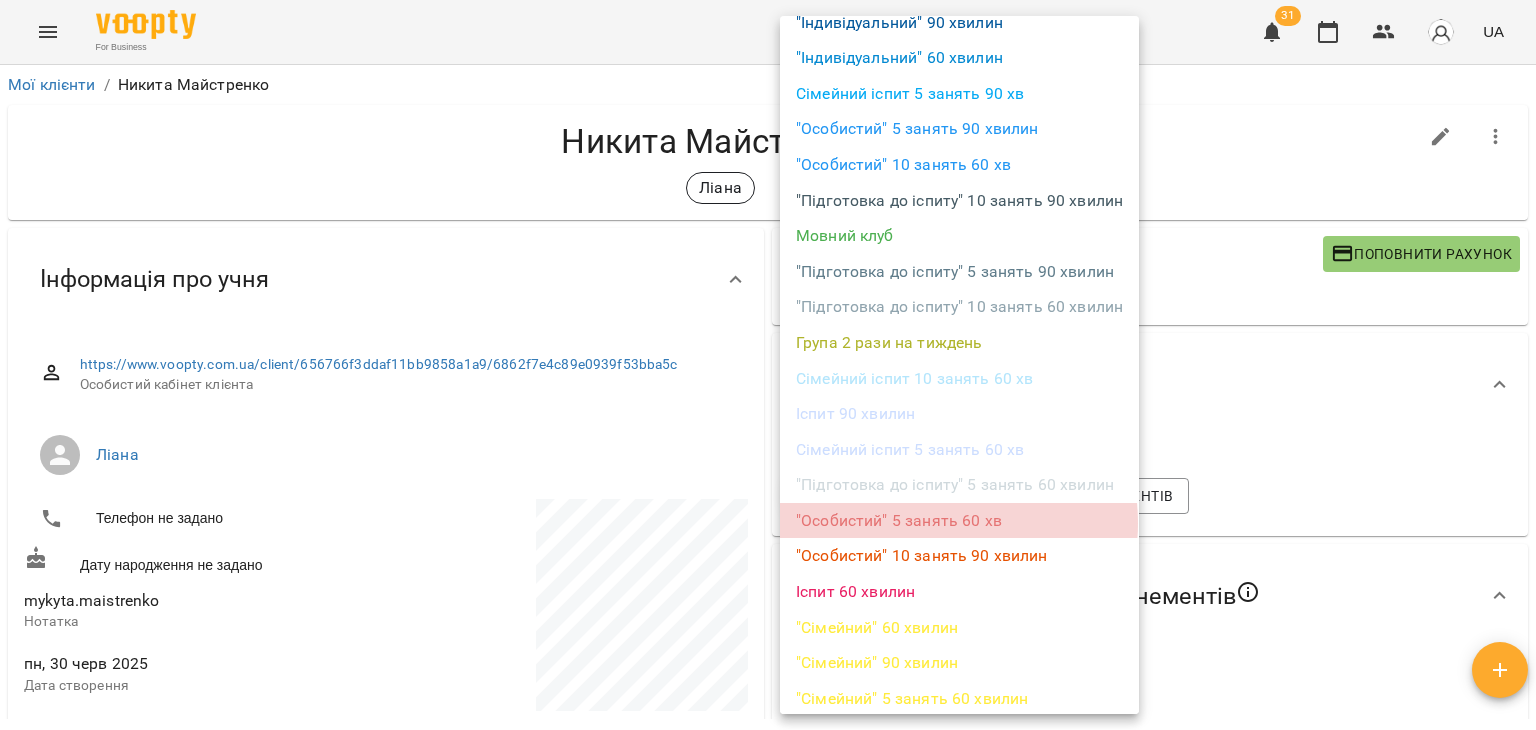click on ""Особистий" 5 занять 60 хв" at bounding box center (959, 521) 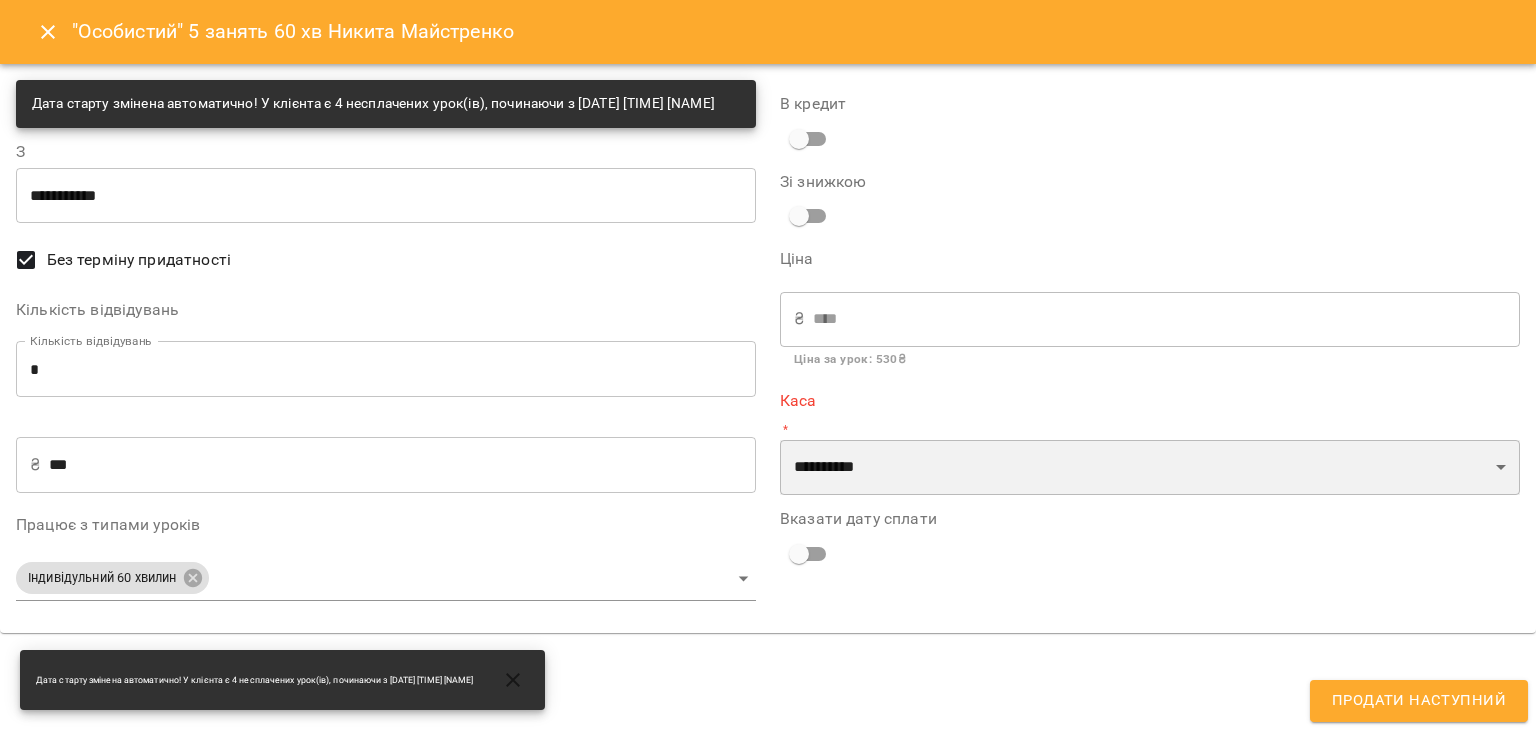click on "**********" at bounding box center (1150, 468) 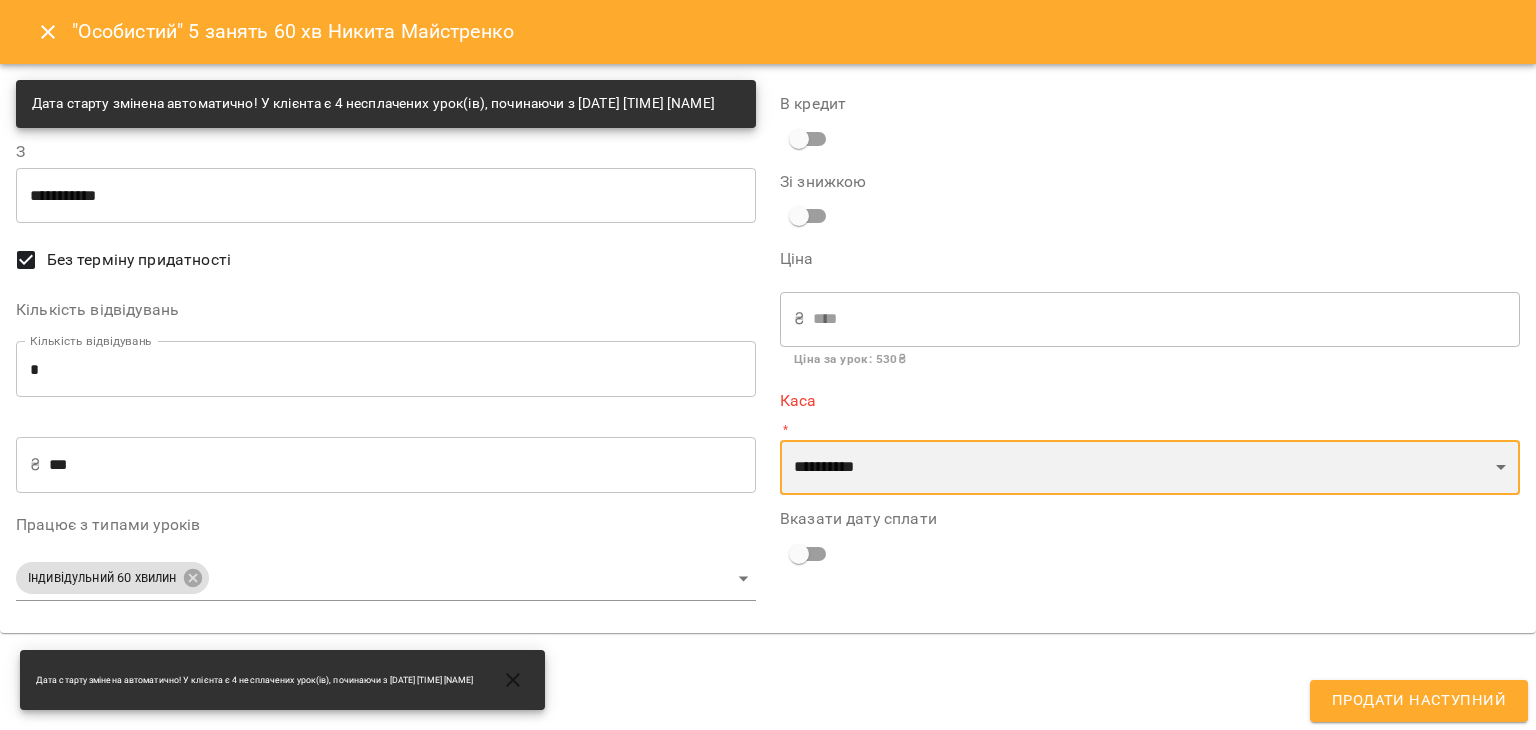 click on "**********" at bounding box center (1150, 468) 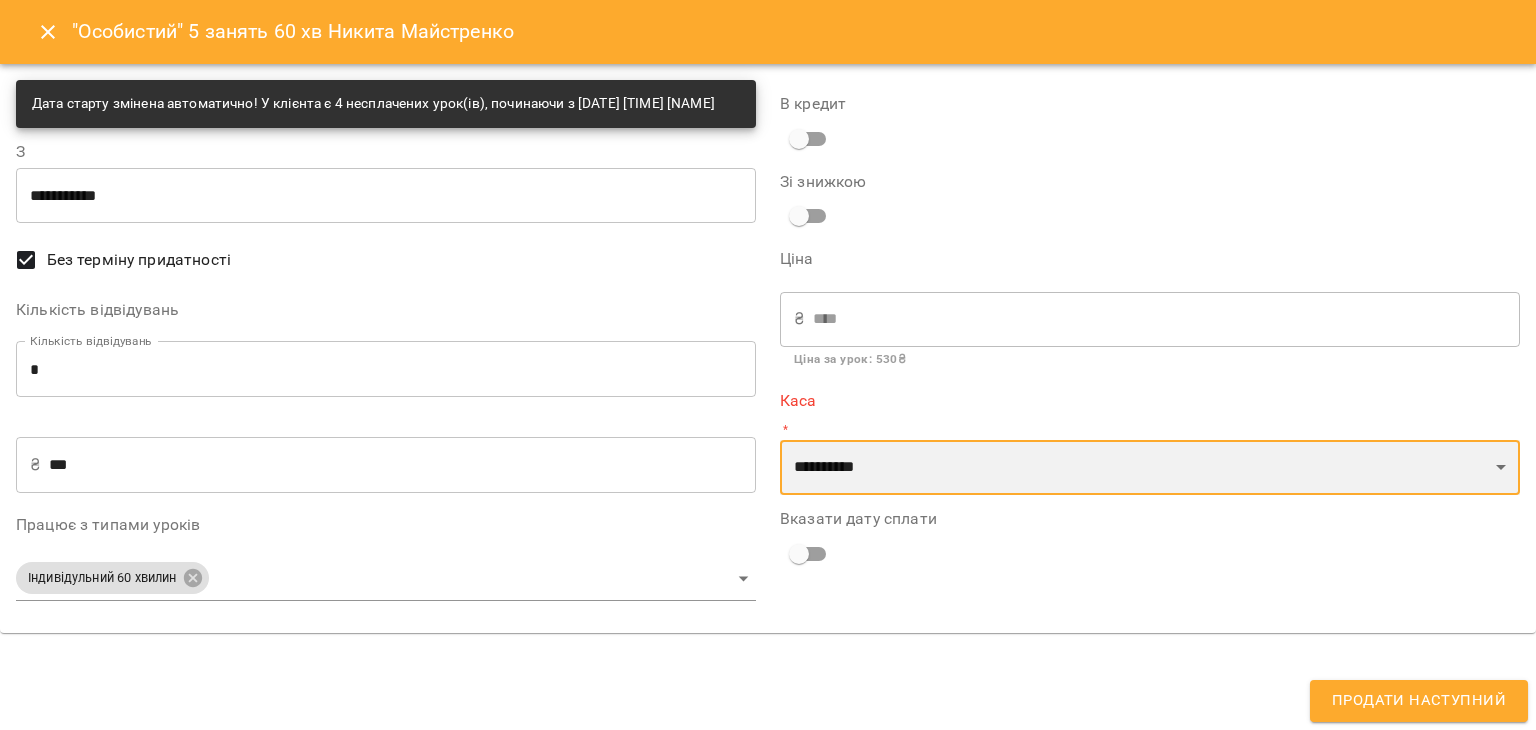 select on "****" 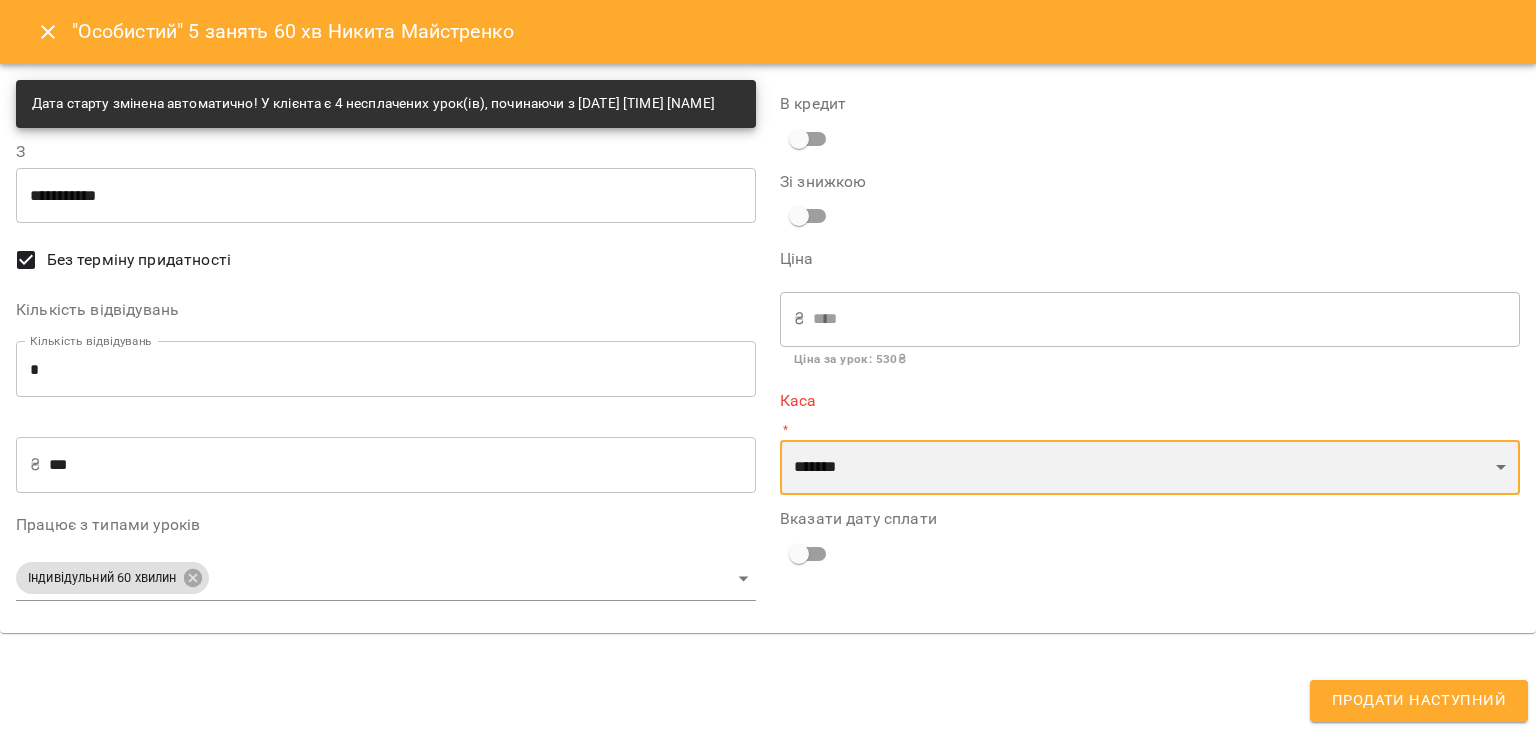 click on "**********" at bounding box center [1150, 468] 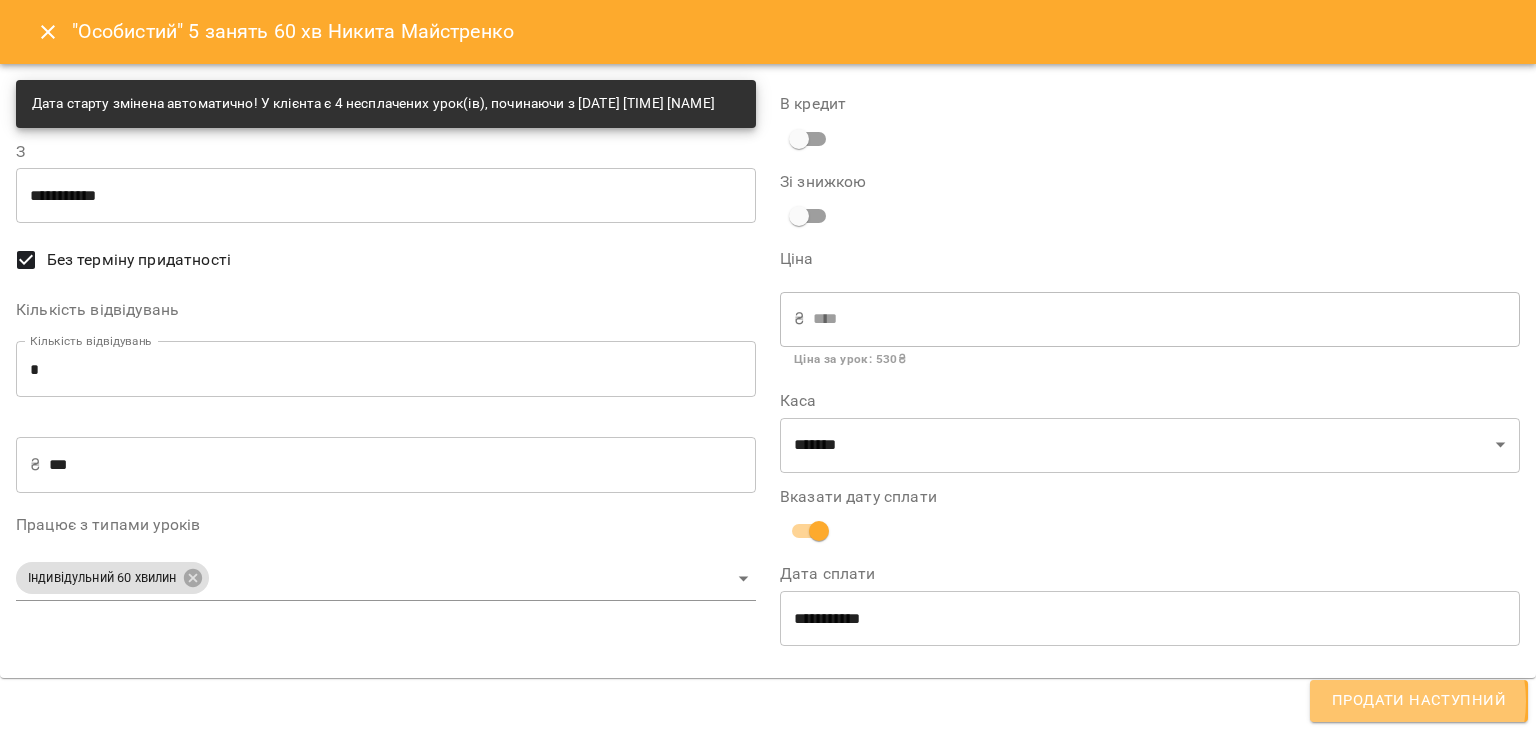 click on "Продати наступний" at bounding box center [1419, 701] 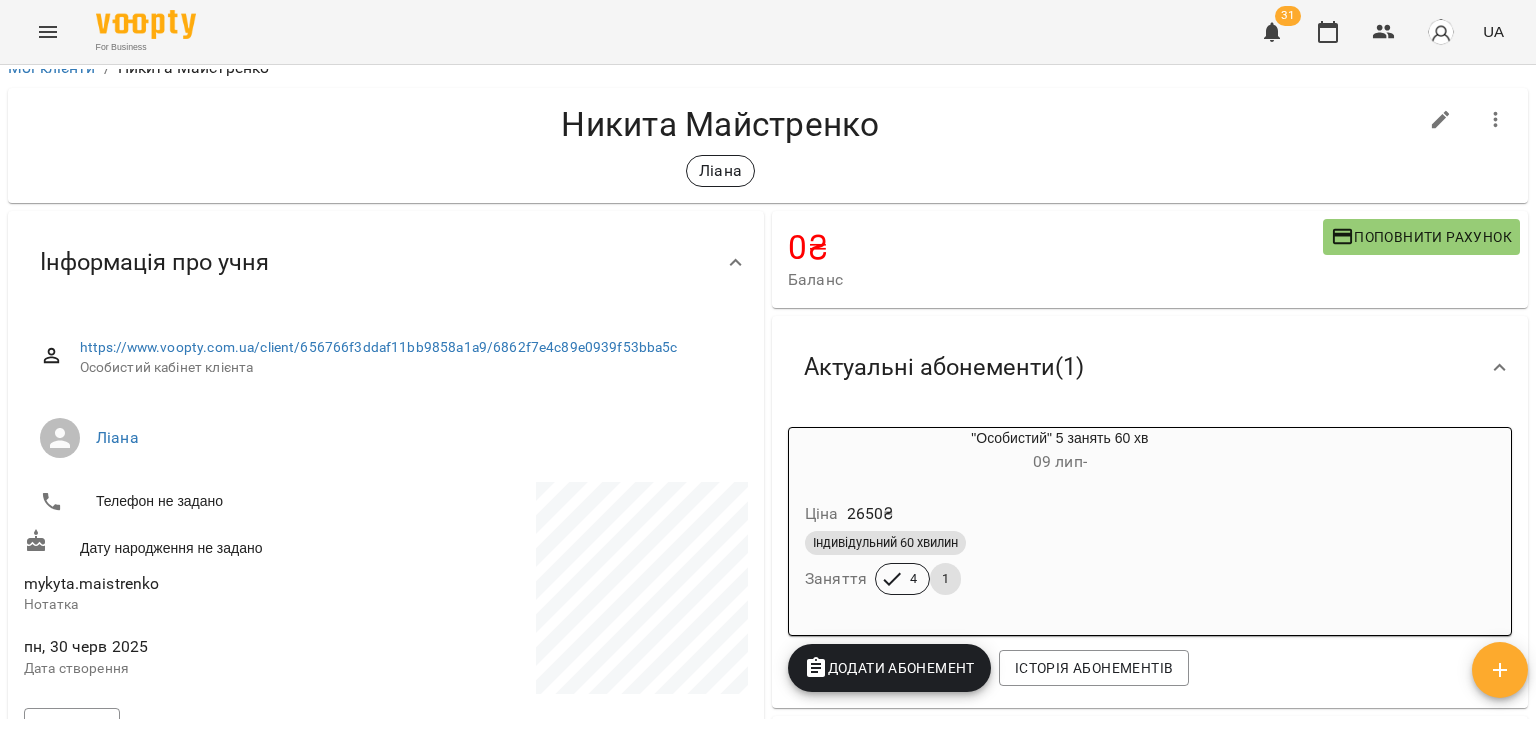 scroll, scrollTop: 14, scrollLeft: 0, axis: vertical 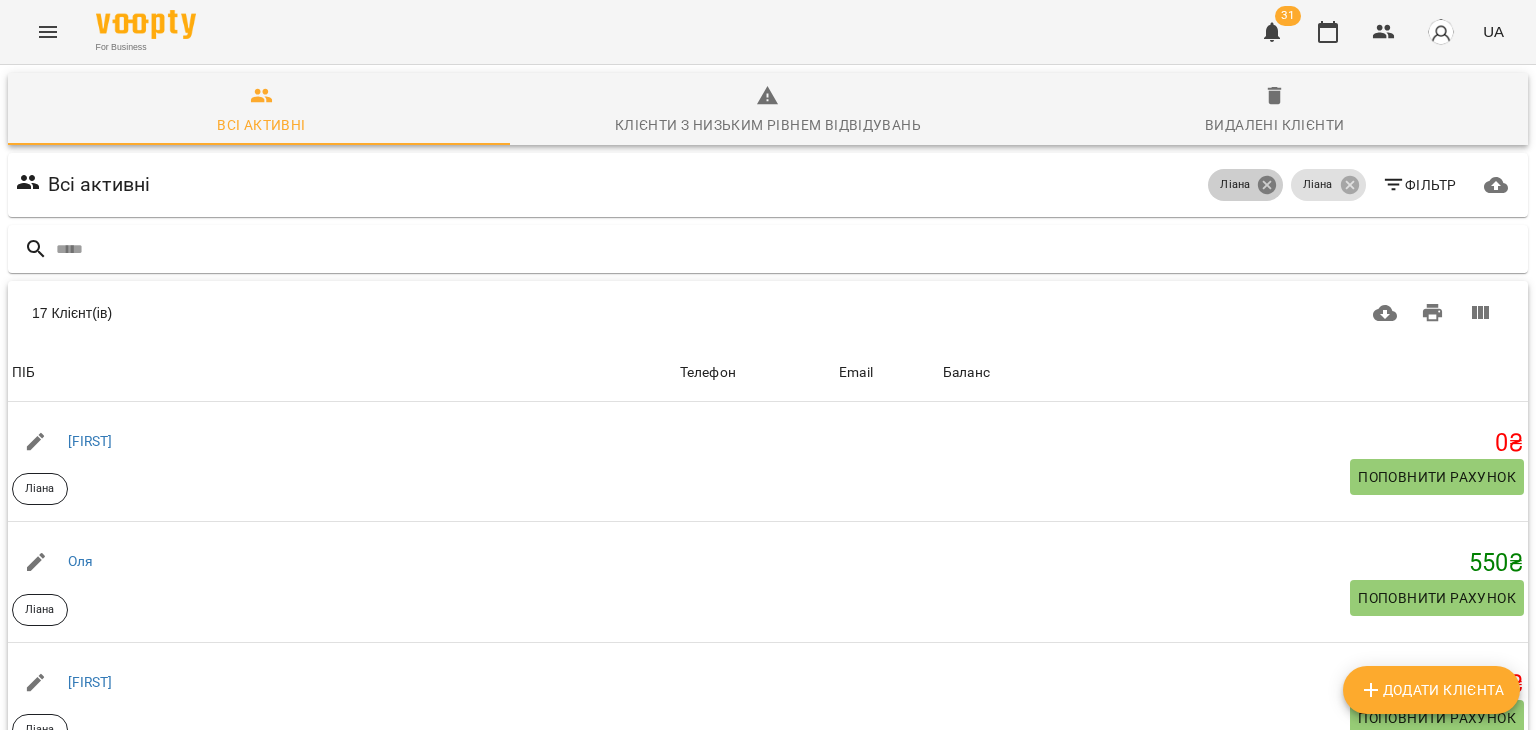 click 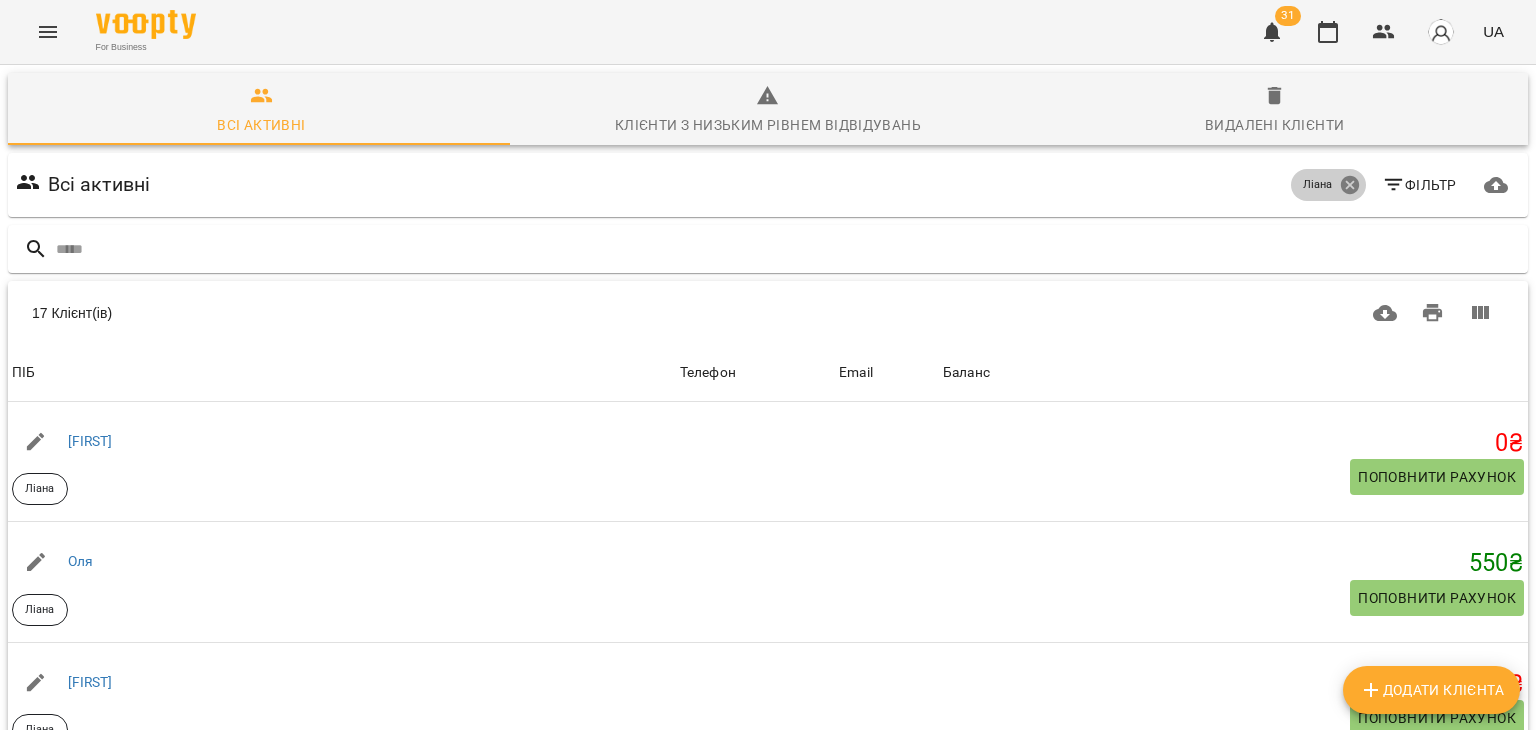 click 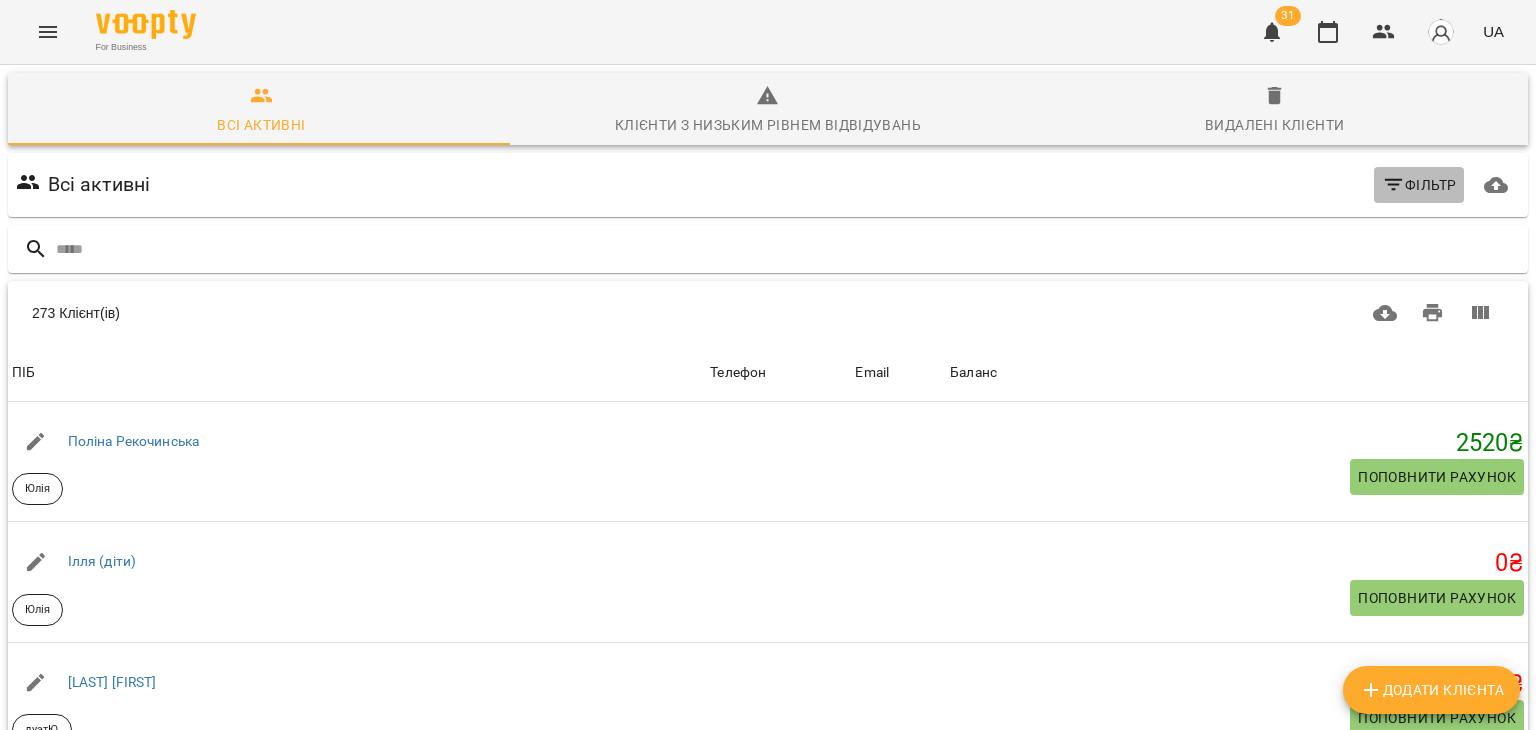 click on "Фільтр" at bounding box center [1419, 185] 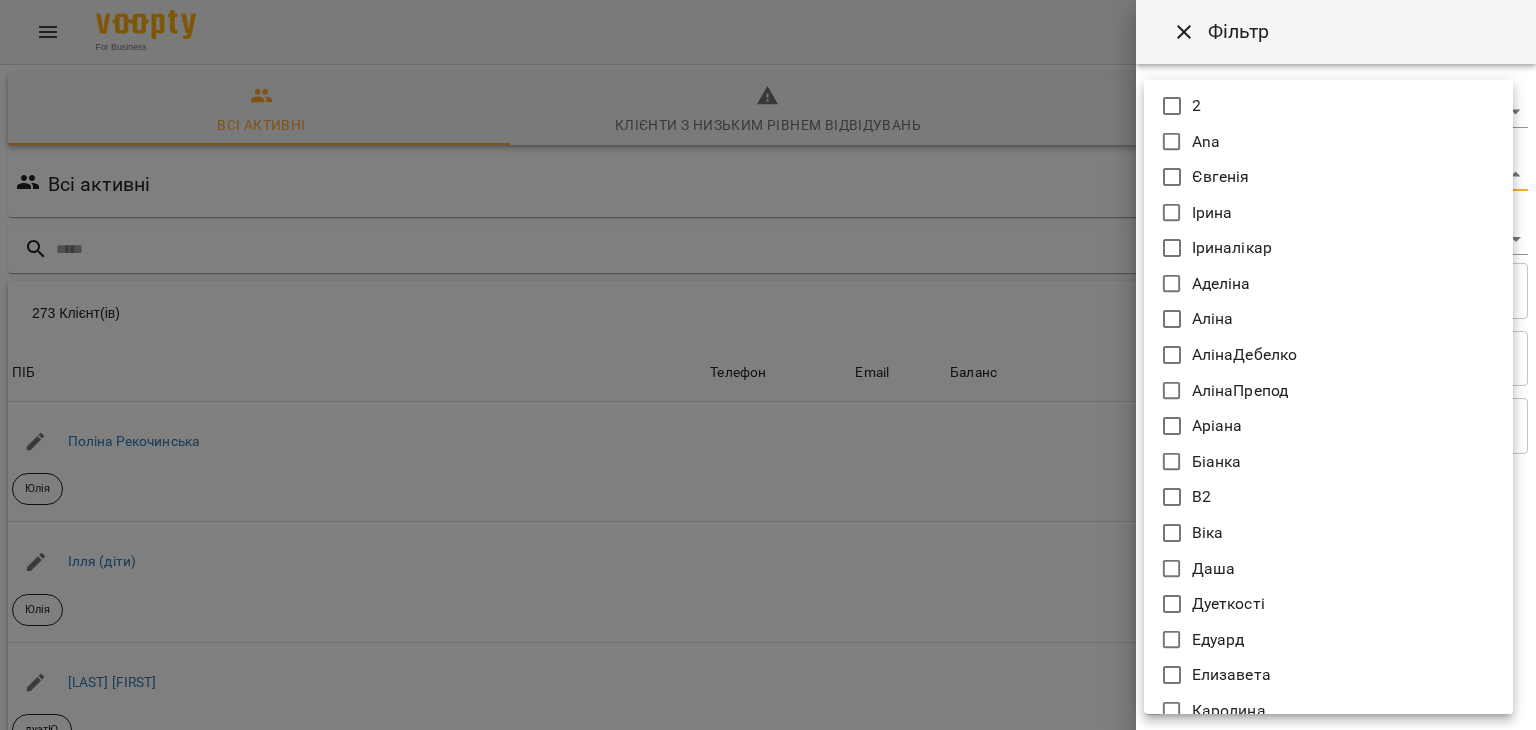 click on "For Business 31 UA Всі активні Клієнти з низьким рівнем відвідувань Видалені клієнти   Всі активні Фільтр 273   Клієнт(ів) 273   Клієнт(ів) ПІБ Телефон Email Баланс ПІБ Поліна Рекочинська Юлія Телефон Email Баланс 2520 ₴ Поповнити рахунок ПІБ Ілля (діти) Юлія Телефон Email Баланс 0 ₴ Поповнити рахунок ПІБ Говтва Анна дуэтЮ Телефон Email Баланс 0 ₴ Поповнити рахунок ПІБ Дарія (діти) Юлія Телефон Email Баланс 0 ₴ Поповнити рахунок ПІБ Марія дует з Данилом Аделіна Телефон Email Баланс 0 ₴ Поповнити рахунок ПІБ Данил дует з Марією Аделіна Телефон Email 0 ₴ 0 0" at bounding box center [768, 522] 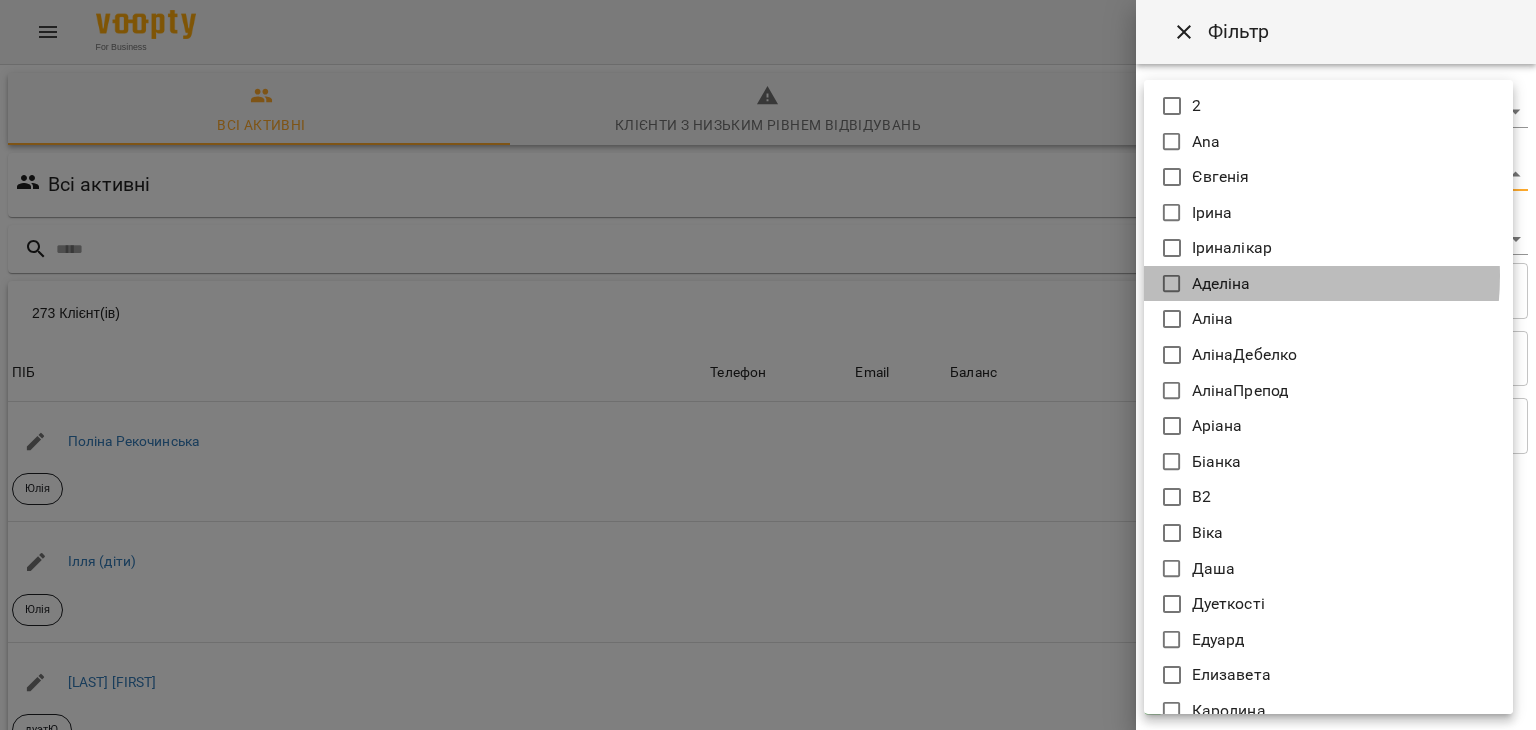 click on "Аделіна" at bounding box center [1221, 284] 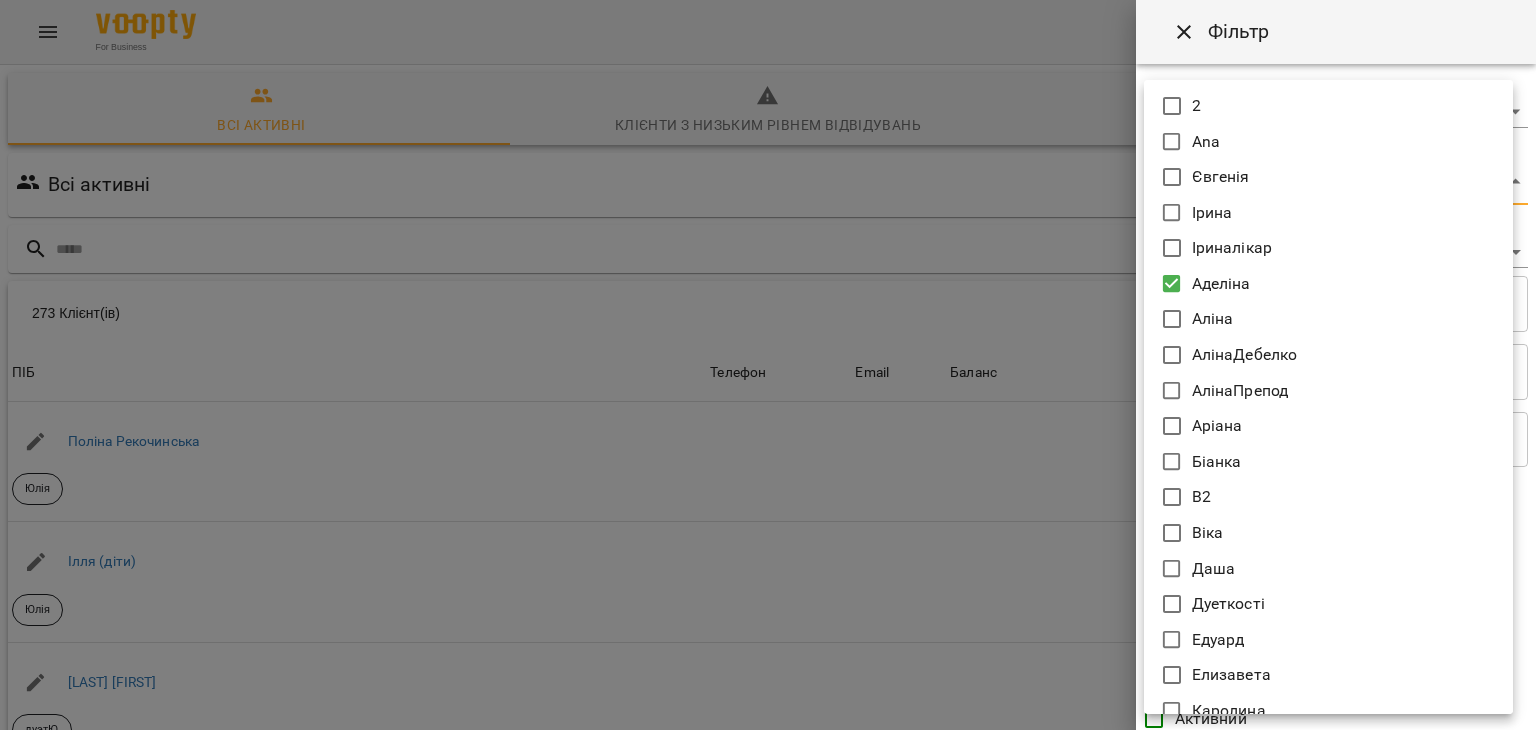 click at bounding box center (768, 365) 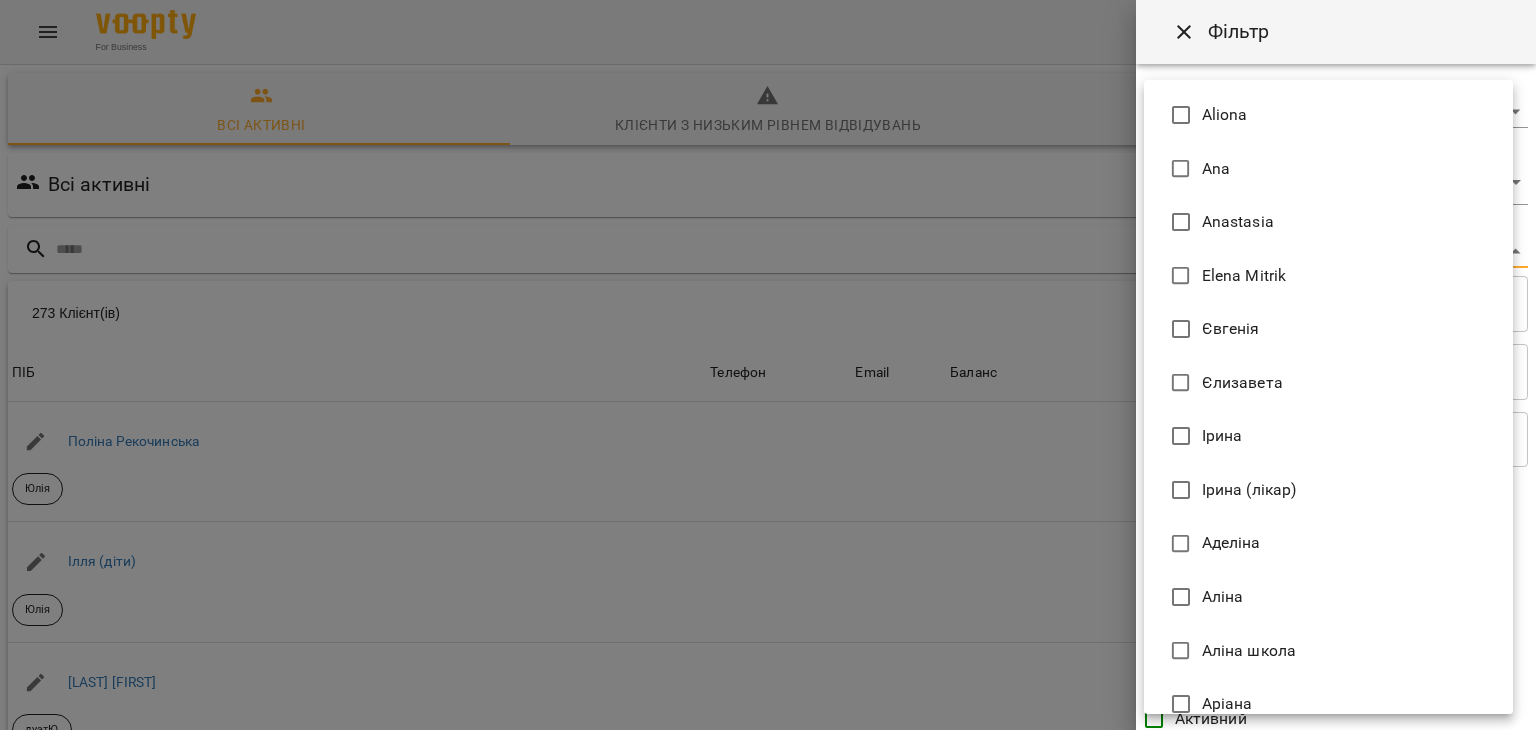 click on "For Business 31 UA Всі активні Клієнти з низьким рівнем відвідувань Видалені клієнти   Всі активні Аделіна Фільтр 273   Клієнт(ів) 273   Клієнт(ів) ПІБ Телефон Email Баланс ПІБ Поліна Рекочинська Юлія Телефон Email Баланс 2520 ₴ Поповнити рахунок ПІБ Ілля (діти) Юлія Телефон Email Баланс 0 ₴ Поповнити рахунок ПІБ Говтва Анна дуэтЮ Телефон Email Баланс 0 ₴ Поповнити рахунок ПІБ Дарія (діти) Юлія Телефон Email Баланс 0 ₴ Поповнити рахунок ПІБ Марія дует з Данилом Аделіна Телефон Email Баланс 0 ₴ Поповнити рахунок ПІБ Данил дует з Марією Аделіна Телефон" at bounding box center [768, 522] 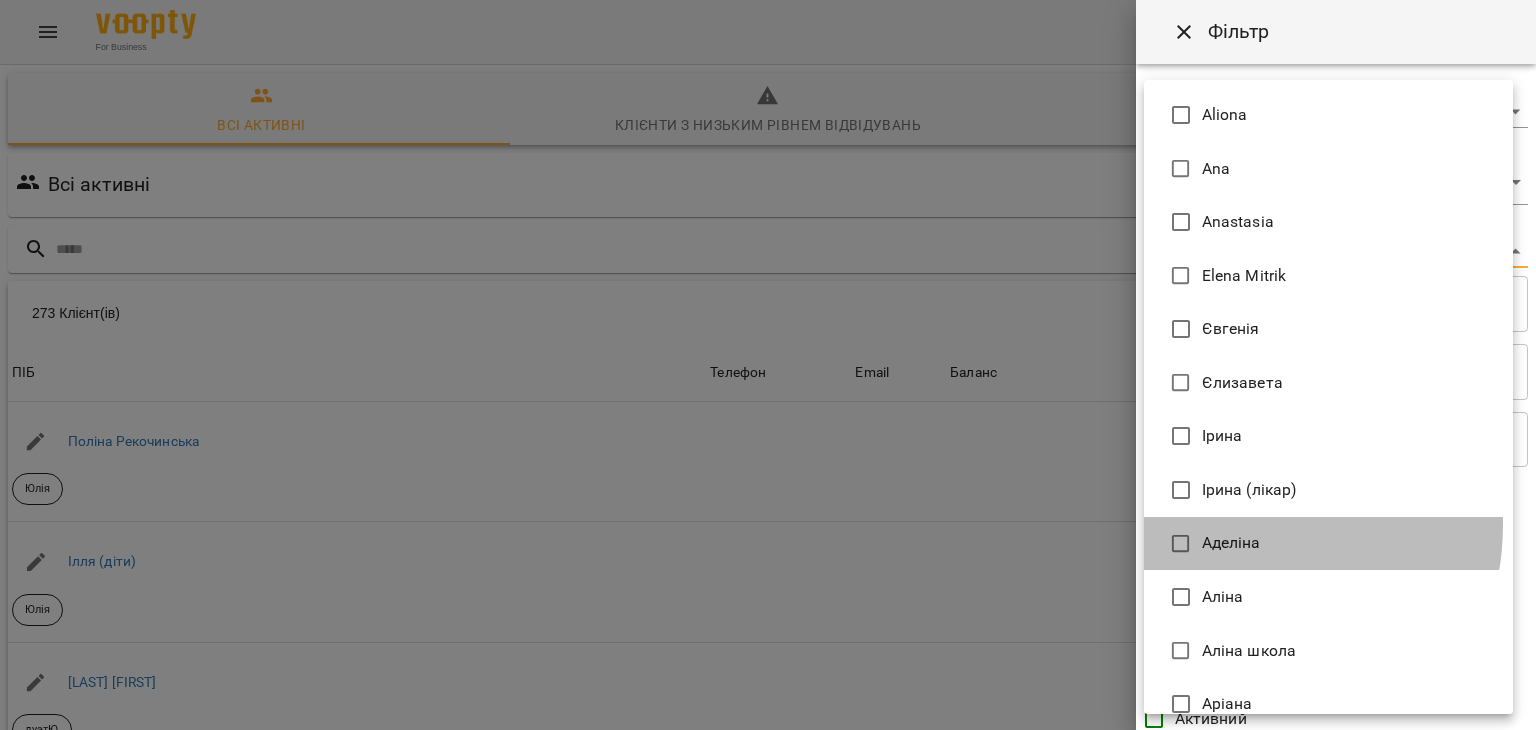 click on "Аделіна" at bounding box center [1328, 544] 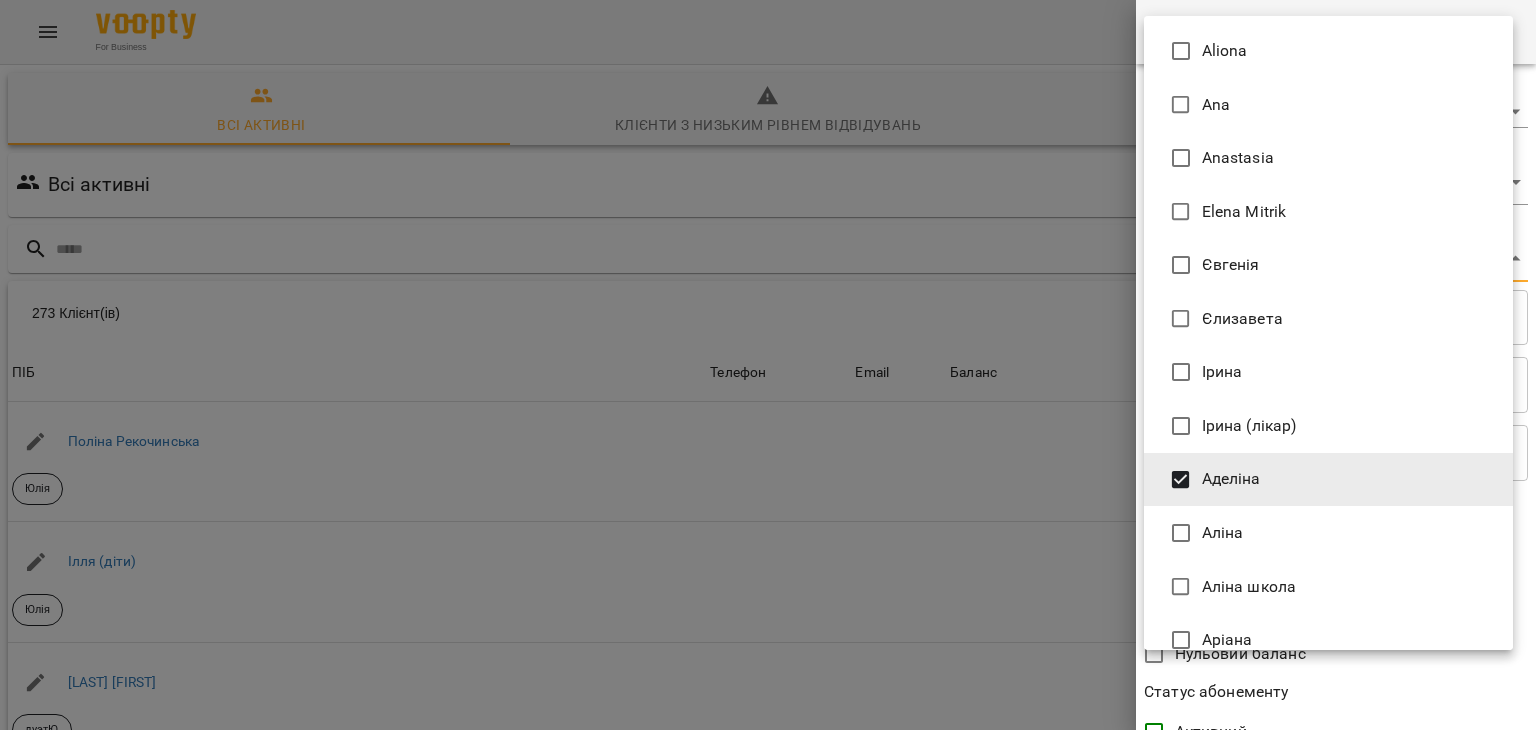 click at bounding box center (768, 365) 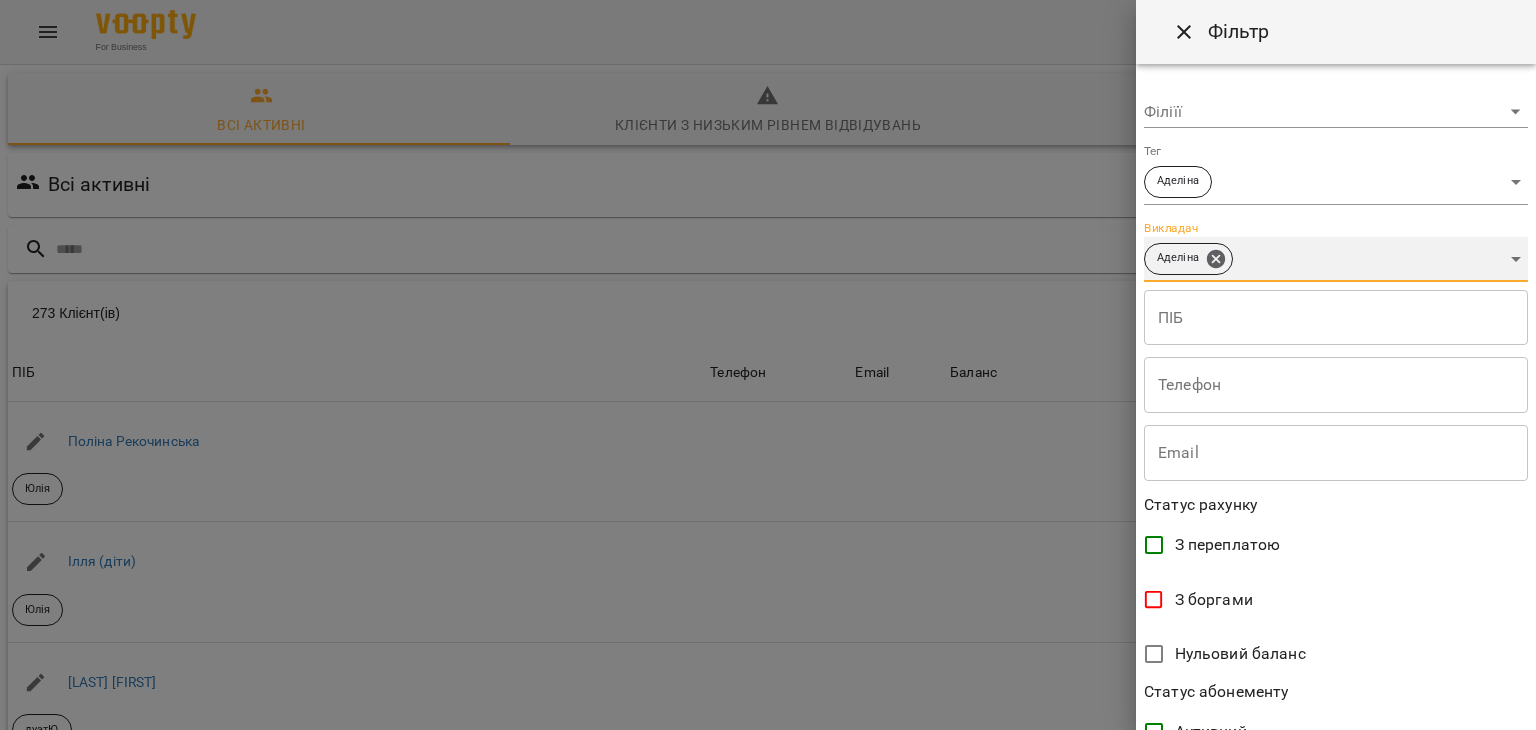 scroll, scrollTop: 410, scrollLeft: 0, axis: vertical 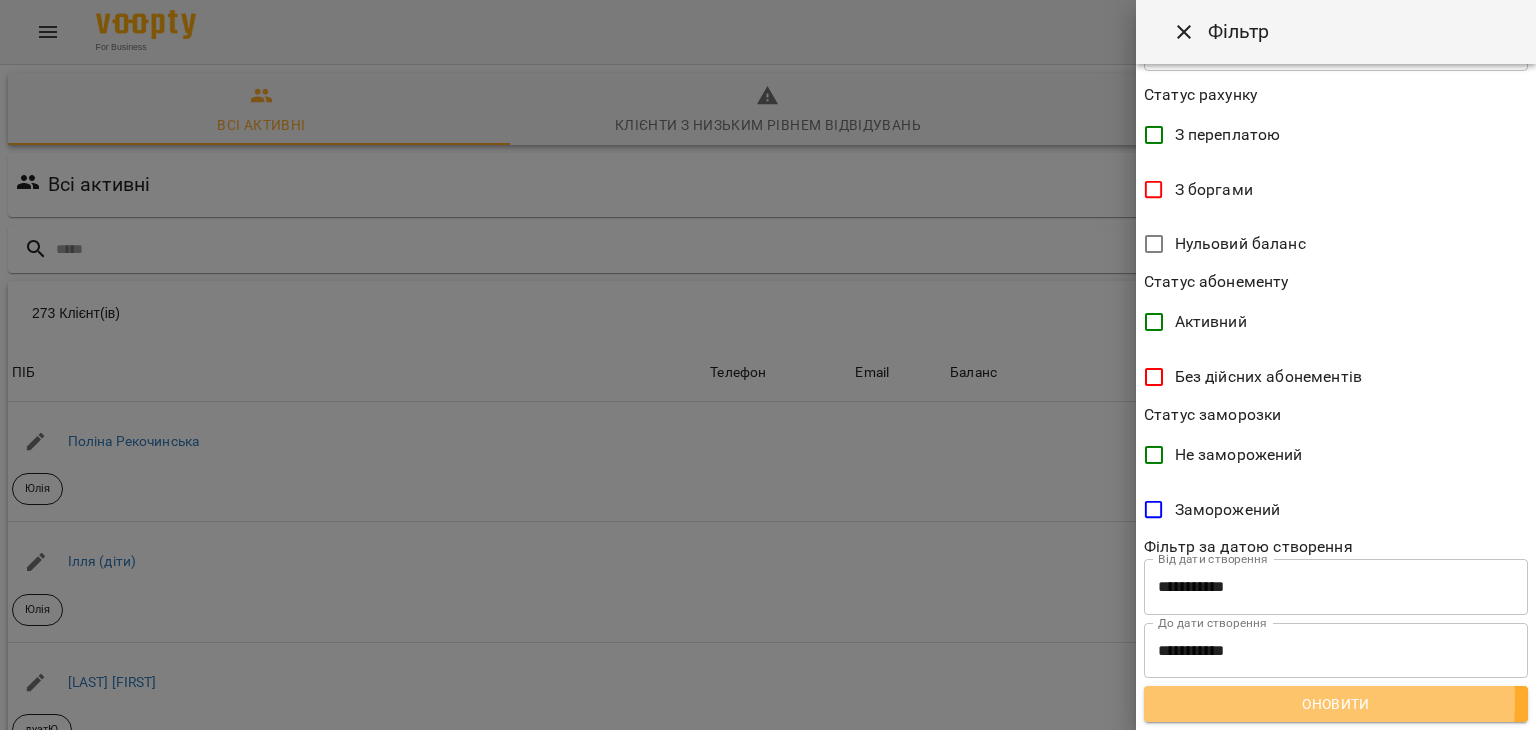 click on "Оновити" at bounding box center (1336, 704) 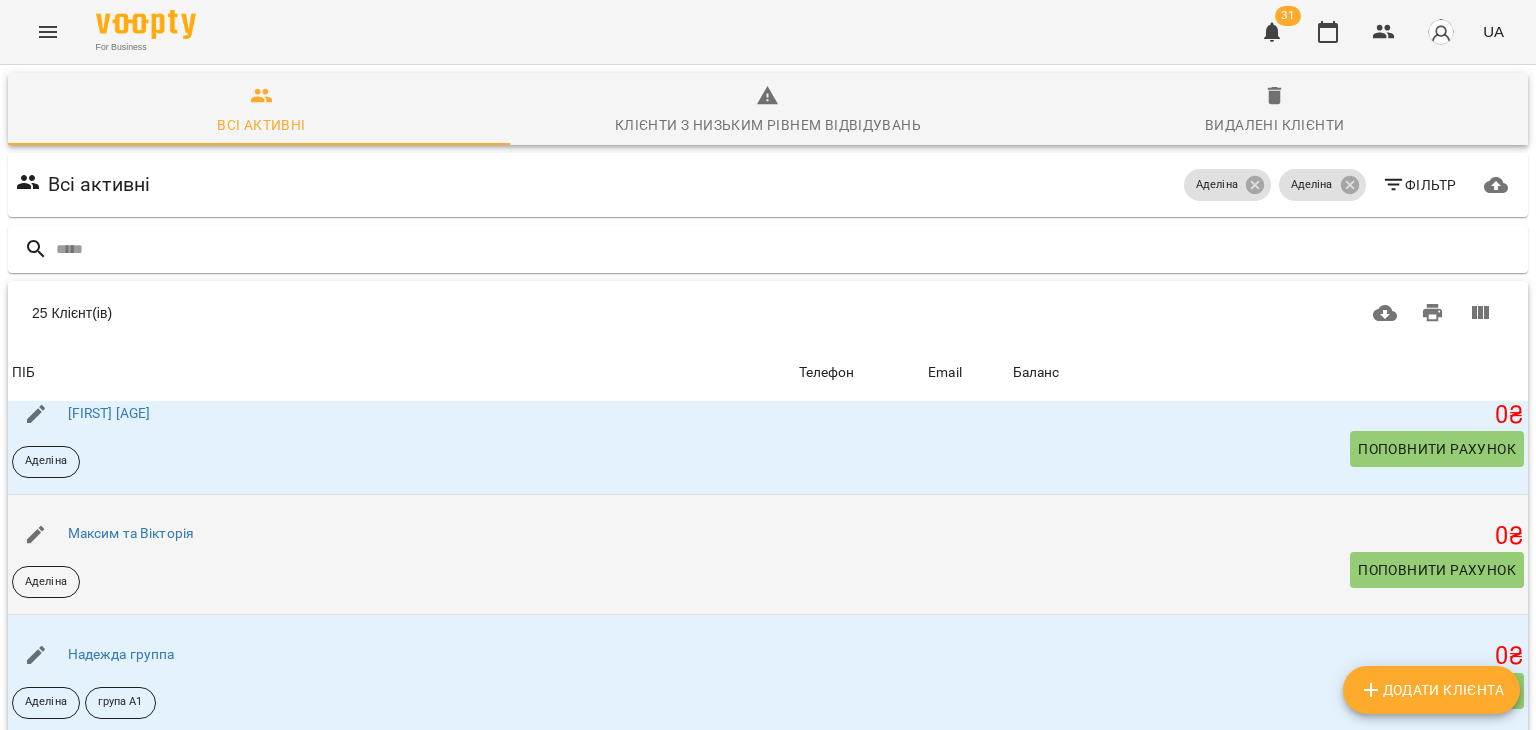 scroll, scrollTop: 1400, scrollLeft: 0, axis: vertical 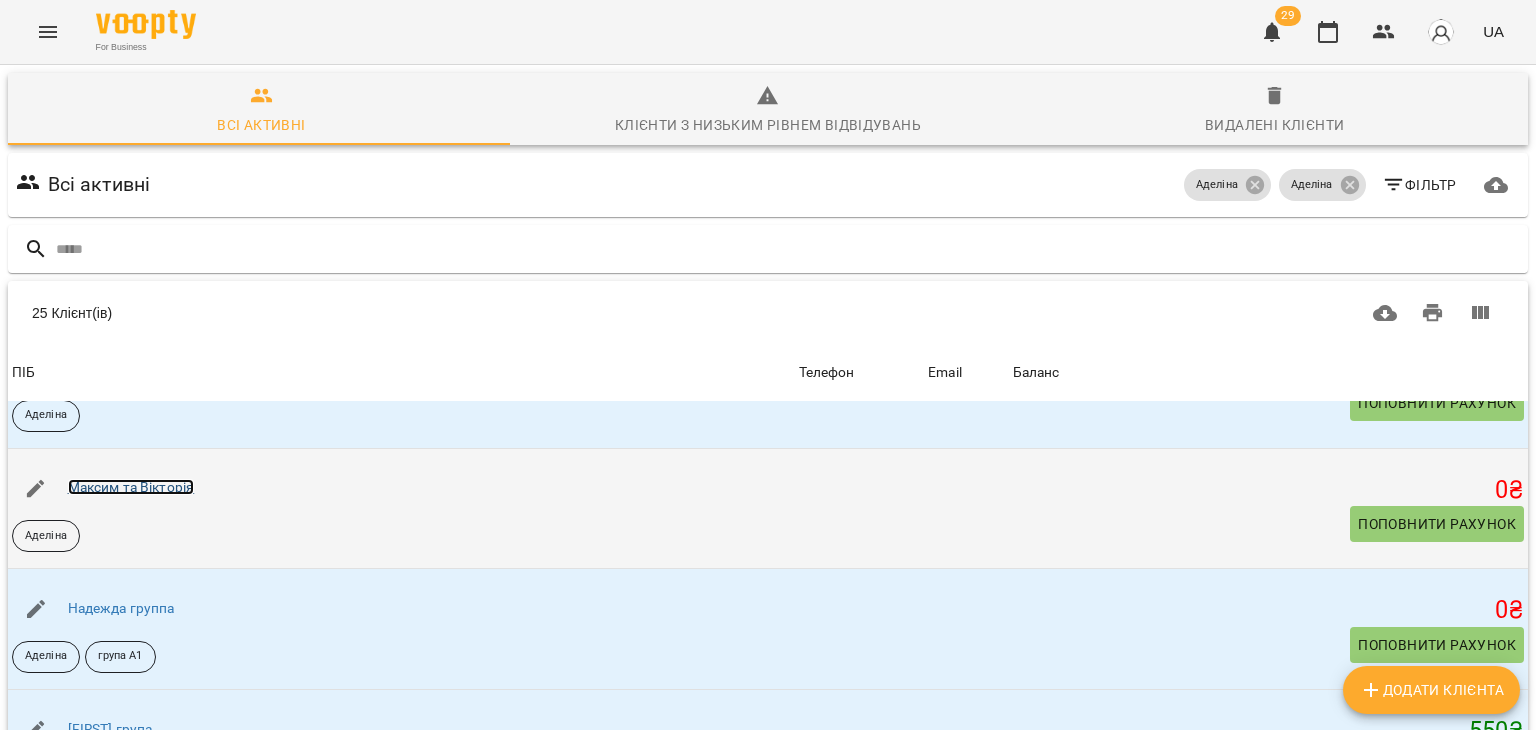 click on "Максим та Вікторія" at bounding box center (131, 487) 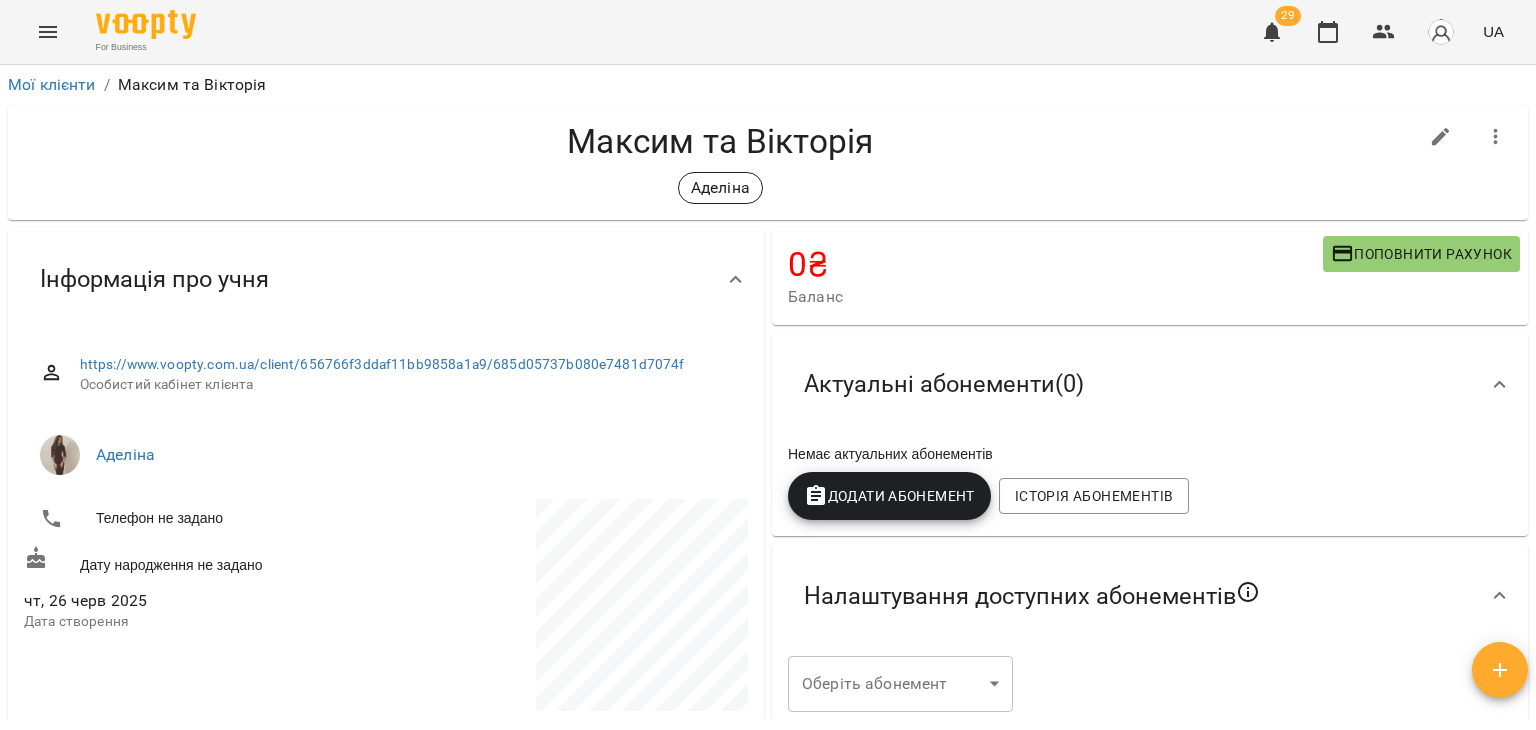 scroll, scrollTop: 202, scrollLeft: 0, axis: vertical 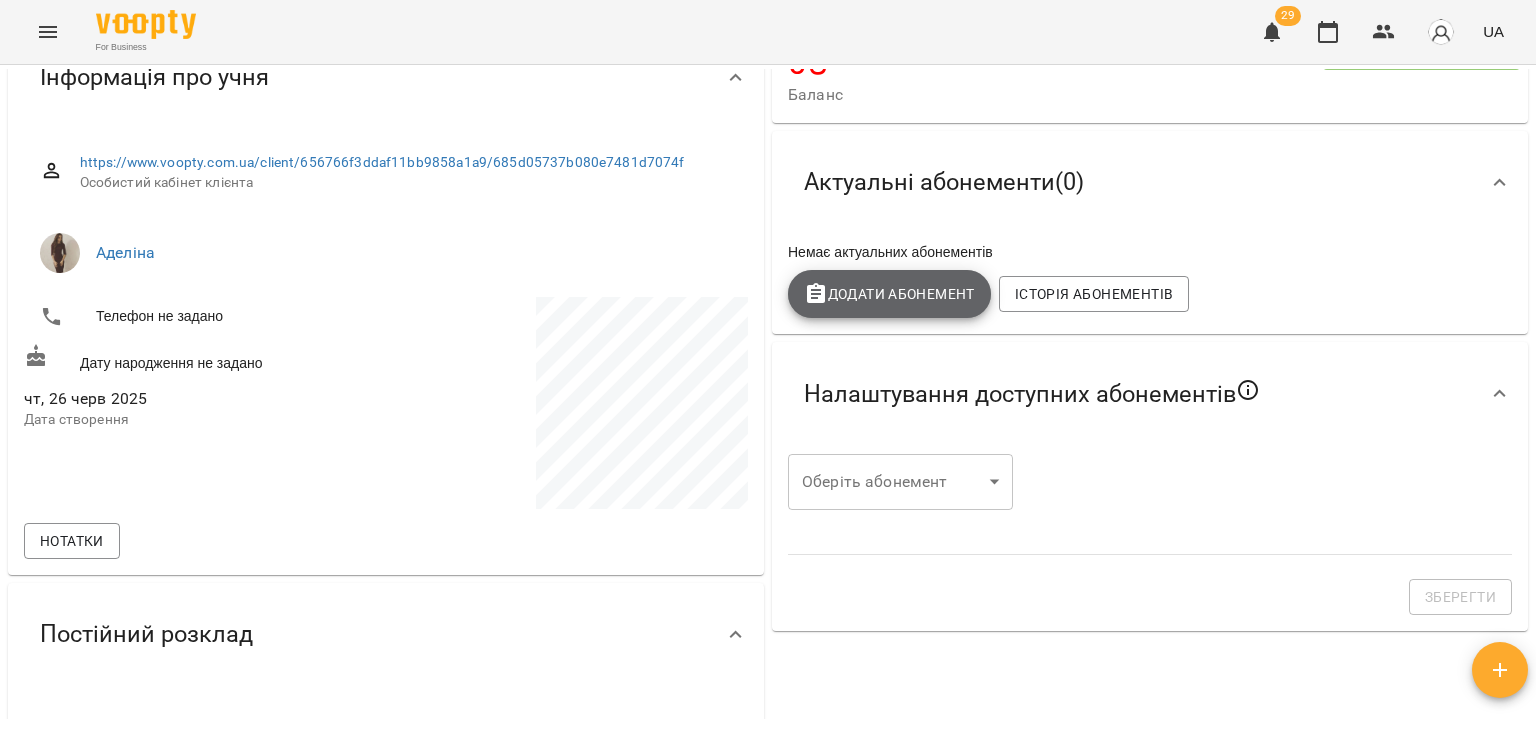click on "Додати Абонемент" at bounding box center [889, 294] 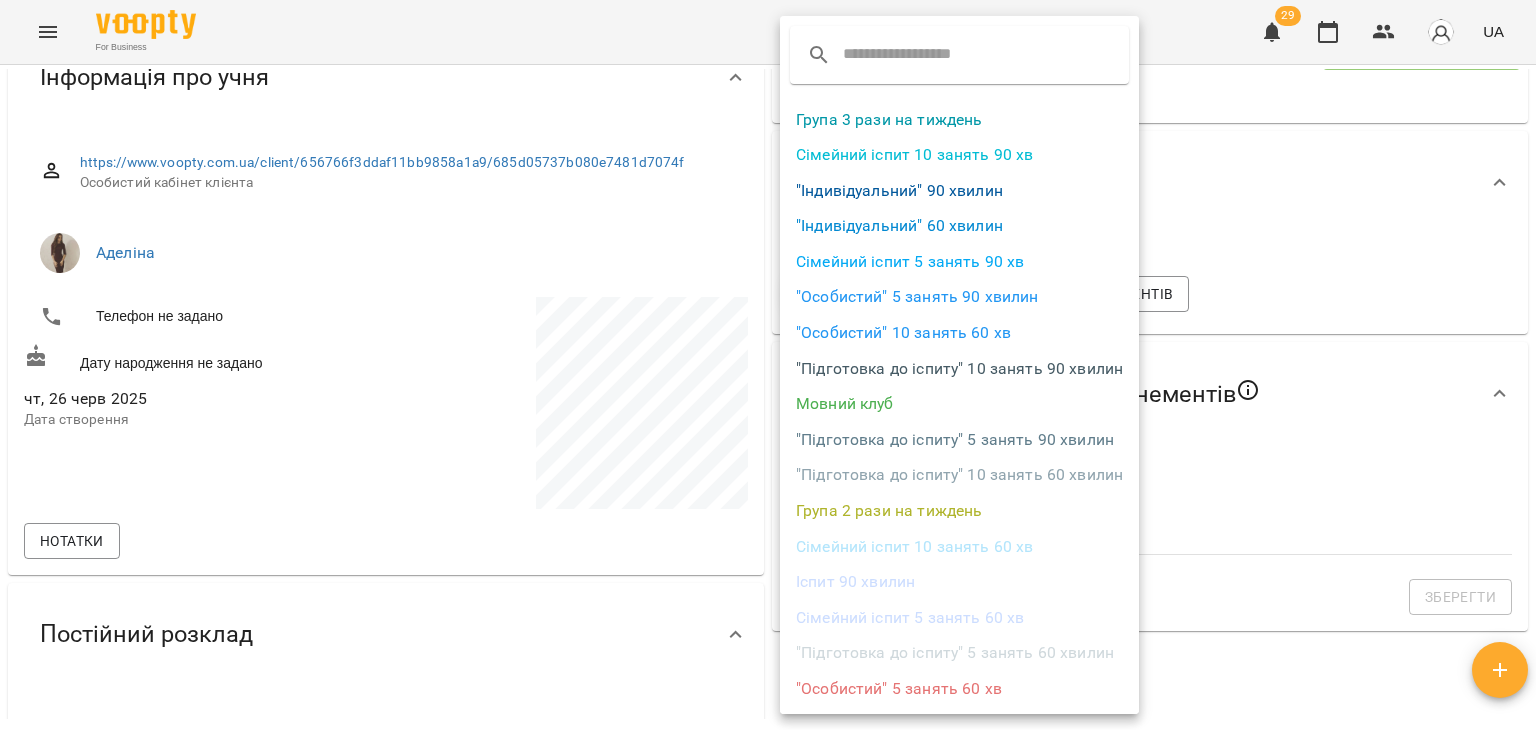 click at bounding box center (768, 365) 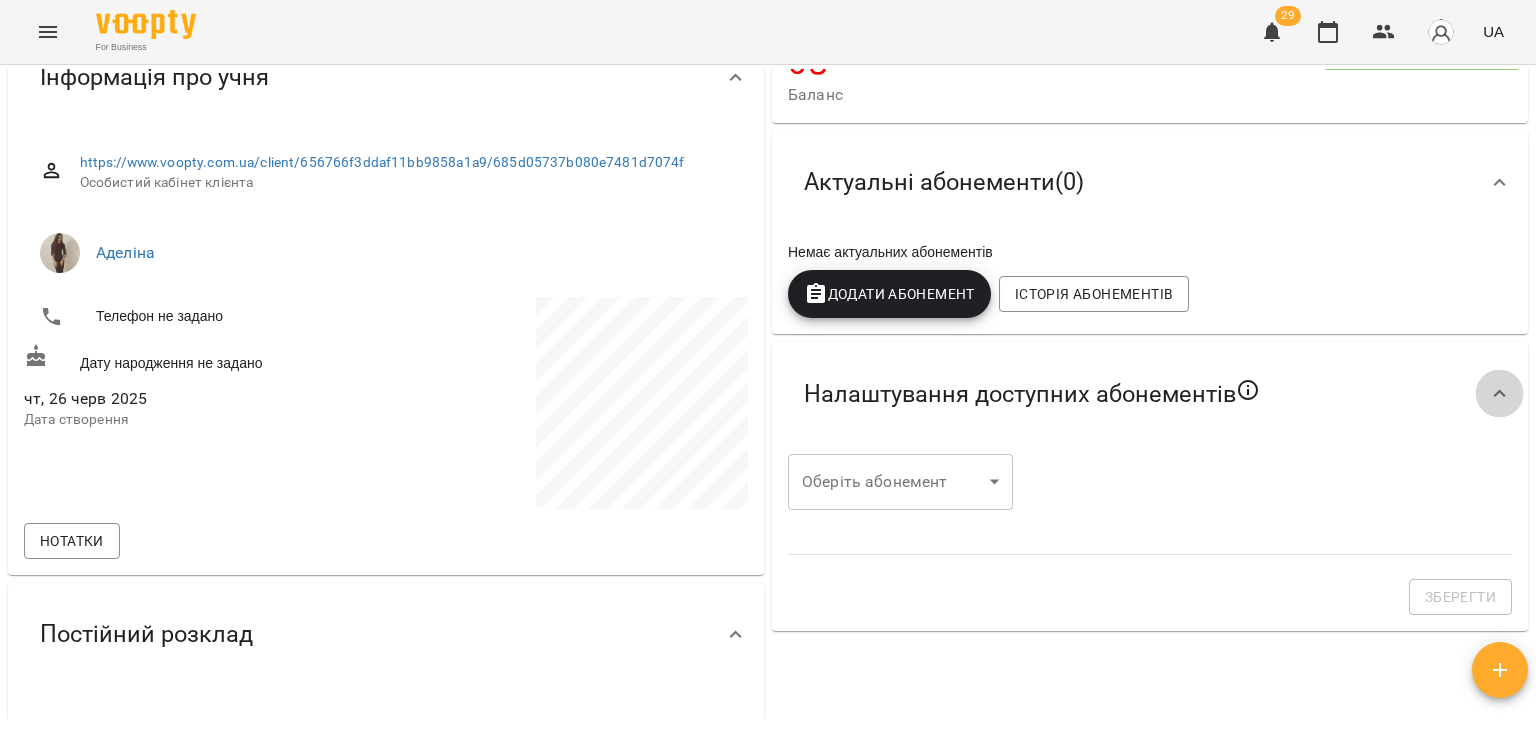 click 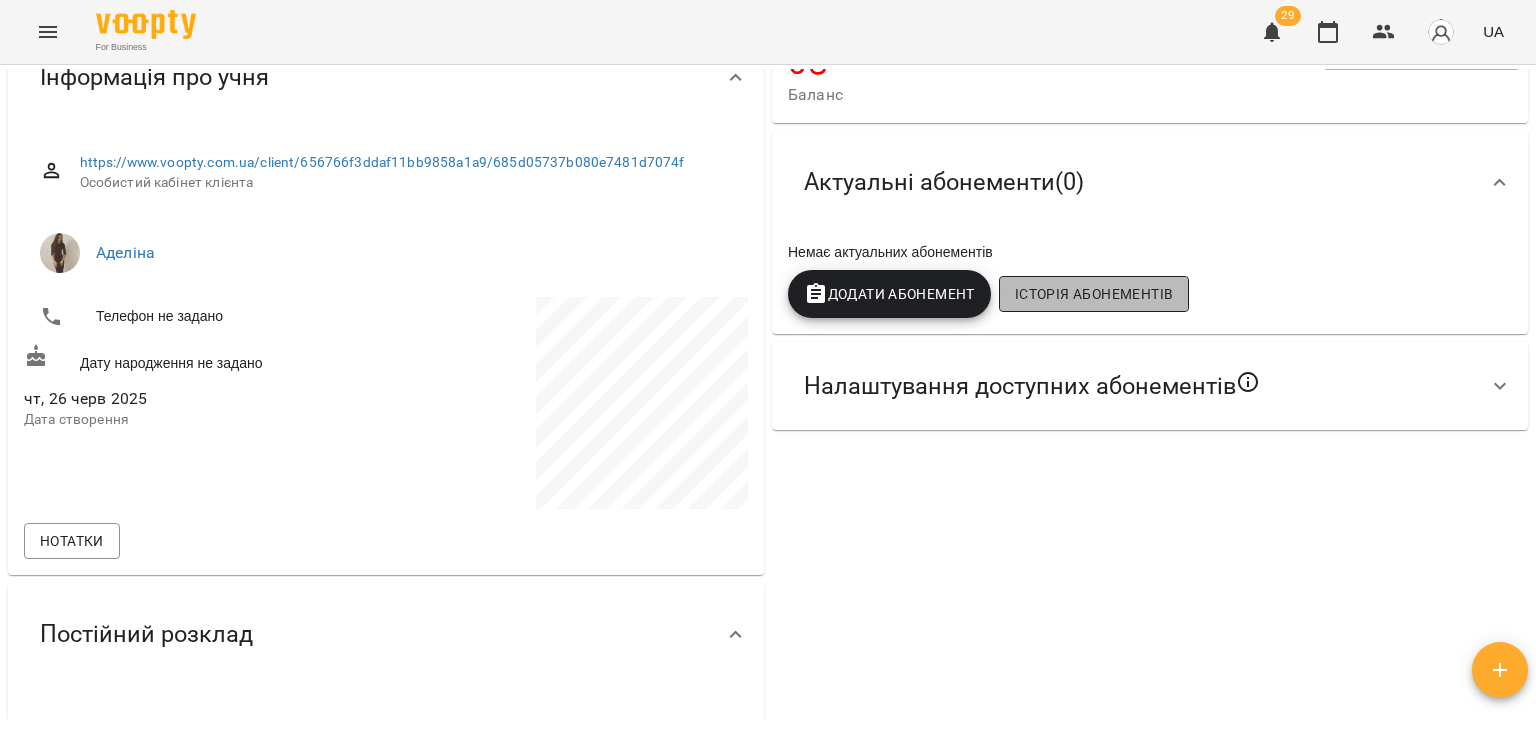 click on "Історія абонементів" at bounding box center (1094, 294) 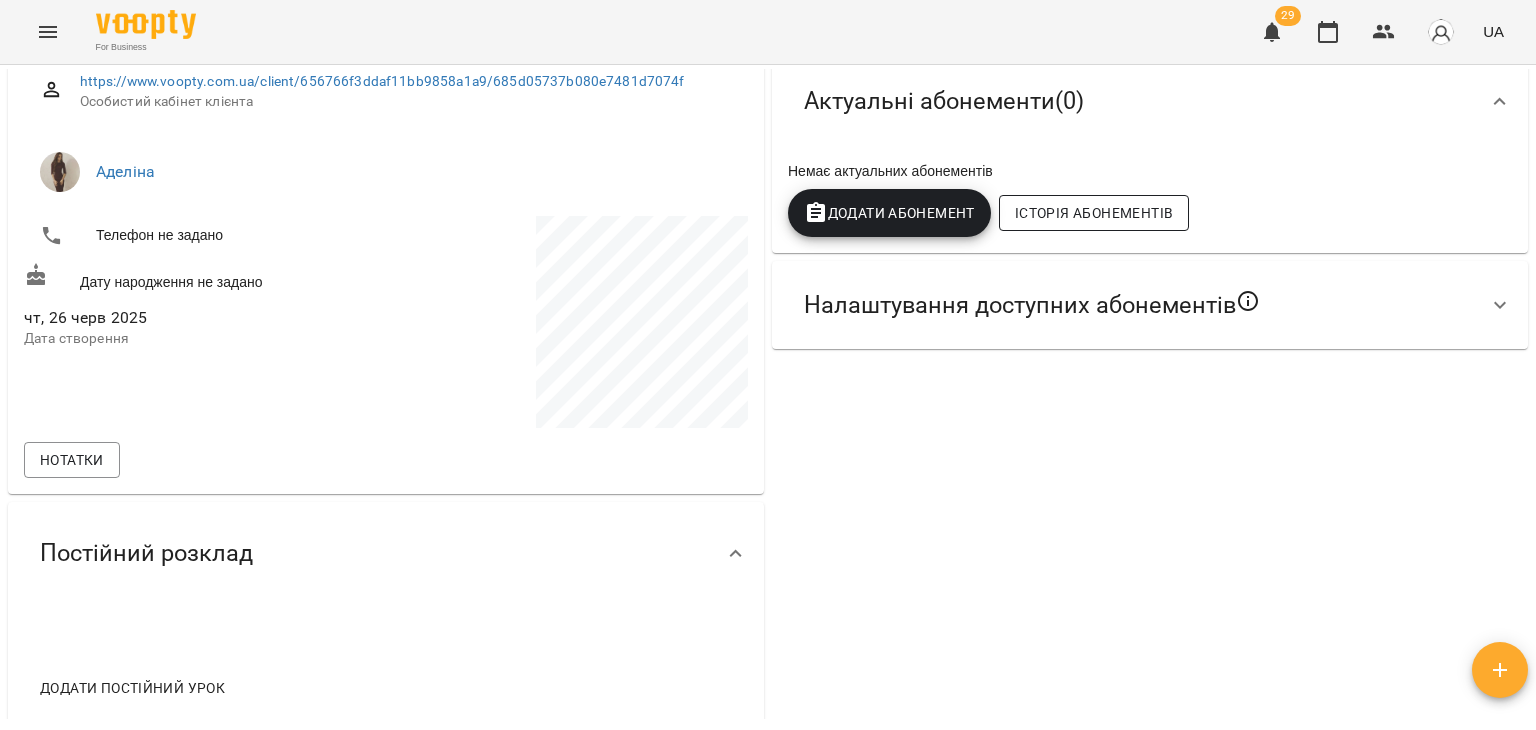 scroll, scrollTop: 897, scrollLeft: 0, axis: vertical 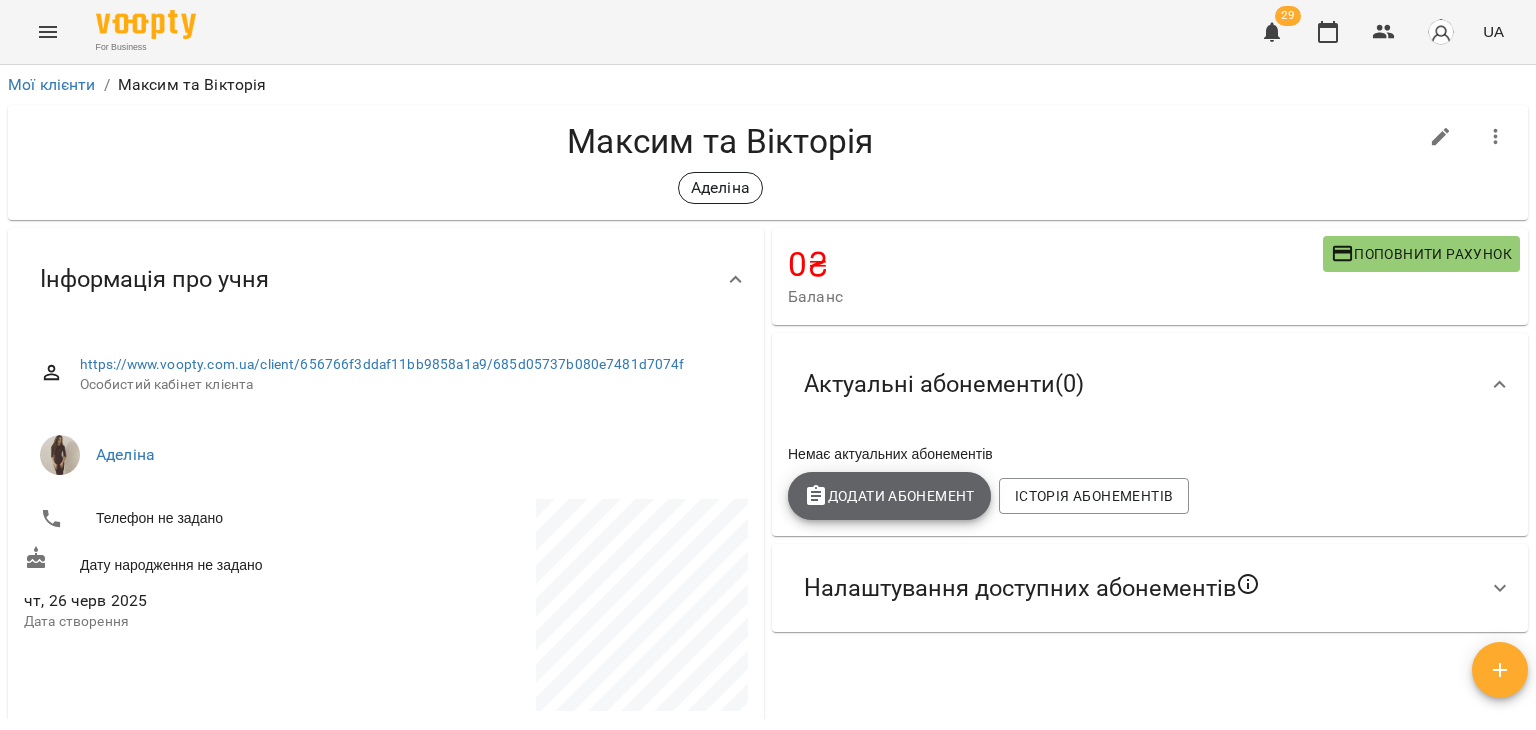 click on "Додати Абонемент" at bounding box center (889, 496) 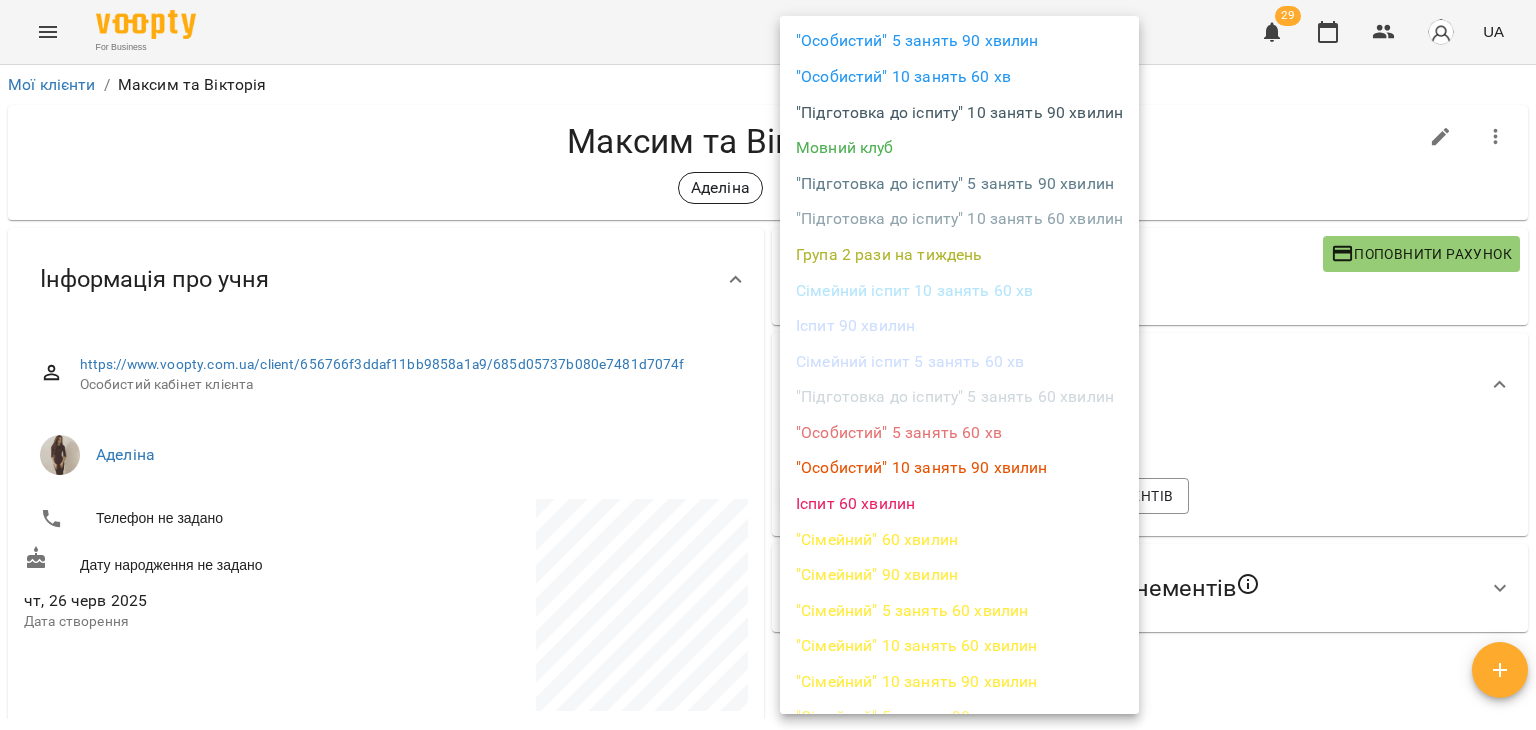 scroll, scrollTop: 284, scrollLeft: 0, axis: vertical 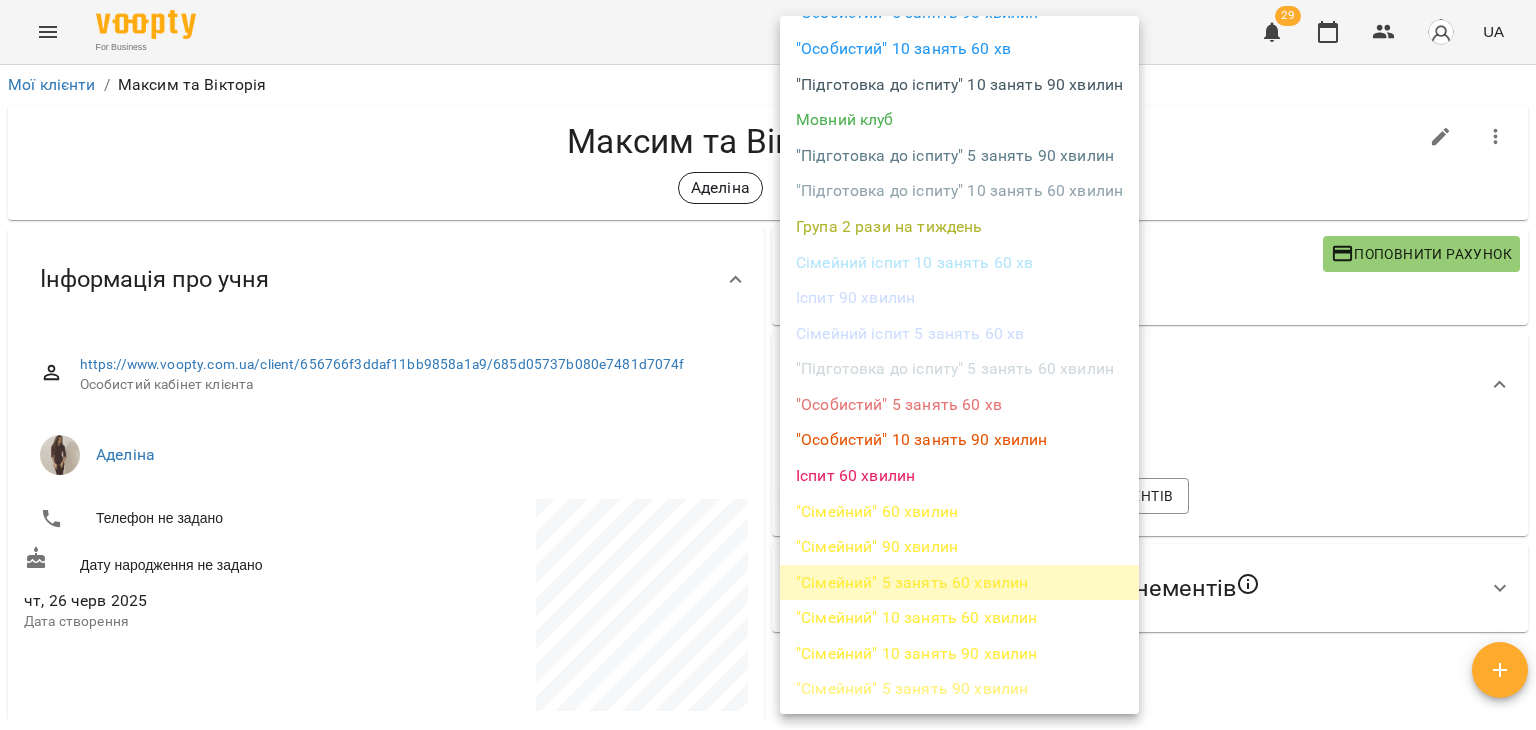 click on ""Сімейний" 5 занять 60 хвилин" at bounding box center [959, 583] 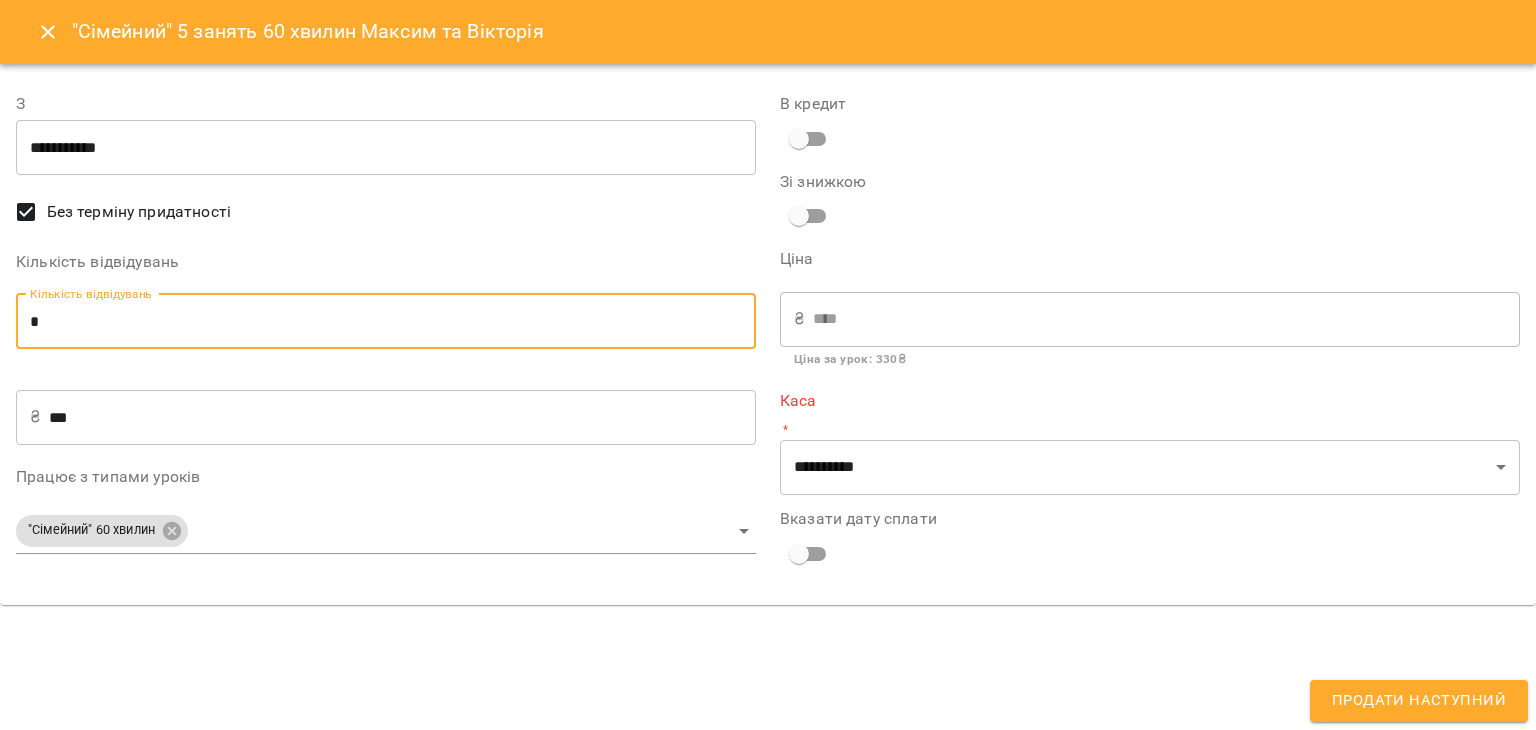 click on "*" at bounding box center (386, 322) 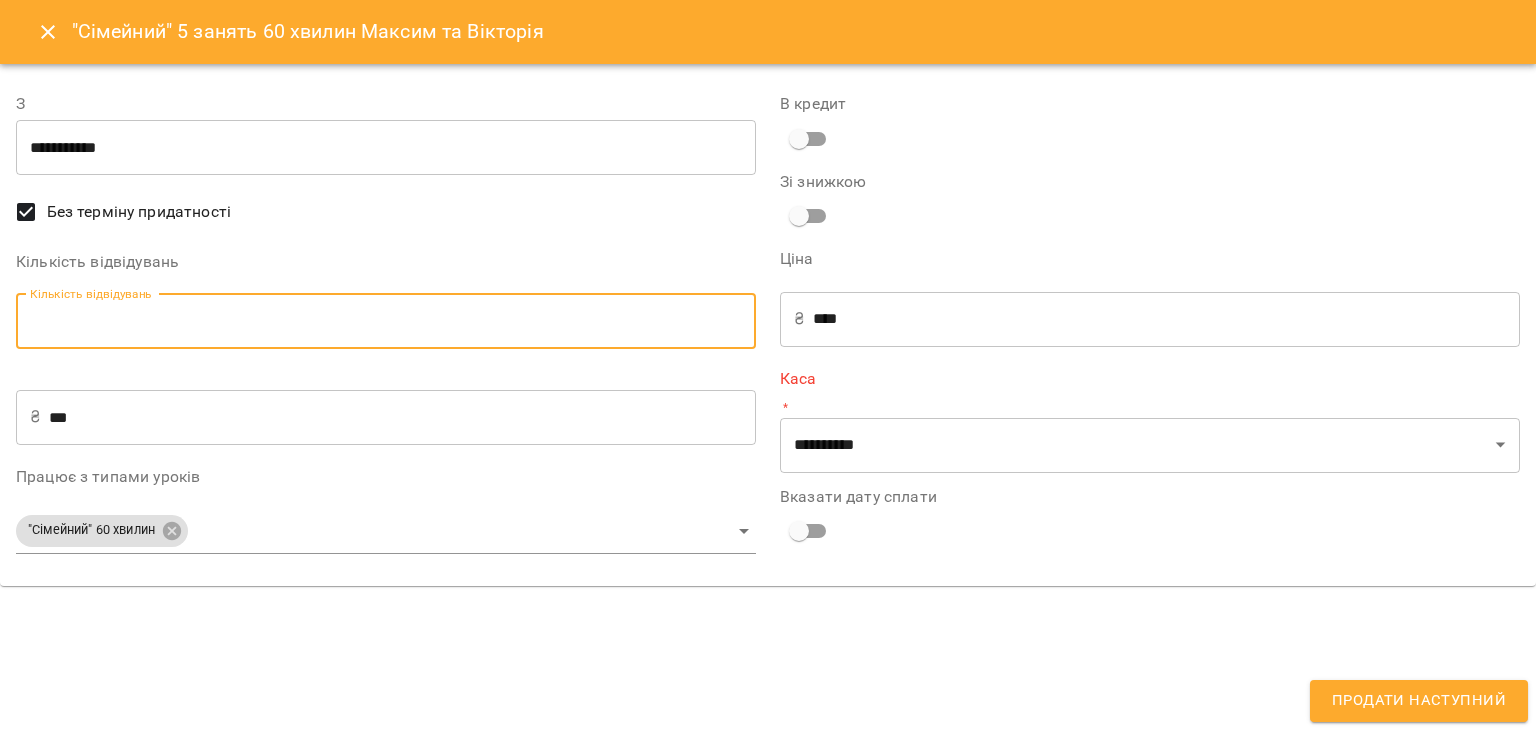 type on "*" 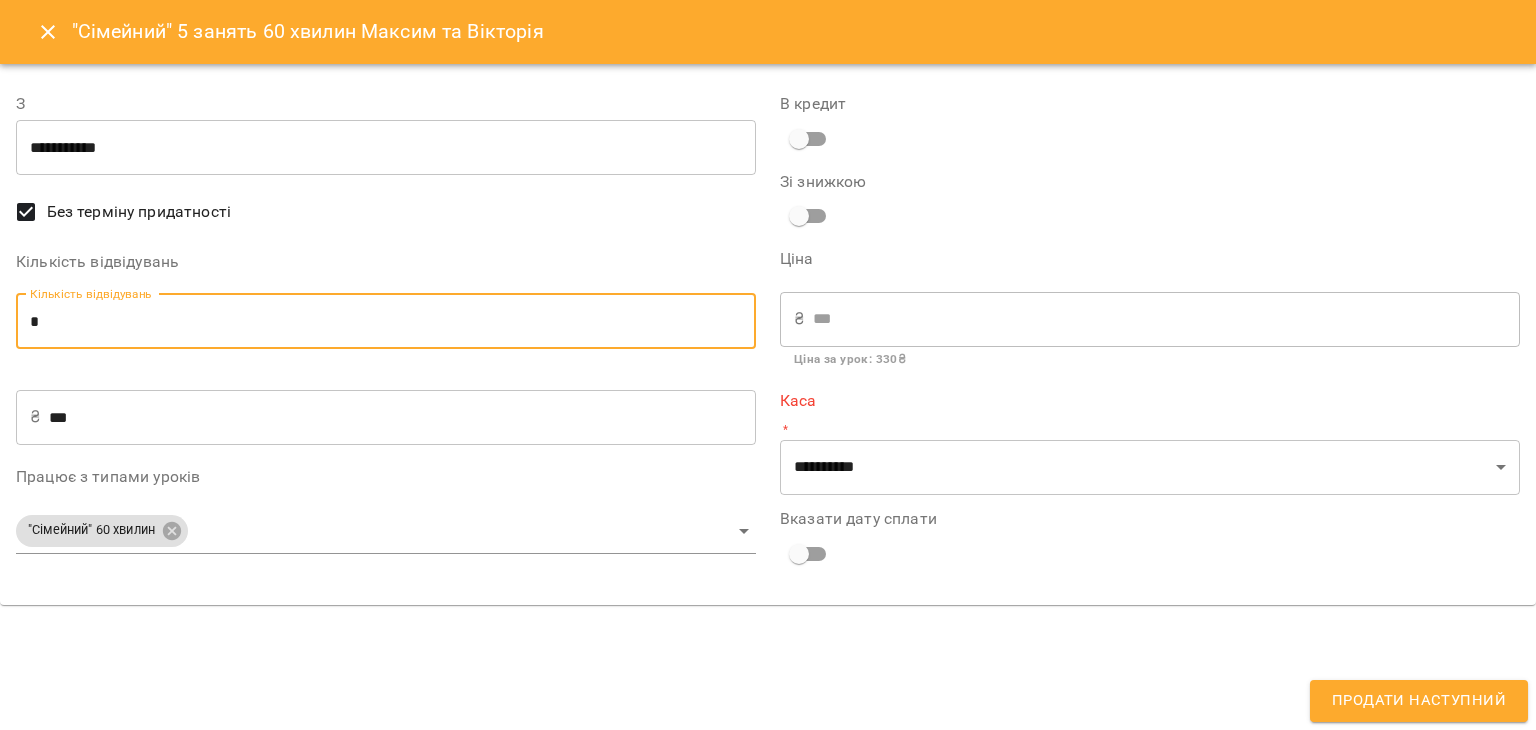type on "**" 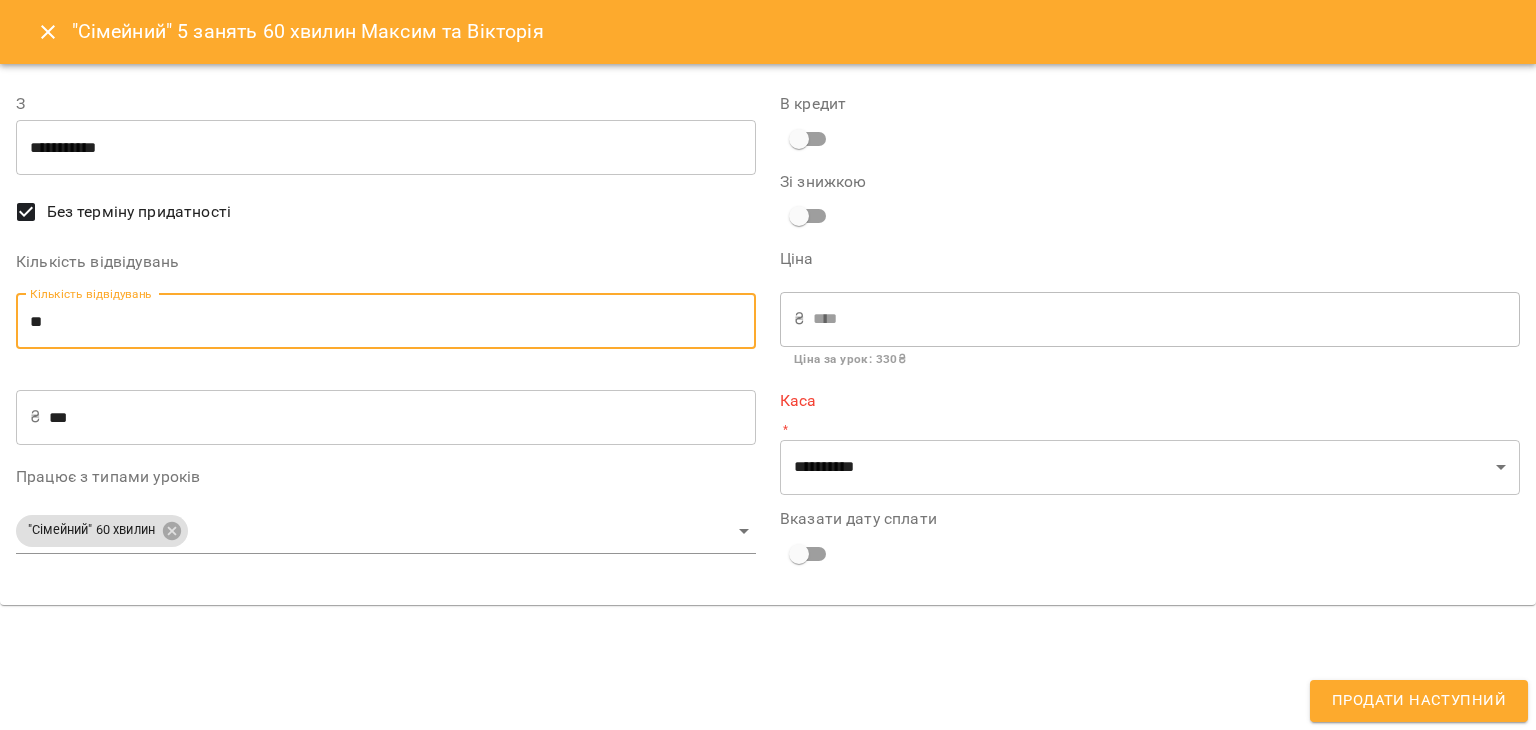 type on "*" 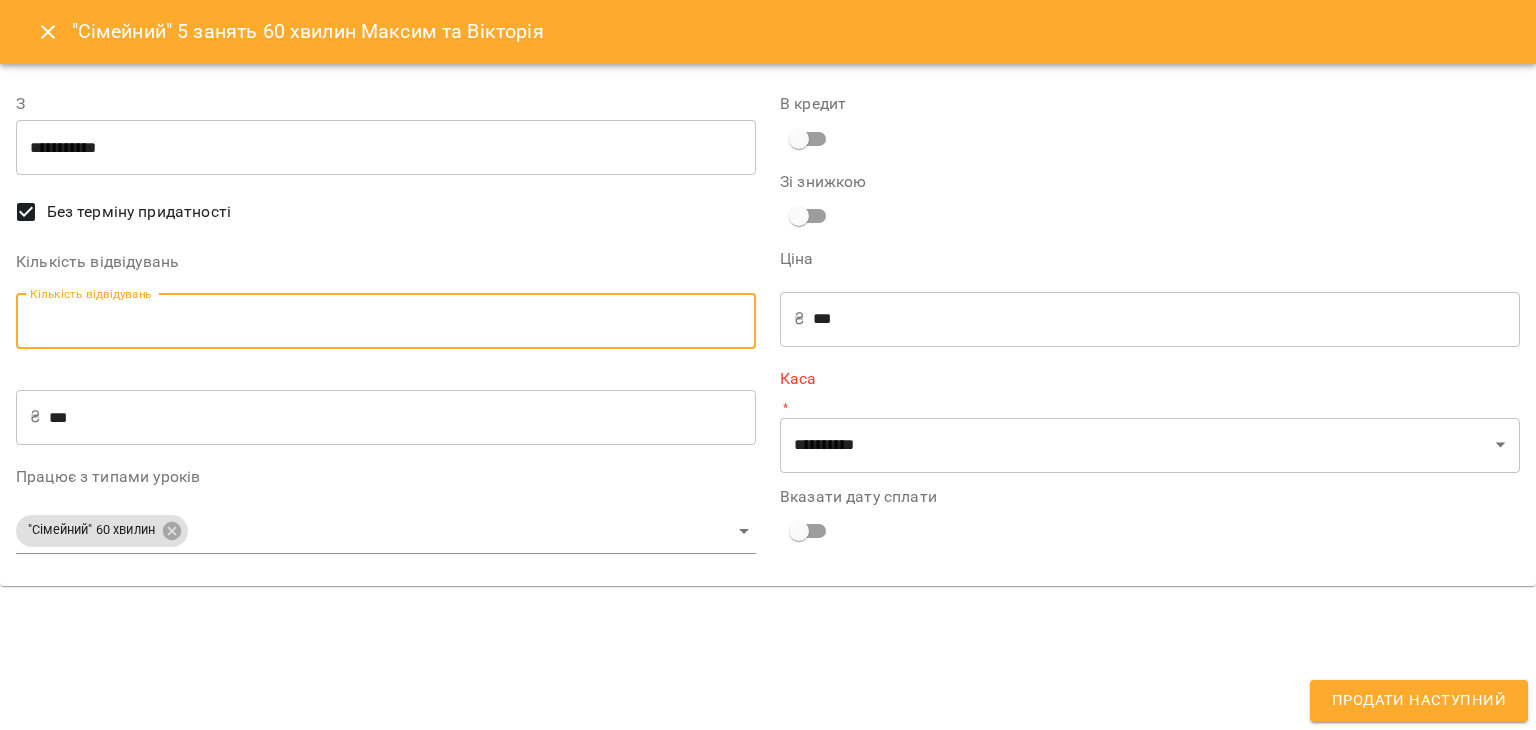 type on "*" 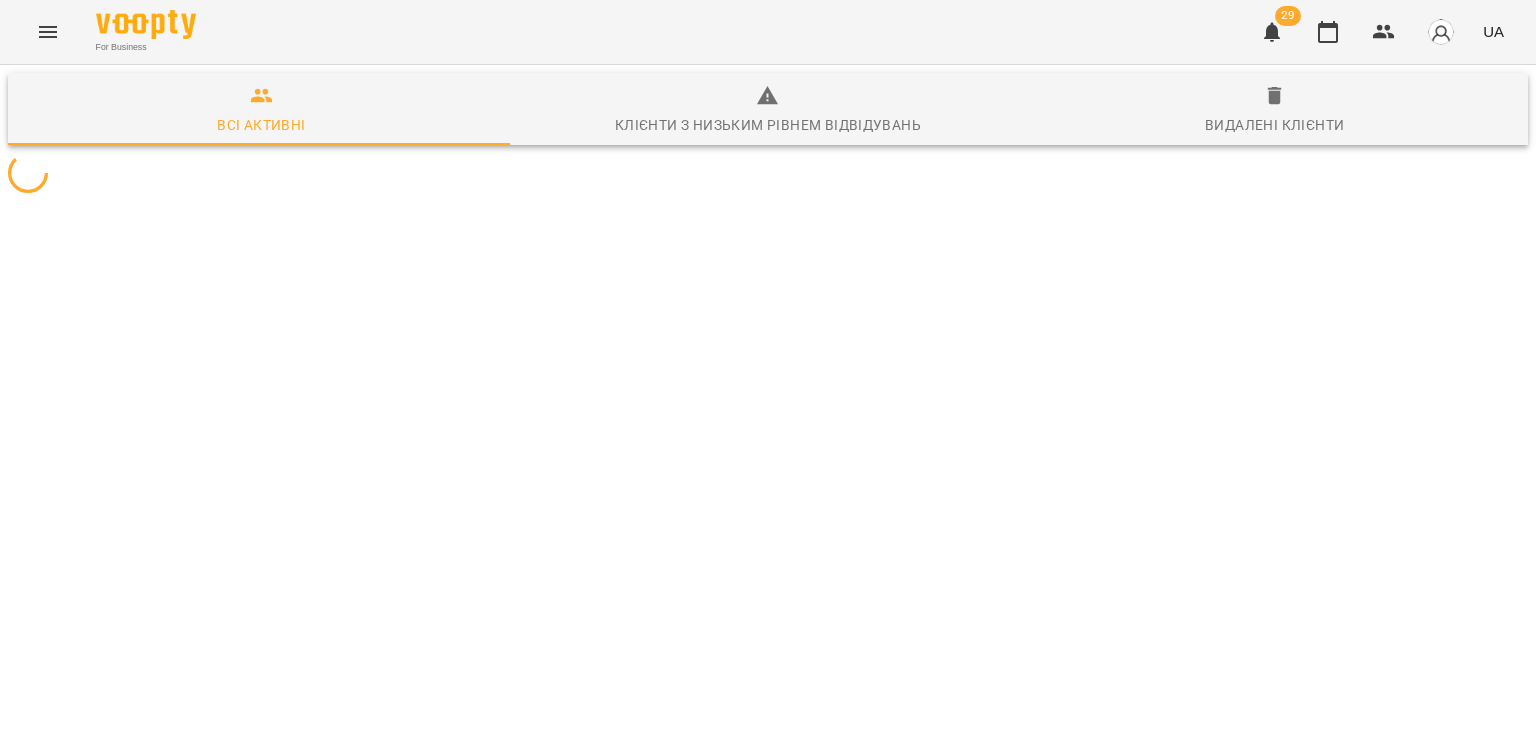 scroll, scrollTop: 0, scrollLeft: 0, axis: both 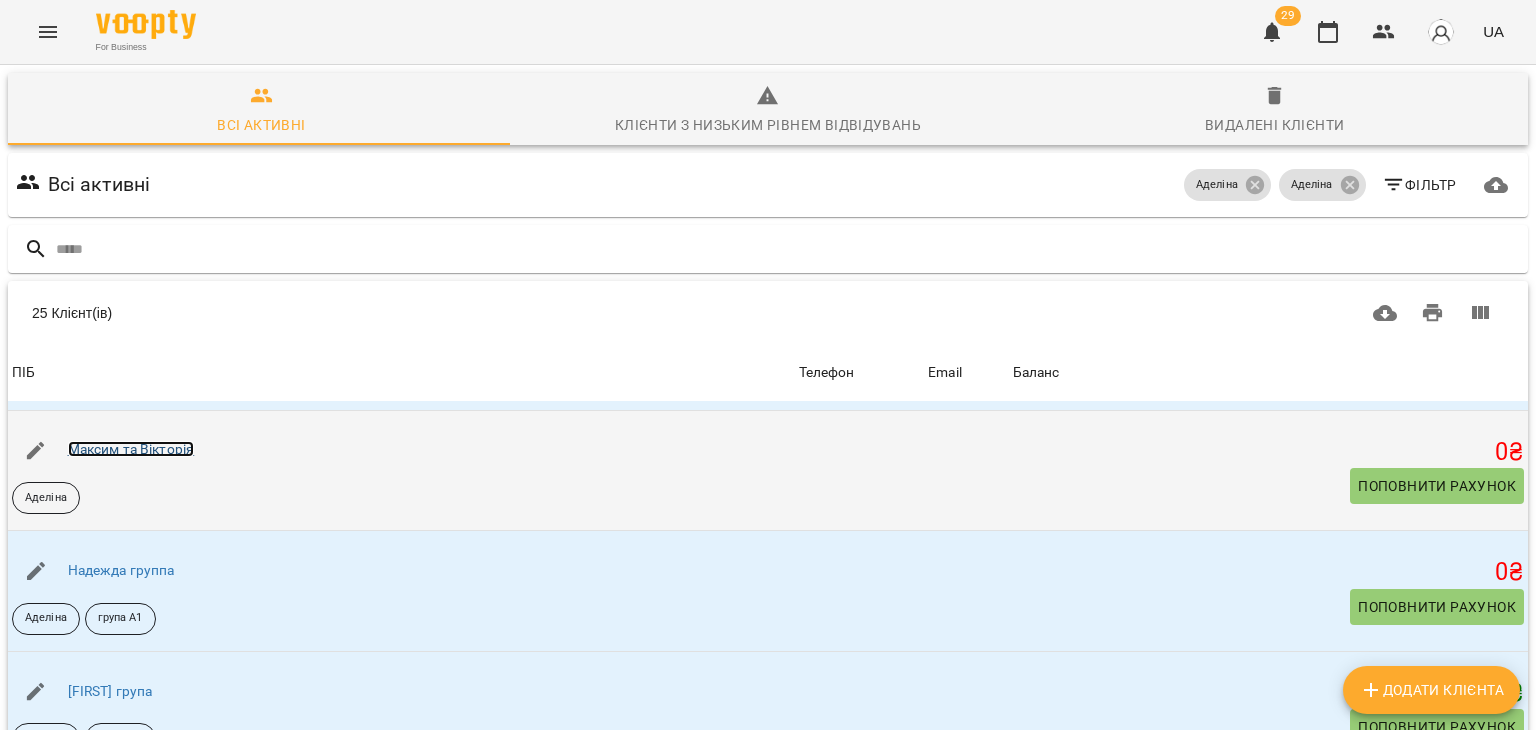 click on "Максим та Вікторія" at bounding box center [131, 449] 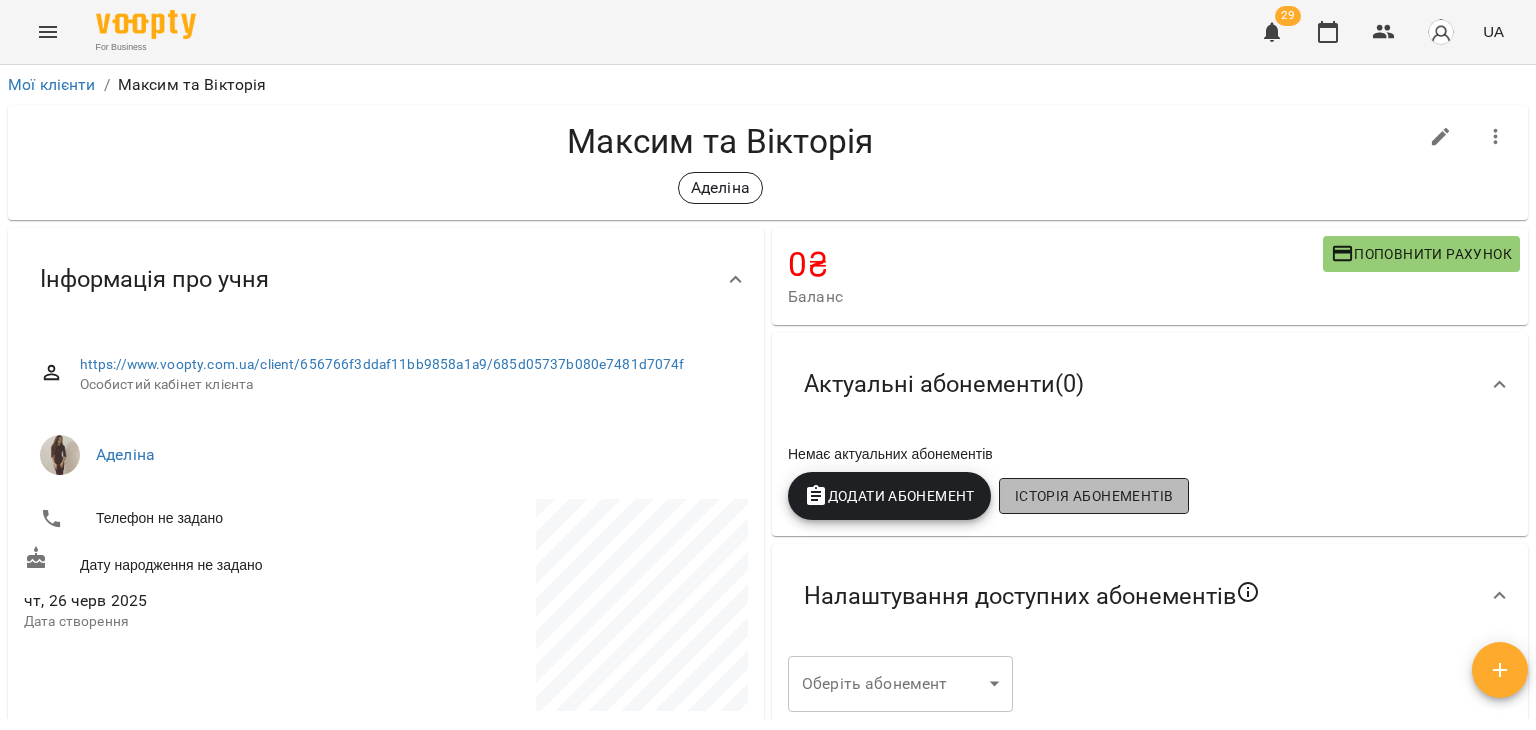 click on "Історія абонементів" at bounding box center [1094, 496] 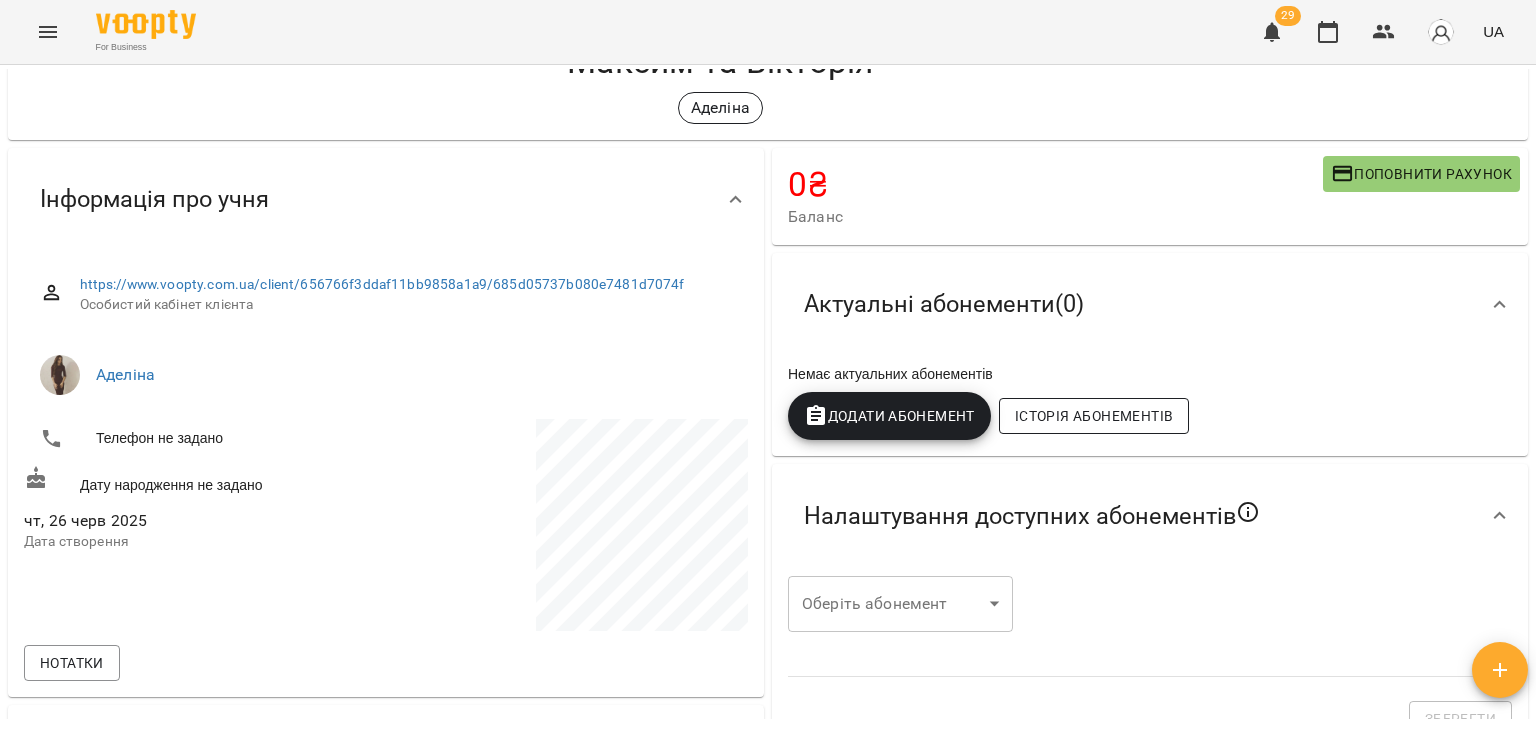 scroll, scrollTop: 281, scrollLeft: 0, axis: vertical 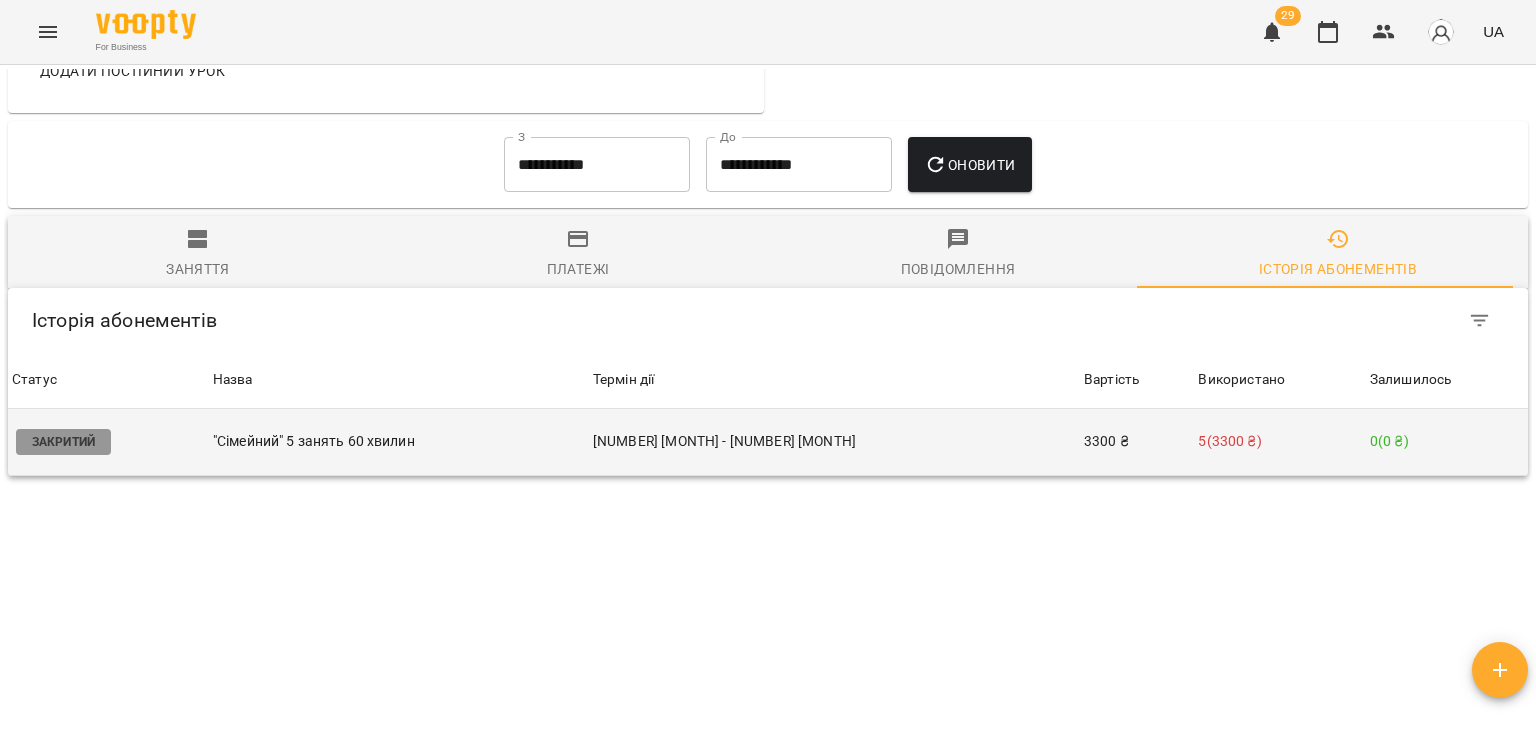 click on ""Сімейний" 5 занять 60 хвилин" at bounding box center (399, 441) 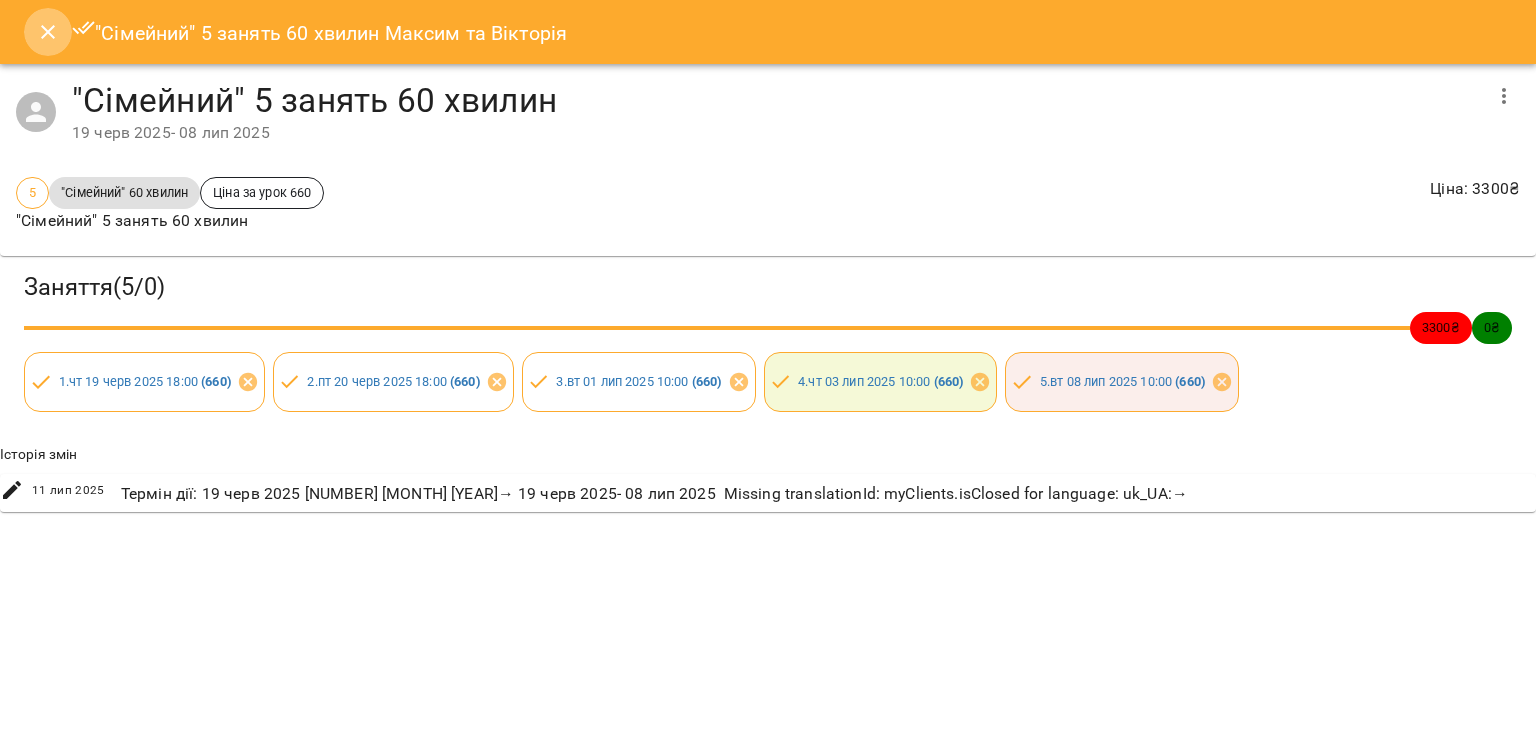 click 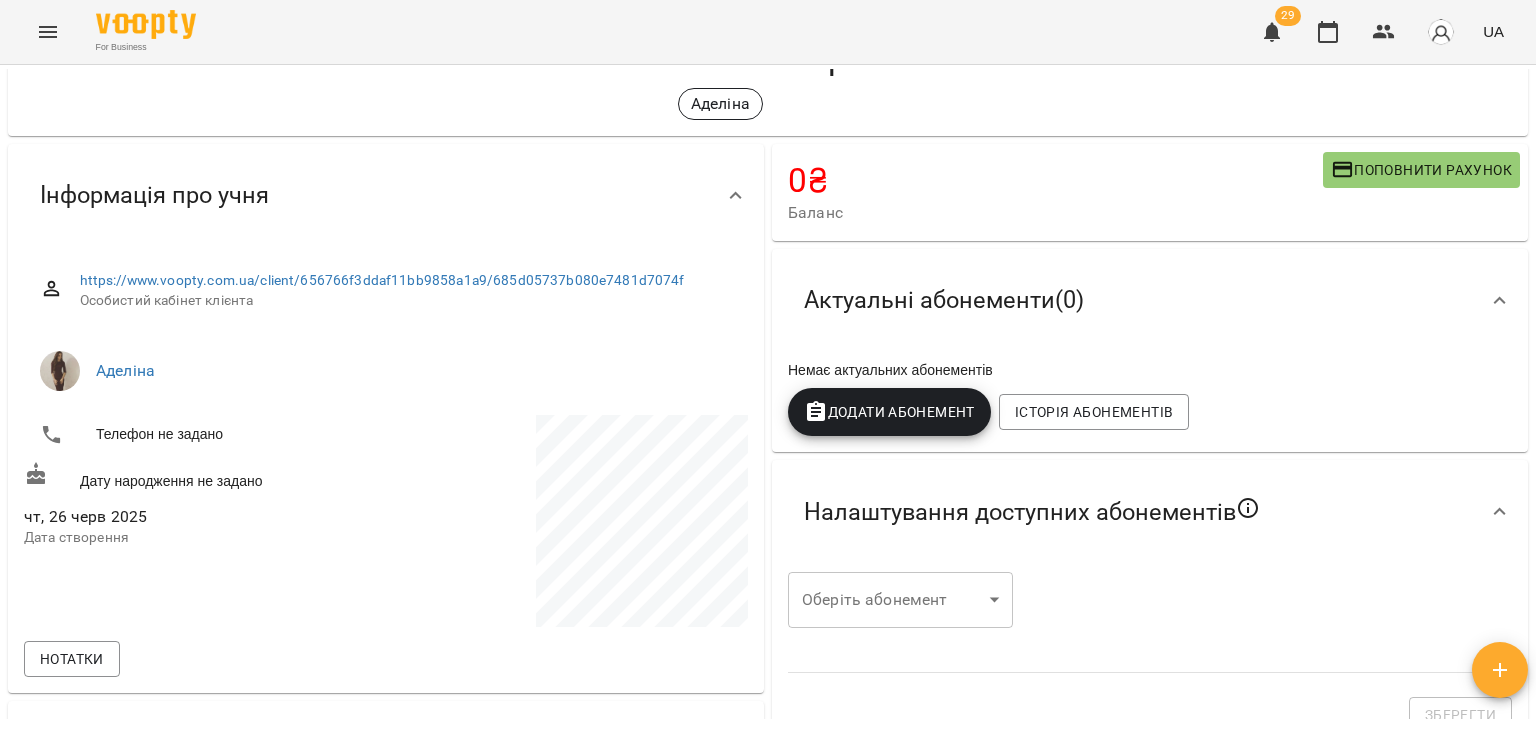 scroll, scrollTop: 80, scrollLeft: 0, axis: vertical 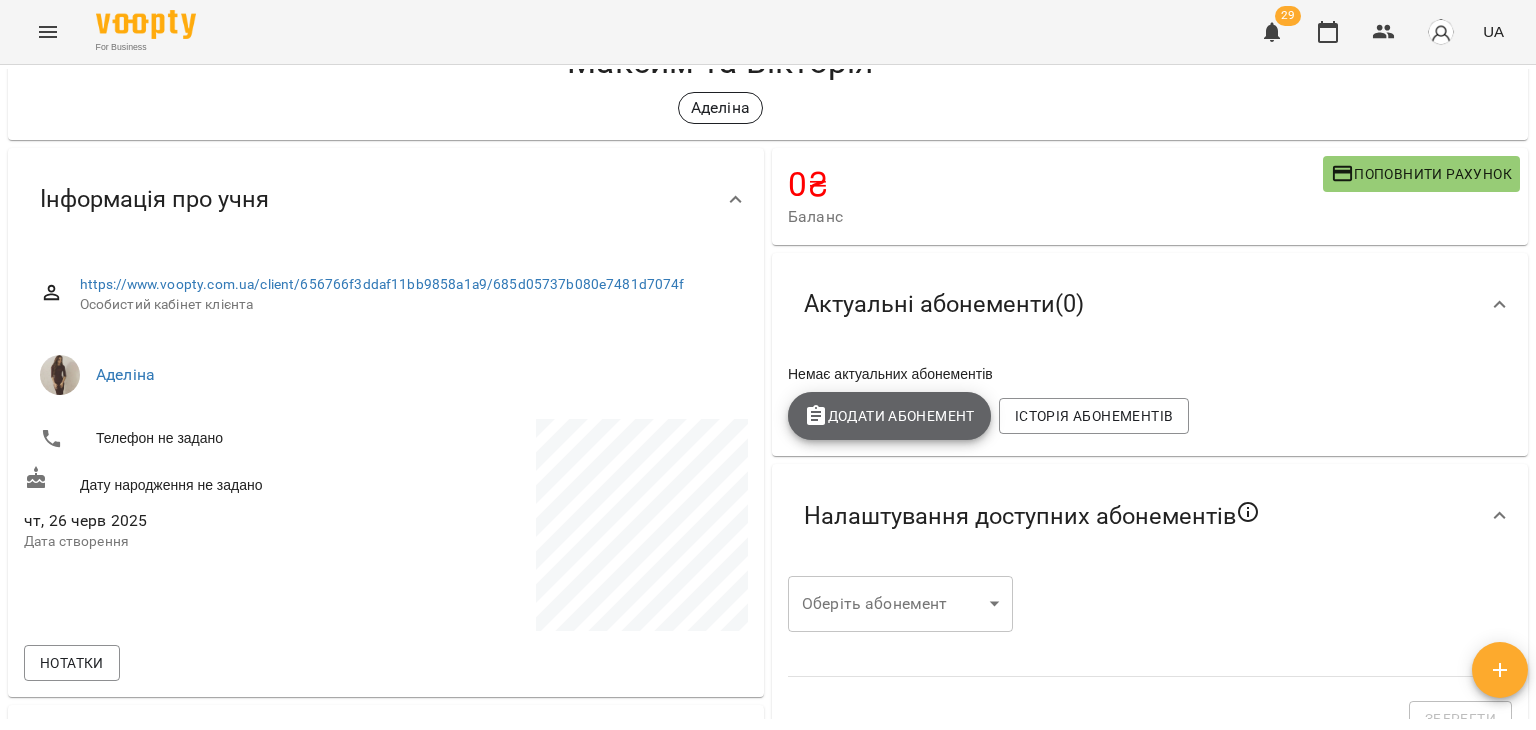 click on "Додати Абонемент" at bounding box center [889, 416] 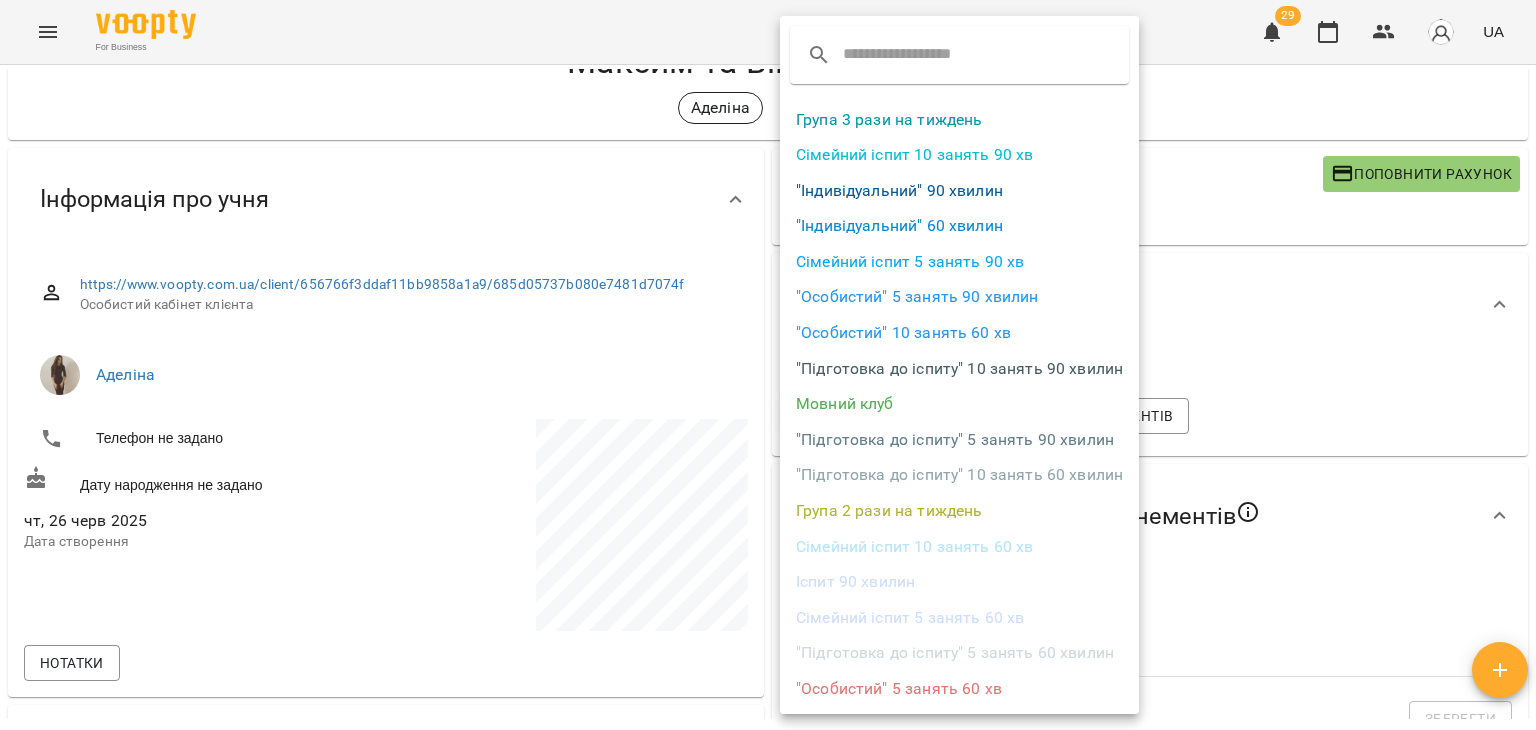 scroll, scrollTop: 284, scrollLeft: 0, axis: vertical 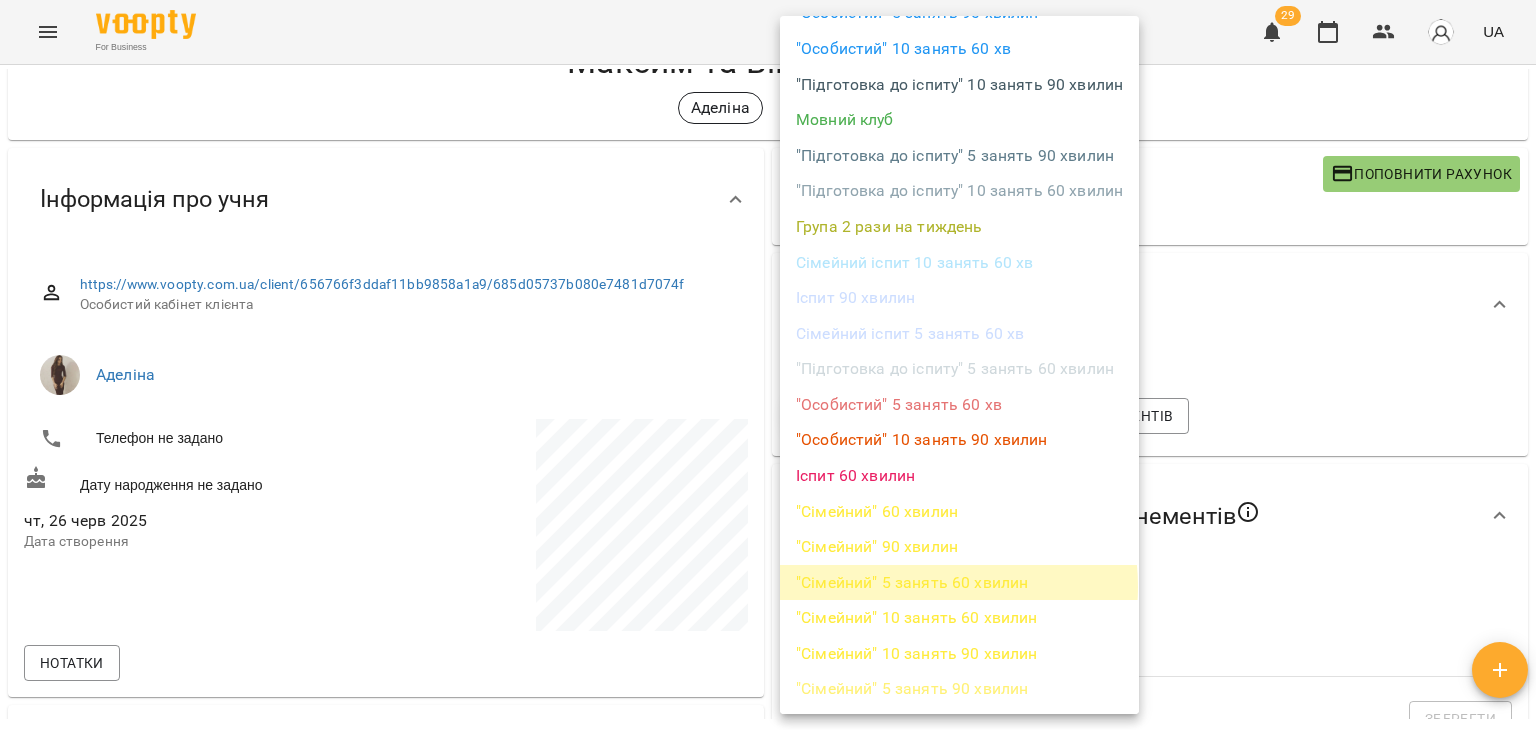 click on ""Сімейний" 5 занять 60 хвилин" at bounding box center (959, 583) 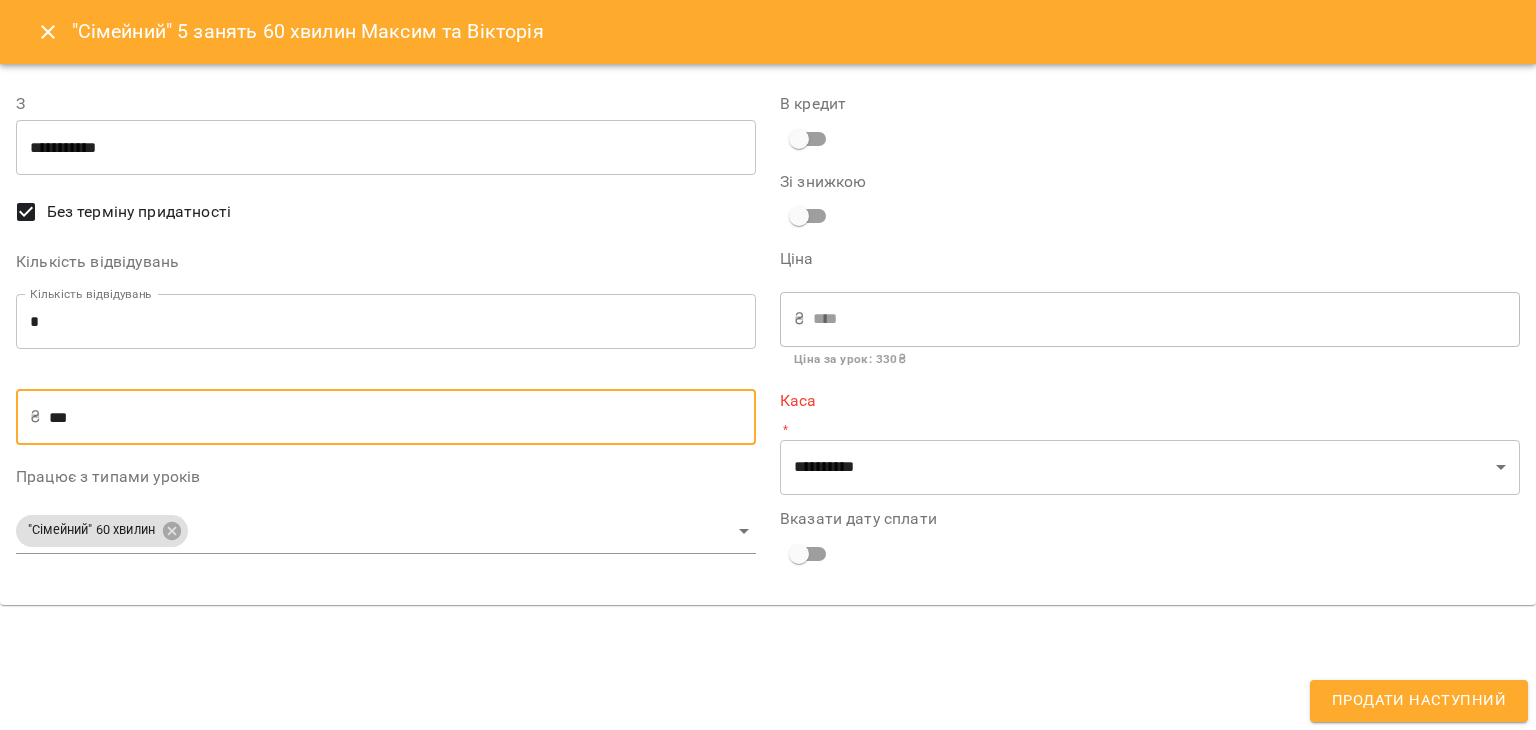 click on "***" at bounding box center (402, 417) 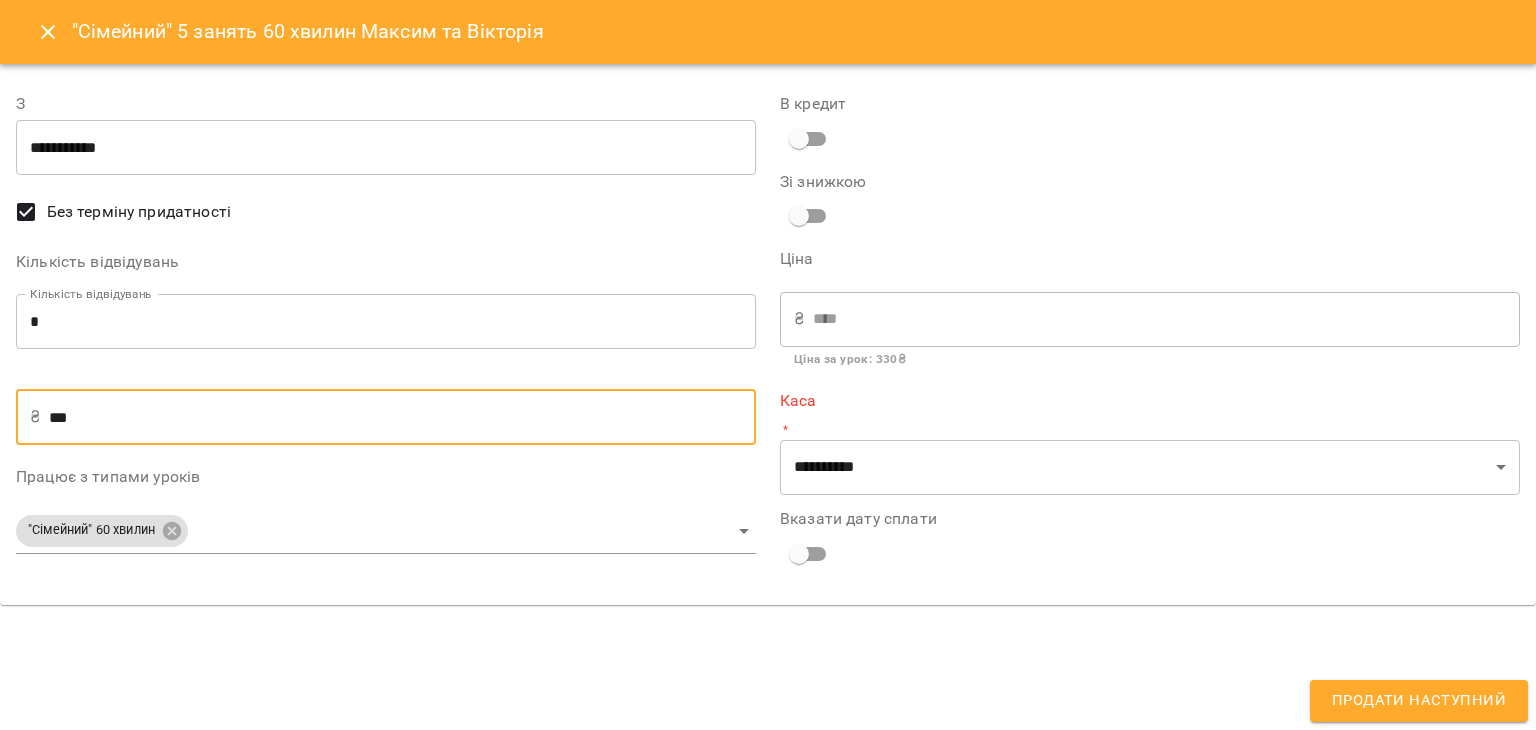 type on "**" 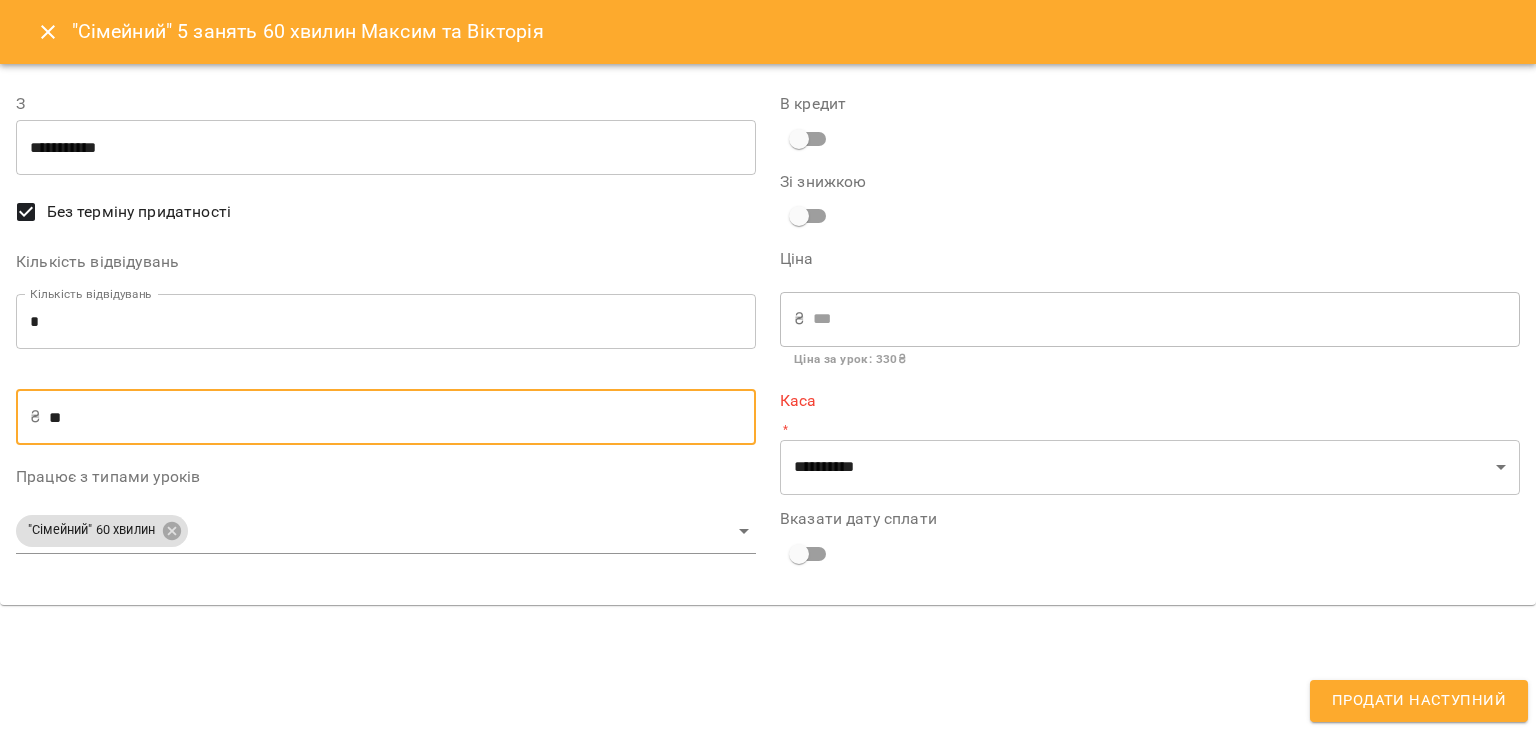 type on "*" 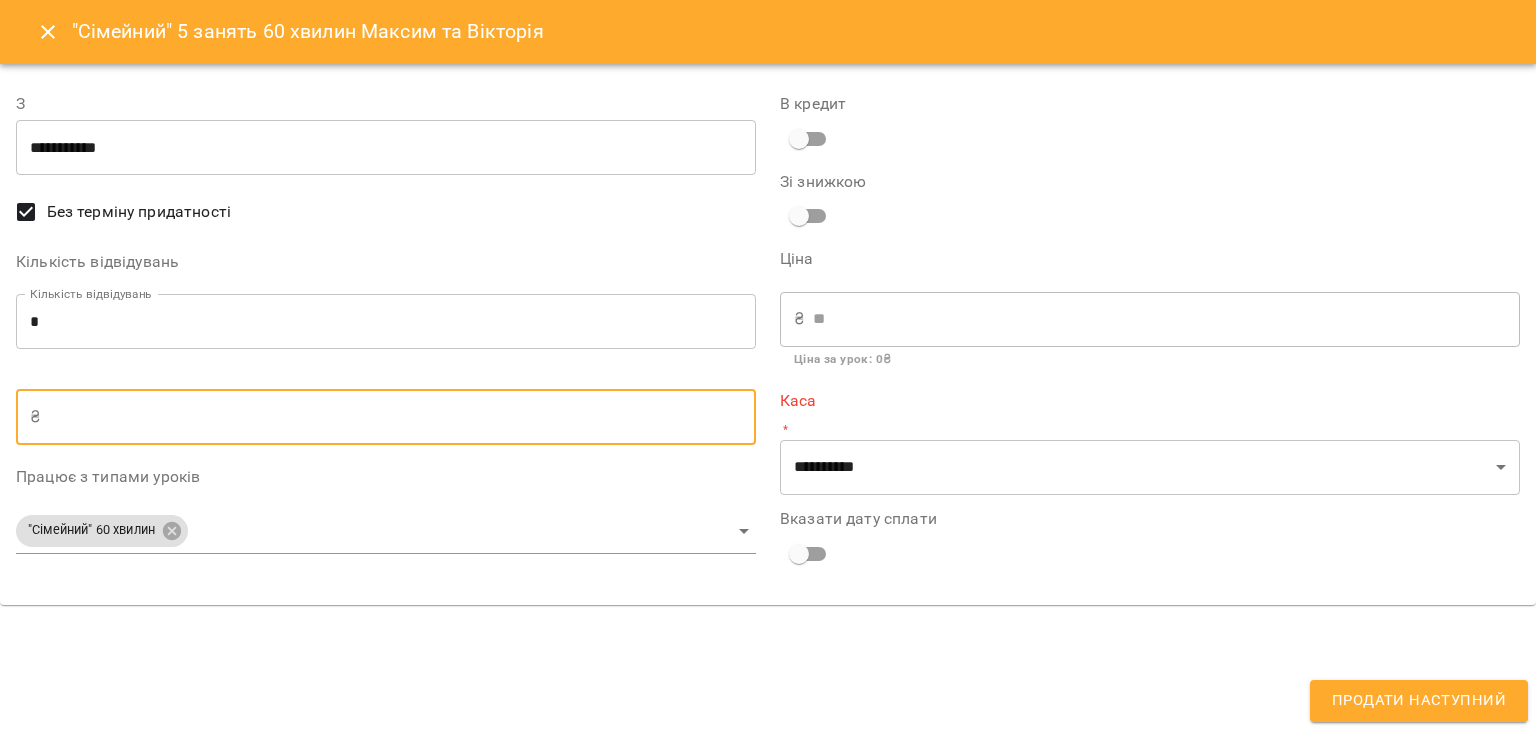 type on "*" 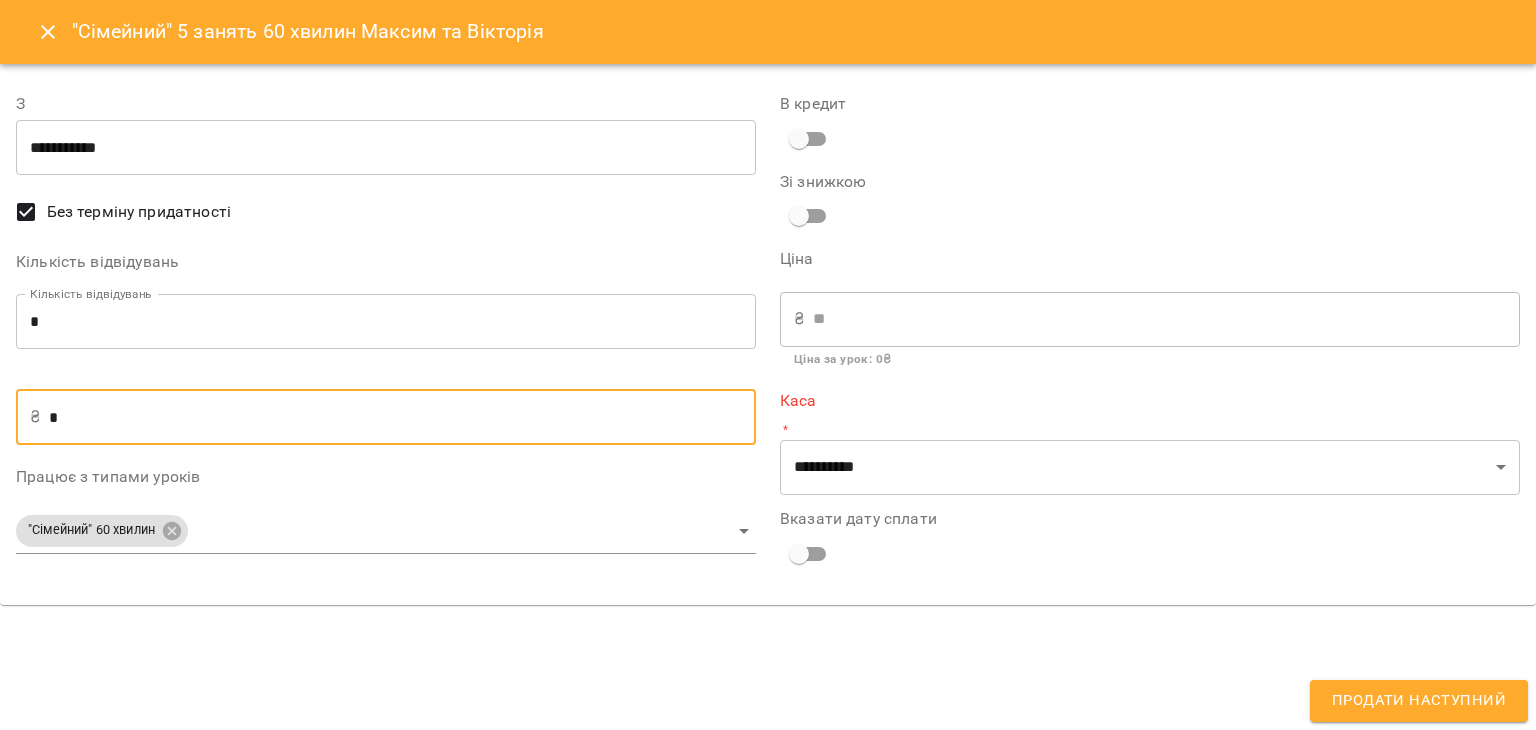 type on "**" 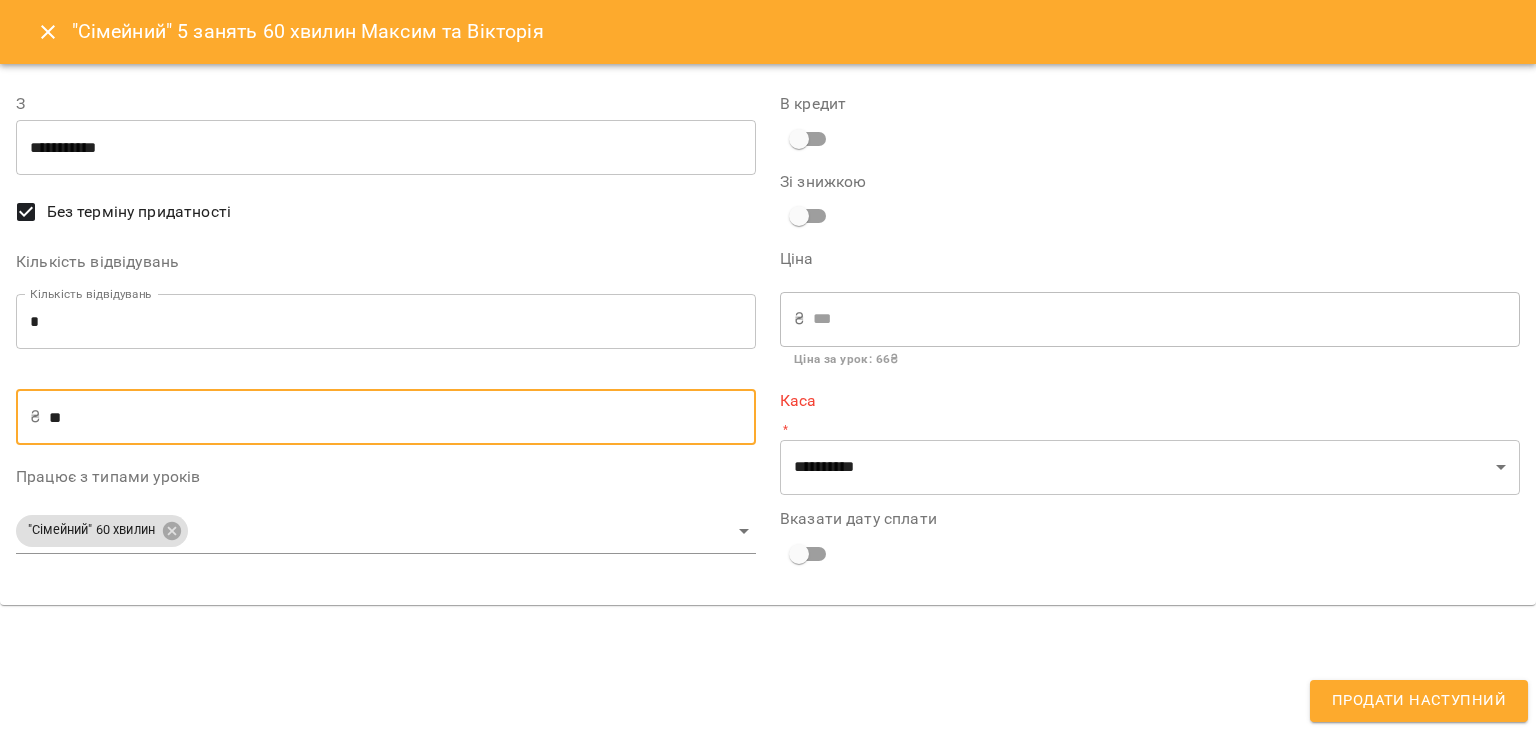 type on "***" 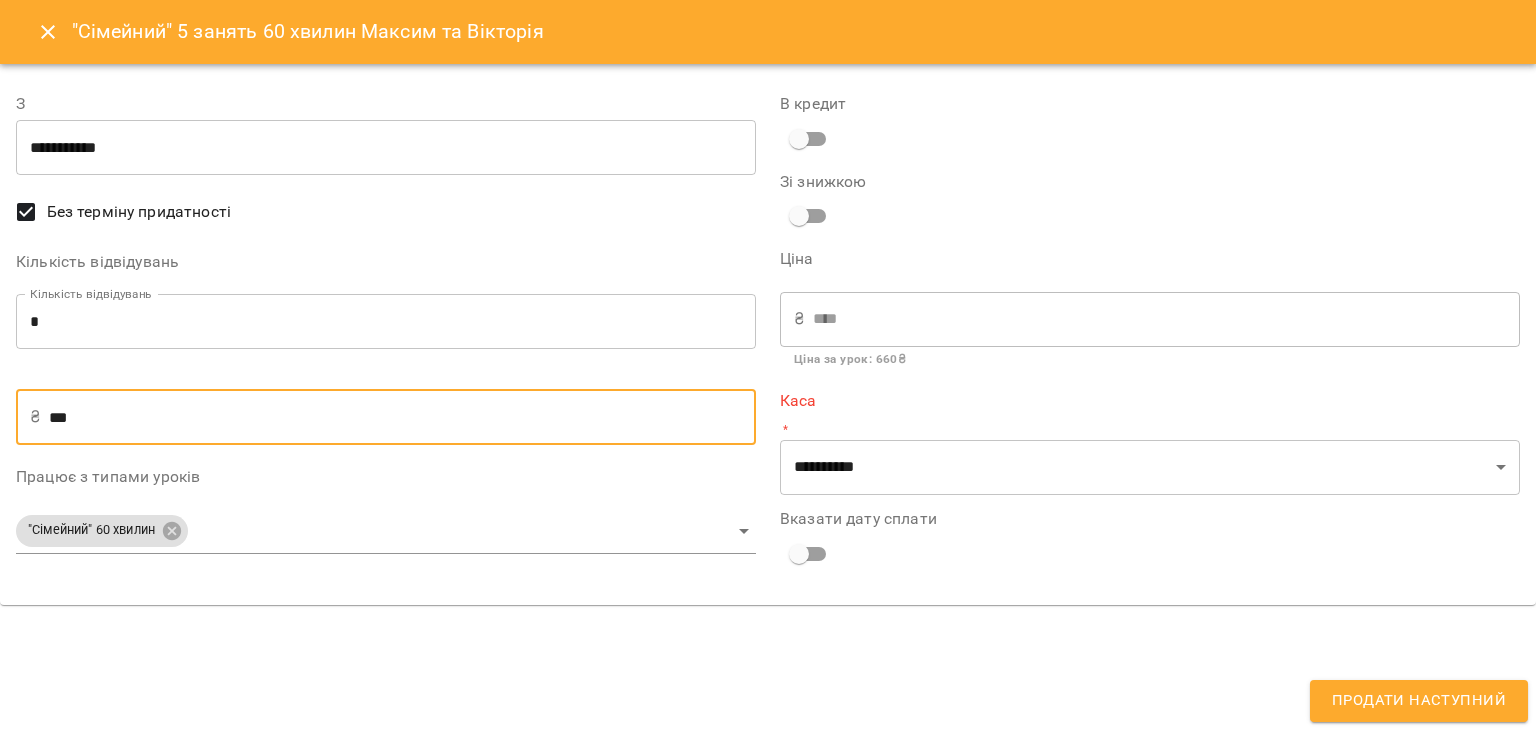 type on "***" 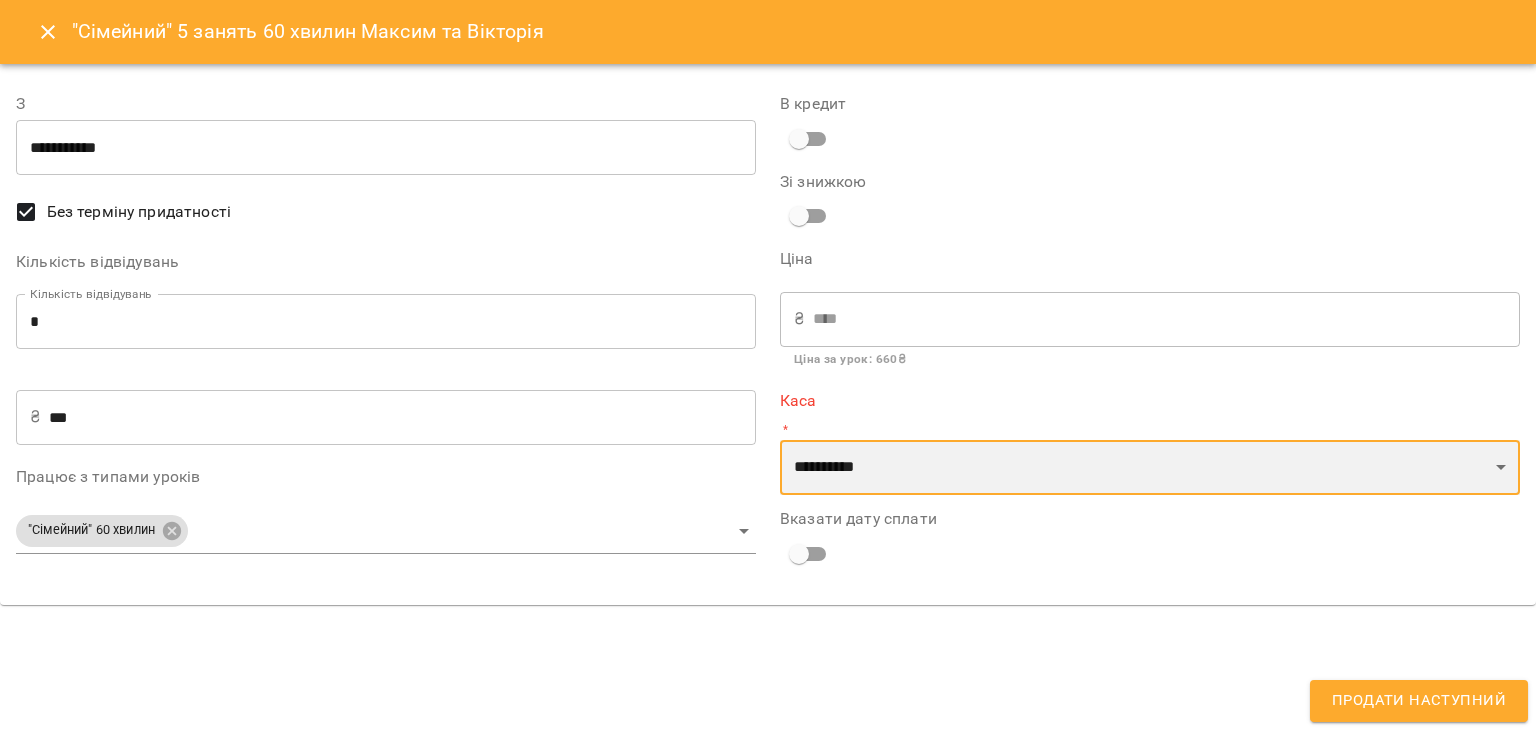 click on "**********" at bounding box center (1150, 468) 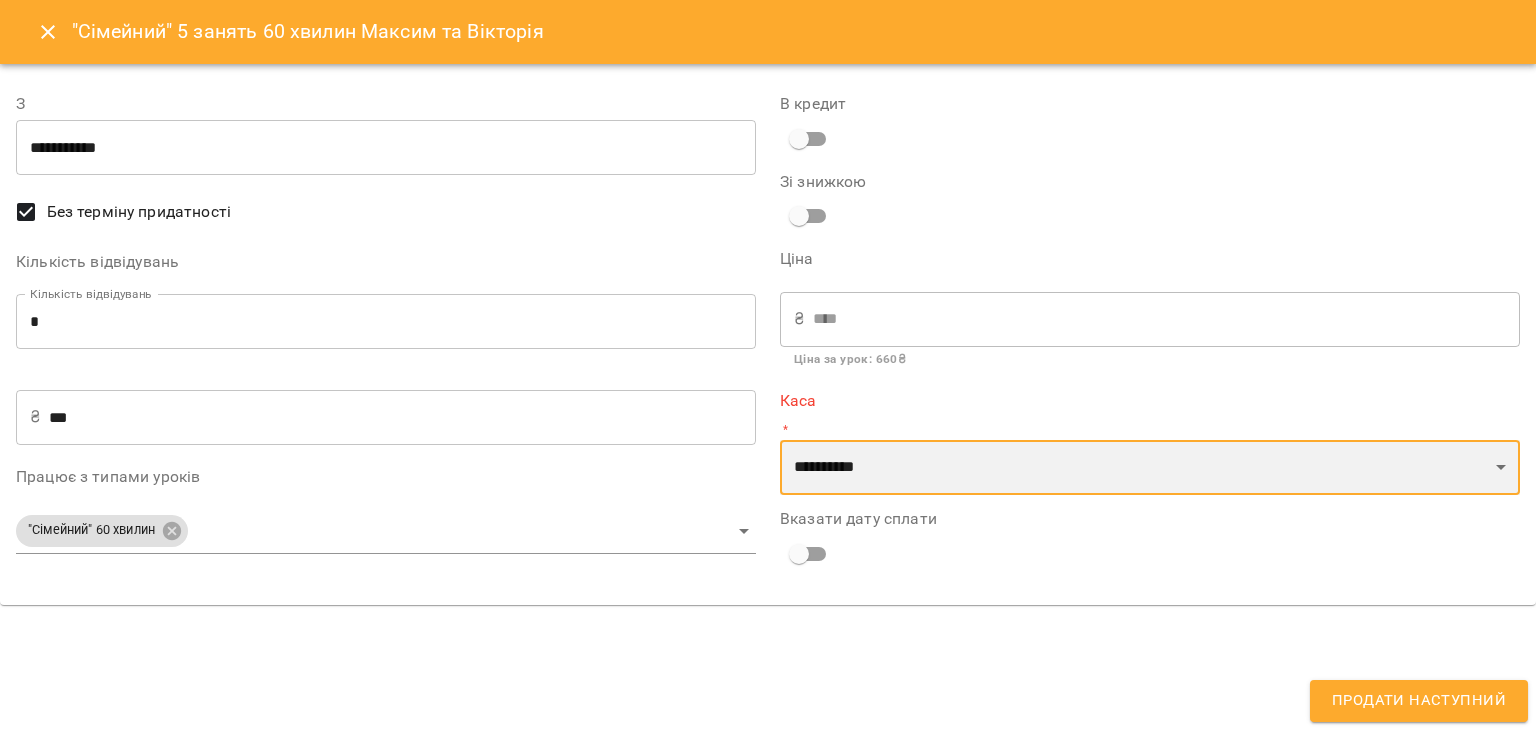 click on "**********" at bounding box center (1150, 468) 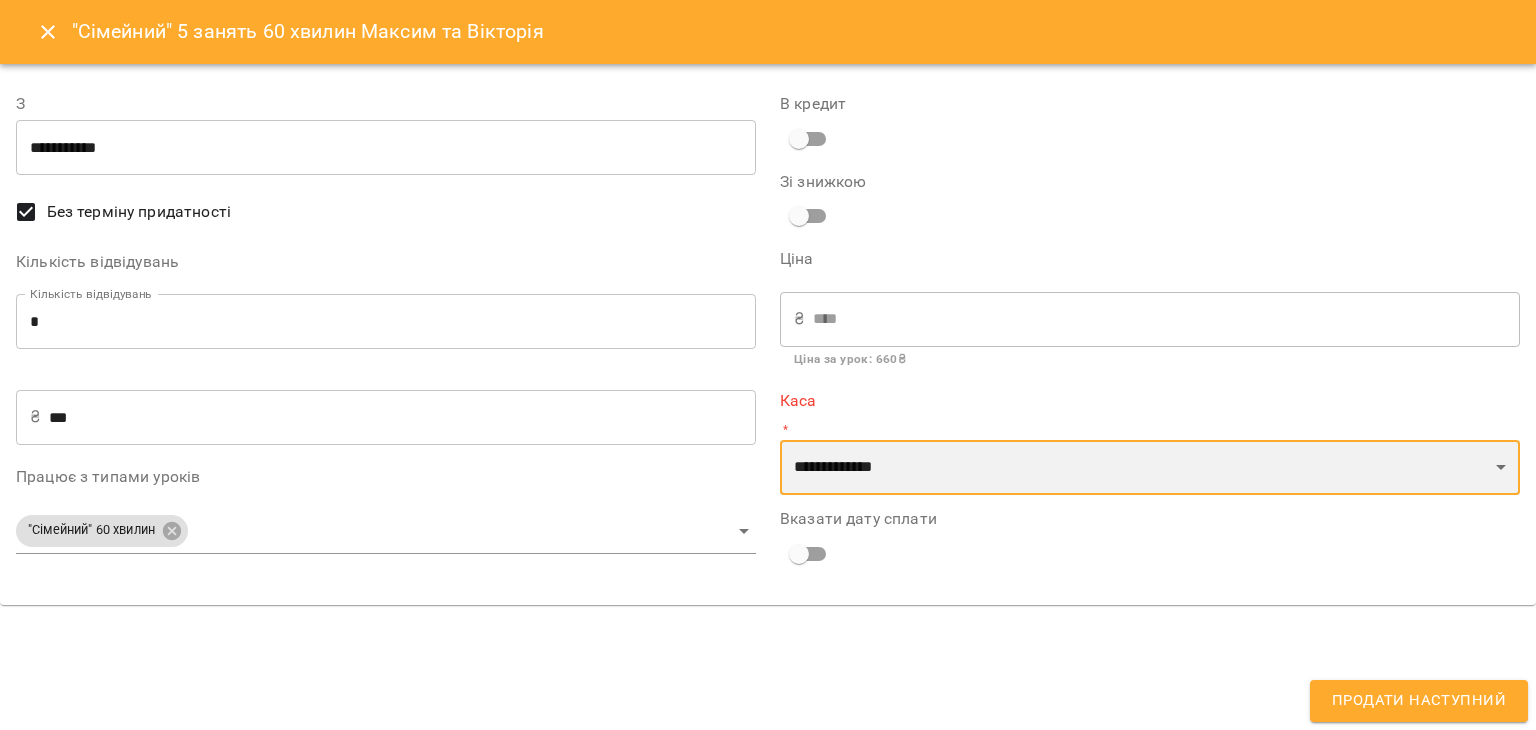 click on "**********" at bounding box center (1150, 468) 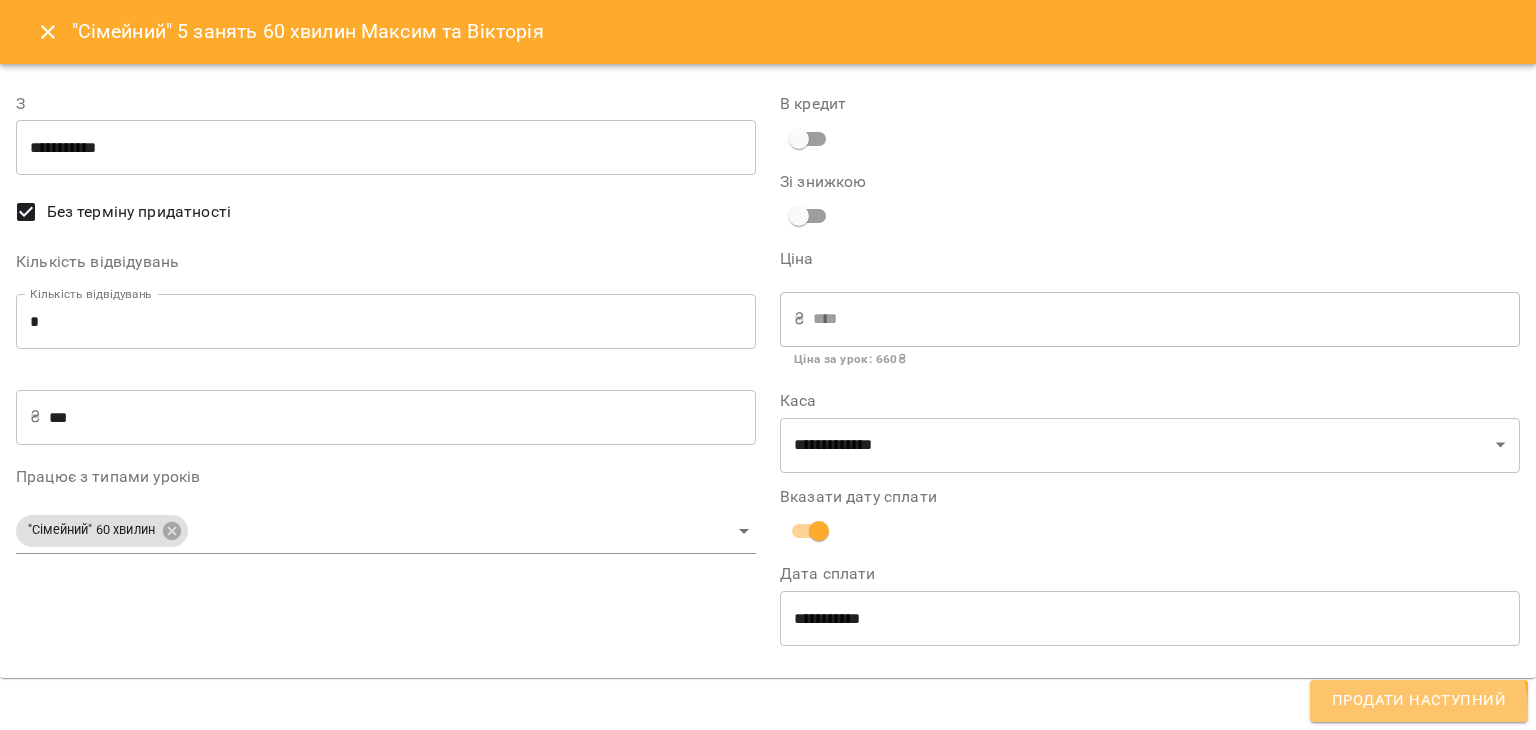 click on "Продати наступний" at bounding box center [1419, 701] 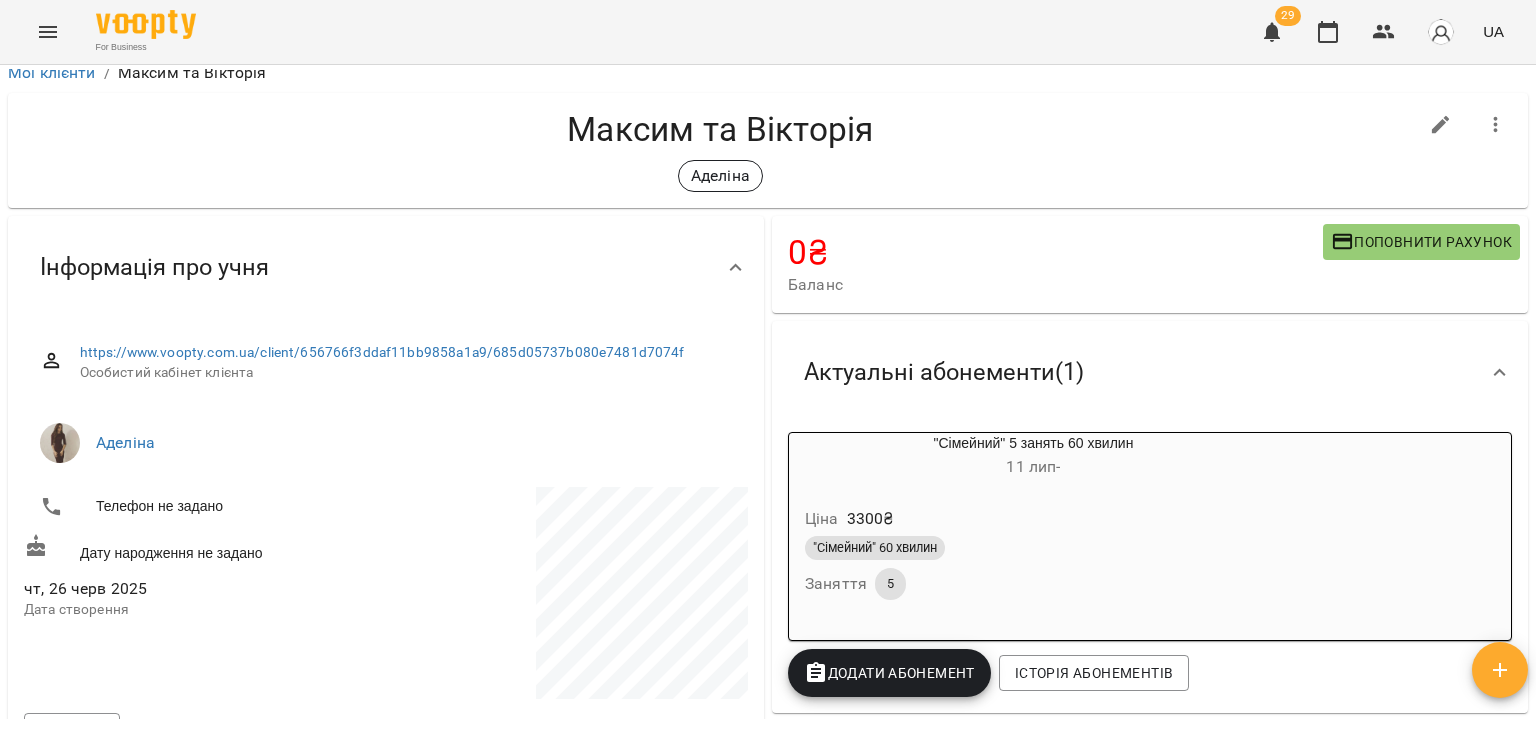 scroll, scrollTop: 0, scrollLeft: 0, axis: both 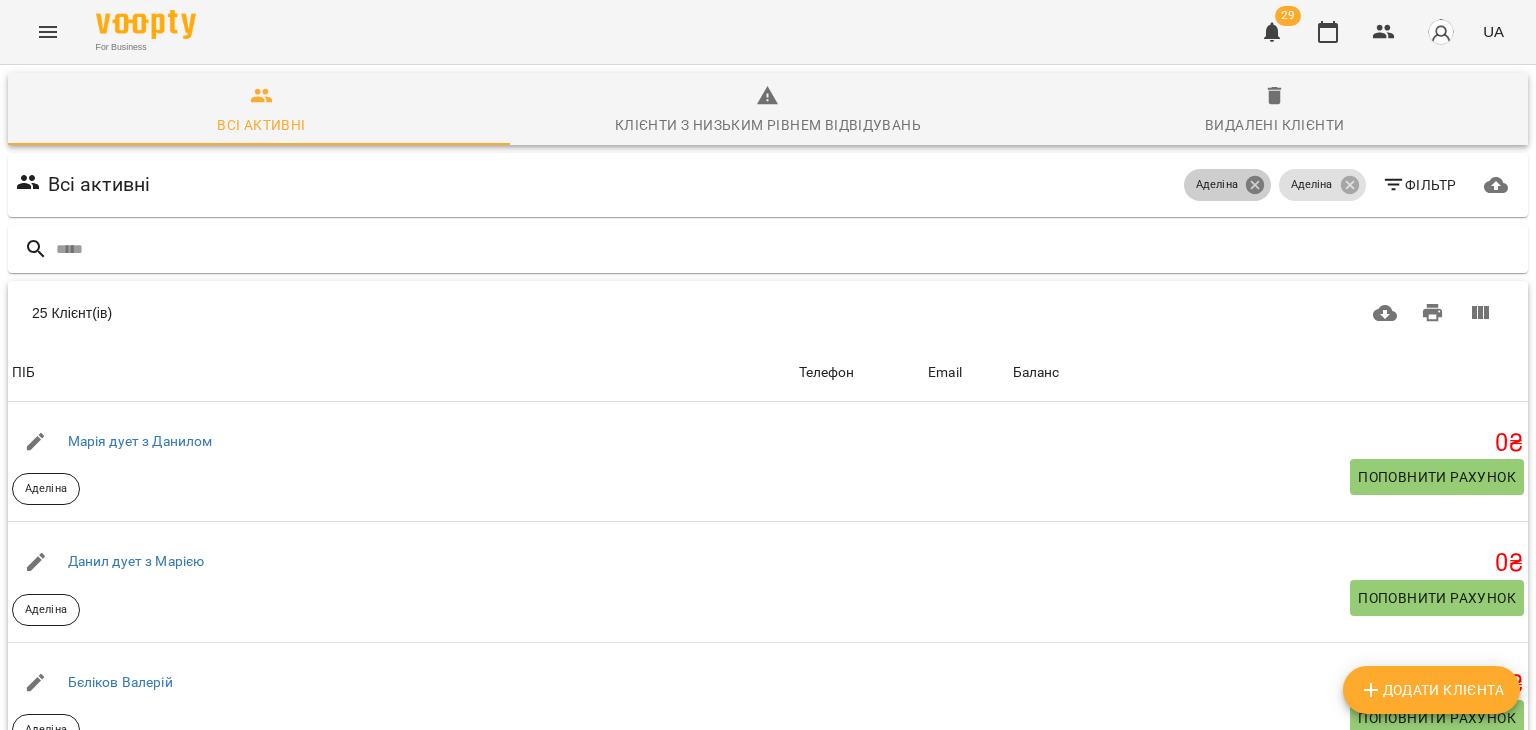 click 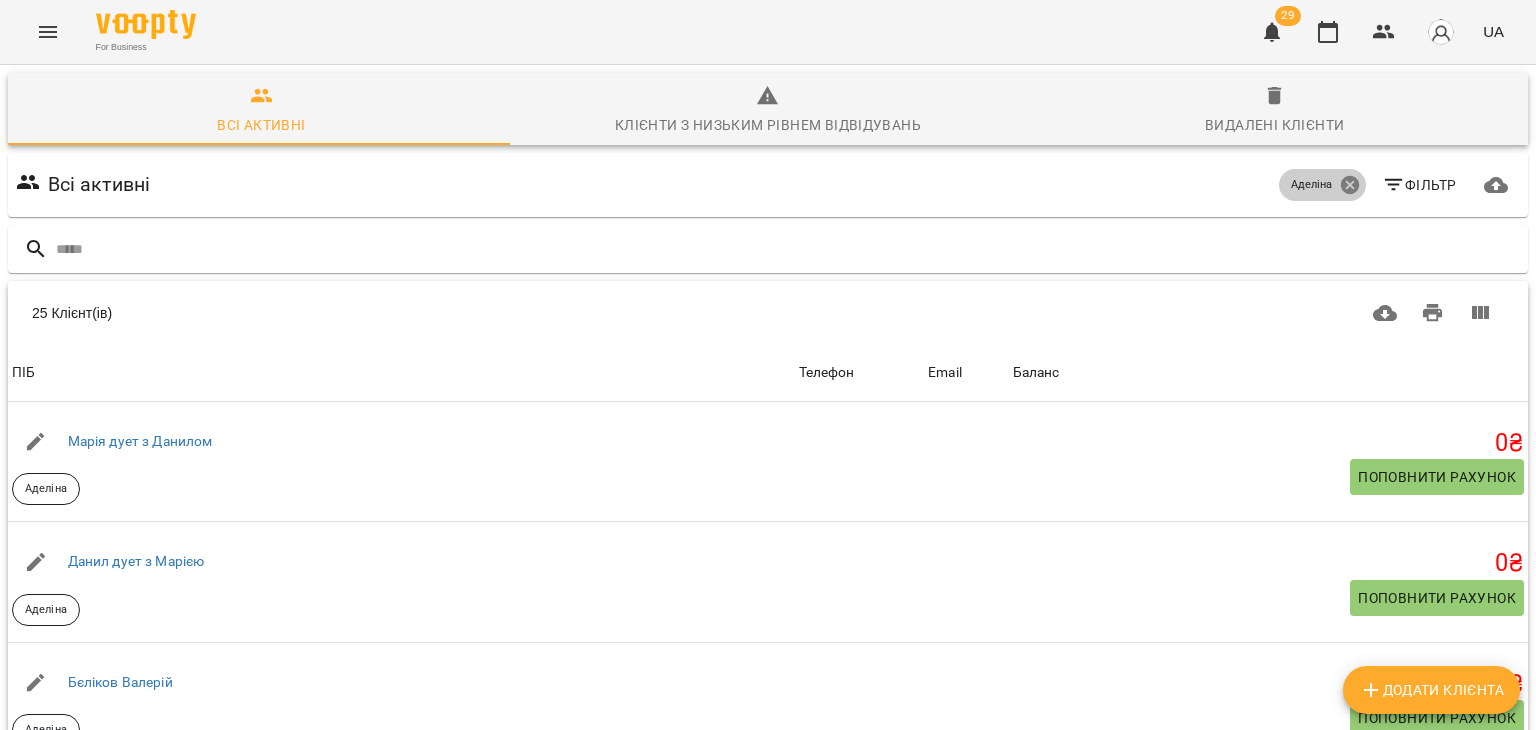 click 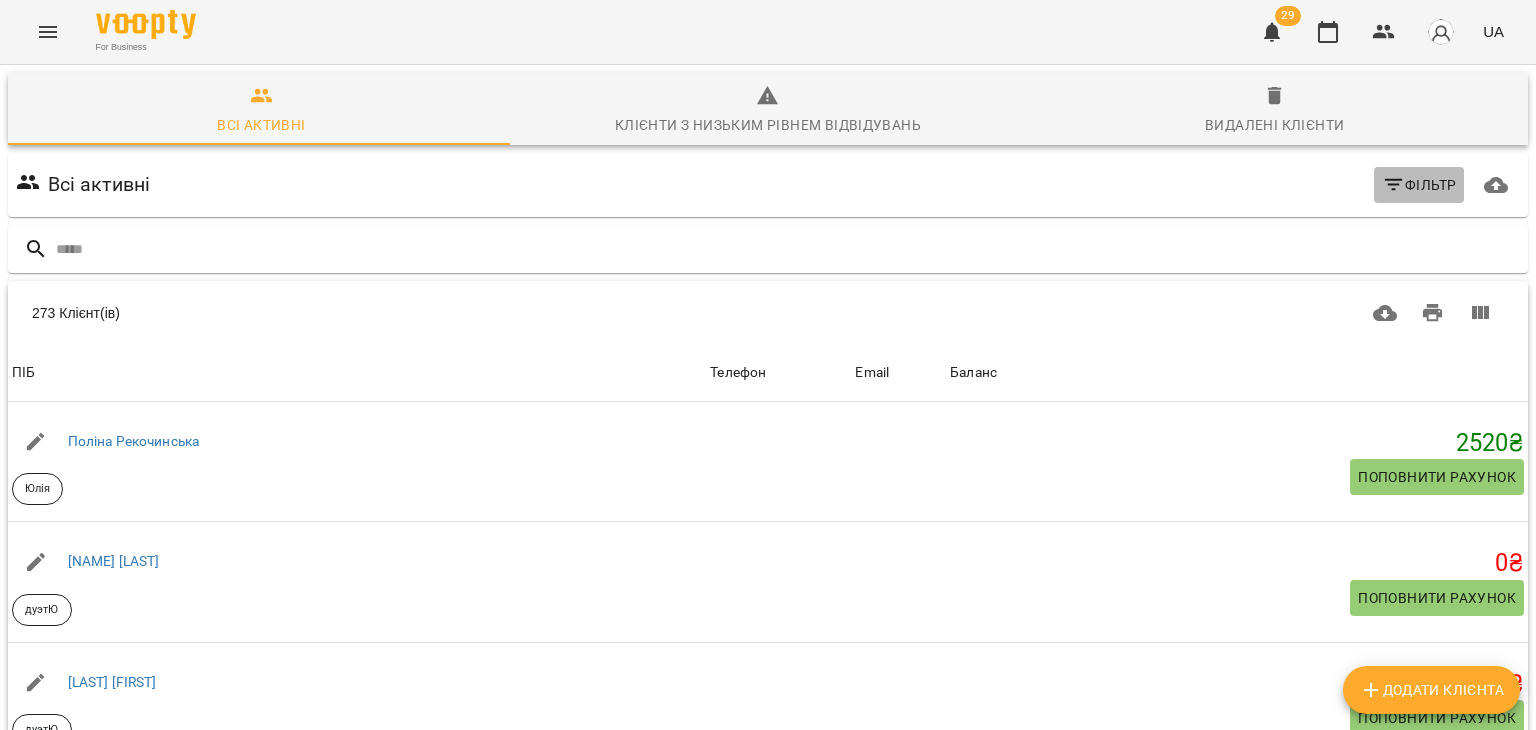 click 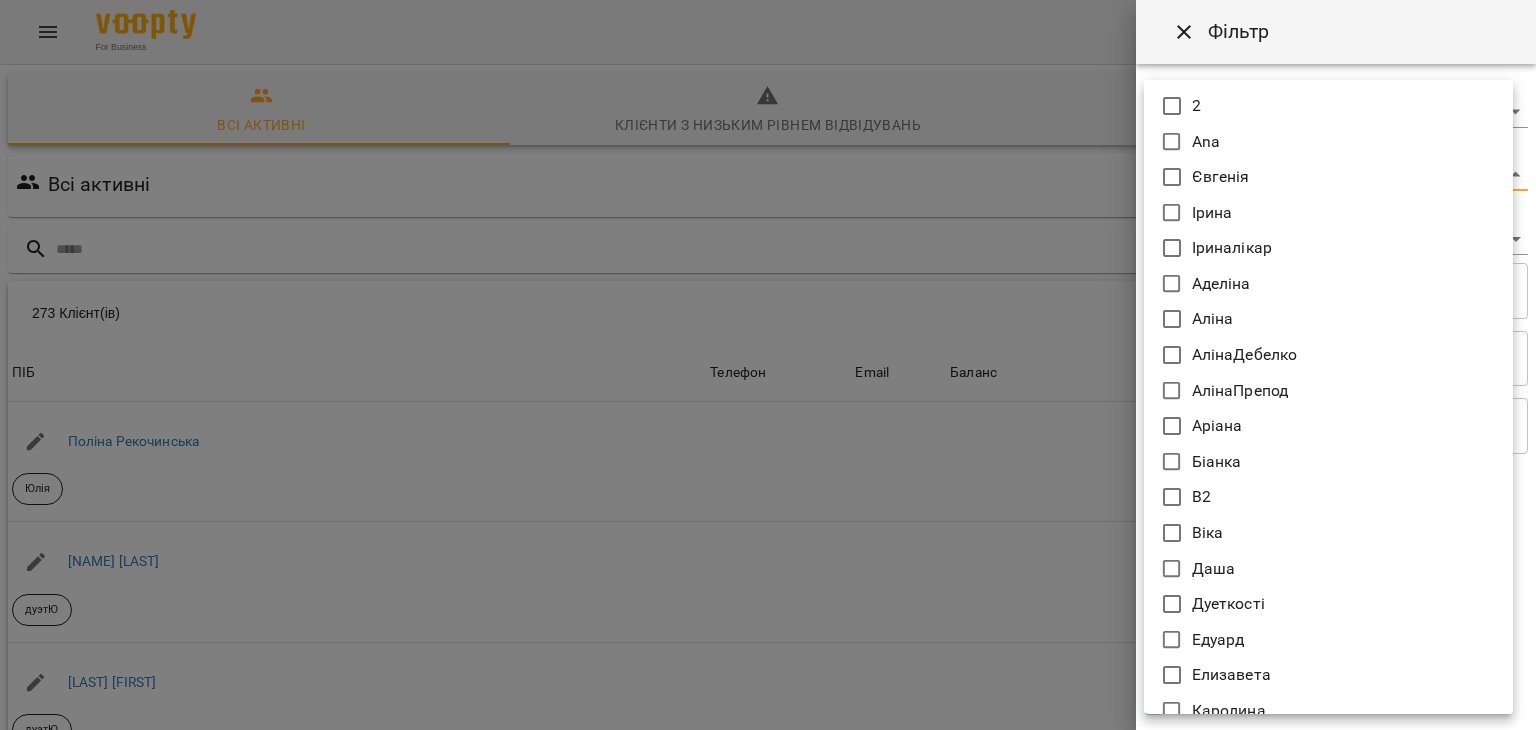 click on "For Business 29 UA Всі активні Клієнти з низьким рівнем відвідувань Видалені клієнти   Всі активні Фільтр 273   Клієнт(ів) 273   Клієнт(ів) ПІБ Телефон Email Баланс ПІБ Поліна Рекочинська Юлія Телефон Email Баланс 2520 ₴ Поповнити рахунок ПІБ Говтва Юрій дуэтЮ Телефон Email Баланс 0 ₴ Поповнити рахунок ПІБ Говтва Анна дуэтЮ Телефон Email Баланс 0 ₴ Поповнити рахунок ПІБ Ілля (діти) Юлія Телефон Email Баланс 0 ₴ Поповнити рахунок ПІБ Дарія (діти) Юлія Телефон Email Баланс 0 ₴ Поповнити рахунок ПІБ Марія дует з Данилом Аделіна Телефон Email Баланс 0 ₴ ПІБ 0" at bounding box center [768, 522] 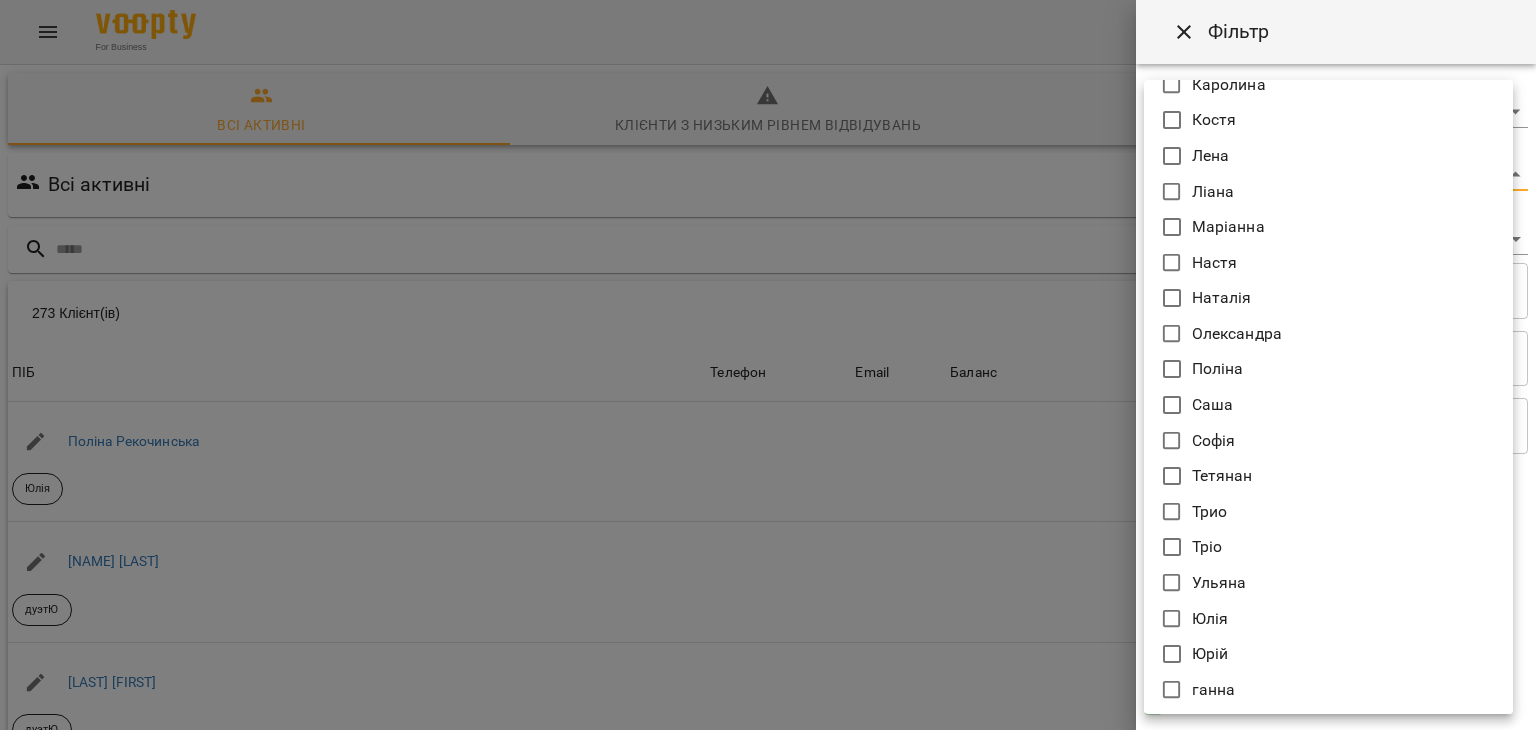 scroll, scrollTop: 628, scrollLeft: 0, axis: vertical 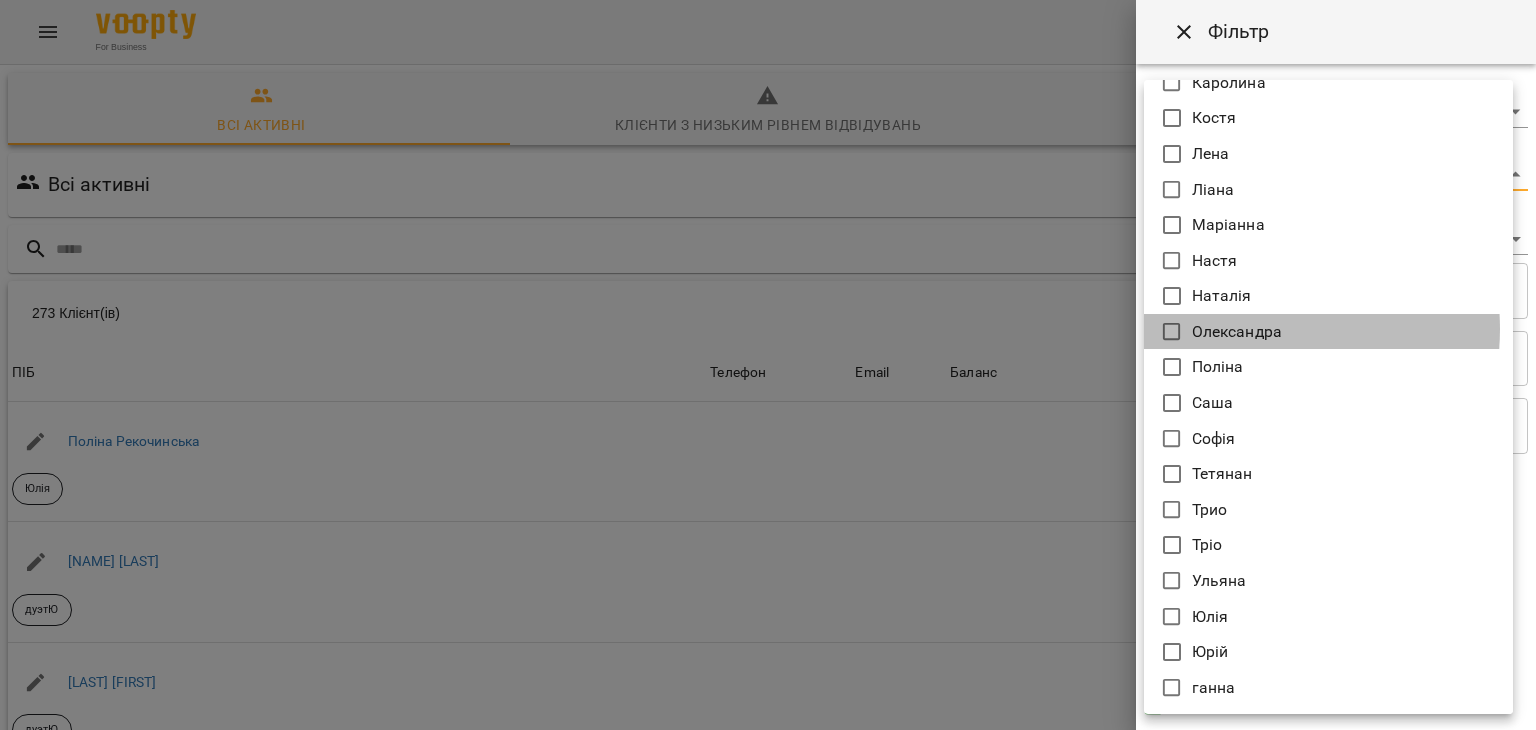 click on "Олександра" at bounding box center (1237, 332) 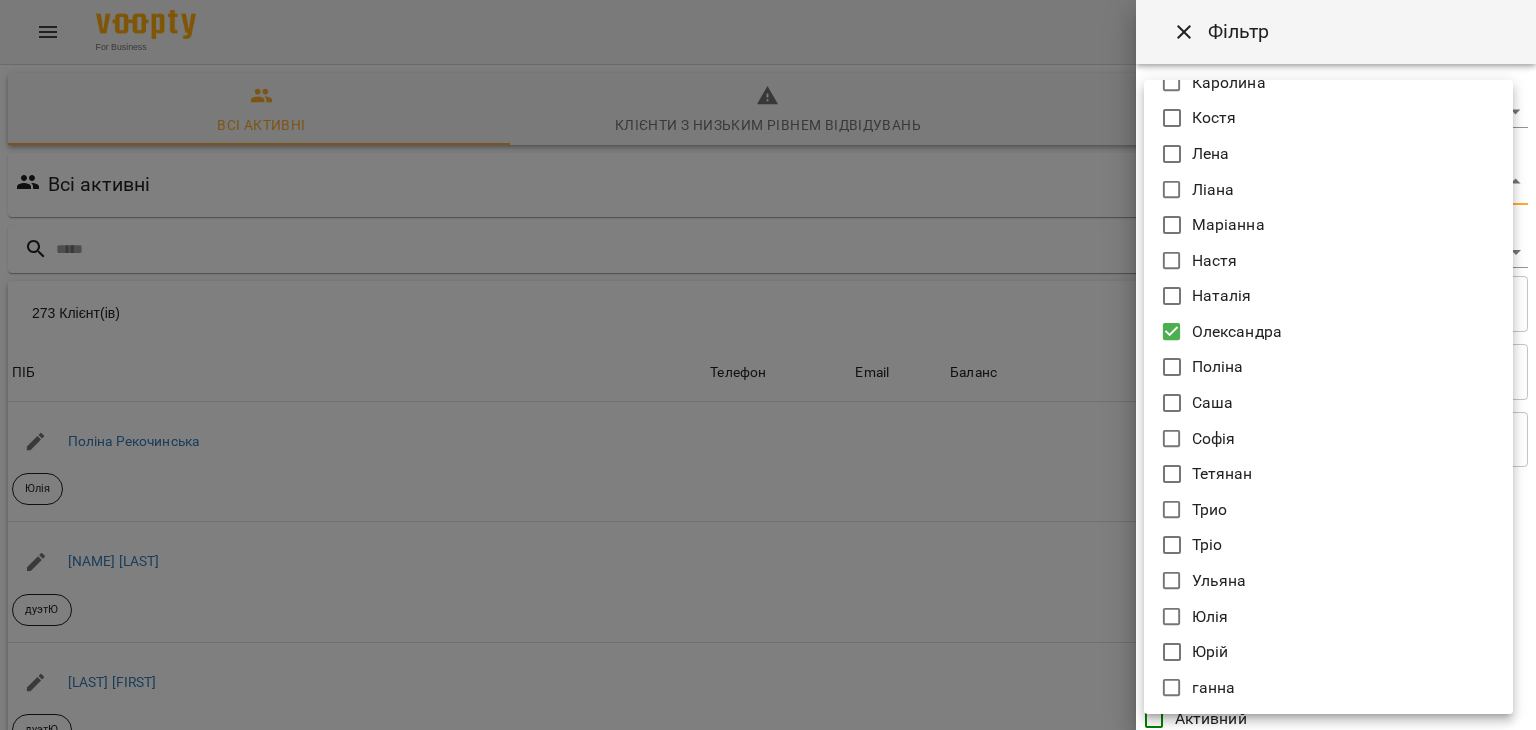 click at bounding box center (768, 365) 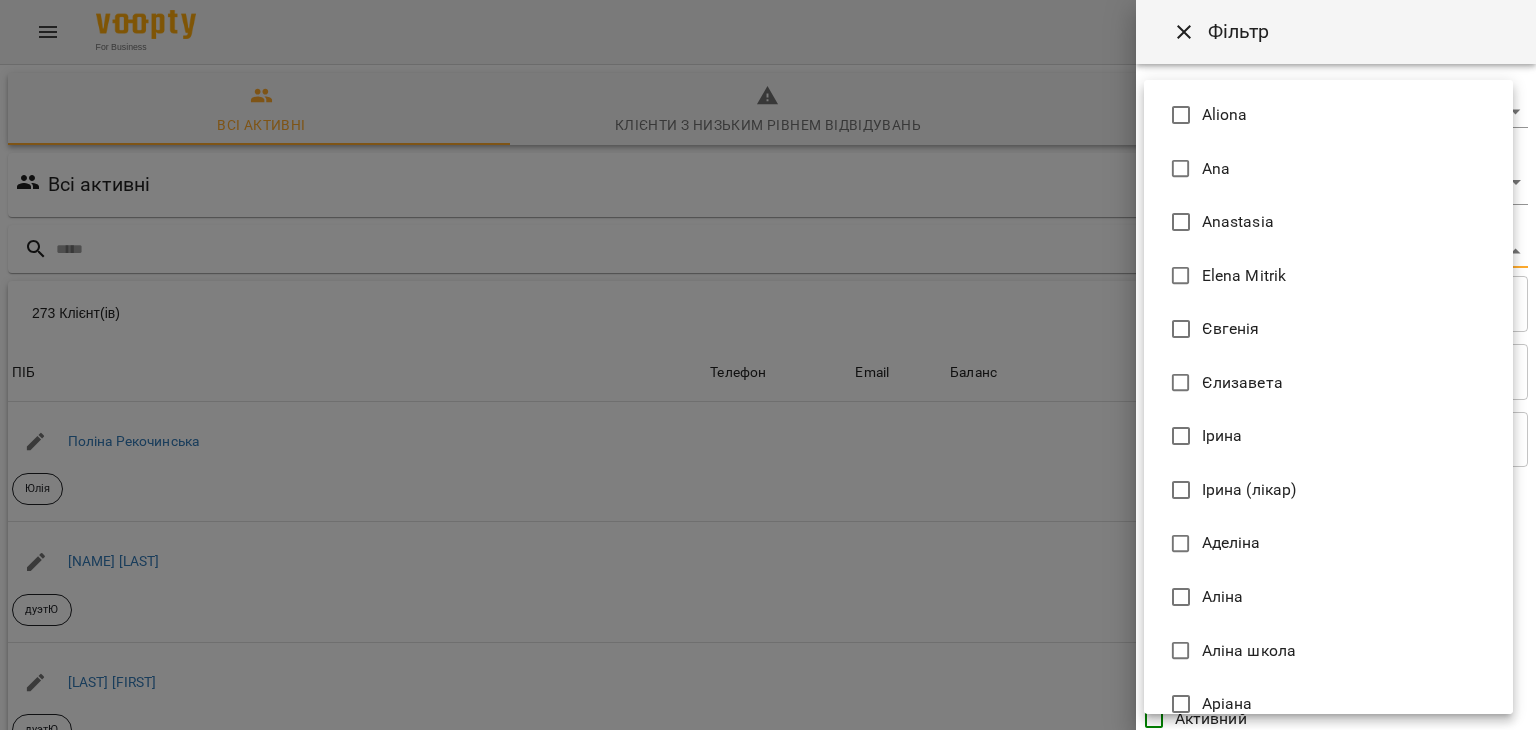 click on "For Business 29 UA Всі активні Клієнти з низьким рівнем відвідувань Видалені клієнти   Всі активні Олександра Фільтр 273   Клієнт(ів) 273   Клієнт(ів) ПІБ Телефон Email Баланс ПІБ Поліна Рекочинська Юлія Телефон Email Баланс 2520 ₴ Поповнити рахунок ПІБ Говтва Юрій дуэтЮ Телефон Email Баланс 0 ₴ Поповнити рахунок ПІБ Говтва Анна дуэтЮ Телефон Email Баланс 0 ₴ Поповнити рахунок ПІБ Ілля (діти) Юлія Телефон Email Баланс 0 ₴ Поповнити рахунок ПІБ Дарія (діти) Юлія Телефон Email Баланс 0 ₴ Поповнити рахунок ПІБ Марія дует з Данилом Аделіна Телефон Email 0 ₴" at bounding box center [768, 522] 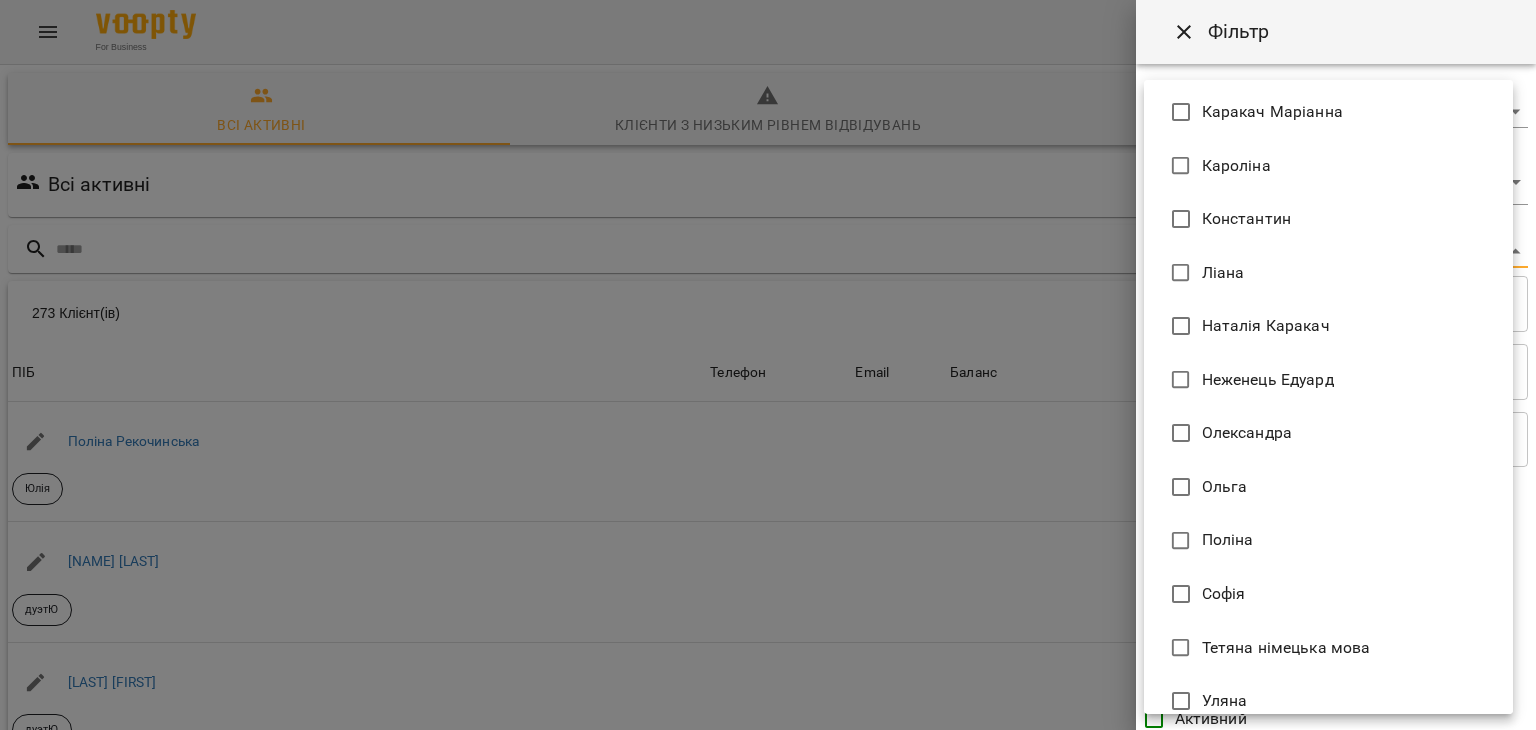 scroll, scrollTop: 862, scrollLeft: 0, axis: vertical 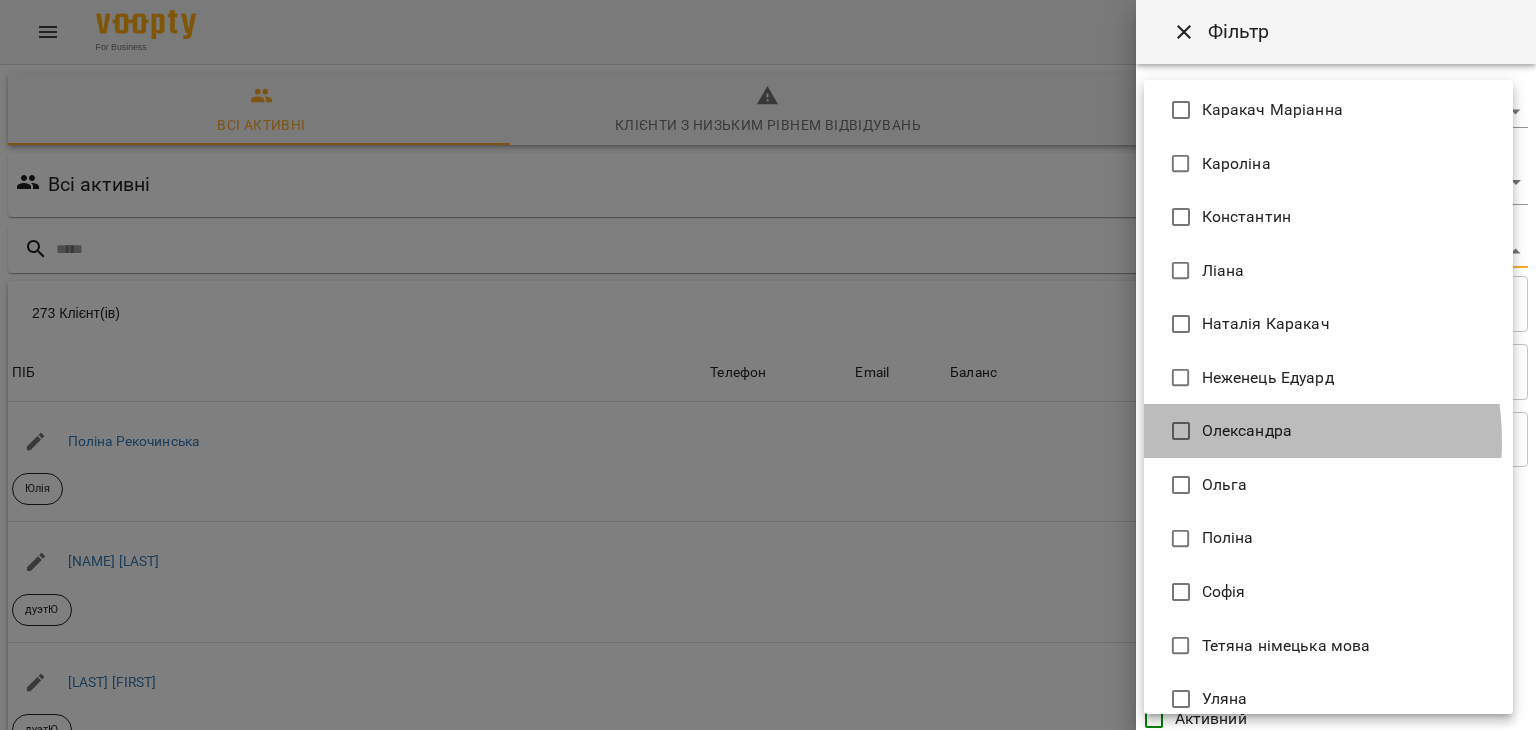click on "Олександра" at bounding box center (1247, 431) 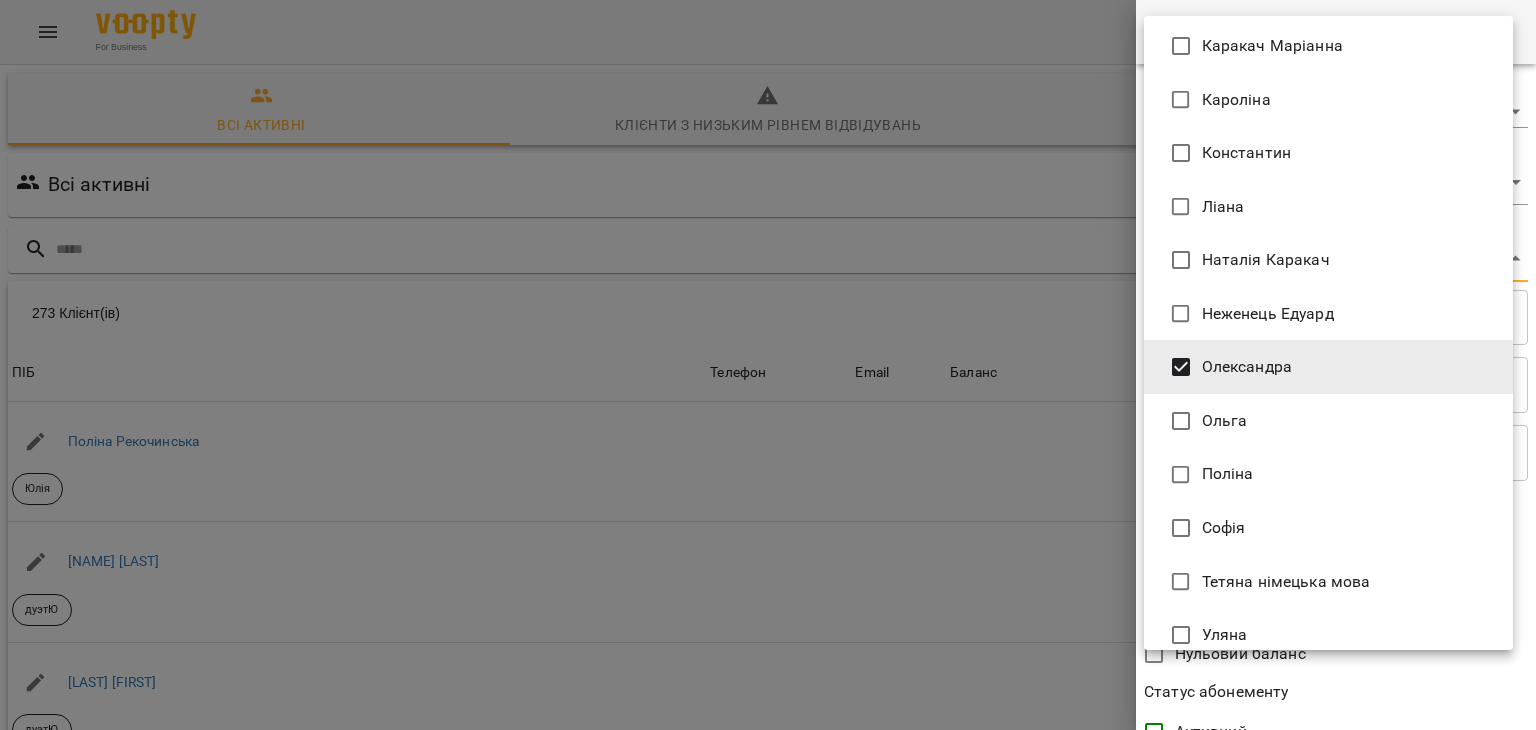click at bounding box center [768, 365] 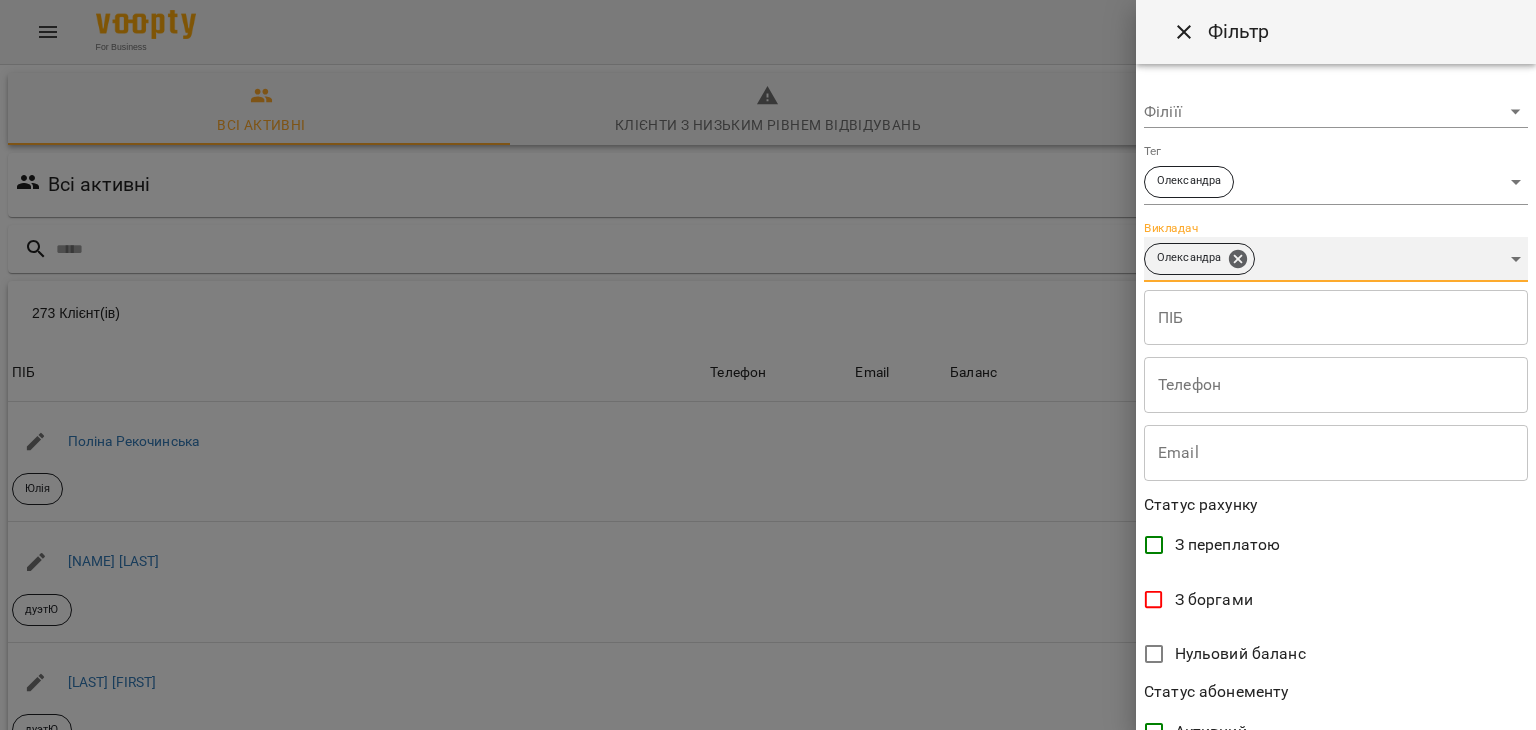 scroll, scrollTop: 410, scrollLeft: 0, axis: vertical 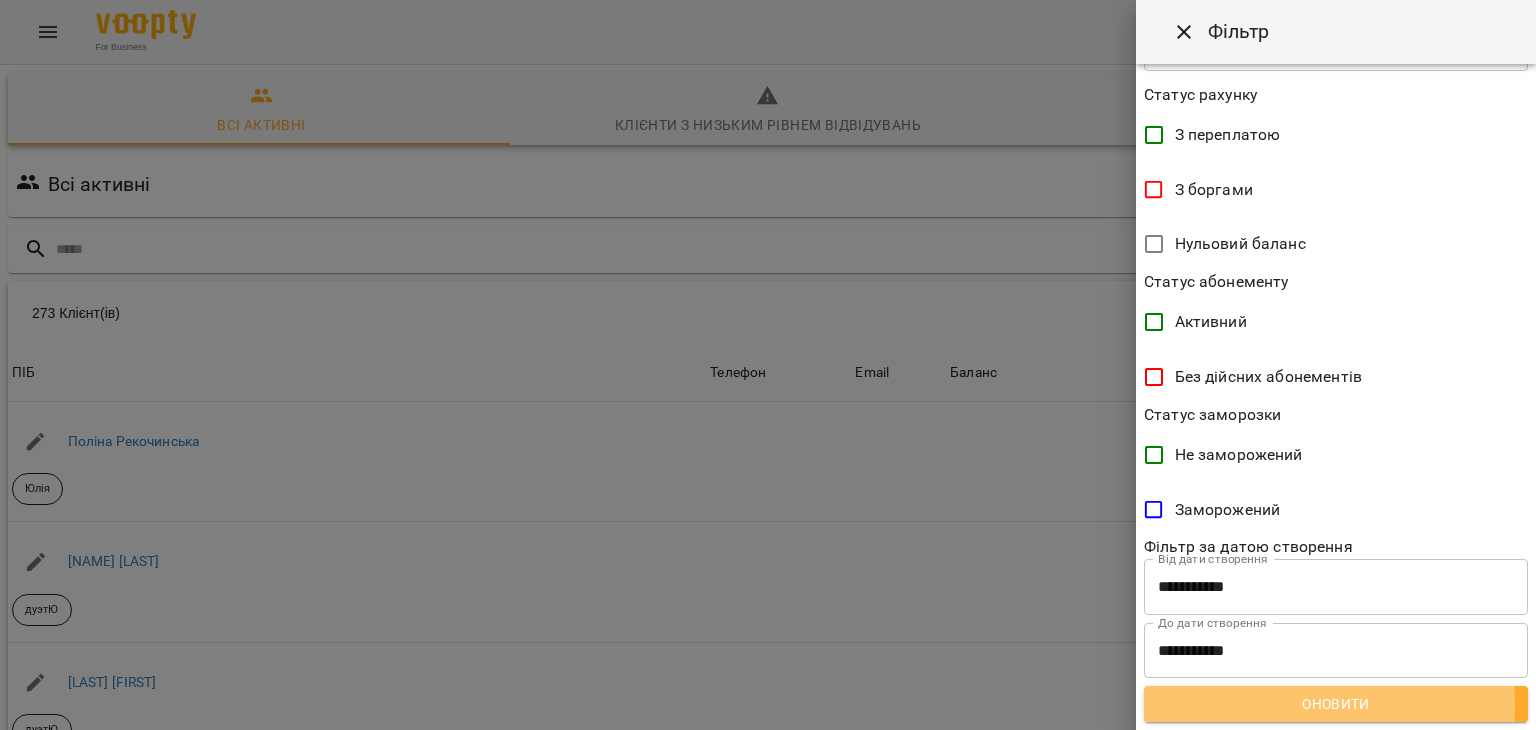 click on "Оновити" at bounding box center [1336, 704] 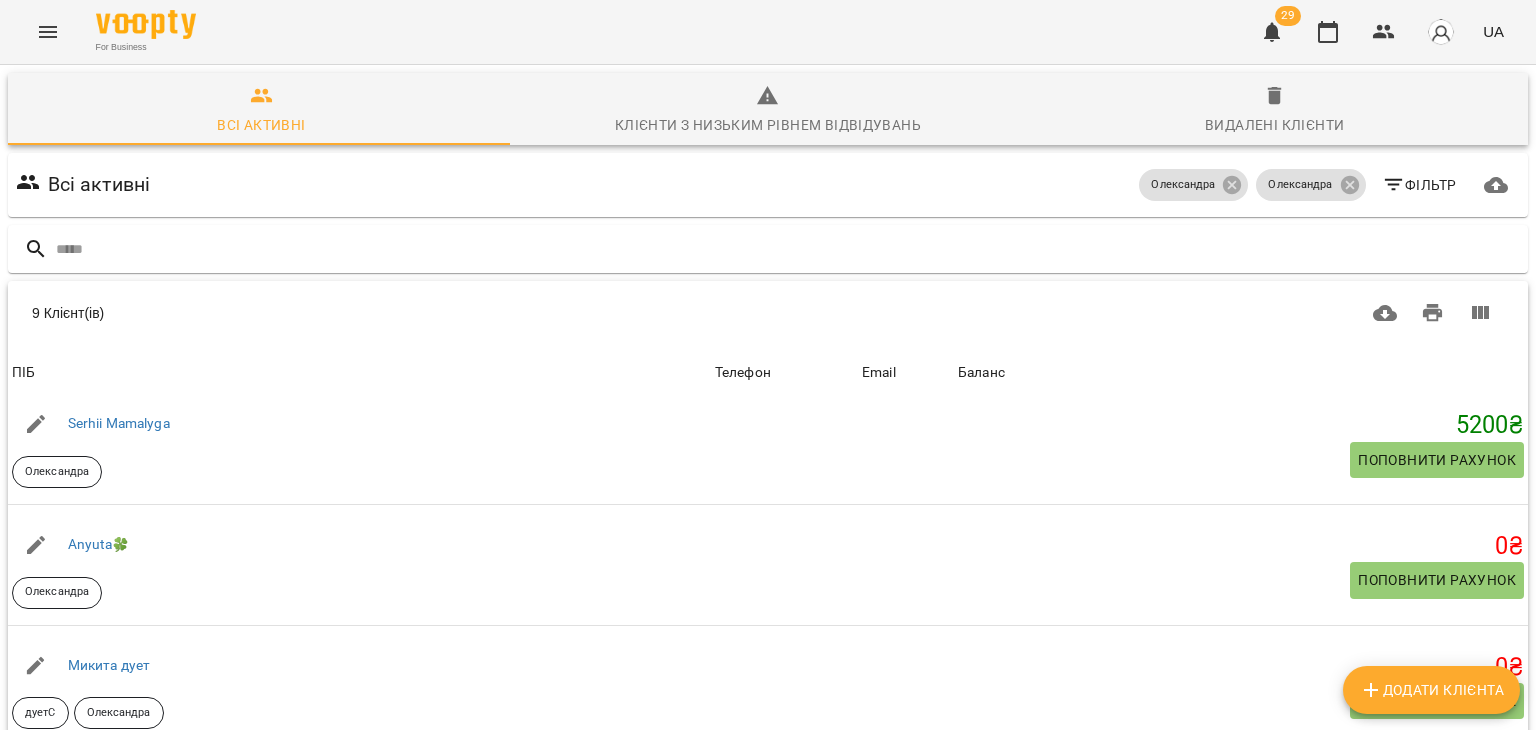 scroll, scrollTop: 440, scrollLeft: 0, axis: vertical 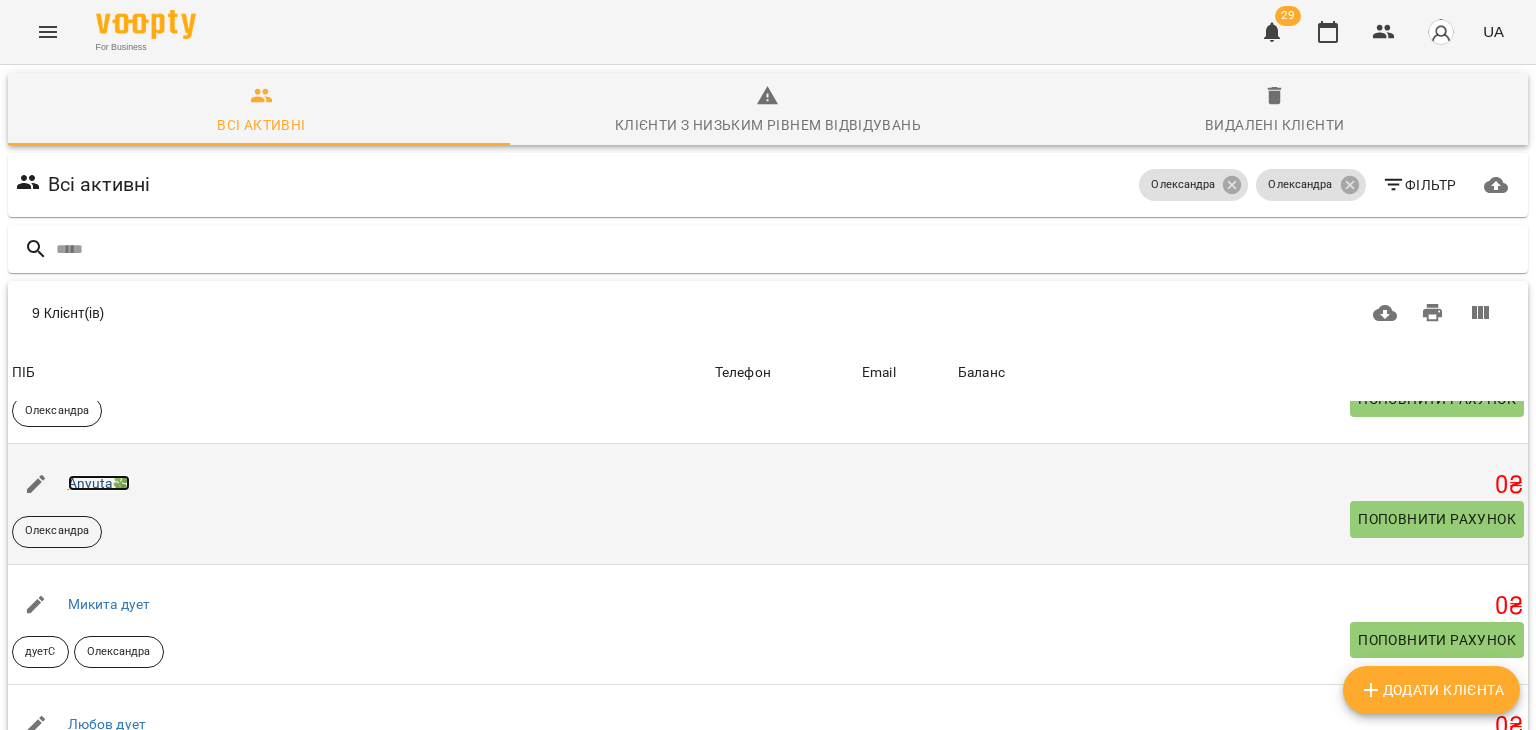 click on "Anyuta🍀" at bounding box center [99, 483] 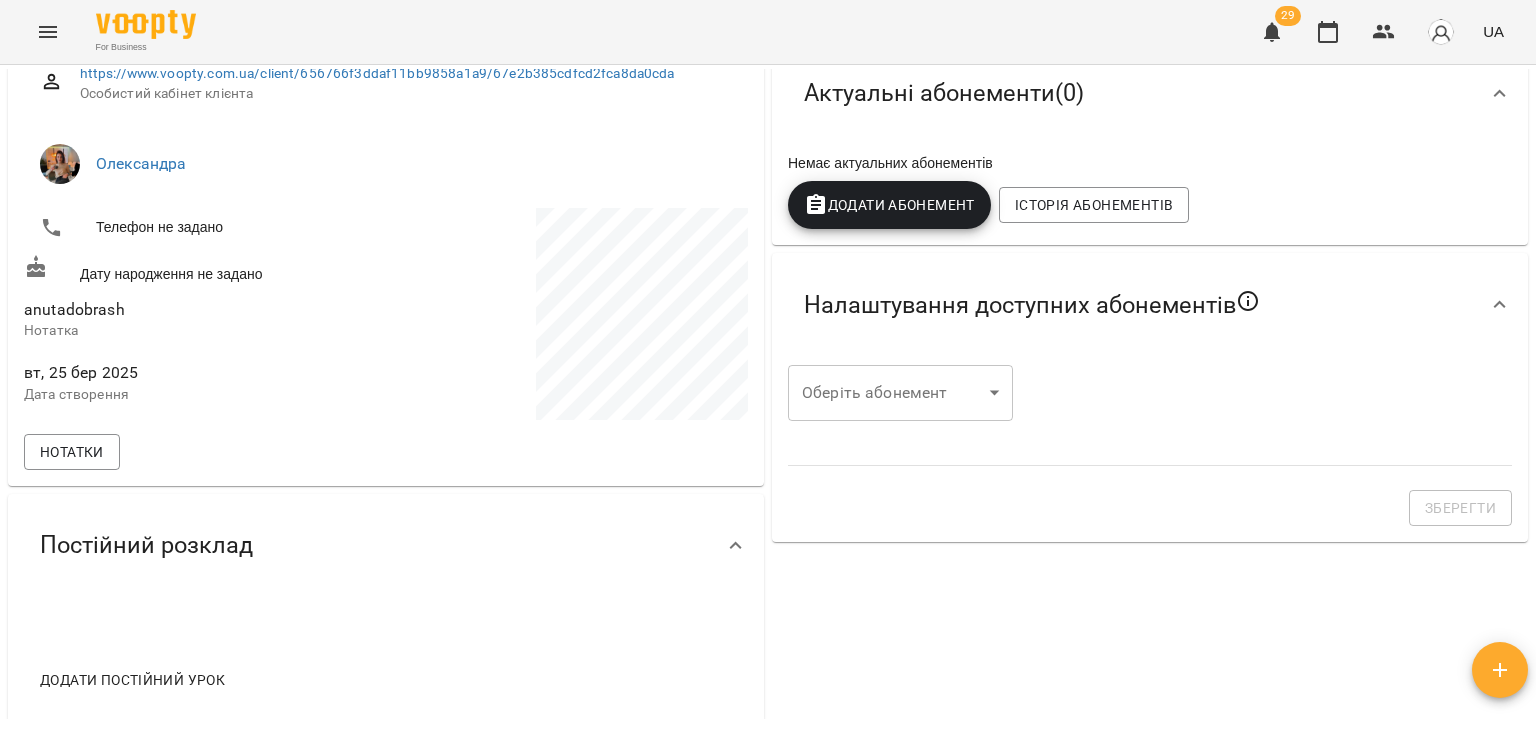 scroll, scrollTop: 0, scrollLeft: 0, axis: both 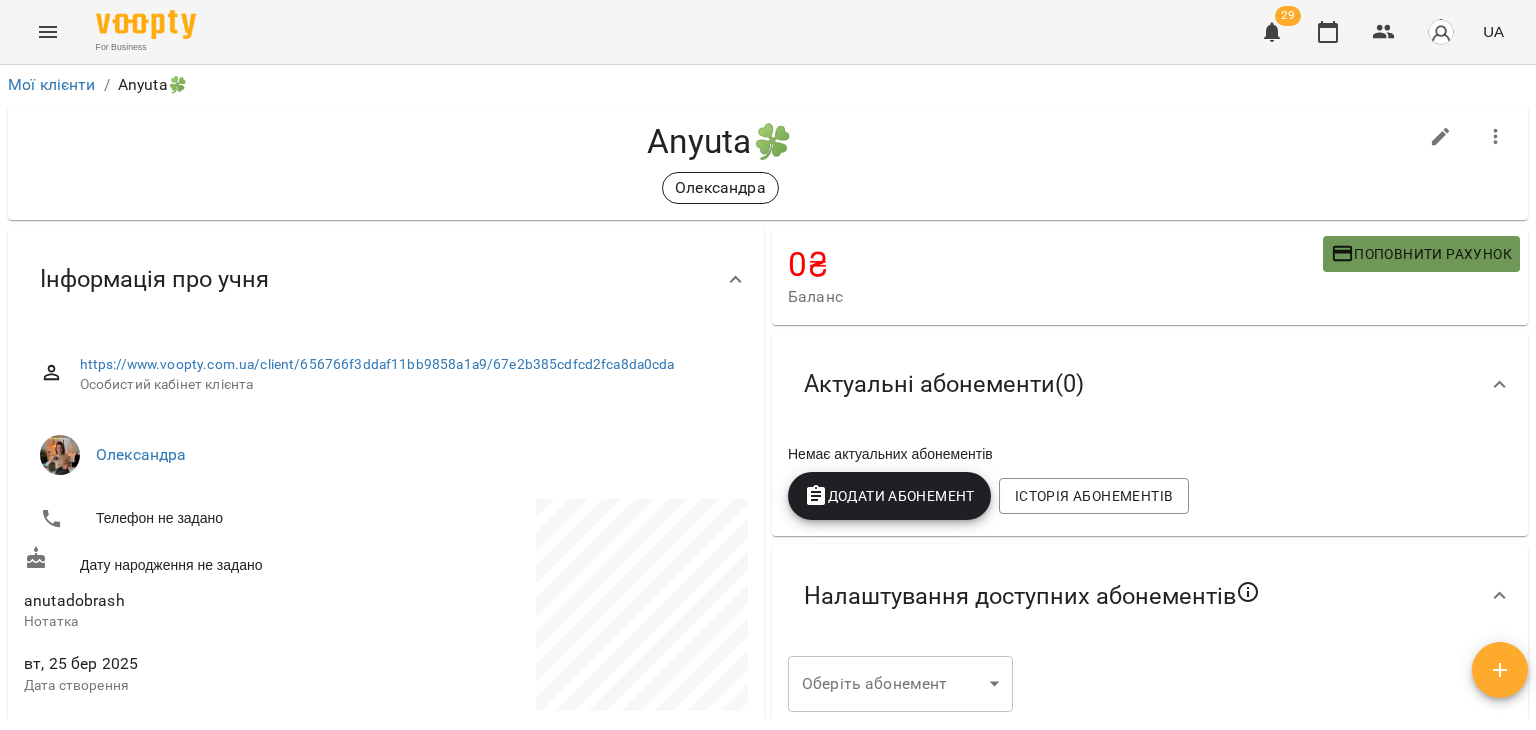 click on "Поповнити рахунок" at bounding box center (1421, 254) 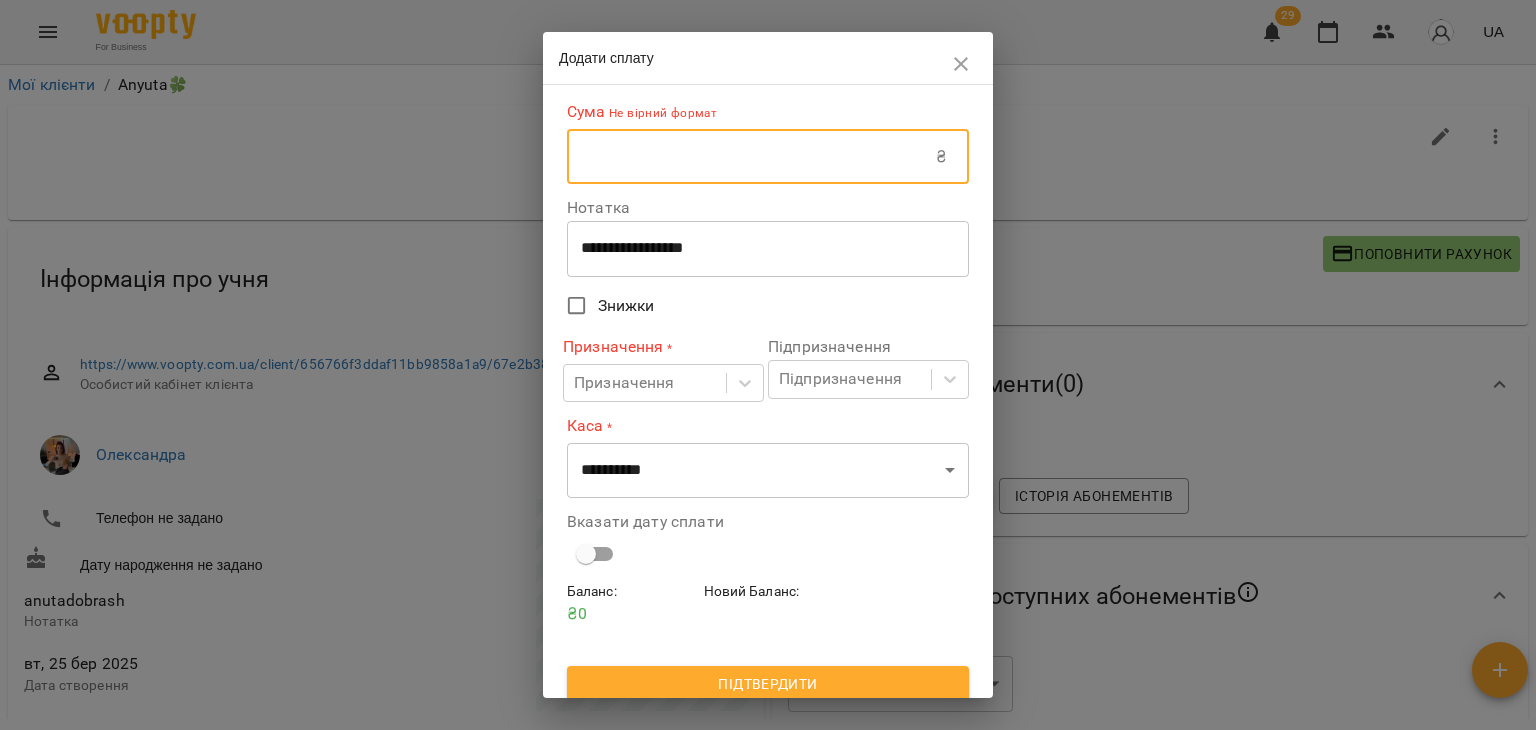 click at bounding box center (751, 157) 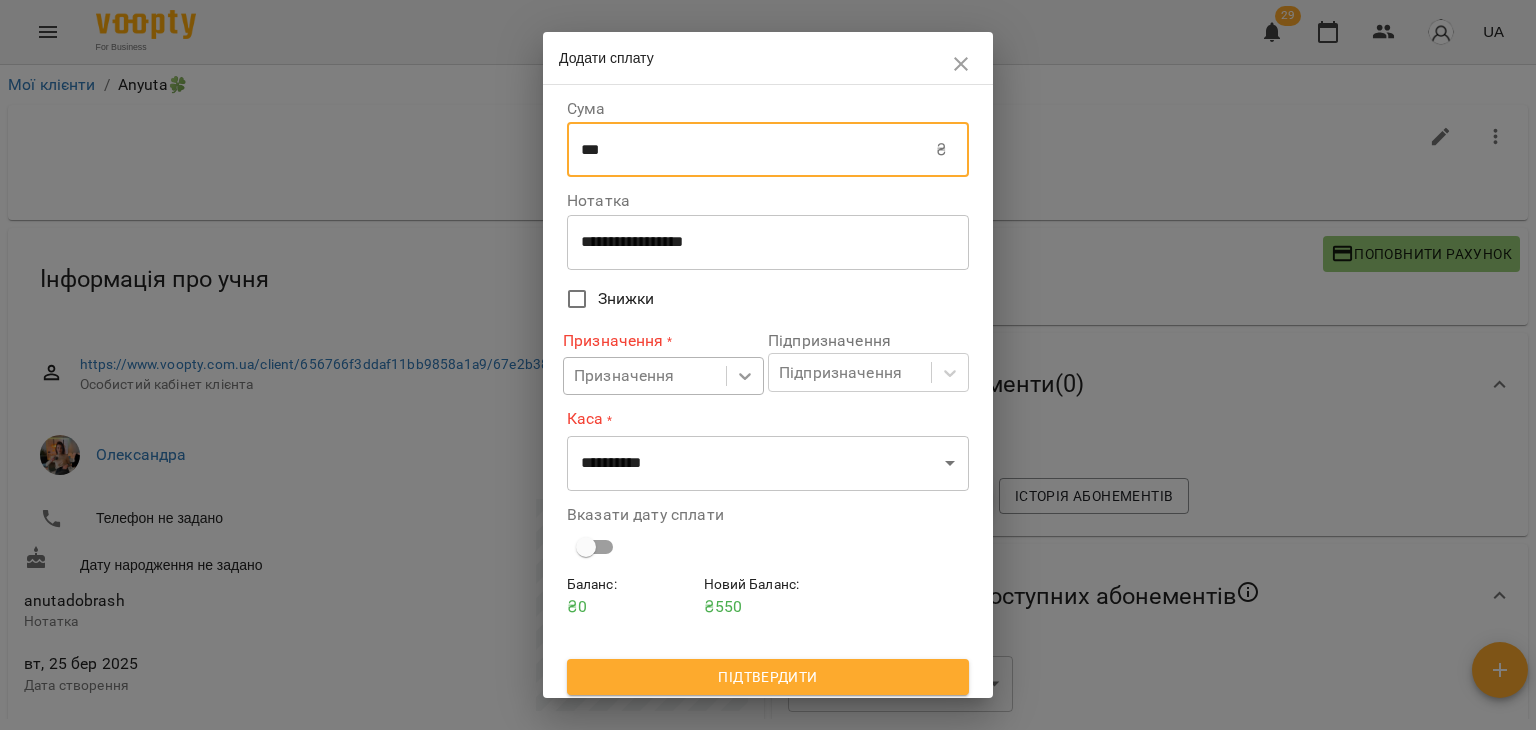 type on "***" 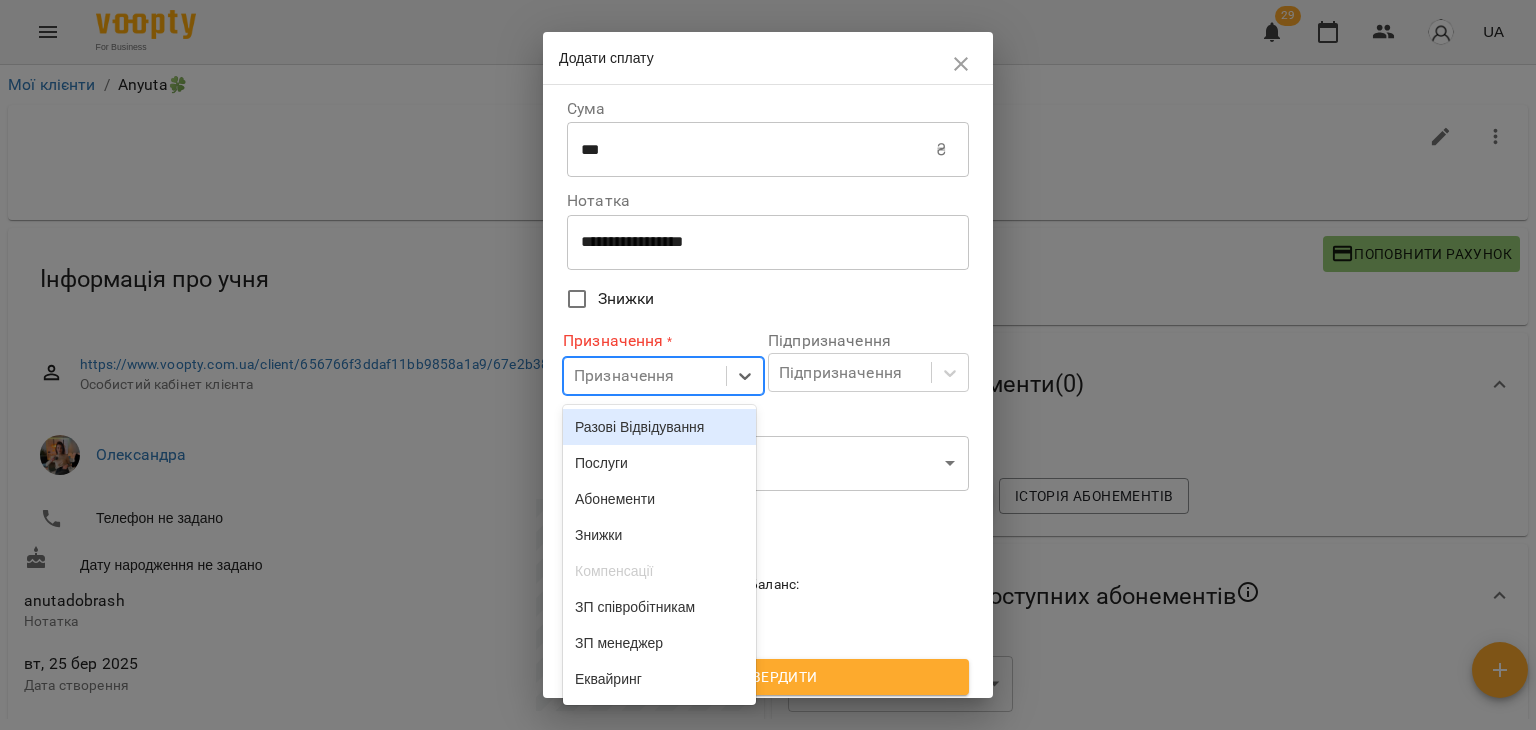 click on "Разові Відвідування" at bounding box center (659, 427) 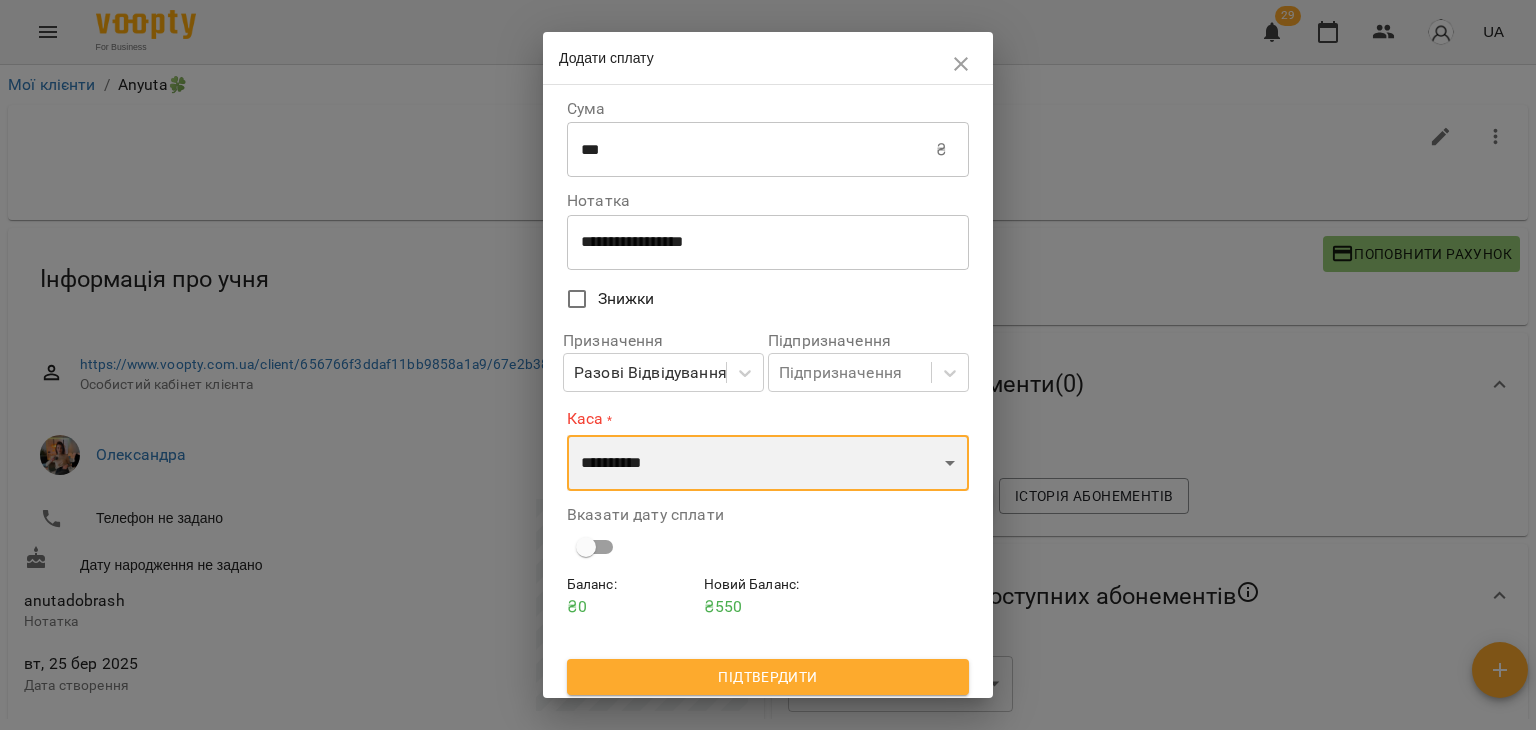 click on "**********" at bounding box center [768, 463] 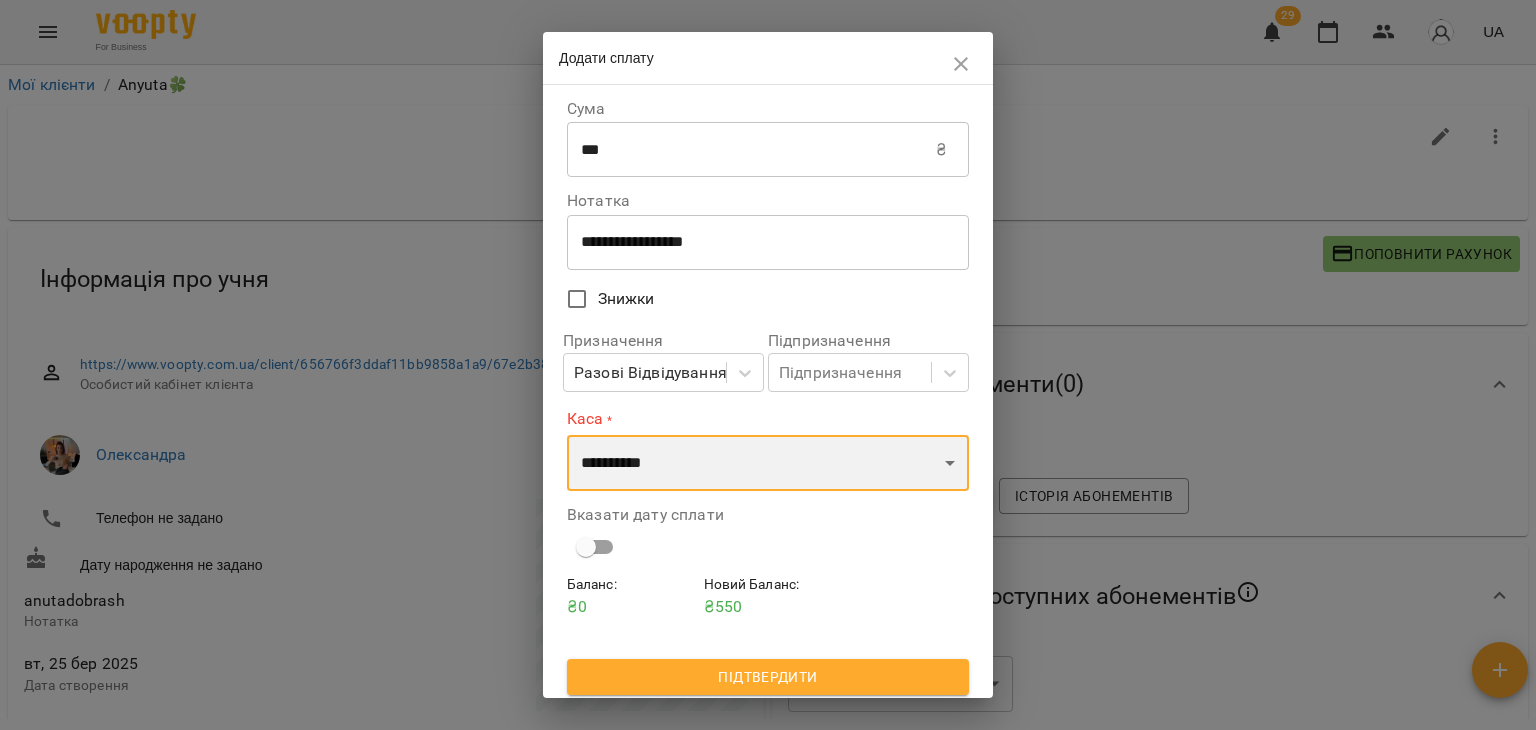 select on "****" 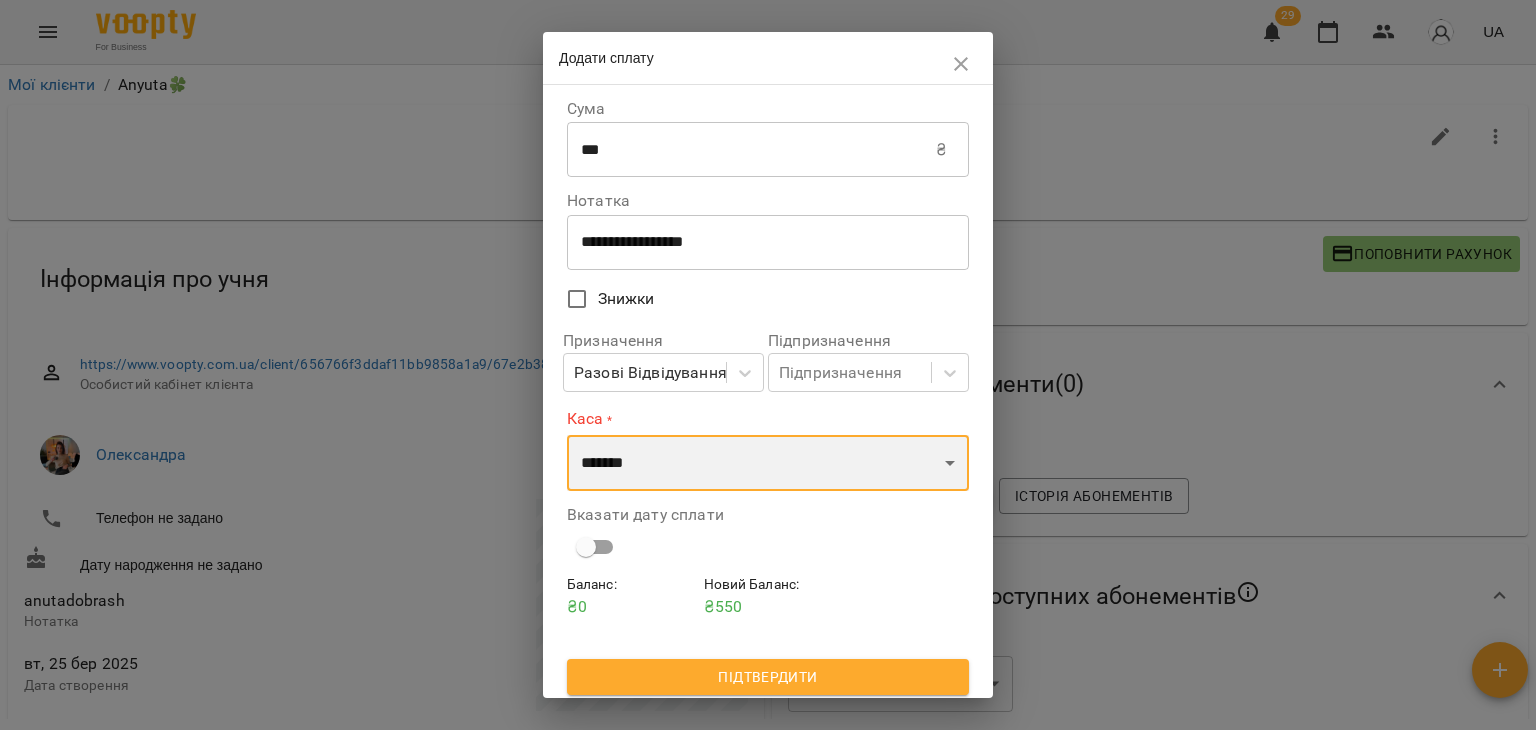 click on "**********" at bounding box center (768, 463) 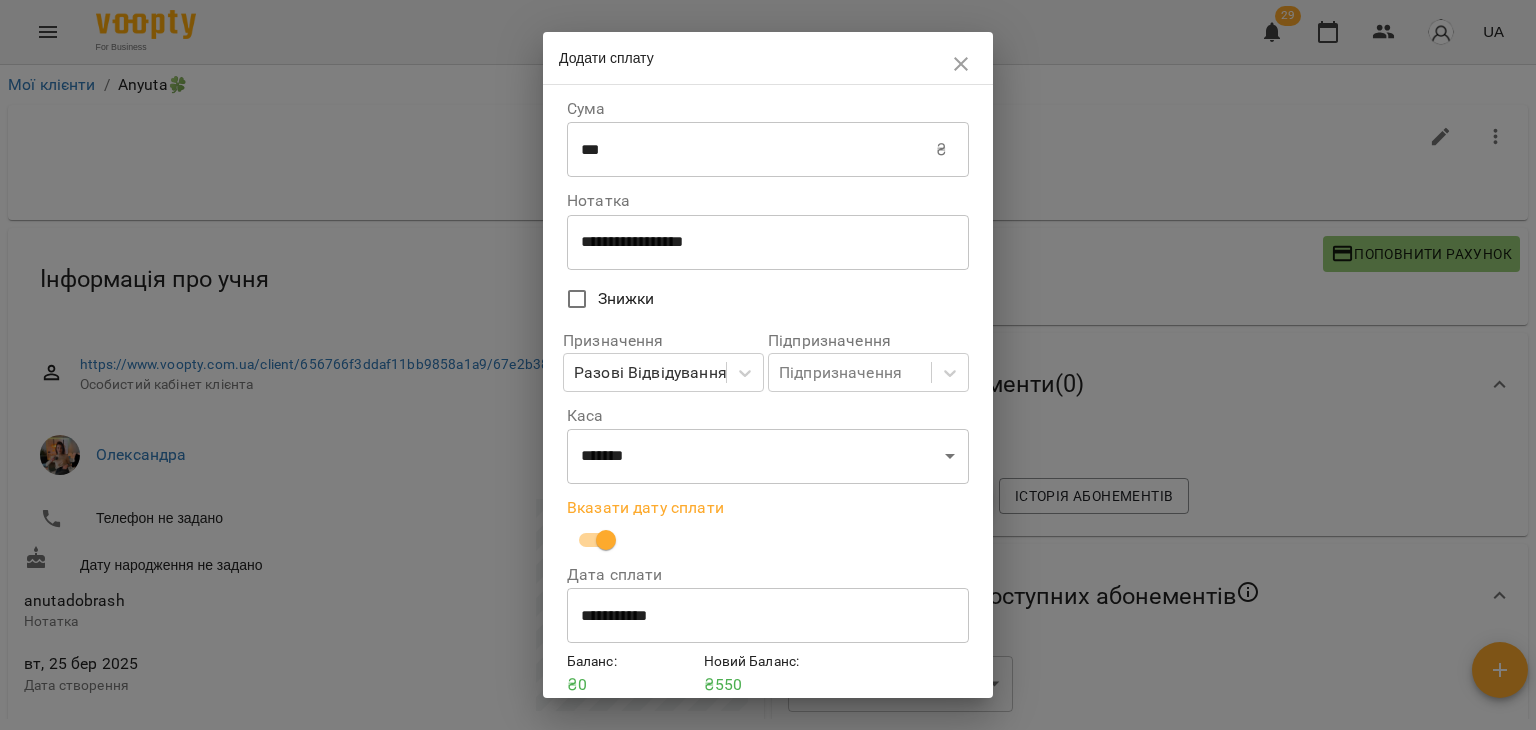 scroll, scrollTop: 84, scrollLeft: 0, axis: vertical 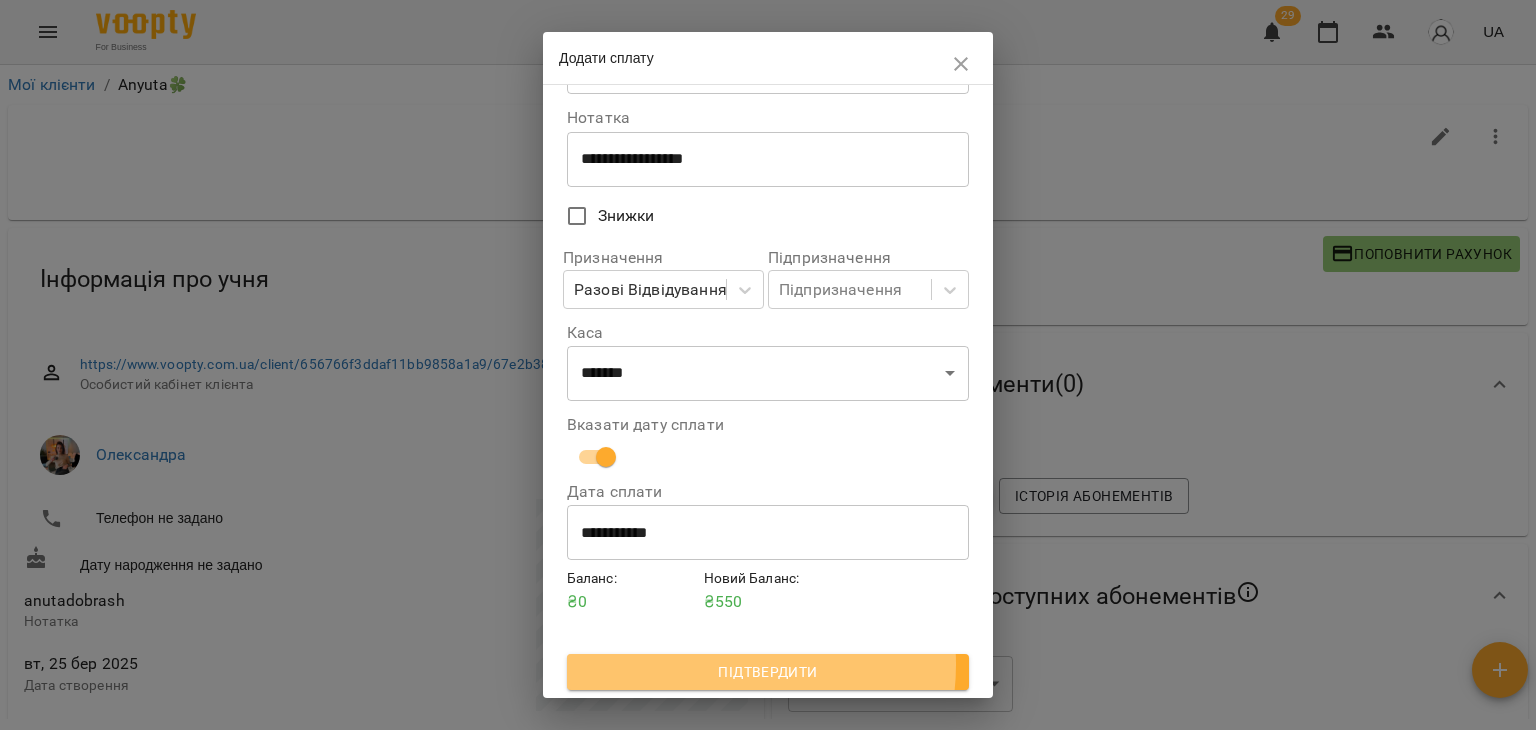 click on "Підтвердити" at bounding box center (768, 672) 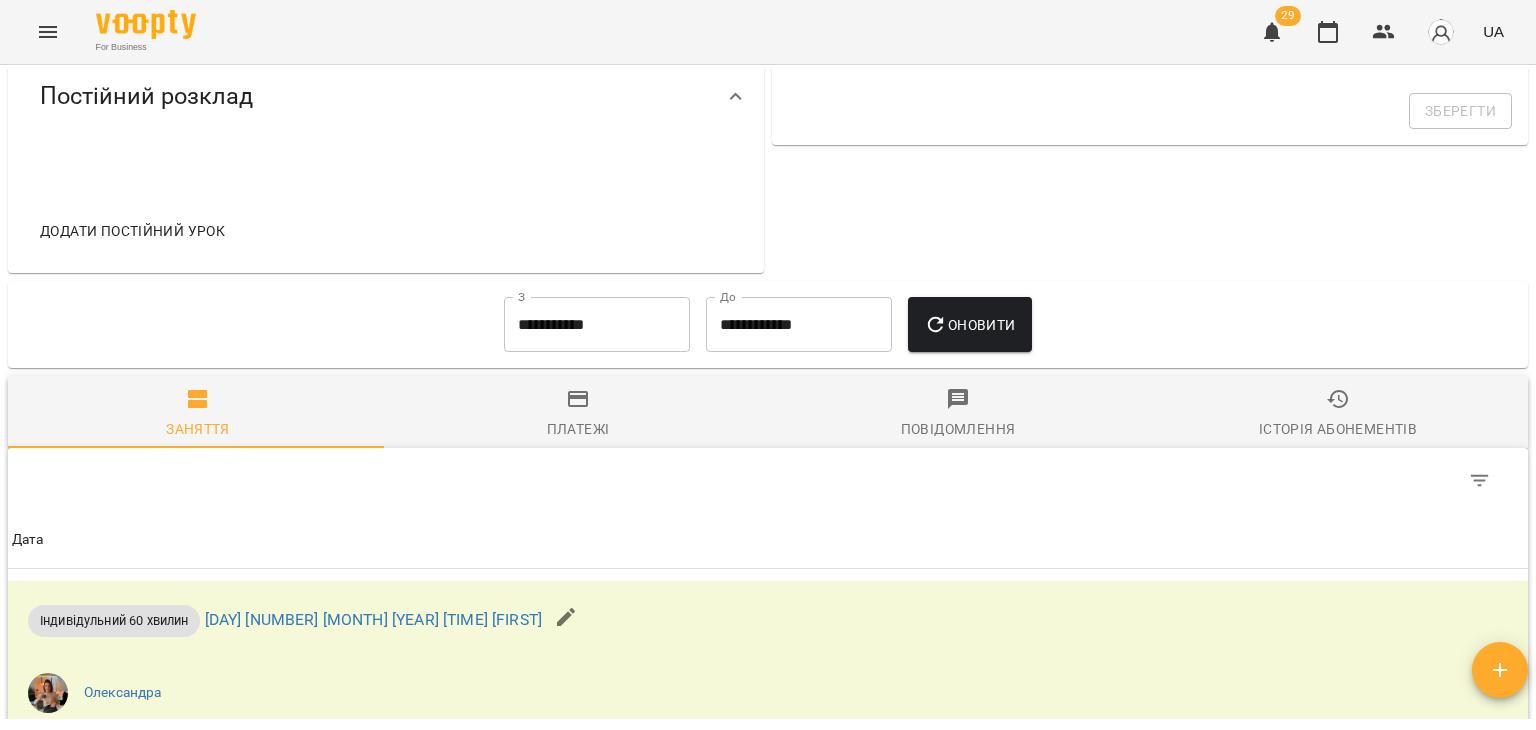 scroll, scrollTop: 1145, scrollLeft: 0, axis: vertical 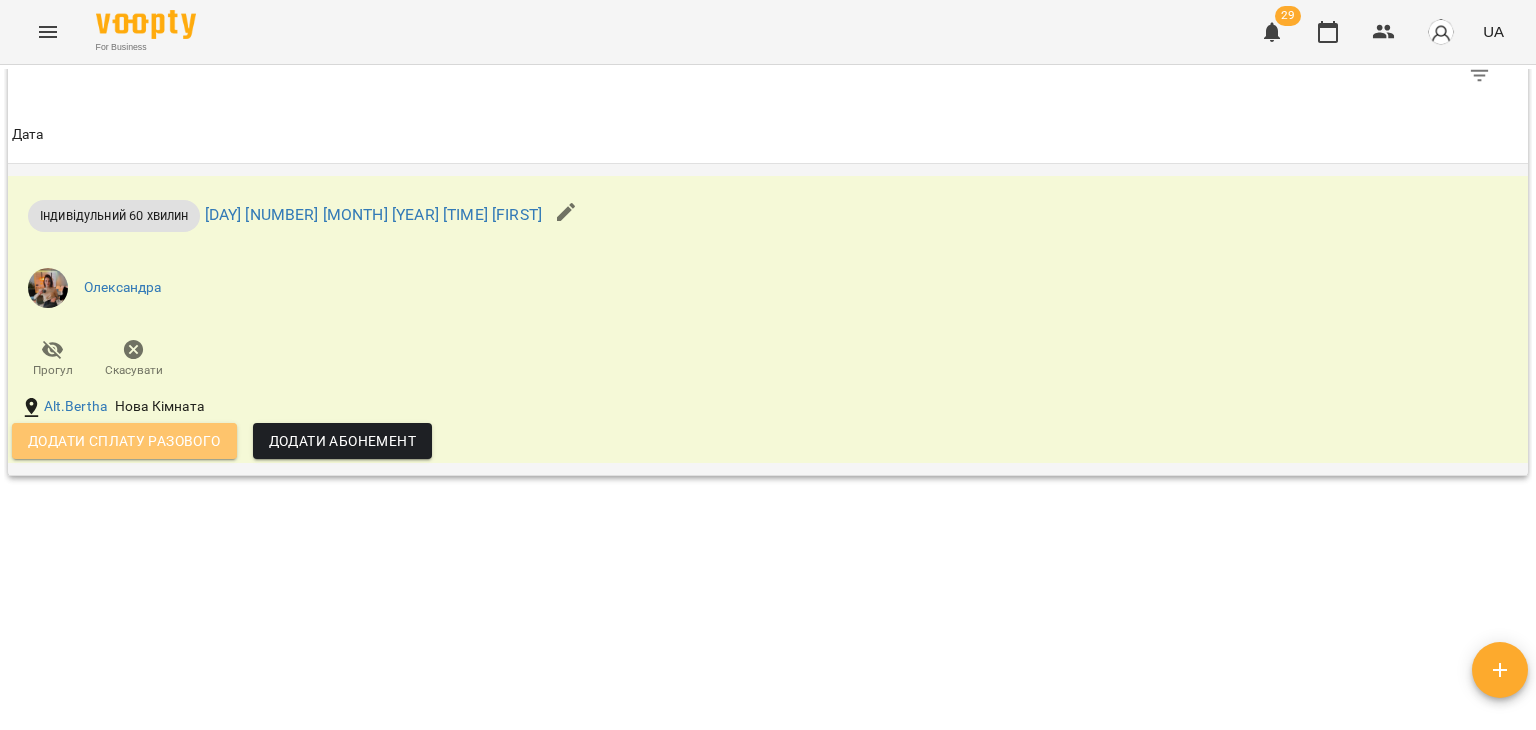 click on "Додати сплату разового" at bounding box center (124, 441) 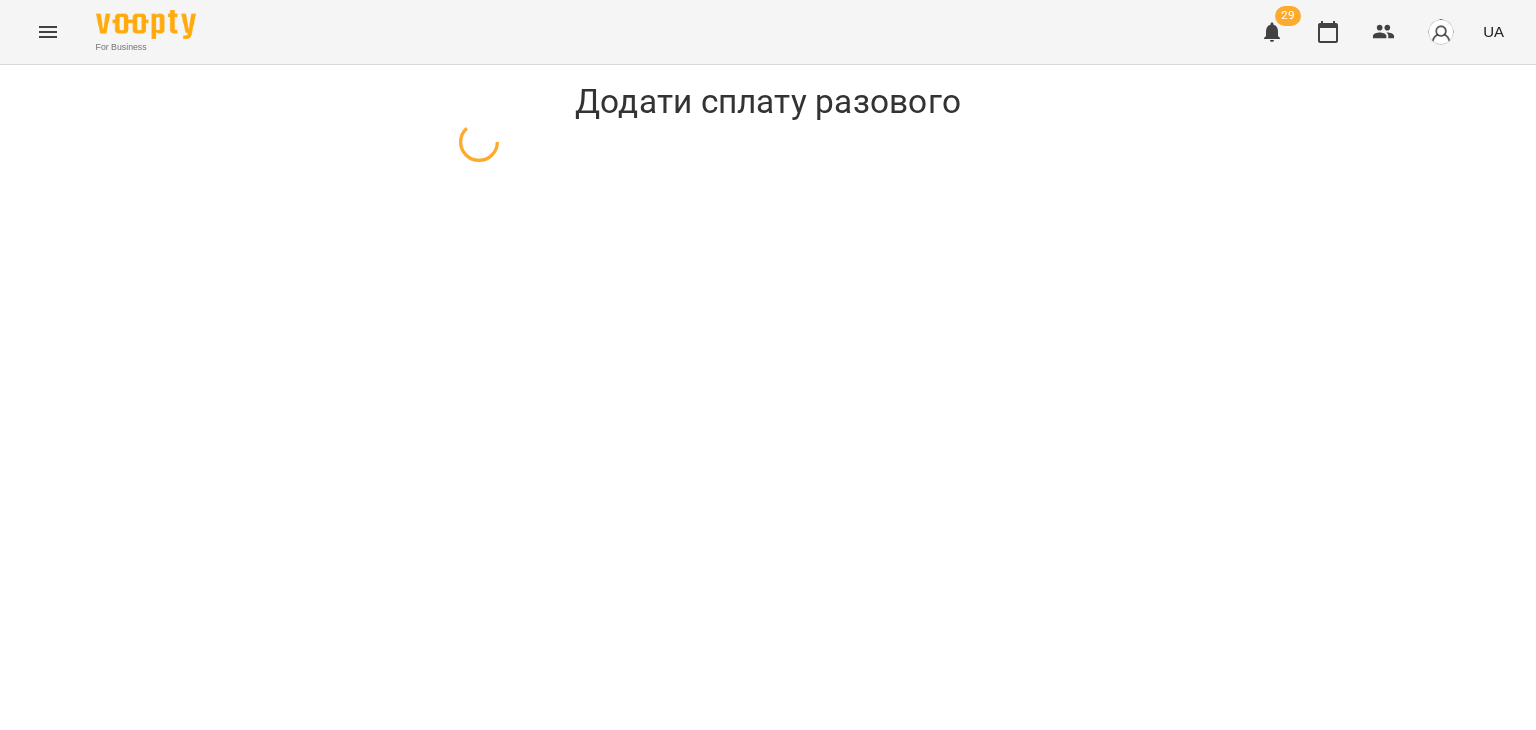select on "**********" 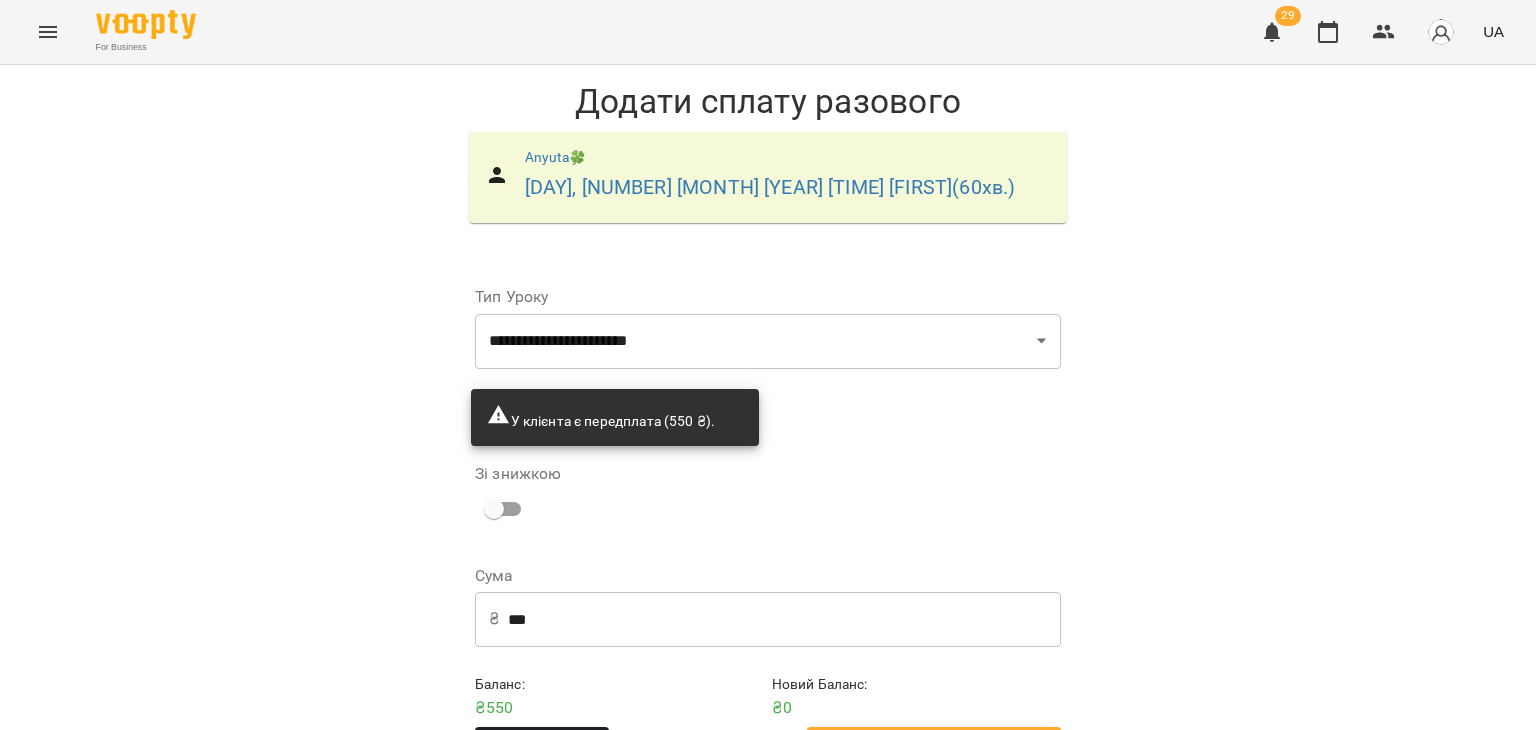 scroll, scrollTop: 70, scrollLeft: 0, axis: vertical 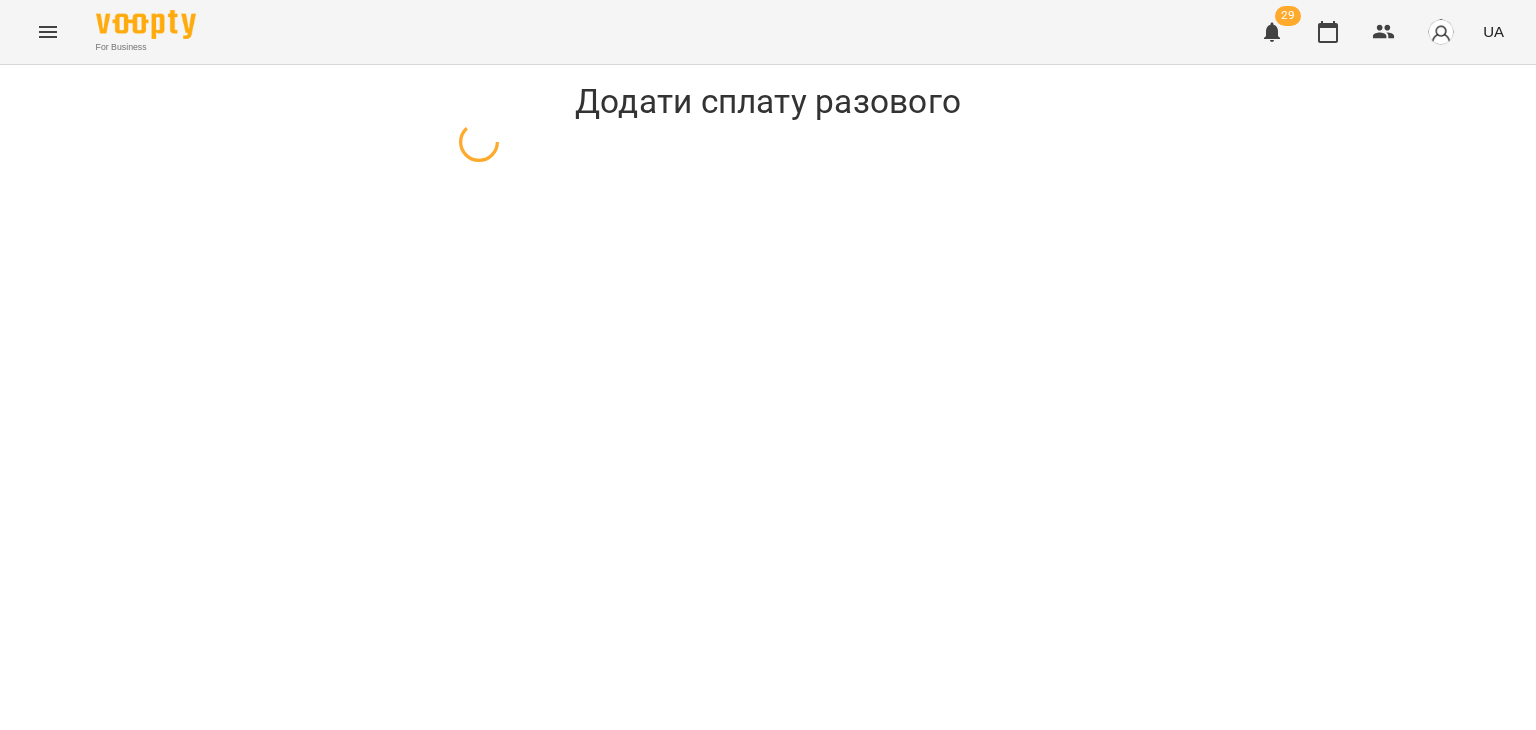 select on "**********" 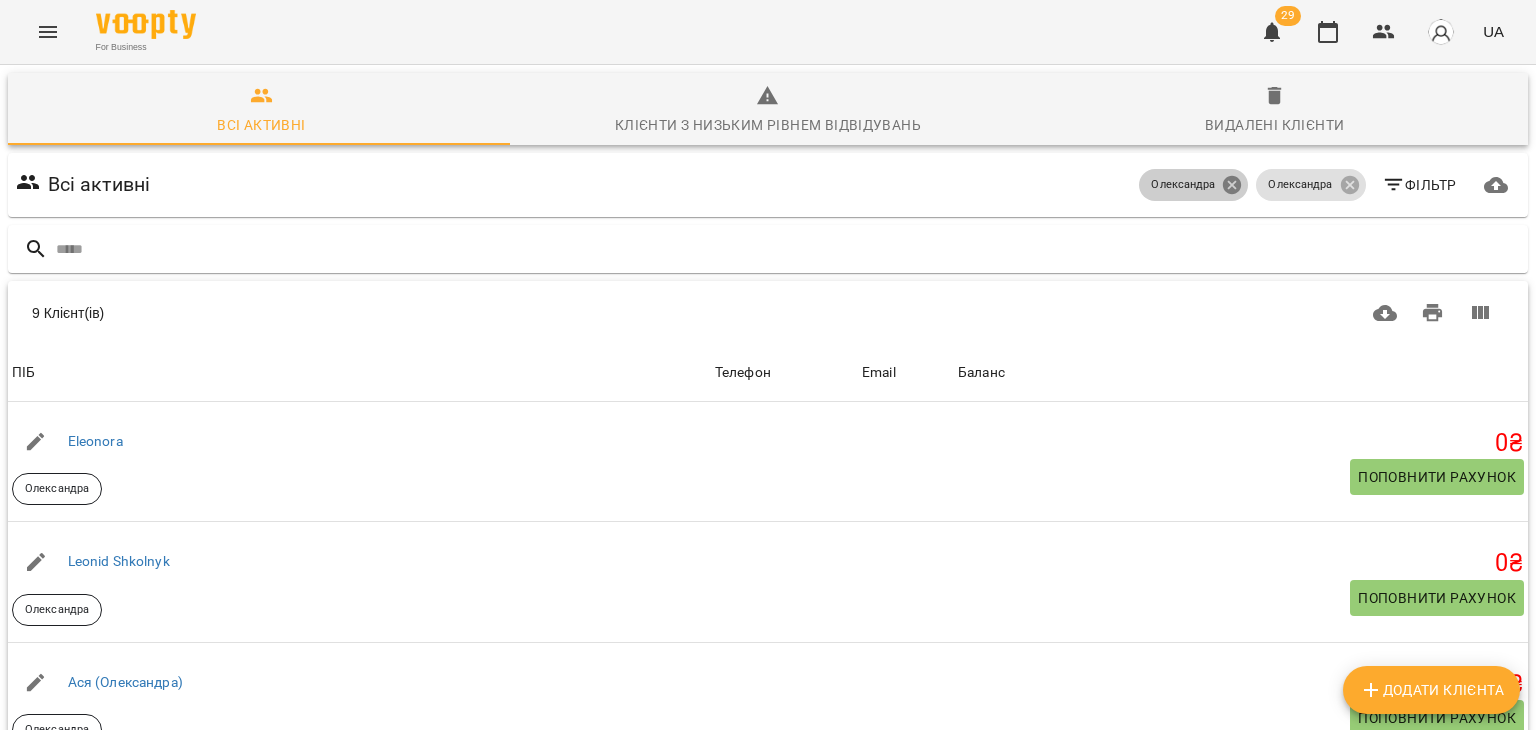 click 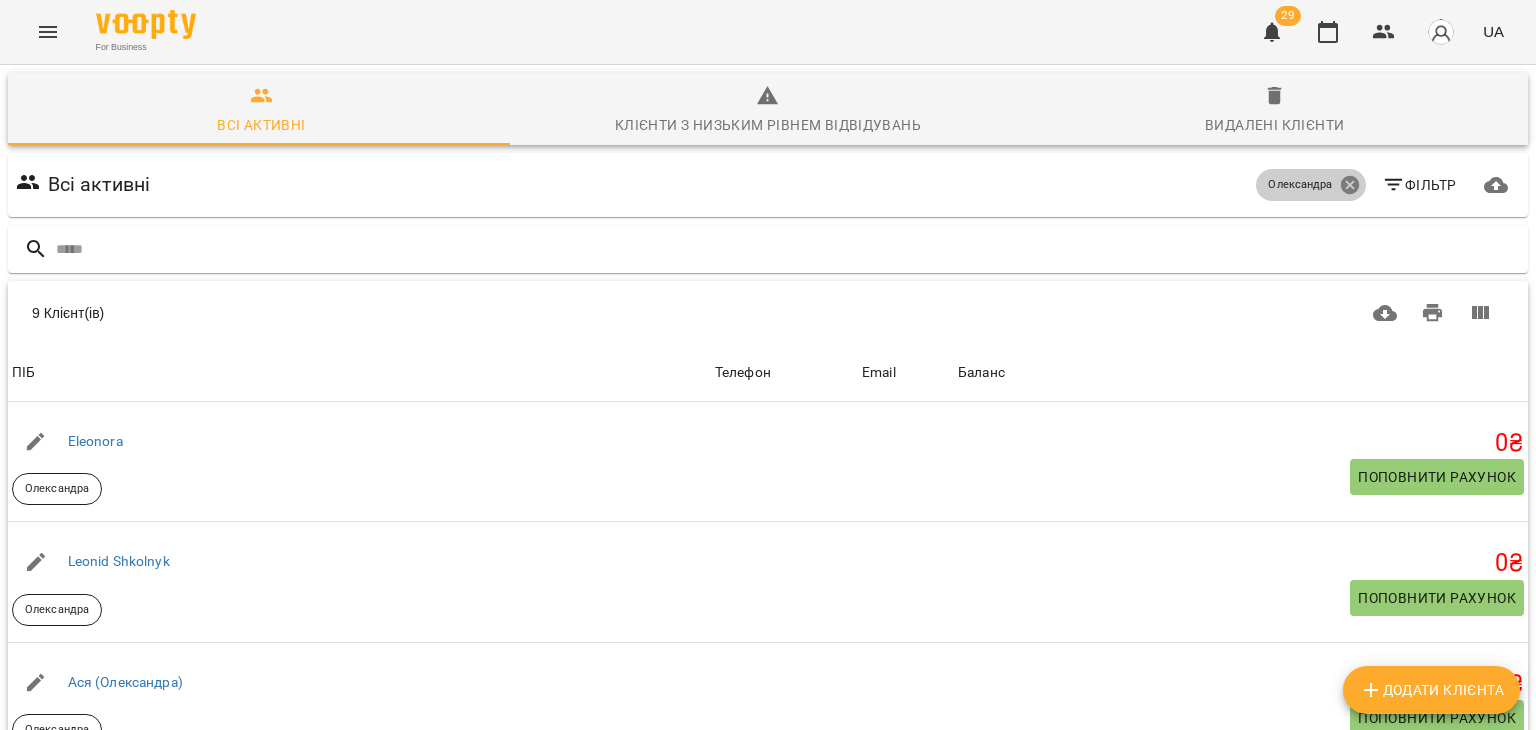 click 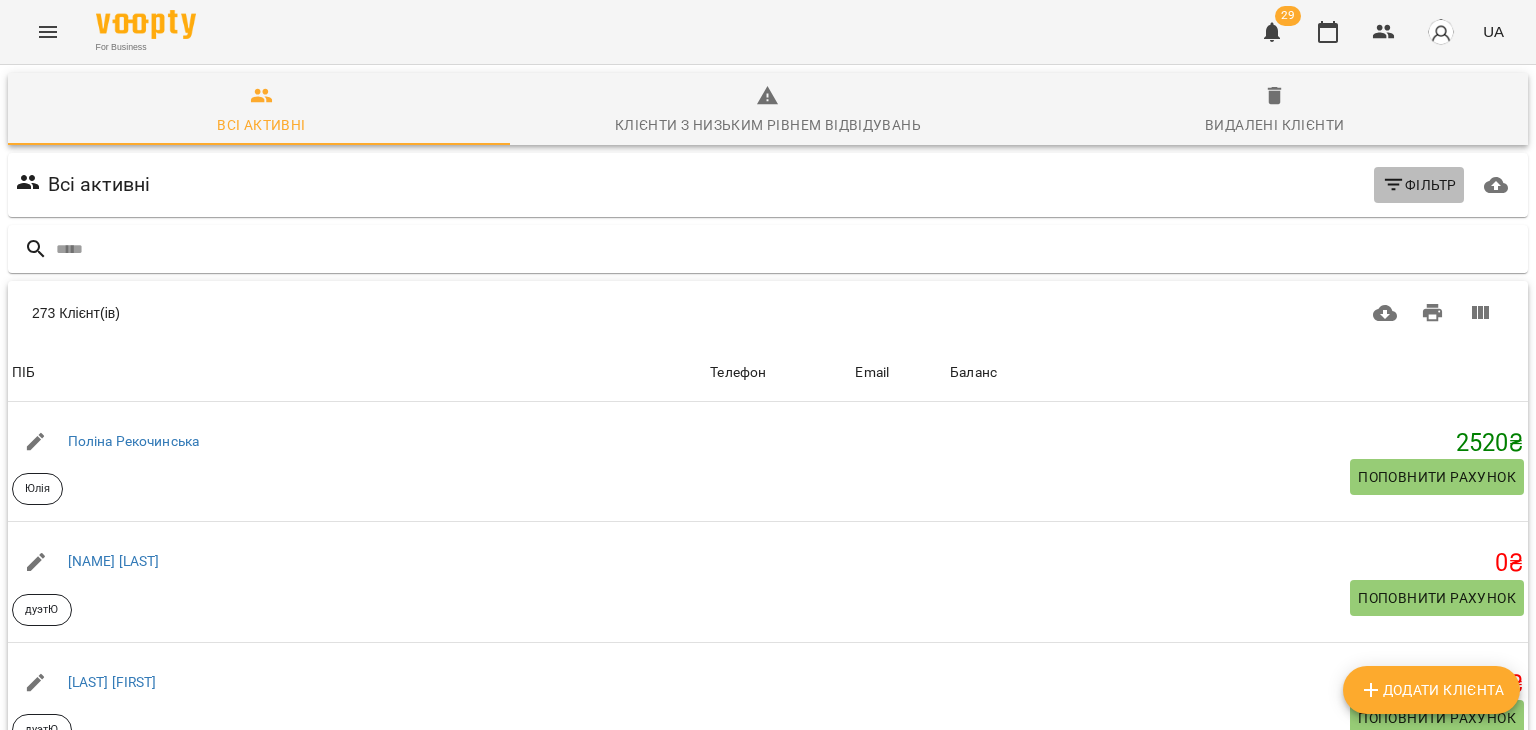 click 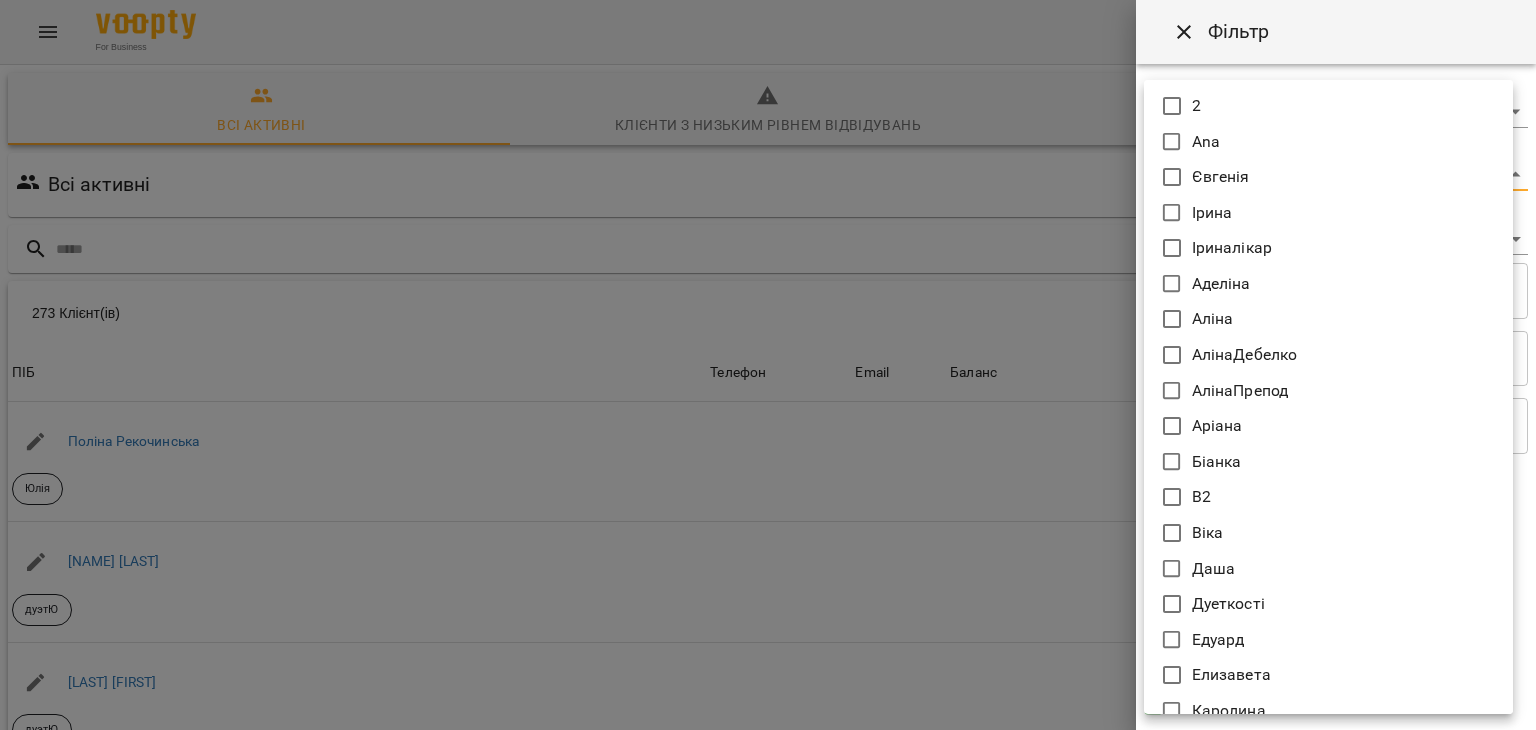 click on "For Business 29 UA Всі активні Клієнти з низьким рівнем відвідувань Видалені клієнти   Всі активні Фільтр 273   Клієнт(ів) 273   Клієнт(ів) ПІБ Телефон Email Баланс ПІБ Поліна Рекочинська Юлія Телефон Email Баланс 2520 ₴ Поповнити рахунок ПІБ Говтва Юрій дуэтЮ Телефон Email Баланс 0 ₴ Поповнити рахунок ПІБ Говтва Анна дуэтЮ Телефон Email Баланс 0 ₴ Поповнити рахунок ПІБ Ілля (діти) Юлія Телефон Email Баланс 0 ₴ Поповнити рахунок ПІБ Дарія (діти) Юлія Телефон Email Баланс 0 ₴ Поповнити рахунок ПІБ Марія дует з Данилом Аделіна Телефон Email Баланс 0 ₴ ПІБ 0" at bounding box center [768, 522] 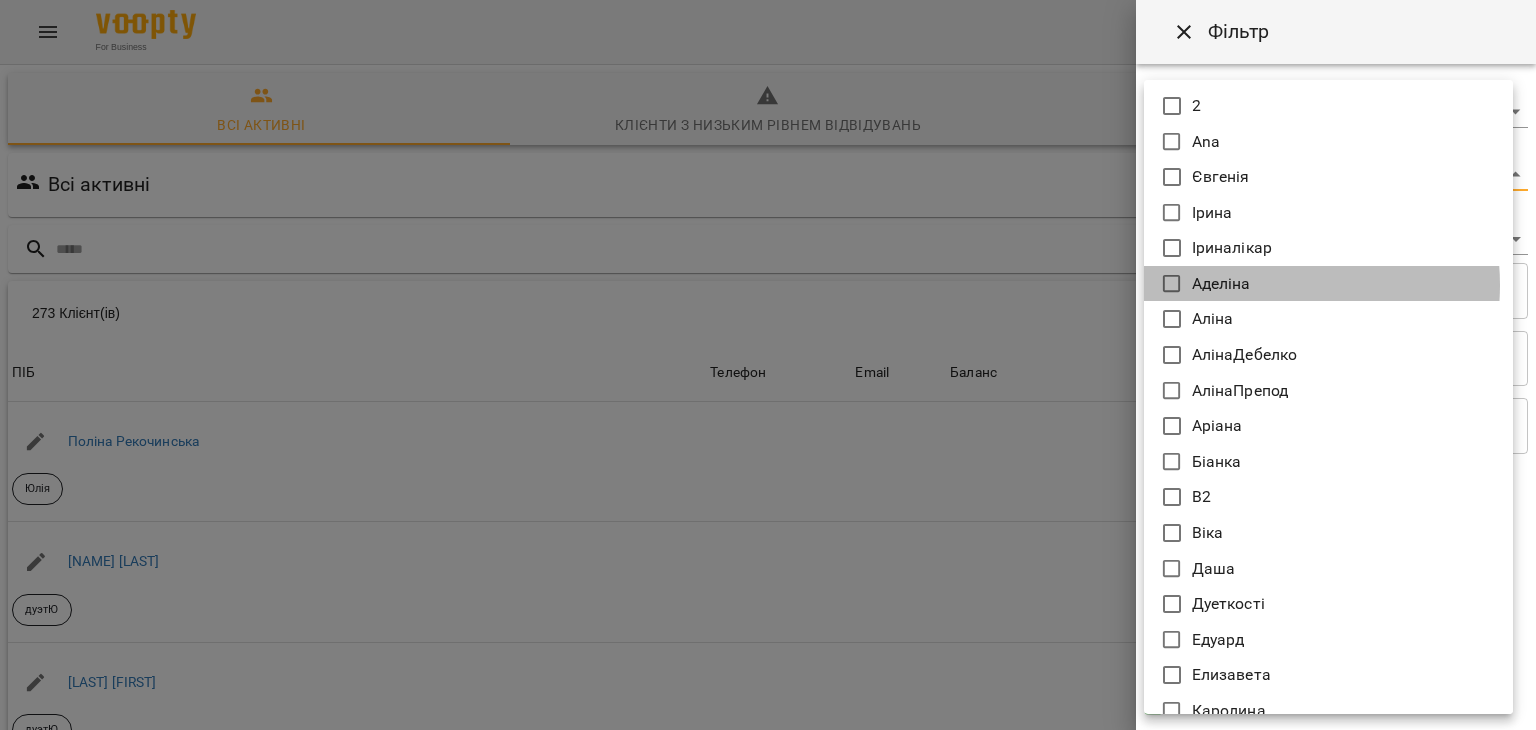 click on "Аделіна" at bounding box center [1328, 284] 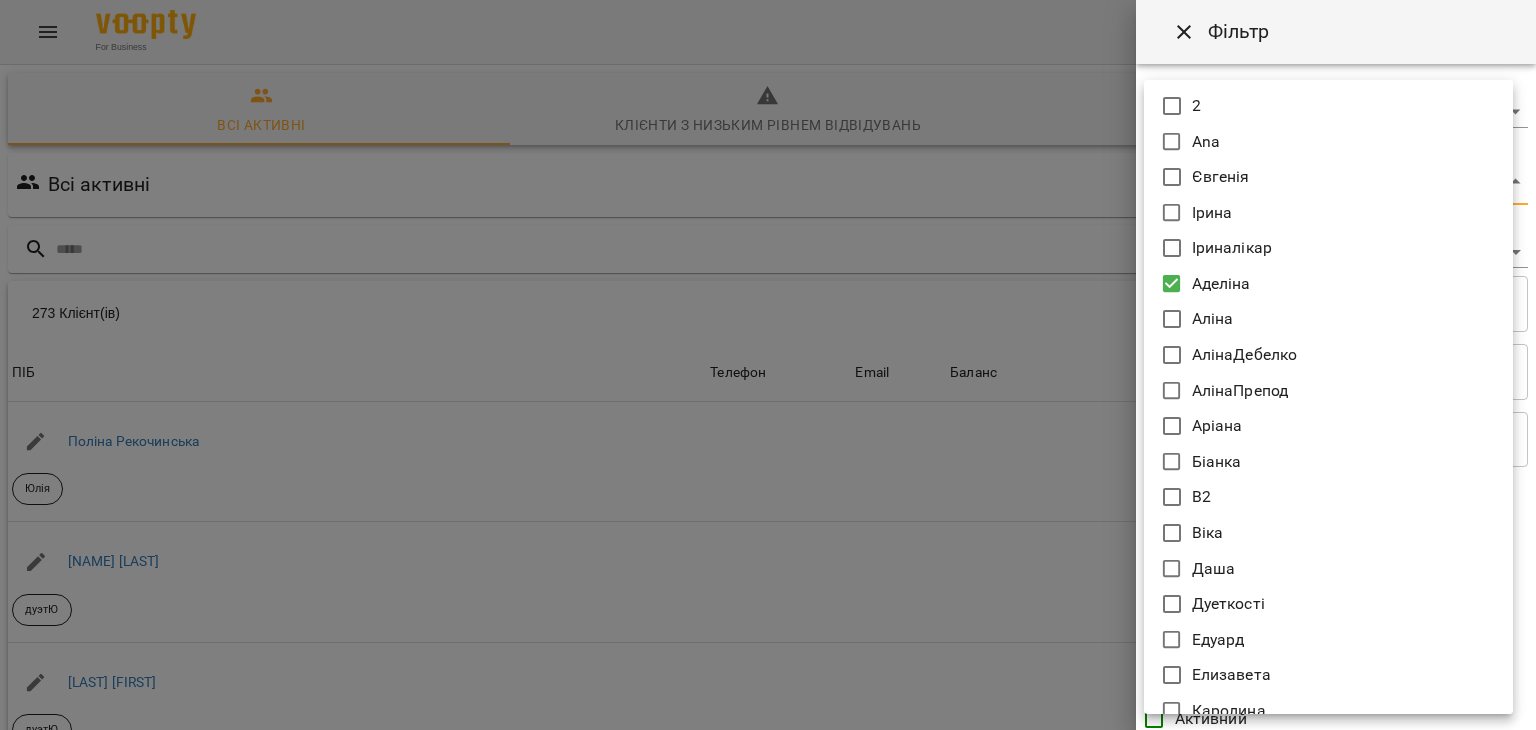click at bounding box center [768, 365] 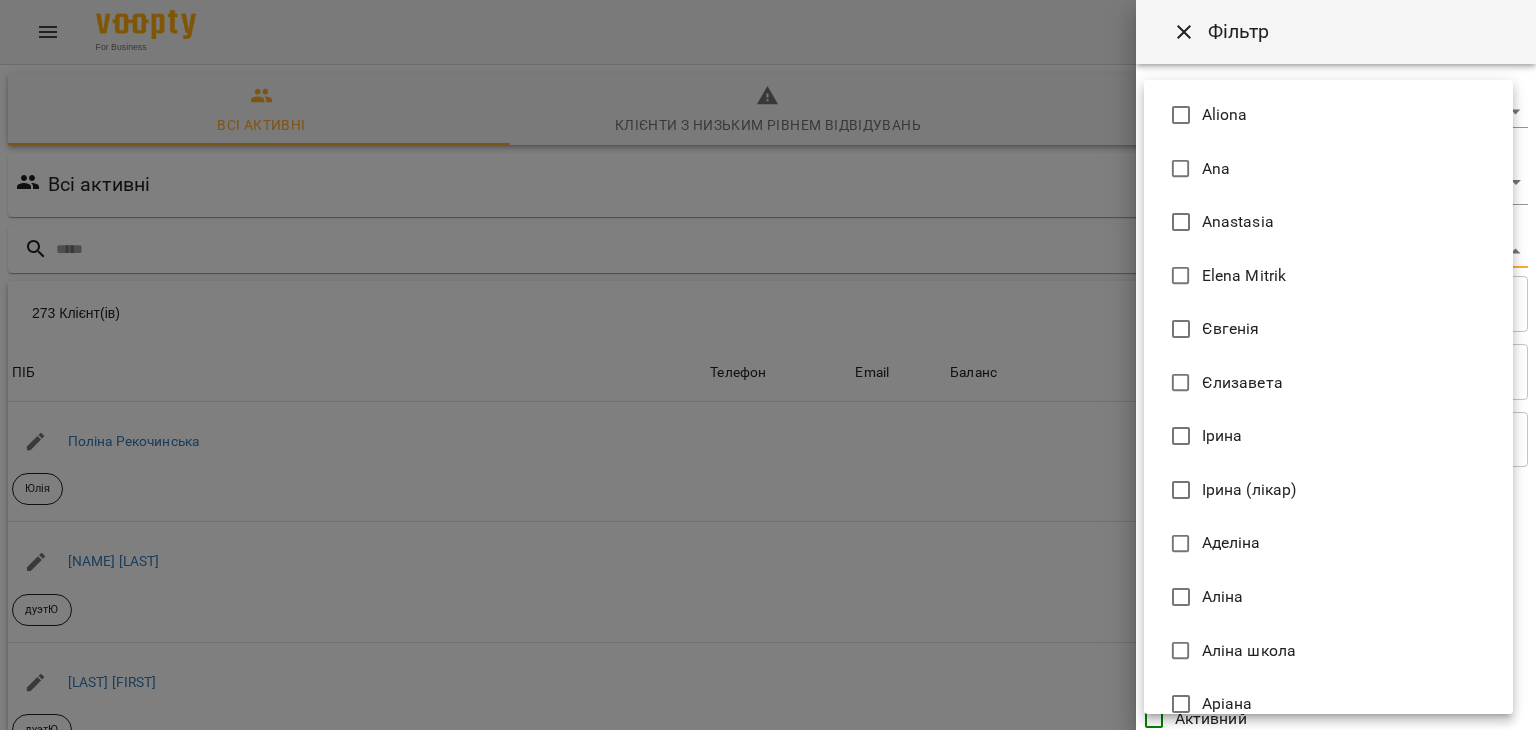 click on "For Business 29 UA Всі активні Клієнти з низьким рівнем відвідувань Видалені клієнти   Всі активні Аделіна Фільтр 273   Клієнт(ів) 273   Клієнт(ів) ПІБ Телефон Email Баланс ПІБ Поліна Рекочинська Юлія Телефон Email Баланс 2520 ₴ Поповнити рахунок ПІБ Говтва Юрій дуэтЮ Телефон Email Баланс 0 ₴ Поповнити рахунок ПІБ Говтва Анна дуэтЮ Телефон Email Баланс 0 ₴ Поповнити рахунок ПІБ Ілля (діти) Юлія Телефон Email Баланс 0 ₴ Поповнити рахунок ПІБ Дарія (діти) Юлія Телефон Email Баланс 0 ₴ Поповнити рахунок ПІБ Марія дует з Данилом Аделіна Телефон Email Баланс" at bounding box center (768, 522) 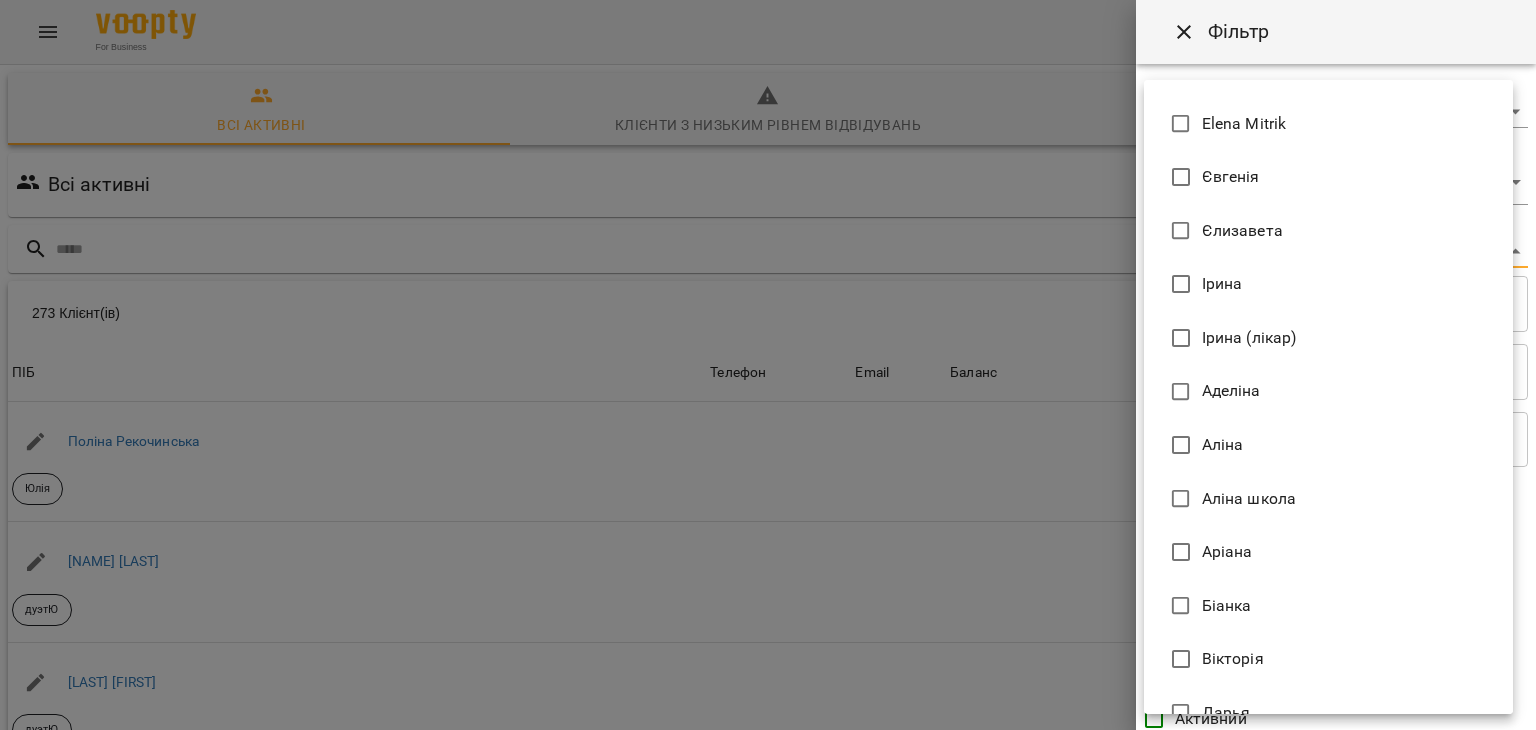 scroll, scrollTop: 154, scrollLeft: 0, axis: vertical 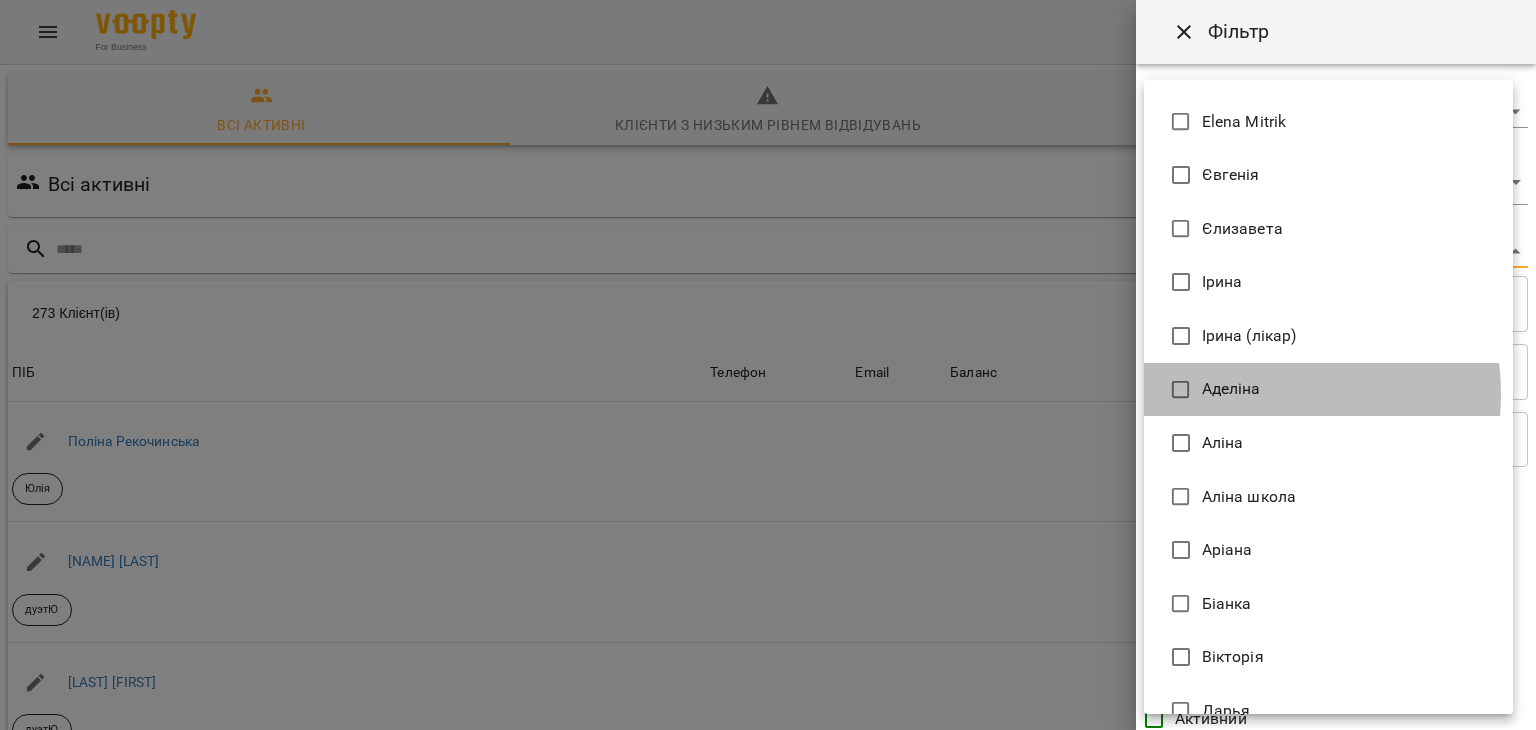 click on "Аделіна" at bounding box center [1328, 390] 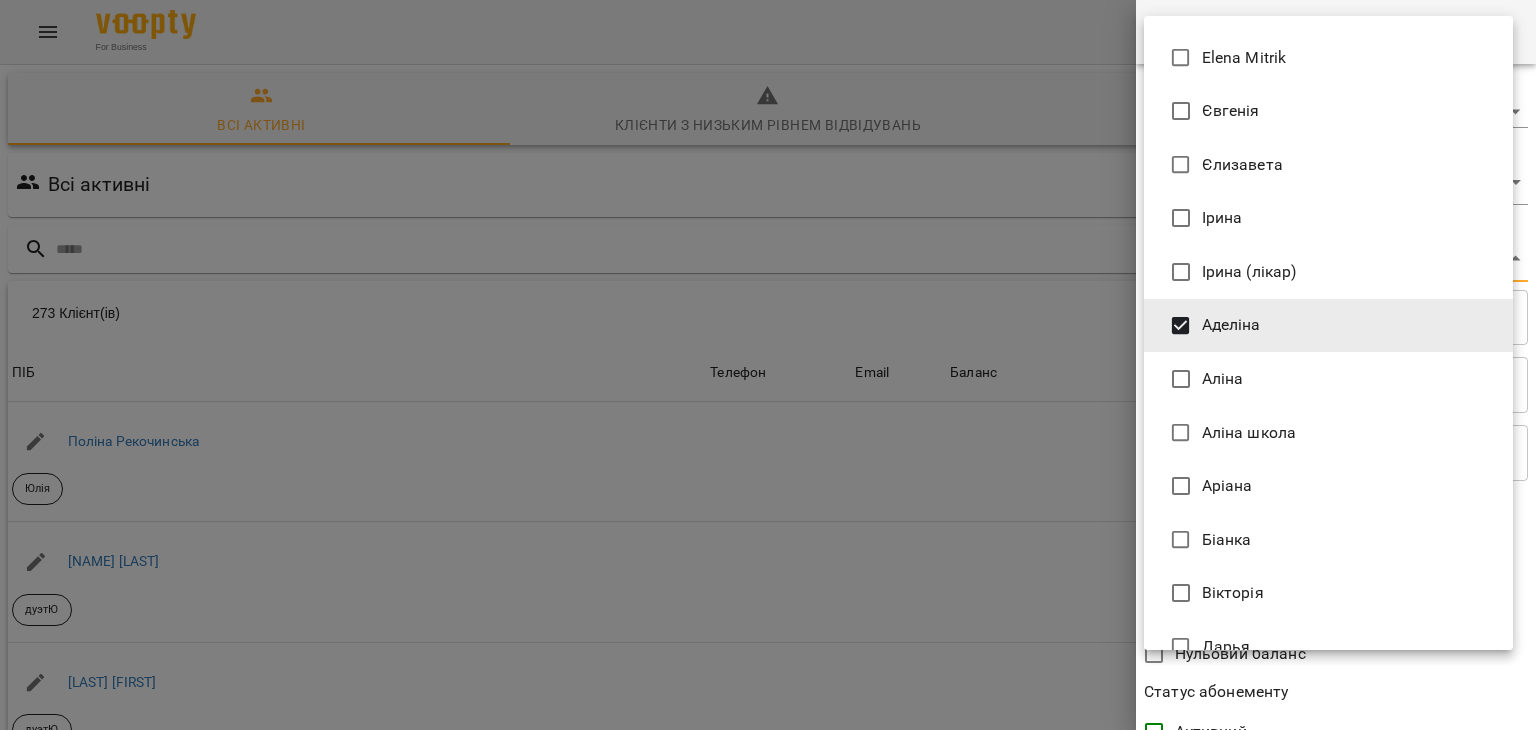 click at bounding box center [768, 365] 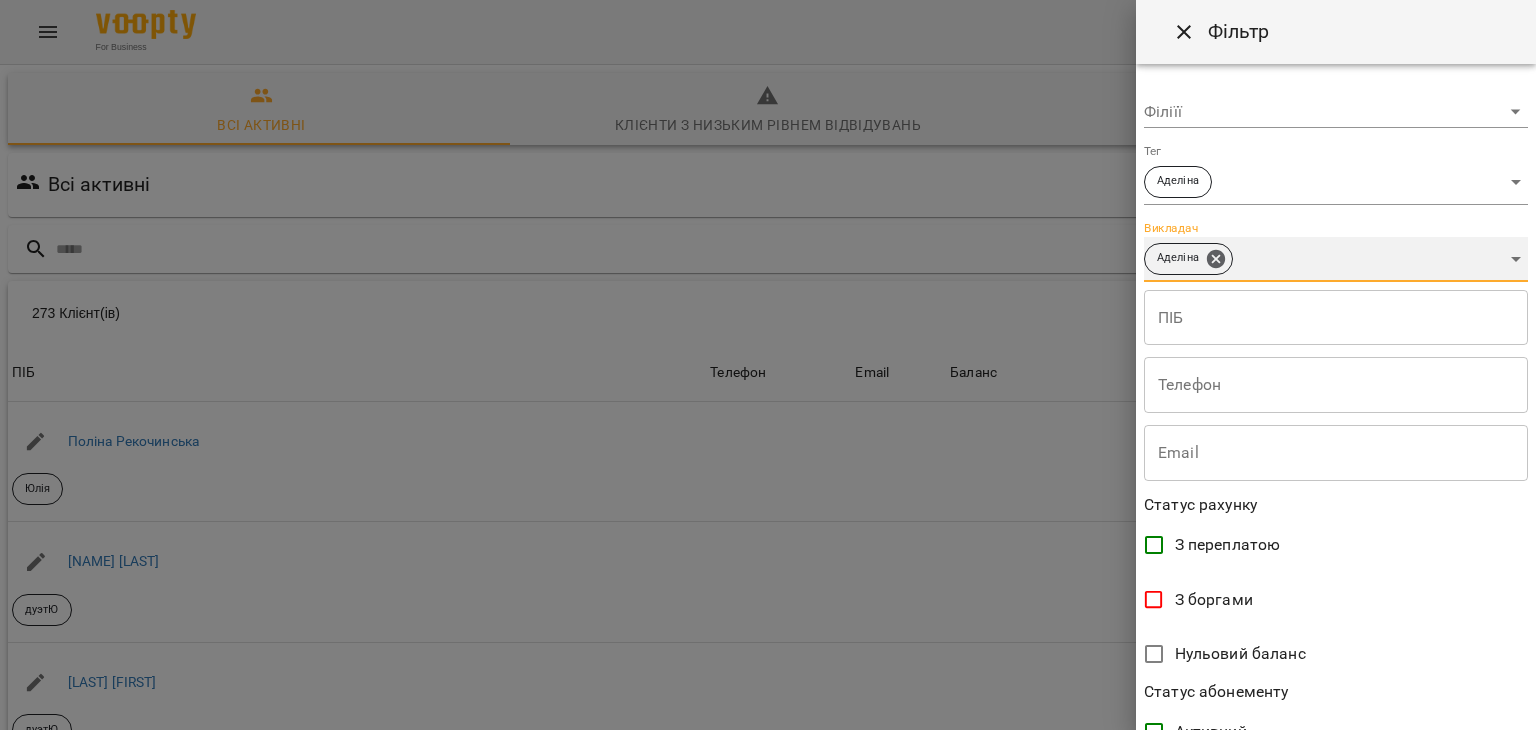 scroll, scrollTop: 410, scrollLeft: 0, axis: vertical 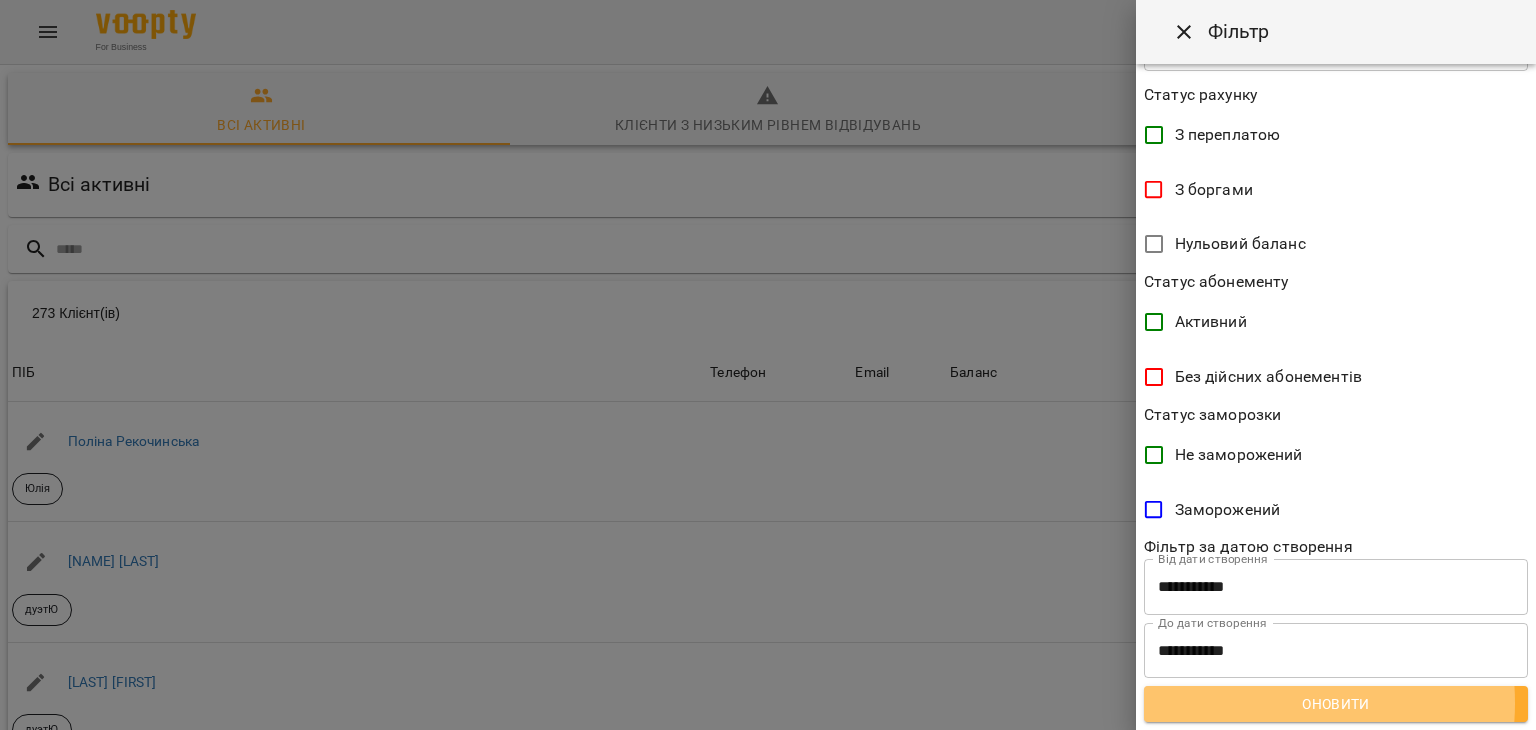 click on "Оновити" at bounding box center (1336, 704) 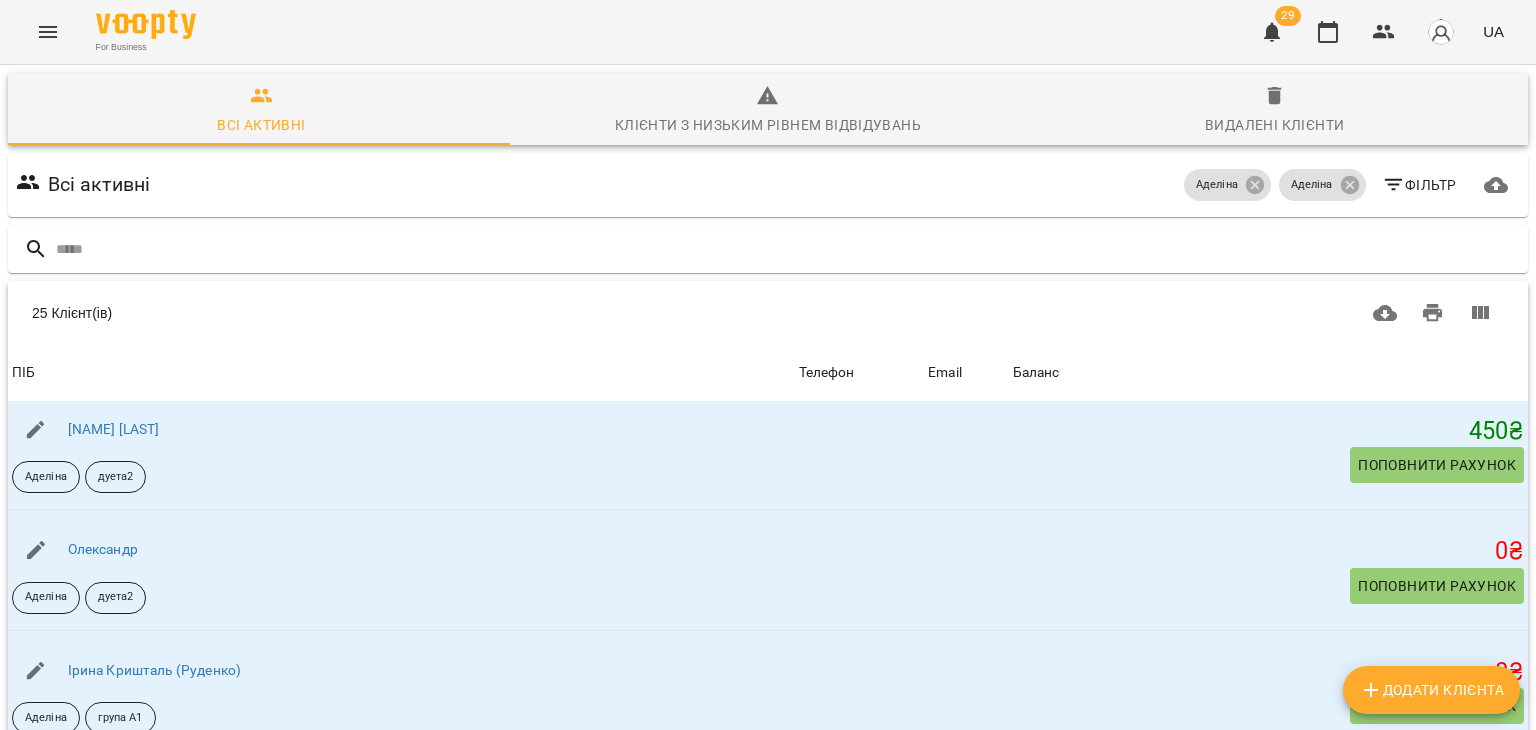 scroll, scrollTop: 2566, scrollLeft: 0, axis: vertical 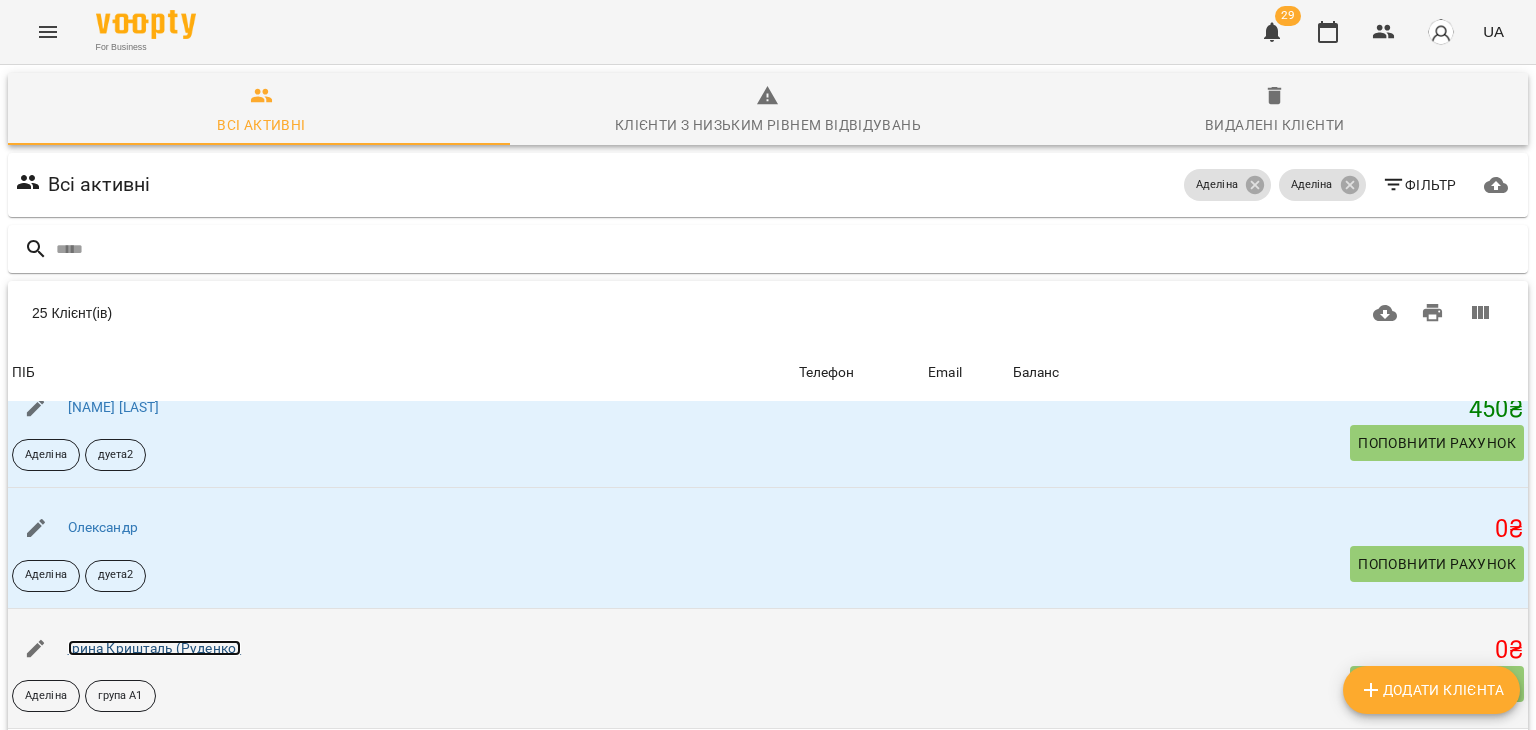 click on "Ірина Кришталь (Руденко)" at bounding box center (155, 648) 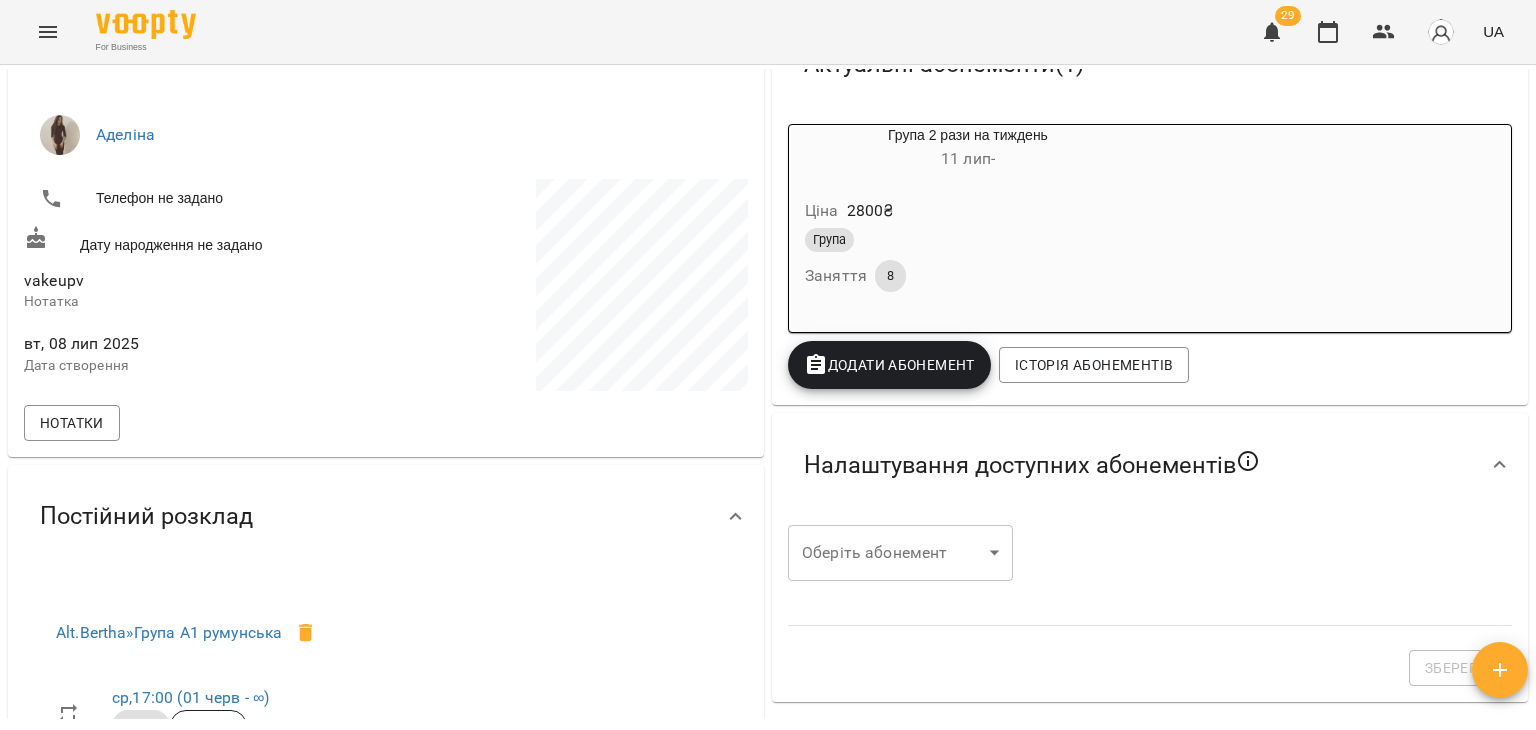 scroll, scrollTop: 0, scrollLeft: 0, axis: both 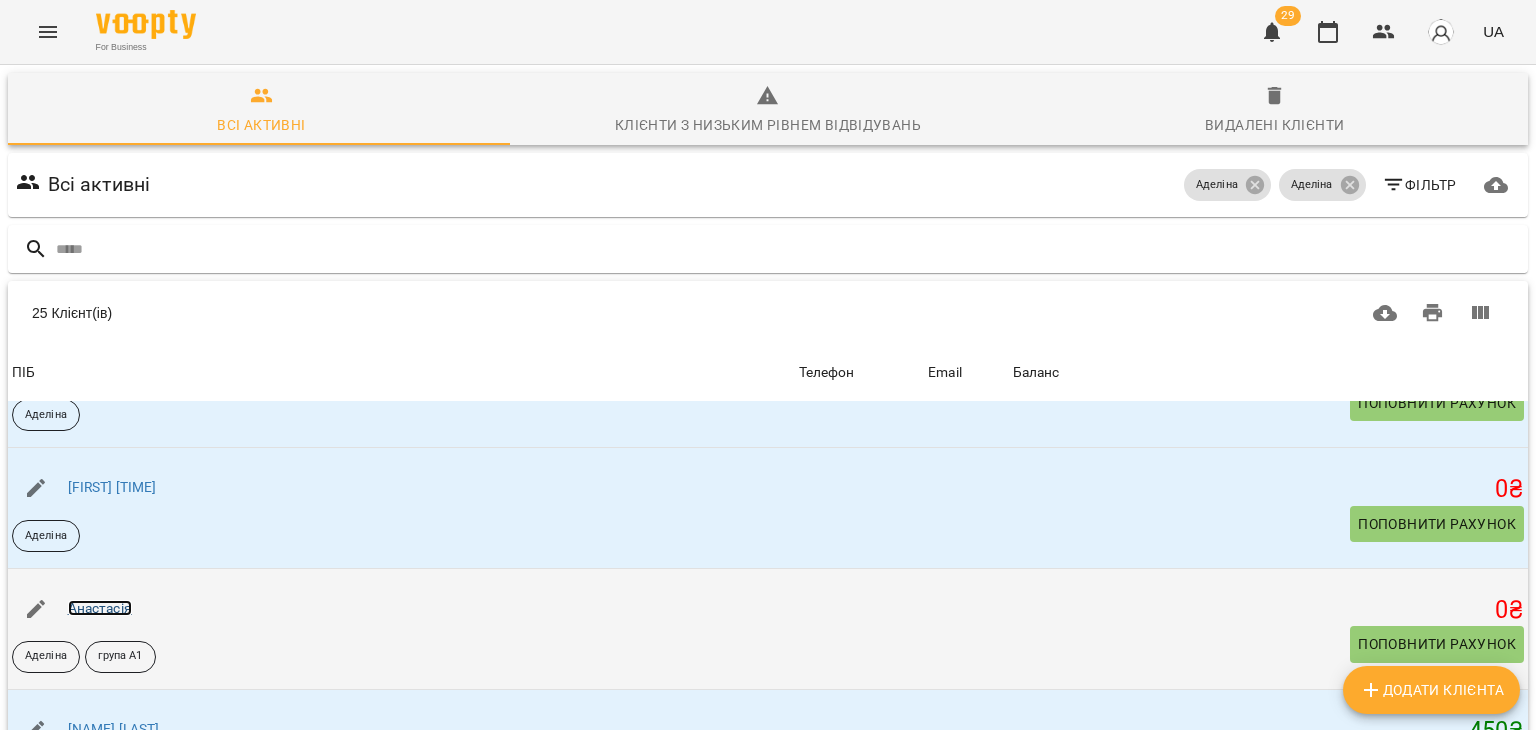 click on "Анастасія" at bounding box center (100, 608) 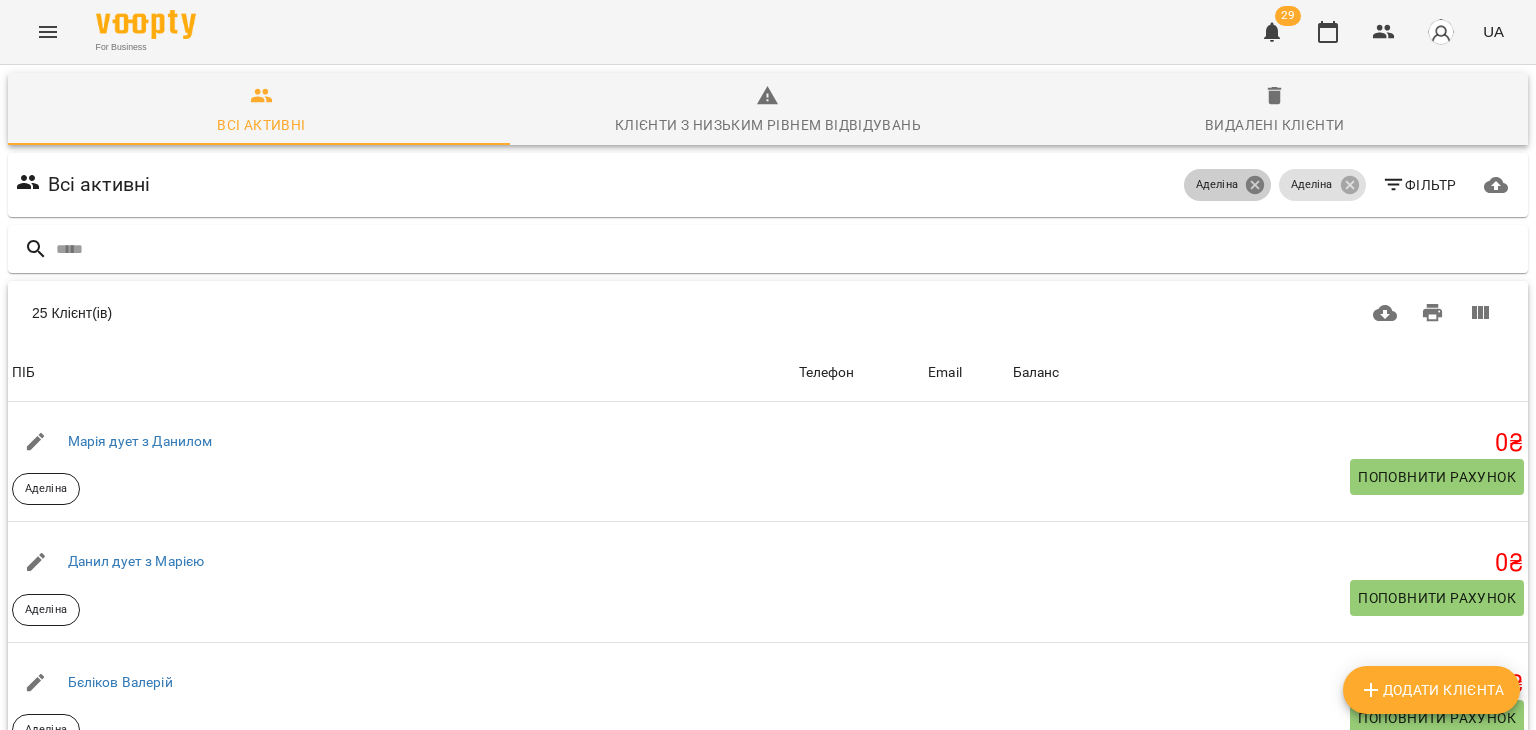 click 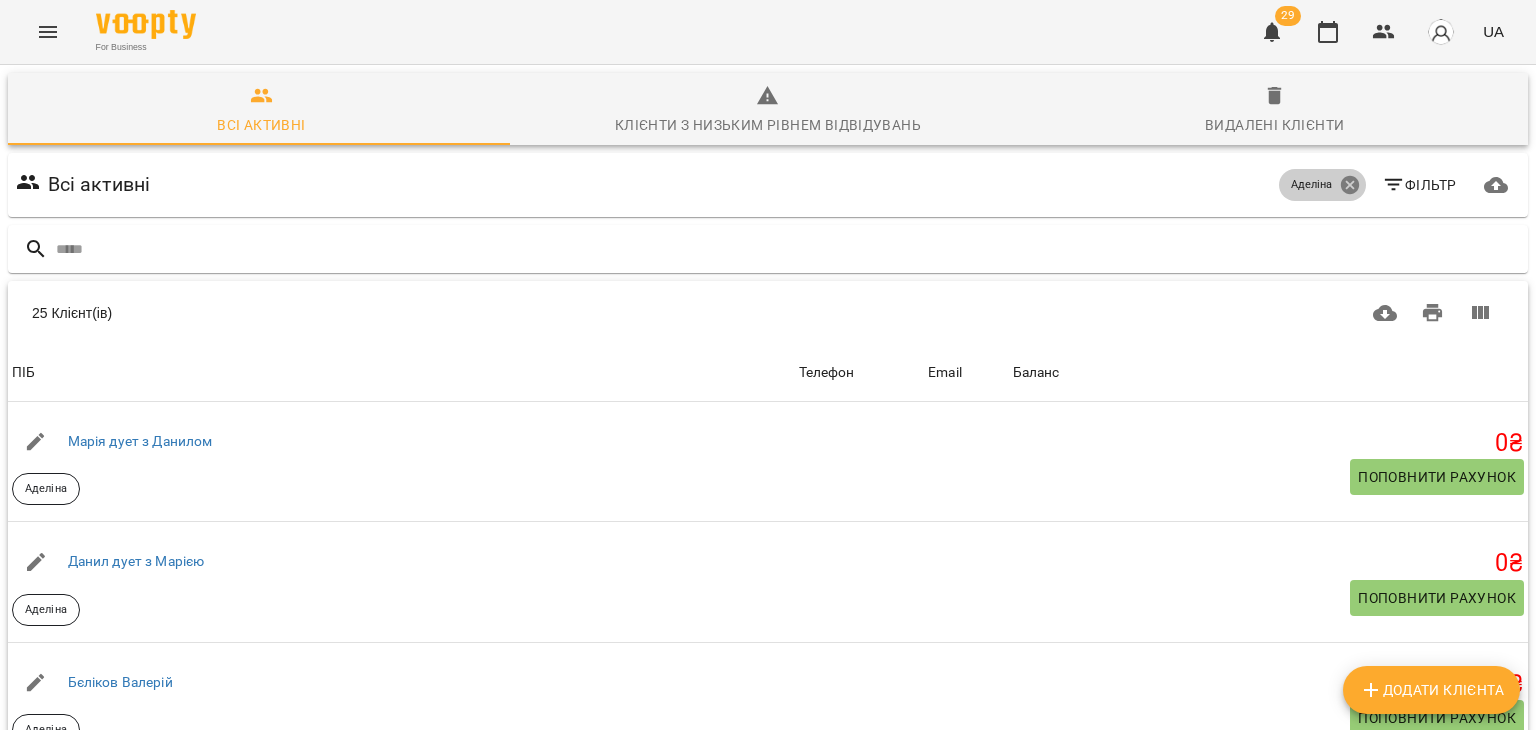 click 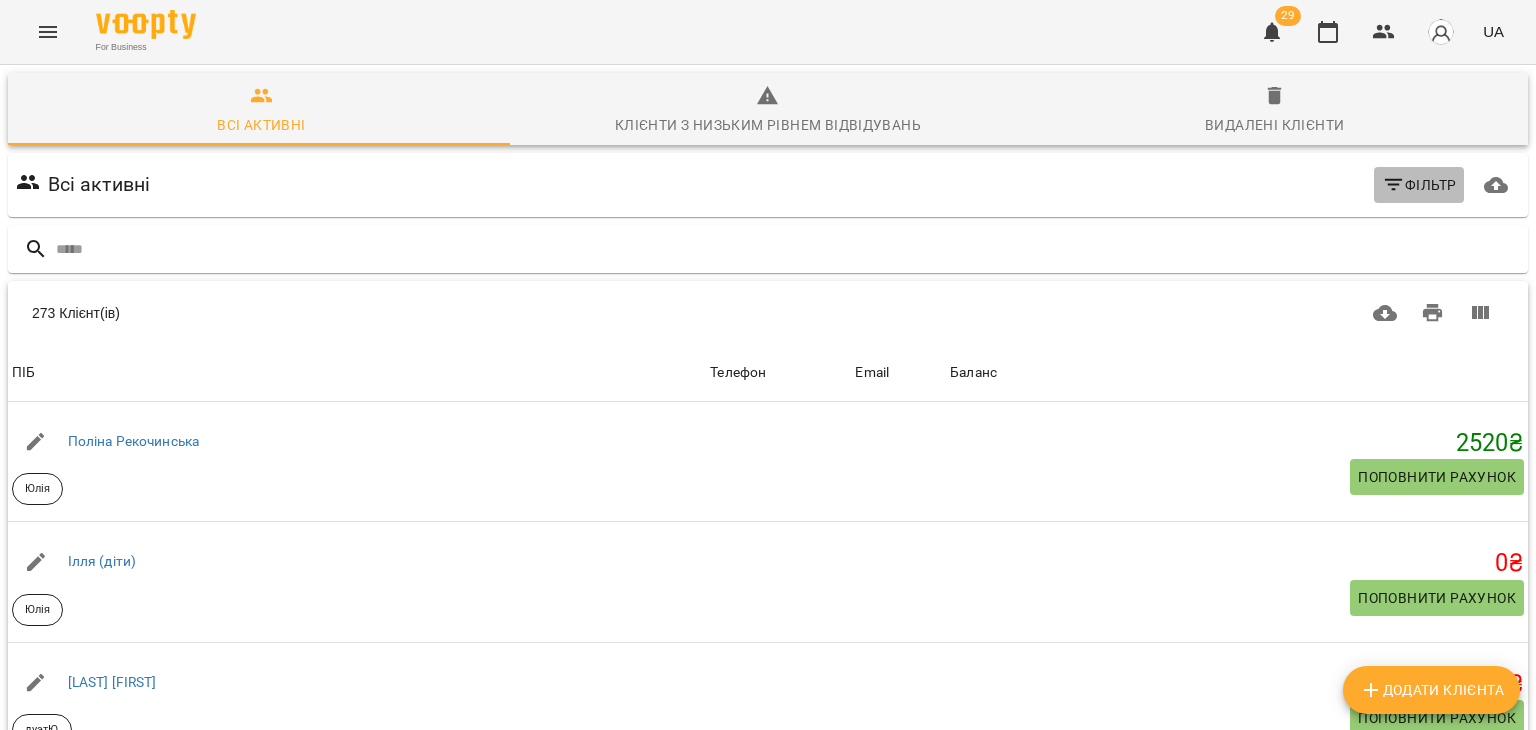 click 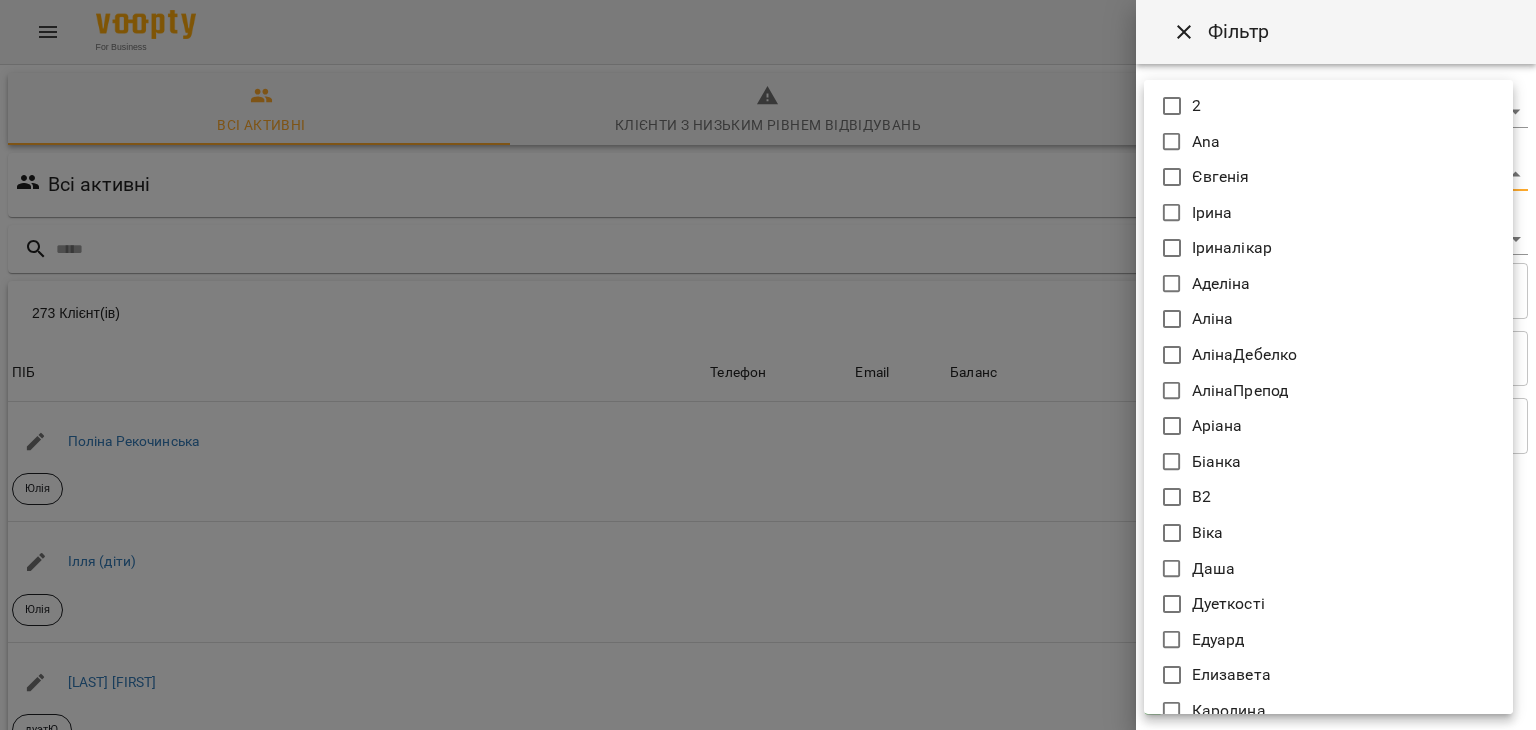 click on "For Business 29 UA Всі активні Клієнти з низьким рівнем відвідувань Видалені клієнти   Всі активні Фільтр 273   Клієнт(ів) 273   Клієнт(ів) ПІБ Телефон Email Баланс ПІБ Поліна Рекочинська Юлія Телефон Email Баланс 2520 ₴ Поповнити рахунок ПІБ Ілля (діти) Юлія Телефон Email Баланс 0 ₴ Поповнити рахунок ПІБ Говтва Анна дуэтЮ Телефон Email Баланс 0 ₴ Поповнити рахунок ПІБ Дарія (діти) Юлія Телефон Email Баланс 0 ₴ Поповнити рахунок ПІБ Марія дует з Данилом Аделіна Телефон Email Баланс 0 ₴ Поповнити рахунок ПІБ Данил дует з Марією Аделіна Телефон Email 0 ₴ 0 0" at bounding box center (768, 522) 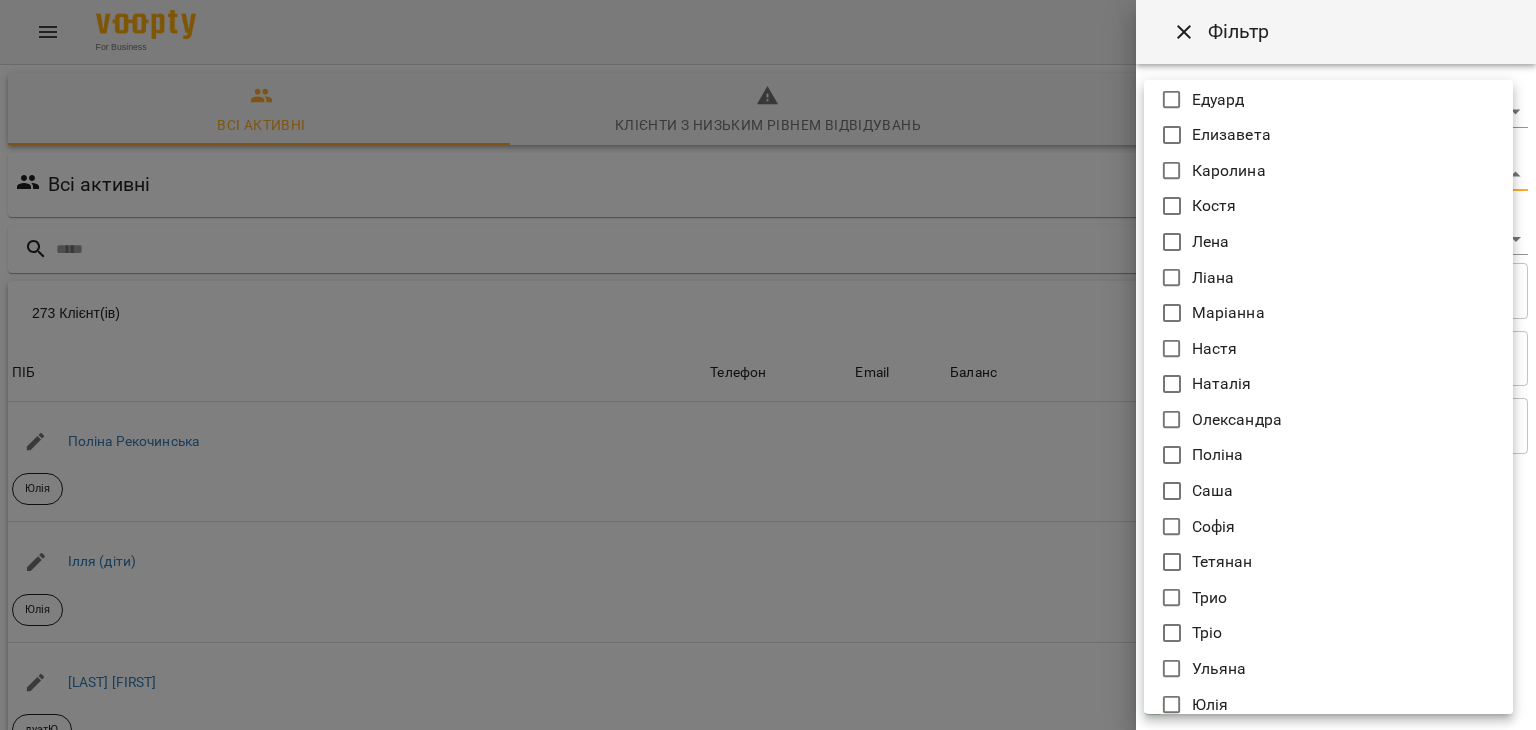 scroll, scrollTop: 556, scrollLeft: 0, axis: vertical 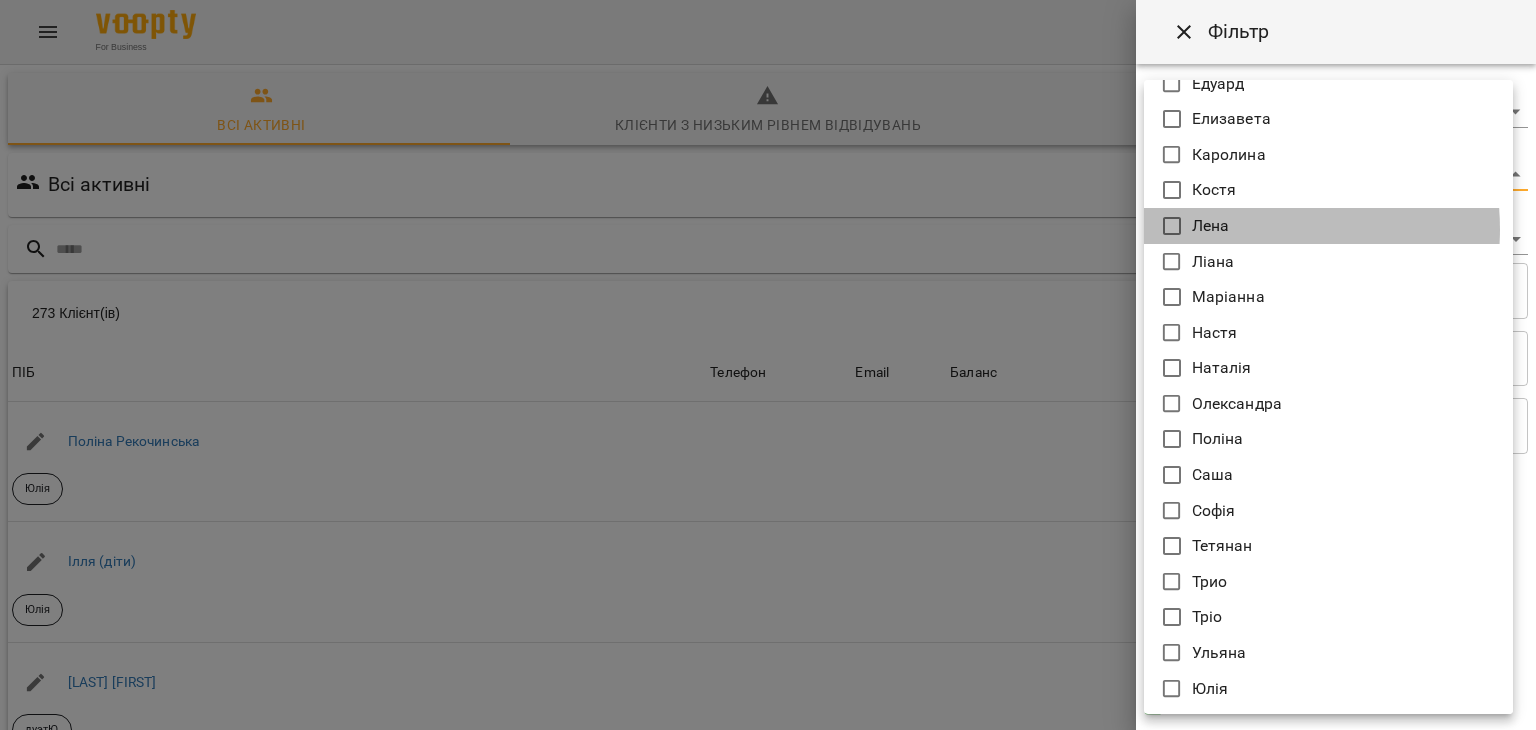 click on "Лена" at bounding box center (1328, 226) 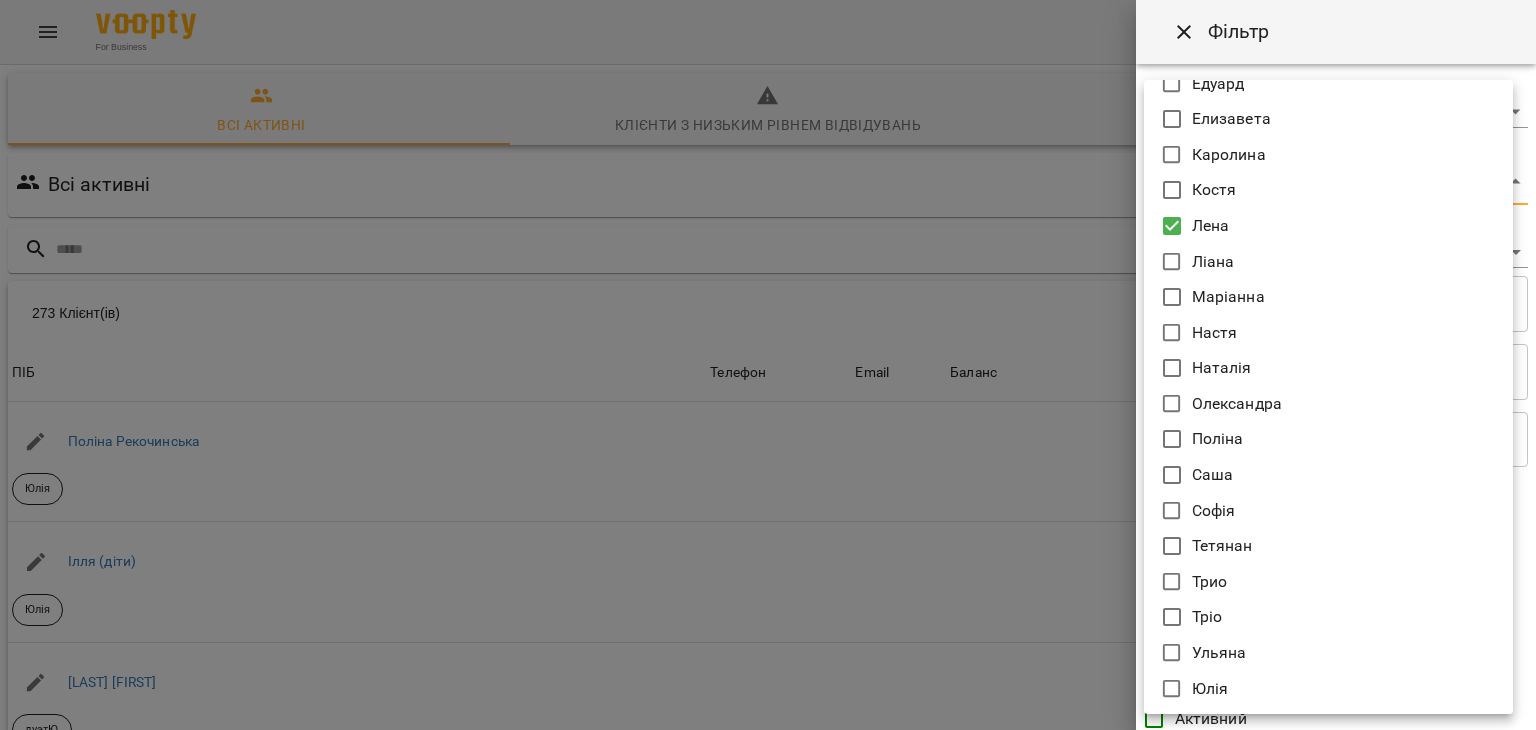 click at bounding box center [768, 365] 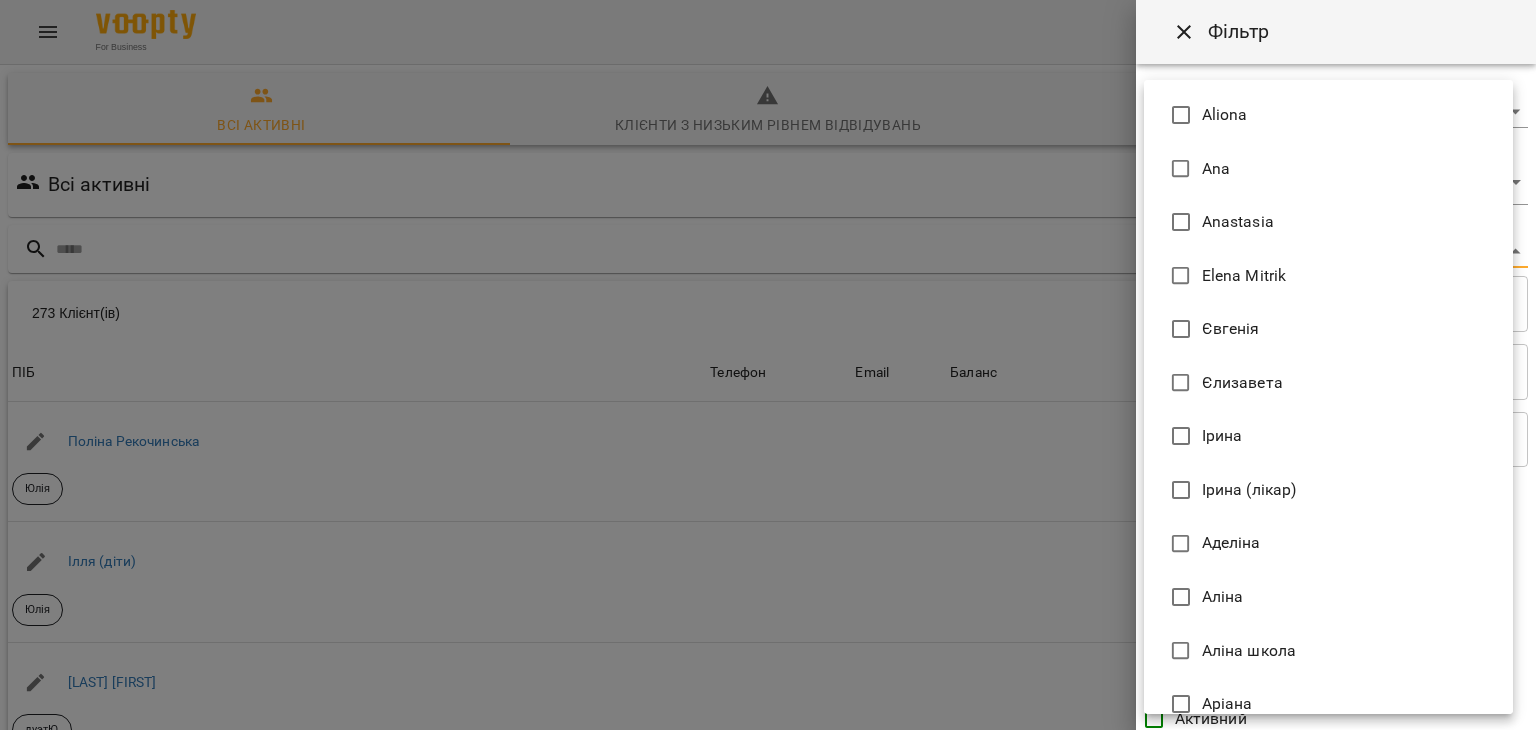 click on "For Business 28 UA Всі активні Клієнти з низьким рівнем відвідувань Видалені клієнти   Всі активні Лена Фільтр 273   Клієнт(ів) 273   Клієнт(ів) ПІБ Телефон Email Баланс ПІБ Поліна Рекочинська Юлія Телефон Email Баланс 2520 ₴ Поповнити рахунок ПІБ Ілля (діти) Юлія Телефон Email Баланс 0 ₴ Поповнити рахунок ПІБ Говтва Анна дуэтЮ Телефон Email Баланс 0 ₴ Поповнити рахунок ПІБ Дарія (діти) Юлія Телефон Email Баланс 0 ₴ Поповнити рахунок ПІБ Марія дует з Данилом Аделіна Телефон Email Баланс 0 ₴ Поповнити рахунок ПІБ Данил дует з Марією Аделіна Телефон Email" at bounding box center [768, 522] 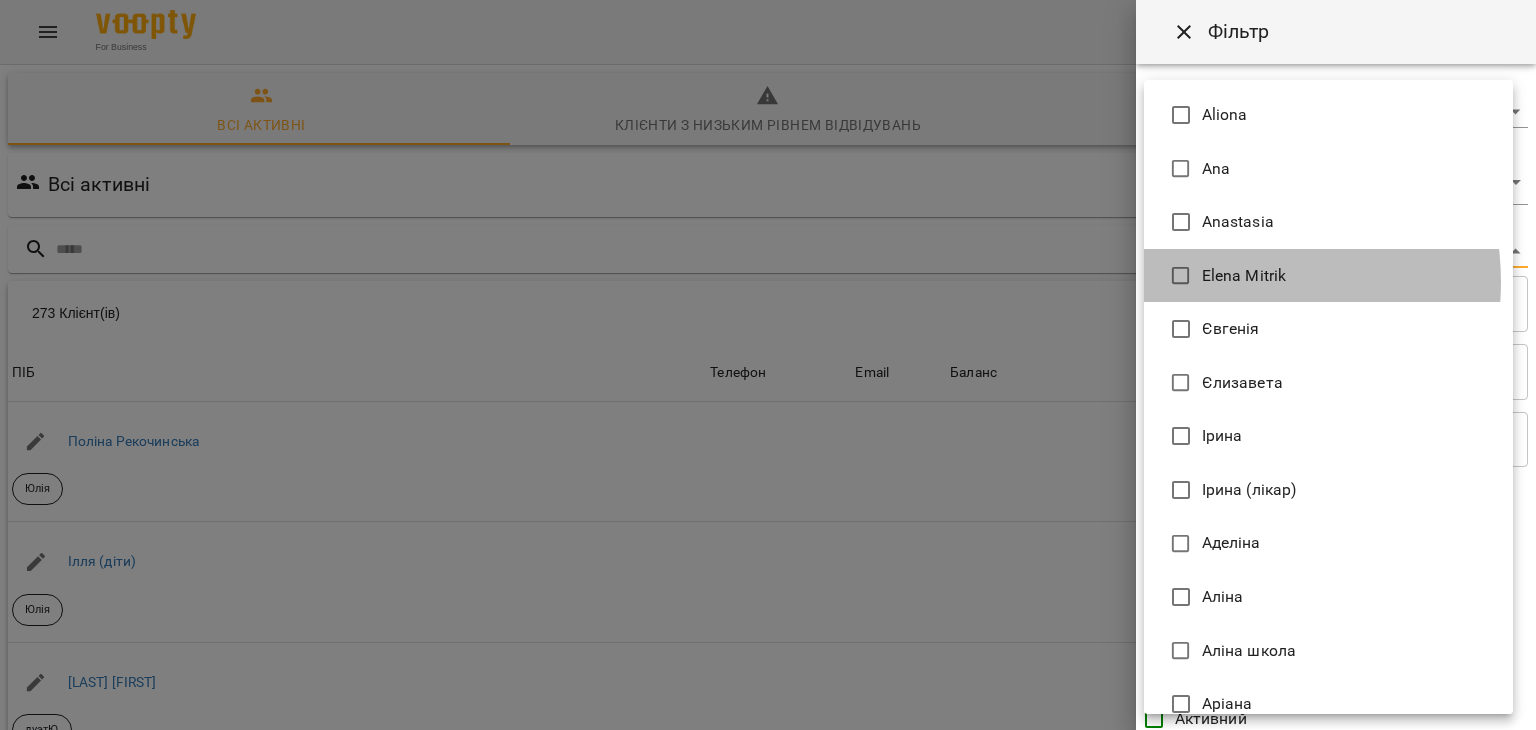 click on "Elena Mitrik" at bounding box center (1244, 276) 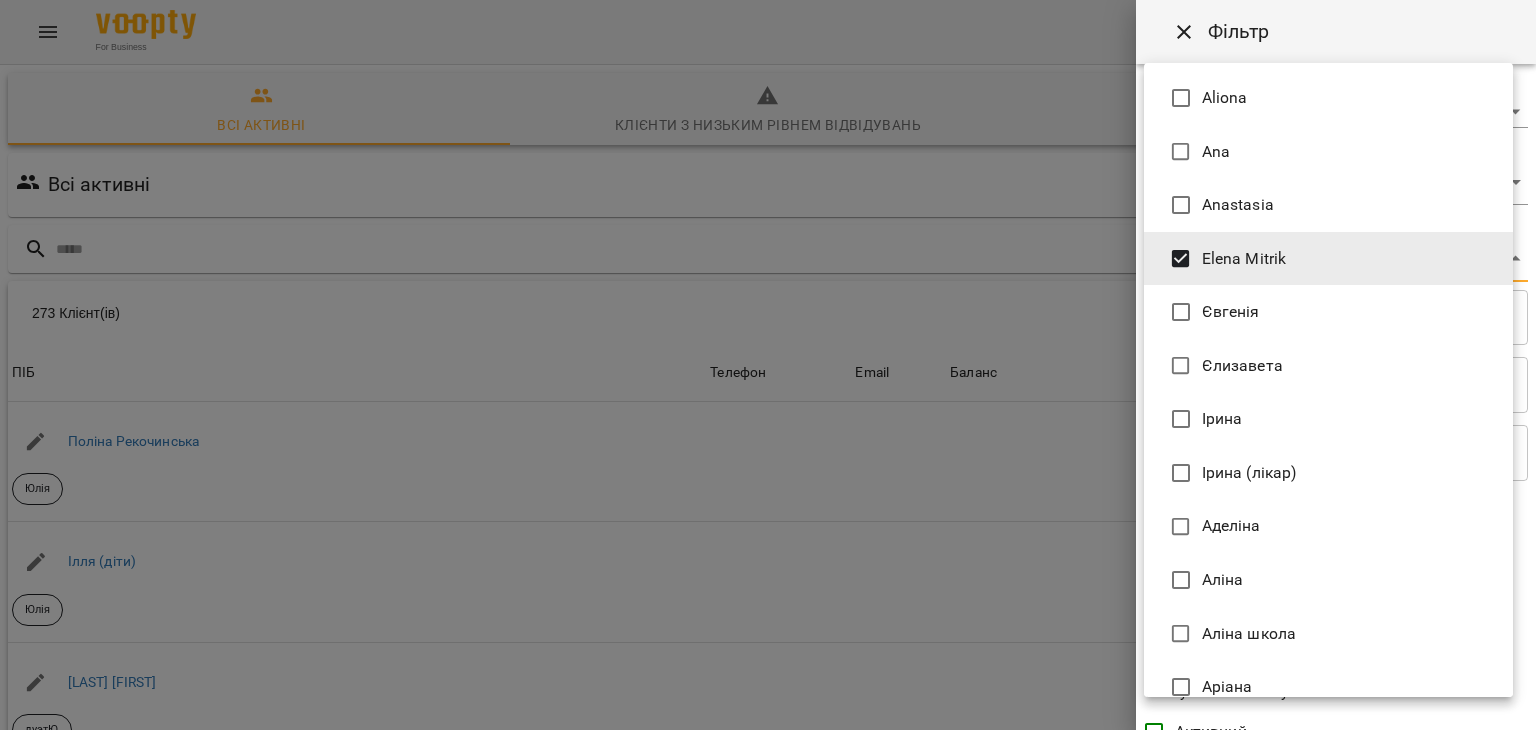 click at bounding box center [768, 365] 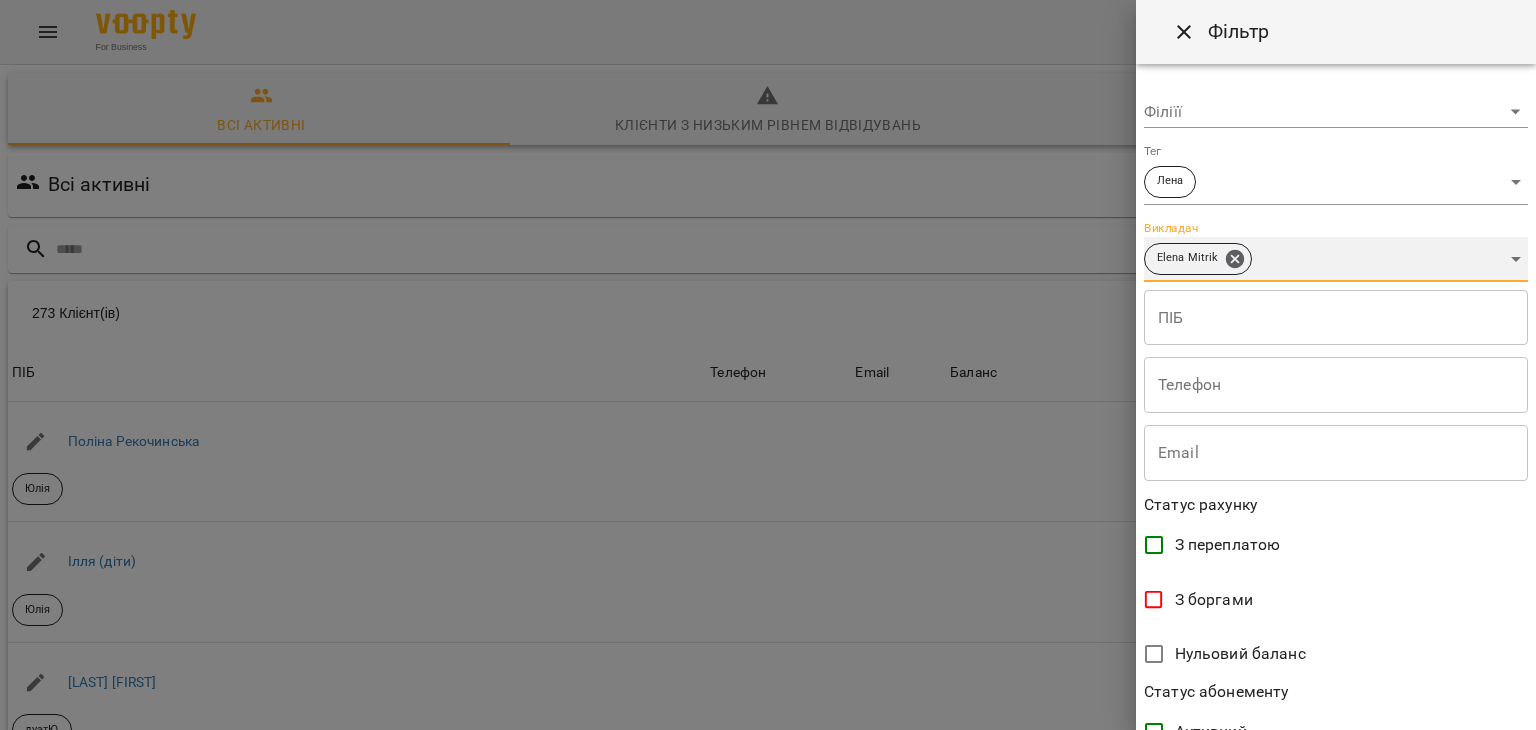scroll, scrollTop: 410, scrollLeft: 0, axis: vertical 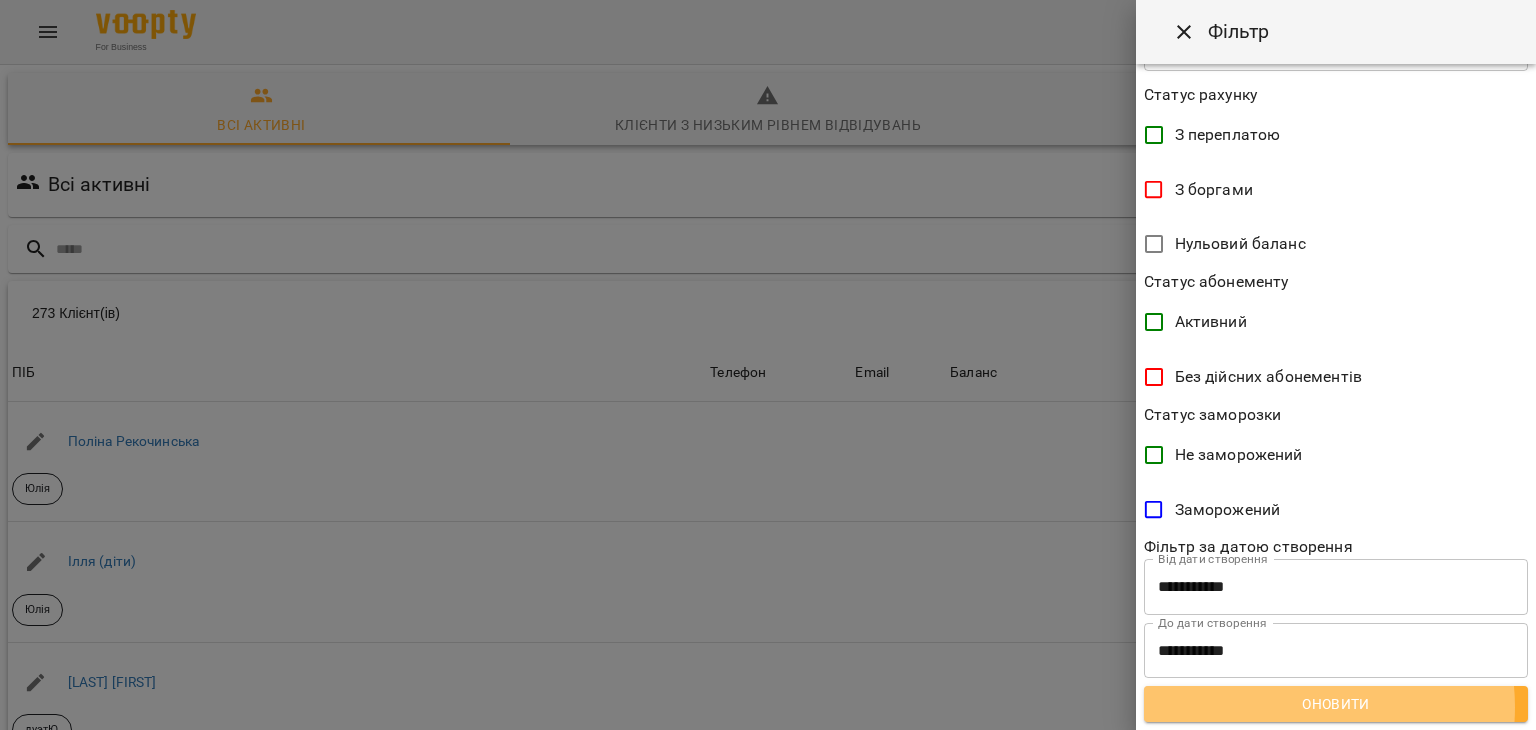 click on "Оновити" at bounding box center (1336, 704) 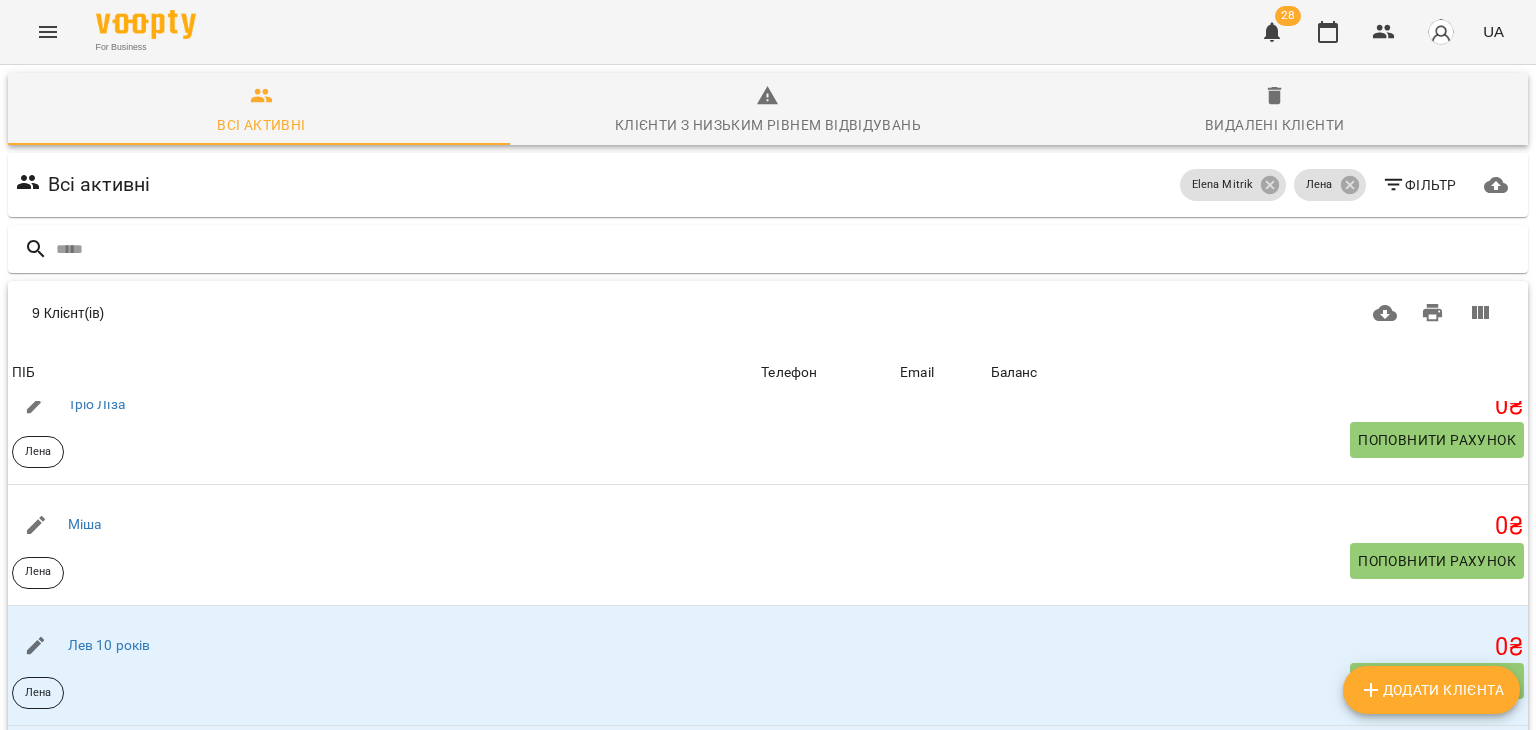 scroll, scrollTop: 640, scrollLeft: 0, axis: vertical 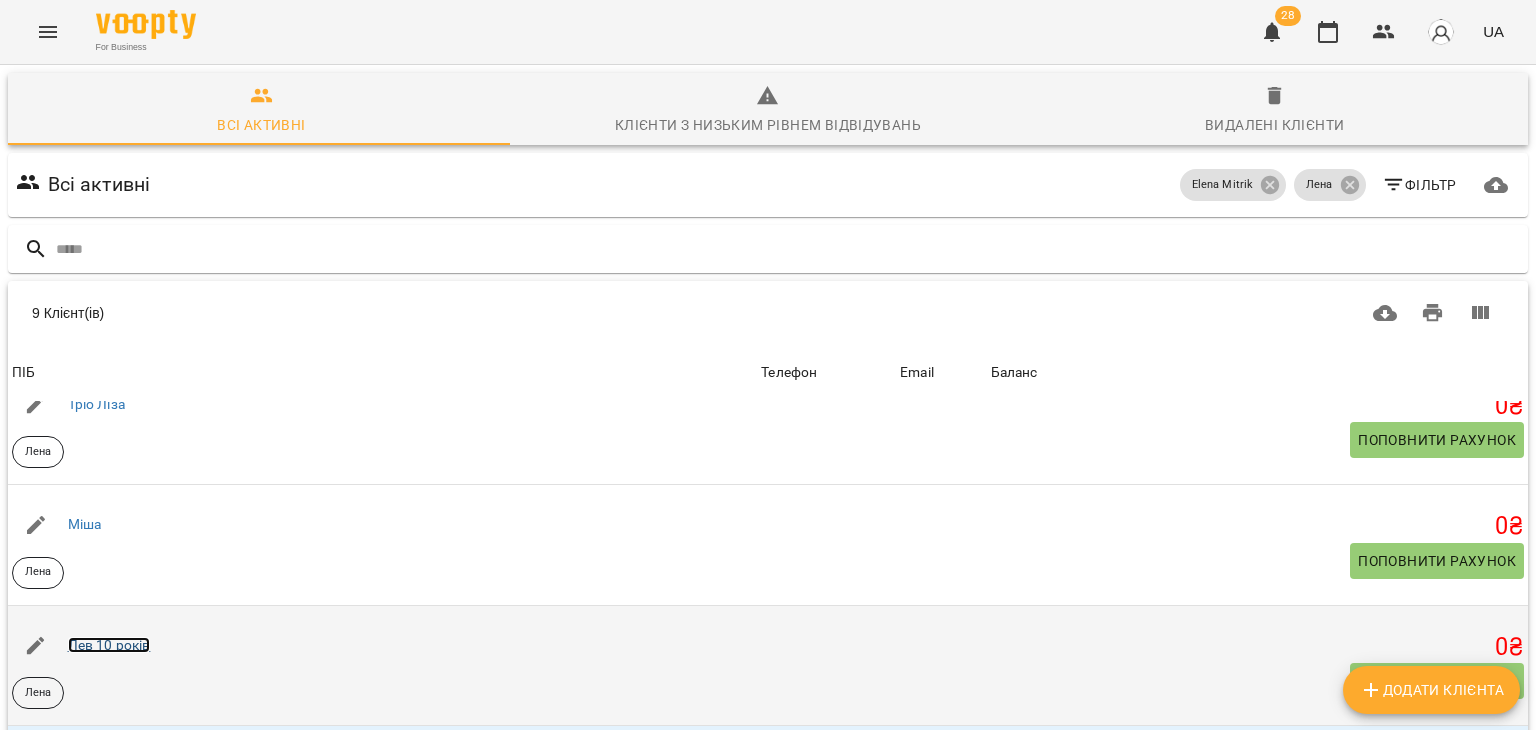 click on "Лев 10 років" at bounding box center (109, 645) 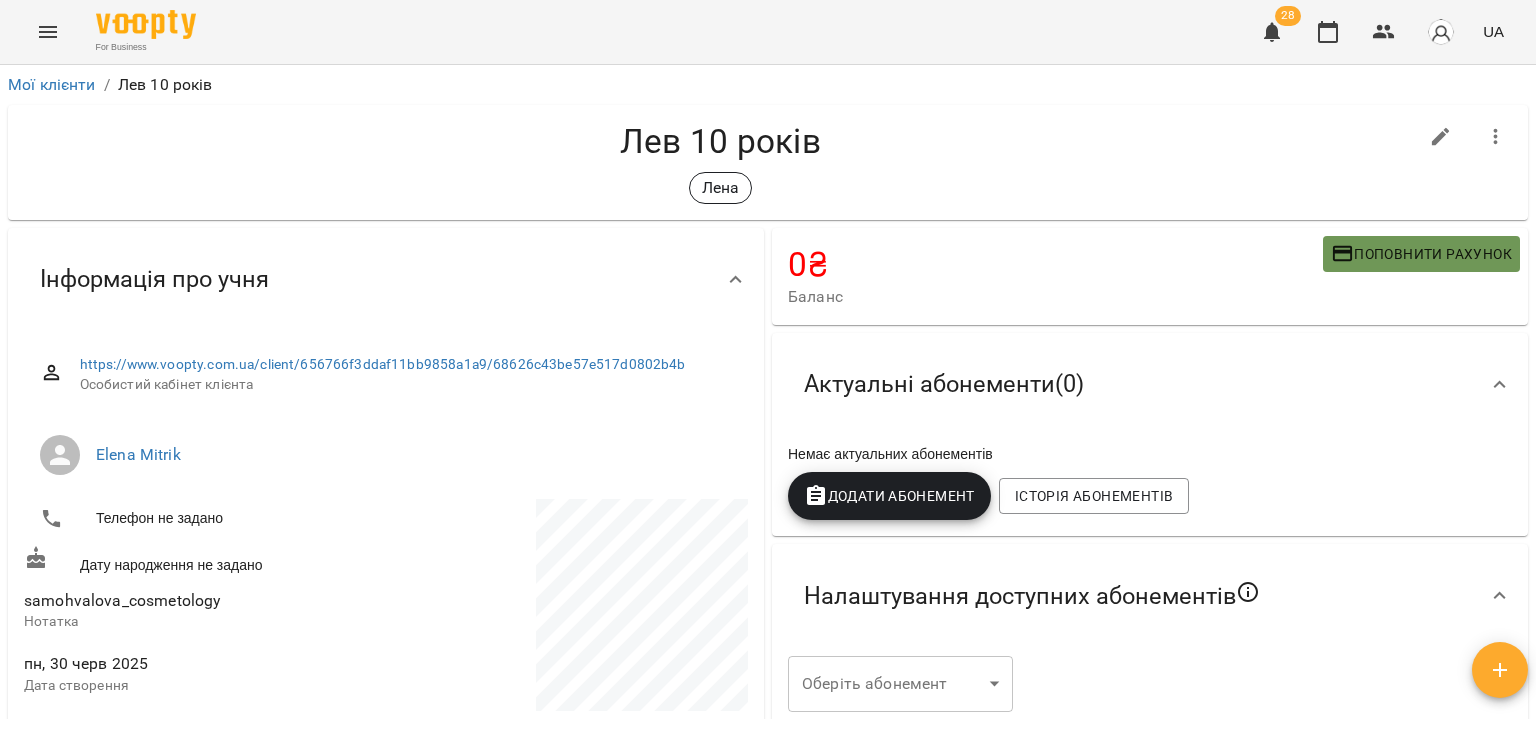 click on "Поповнити рахунок" at bounding box center [1421, 254] 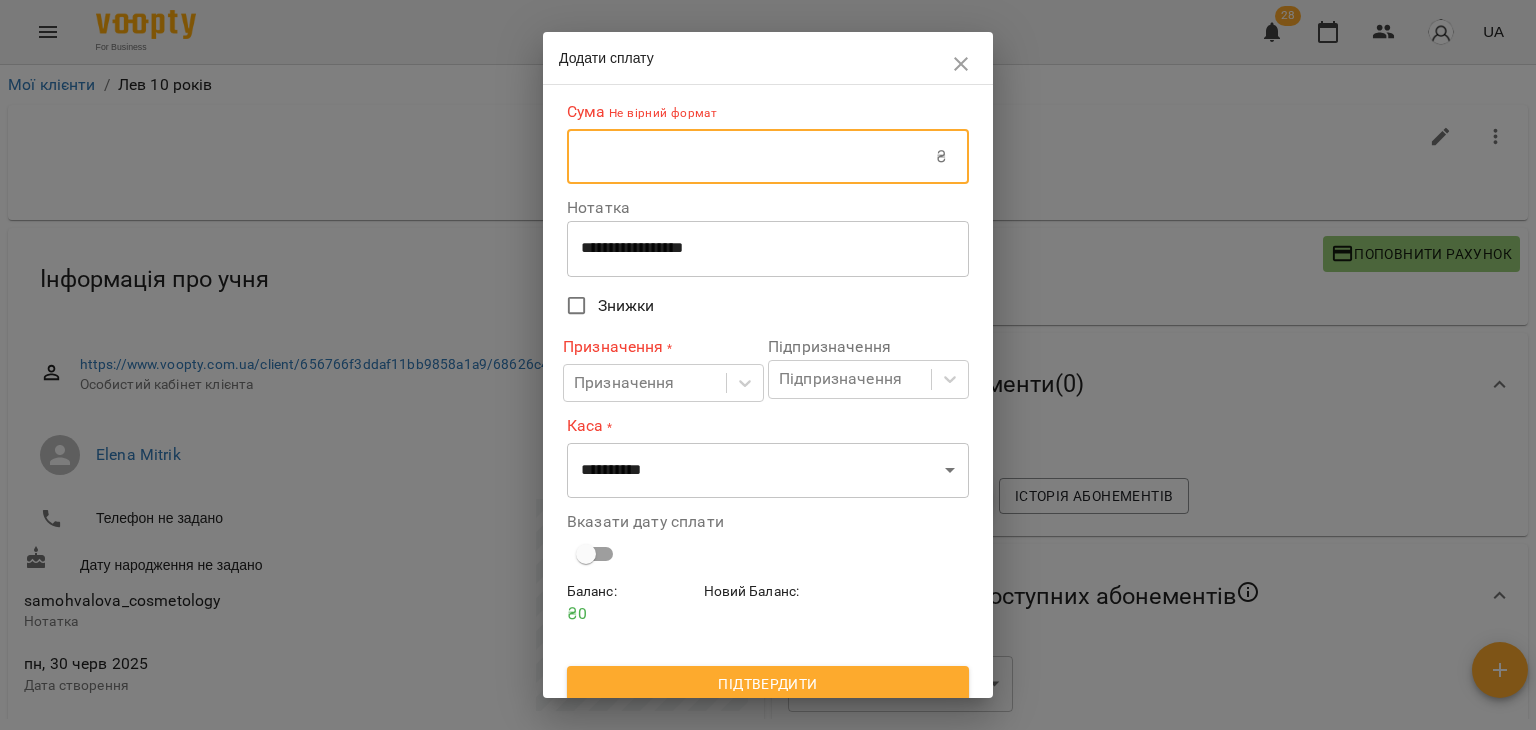 click at bounding box center (751, 157) 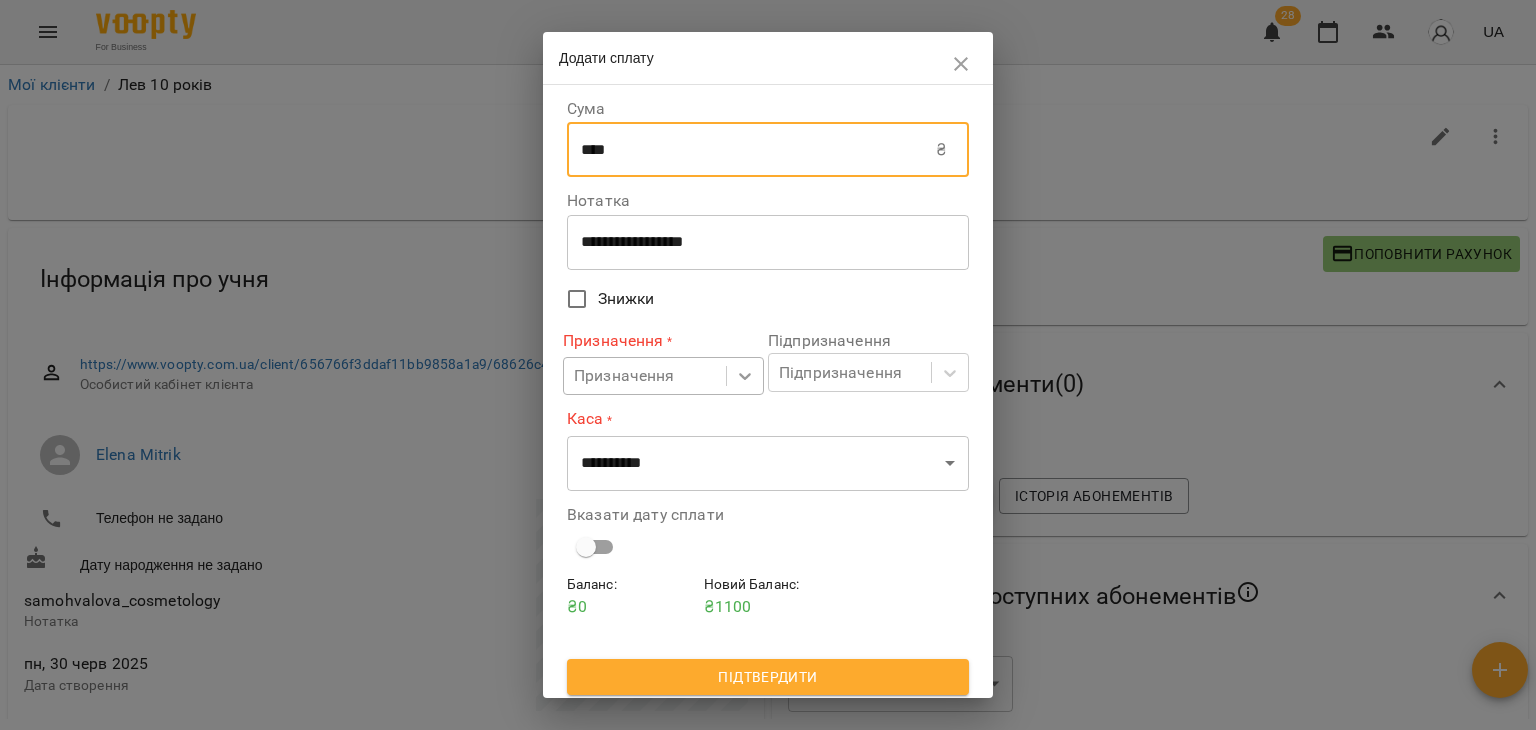type on "****" 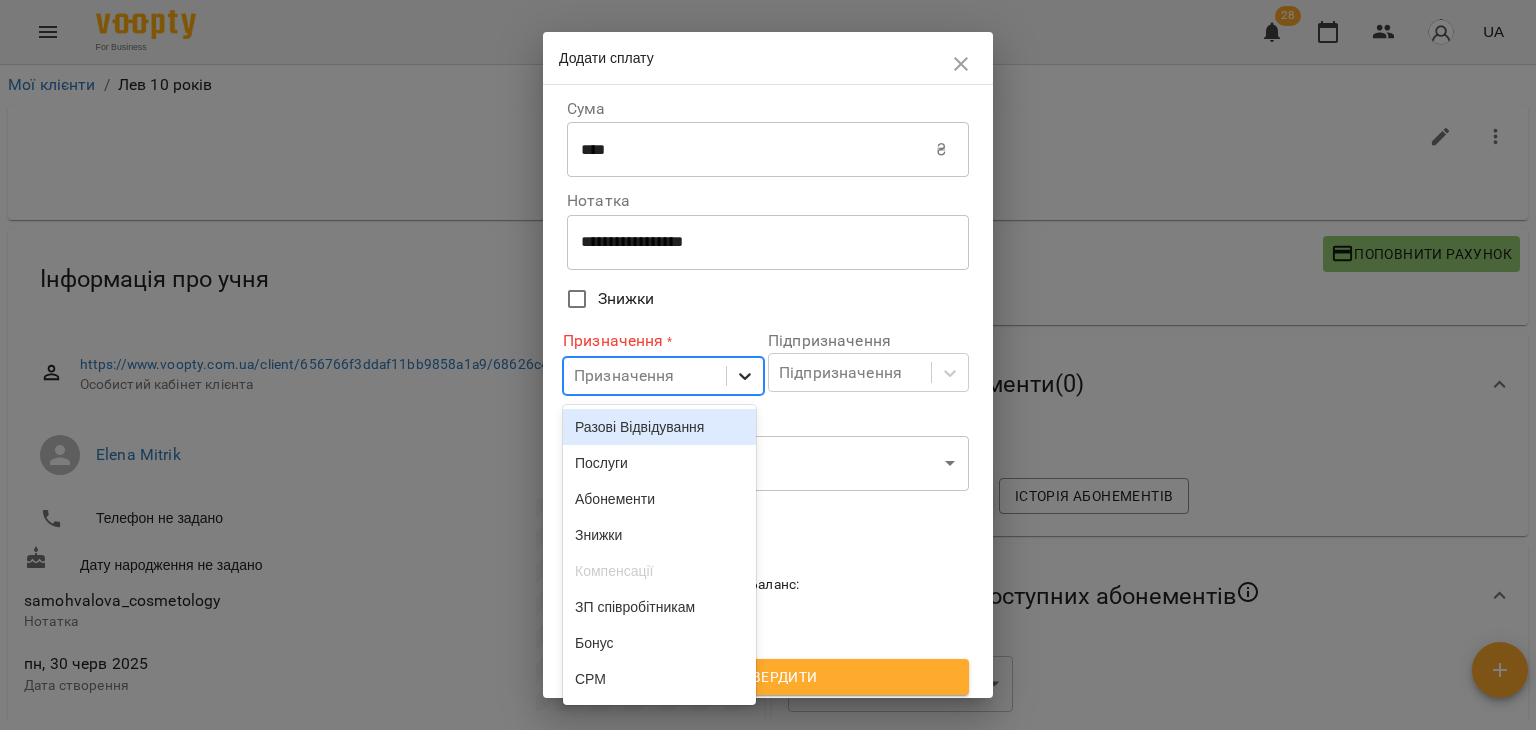 click 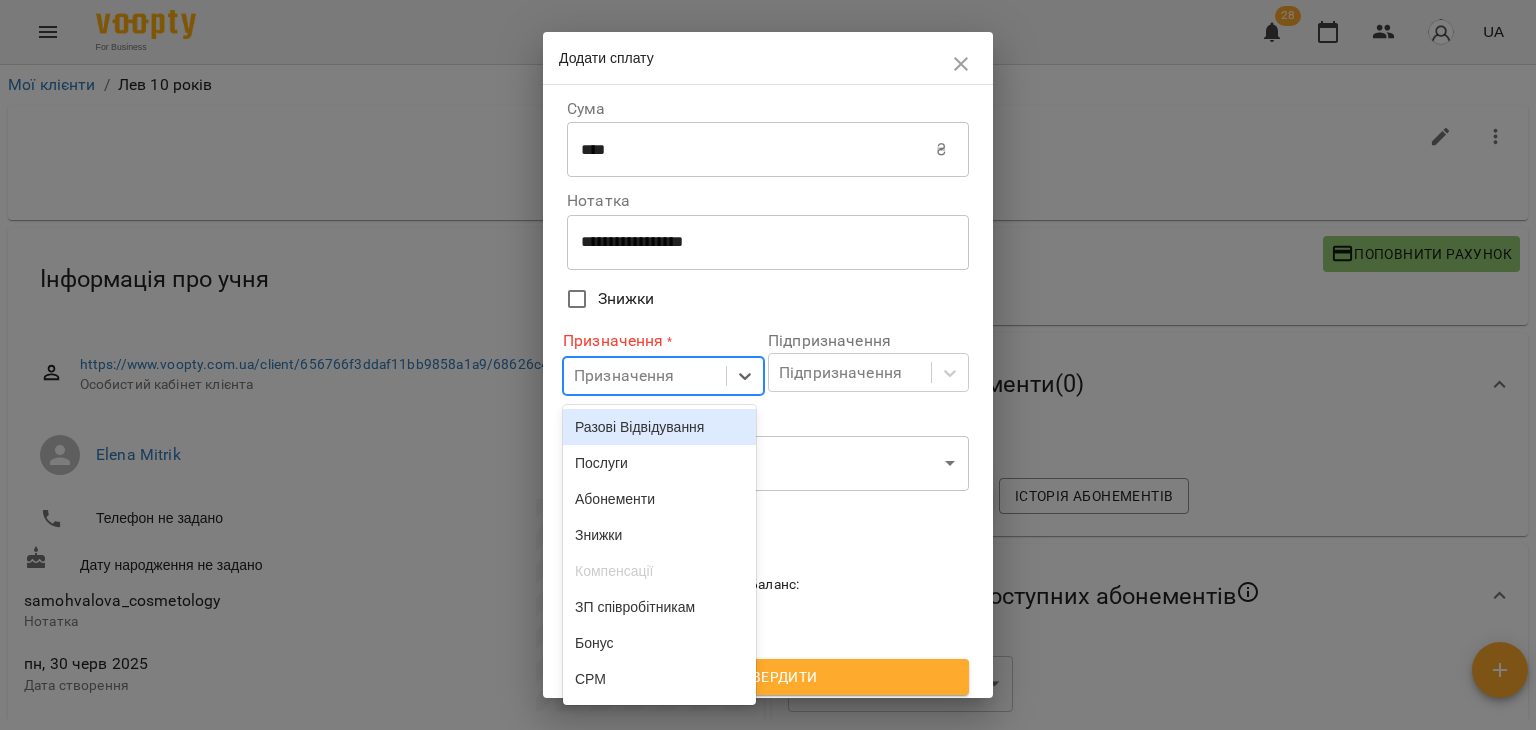 click on "Разові Відвідування" at bounding box center (659, 427) 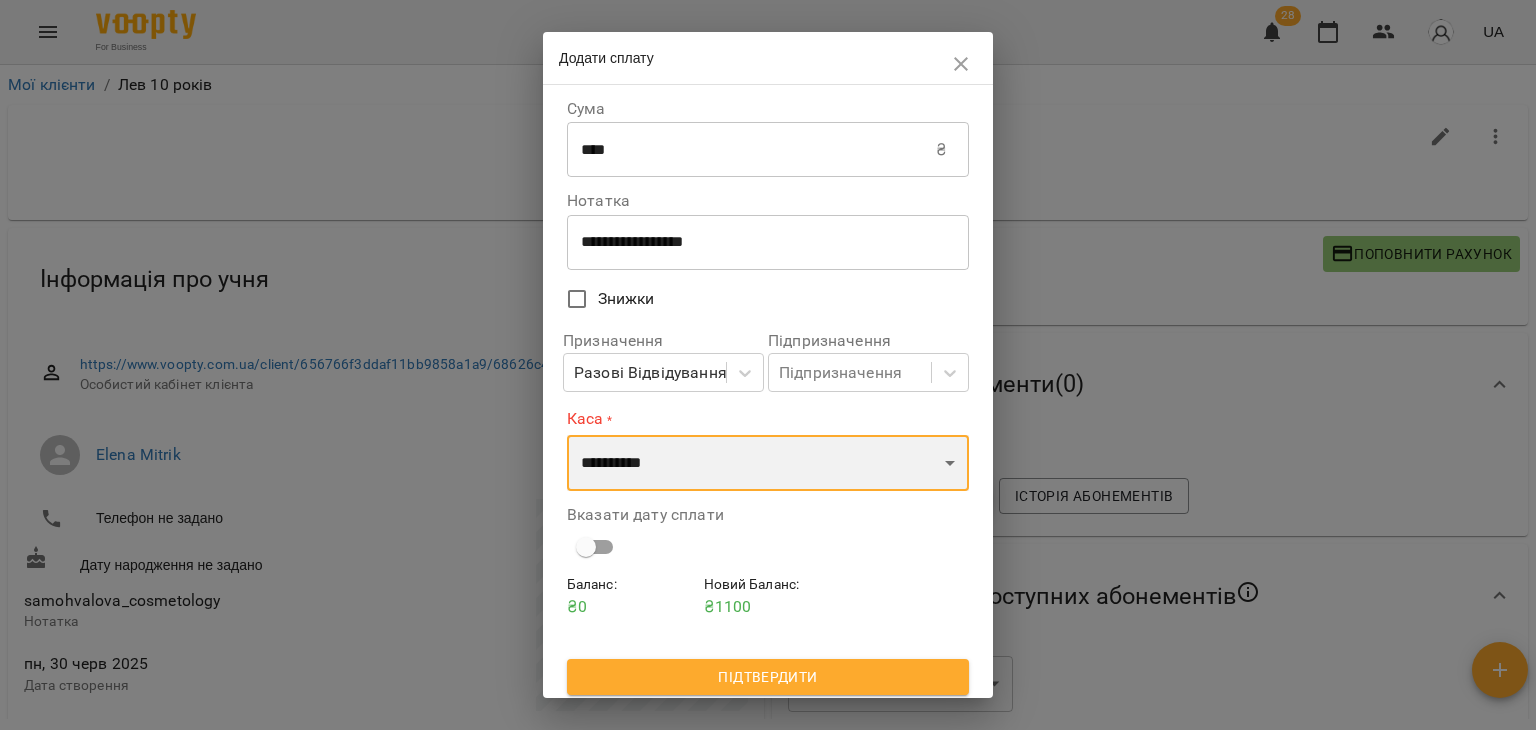 click on "**********" at bounding box center [768, 463] 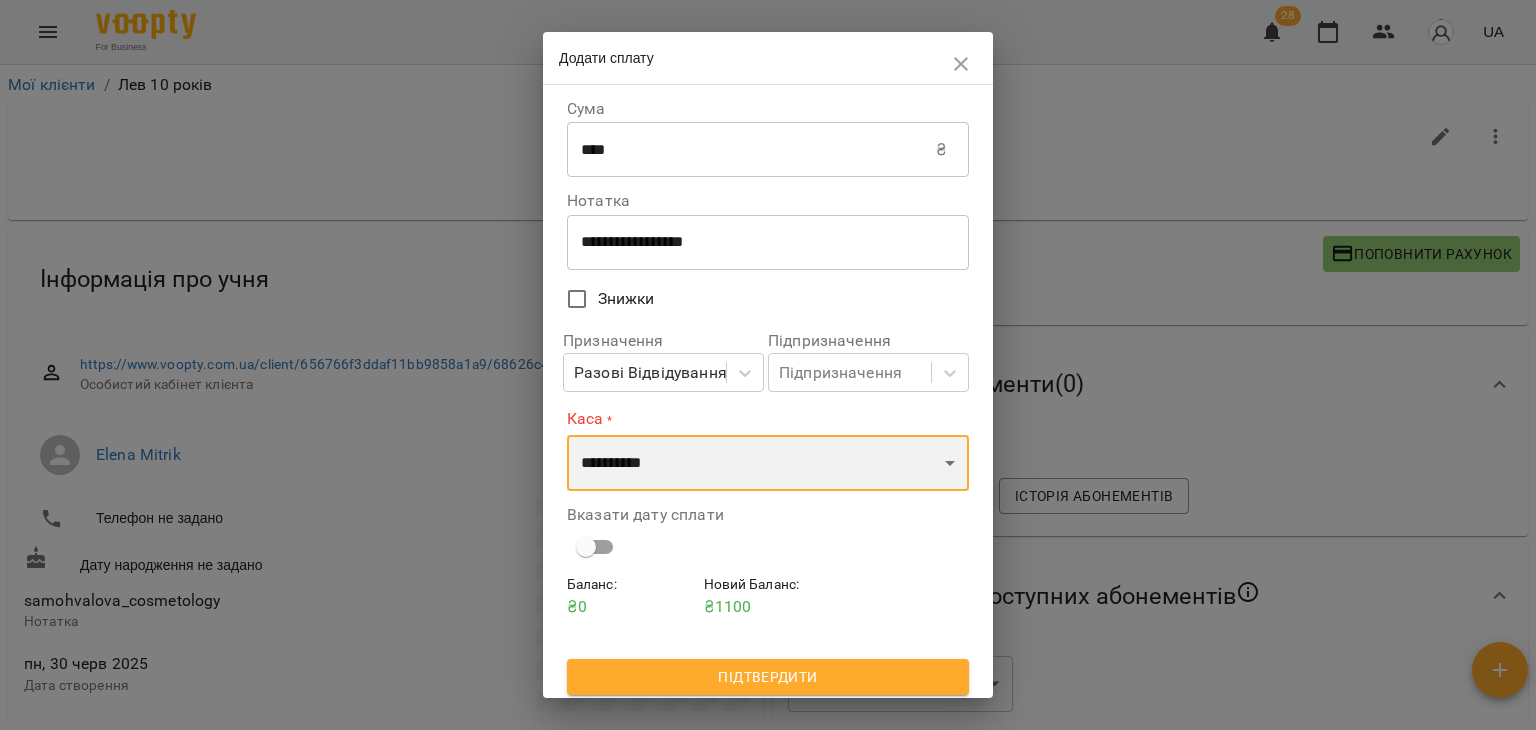 select on "****" 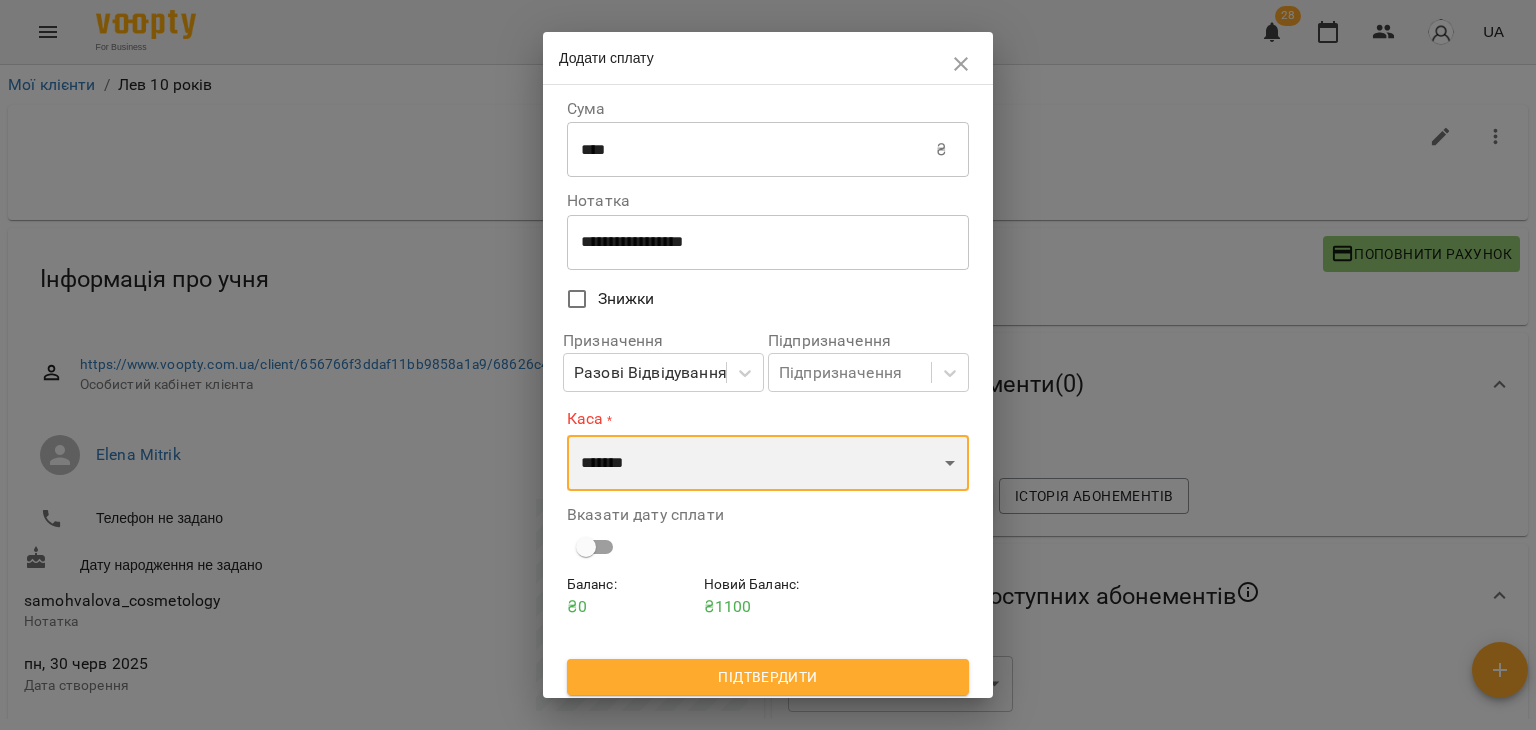 click on "**********" at bounding box center (768, 463) 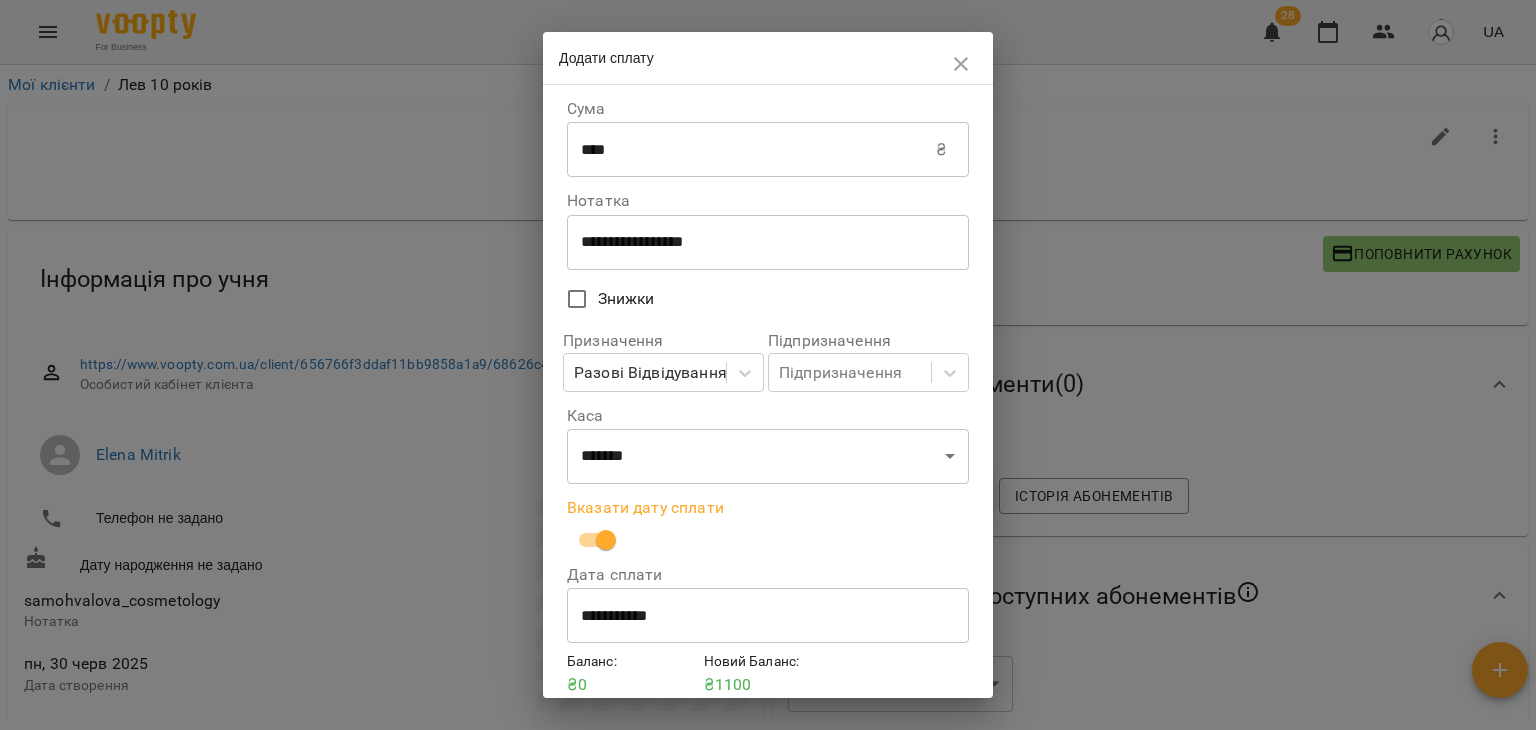 scroll, scrollTop: 84, scrollLeft: 0, axis: vertical 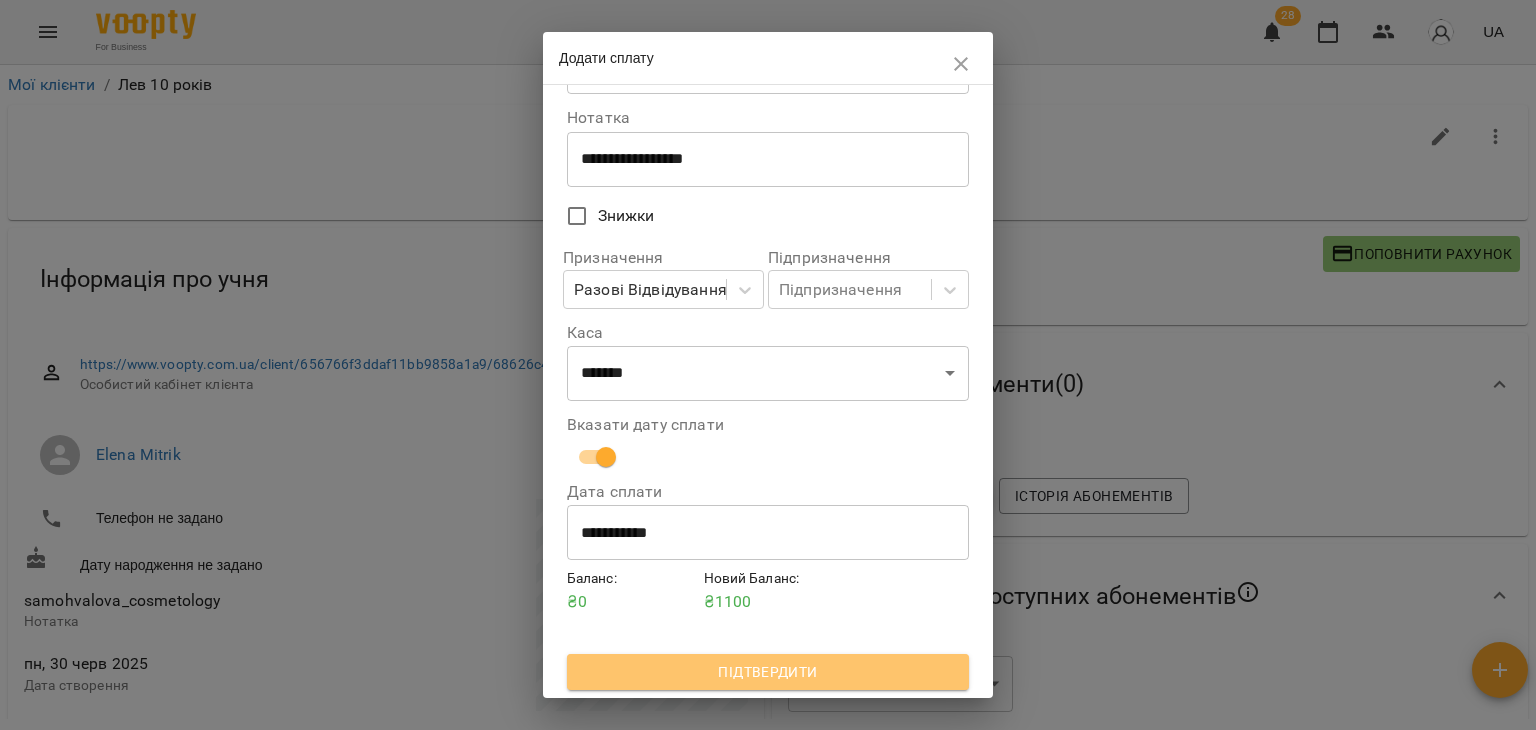 click on "Підтвердити" at bounding box center [768, 672] 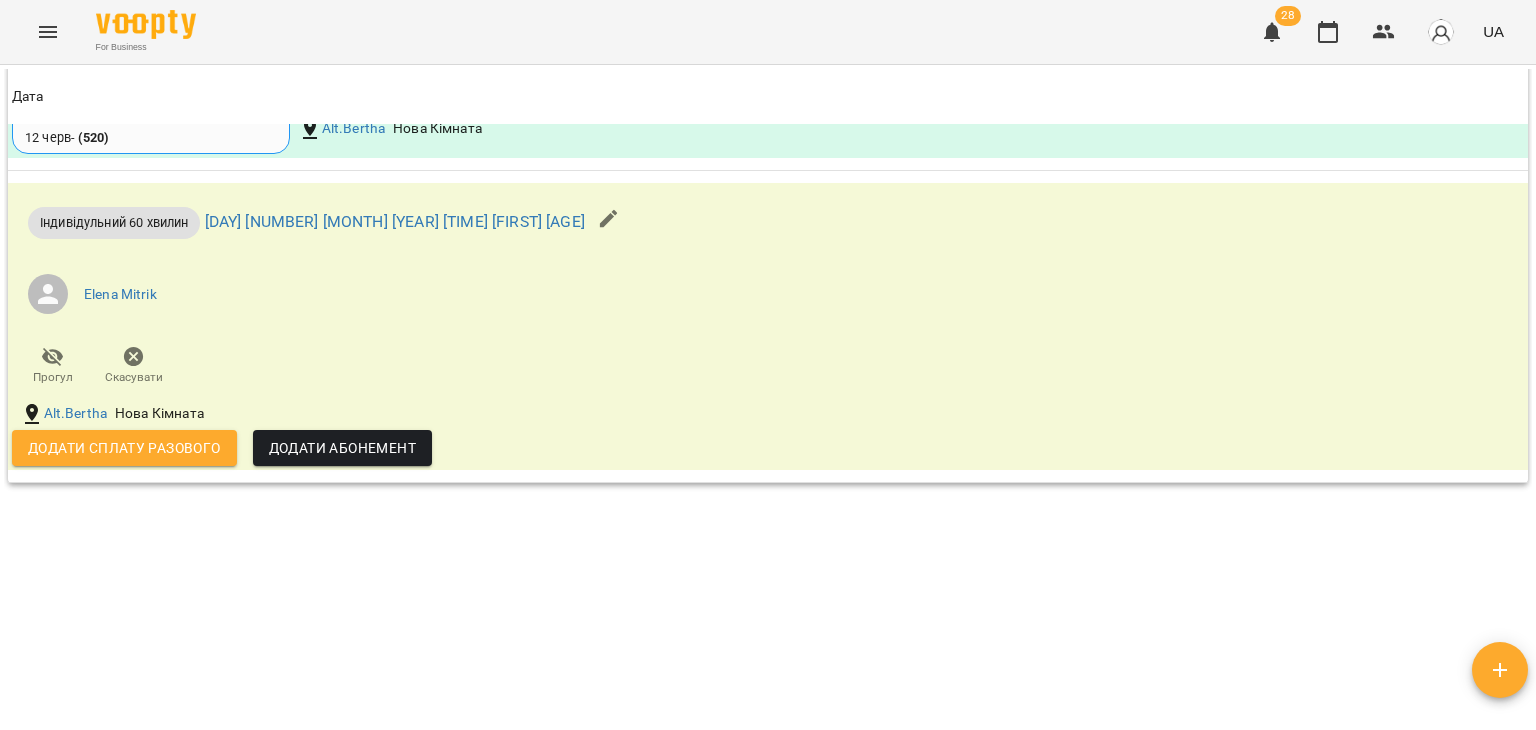 scroll, scrollTop: 1936, scrollLeft: 0, axis: vertical 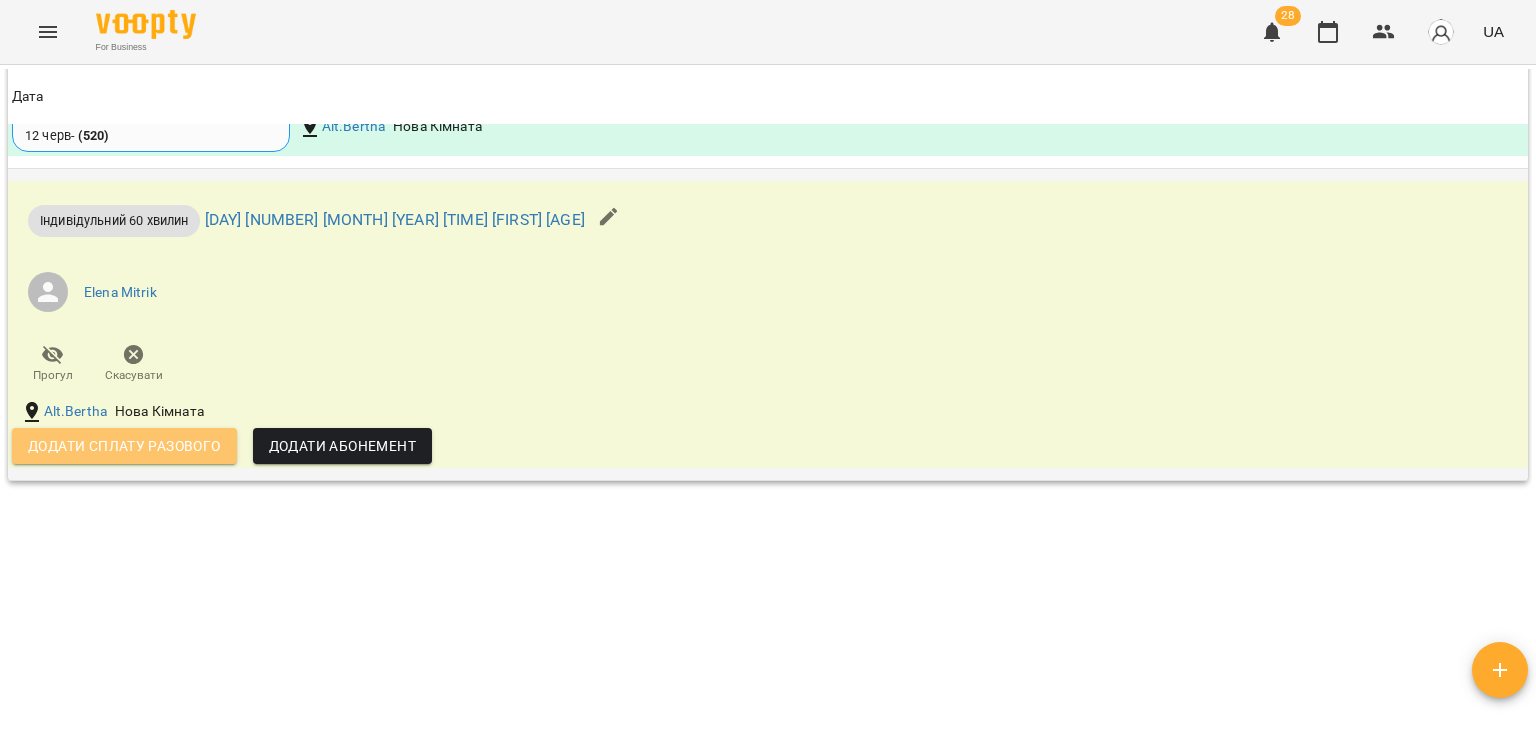 click on "Додати сплату разового" at bounding box center (124, 446) 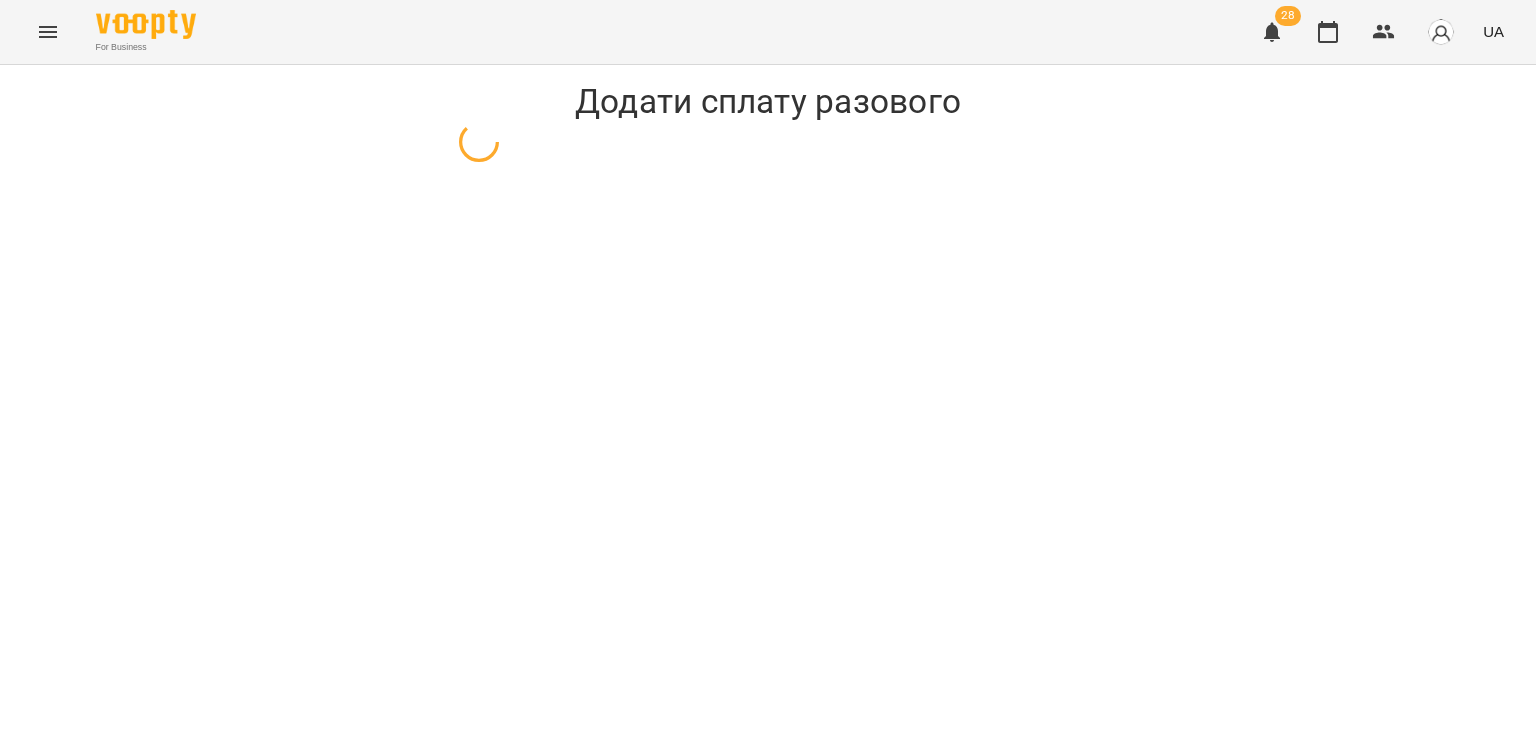 select on "**********" 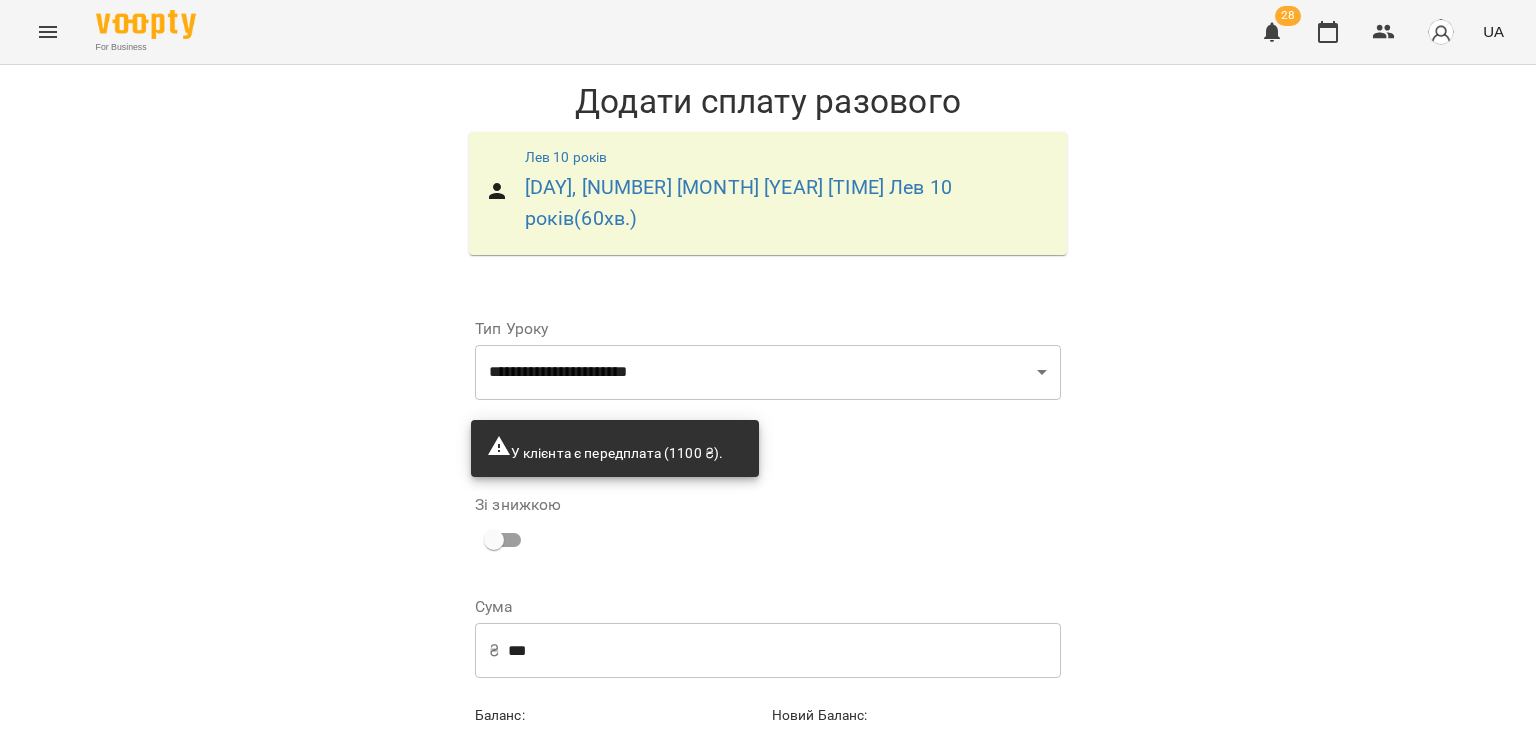 scroll, scrollTop: 70, scrollLeft: 0, axis: vertical 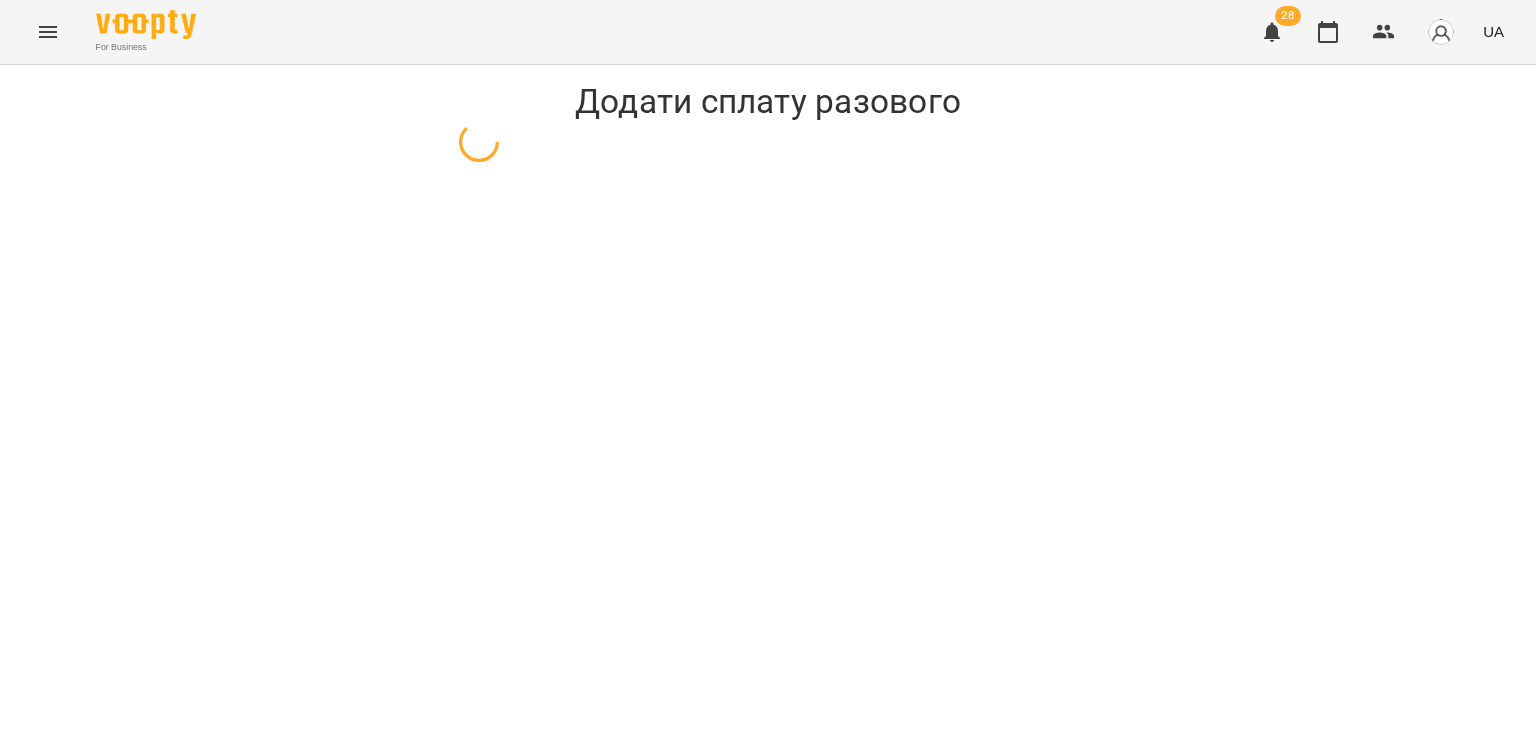 select on "**********" 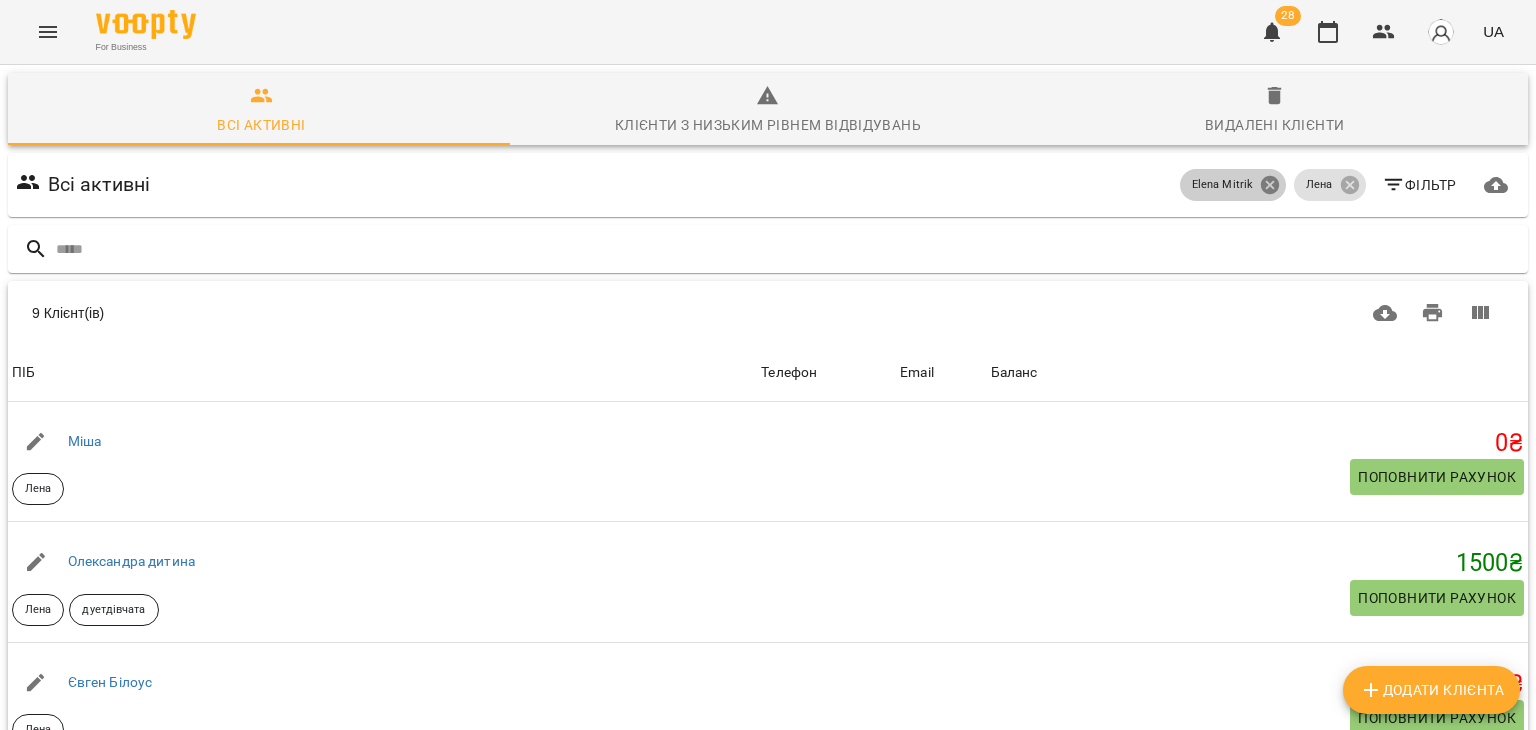 click 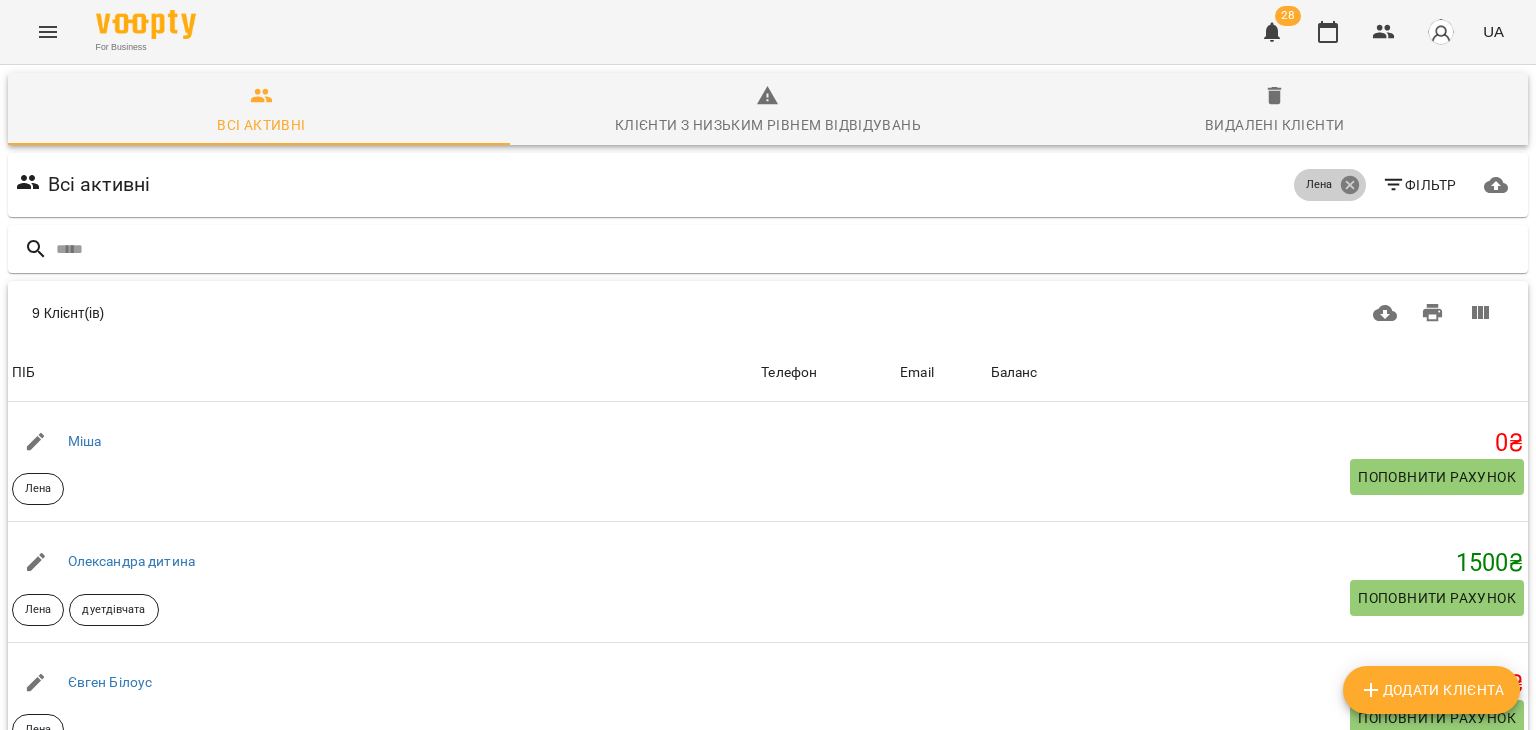 click 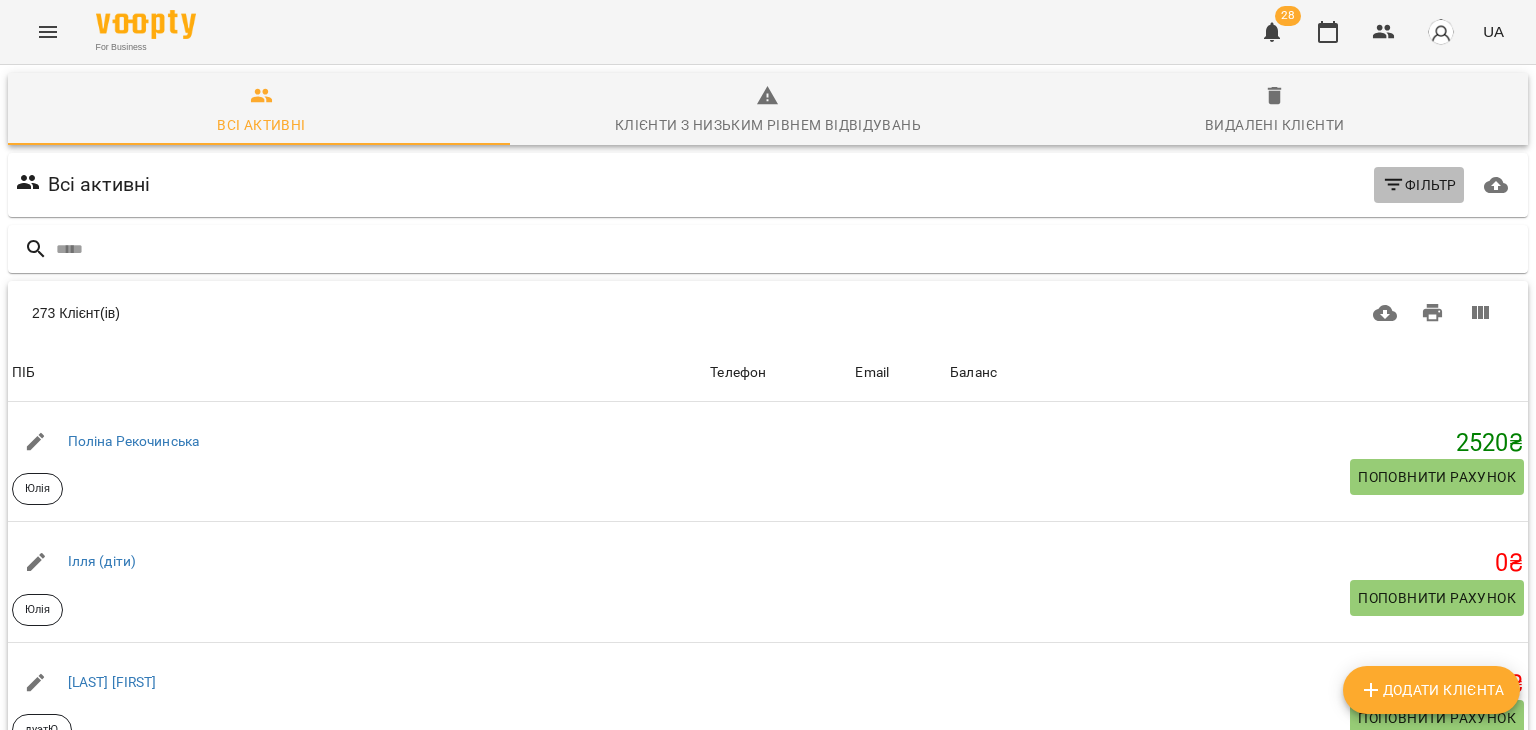 click on "Фільтр" at bounding box center [1419, 185] 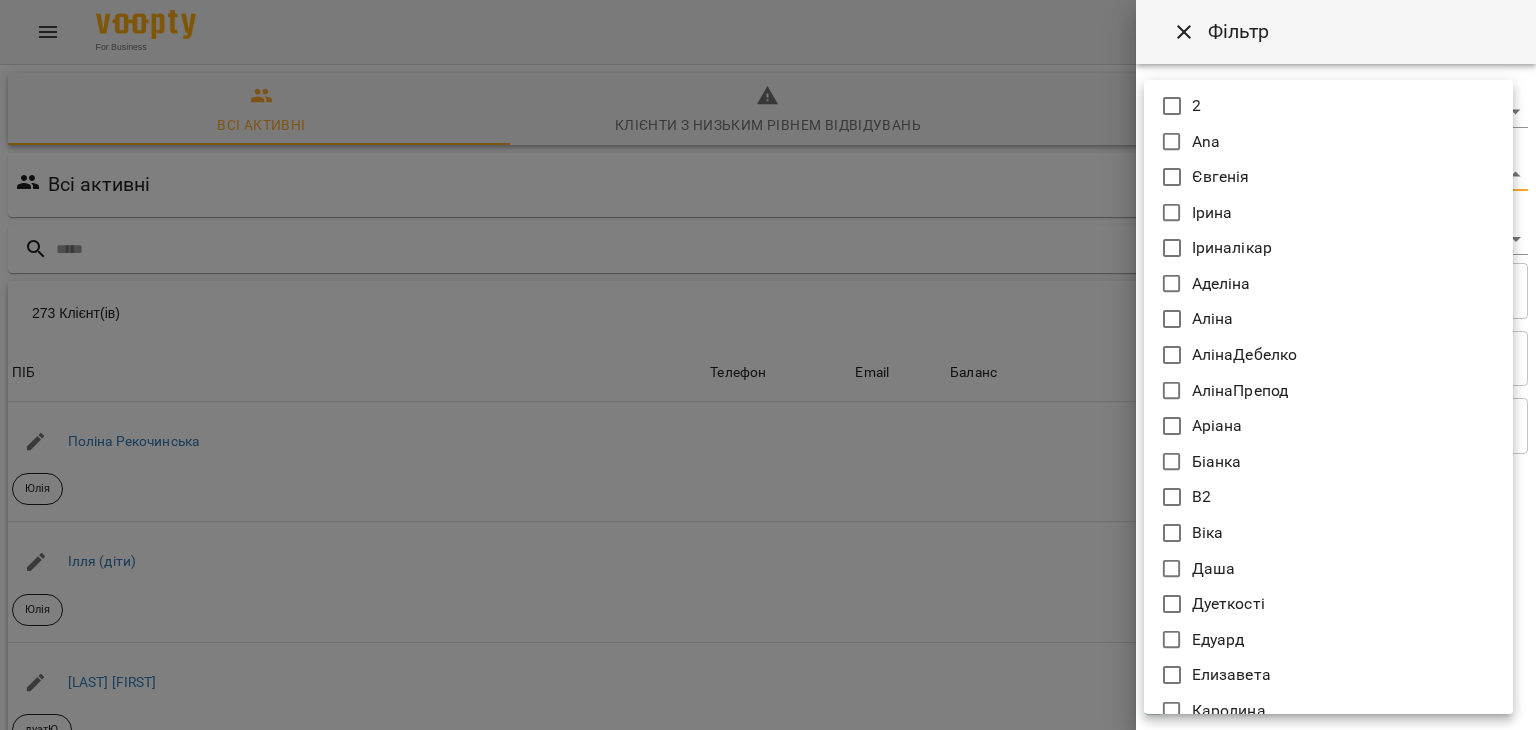 click on "For Business 28 UA Всі активні Клієнти з низьким рівнем відвідувань Видалені клієнти   Всі активні Фільтр 273   Клієнт(ів) 273   Клієнт(ів) ПІБ Телефон Email Баланс ПІБ Поліна Рекочинська Юлія Телефон Email Баланс 2520 ₴ Поповнити рахунок ПІБ Ілля (діти) Юлія Телефон Email Баланс 0 ₴ Поповнити рахунок ПІБ Говтва Анна дуэтЮ Телефон Email Баланс 0 ₴ Поповнити рахунок ПІБ Дарія (діти) Юлія Телефон Email Баланс 0 ₴ Поповнити рахунок ПІБ Марія дует з Данилом Аделіна Телефон Email Баланс 0 ₴ Поповнити рахунок ПІБ Данил дует з Марією Аделіна Телефон Email 0 ₴ 0 0" at bounding box center (768, 522) 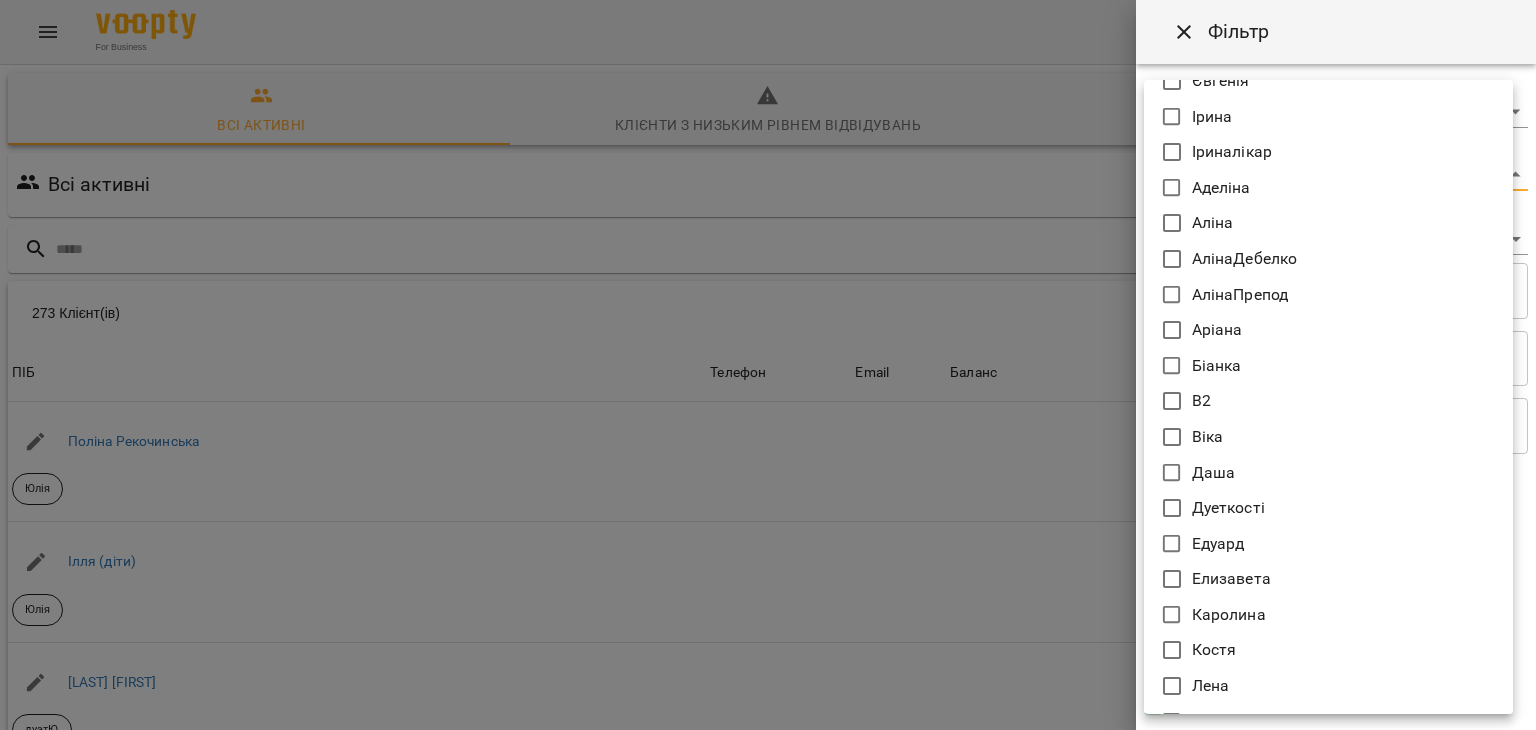 scroll, scrollTop: 0, scrollLeft: 0, axis: both 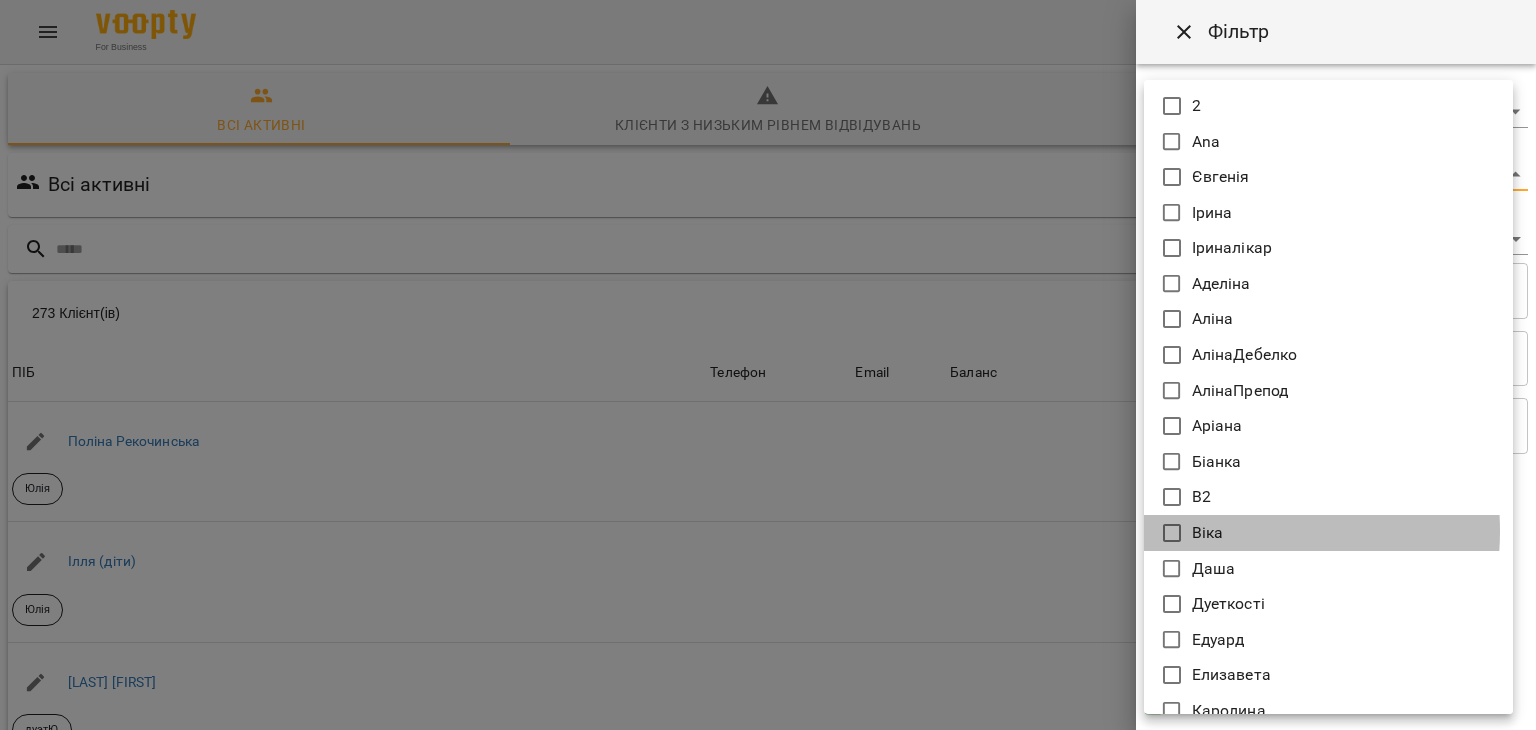 click on "Віка" at bounding box center (1208, 533) 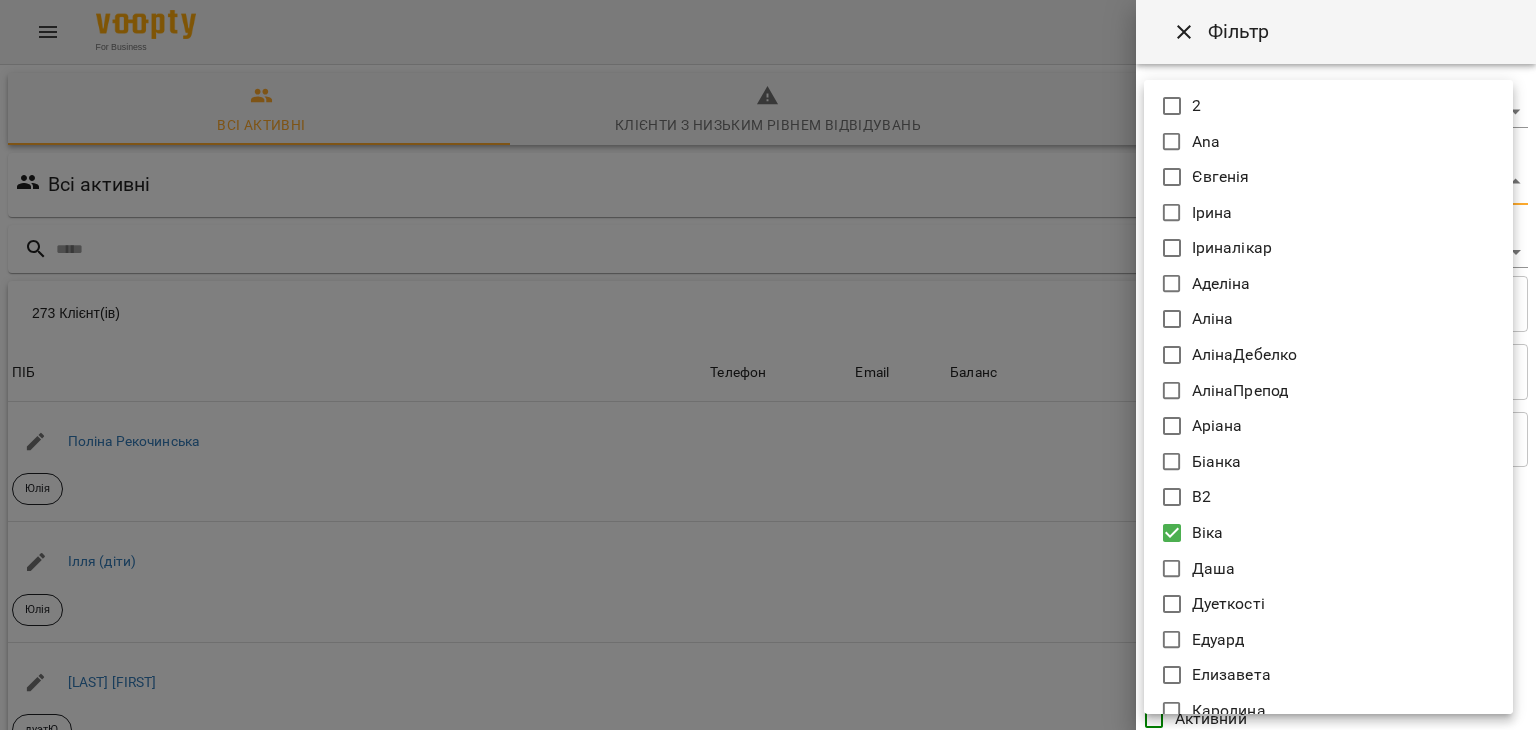 click at bounding box center (768, 365) 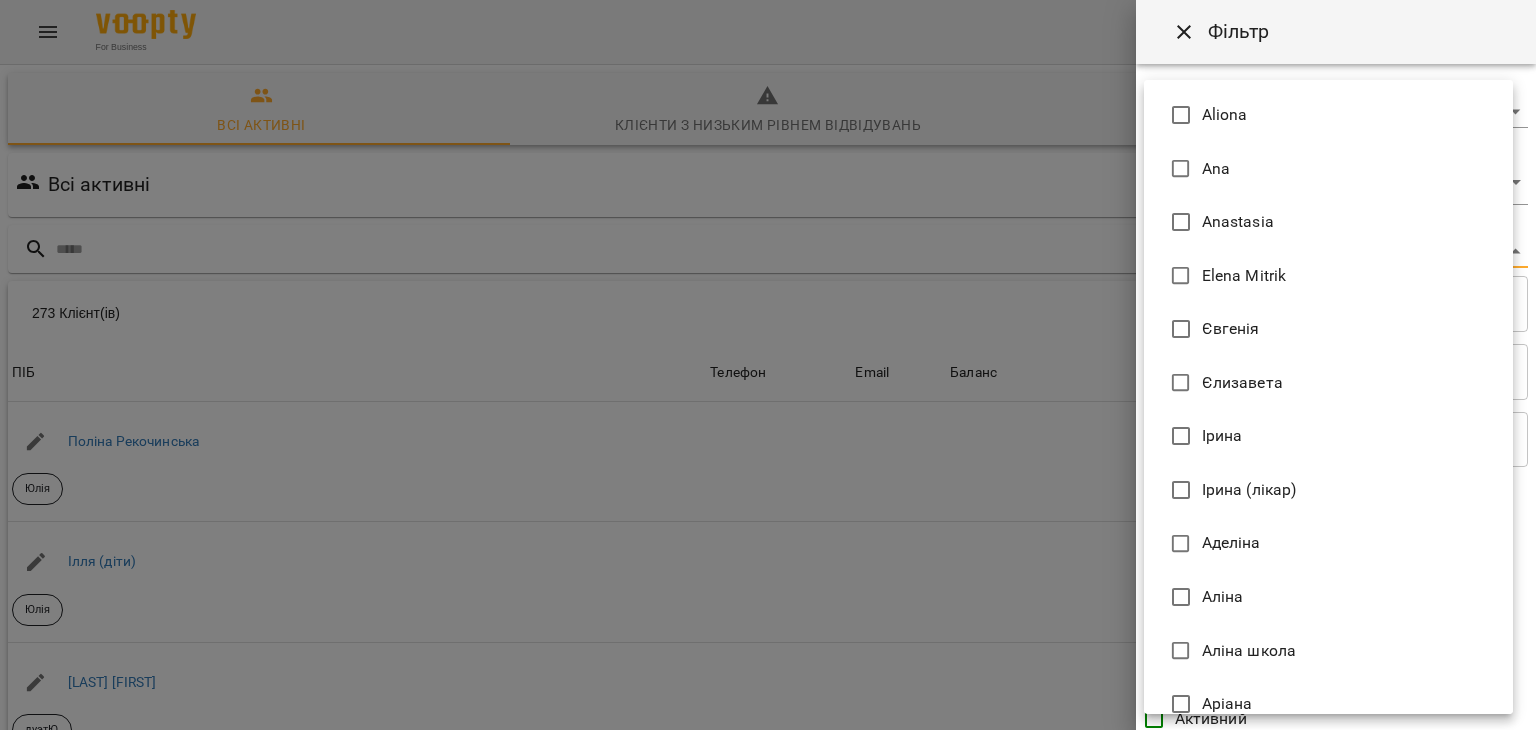 click on "For Business 27 UA Всі активні Клієнти з низьким рівнем відвідувань Видалені клієнти   Всі активні Віка Фільтр 273   Клієнт(ів) 273   Клієнт(ів) ПІБ Телефон Email Баланс ПІБ Поліна Рекочинська Юлія Телефон Email Баланс 2520 ₴ Поповнити рахунок ПІБ Ілля (діти) Юлія Телефон Email Баланс 0 ₴ Поповнити рахунок ПІБ Говтва Анна дуэтЮ Телефон Email Баланс 0 ₴ Поповнити рахунок ПІБ Дарія (діти) Юлія Телефон Email Баланс 0 ₴ Поповнити рахунок ПІБ Марія дует з Данилом Аделіна Телефон Email Баланс 0 ₴ Поповнити рахунок ПІБ Данил дует з Марією Аделіна Телефон Email" at bounding box center [768, 522] 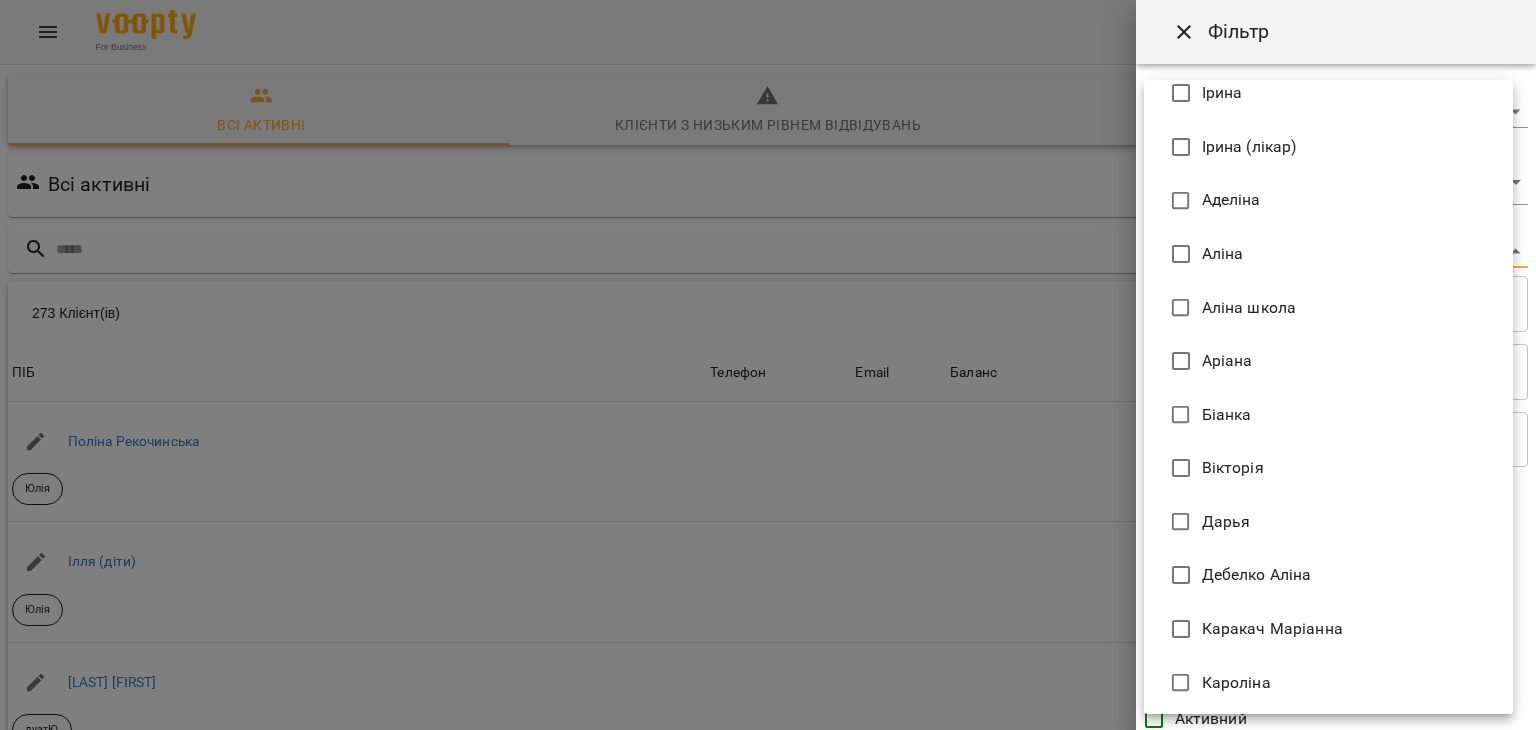 scroll, scrollTop: 346, scrollLeft: 0, axis: vertical 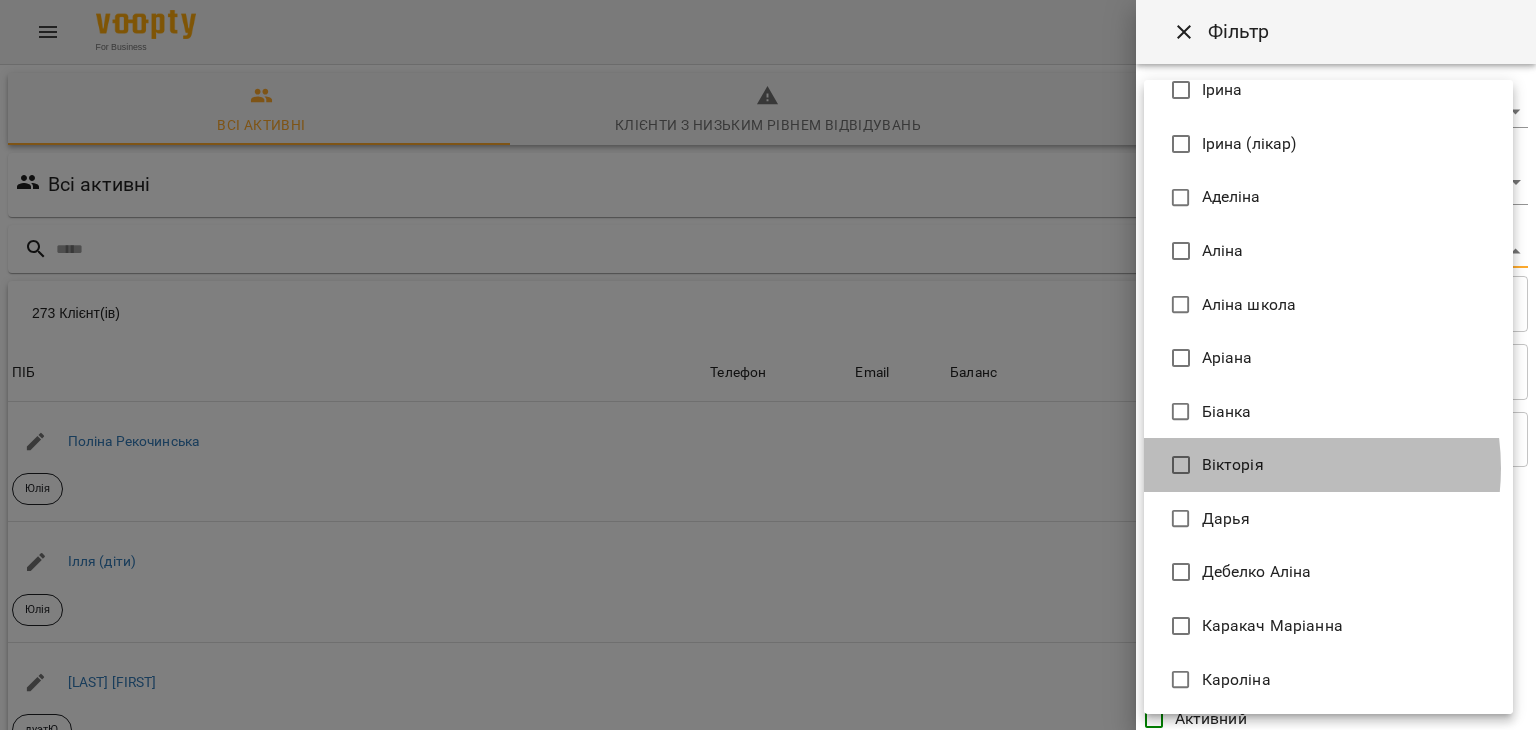 click on "Вікторія" at bounding box center [1328, 465] 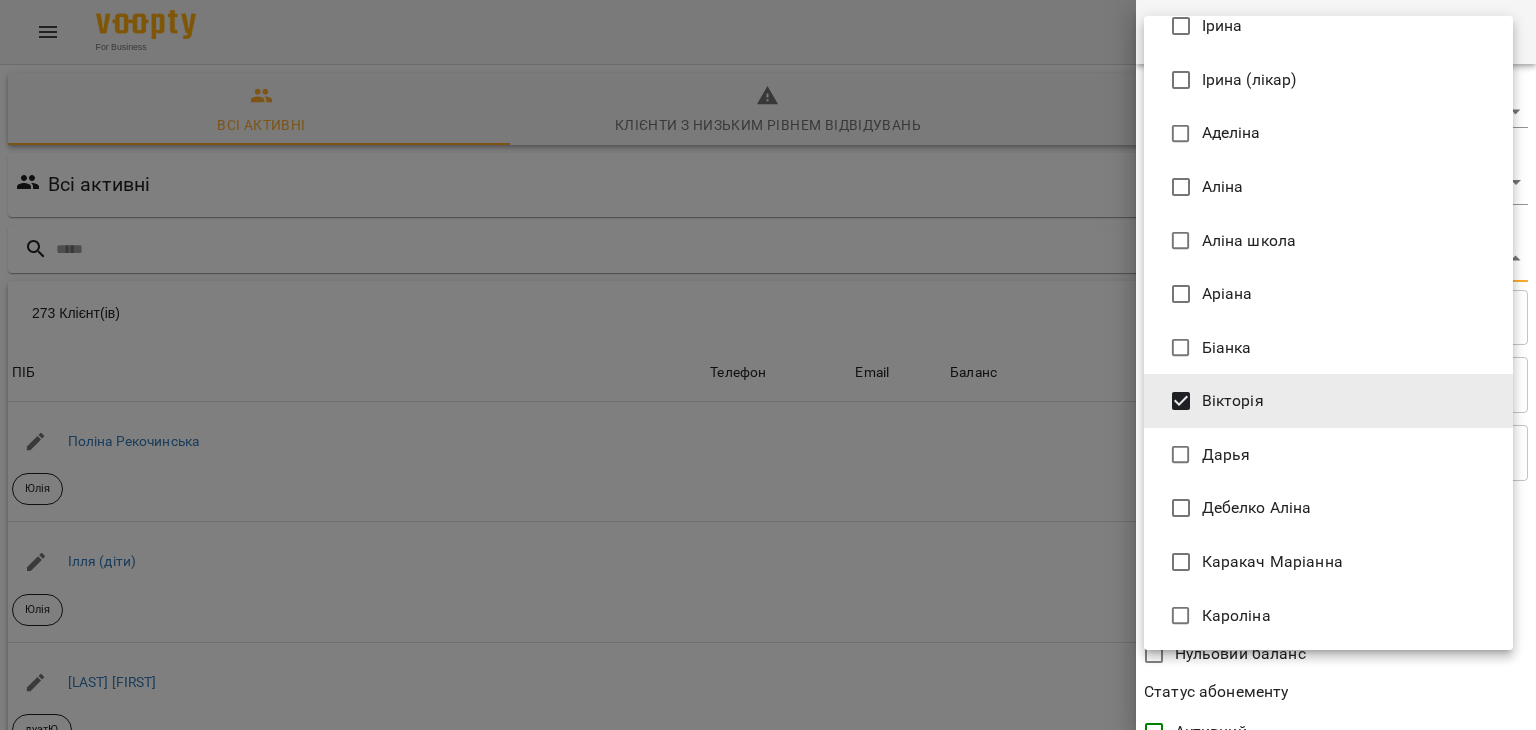 click at bounding box center [768, 365] 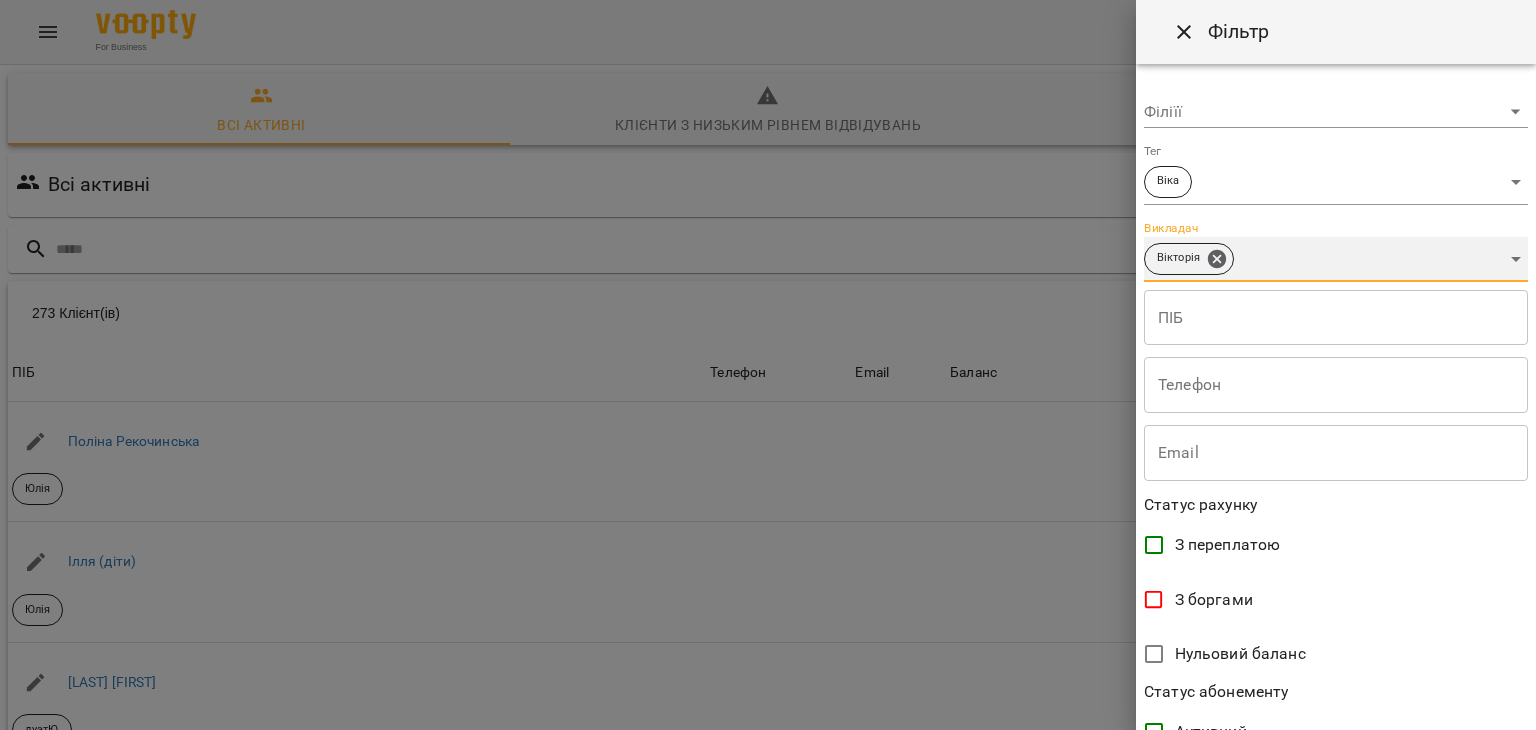 scroll, scrollTop: 410, scrollLeft: 0, axis: vertical 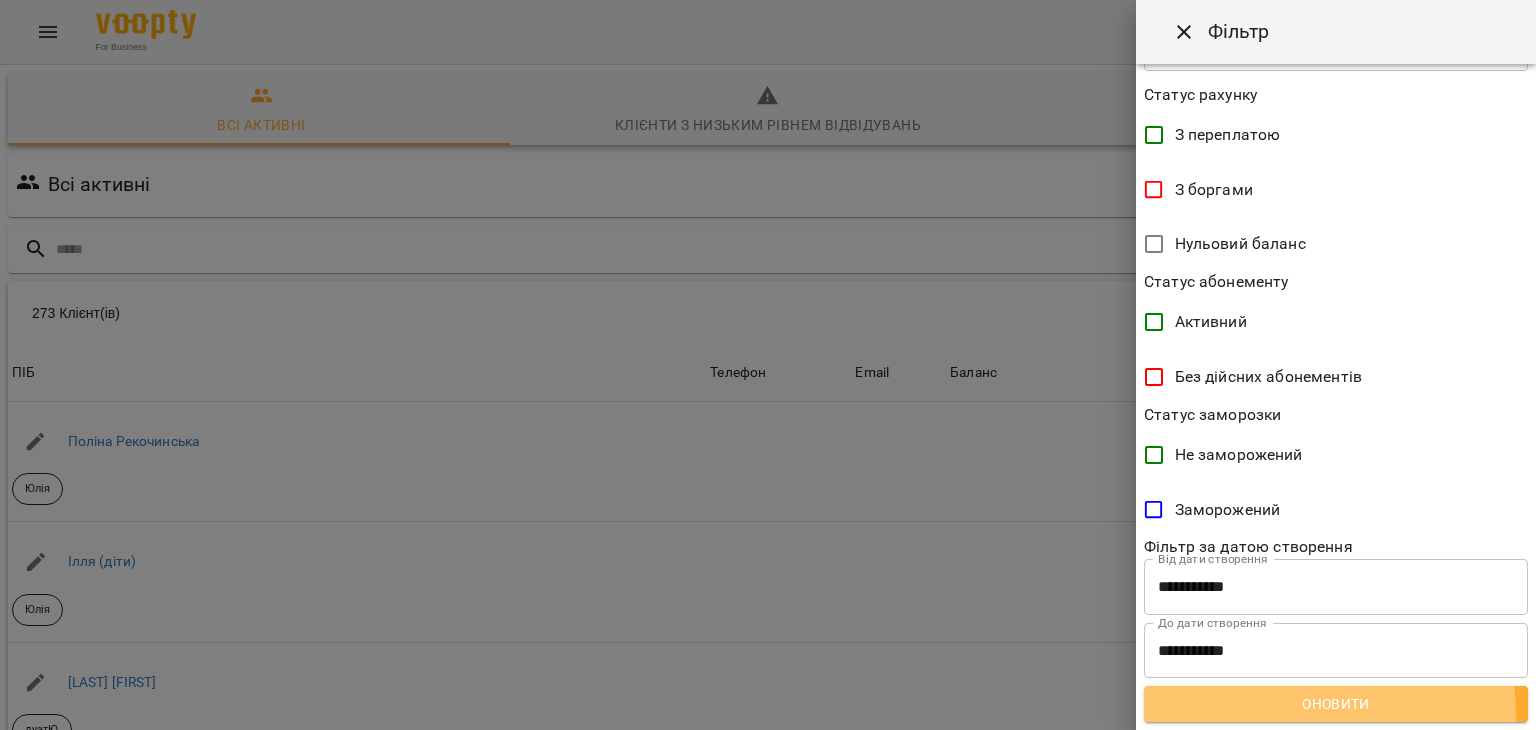 click on "Оновити" at bounding box center [1336, 704] 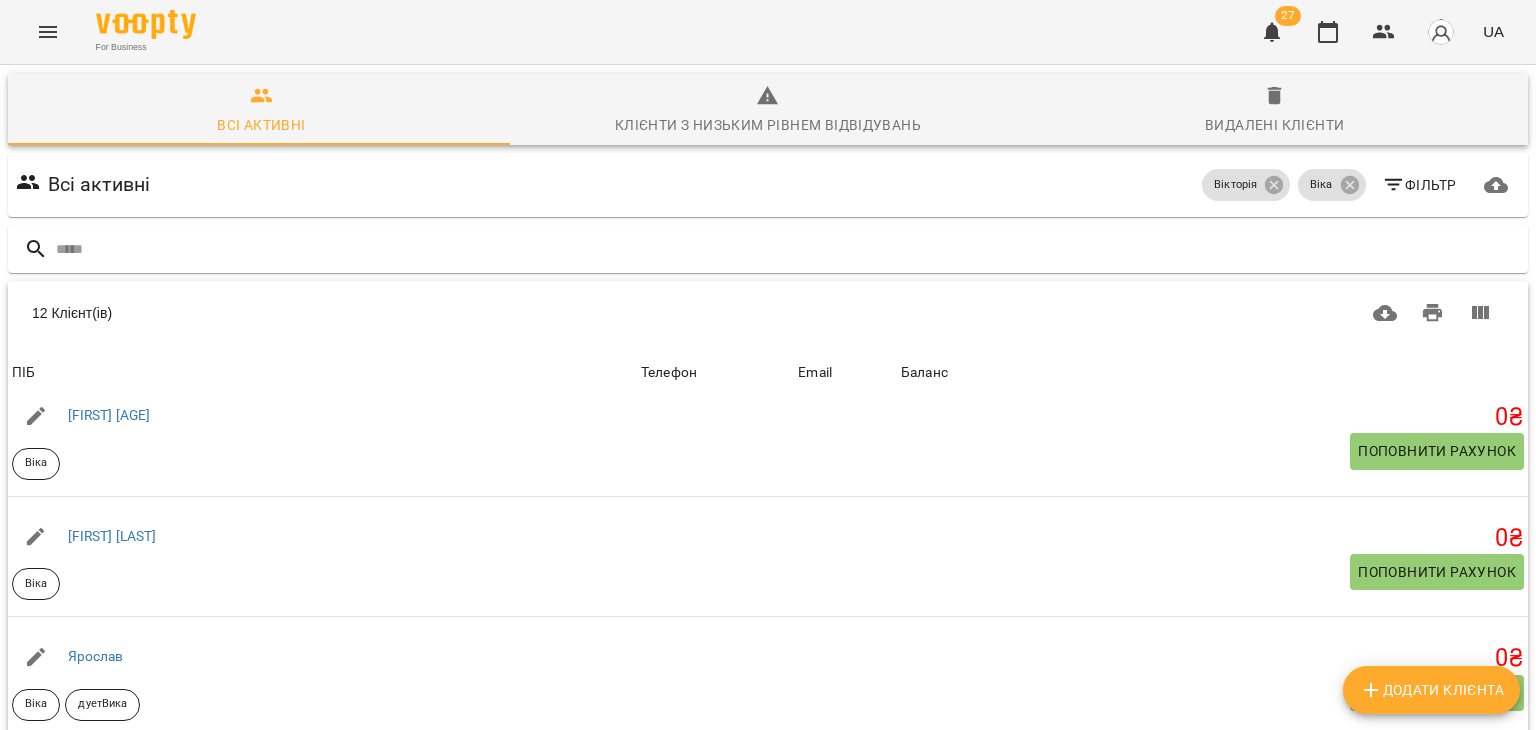 scroll, scrollTop: 638, scrollLeft: 0, axis: vertical 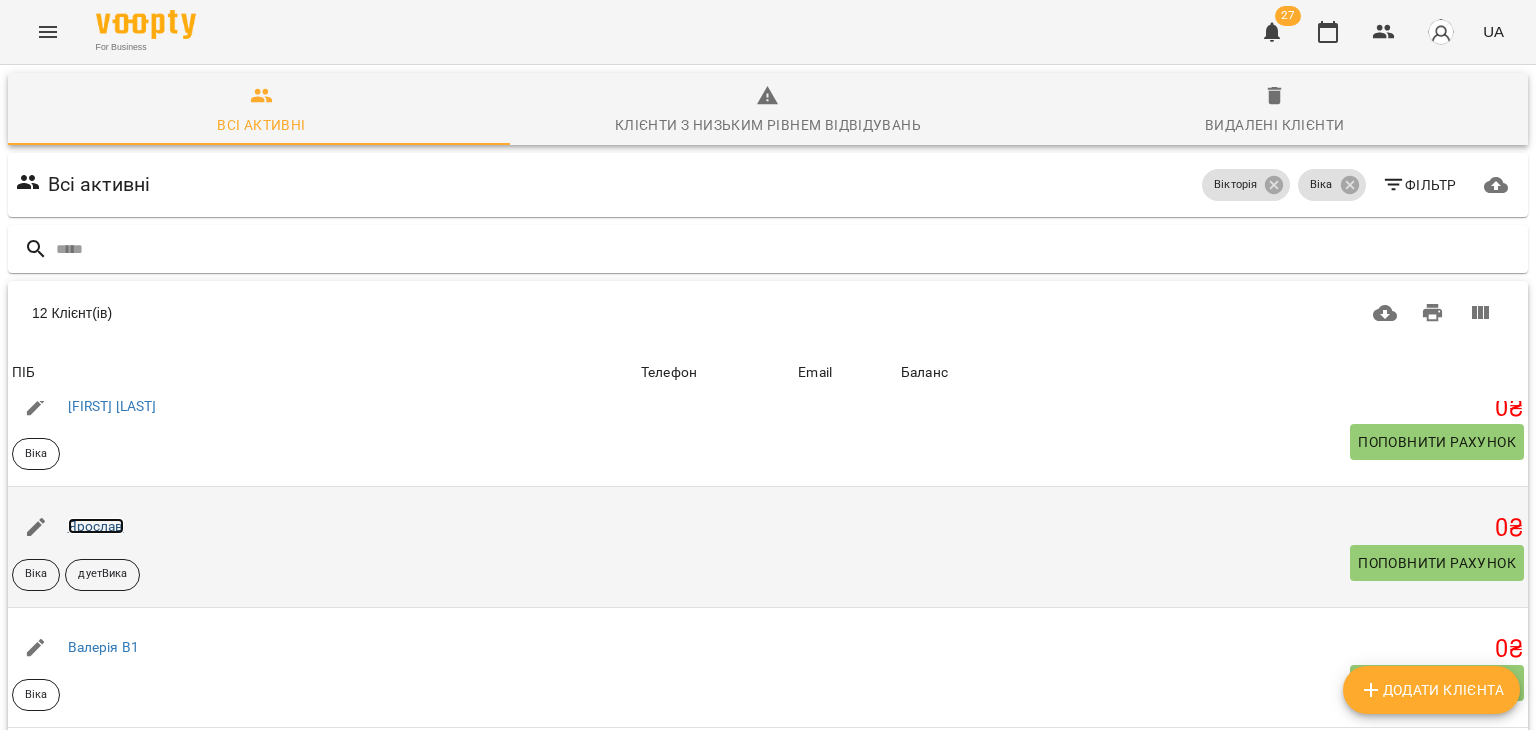click on "Ярослав" at bounding box center (96, 526) 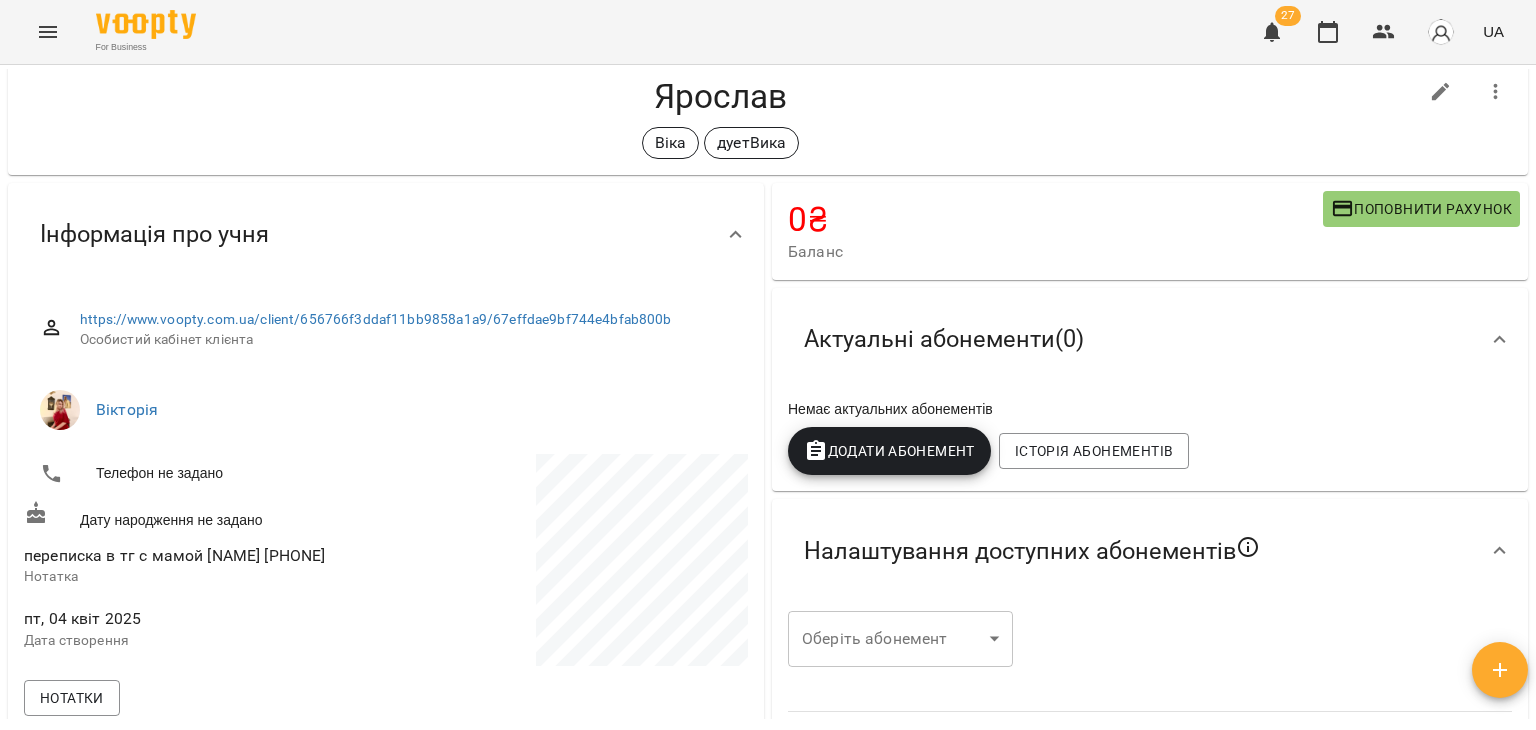scroll, scrollTop: 44, scrollLeft: 0, axis: vertical 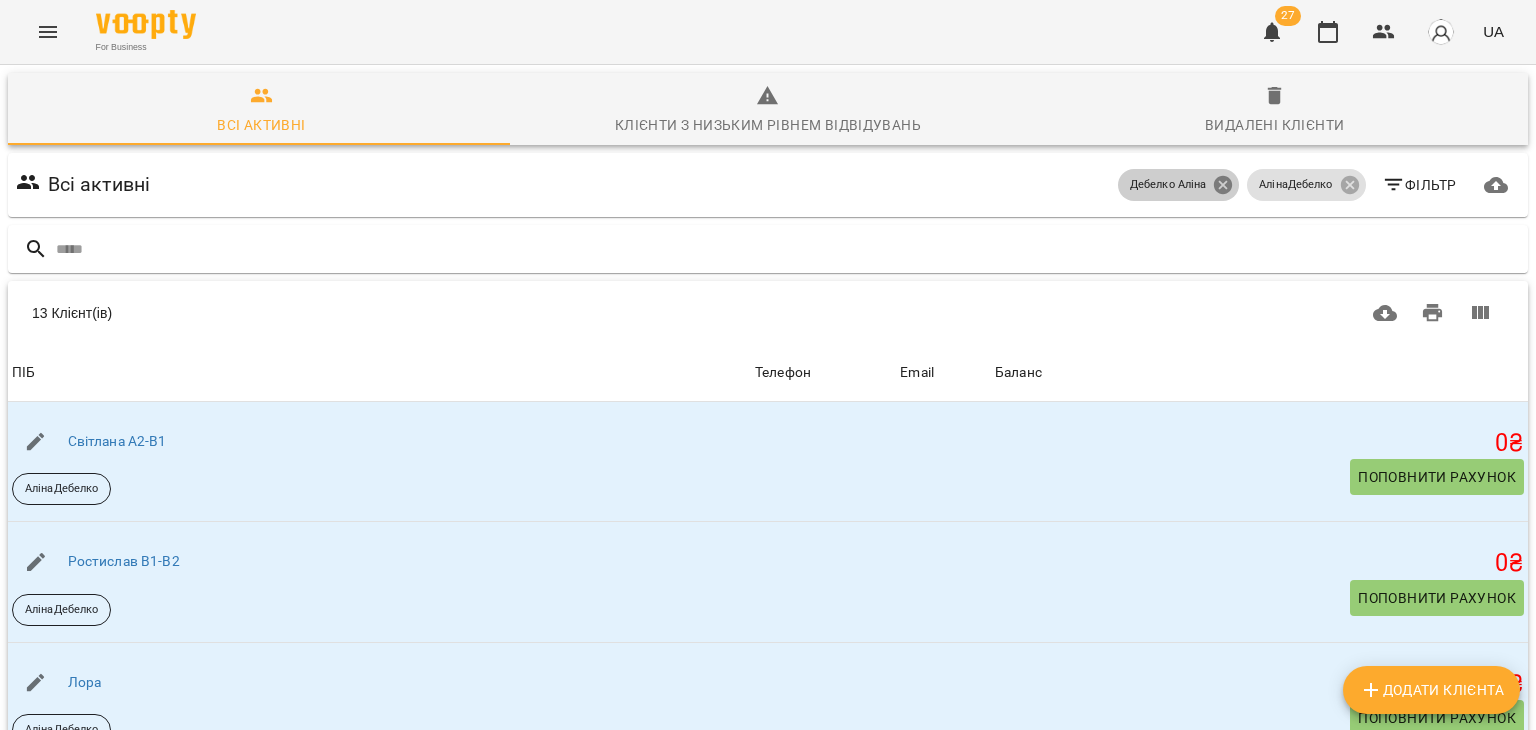 click 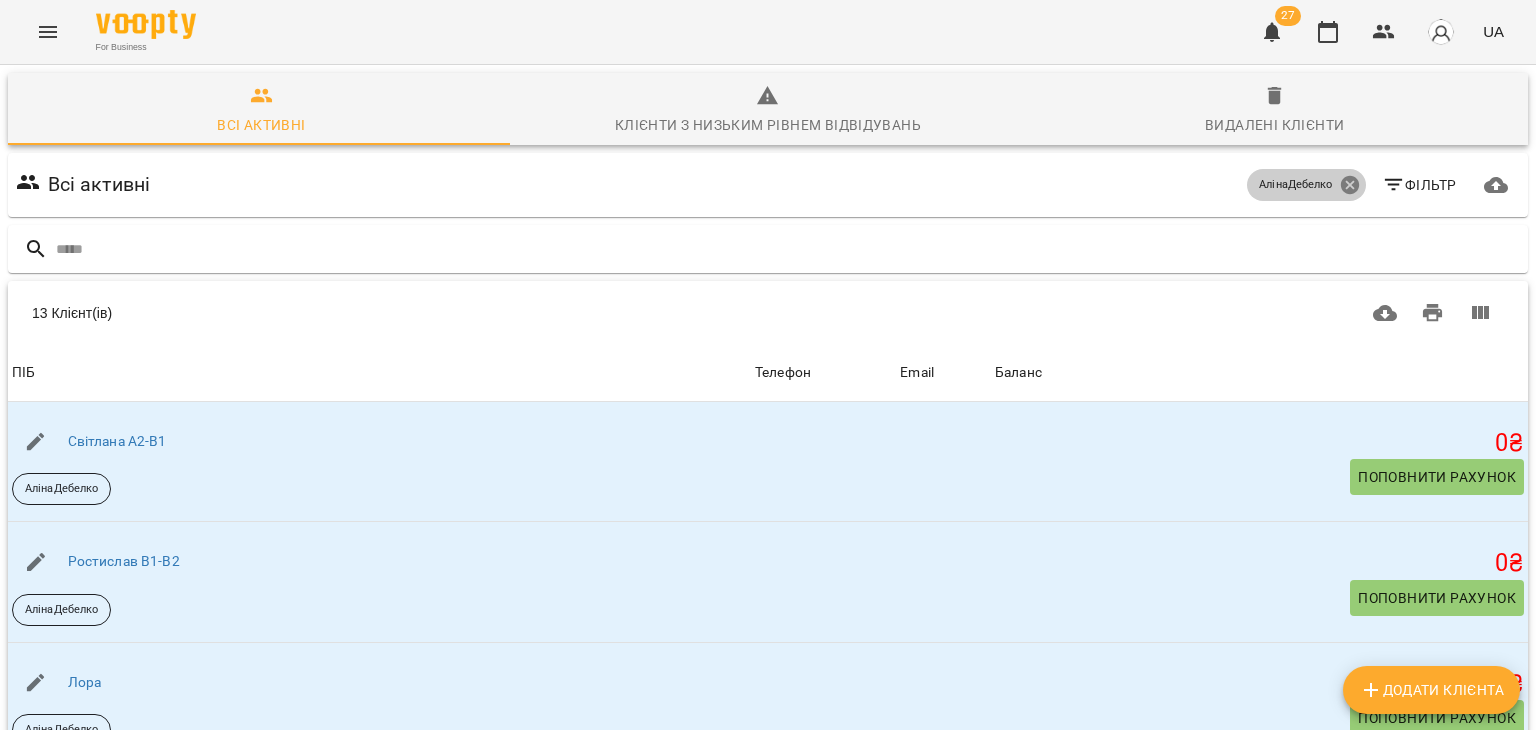 click 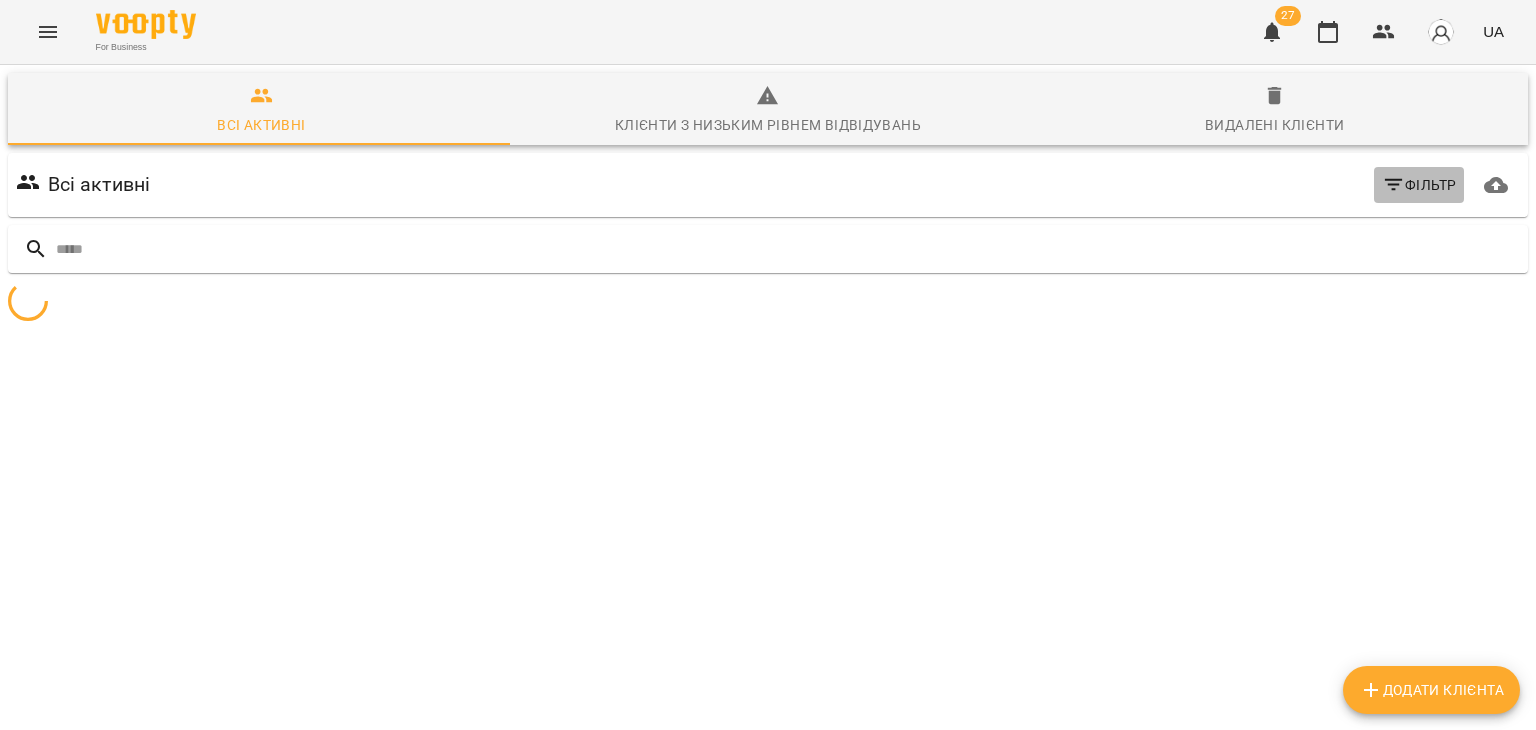 click on "Фільтр" at bounding box center (1419, 185) 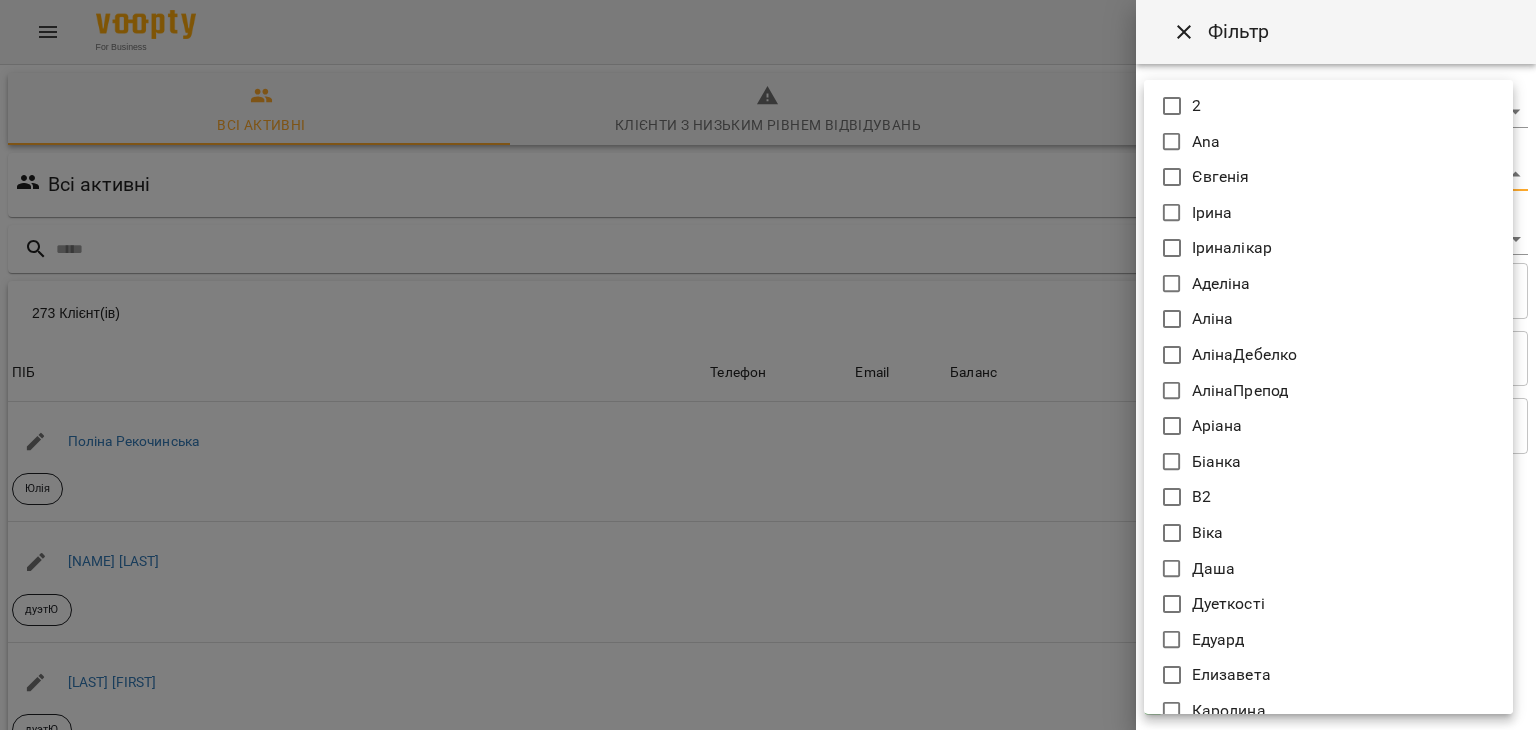 click on "For Business 27 UA Всі активні Клієнти з низьким рівнем відвідувань Видалені клієнти   Всі активні Фільтр 273   Клієнт(ів) 273   Клієнт(ів) ПІБ Телефон Email Баланс ПІБ Поліна Рекочинська Юлія Телефон Email Баланс 2520 ₴ Поповнити рахунок ПІБ Говтва Юрій дуэтЮ Телефон Email Баланс 0 ₴ Поповнити рахунок ПІБ Говтва Анна дуэтЮ Телефон Email Баланс 0 ₴ Поповнити рахунок ПІБ Ілля (діти) Юлія Телефон Email Баланс 0 ₴ Поповнити рахунок ПІБ Дарія (діти) Юлія Телефон Email Баланс 0 ₴ Поповнити рахунок ПІБ Марія дует з Данилом Аделіна Телефон Email Баланс 0 ₴ ПІБ 0" at bounding box center [768, 522] 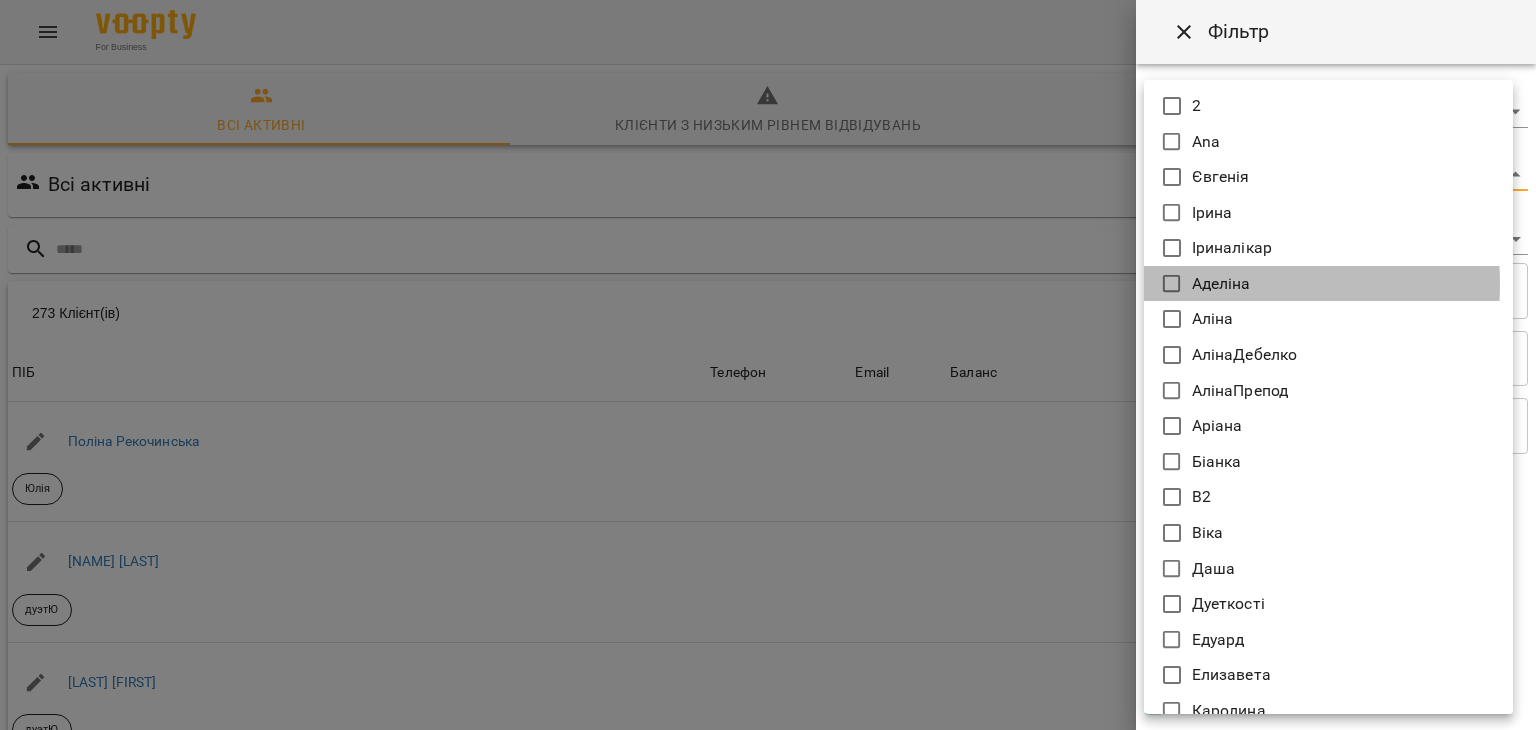 click on "Аделіна" at bounding box center (1221, 284) 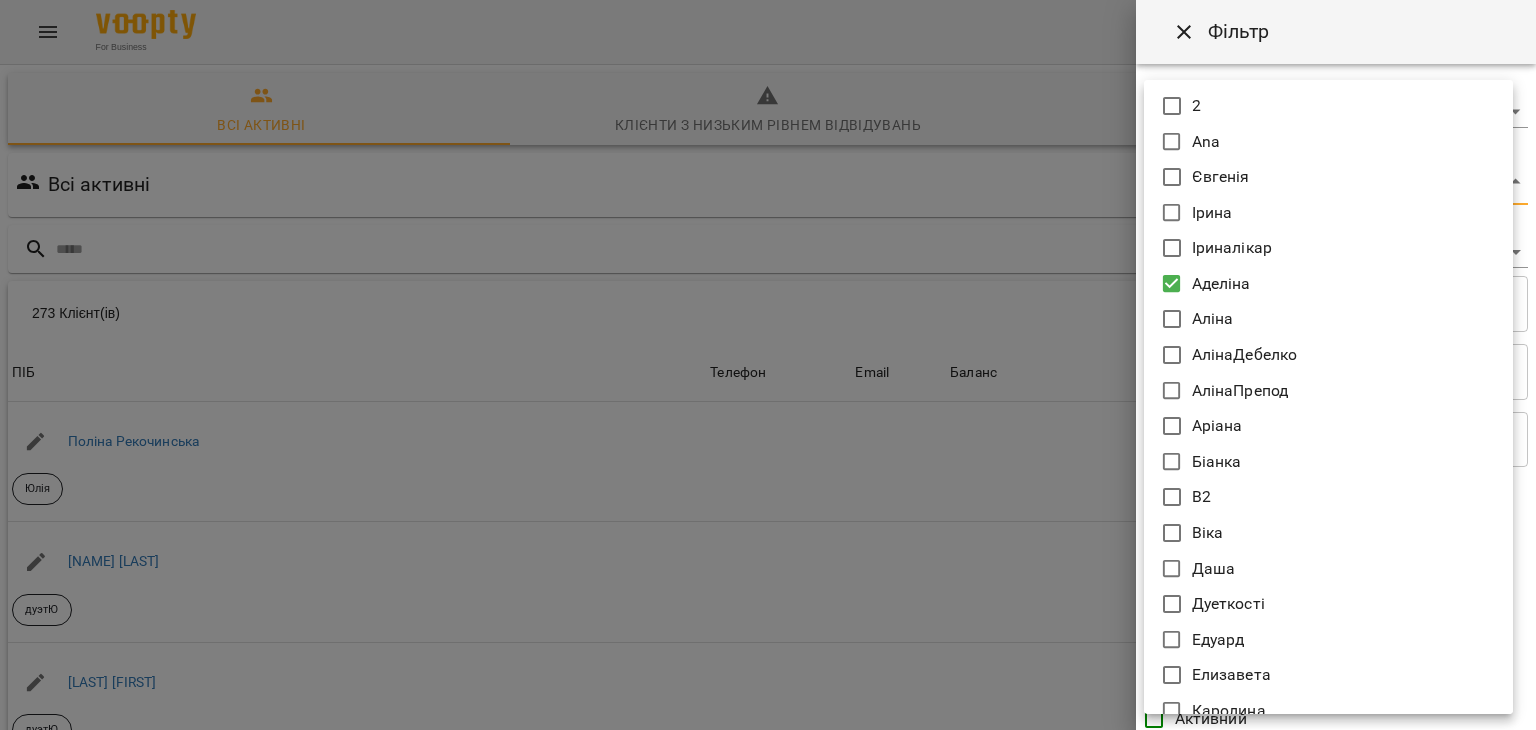 click at bounding box center [768, 365] 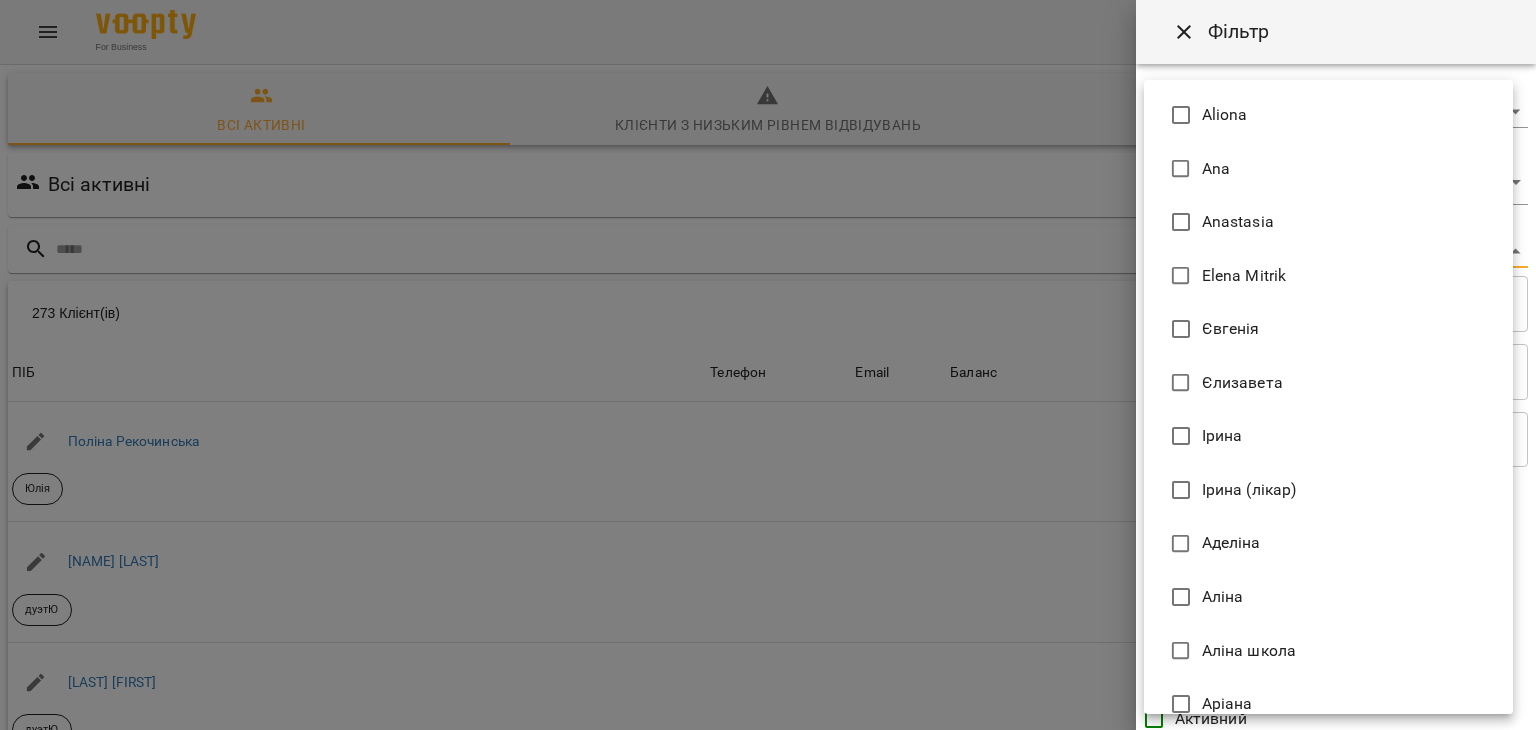 click on "For Business 27 UA Всі активні Клієнти з низьким рівнем відвідувань Видалені клієнти   Всі активні Аделіна Фільтр 273   Клієнт(ів) 273   Клієнт(ів) ПІБ Телефон Email Баланс ПІБ Поліна Рекочинська Юлія Телефон Email Баланс 2520 ₴ Поповнити рахунок ПІБ Говтва Юрій дуэтЮ Телефон Email Баланс 0 ₴ Поповнити рахунок ПІБ Говтва Анна дуэтЮ Телефон Email Баланс 0 ₴ Поповнити рахунок ПІБ Ілля (діти) Юлія Телефон Email Баланс 0 ₴ Поповнити рахунок ПІБ Дарія (діти) Юлія Телефон Email Баланс 0 ₴ Поповнити рахунок ПІБ Марія дует з Данилом Аделіна Телефон Email Баланс" at bounding box center (768, 522) 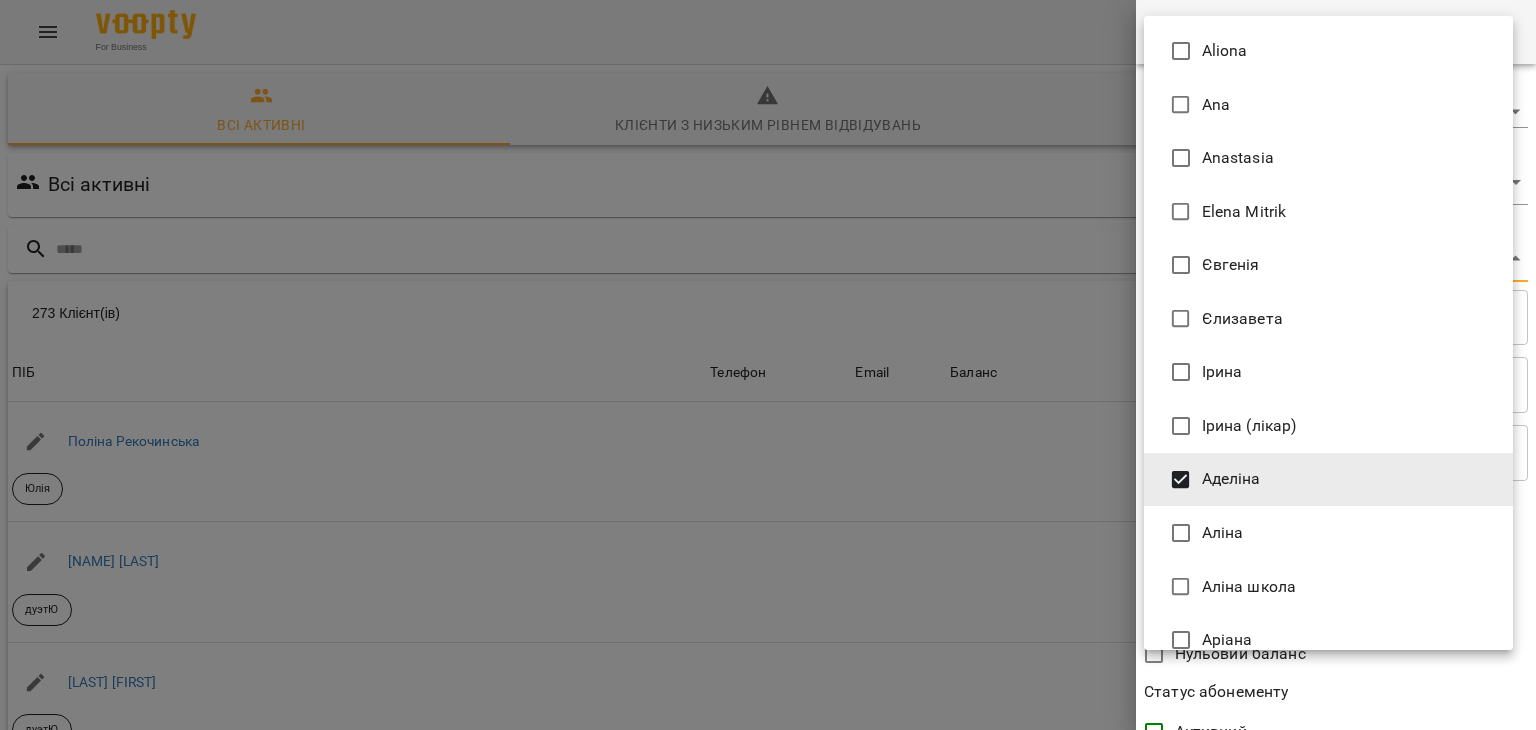 click at bounding box center (768, 365) 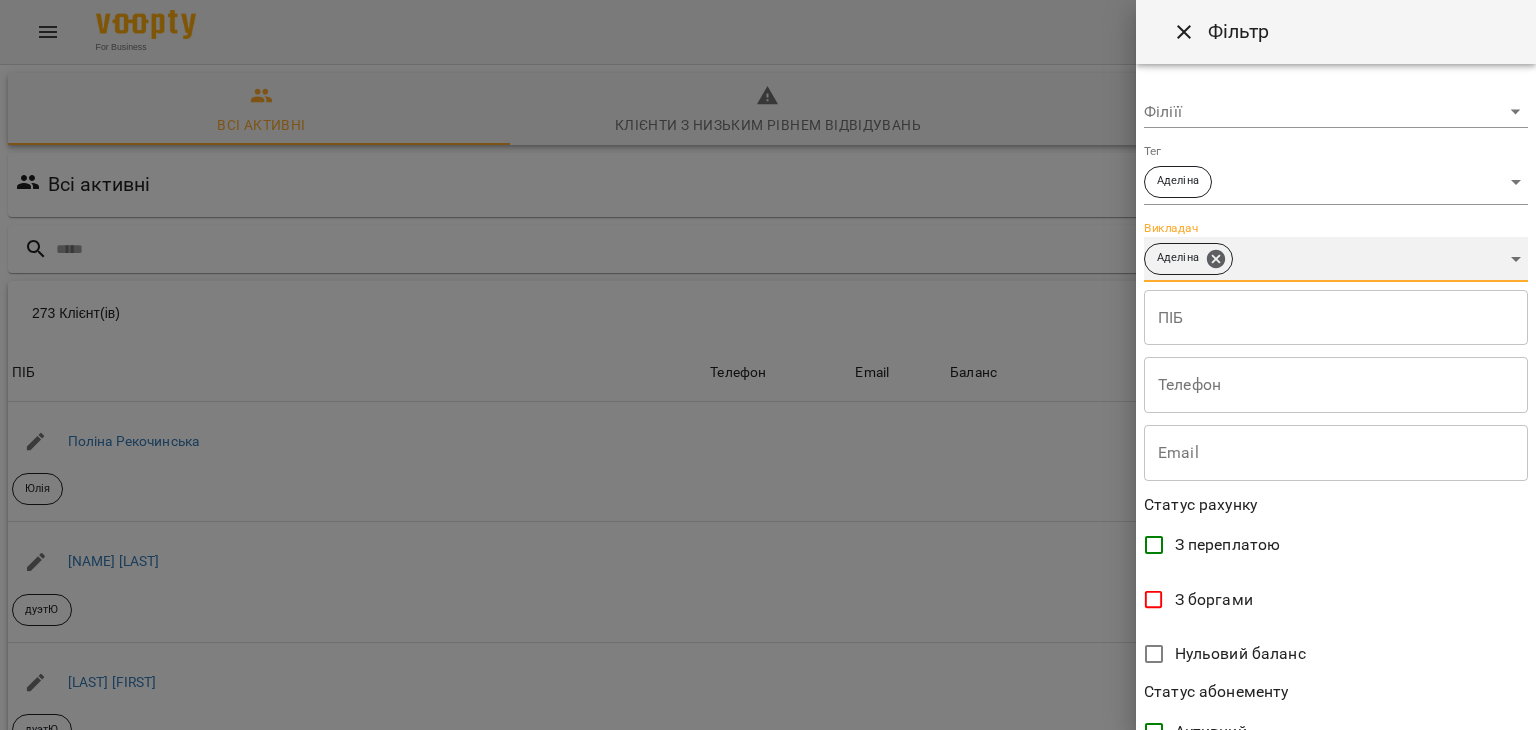 scroll, scrollTop: 410, scrollLeft: 0, axis: vertical 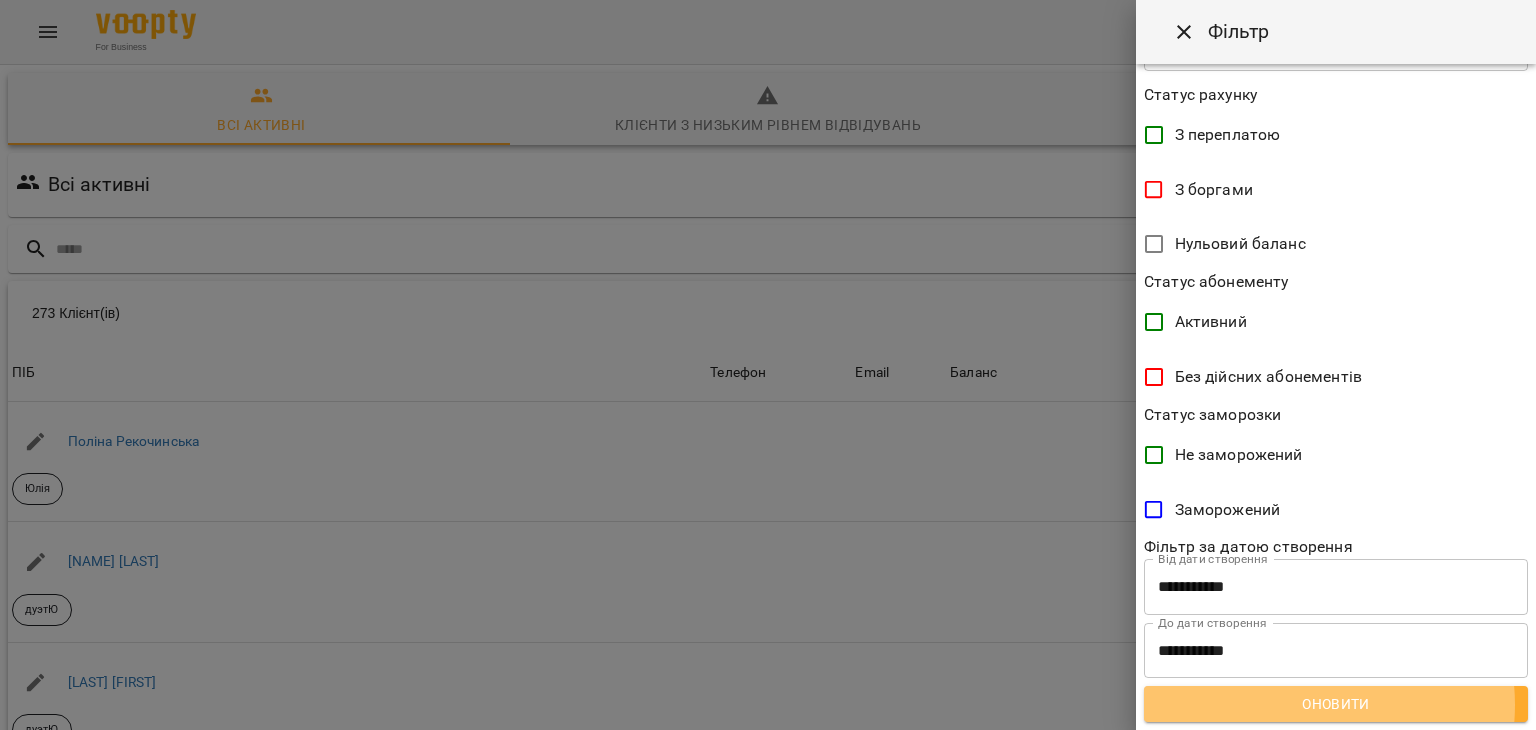 click on "Оновити" at bounding box center (1336, 704) 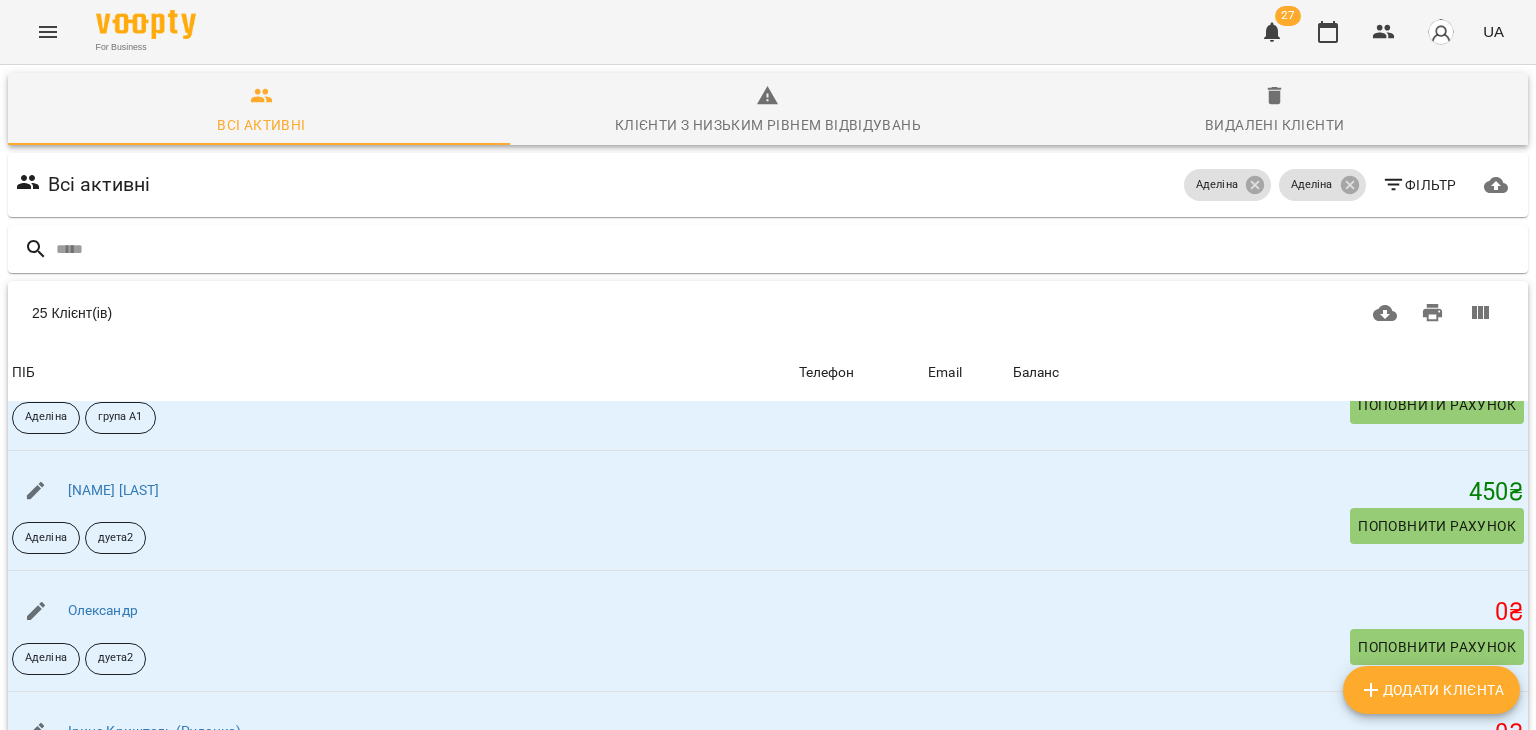 scroll, scrollTop: 2566, scrollLeft: 0, axis: vertical 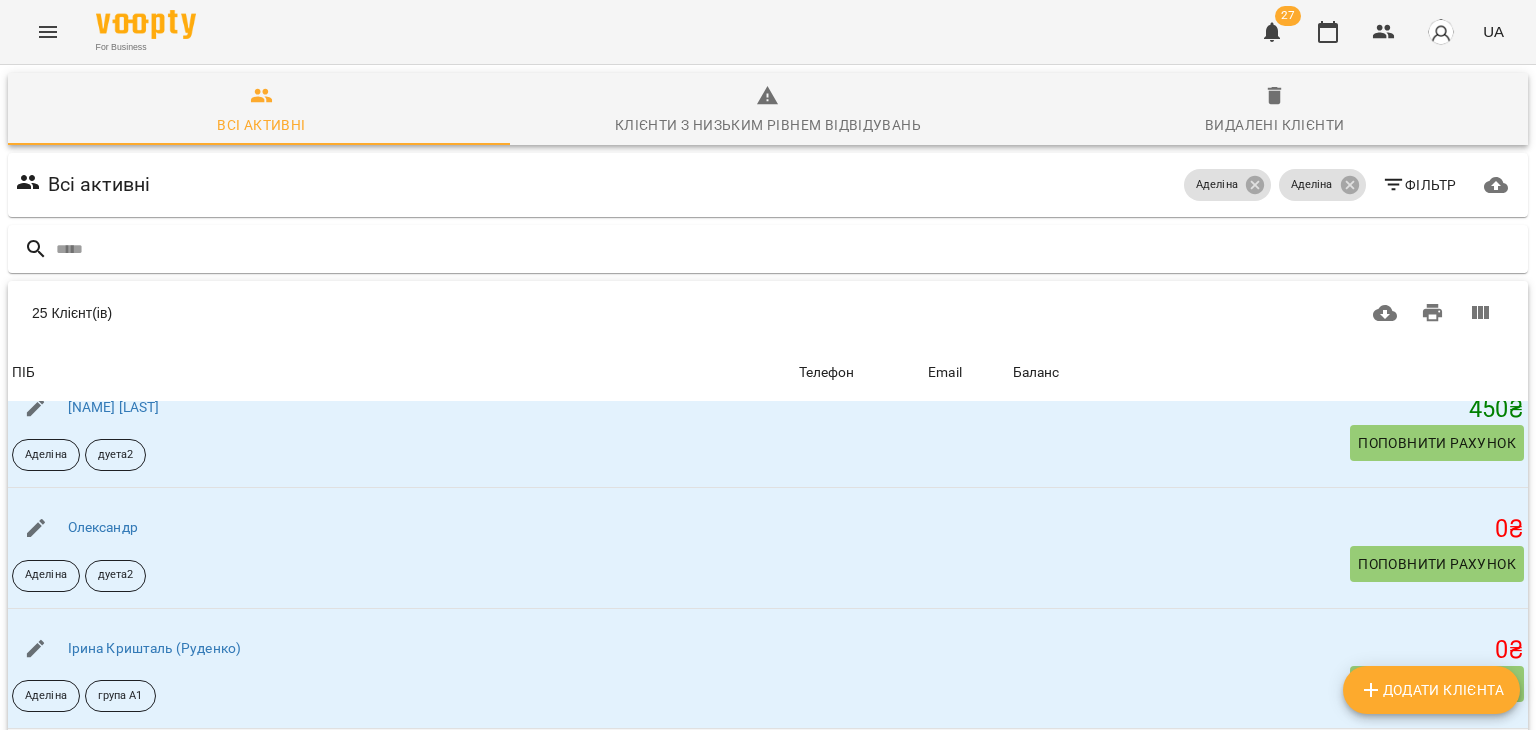 click on "Асєєва Олена" at bounding box center (112, 768) 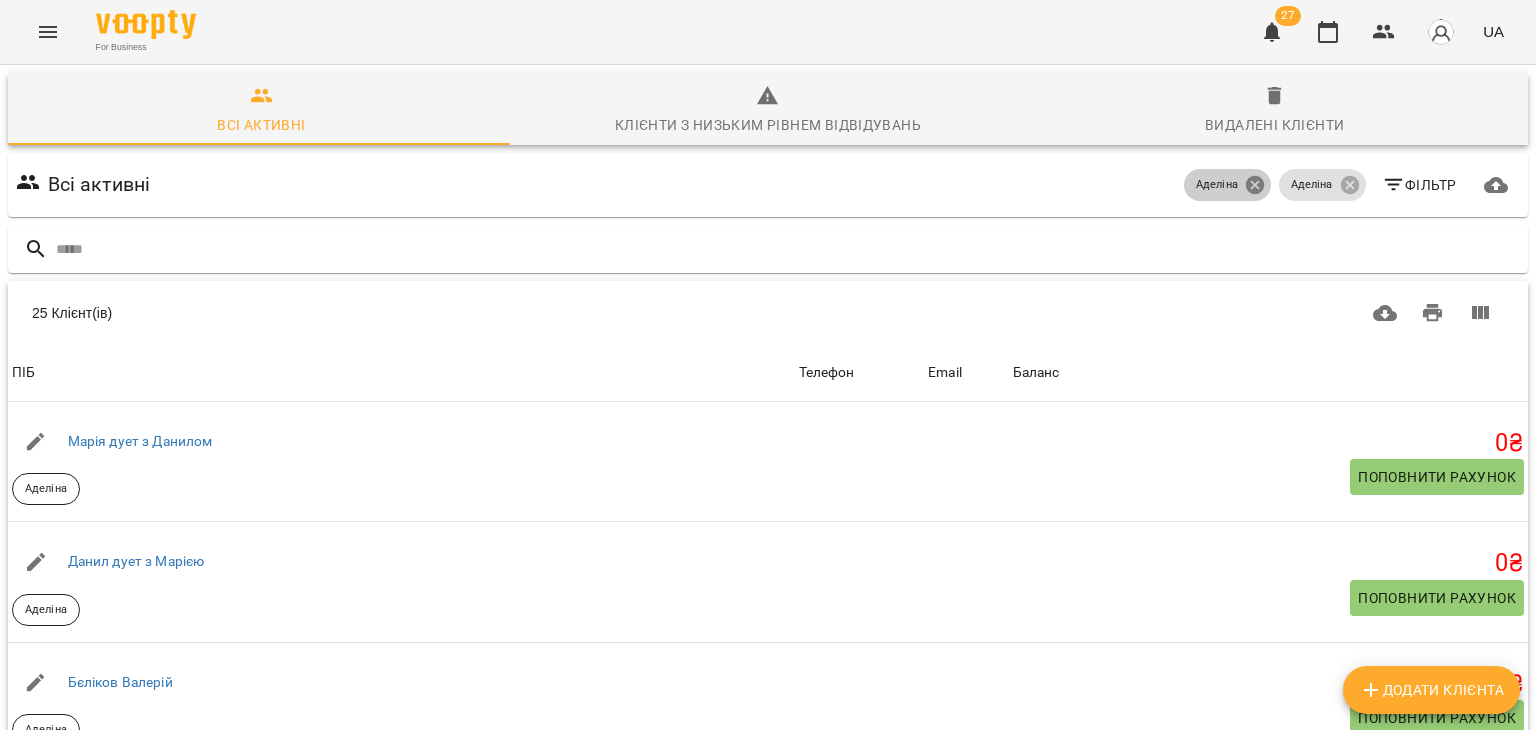 click 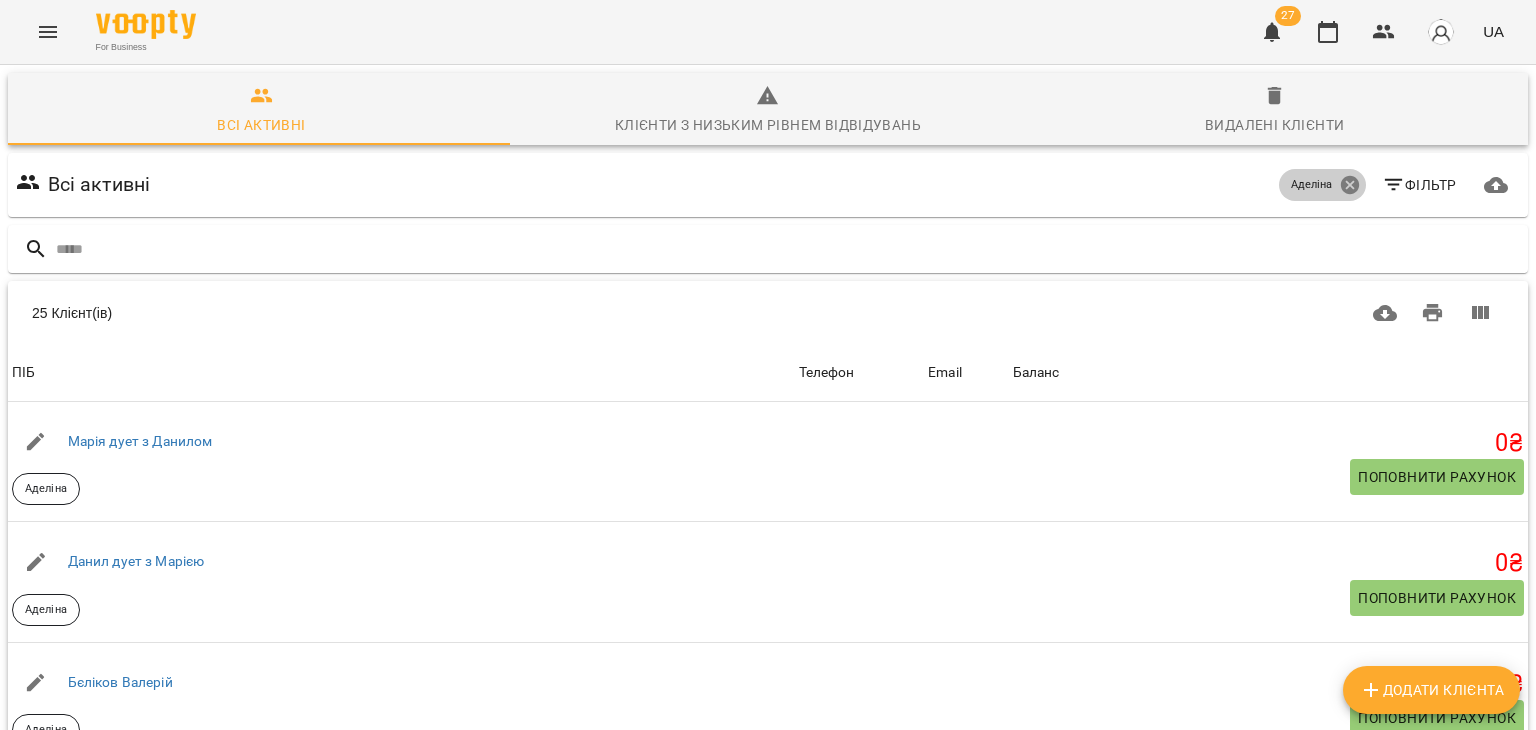 click 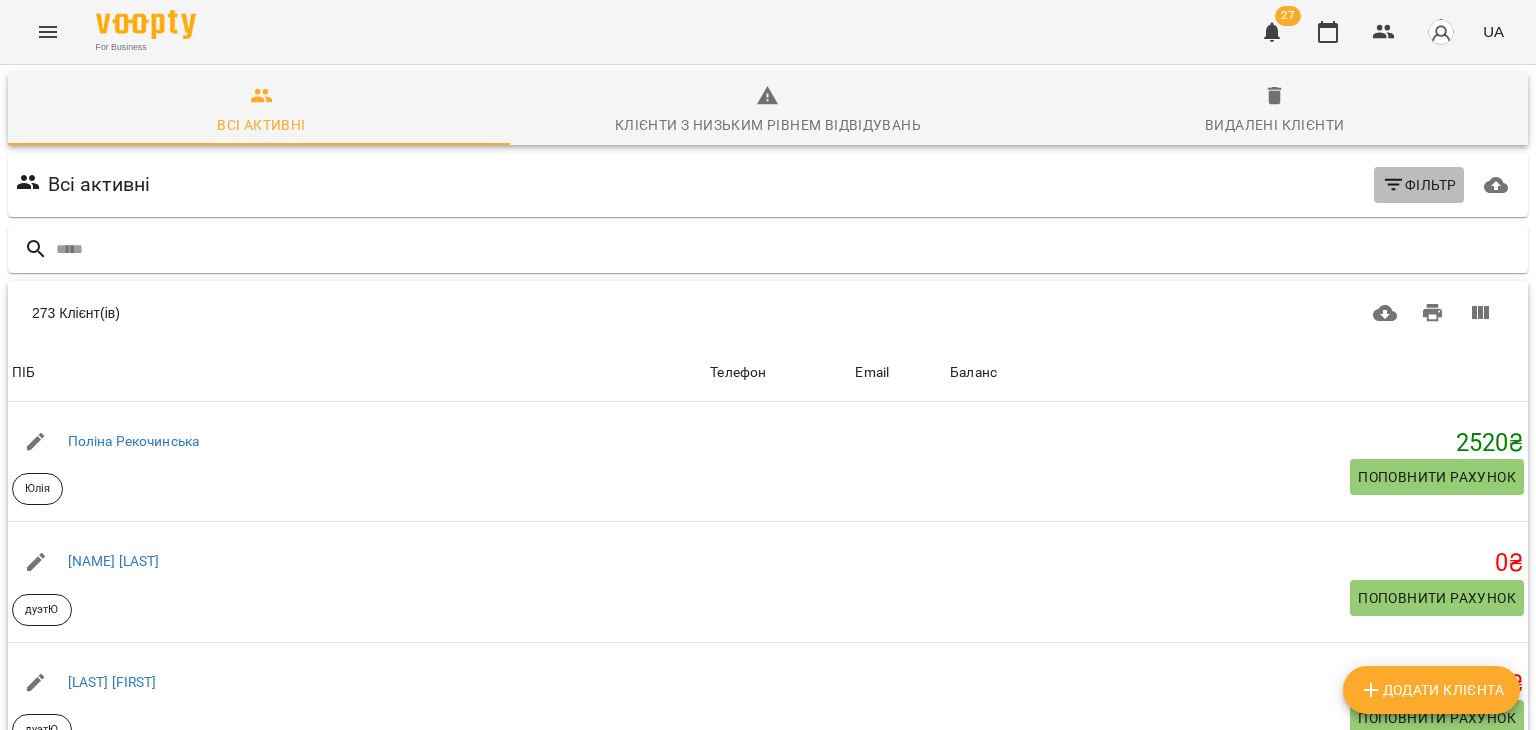 click 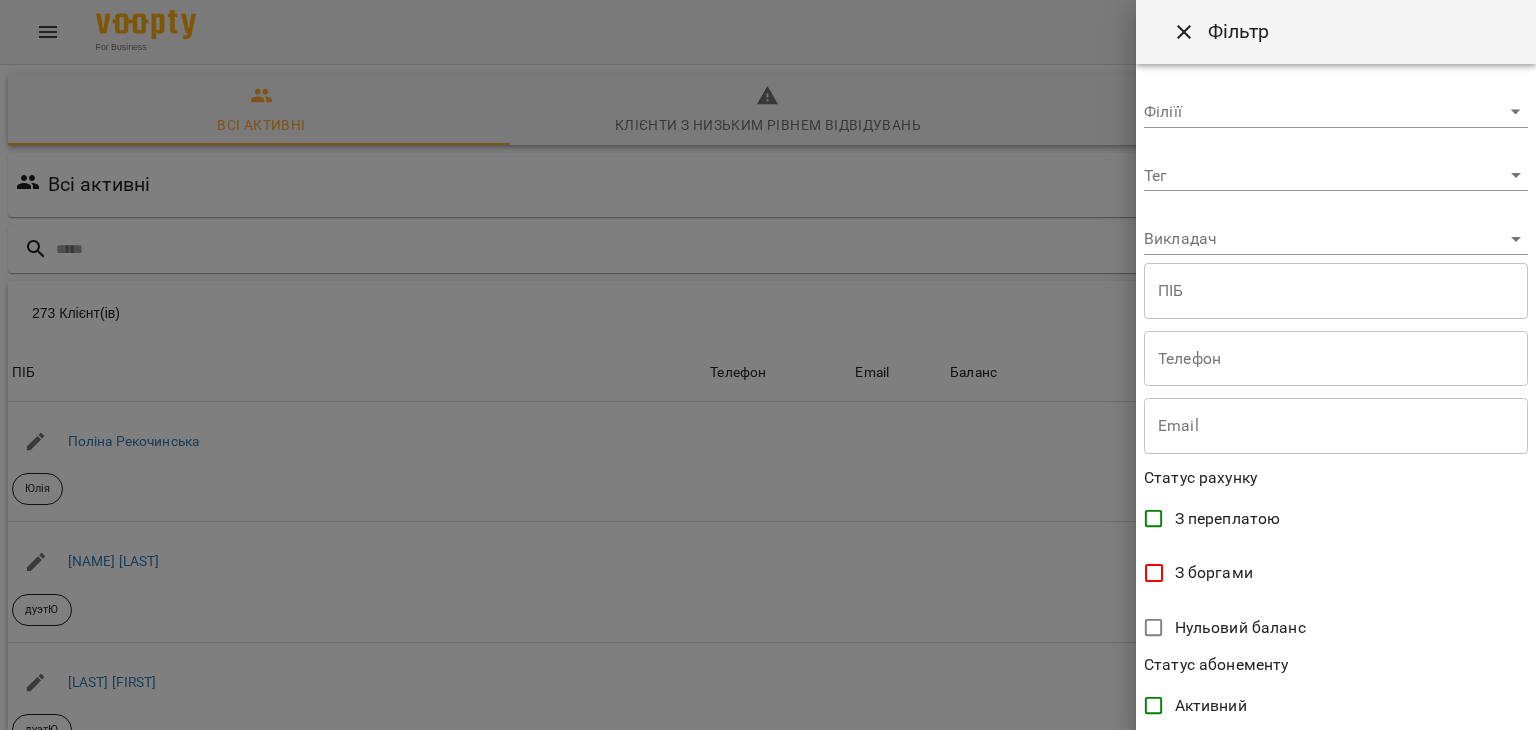 click on "For Business 27 UA Всі активні Клієнти з низьким рівнем відвідувань Видалені клієнти   Всі активні Фільтр 273   Клієнт(ів) 273   Клієнт(ів) ПІБ Телефон Email Баланс ПІБ Поліна Рекочинська Юлія Телефон Email Баланс 2520 ₴ Поповнити рахунок ПІБ Говтва Юрій дуэтЮ Телефон Email Баланс 0 ₴ Поповнити рахунок ПІБ Говтва Анна дуэтЮ Телефон Email Баланс 0 ₴ Поповнити рахунок ПІБ Ілля (діти) Юлія Телефон Email Баланс 0 ₴ Поповнити рахунок ПІБ Дарія (діти) Юлія Телефон Email Баланс 0 ₴ Поповнити рахунок ПІБ Марія дует з Данилом Аделіна Телефон Email Баланс 0 ₴ ПІБ 0" at bounding box center [768, 522] 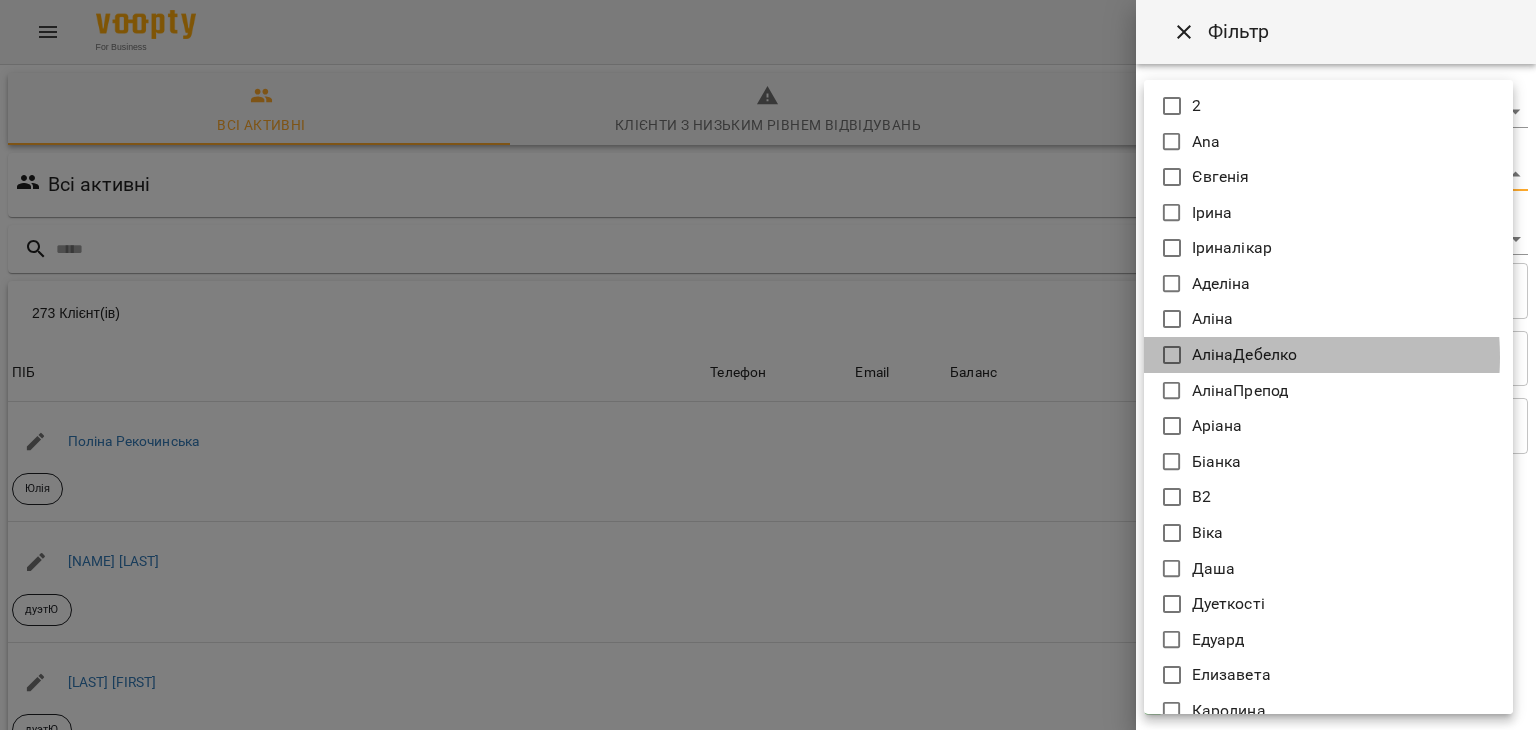 click on "АлінаДебелко" at bounding box center (1245, 355) 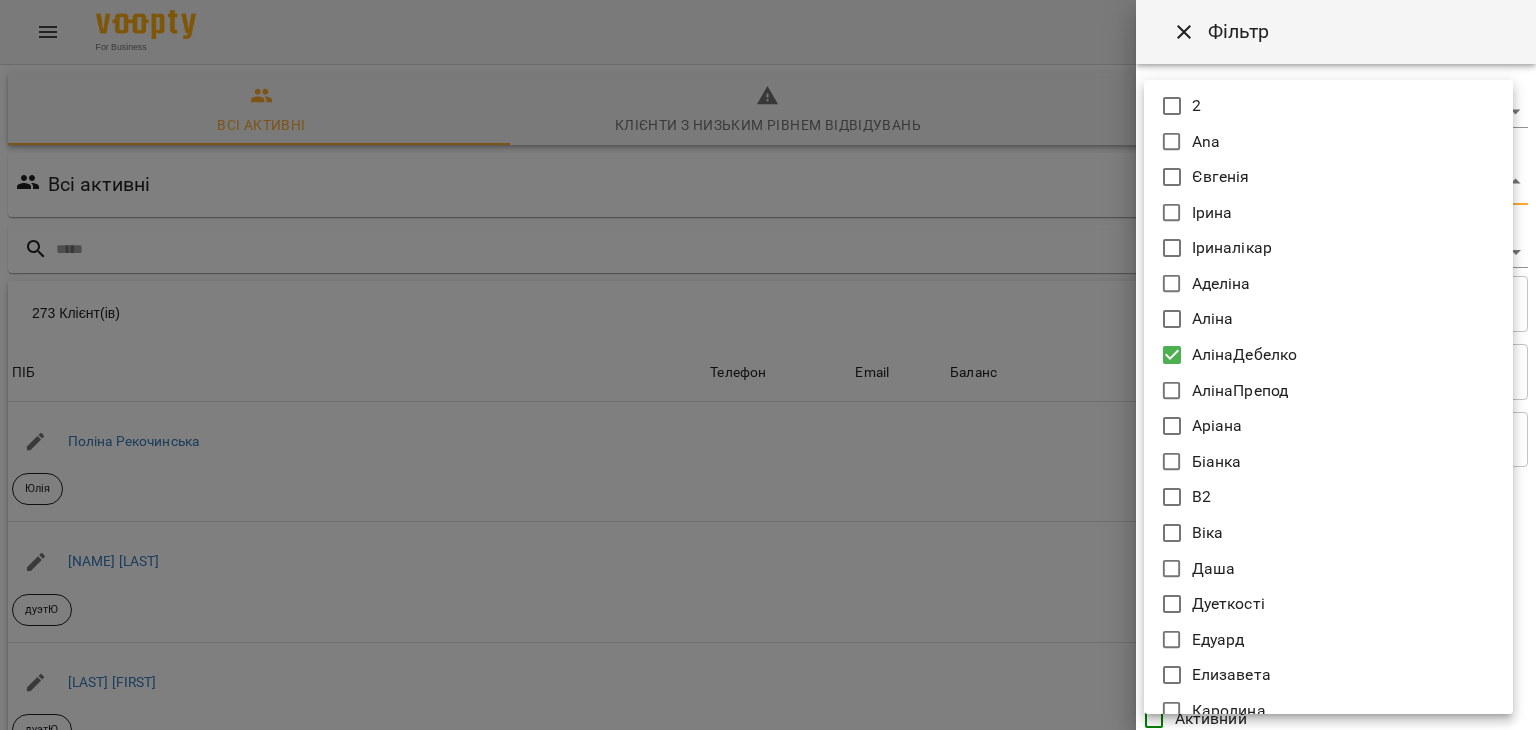 click at bounding box center [768, 365] 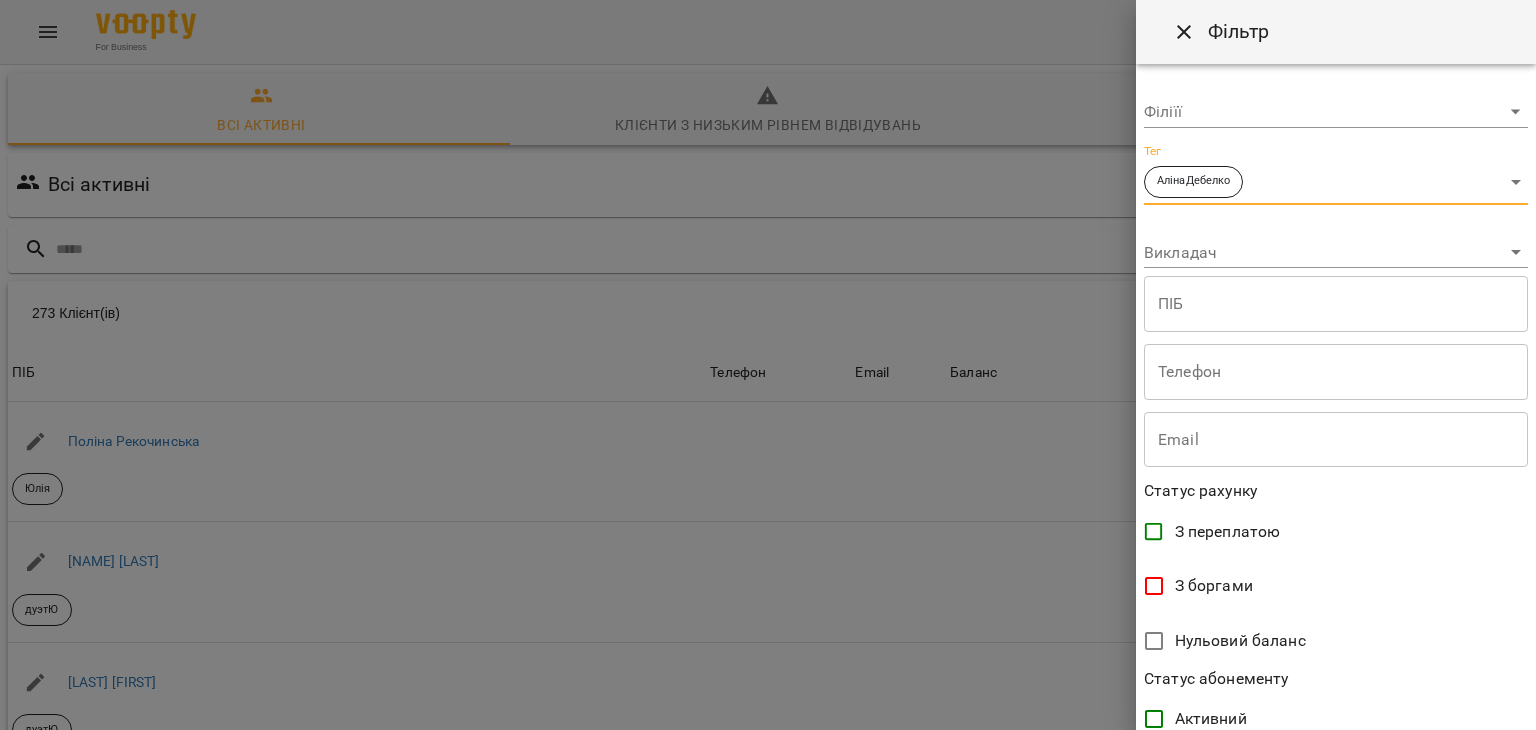 click on "For Business 27 UA Всі активні Клієнти з низьким рівнем відвідувань Видалені клієнти   Всі активні АлінаДебелко Фільтр 273   Клієнт(ів) 273   Клієнт(ів) ПІБ Телефон Email Баланс ПІБ Поліна Рекочинська Юлія Телефон Email Баланс 2520 ₴ Поповнити рахунок ПІБ Говтва Юрій дуэтЮ Телефон Email Баланс 0 ₴ Поповнити рахунок ПІБ Говтва Анна дуэтЮ Телефон Email Баланс 0 ₴ Поповнити рахунок ПІБ Ілля (діти) Юлія Телефон Email Баланс 0 ₴ Поповнити рахунок ПІБ Дарія (діти) Юлія Телефон Email Баланс 0 ₴ Поповнити рахунок ПІБ Марія дует з Данилом Аделіна Телефон Email 0" at bounding box center (768, 522) 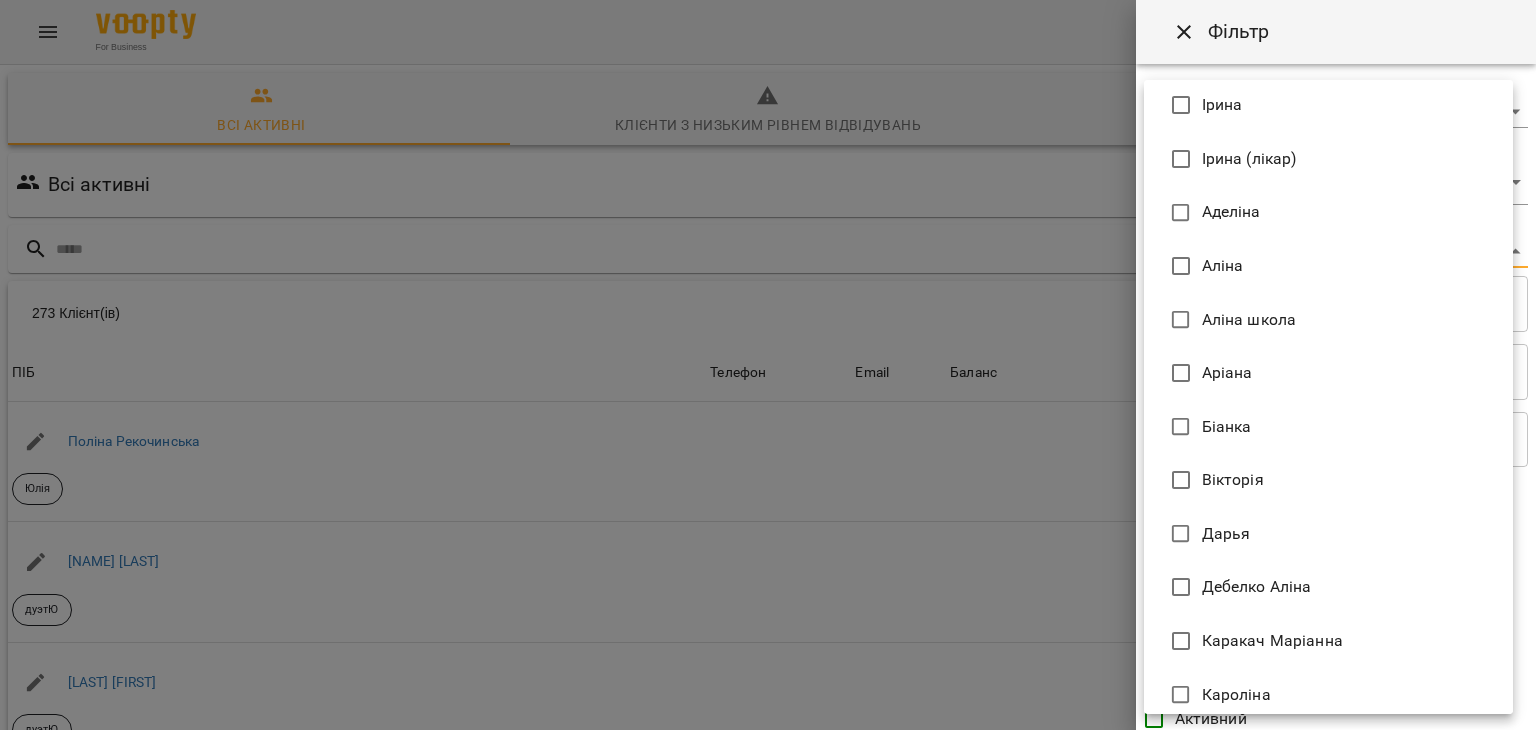 scroll, scrollTop: 332, scrollLeft: 0, axis: vertical 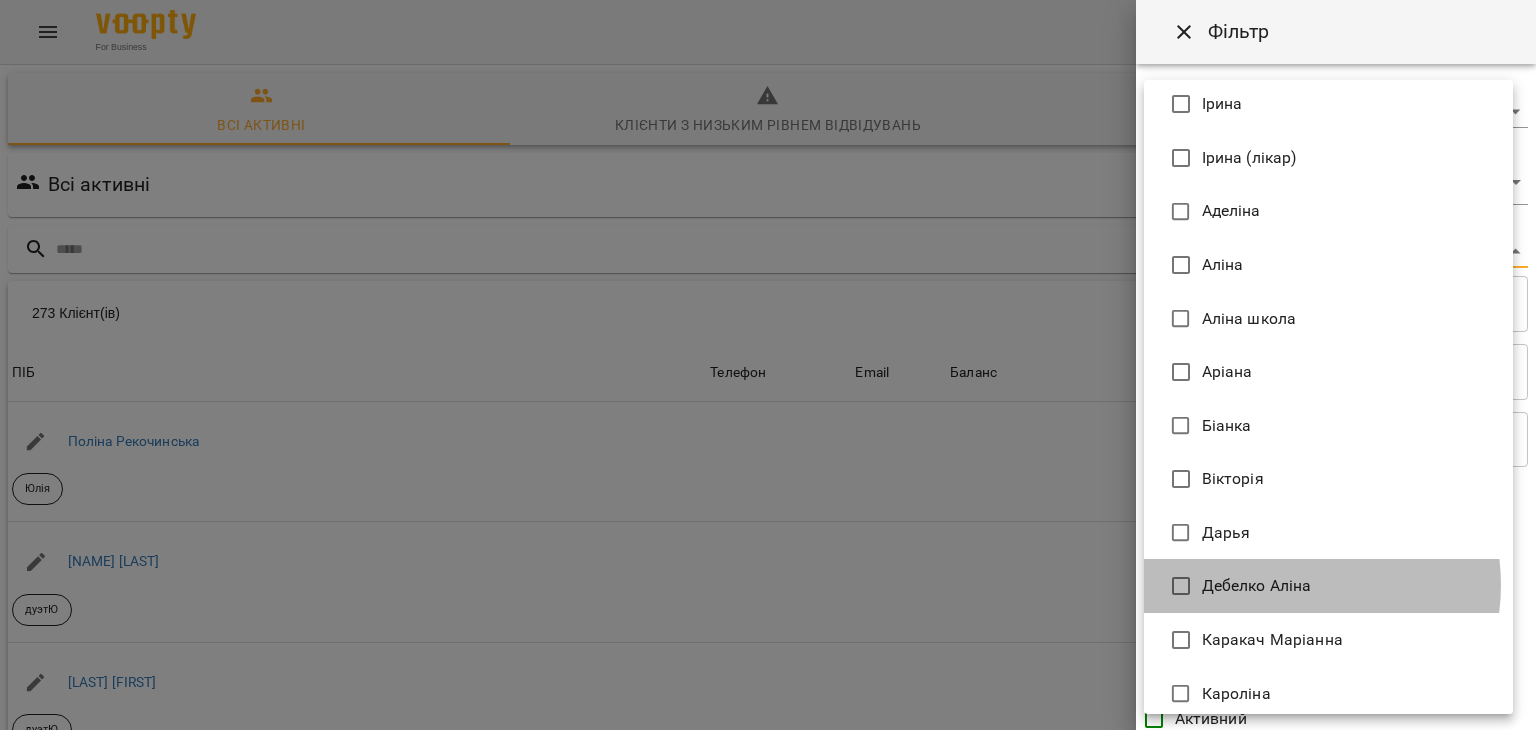 click on "Дебелко Аліна" at bounding box center [1257, 586] 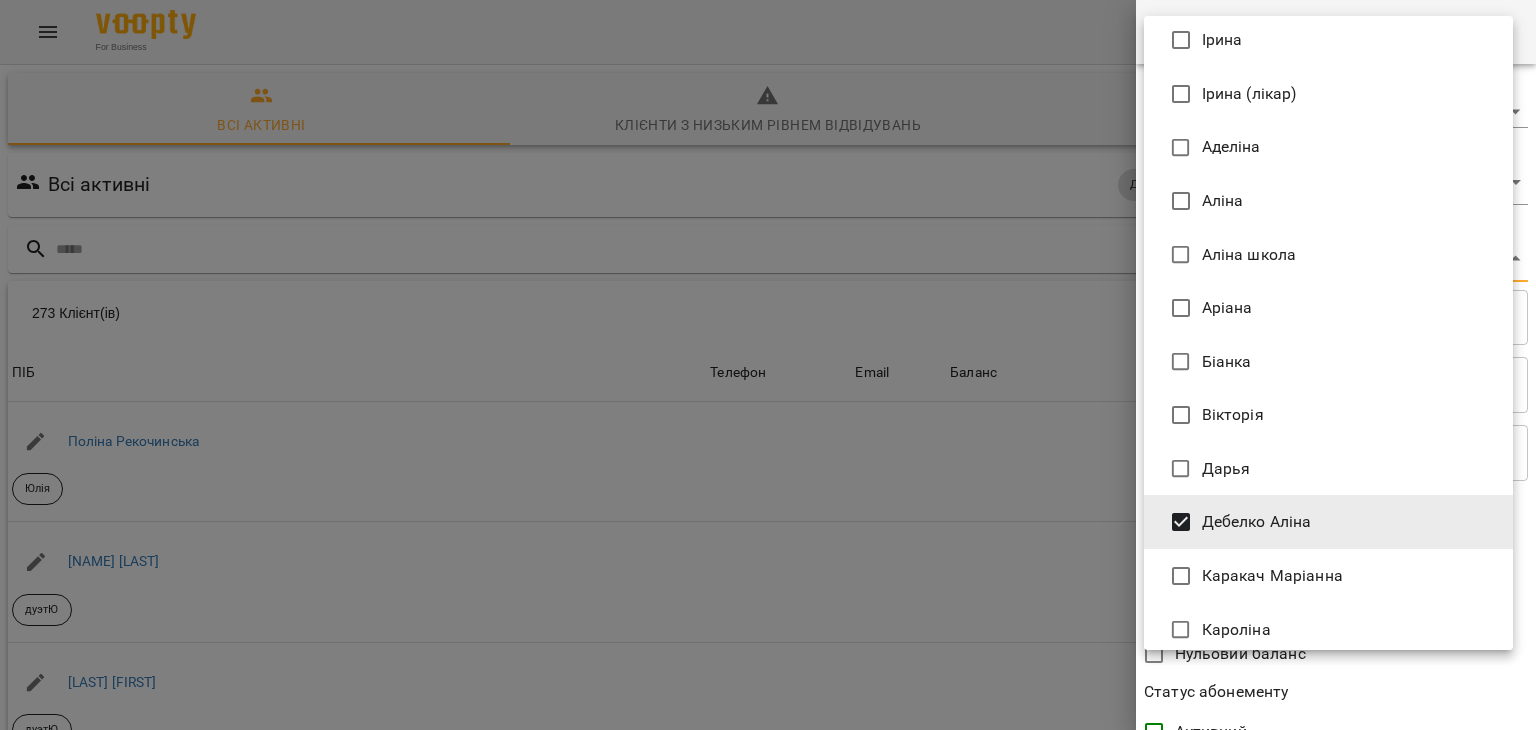 click at bounding box center [768, 365] 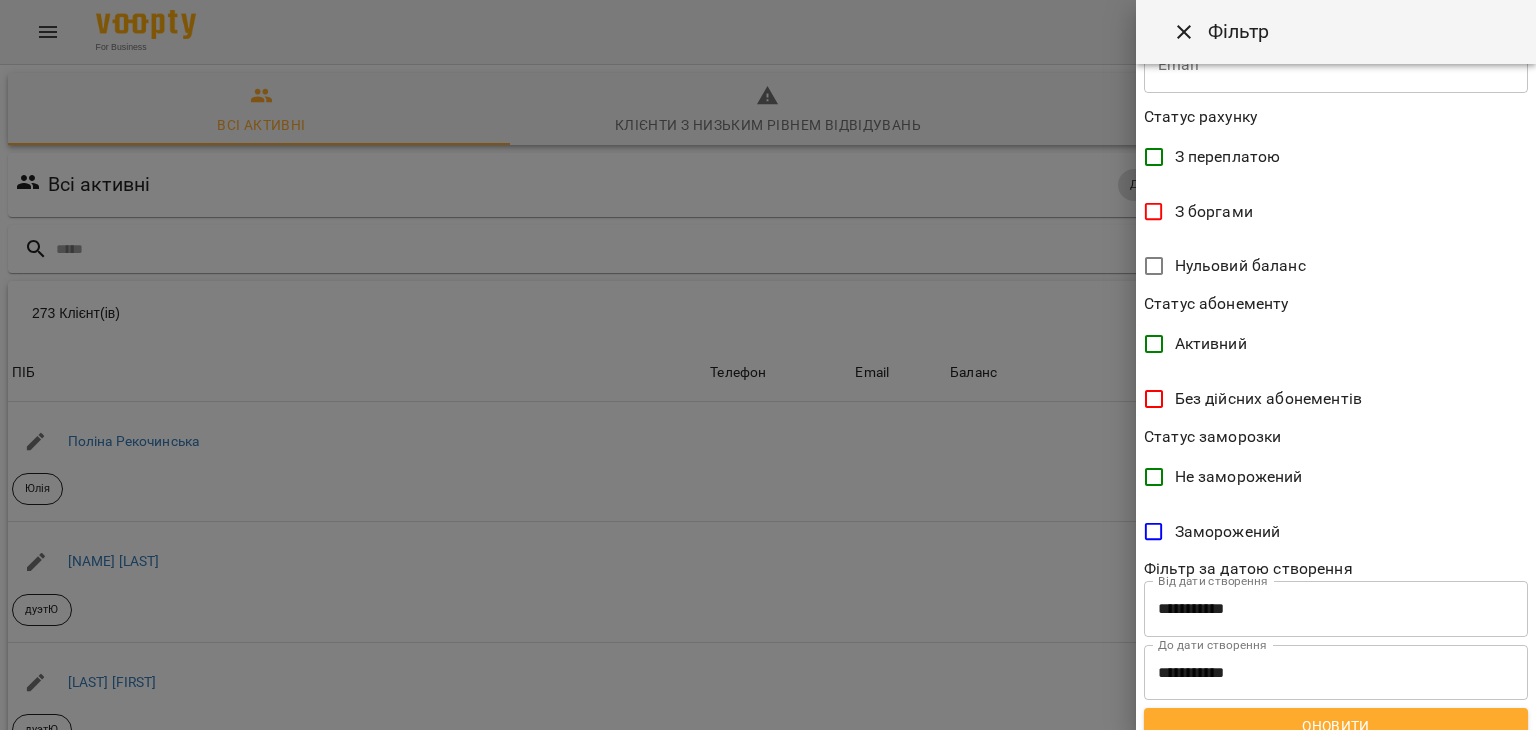 scroll, scrollTop: 410, scrollLeft: 0, axis: vertical 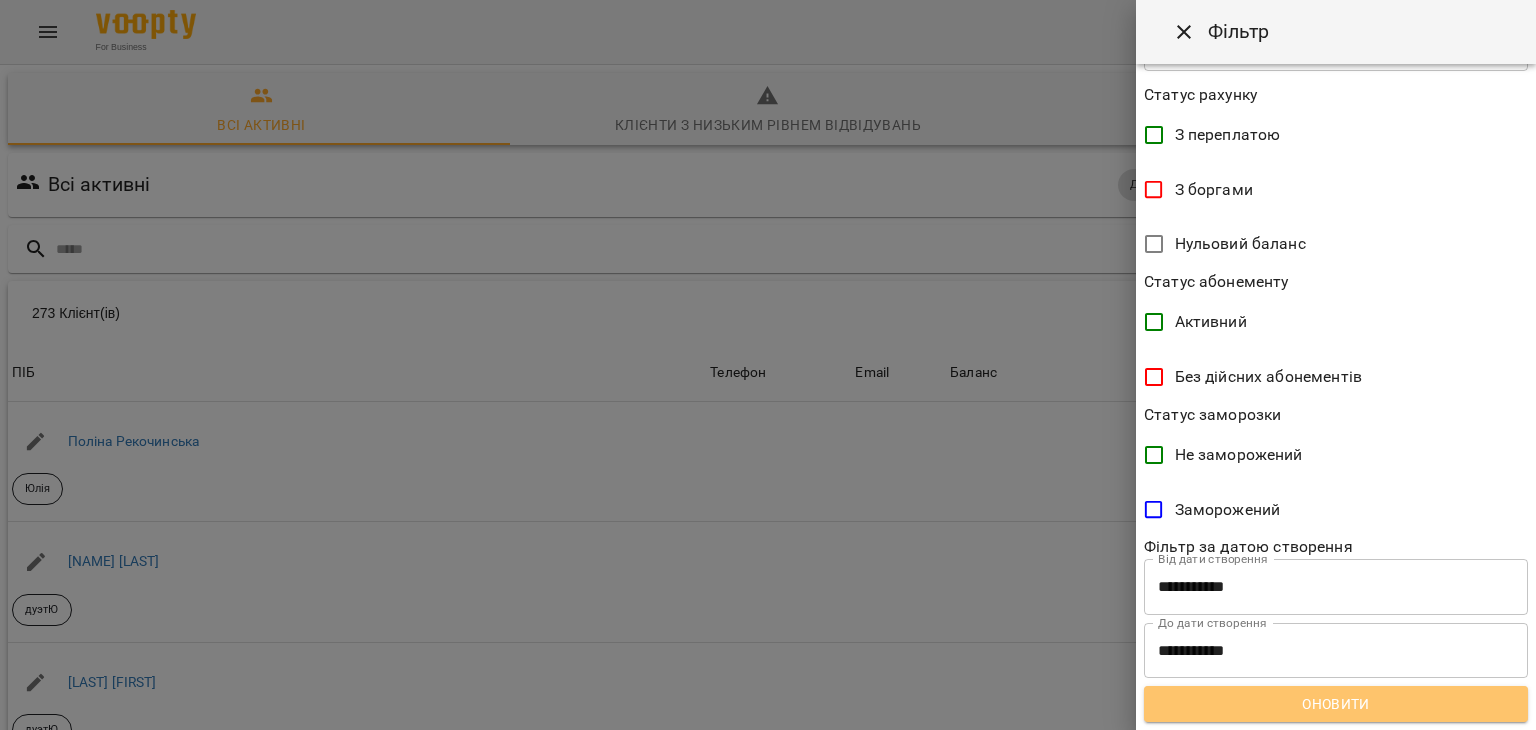 click on "Оновити" at bounding box center (1336, 704) 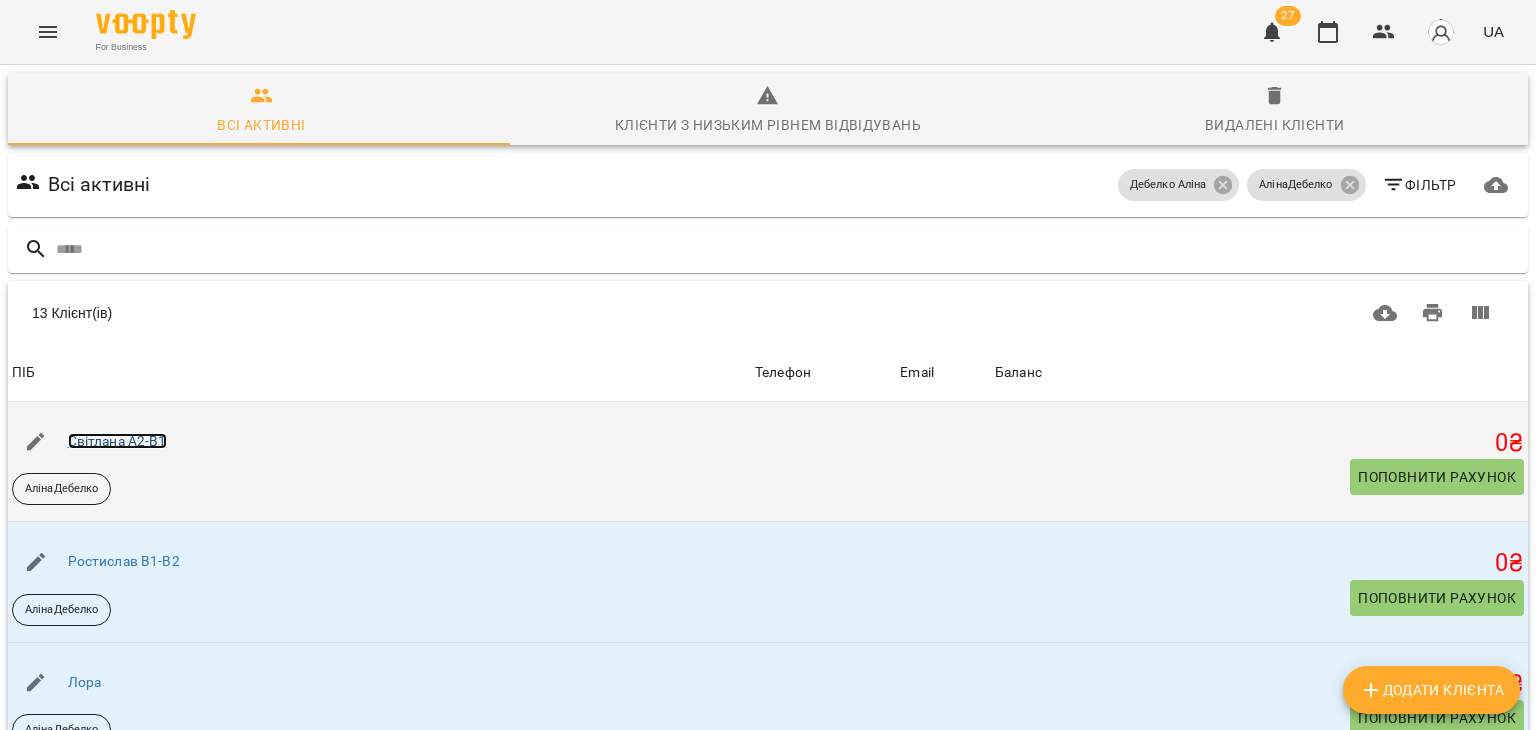 click on "Світлана A2-B1" at bounding box center (117, 441) 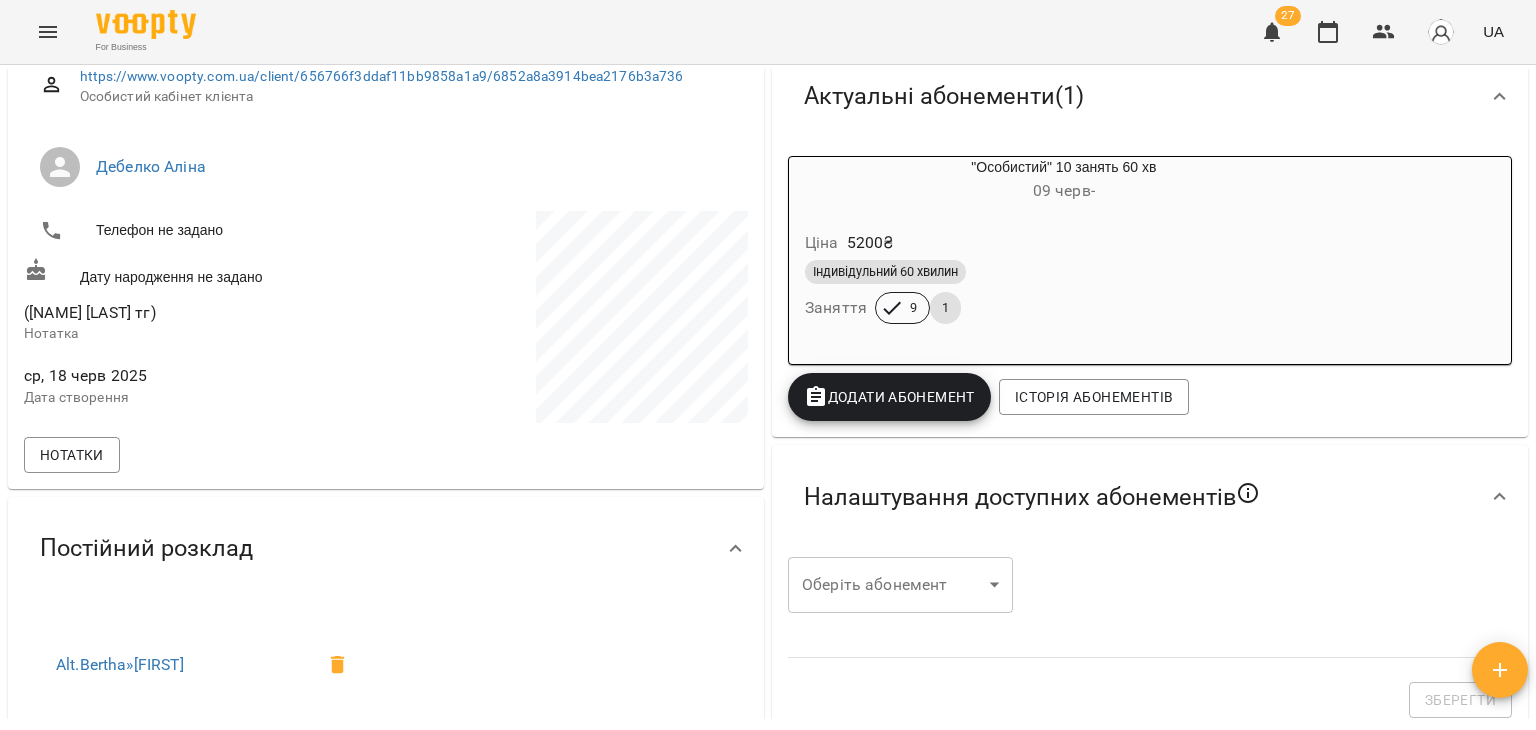 scroll, scrollTop: 290, scrollLeft: 0, axis: vertical 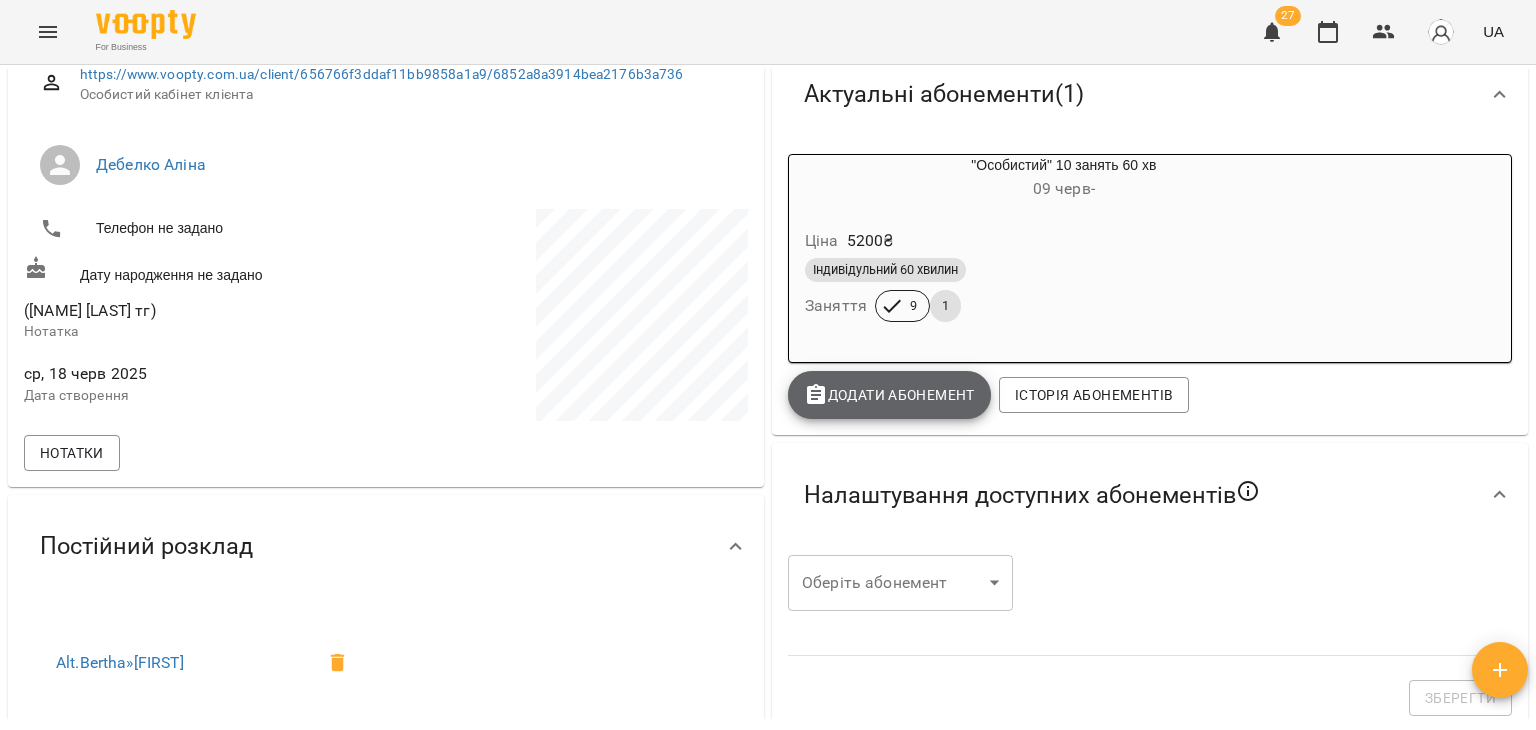 click on "Додати Абонемент" at bounding box center [889, 395] 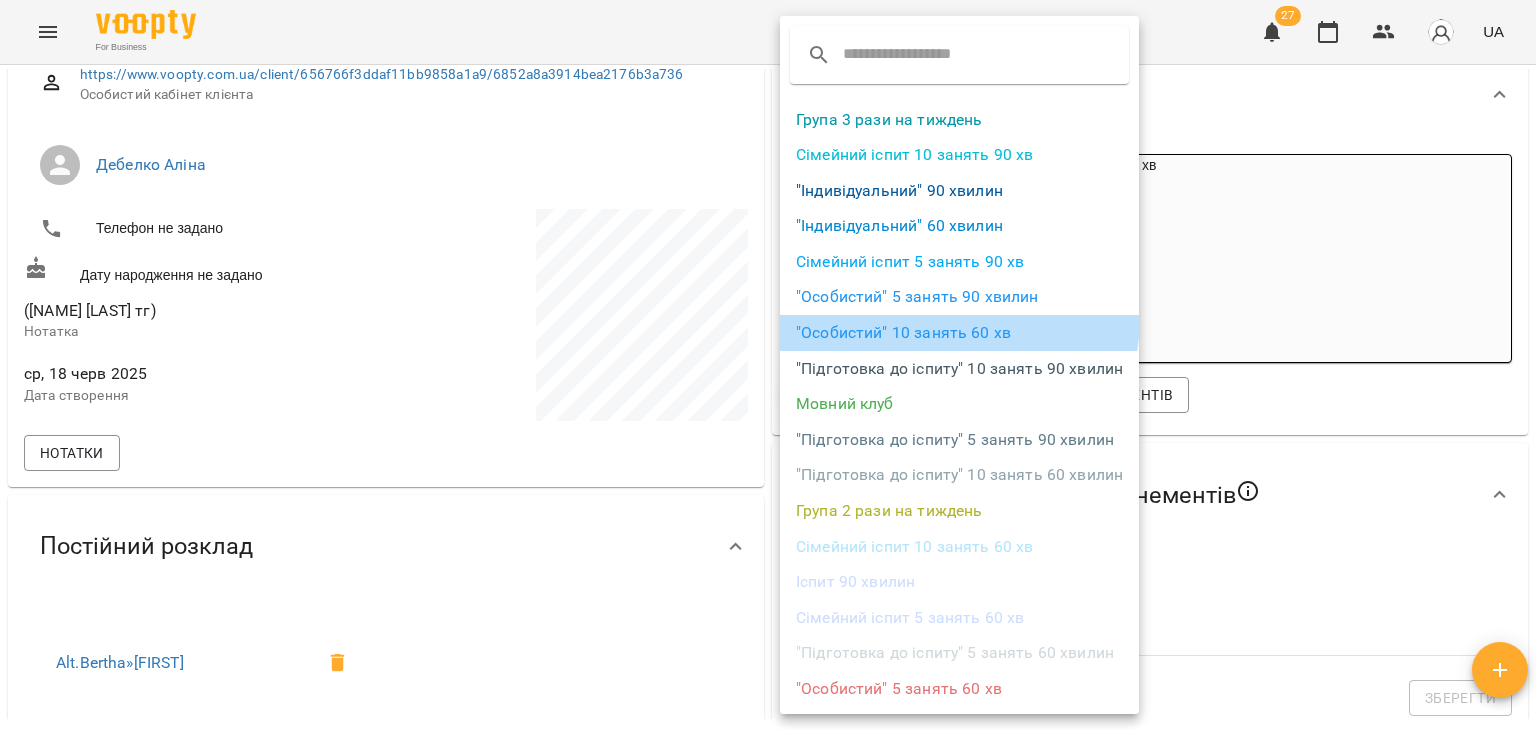 click on ""Особистий" 10 занять 60 хв" at bounding box center [959, 333] 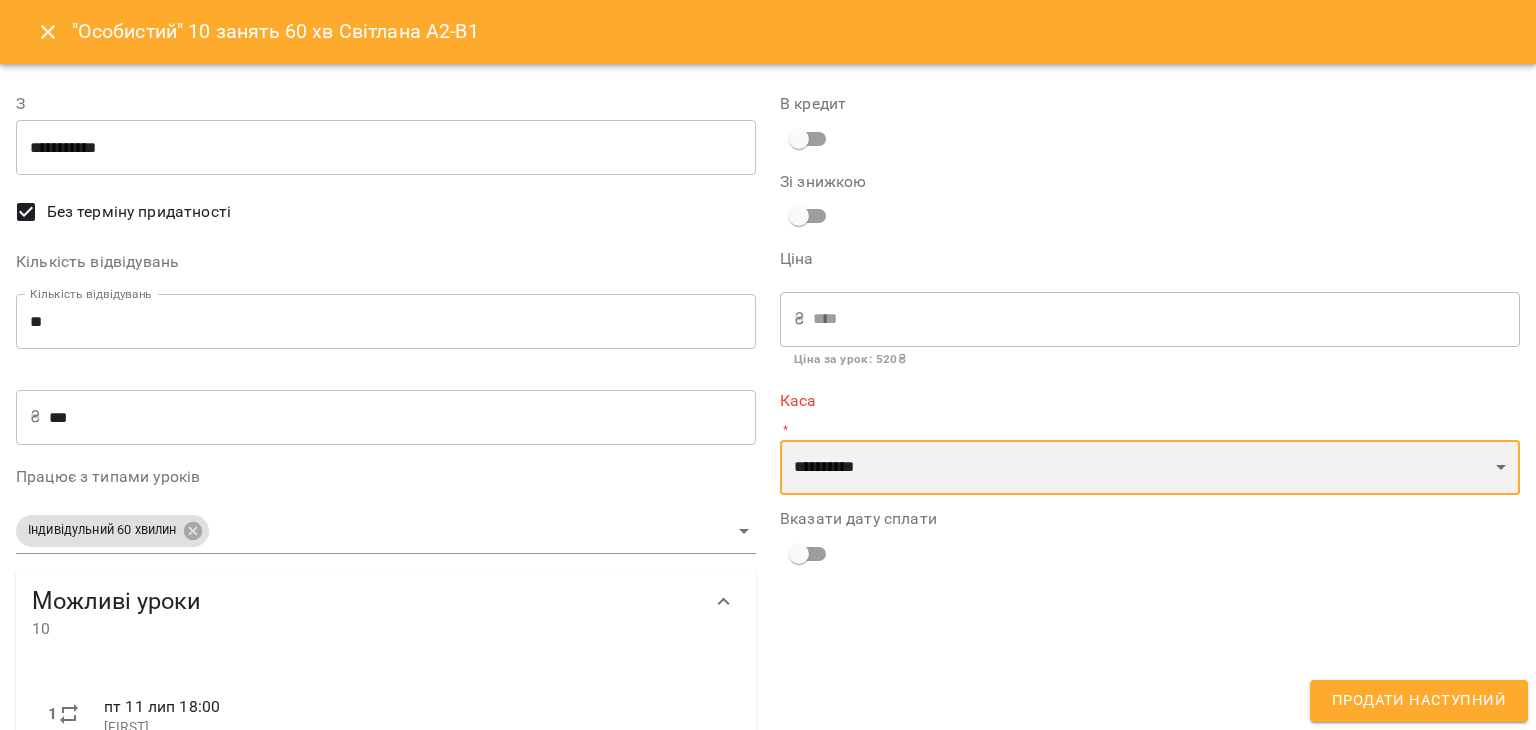 click on "**********" at bounding box center [1150, 468] 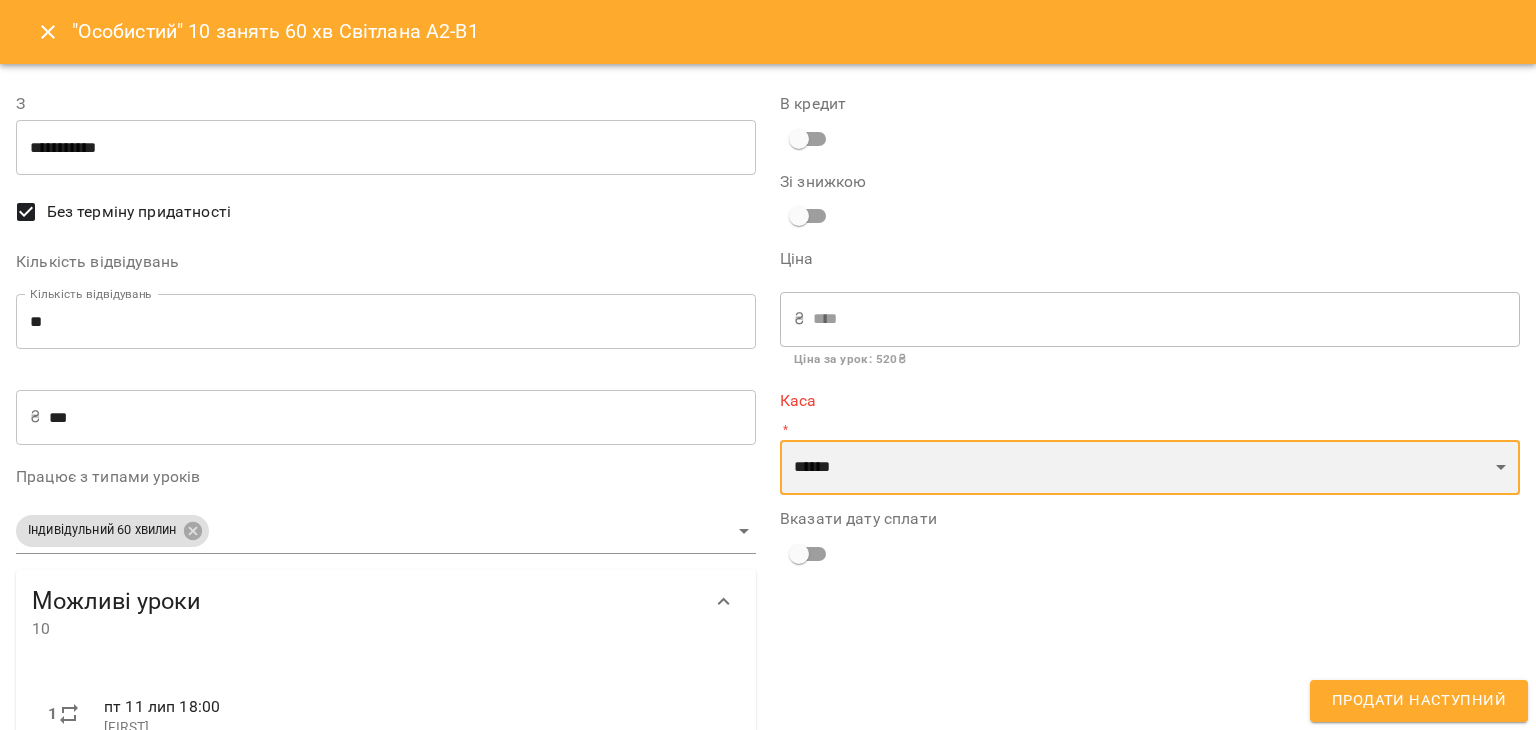 click on "**********" at bounding box center [1150, 468] 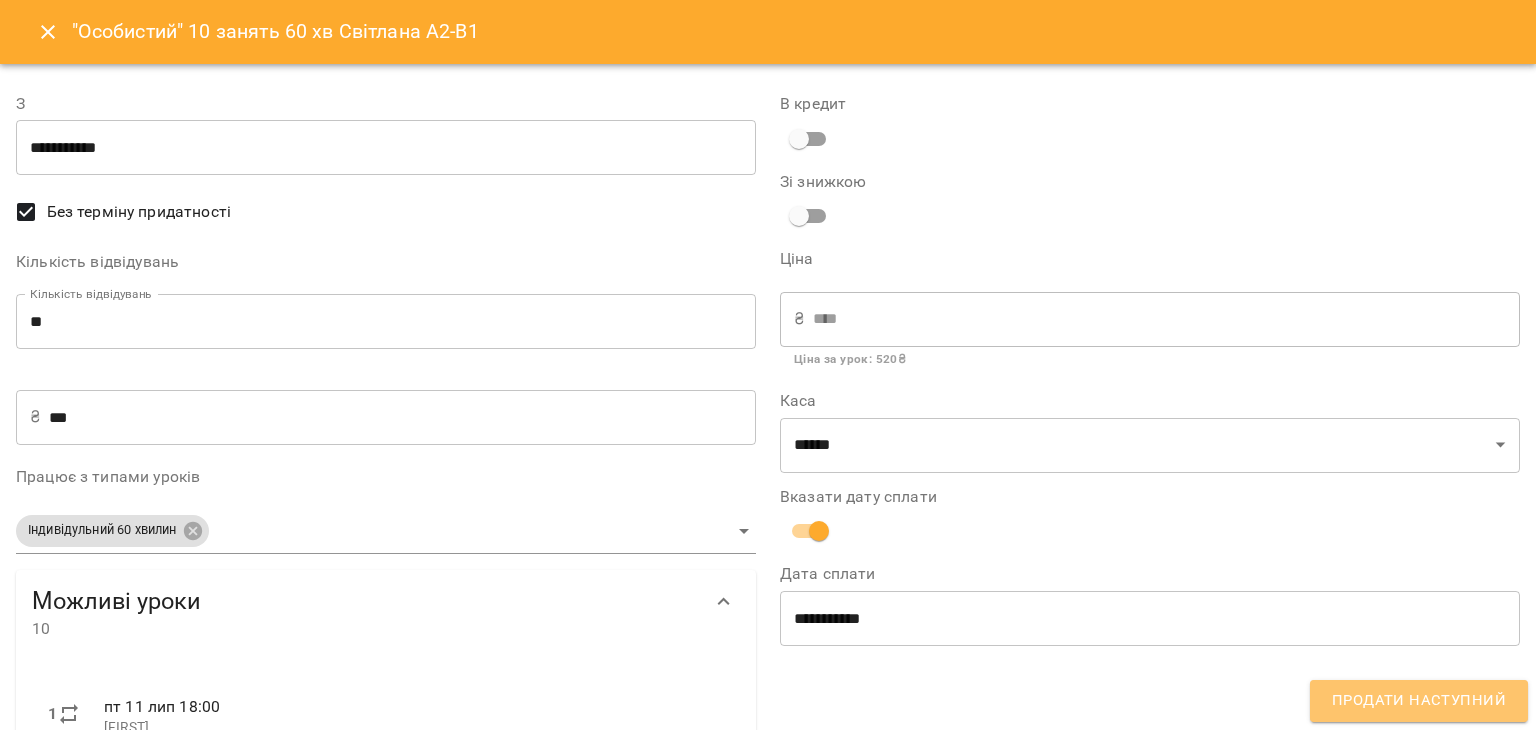 click on "Продати наступний" at bounding box center (1419, 701) 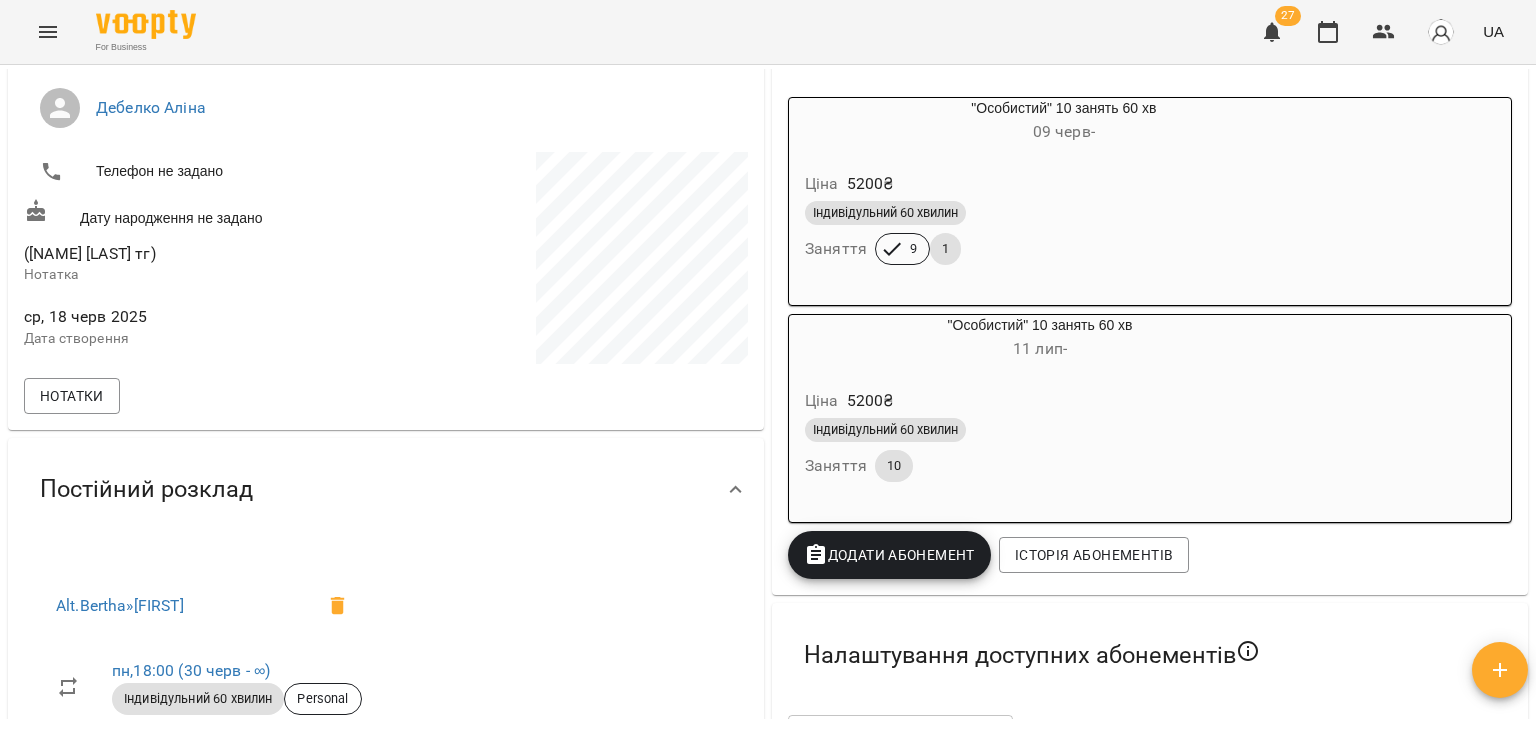 scroll, scrollTop: 0, scrollLeft: 0, axis: both 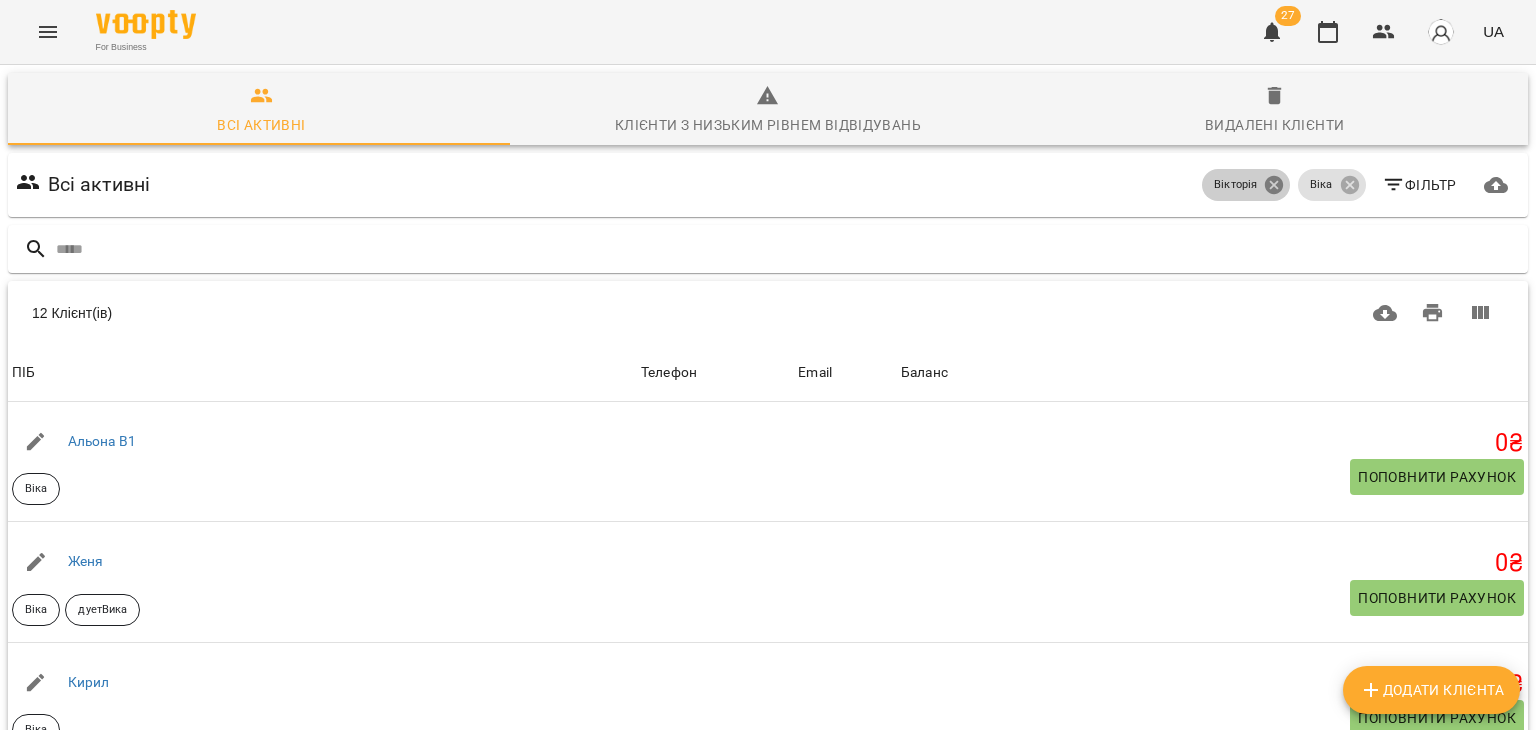 click 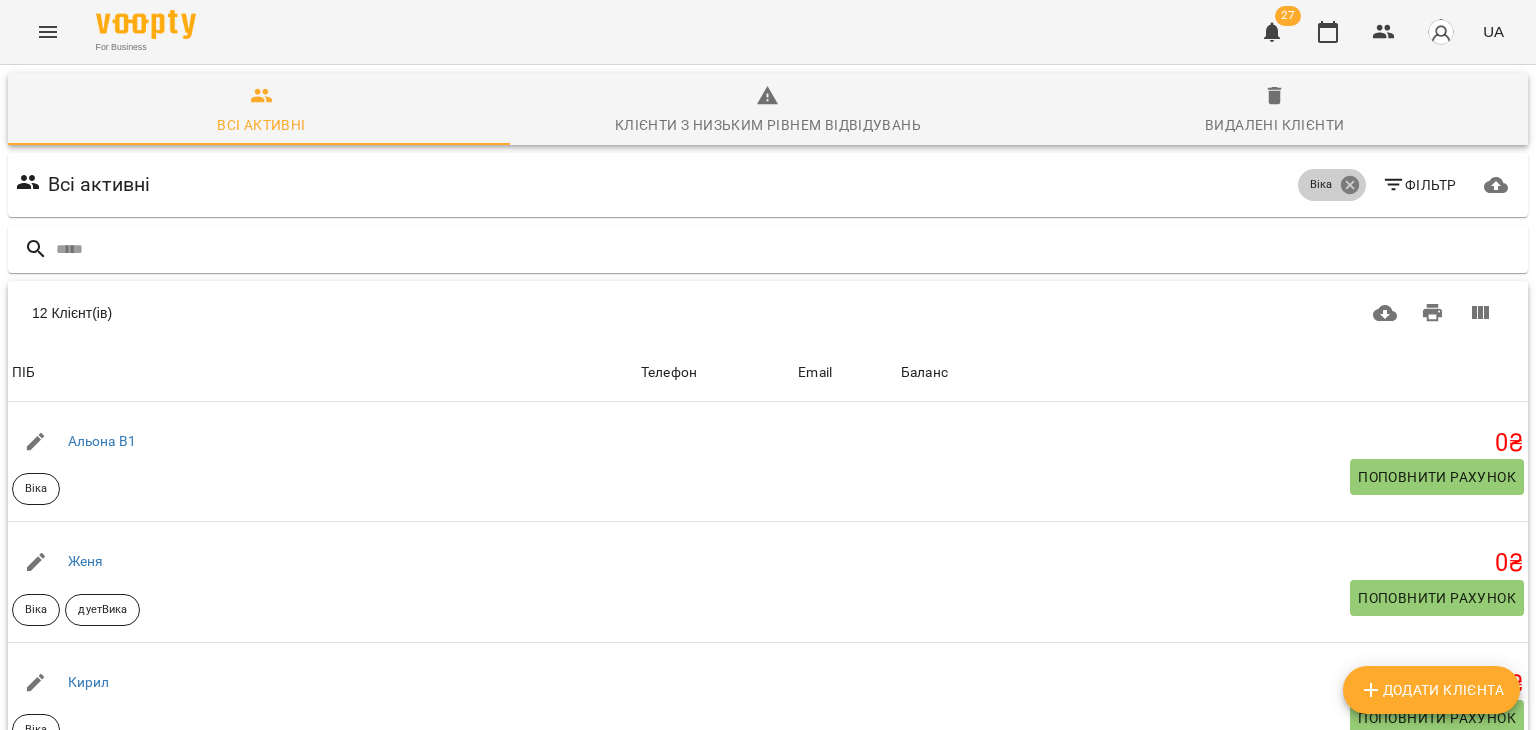 click 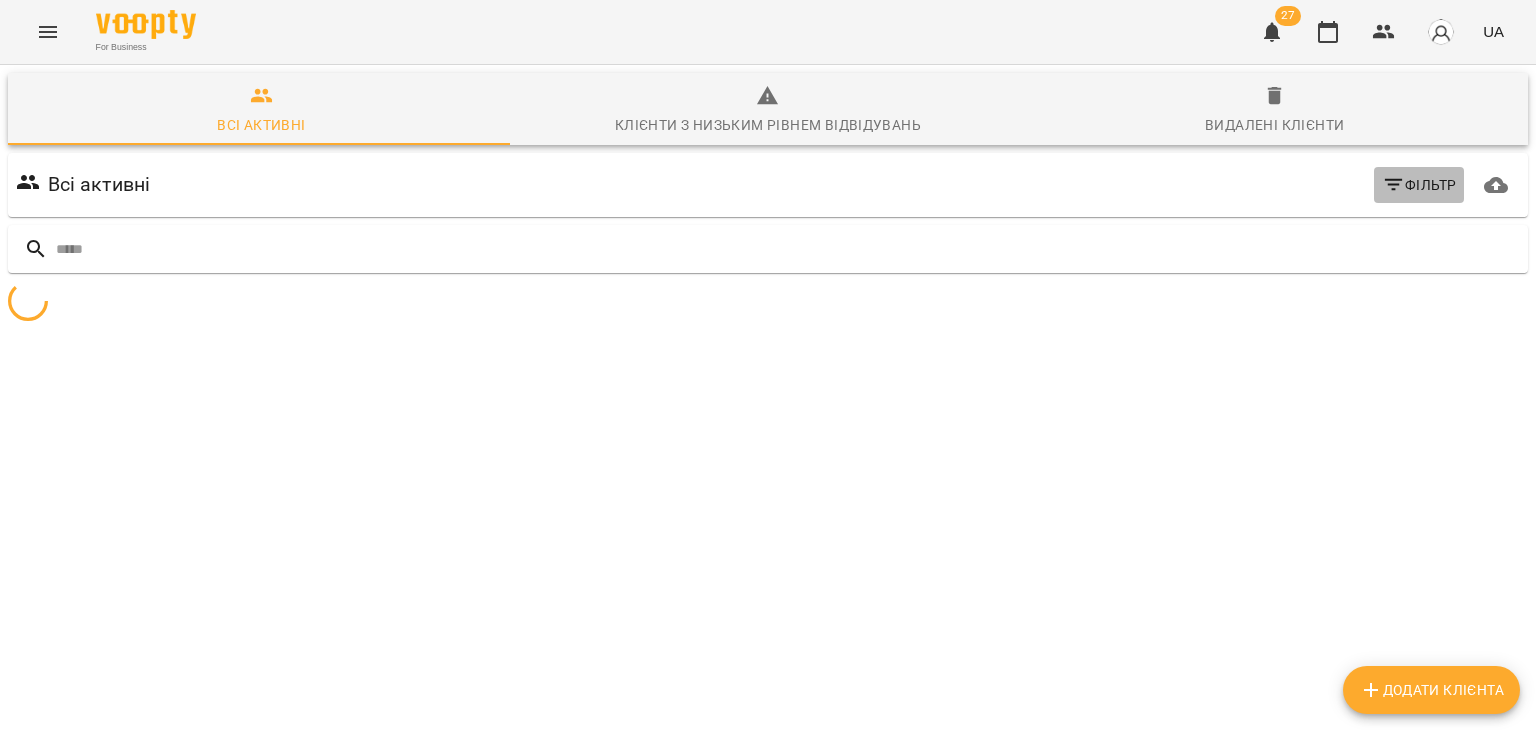 click 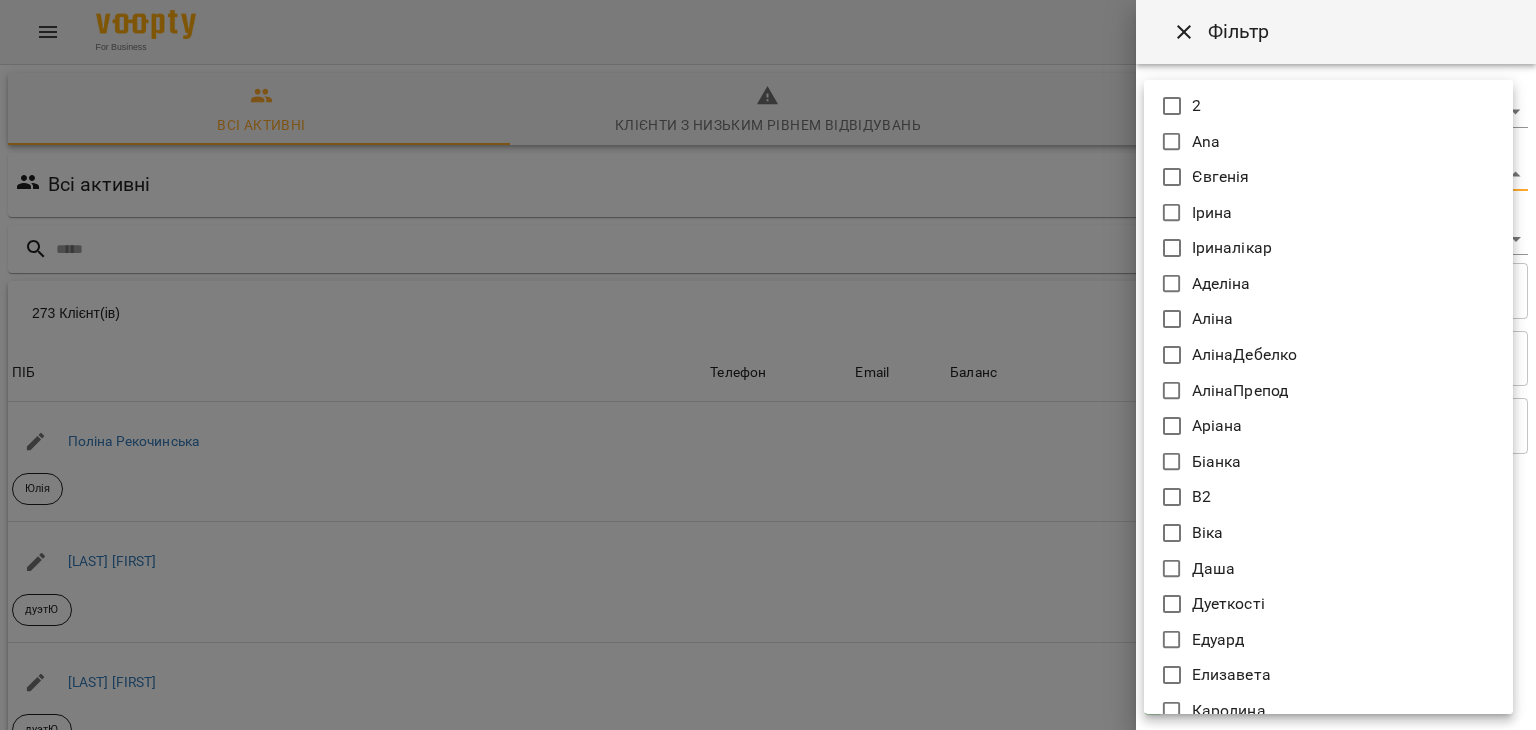 click on "For Business 27 UA Всі активні Клієнти з низьким рівнем відвідувань Видалені клієнти   Всі активні Фільтр 273   Клієнт(ів) 273   Клієнт(ів) ПІБ Телефон Email Баланс ПІБ Поліна Рекочинська Юлія Телефон Email Баланс 2520 ₴ Поповнити рахунок ПІБ Говтва Юрій дуэтЮ Телефон Email Баланс 0 ₴ Поповнити рахунок ПІБ Говтва Анна дуэтЮ Телефон Email Баланс 0 ₴ Поповнити рахунок ПІБ Ілля (діти) Юлія Телефон Email Баланс 0 ₴ Поповнити рахунок ПІБ Дарія (діти) Юлія Телефон Email Баланс 0 ₴ Поповнити рахунок ПІБ Марія дует з Данилом Аделіна Телефон Email Баланс 0 ₴ ПІБ 0" at bounding box center (768, 522) 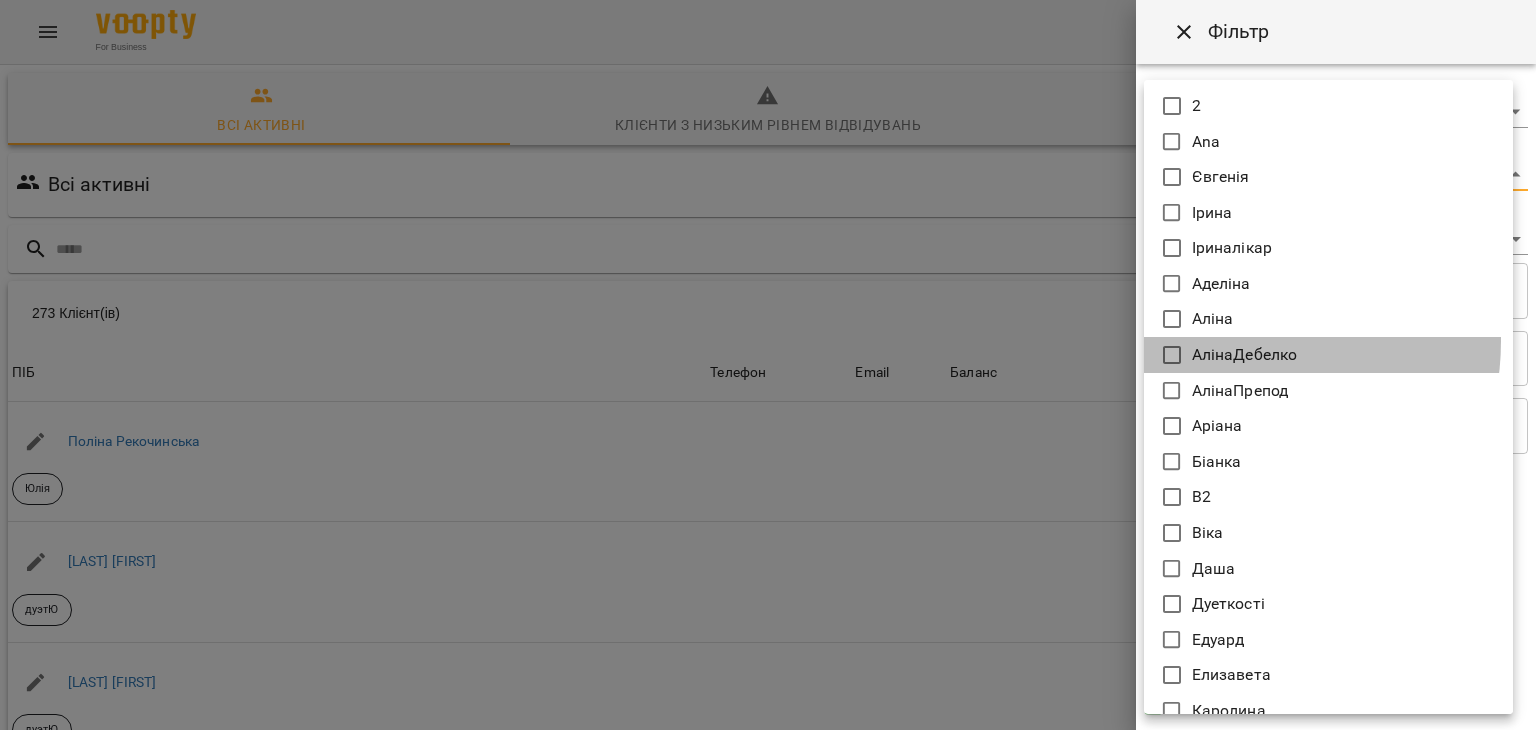 click on "АлінаДебелко" at bounding box center [1328, 355] 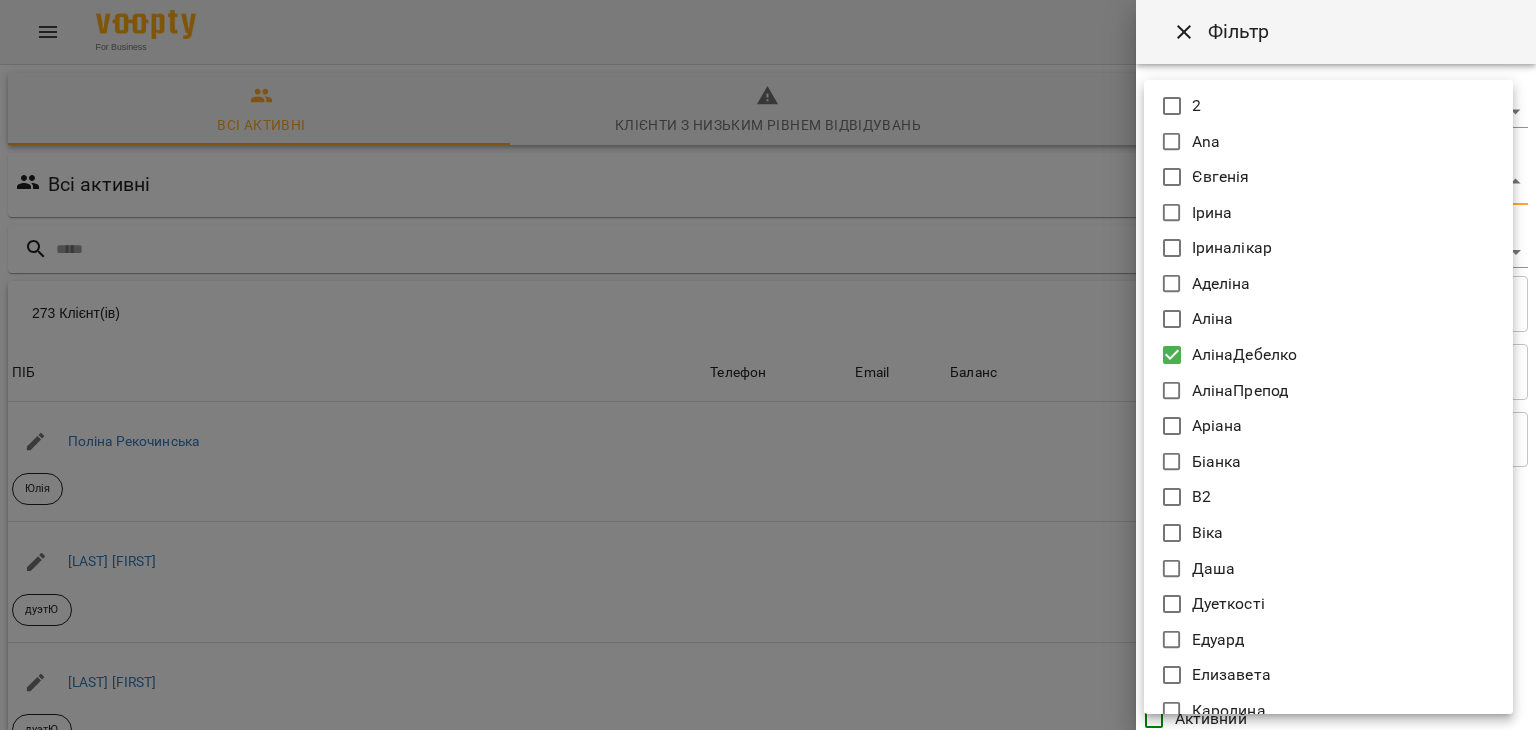 click at bounding box center [768, 365] 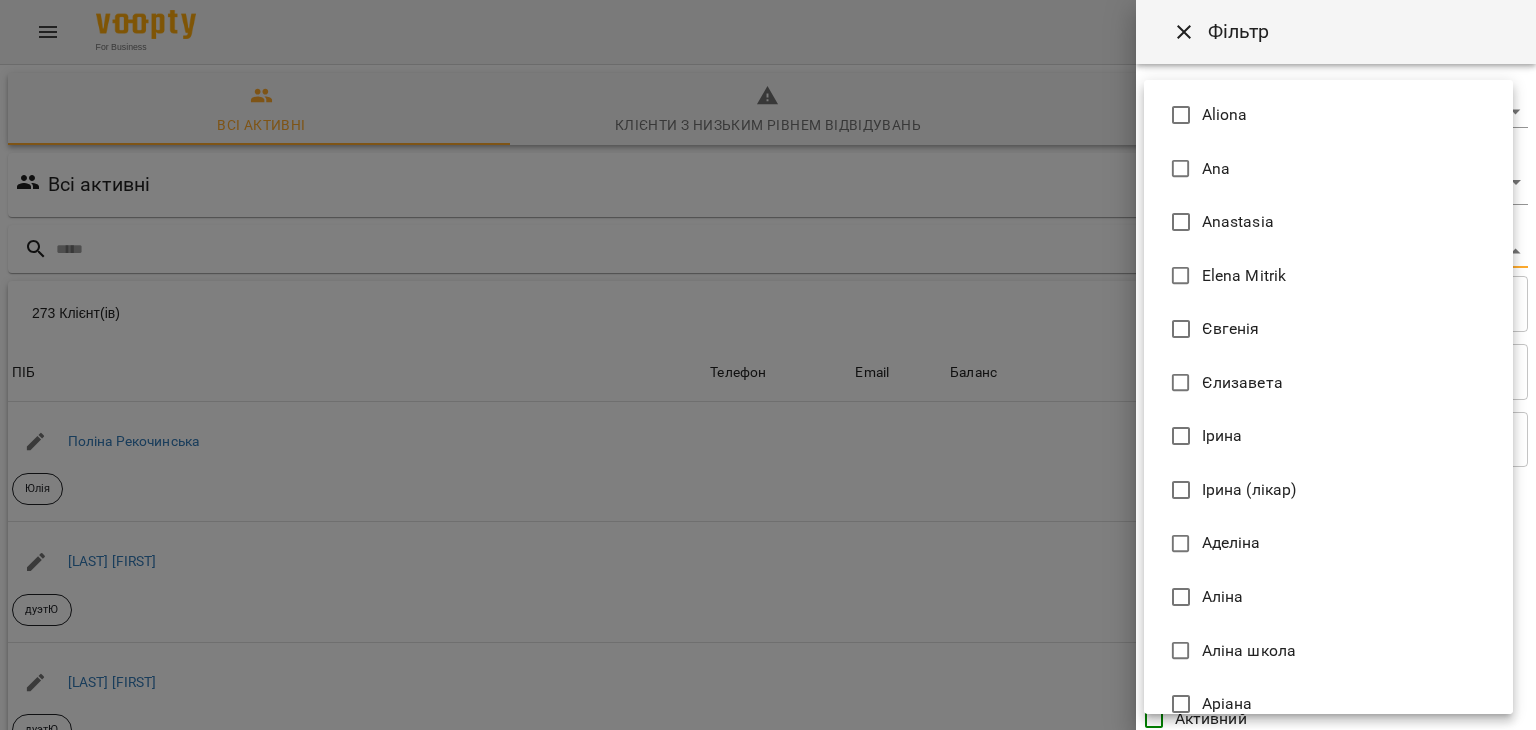 click on "For Business 27 UA Всі активні Клієнти з низьким рівнем відвідувань Видалені клієнти   Всі активні АлінаДебелко Фільтр 273   Клієнт(ів) 273   Клієнт(ів) ПІБ Телефон Email Баланс ПІБ Поліна Рекочинська Юлія Телефон Email Баланс 2520 ₴ Поповнити рахунок ПІБ Говтва Юрій дуэтЮ Телефон Email Баланс 0 ₴ Поповнити рахунок ПІБ Говтва Анна дуэтЮ Телефон Email Баланс 0 ₴ Поповнити рахунок ПІБ Ілля (діти) Юлія Телефон Email Баланс 0 ₴ Поповнити рахунок ПІБ Дарія (діти) Юлія Телефон Email Баланс 0 ₴ Поповнити рахунок ПІБ Марія дует з Данилом Аделіна Телефон Email 0" at bounding box center [768, 522] 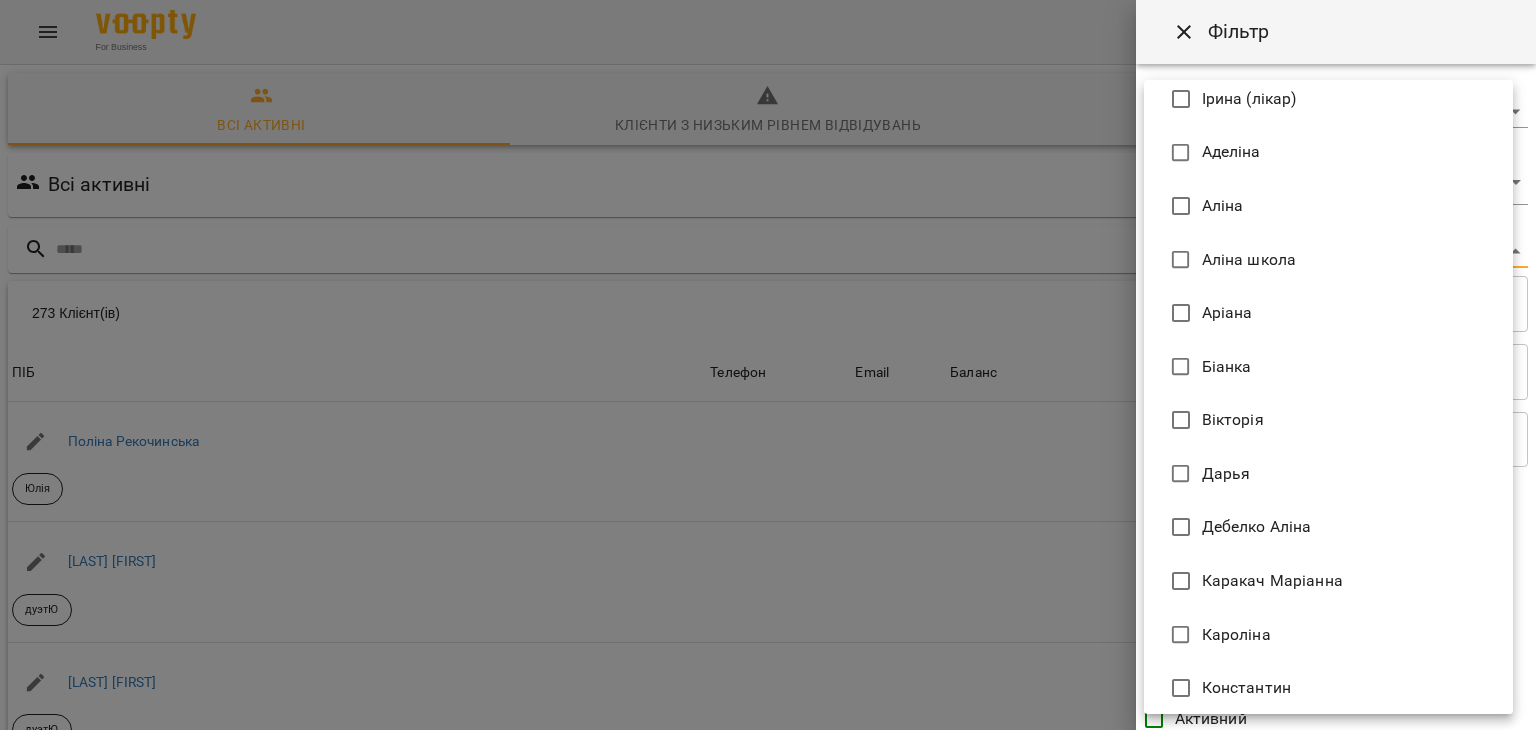 scroll, scrollTop: 396, scrollLeft: 0, axis: vertical 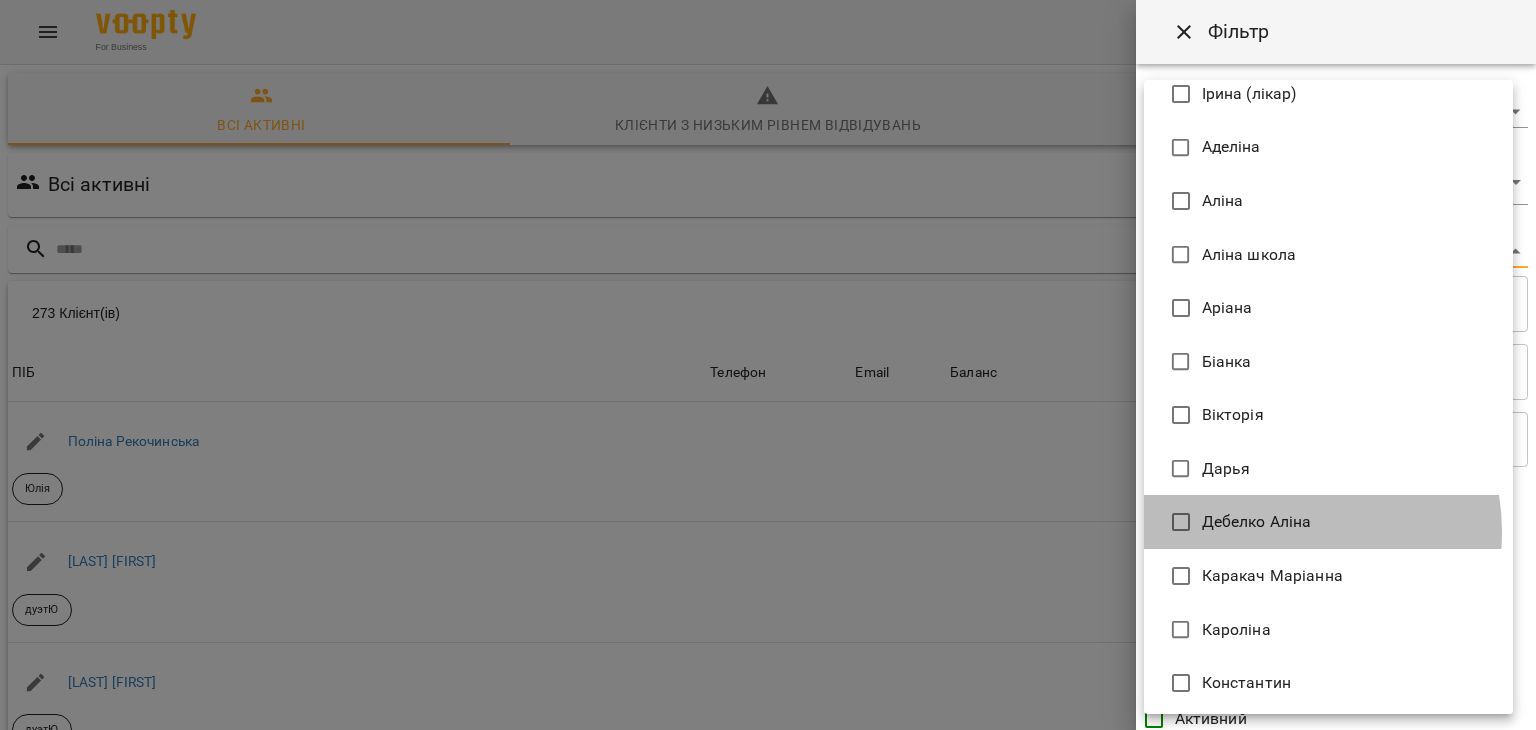click on "Дебелко Аліна" at bounding box center [1257, 522] 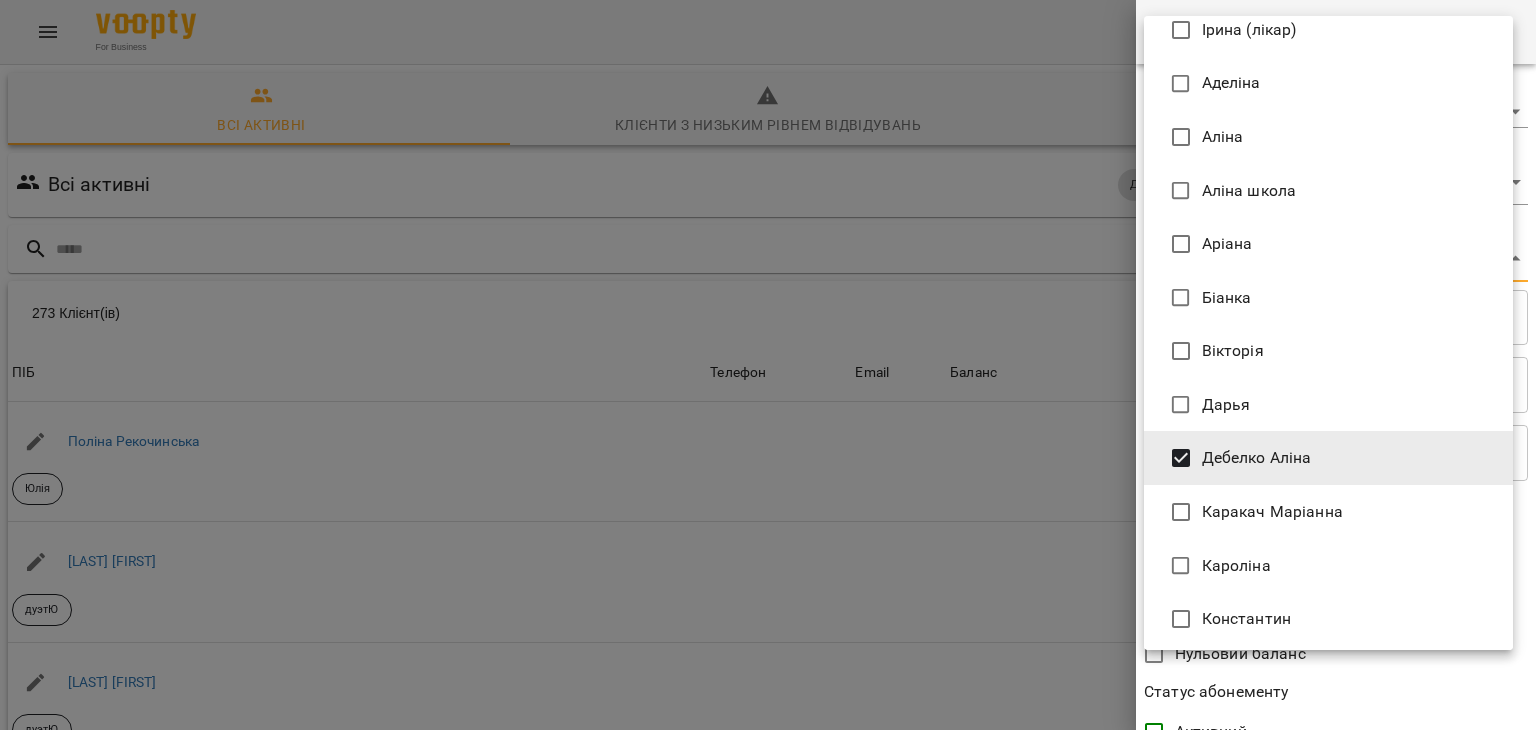 click at bounding box center [768, 365] 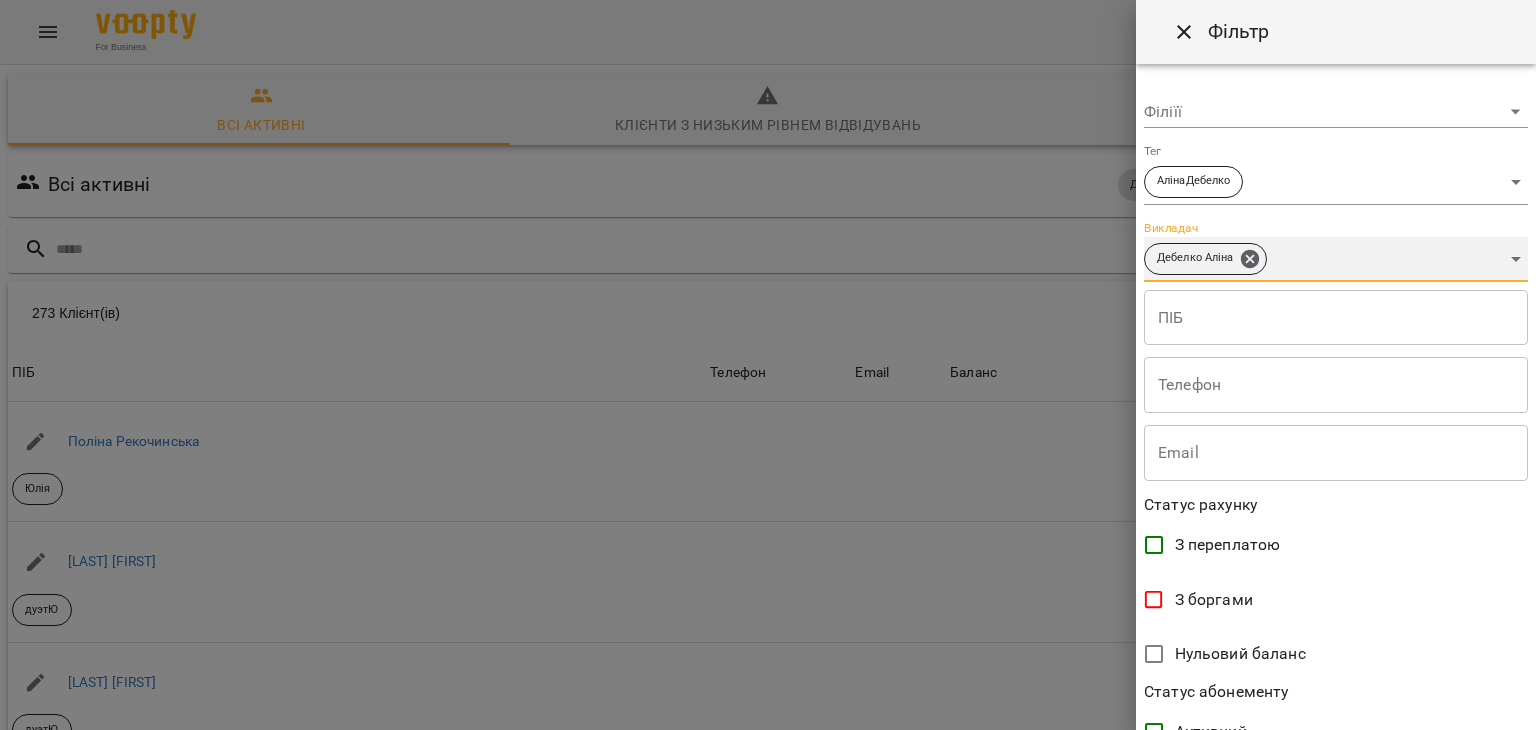 scroll, scrollTop: 410, scrollLeft: 0, axis: vertical 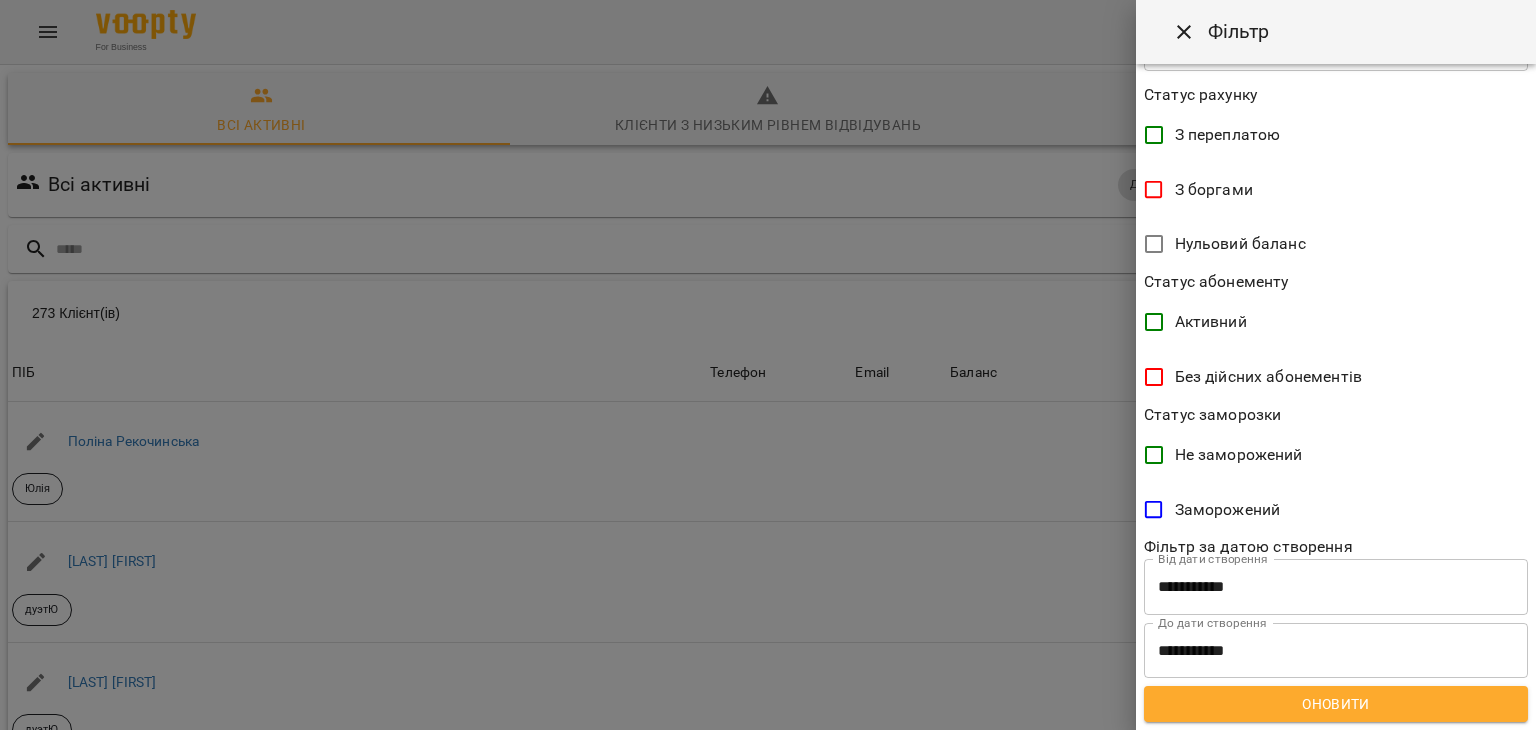click on "**********" at bounding box center [1336, 397] 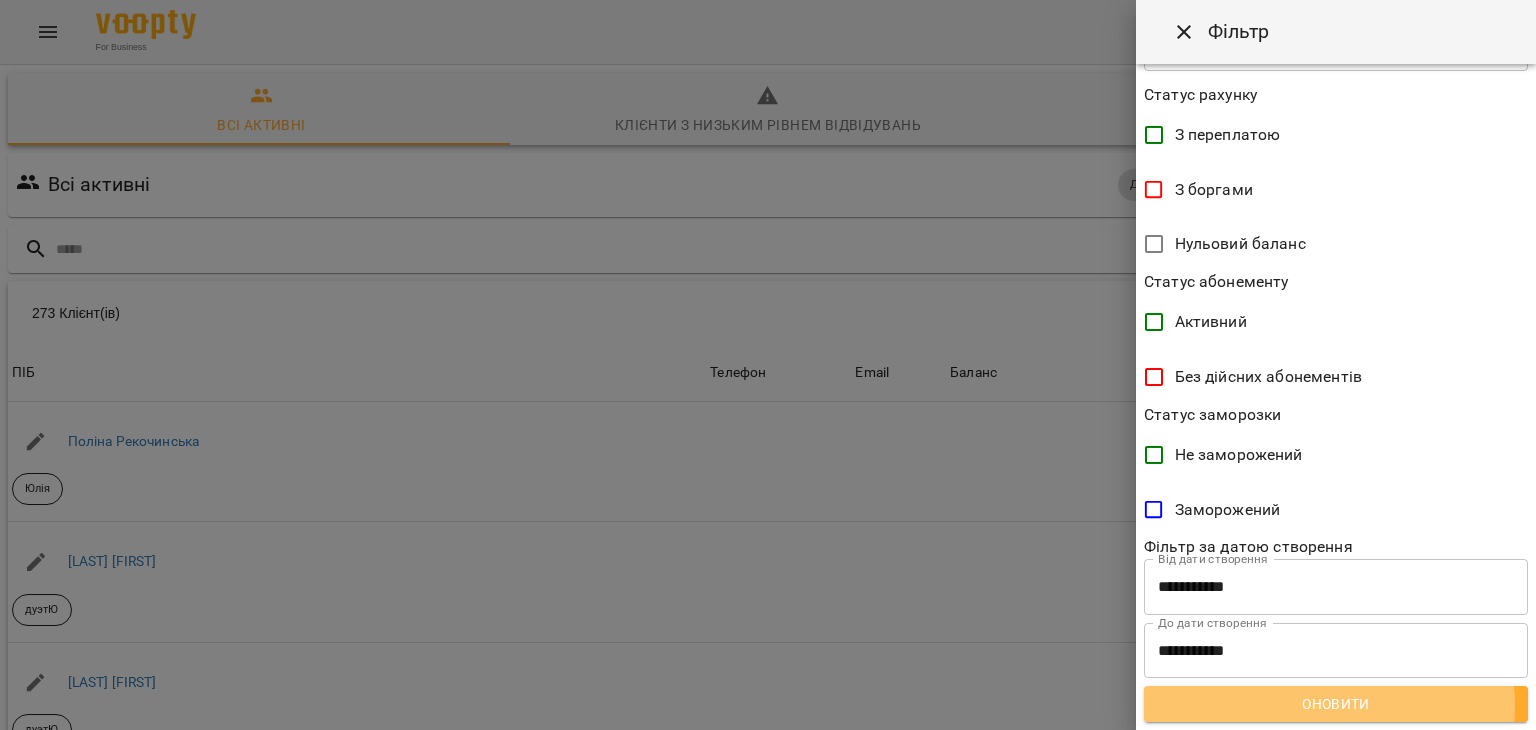 click on "Оновити" at bounding box center [1336, 704] 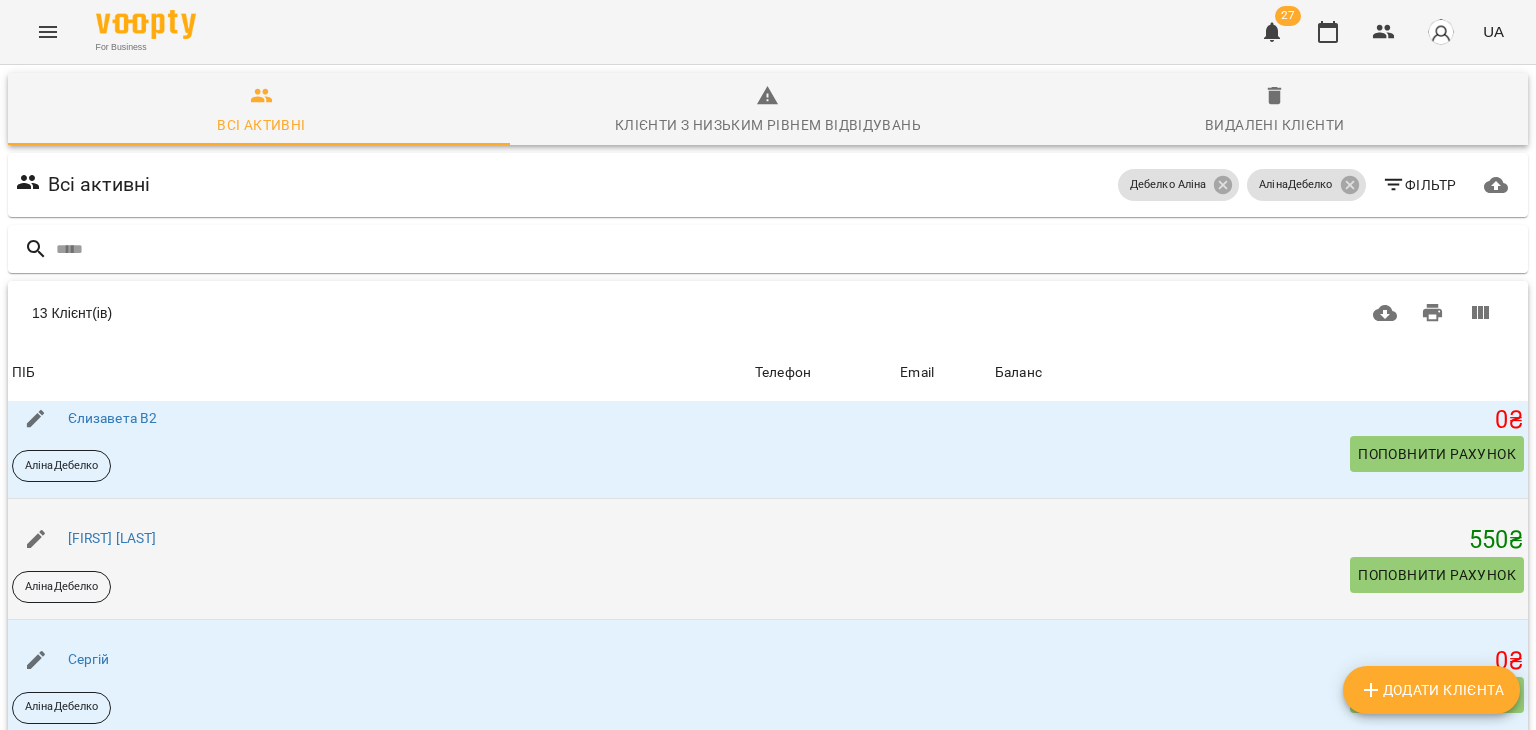 scroll, scrollTop: 1121, scrollLeft: 0, axis: vertical 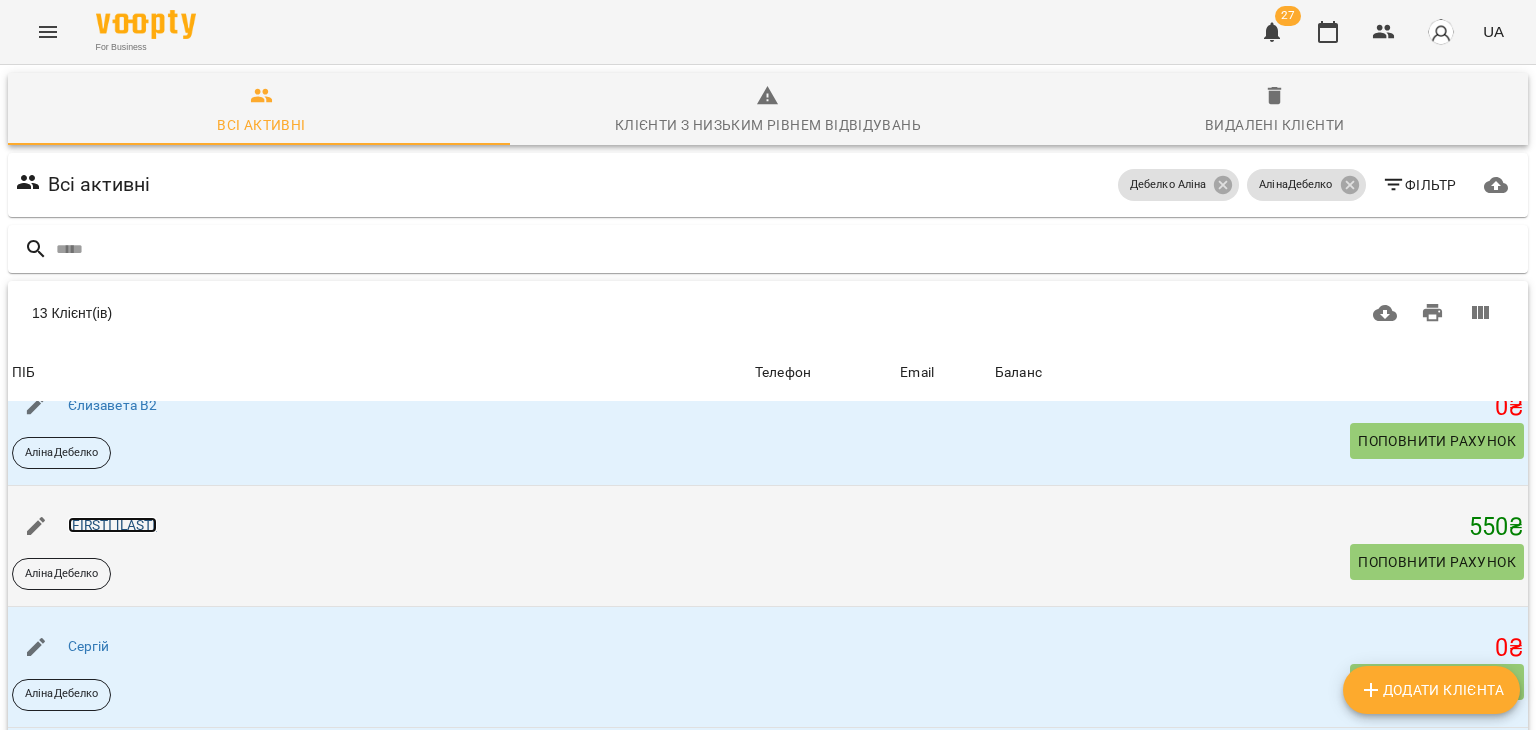 click on "[FIRST] [LAST]" at bounding box center (112, 525) 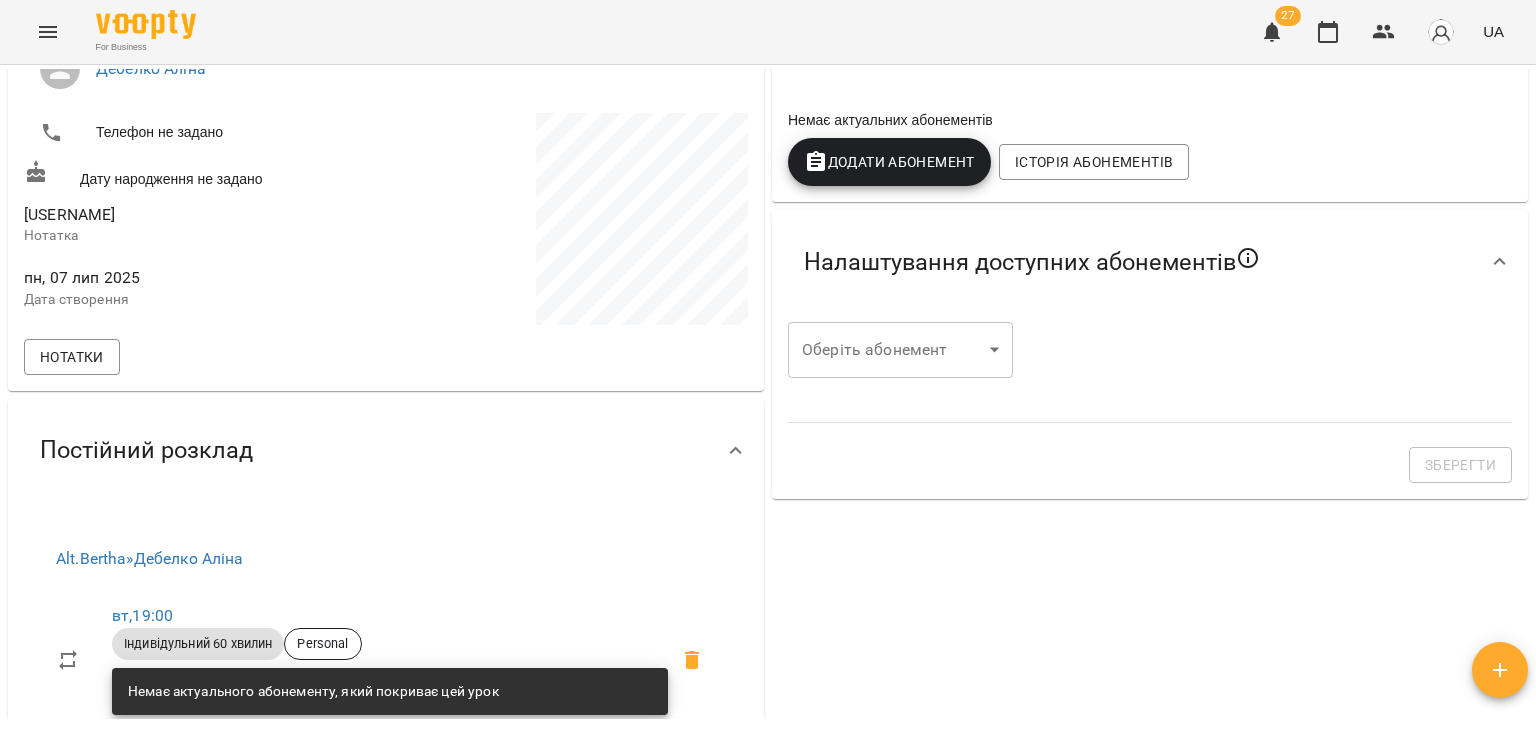 scroll, scrollTop: 0, scrollLeft: 0, axis: both 